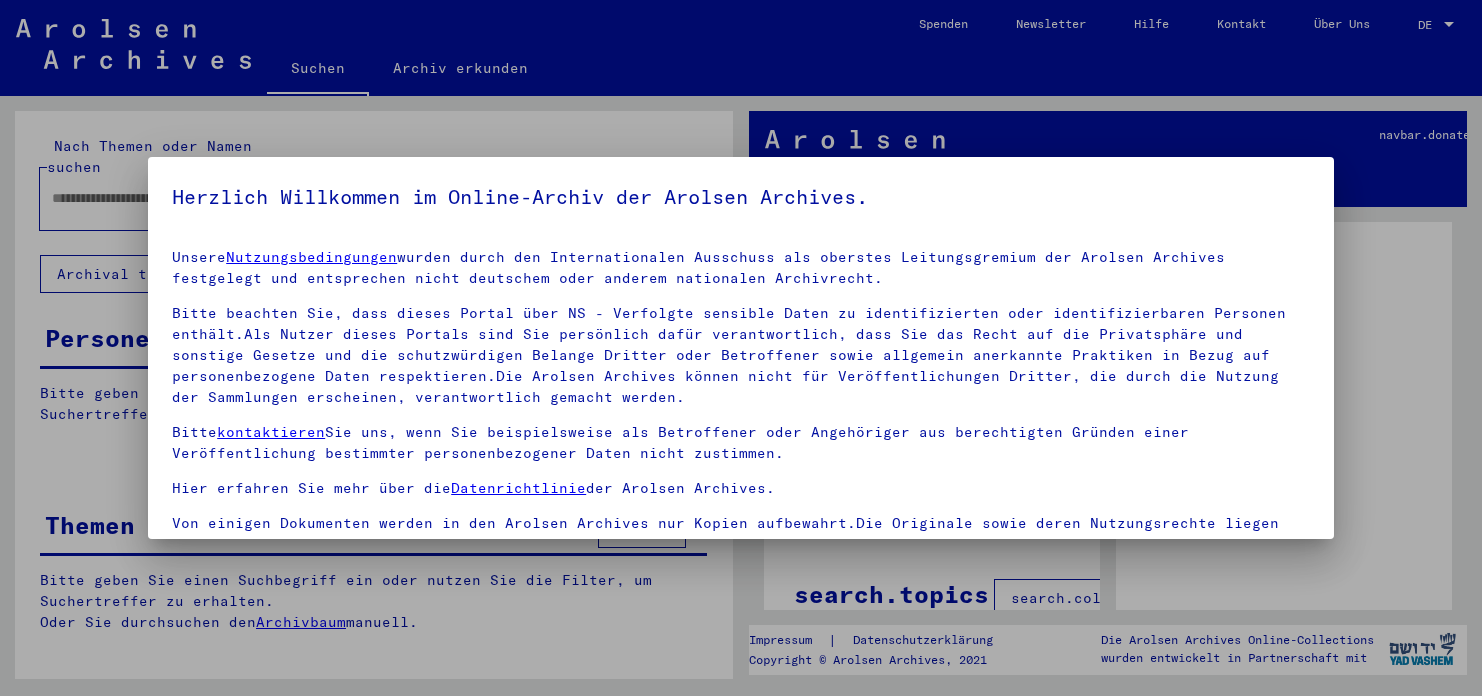 scroll, scrollTop: 0, scrollLeft: 0, axis: both 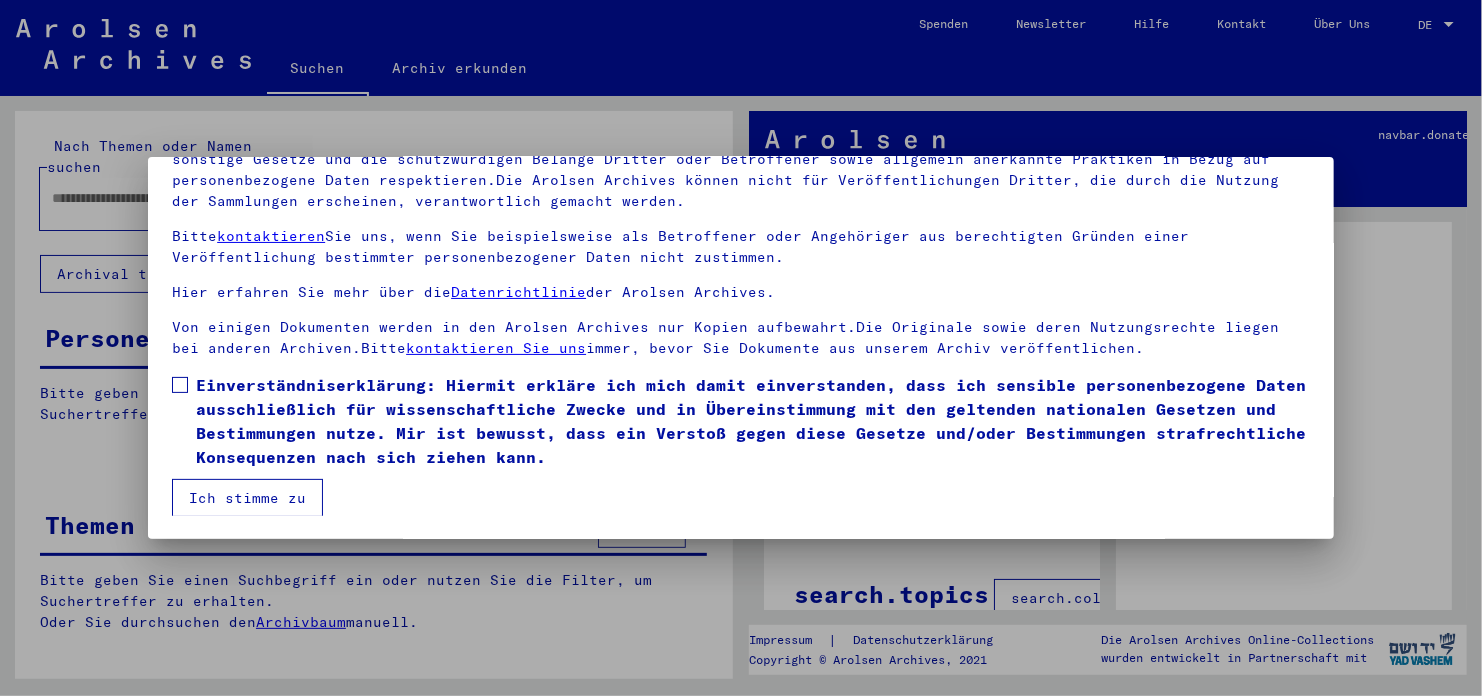click at bounding box center (180, 385) 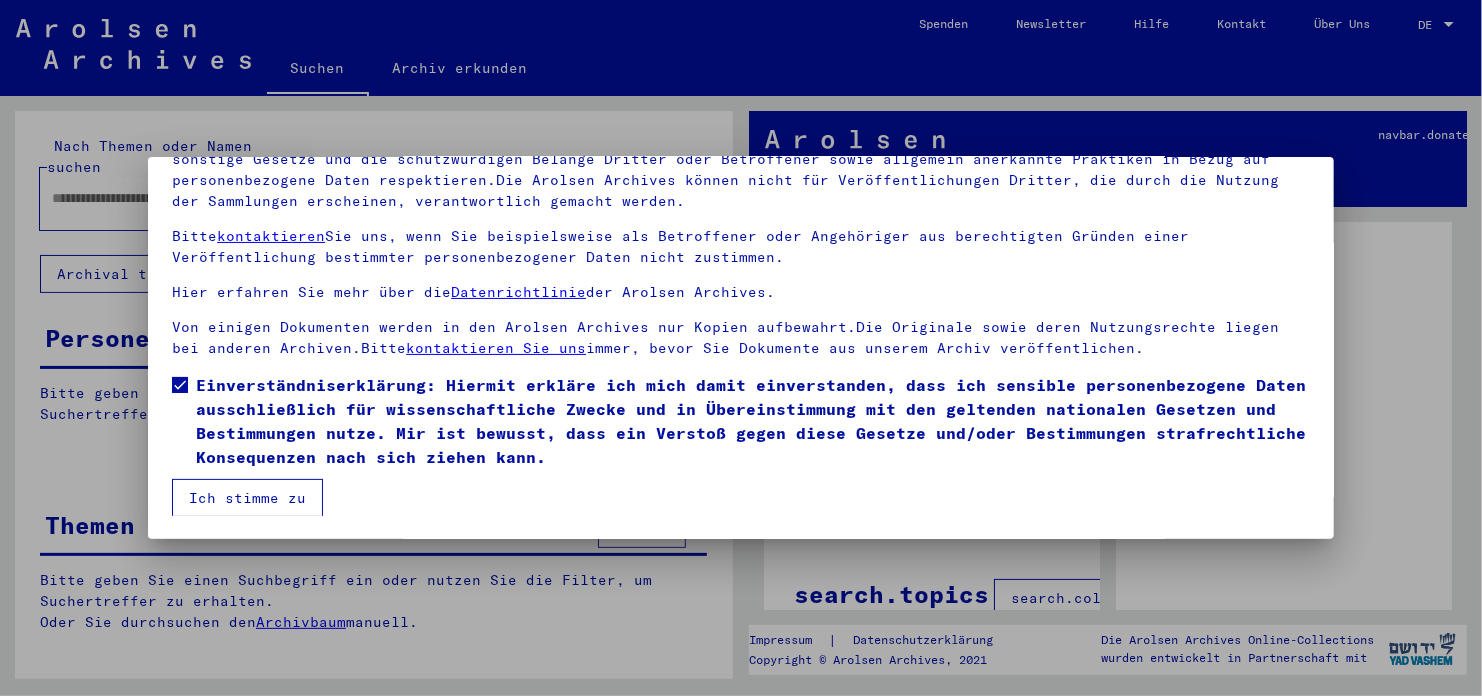 click on "Ich stimme zu" at bounding box center [247, 498] 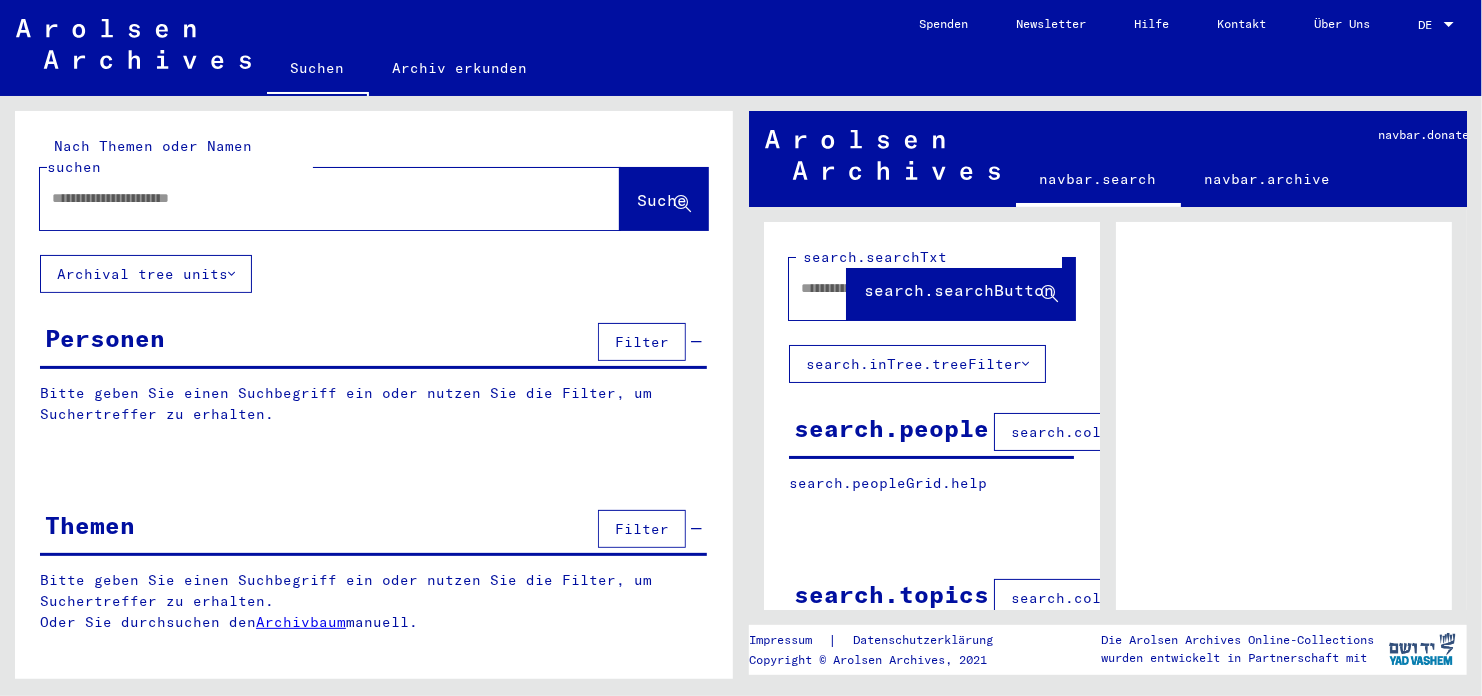 click 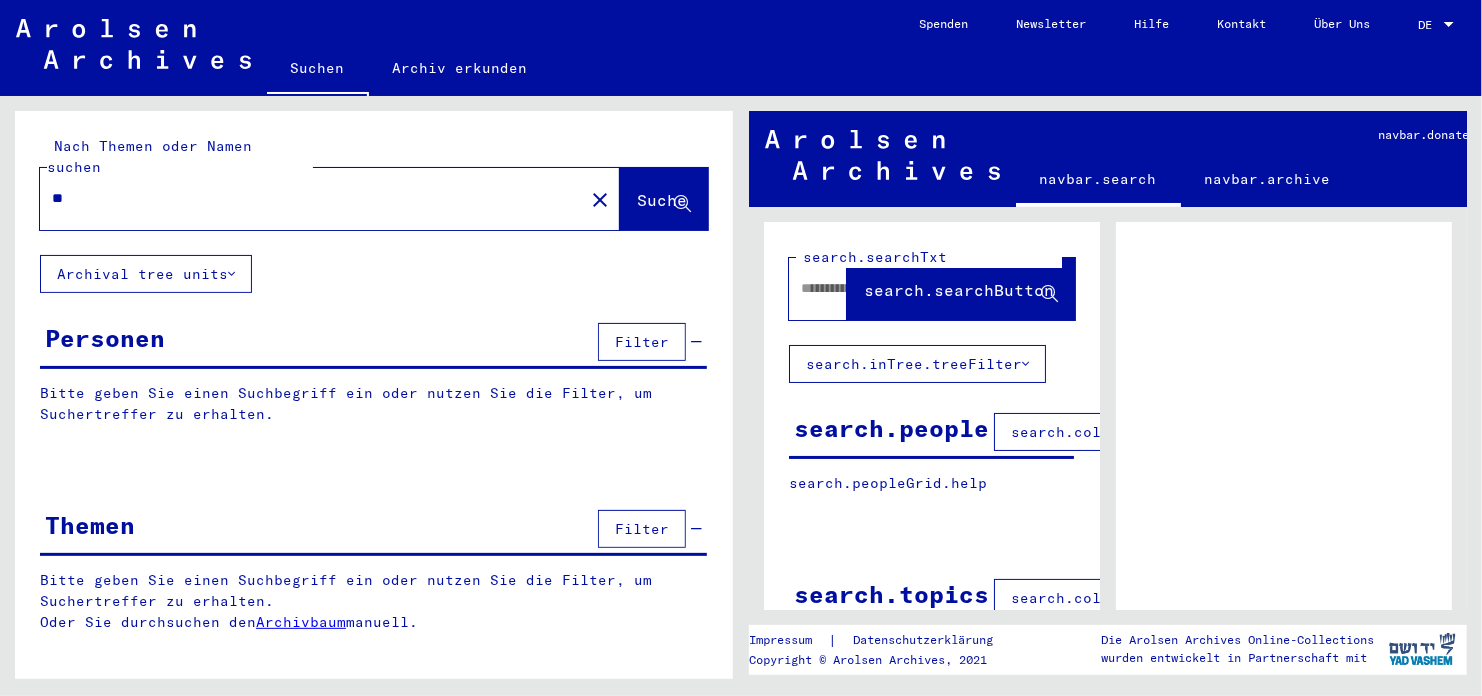 type on "*" 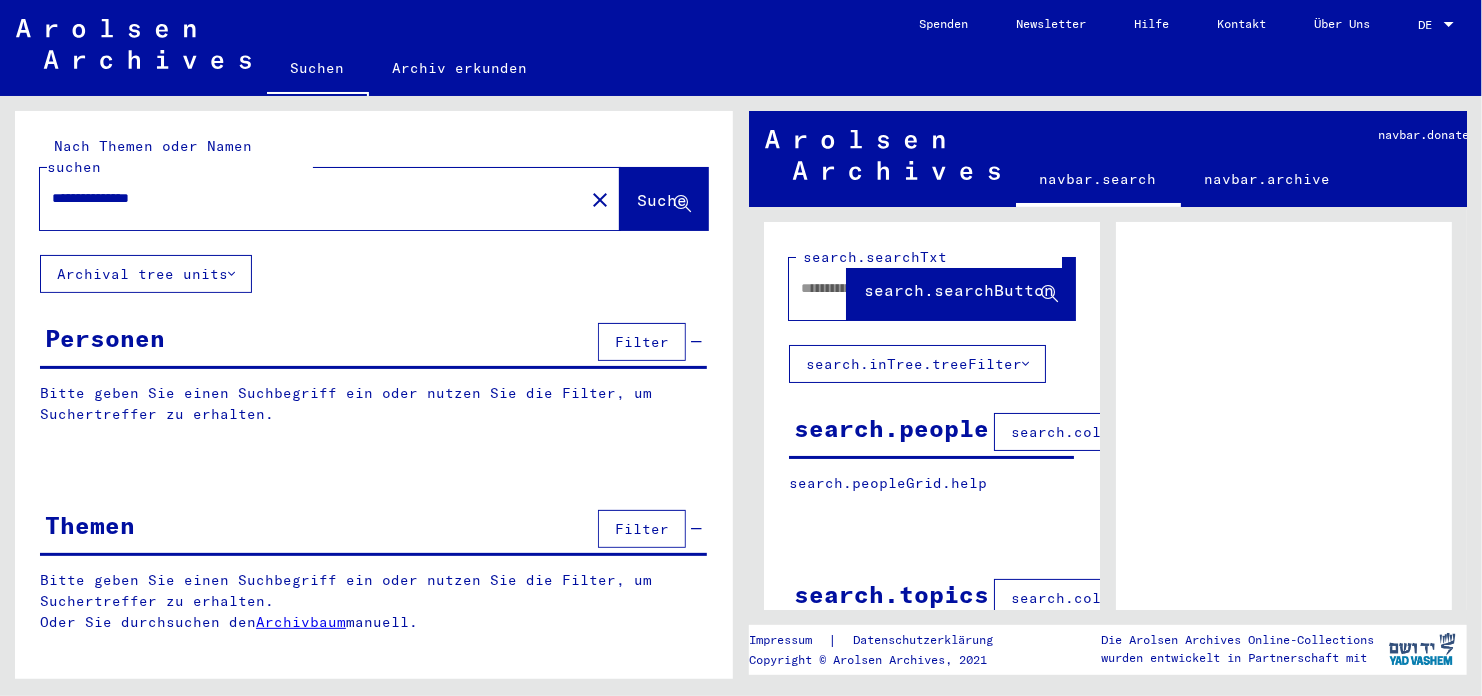 click on "**********" at bounding box center (312, 198) 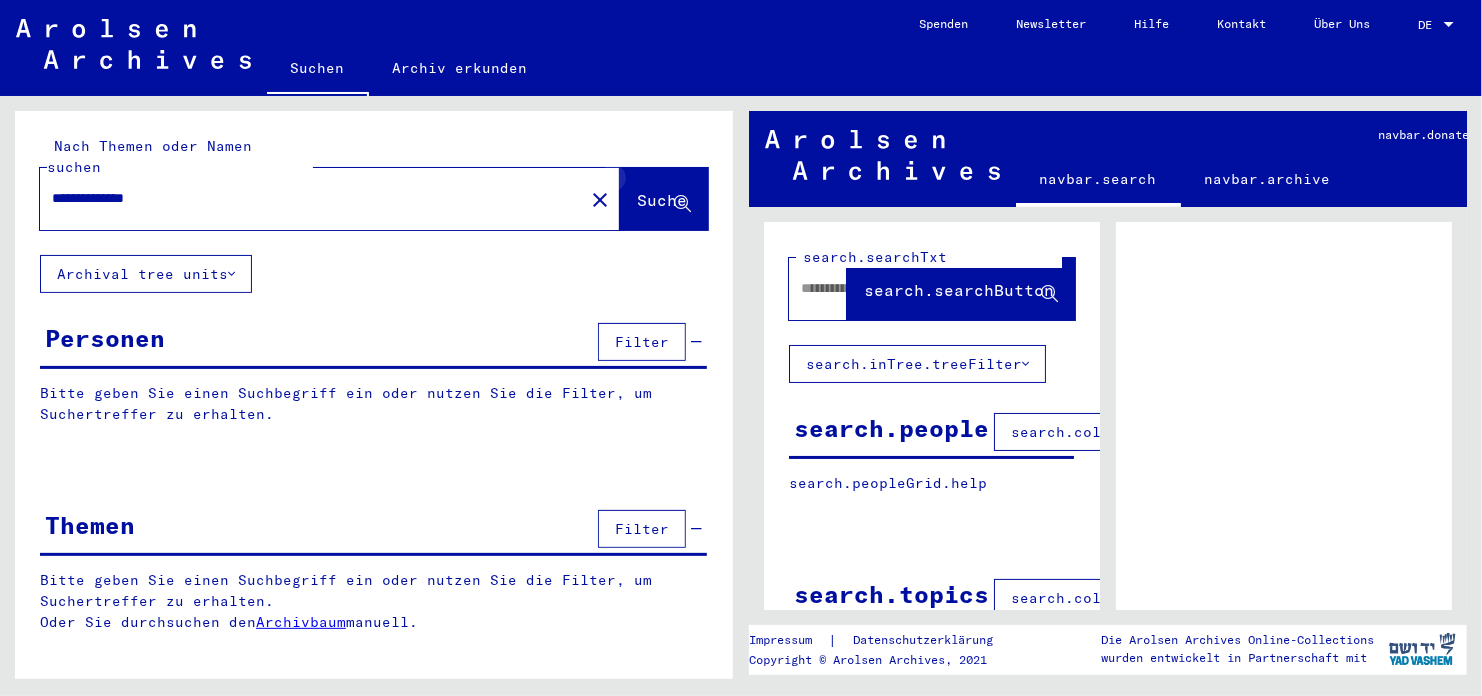 click 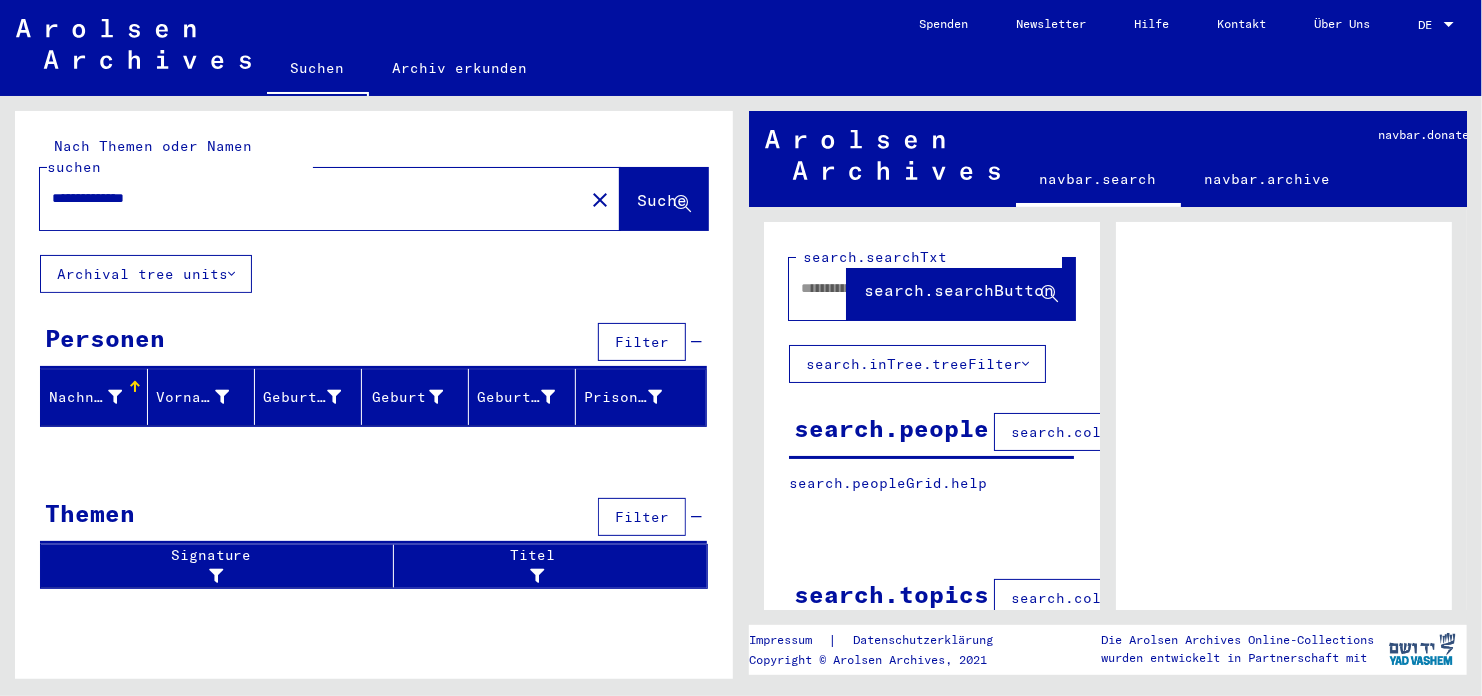 click on "**********" at bounding box center [312, 198] 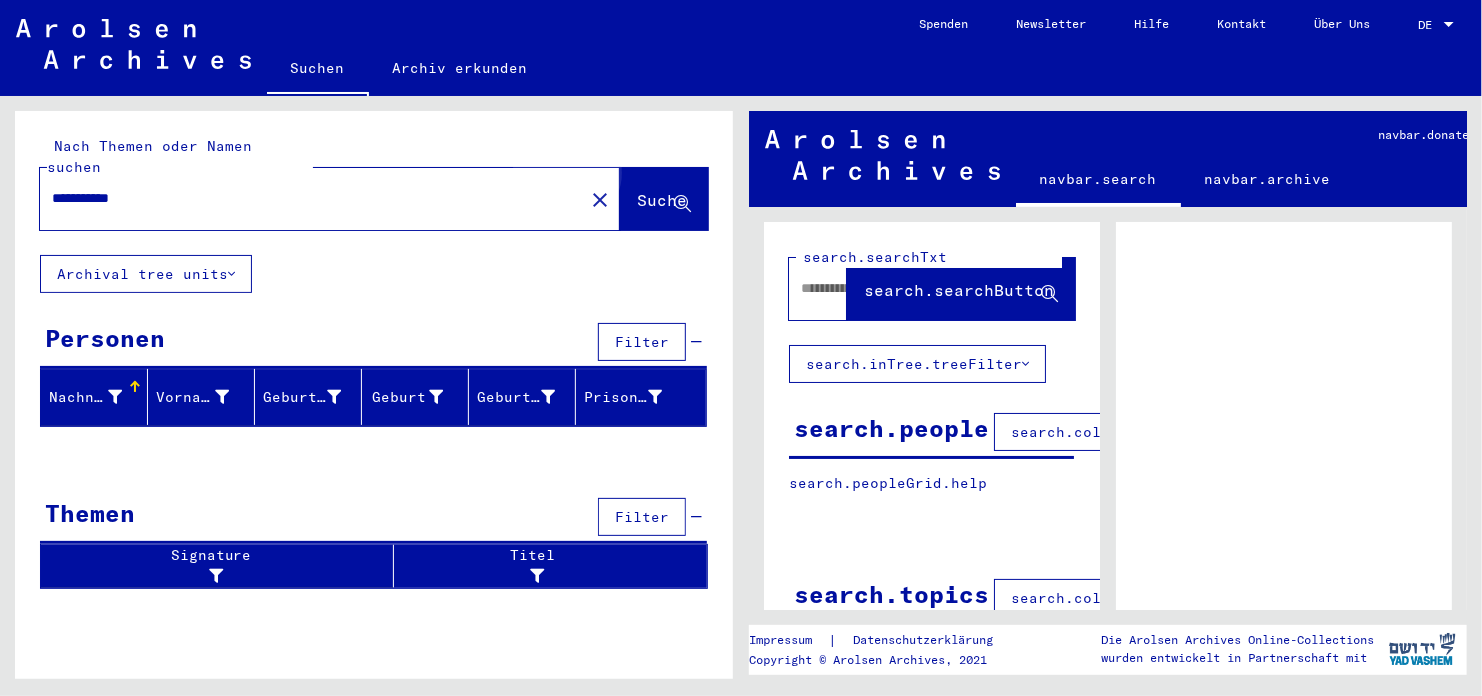 click on "Suche" 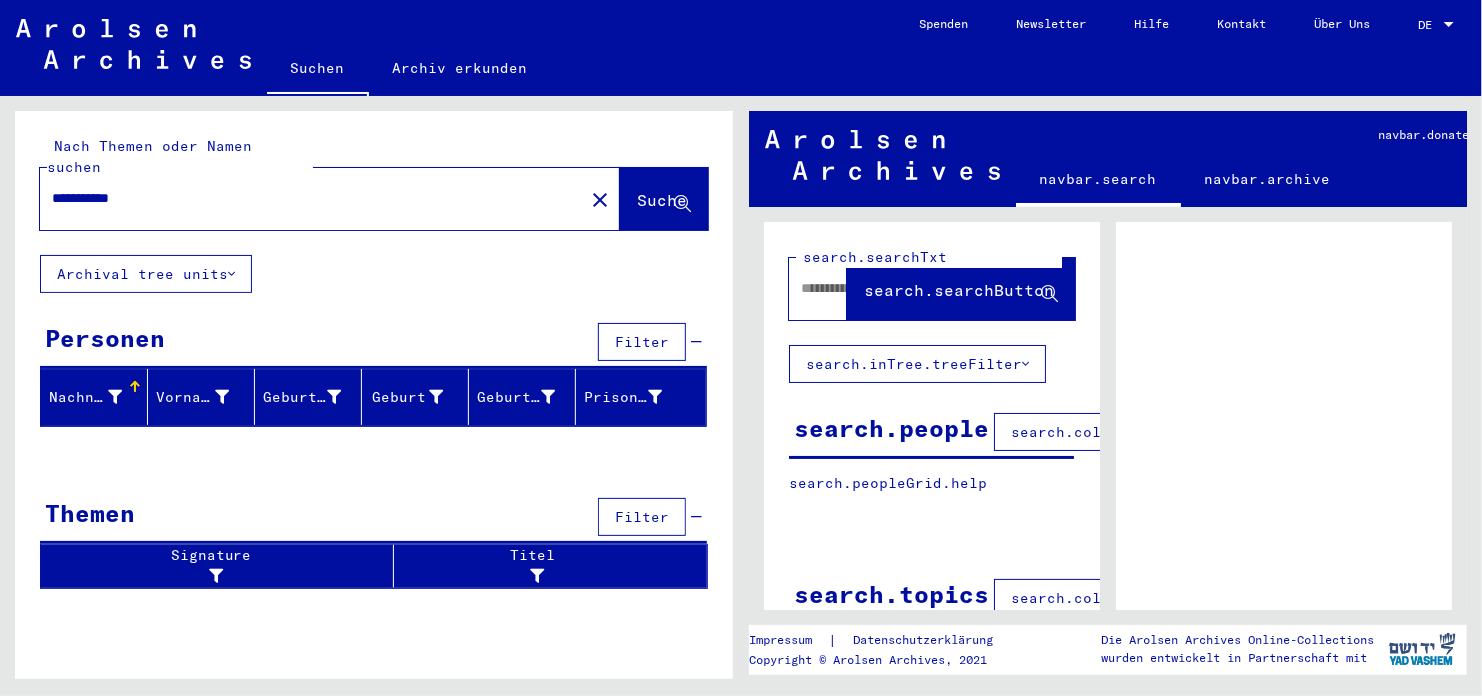 click on "Suche" 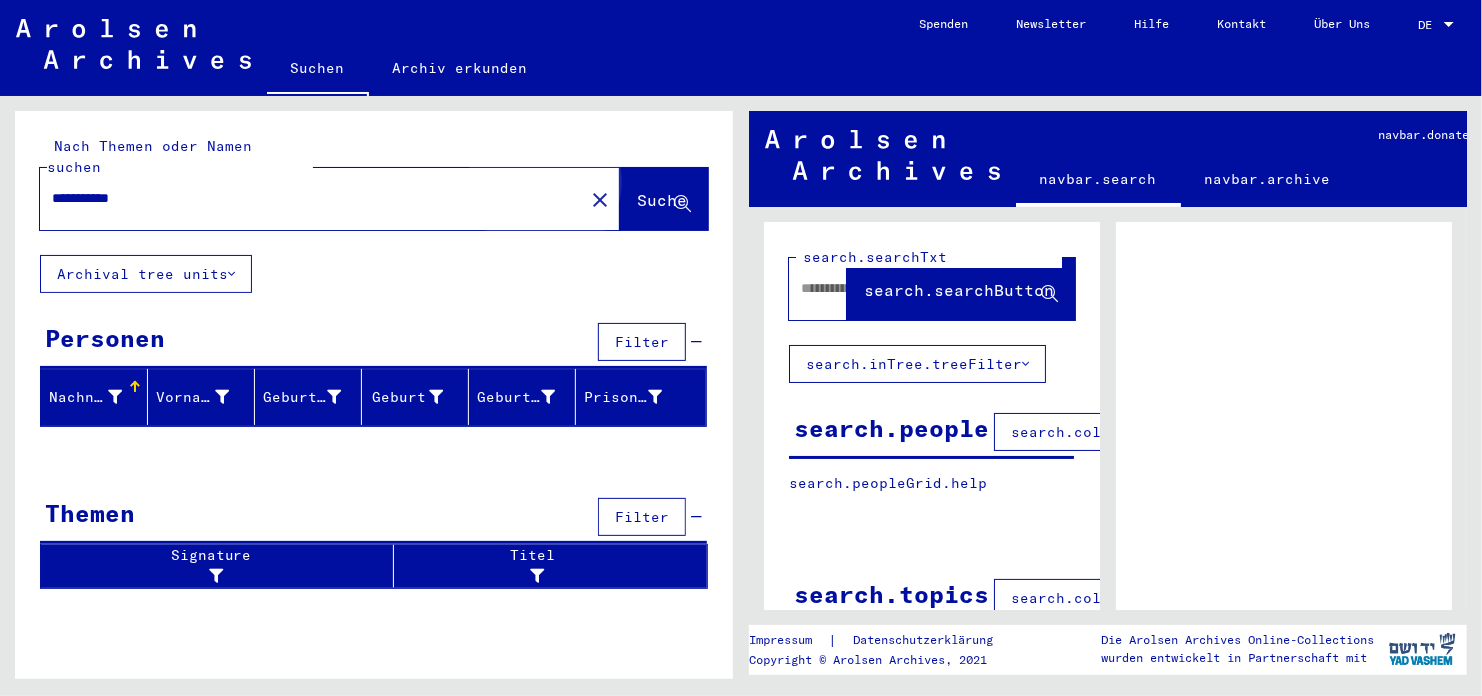 click on "Suche" 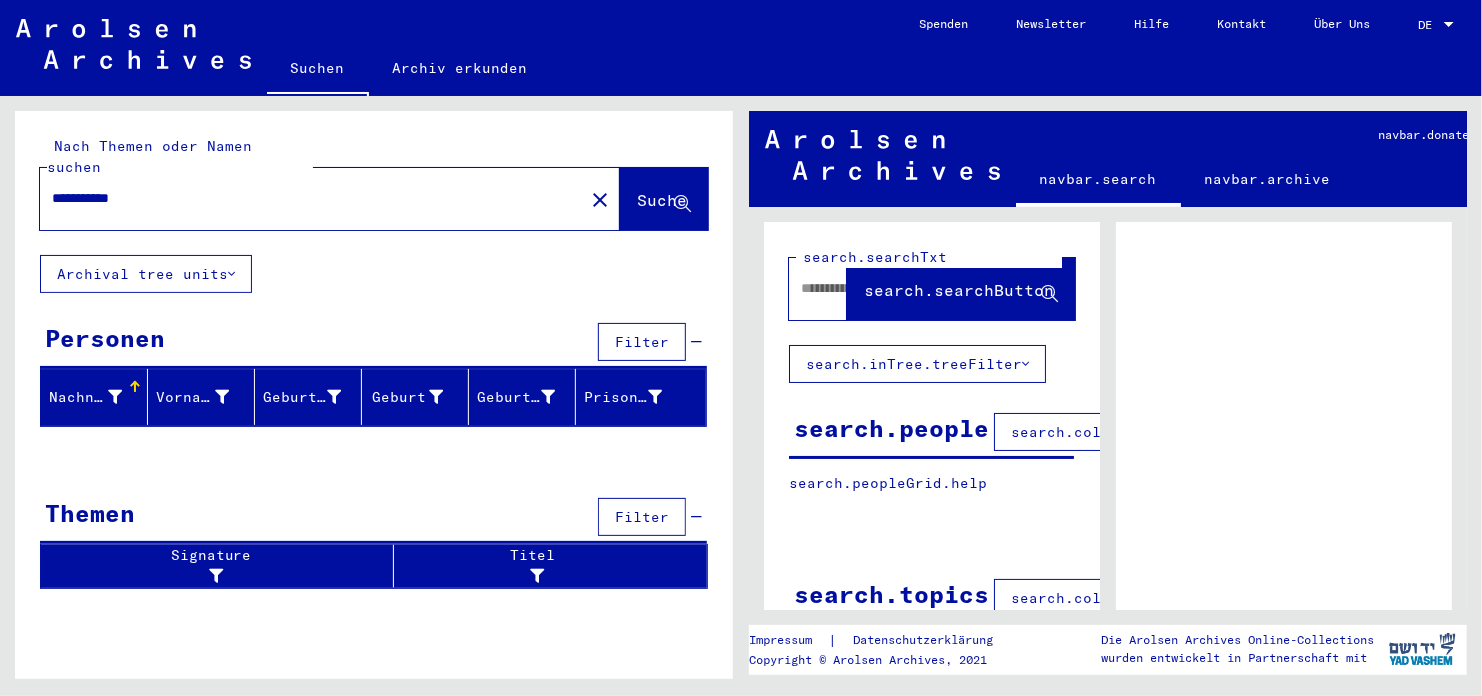 click on "**********" at bounding box center (312, 198) 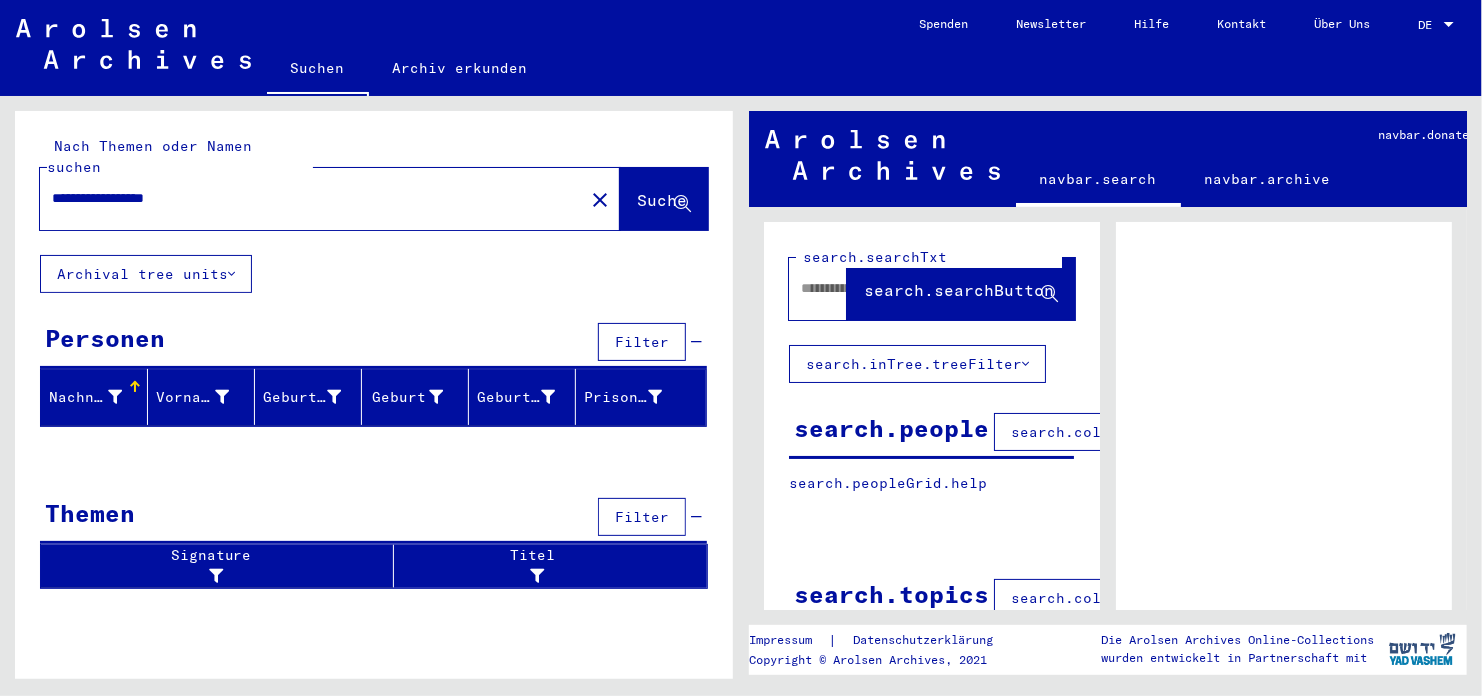 type on "**********" 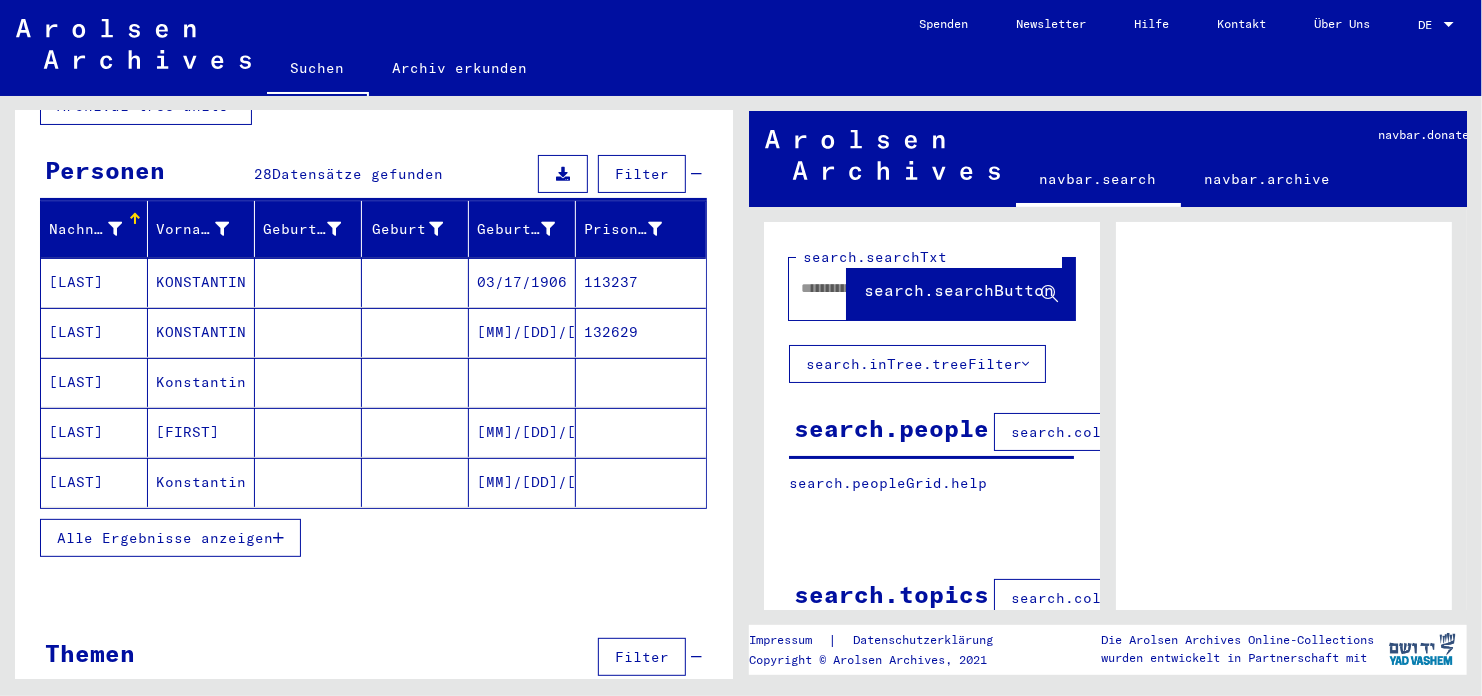 scroll, scrollTop: 191, scrollLeft: 0, axis: vertical 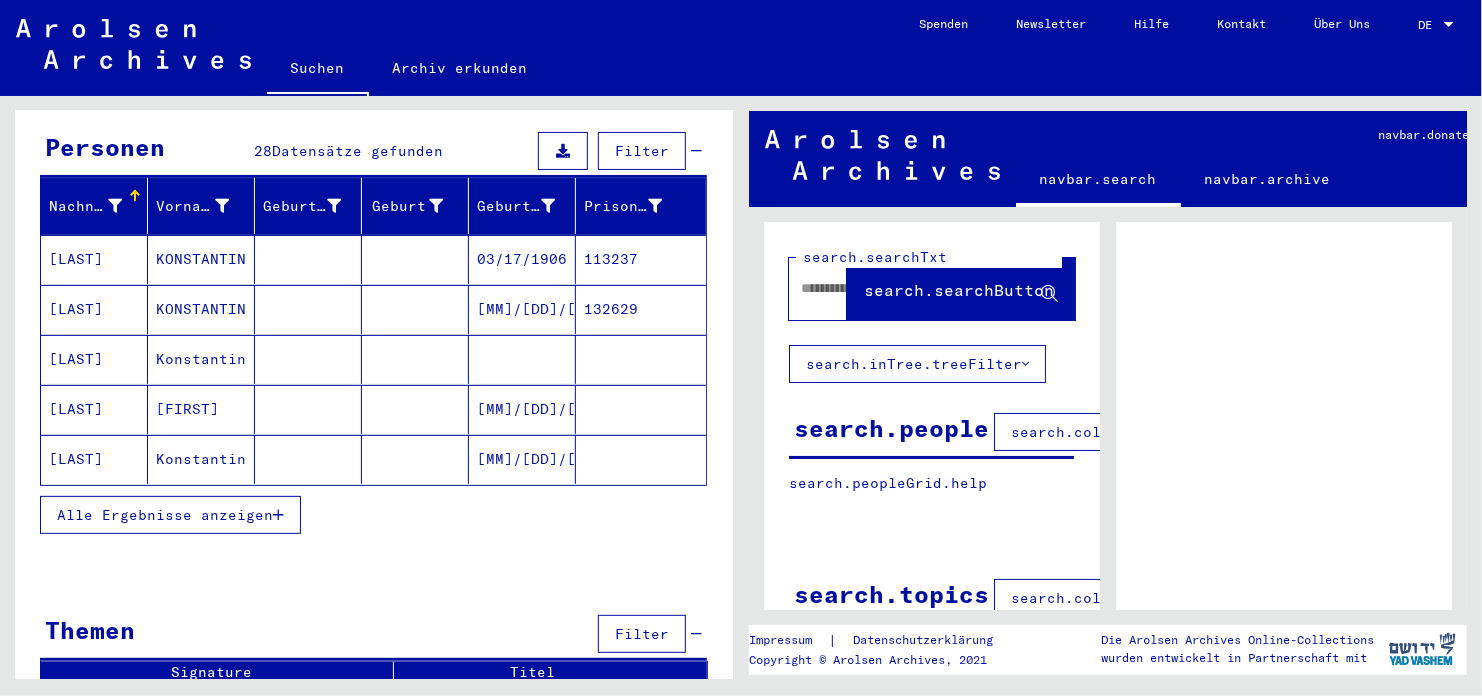 click on "Alle Ergebnisse anzeigen" at bounding box center (165, 515) 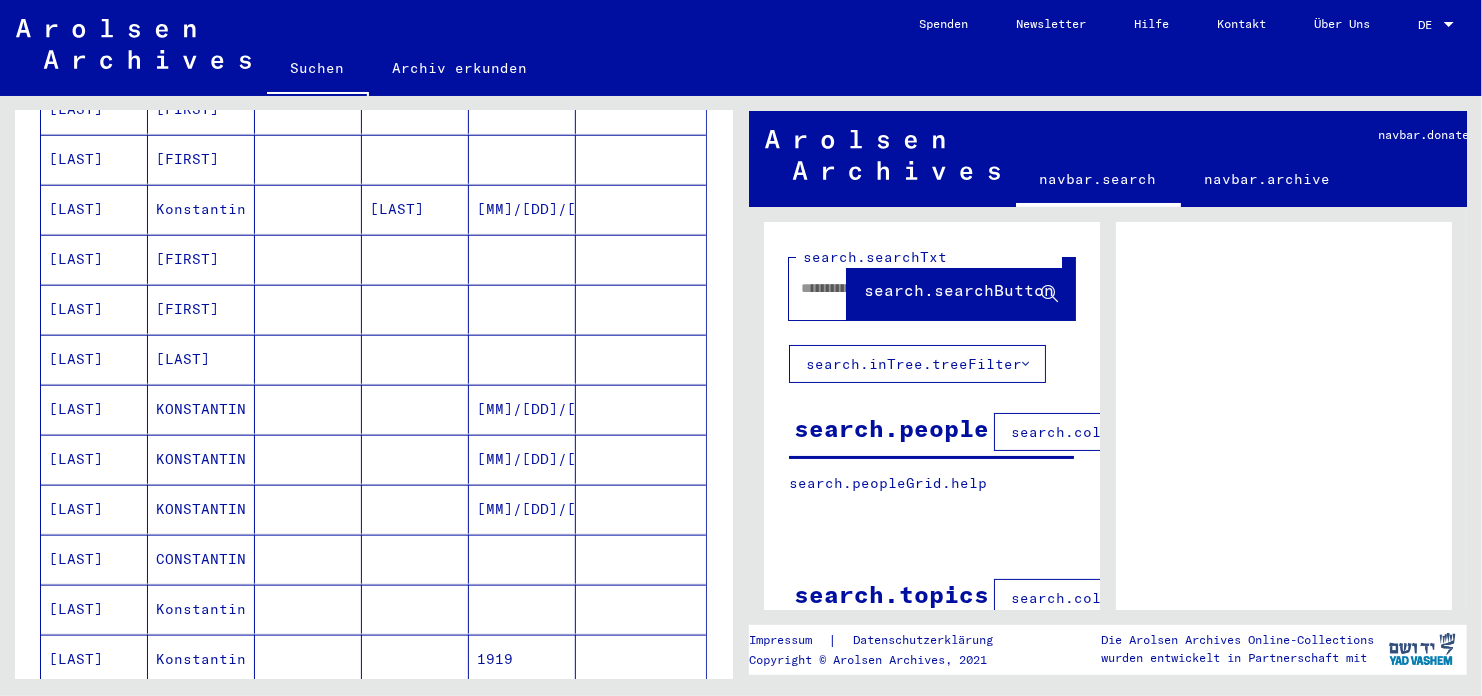 scroll, scrollTop: 1091, scrollLeft: 0, axis: vertical 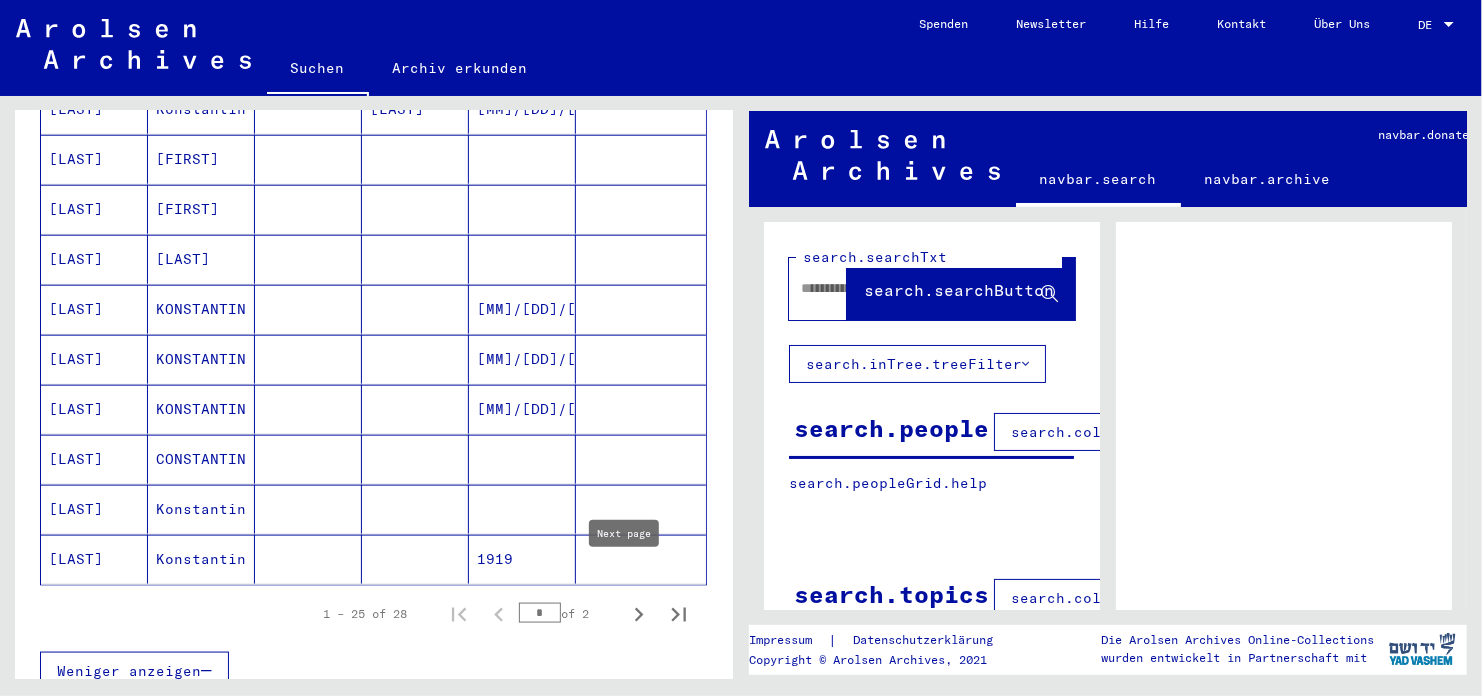 click 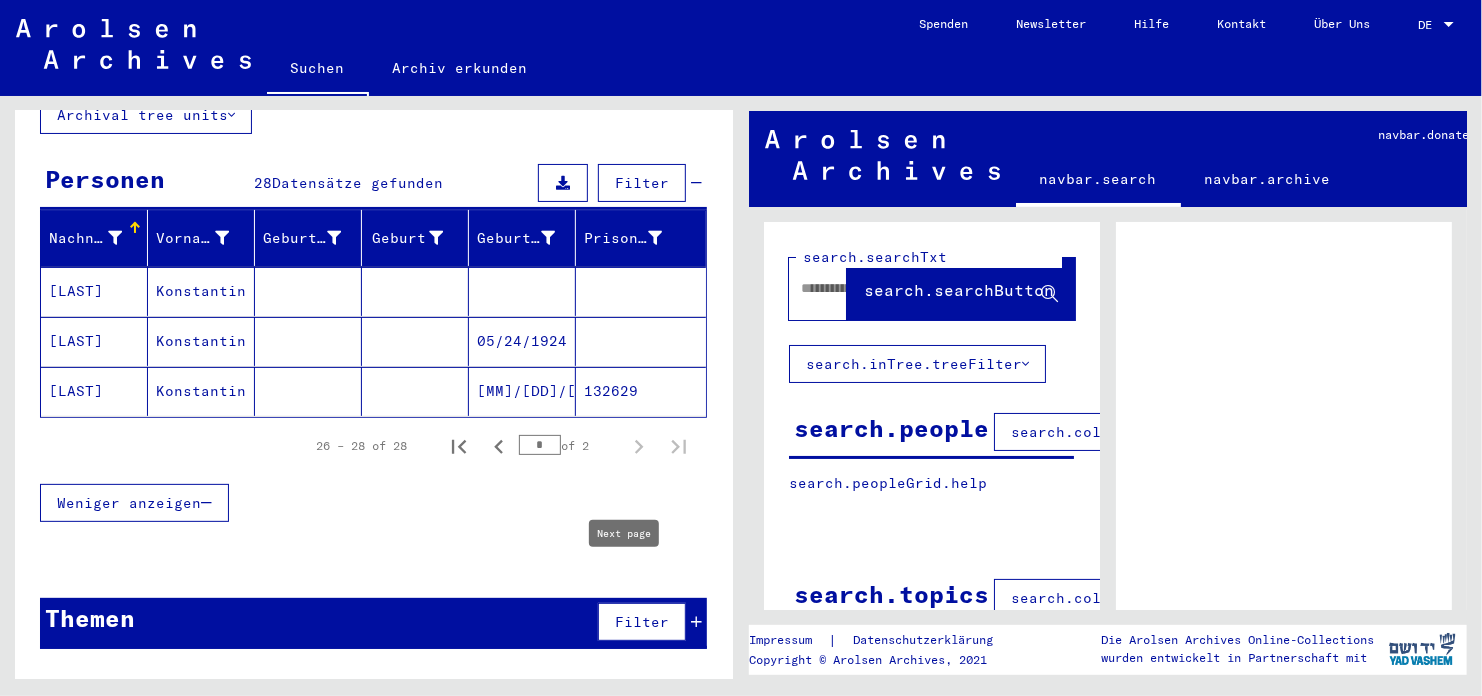 scroll, scrollTop: 132, scrollLeft: 0, axis: vertical 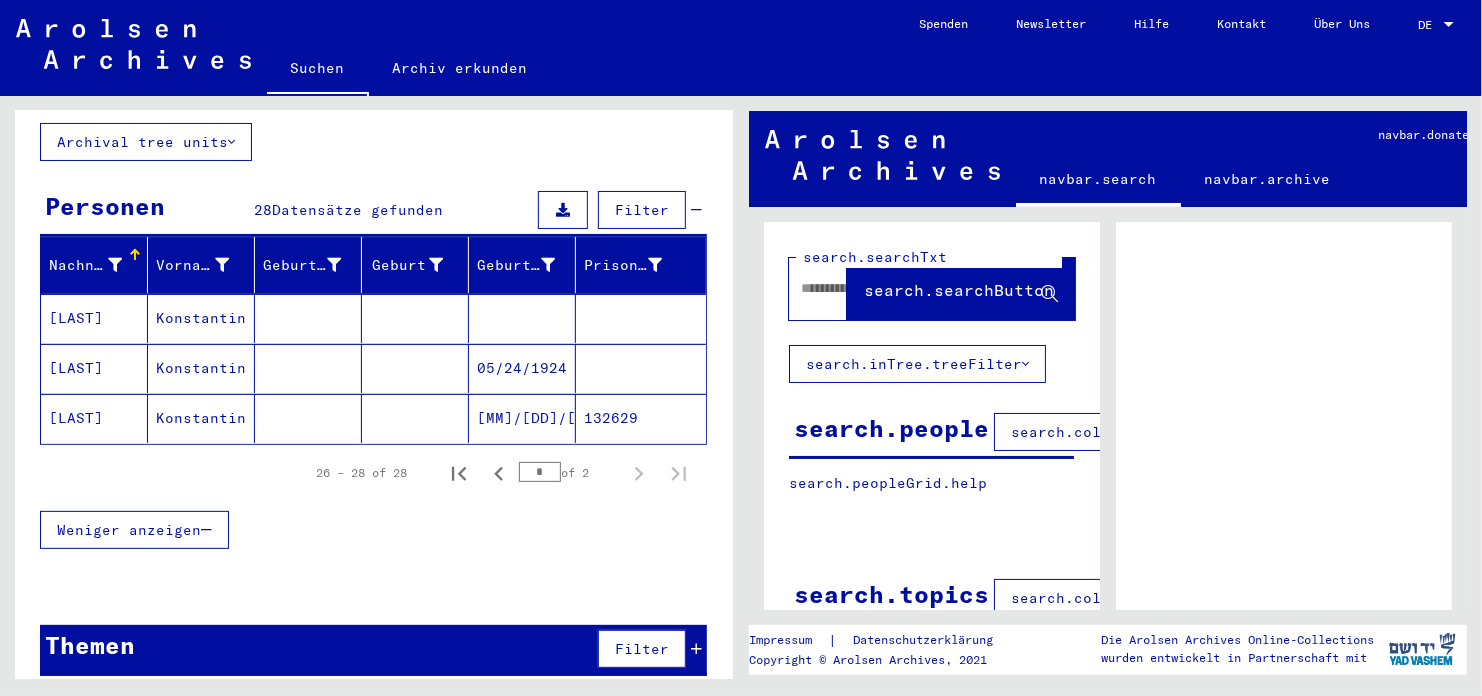 click on "[LAST]" at bounding box center (94, 368) 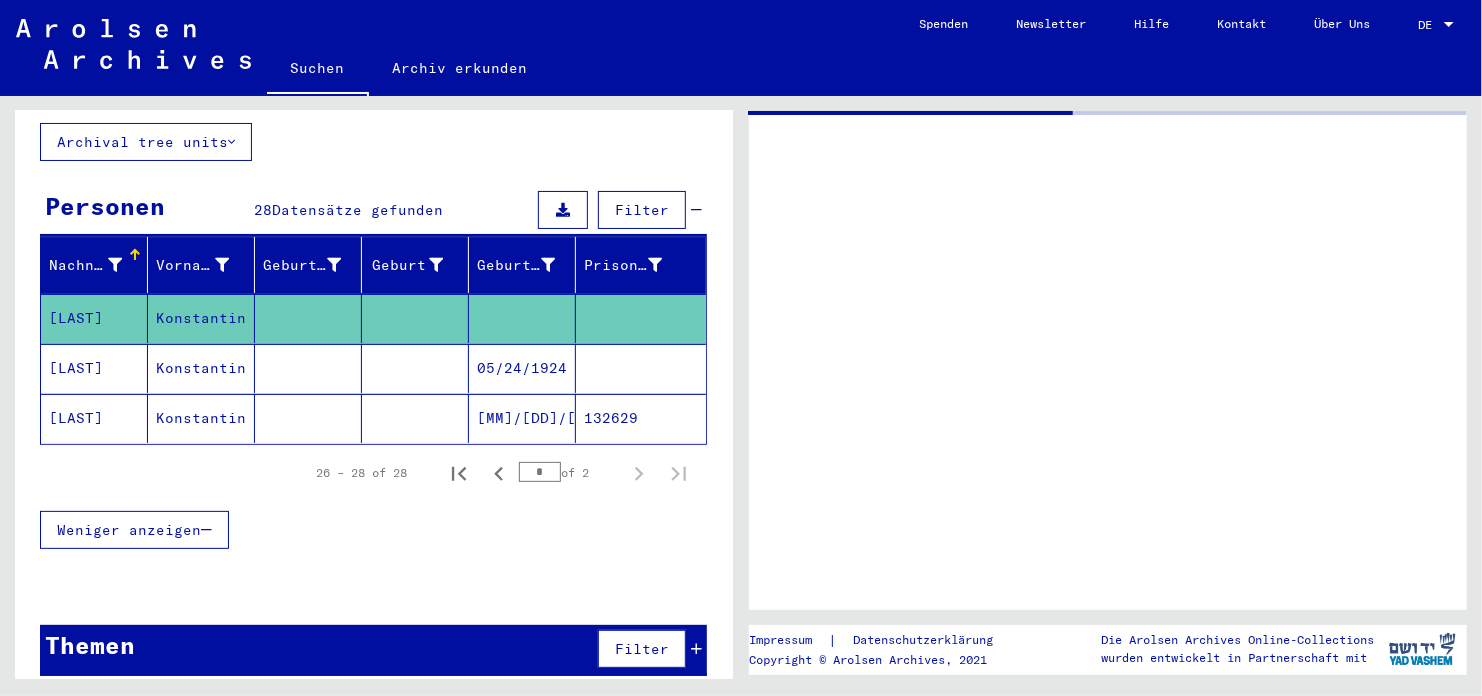 scroll, scrollTop: 124, scrollLeft: 0, axis: vertical 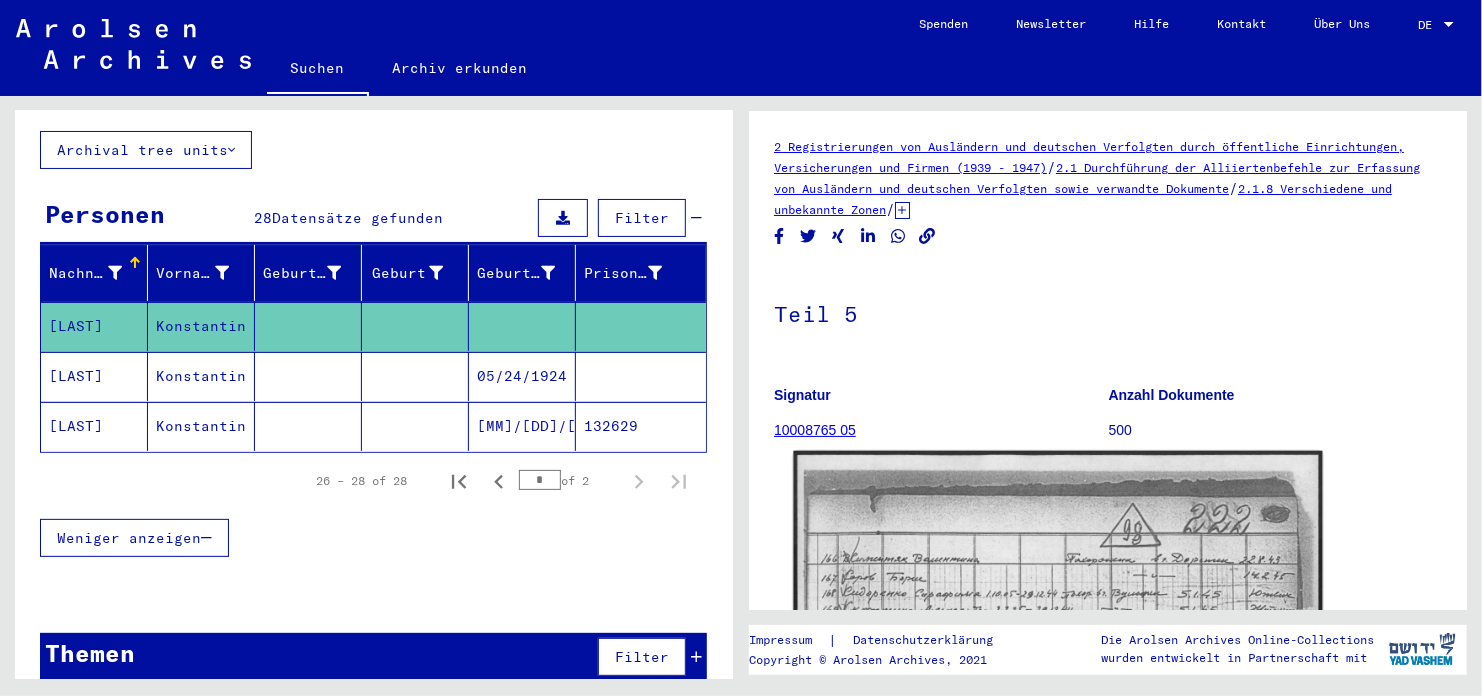 click 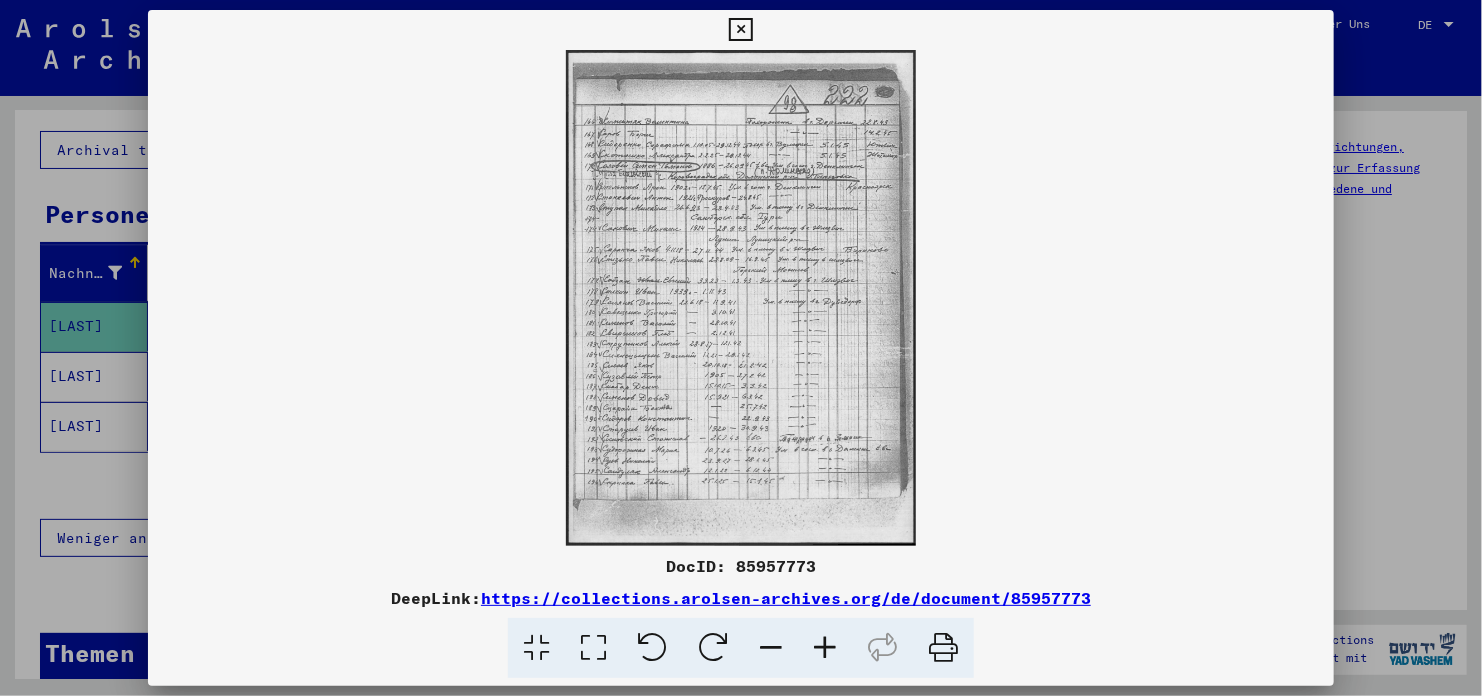 click at bounding box center [825, 648] 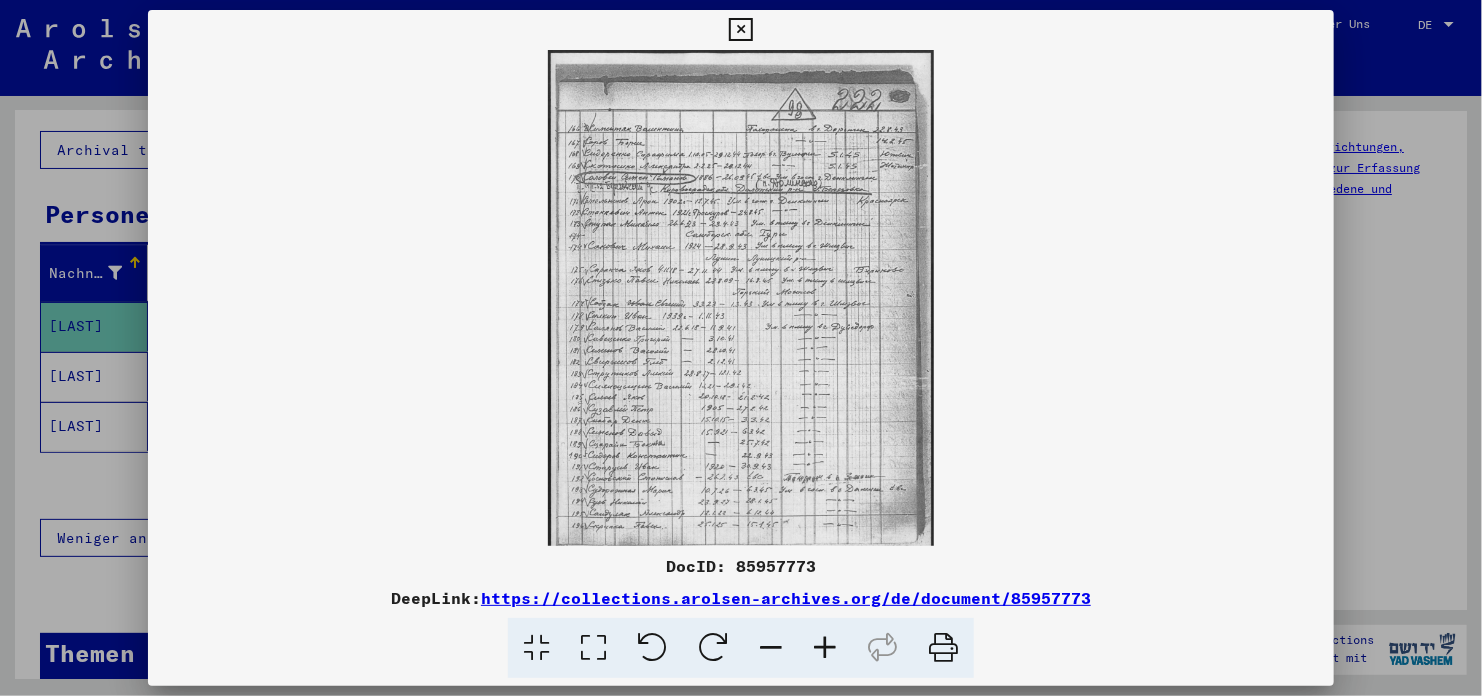 click at bounding box center (825, 648) 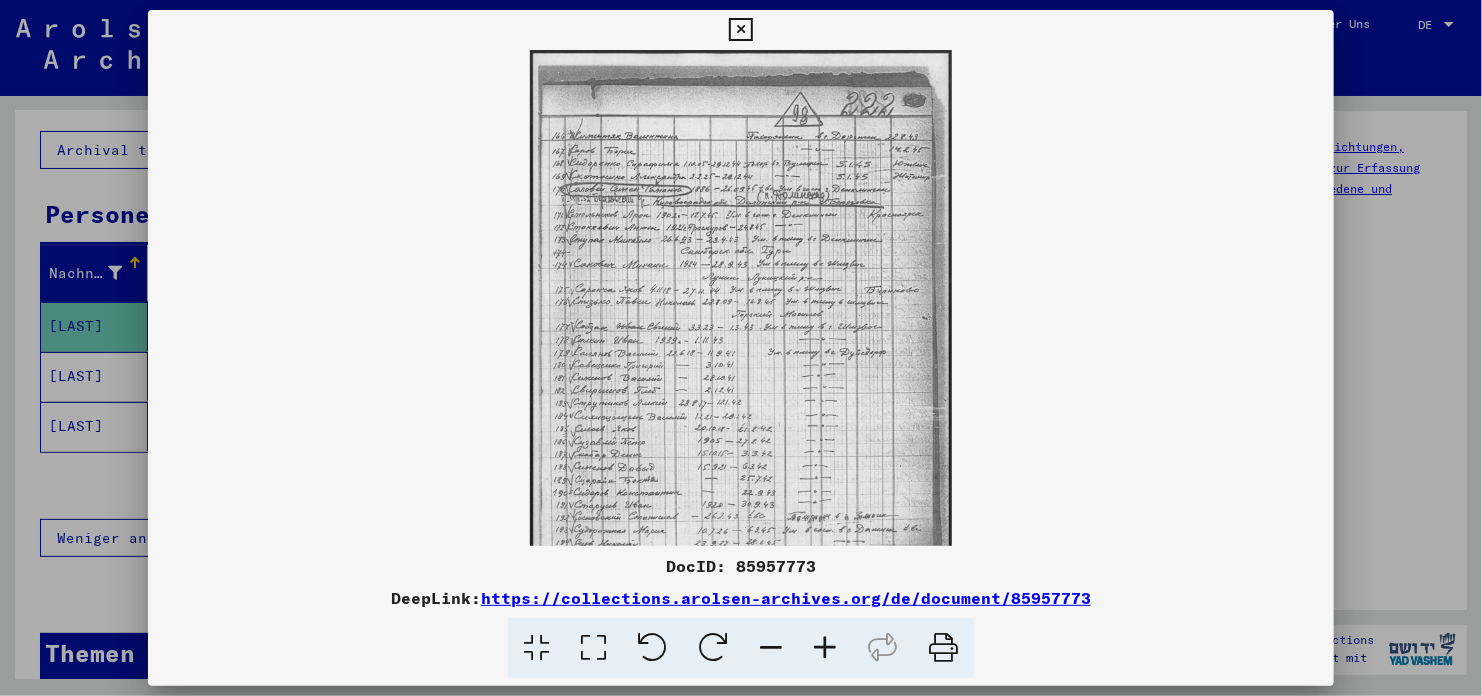 click at bounding box center (825, 648) 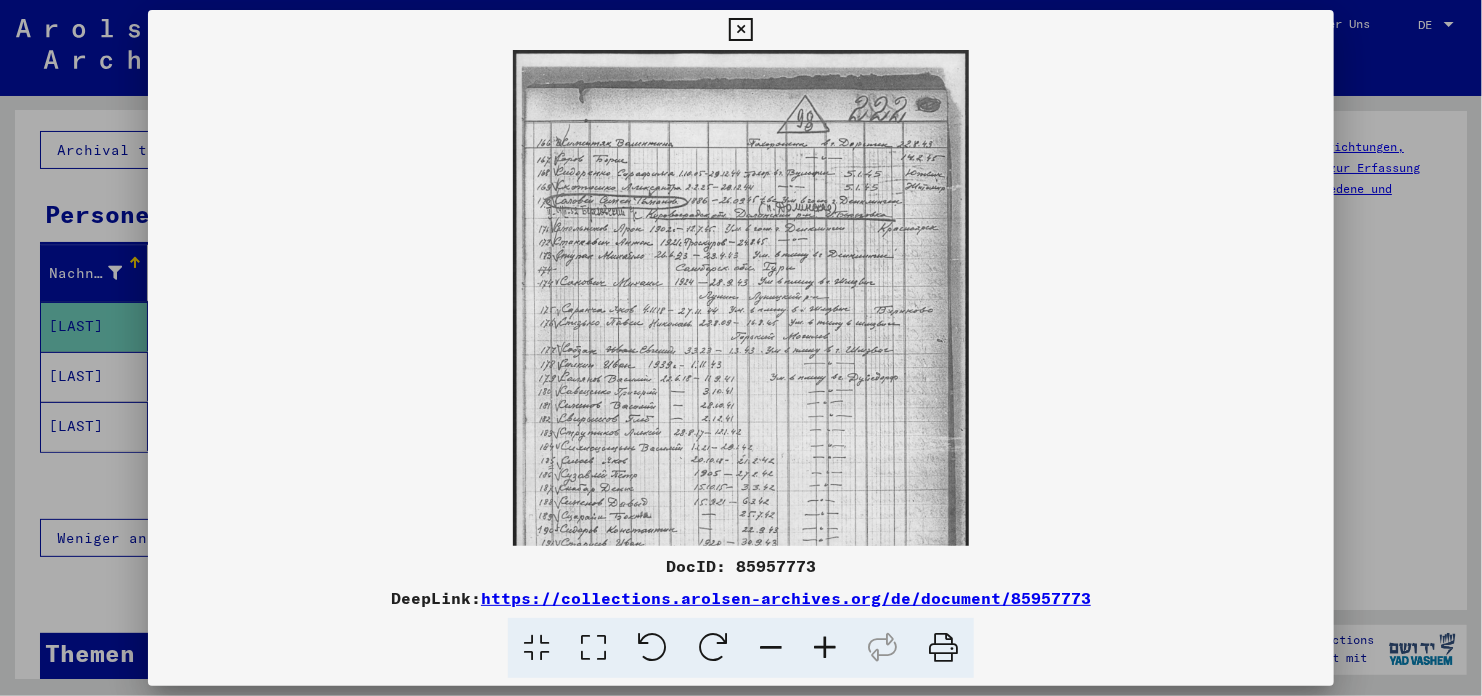 click at bounding box center (825, 648) 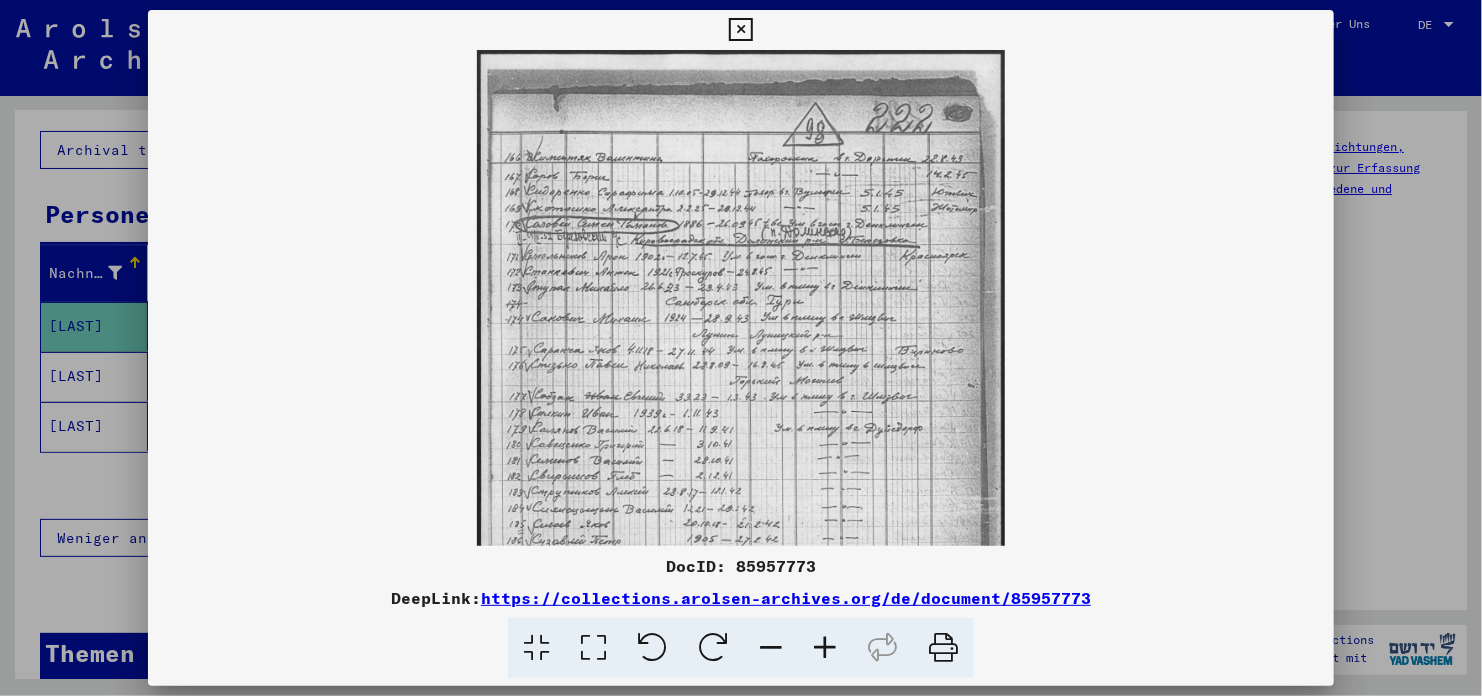 click at bounding box center (825, 648) 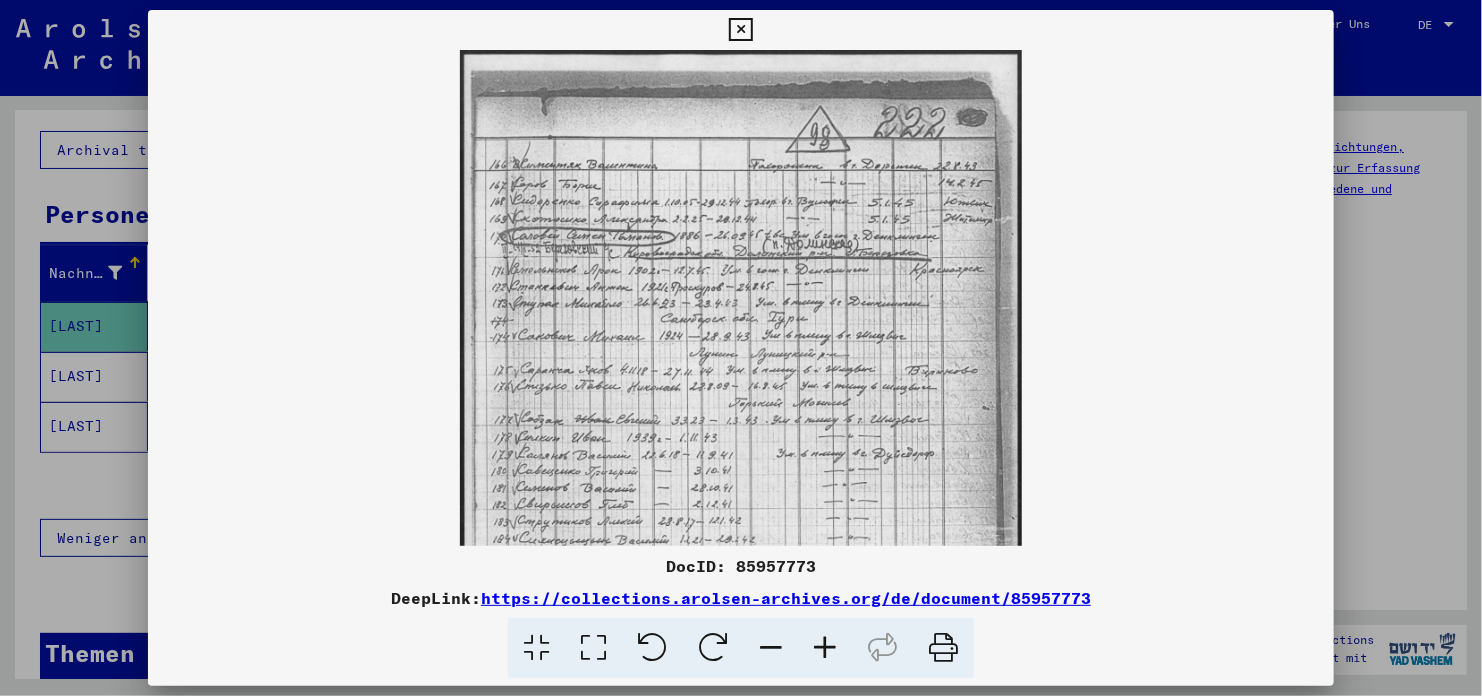 click at bounding box center (825, 648) 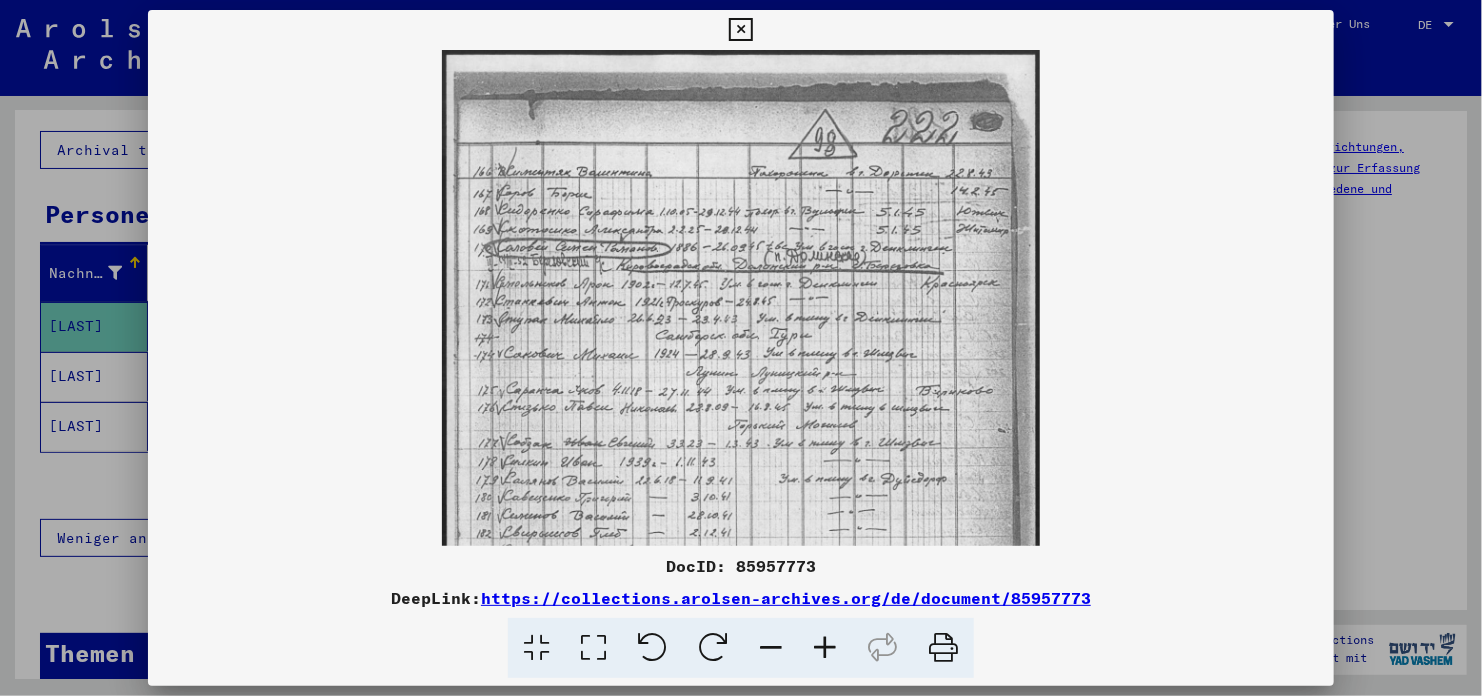 click at bounding box center [825, 648] 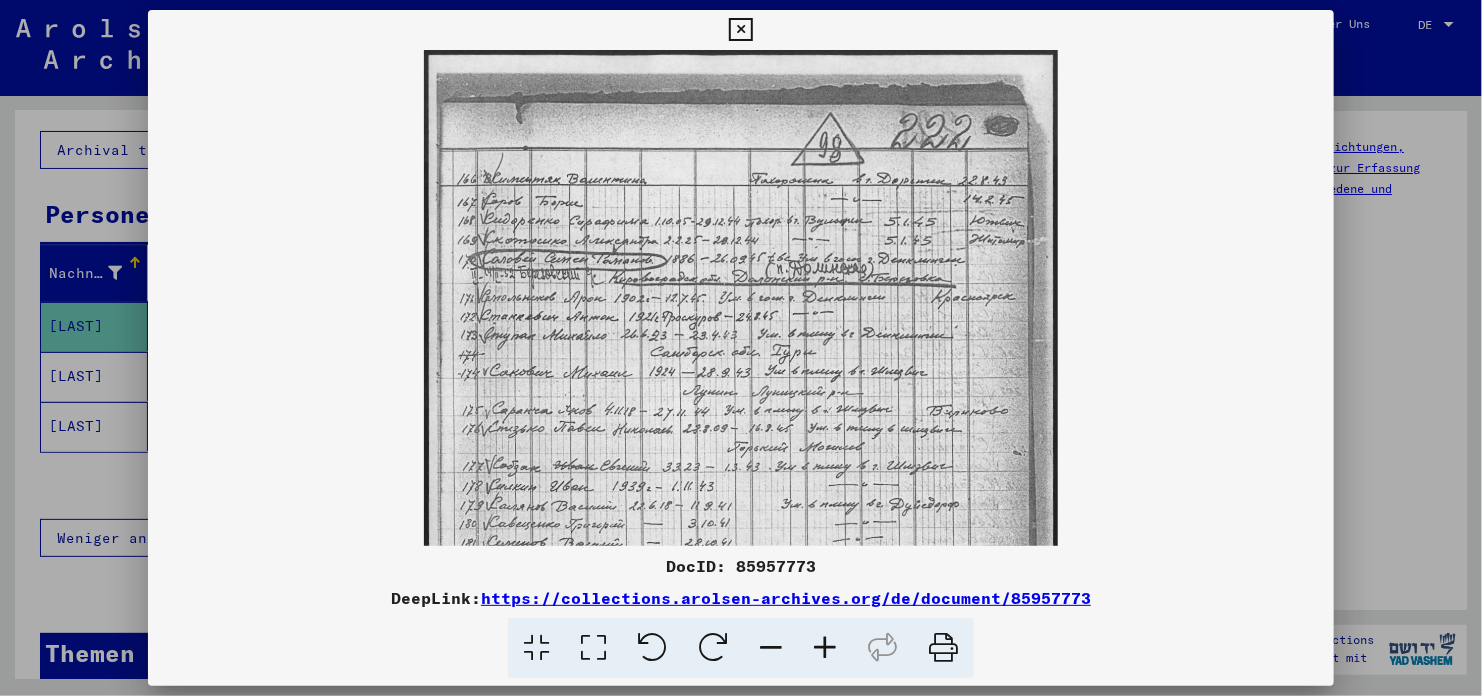 click at bounding box center [825, 648] 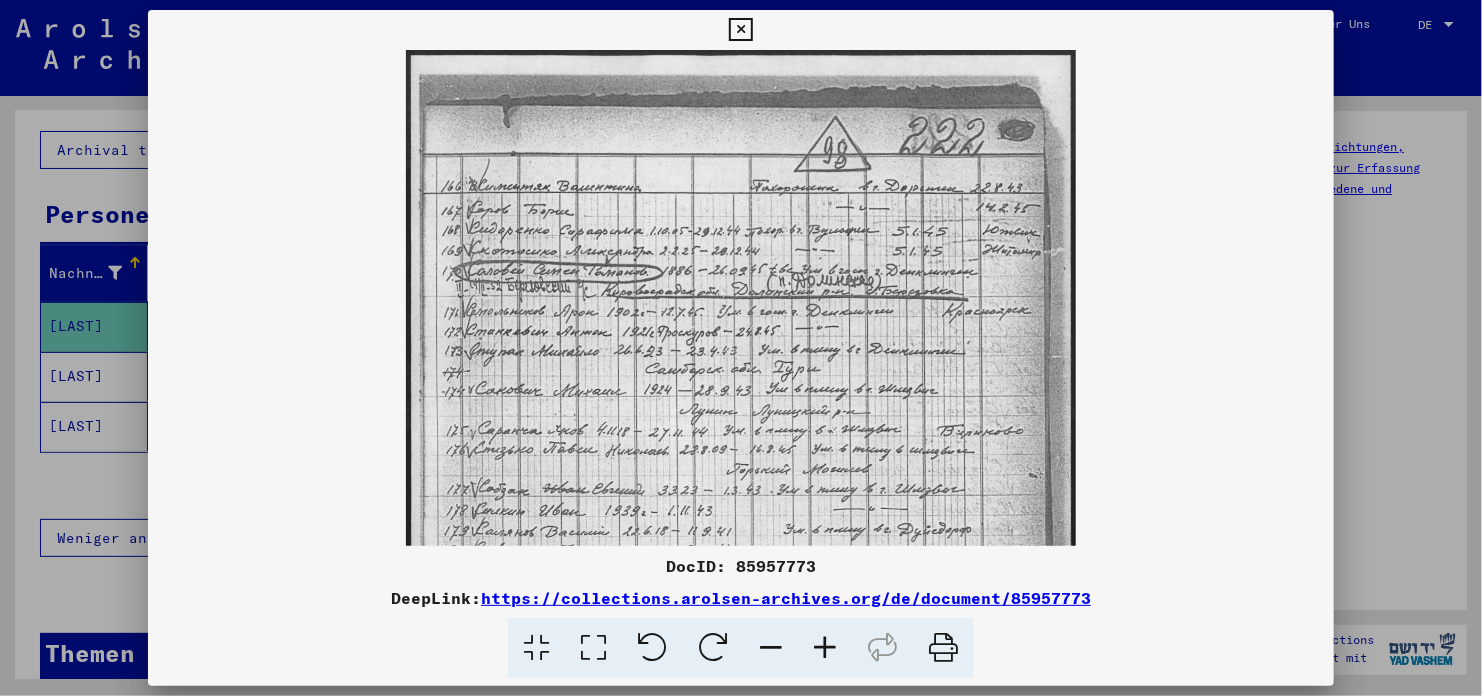 click at bounding box center (825, 648) 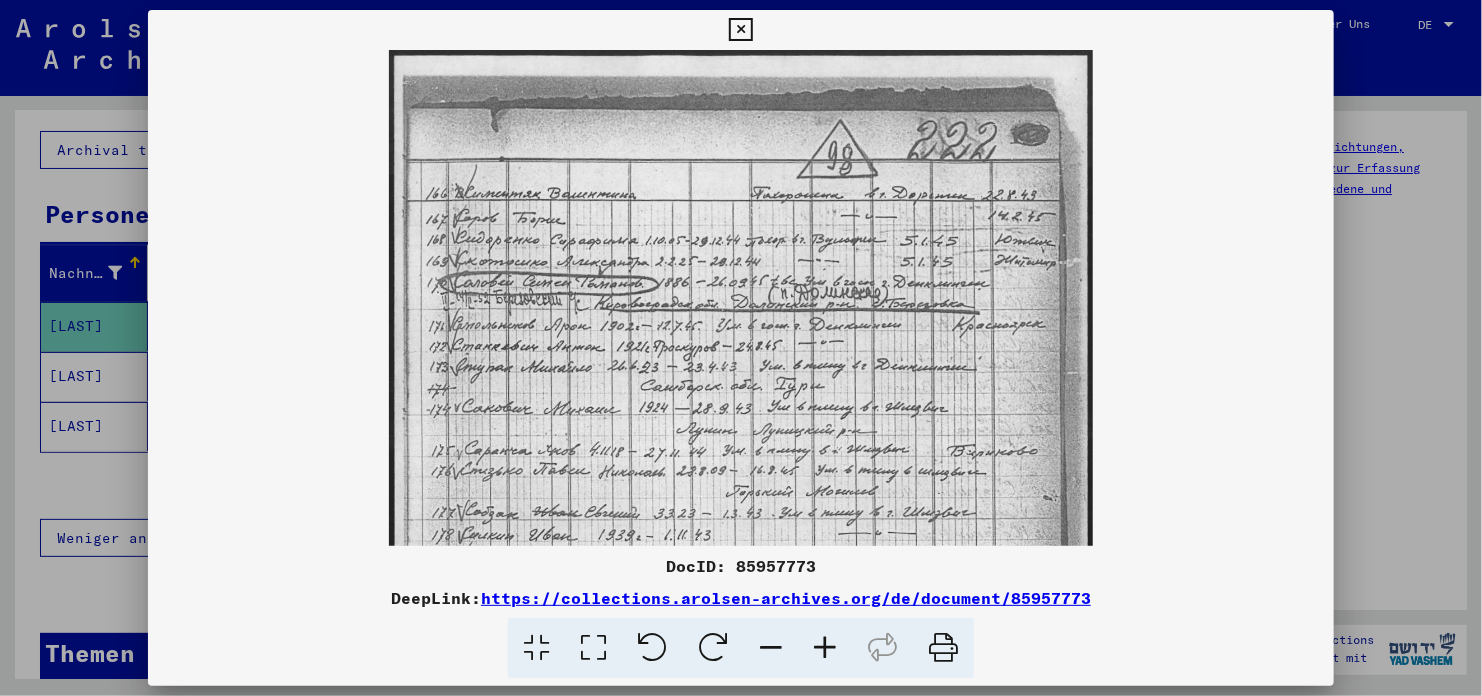 click at bounding box center (825, 648) 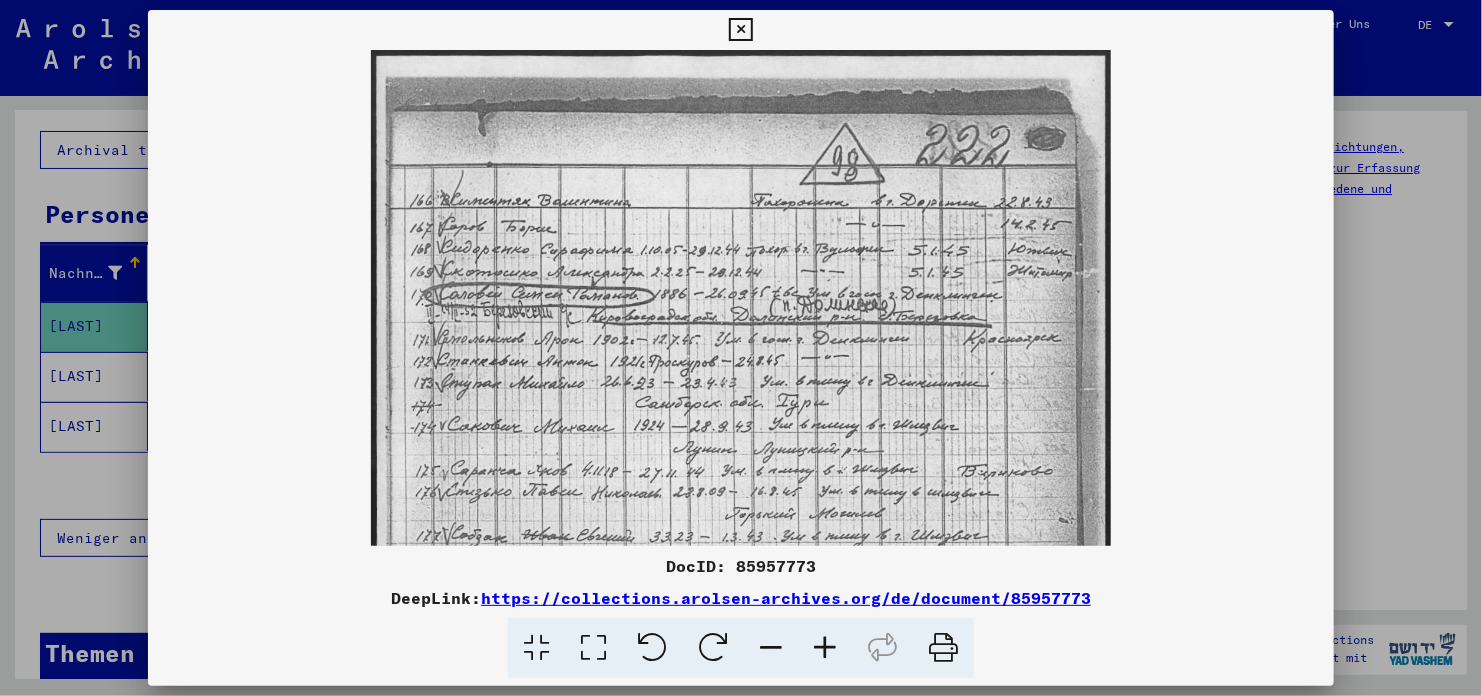 click at bounding box center (825, 648) 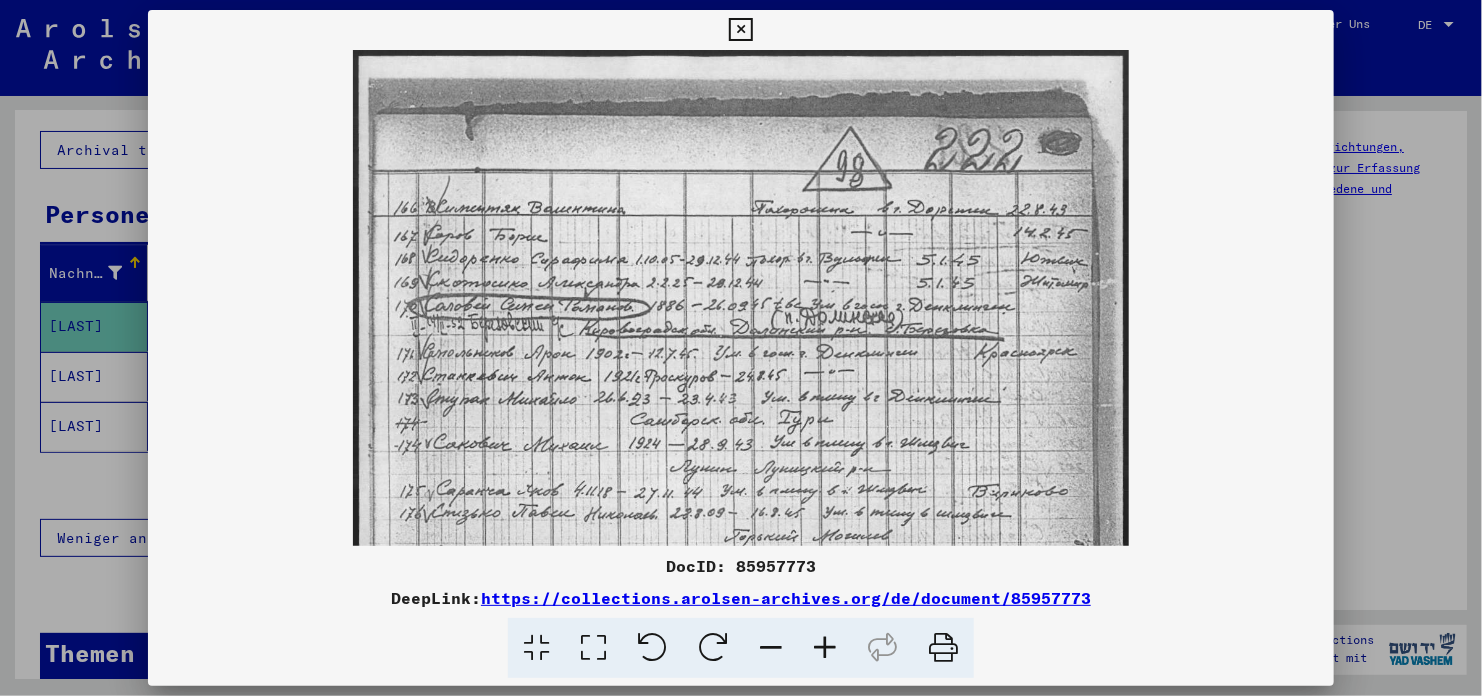 click at bounding box center (825, 648) 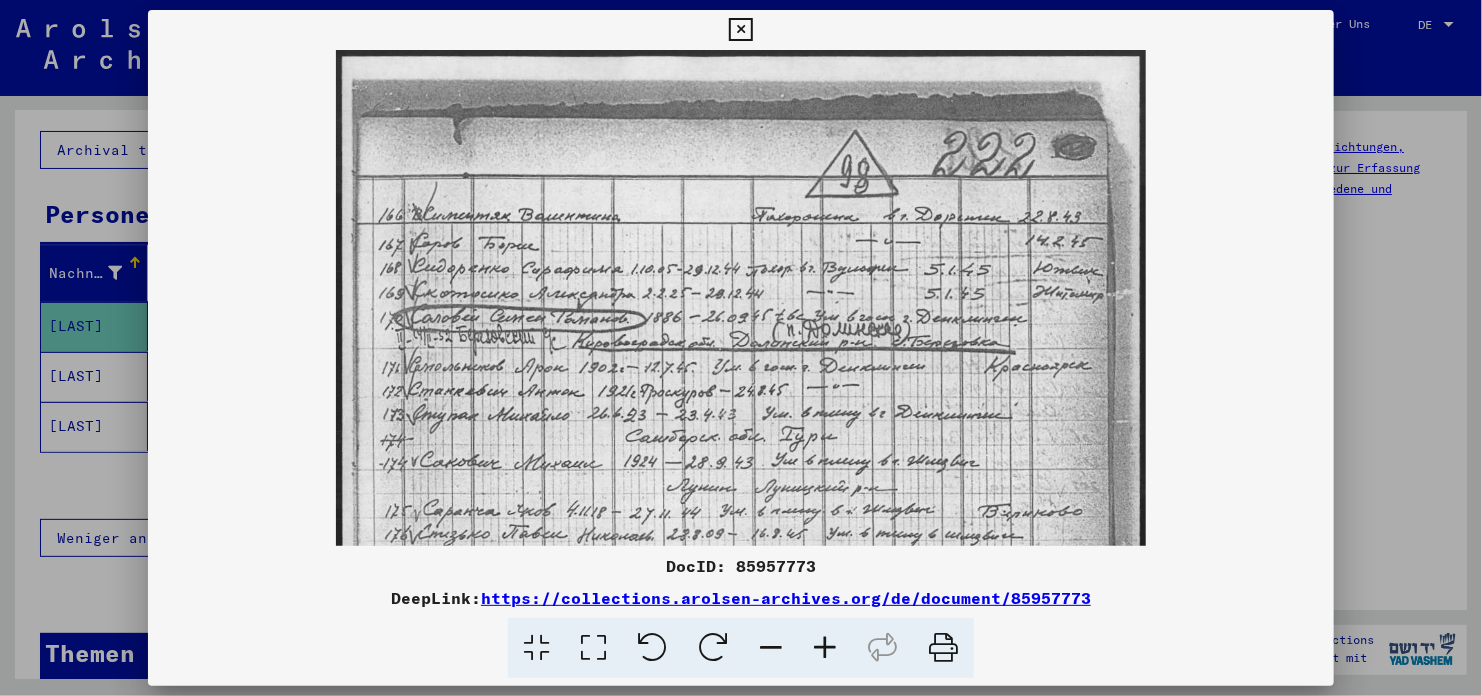 click at bounding box center (825, 648) 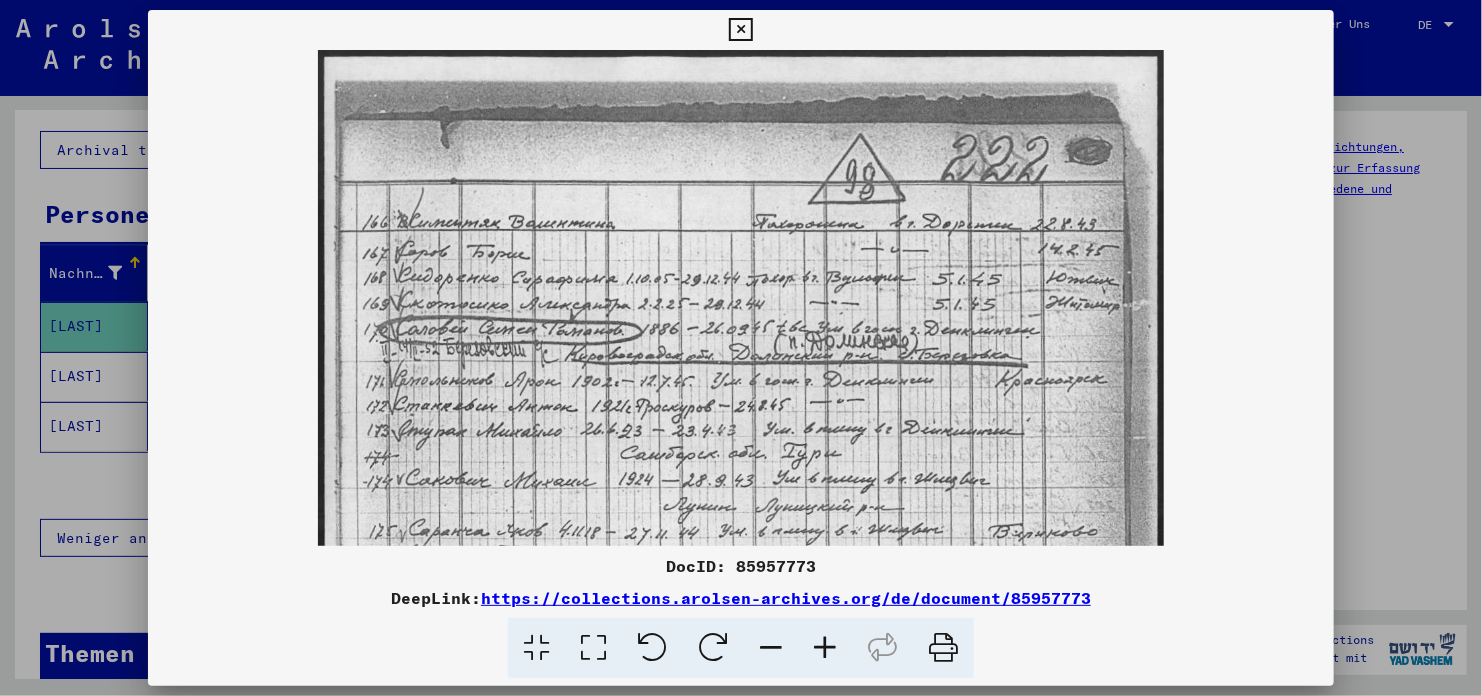 click at bounding box center (825, 648) 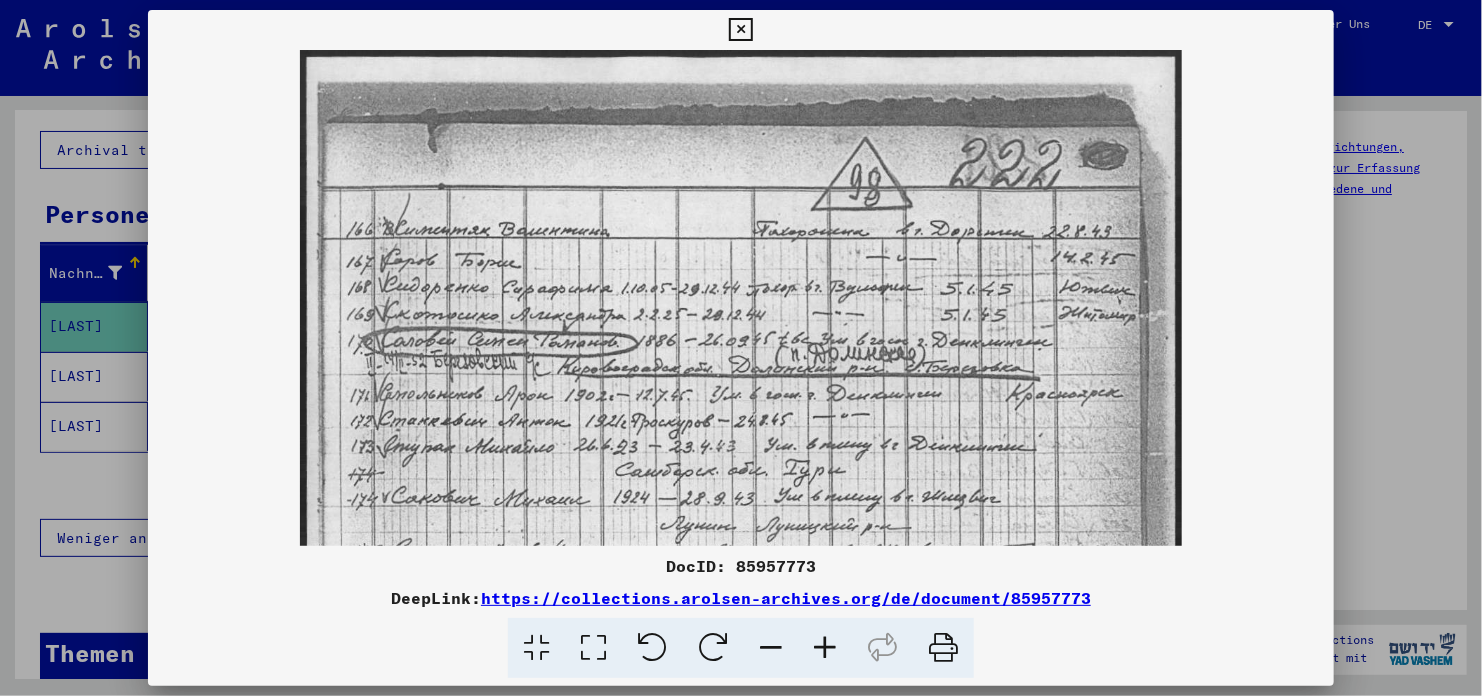click at bounding box center (825, 648) 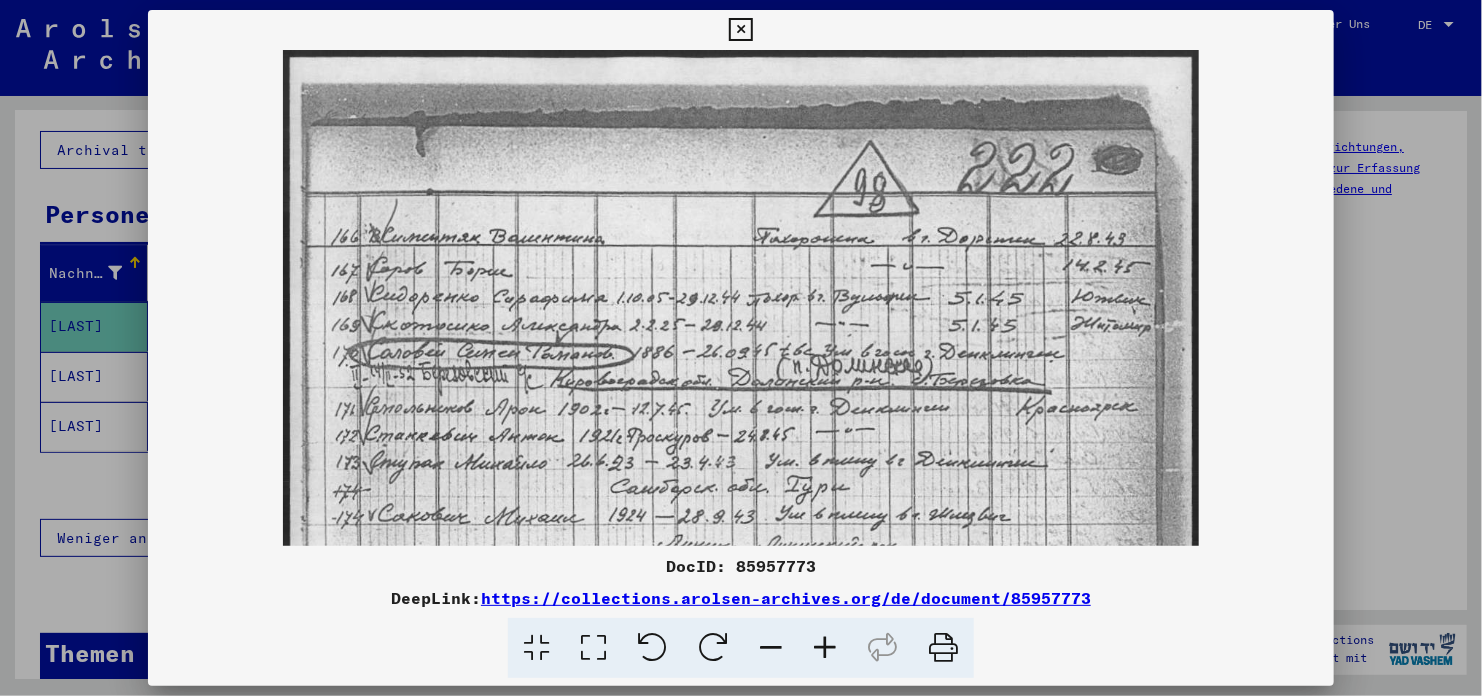 click at bounding box center [825, 648] 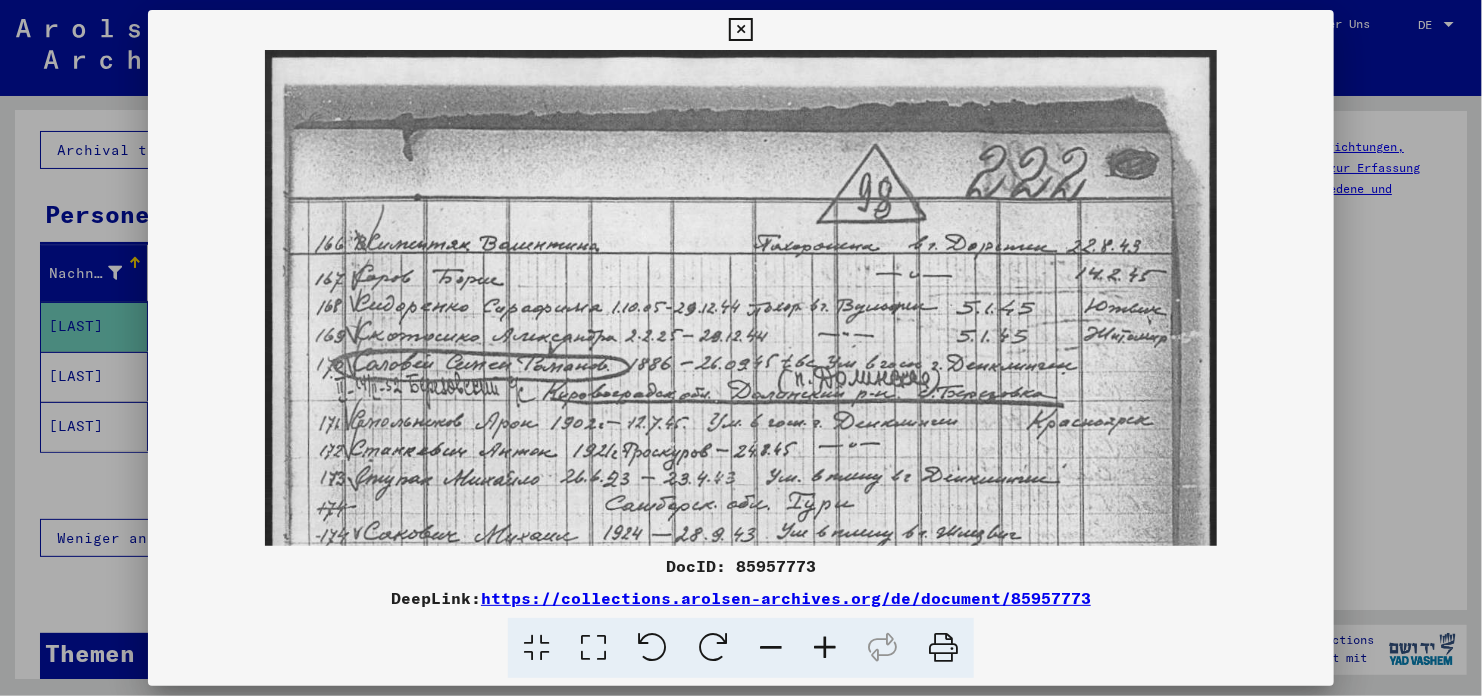 click at bounding box center (825, 648) 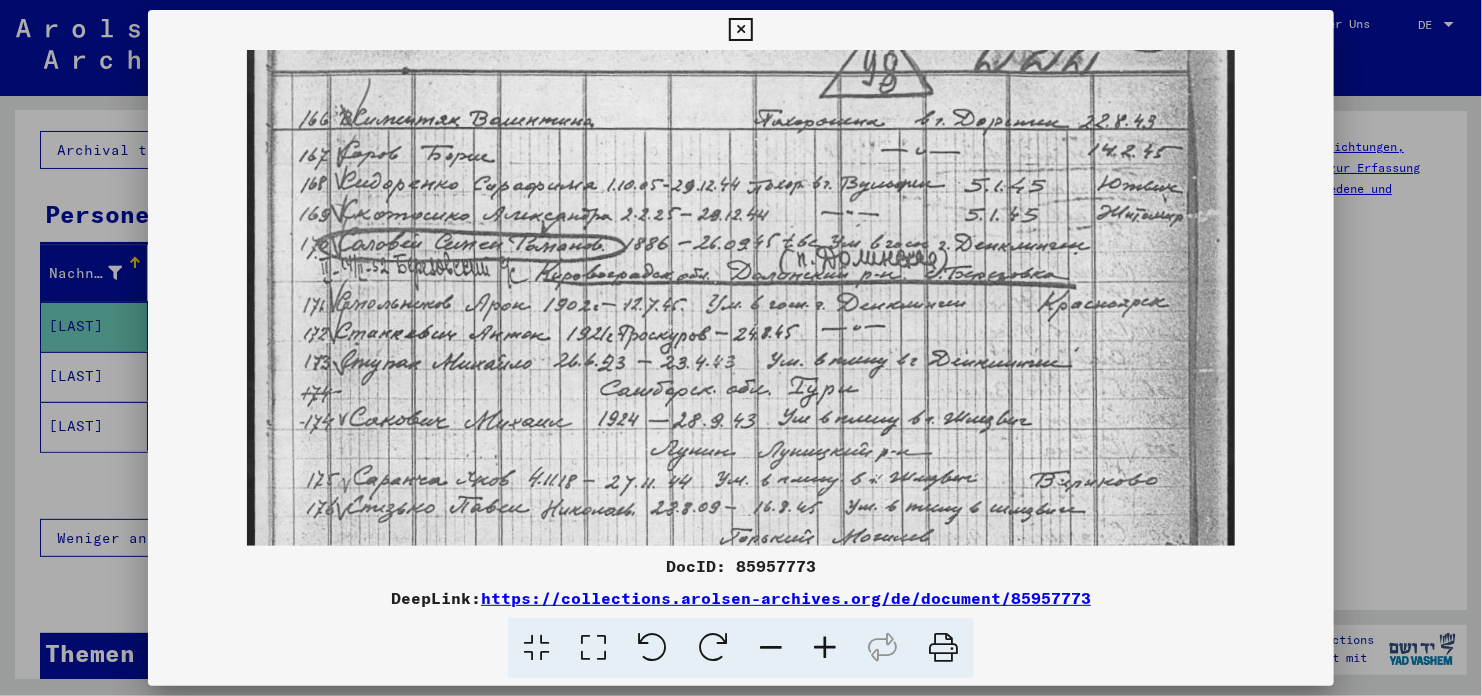 scroll, scrollTop: 161, scrollLeft: 0, axis: vertical 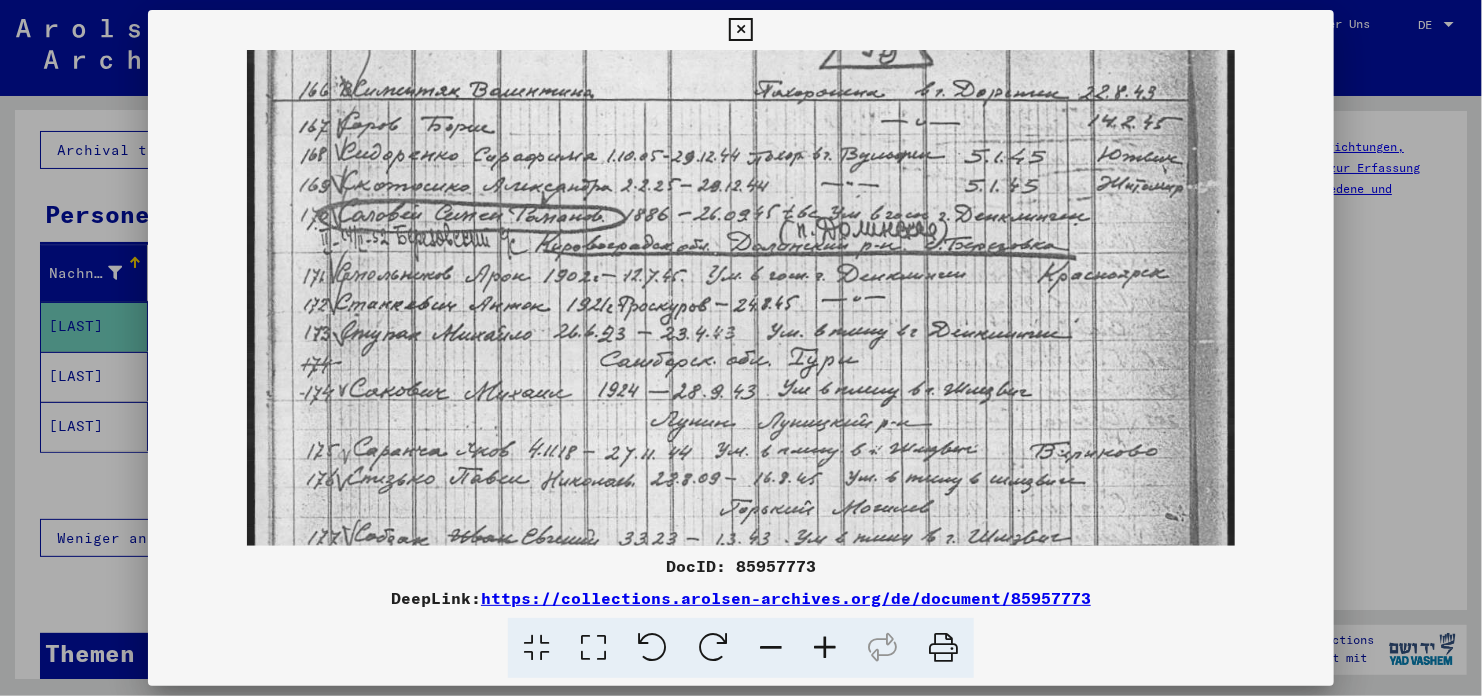 drag, startPoint x: 847, startPoint y: 484, endPoint x: 838, endPoint y: 324, distance: 160.25293 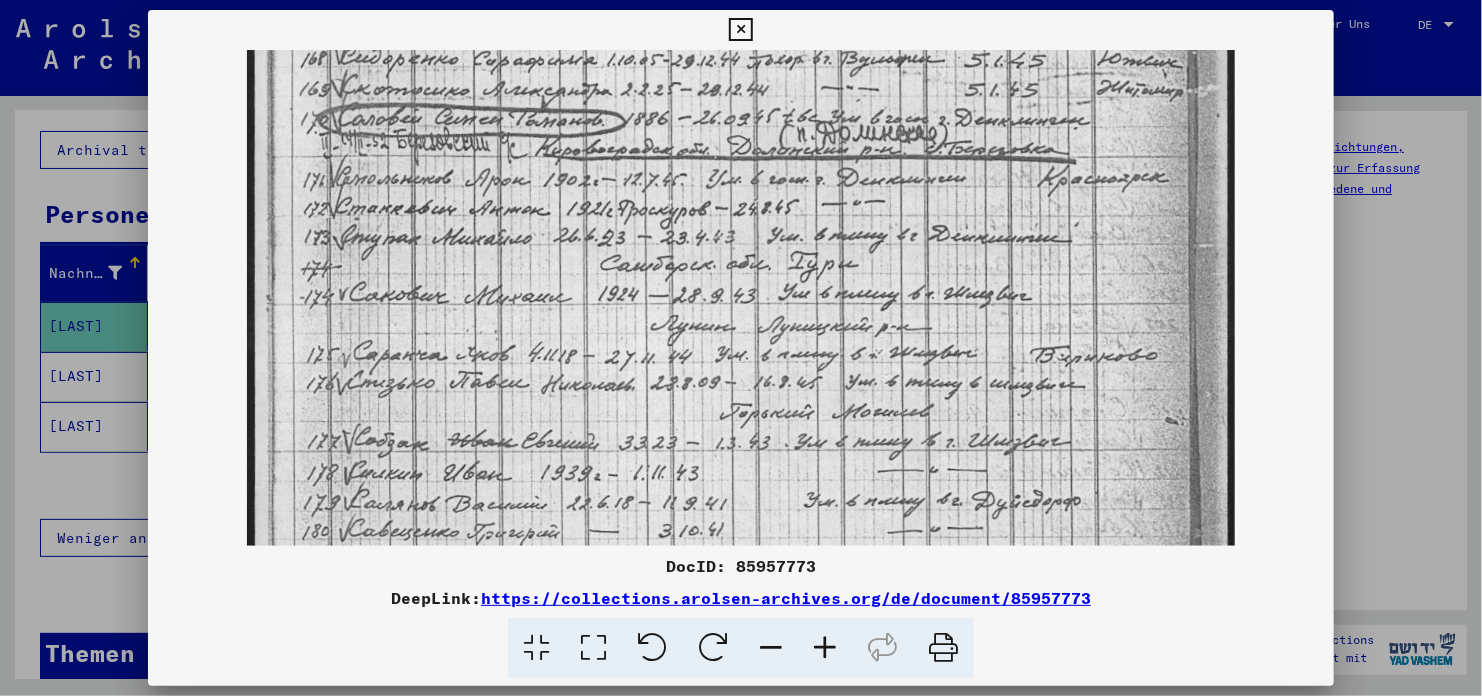 drag, startPoint x: 813, startPoint y: 454, endPoint x: 814, endPoint y: 361, distance: 93.00538 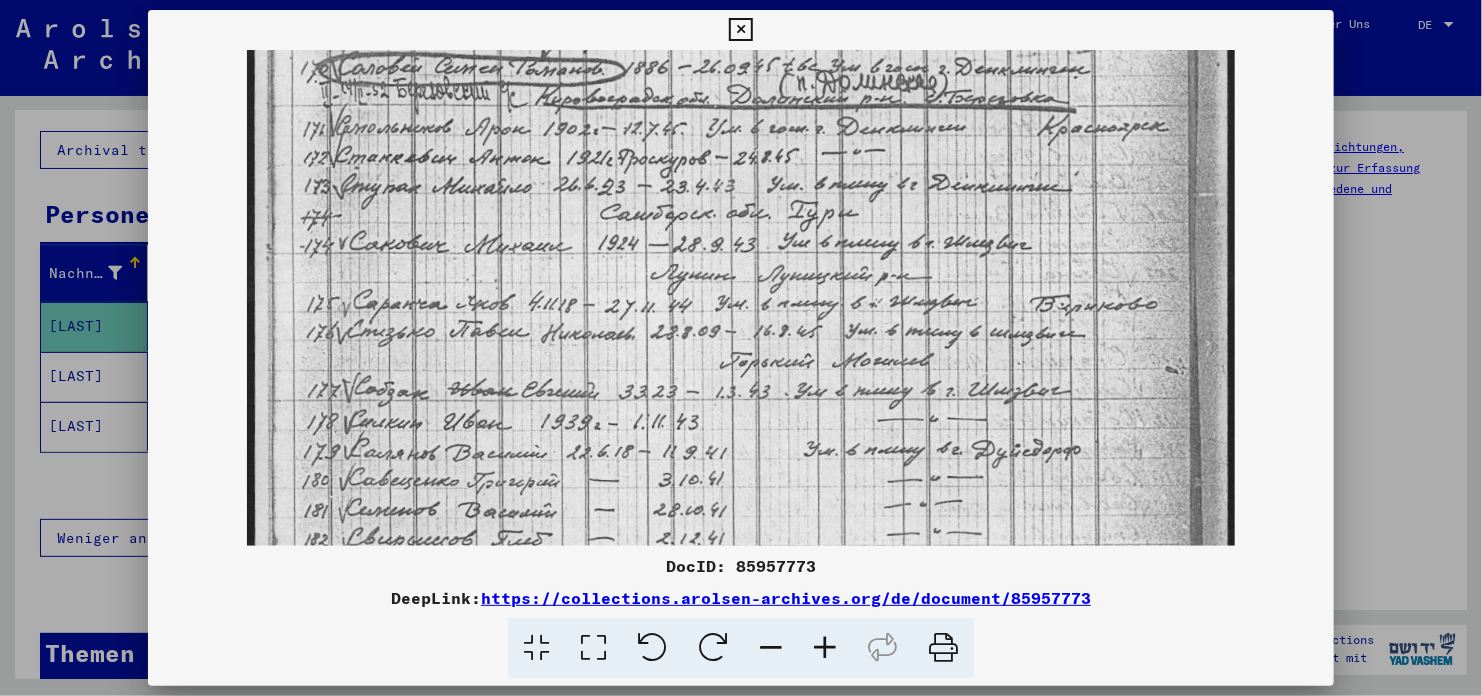 scroll, scrollTop: 334, scrollLeft: 0, axis: vertical 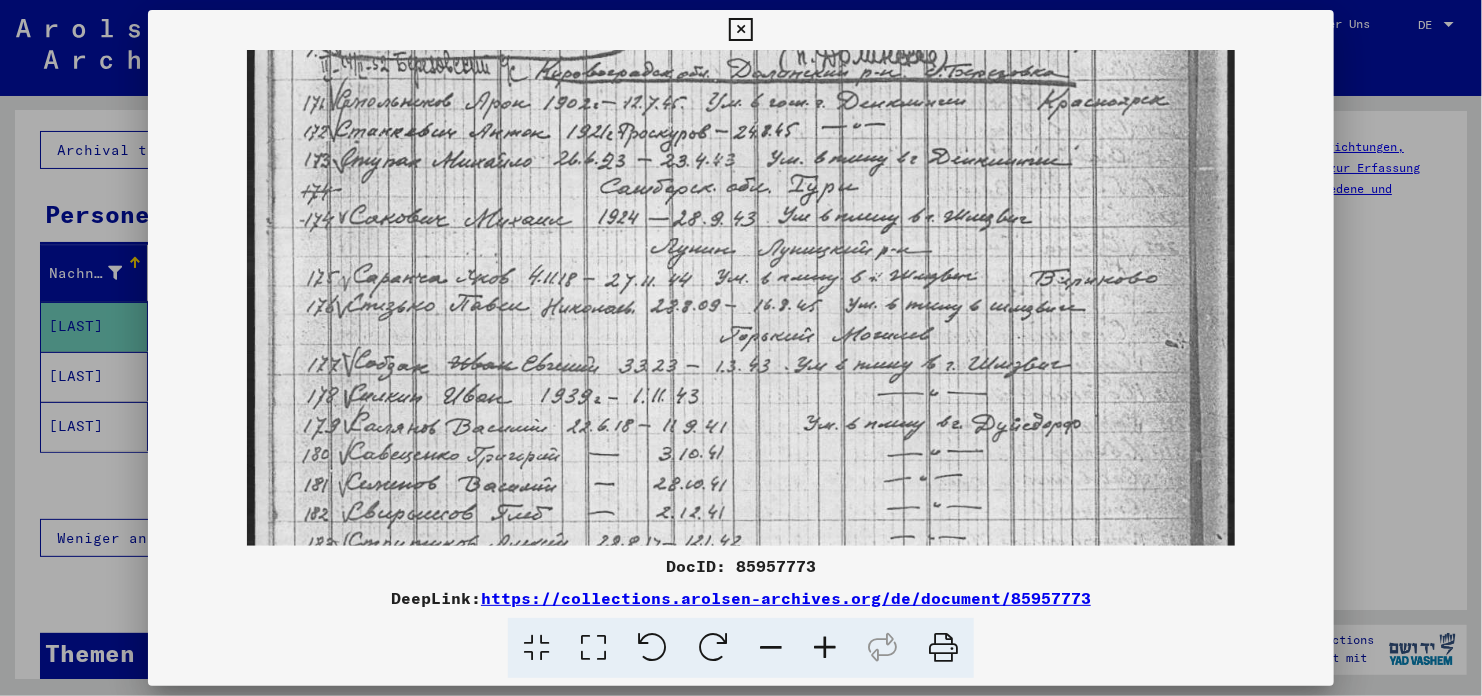 drag, startPoint x: 812, startPoint y: 431, endPoint x: 814, endPoint y: 356, distance: 75.026665 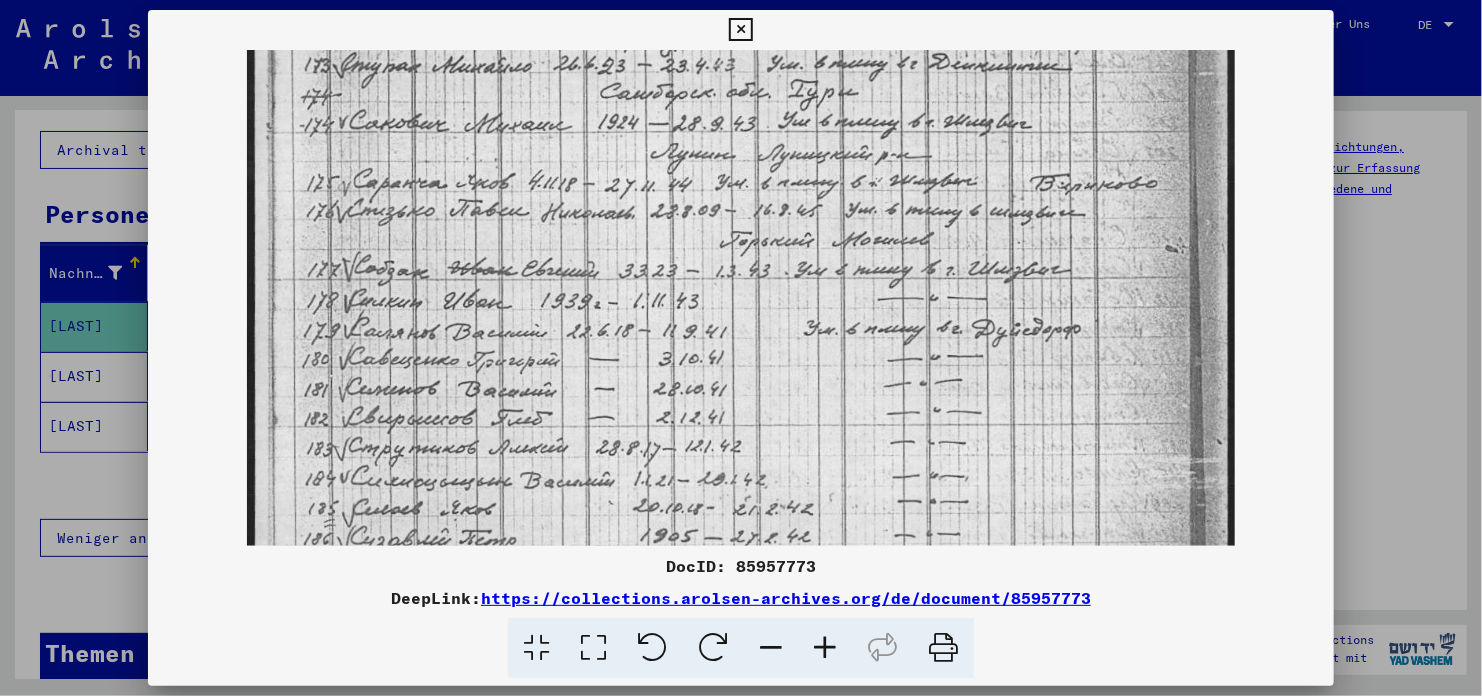 drag, startPoint x: 817, startPoint y: 441, endPoint x: 819, endPoint y: 349, distance: 92.021736 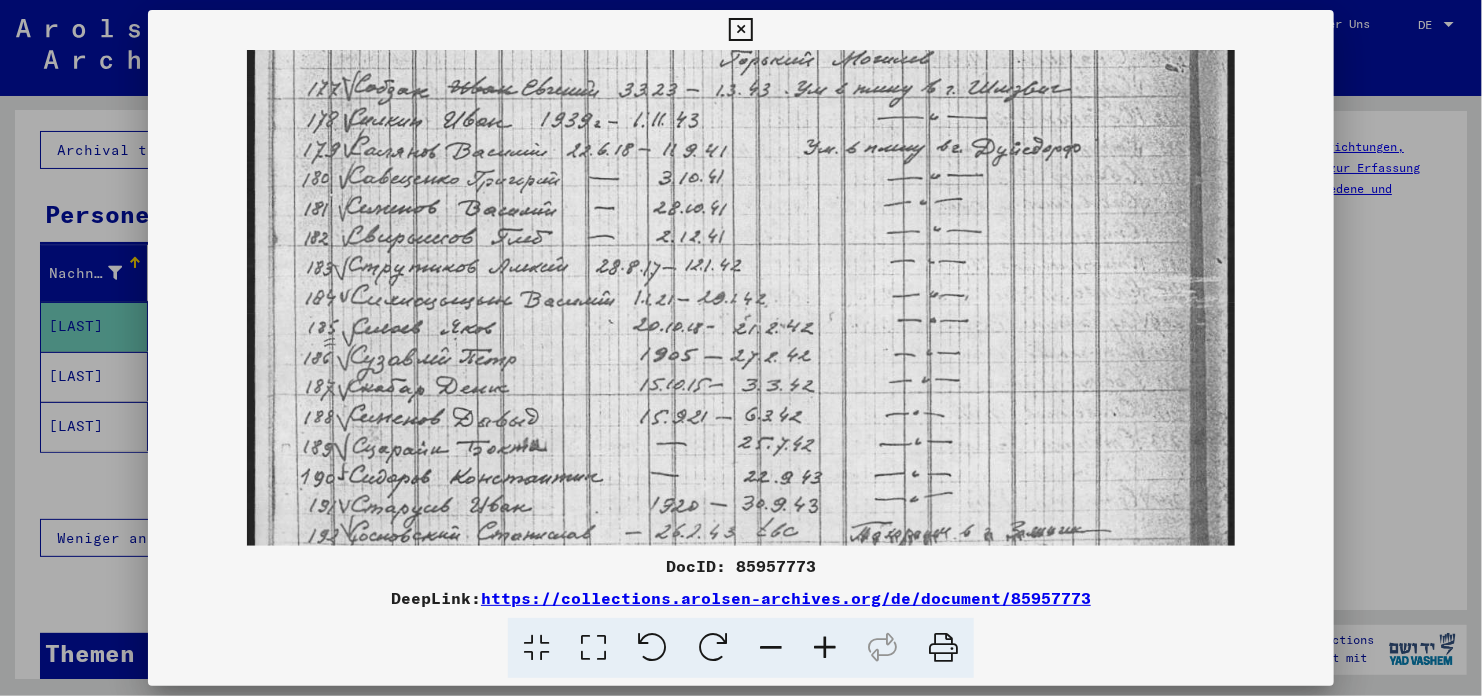 drag, startPoint x: 812, startPoint y: 453, endPoint x: 813, endPoint y: 276, distance: 177.00282 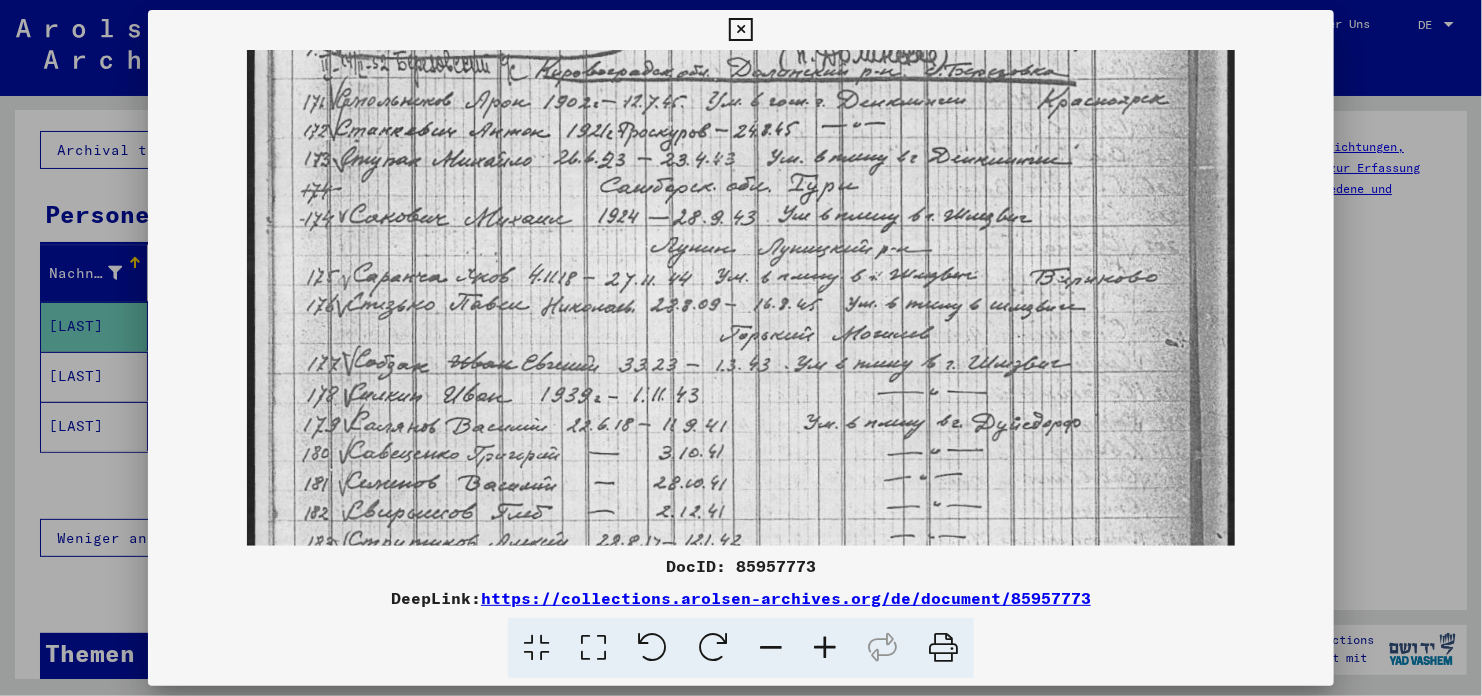 scroll, scrollTop: 320, scrollLeft: 0, axis: vertical 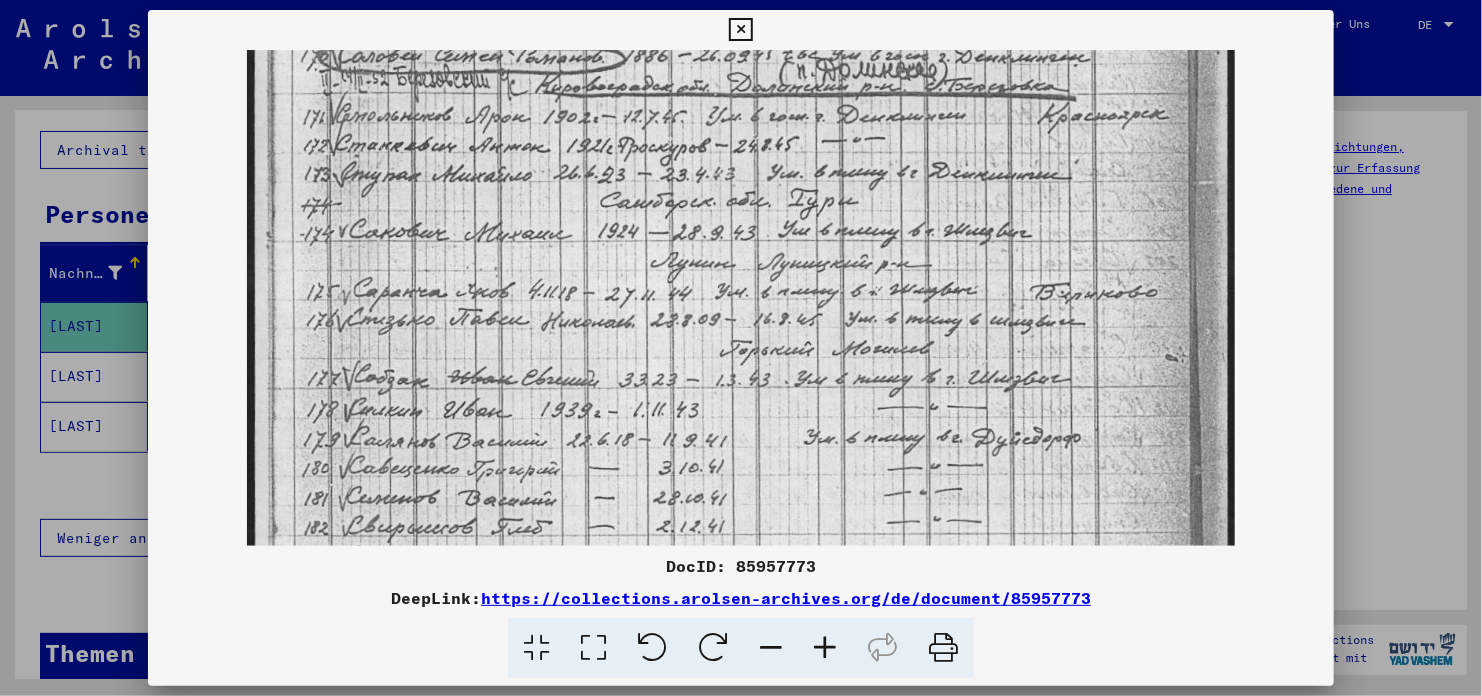 drag, startPoint x: 823, startPoint y: 438, endPoint x: 835, endPoint y: 744, distance: 306.2352 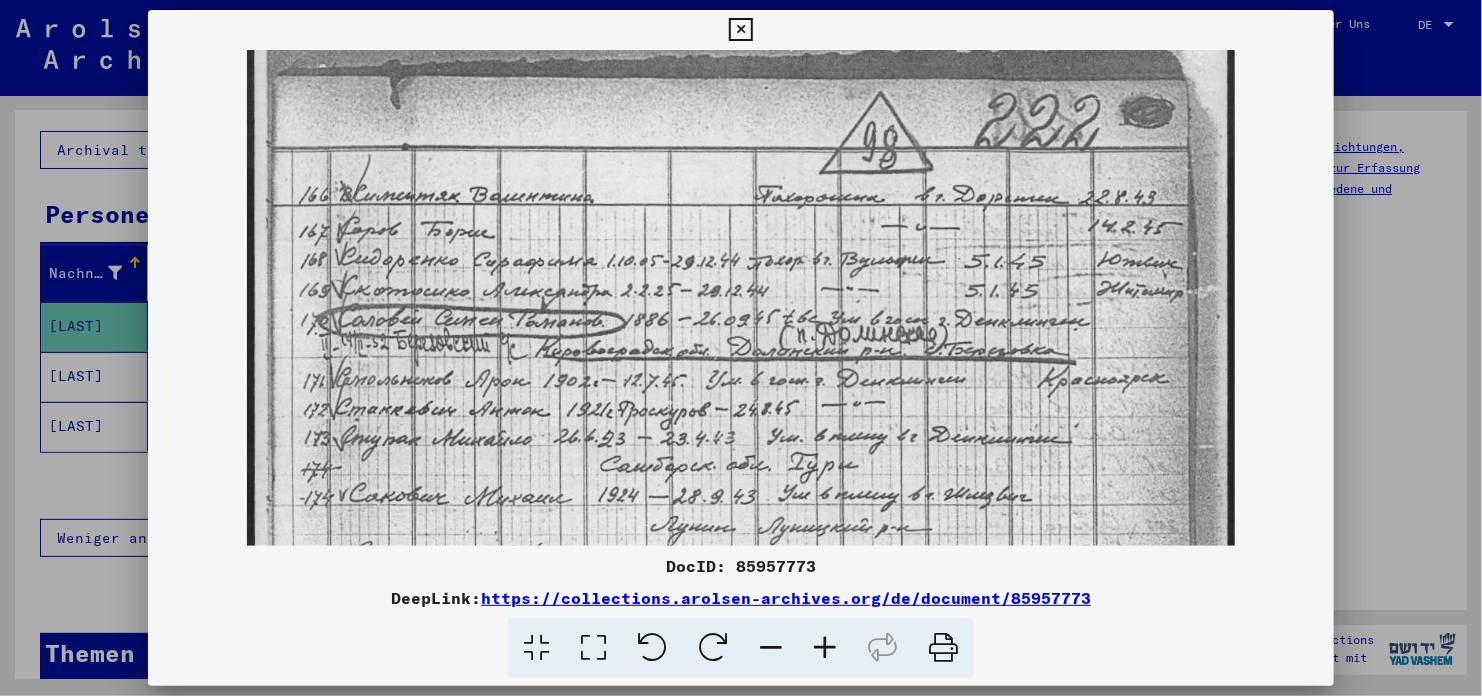 scroll, scrollTop: 55, scrollLeft: 0, axis: vertical 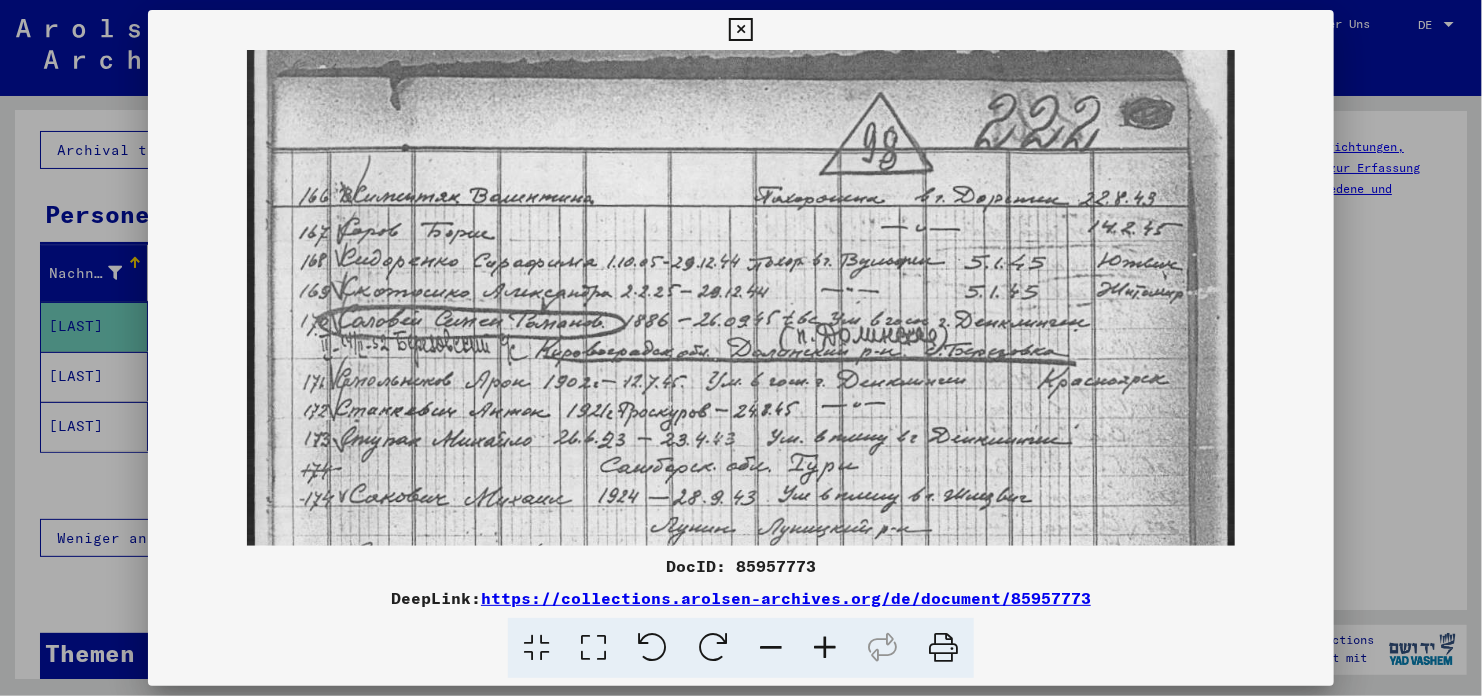drag, startPoint x: 631, startPoint y: 343, endPoint x: 618, endPoint y: 617, distance: 274.30823 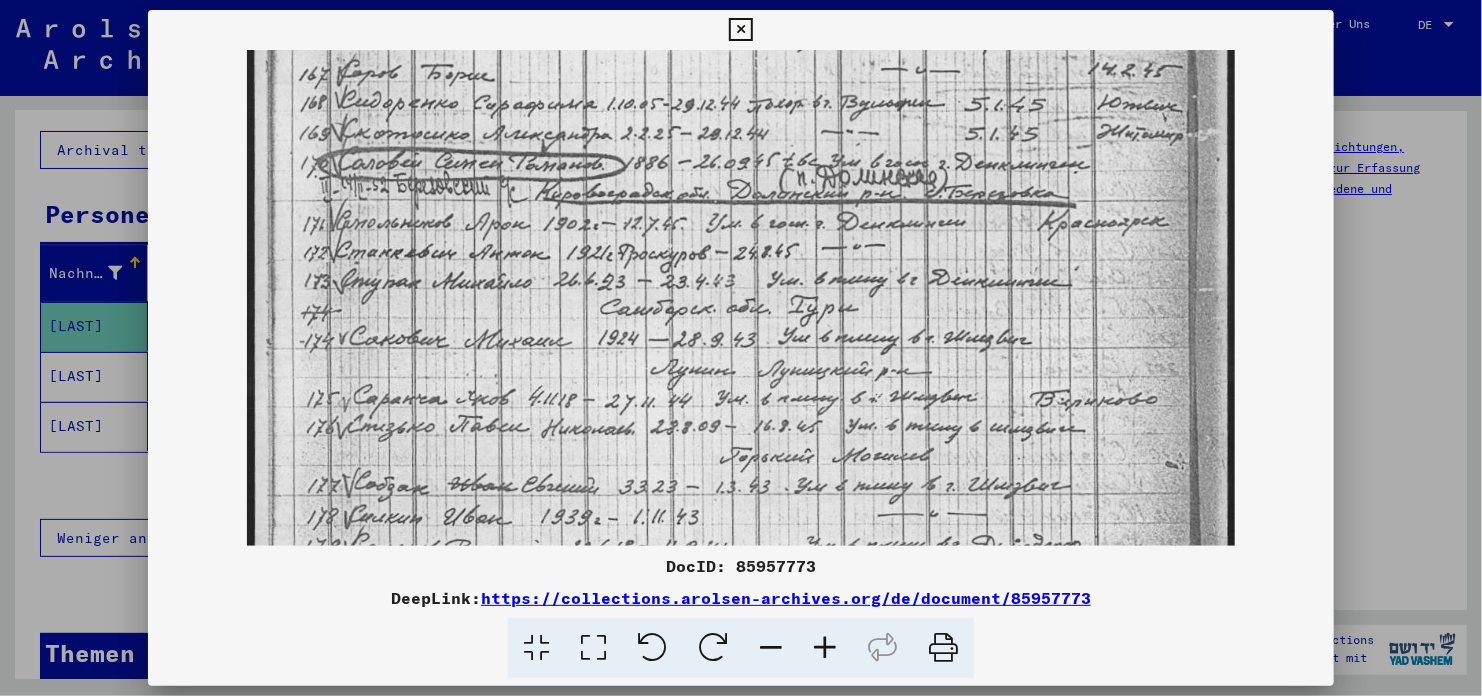 drag, startPoint x: 1060, startPoint y: 350, endPoint x: 1067, endPoint y: 194, distance: 156.15697 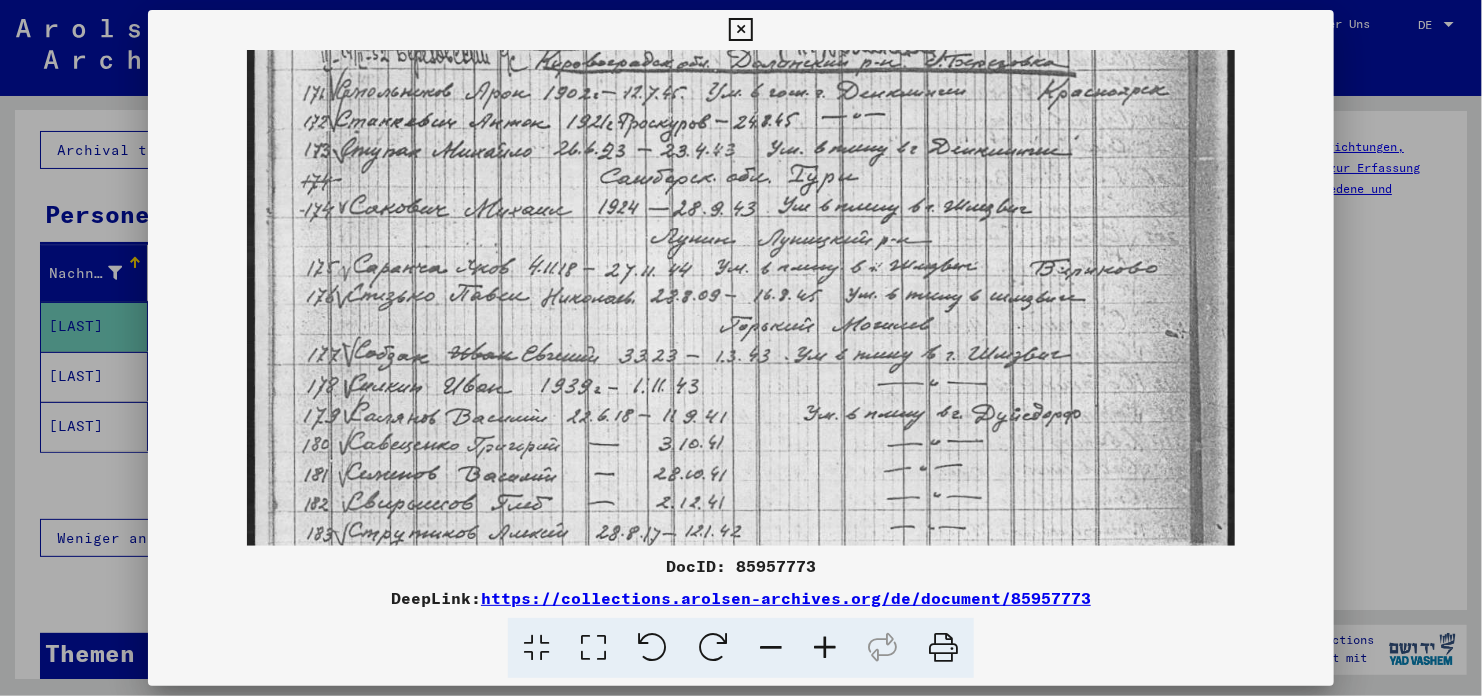 drag, startPoint x: 1038, startPoint y: 365, endPoint x: 1033, endPoint y: 237, distance: 128.09763 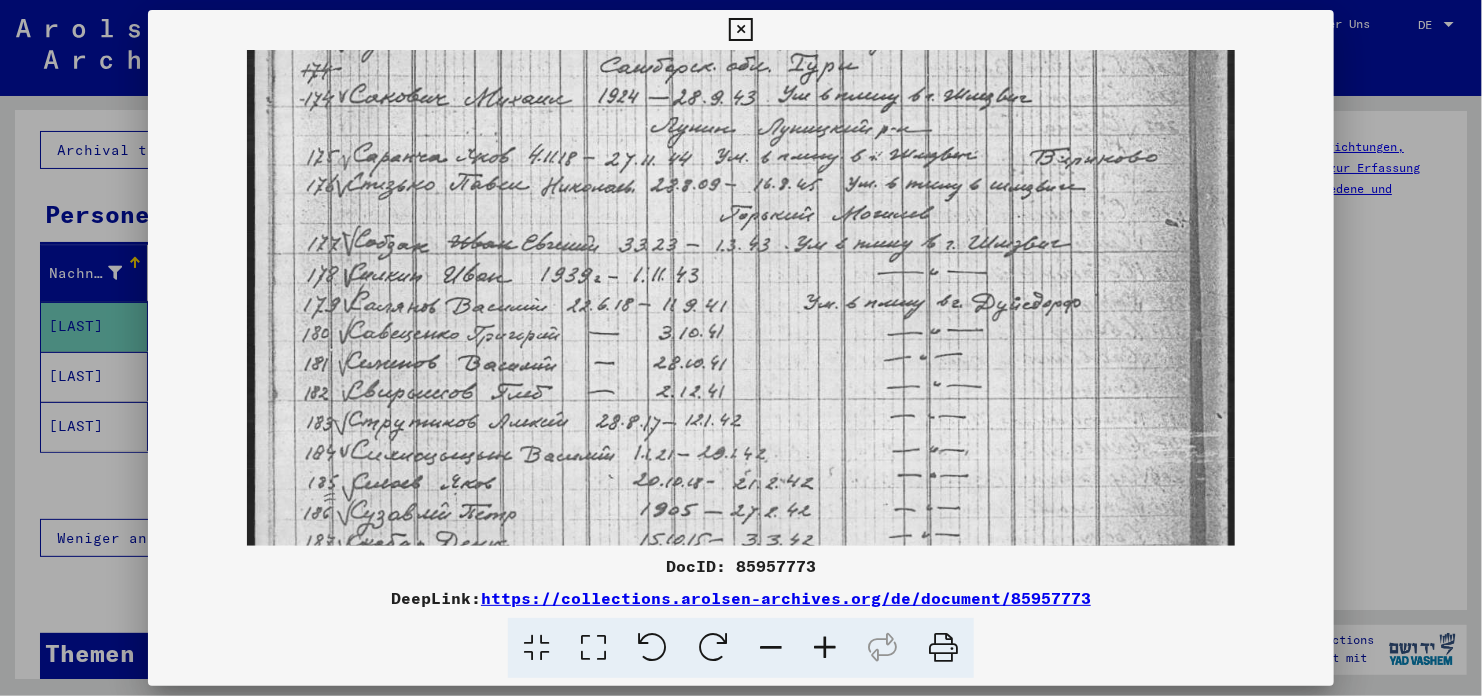 drag, startPoint x: 1003, startPoint y: 393, endPoint x: 998, endPoint y: 281, distance: 112.11155 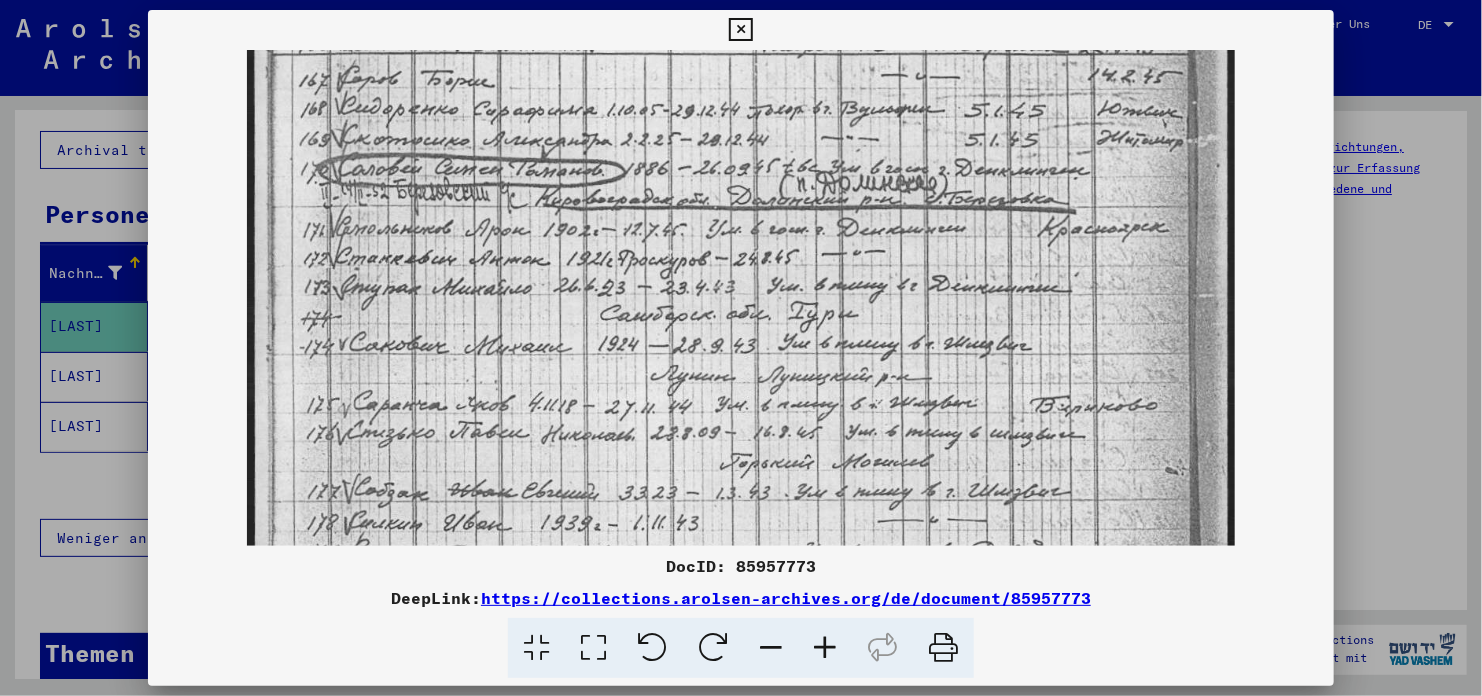 drag, startPoint x: 991, startPoint y: 424, endPoint x: 949, endPoint y: 684, distance: 263.37045 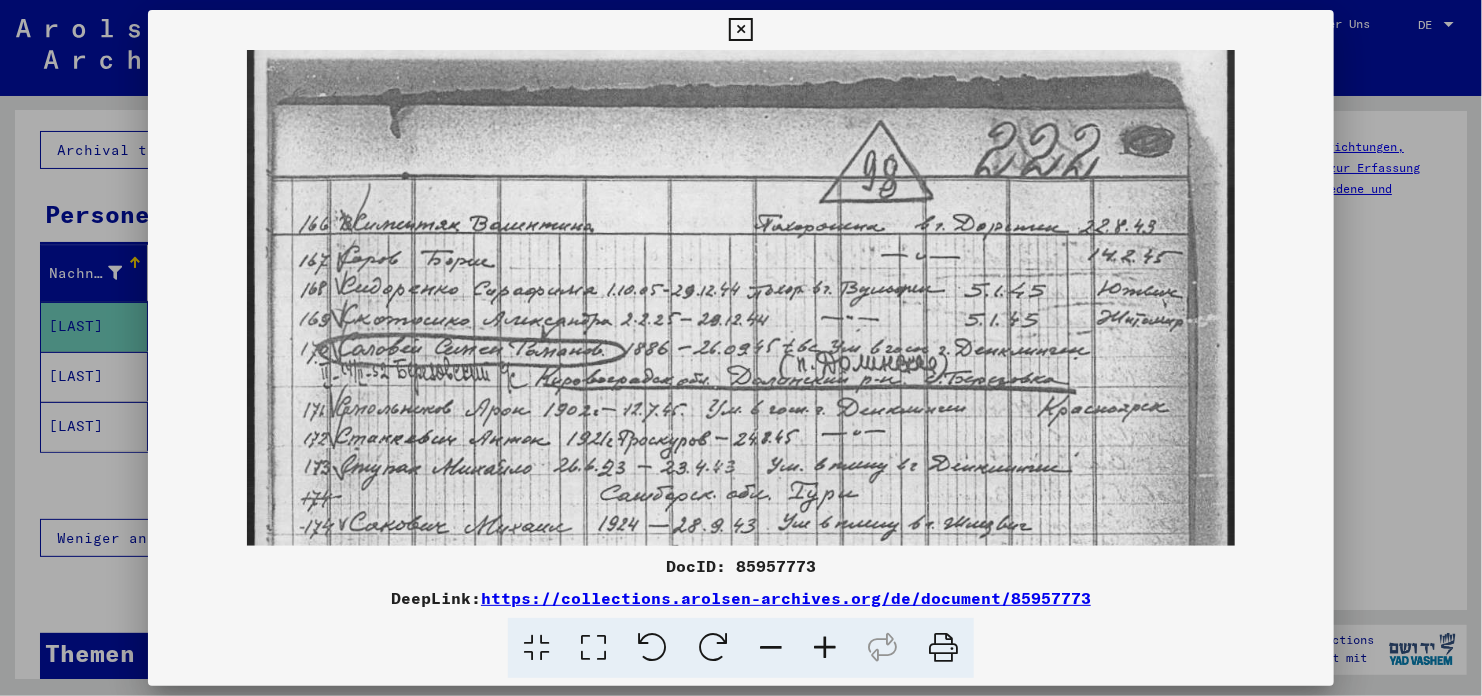 scroll, scrollTop: 0, scrollLeft: 0, axis: both 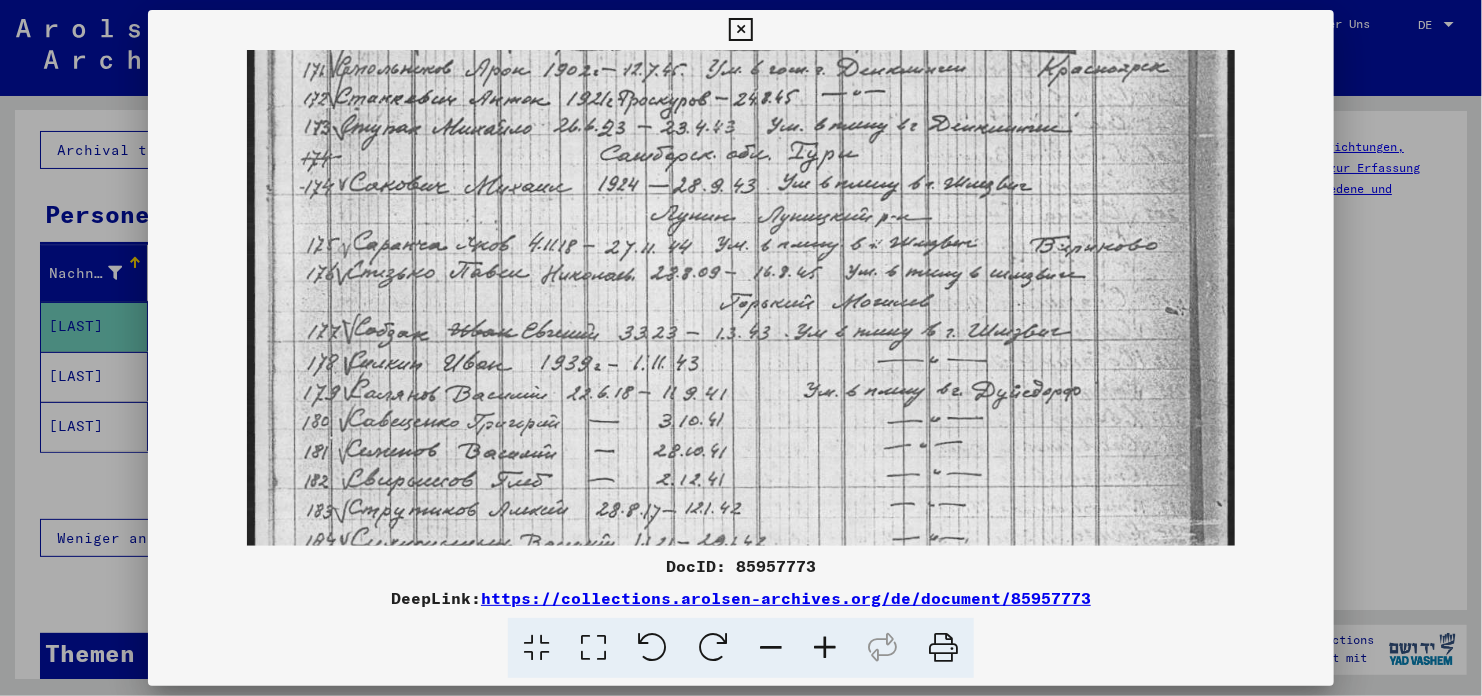 drag, startPoint x: 769, startPoint y: 340, endPoint x: 796, endPoint y: 186, distance: 156.34897 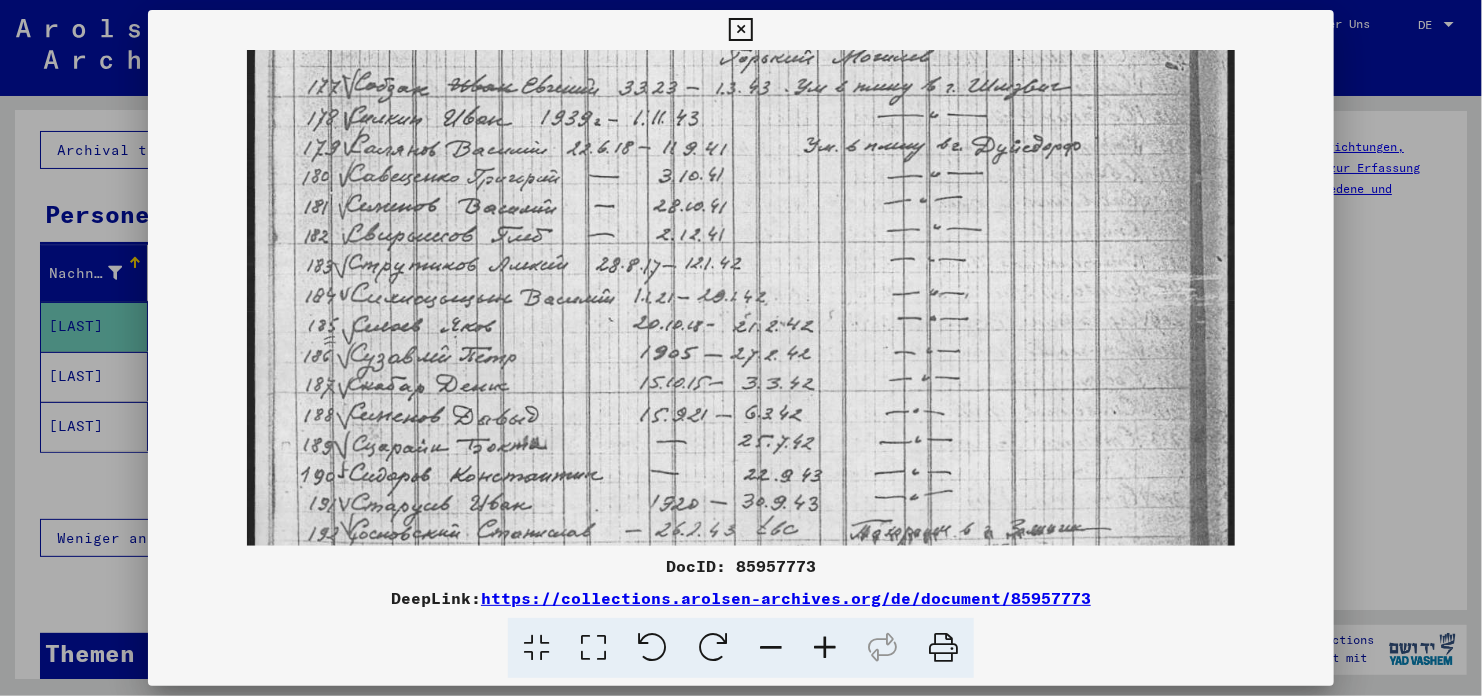 drag, startPoint x: 760, startPoint y: 353, endPoint x: 790, endPoint y: 109, distance: 245.83734 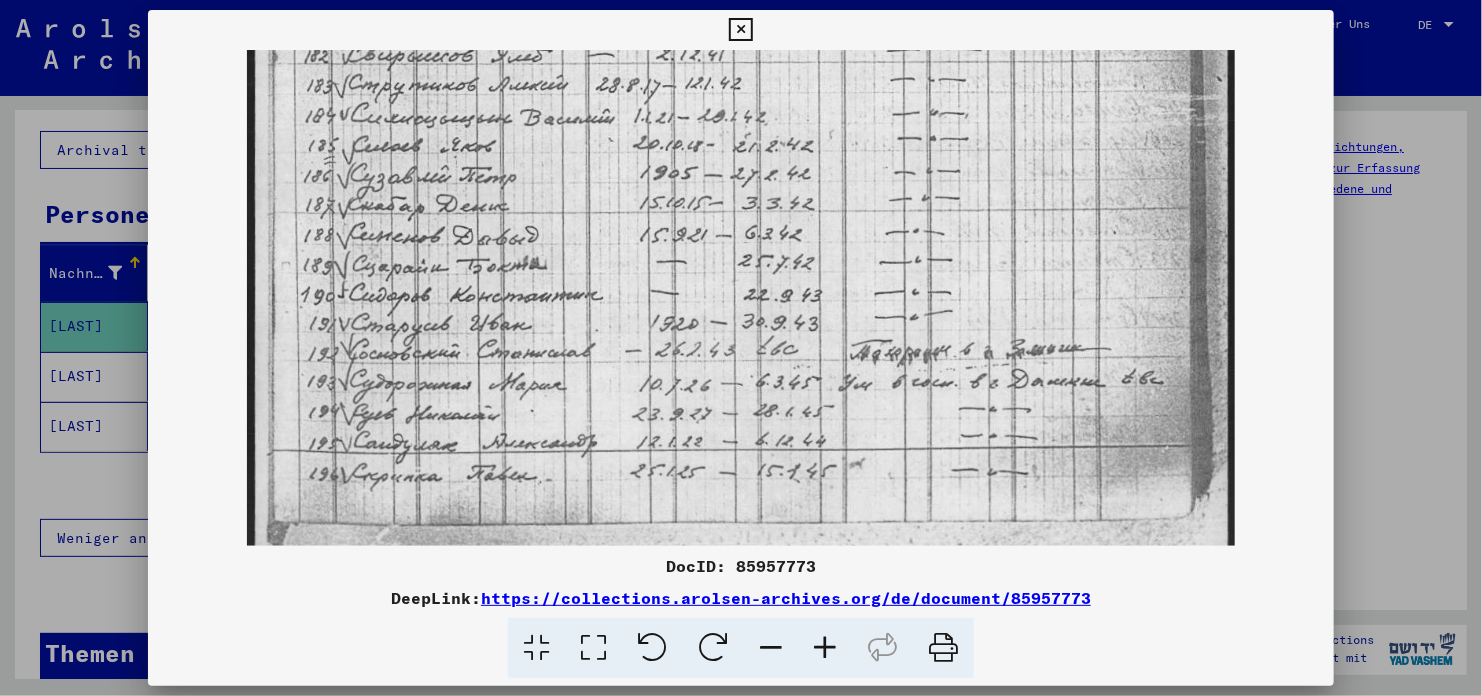 drag, startPoint x: 776, startPoint y: 302, endPoint x: 795, endPoint y: 121, distance: 181.9945 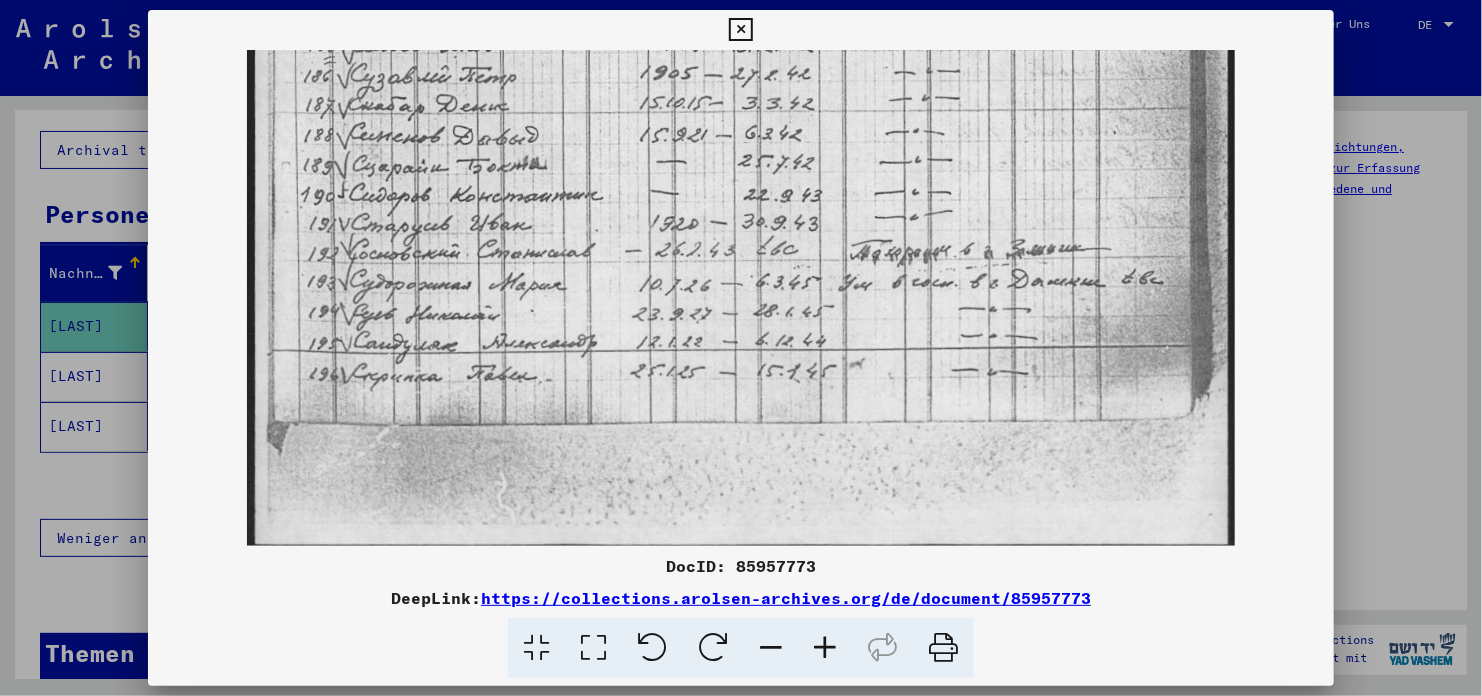 scroll, scrollTop: 900, scrollLeft: 0, axis: vertical 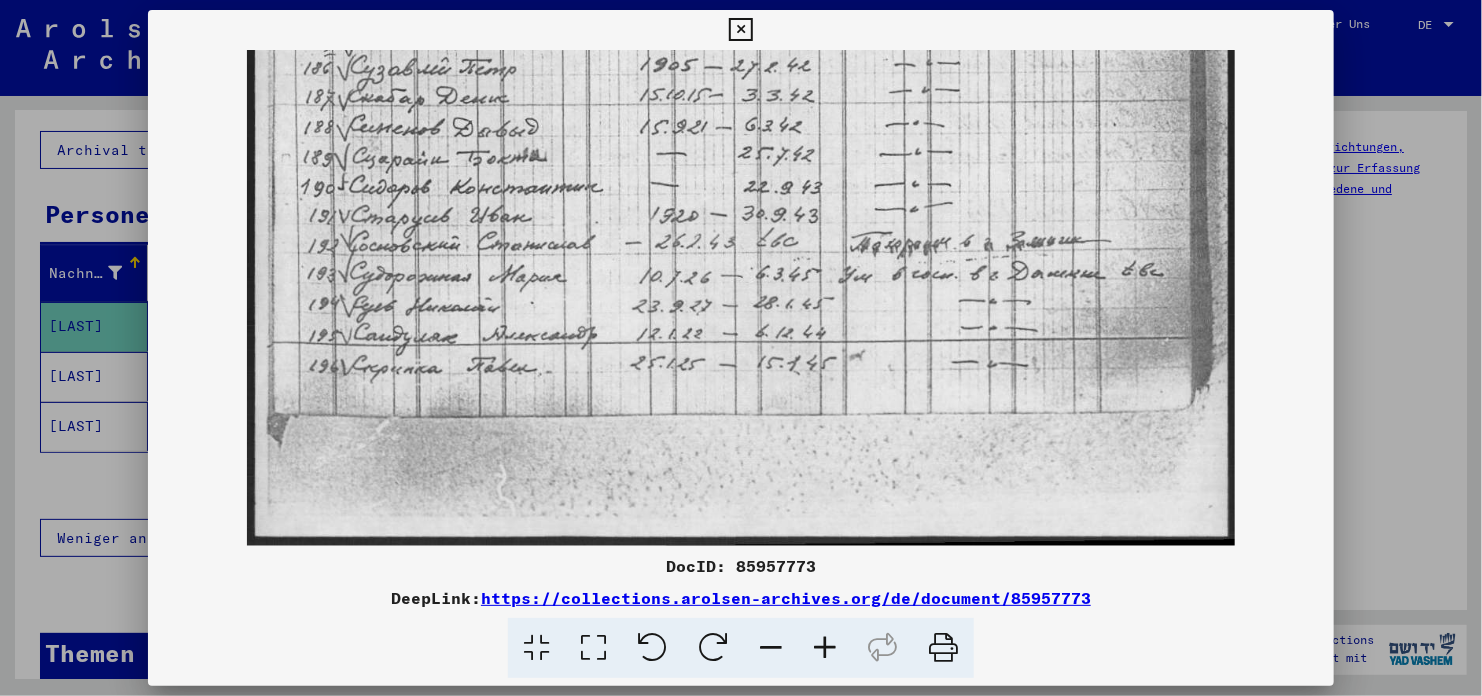 drag, startPoint x: 751, startPoint y: 310, endPoint x: 791, endPoint y: 132, distance: 182.43903 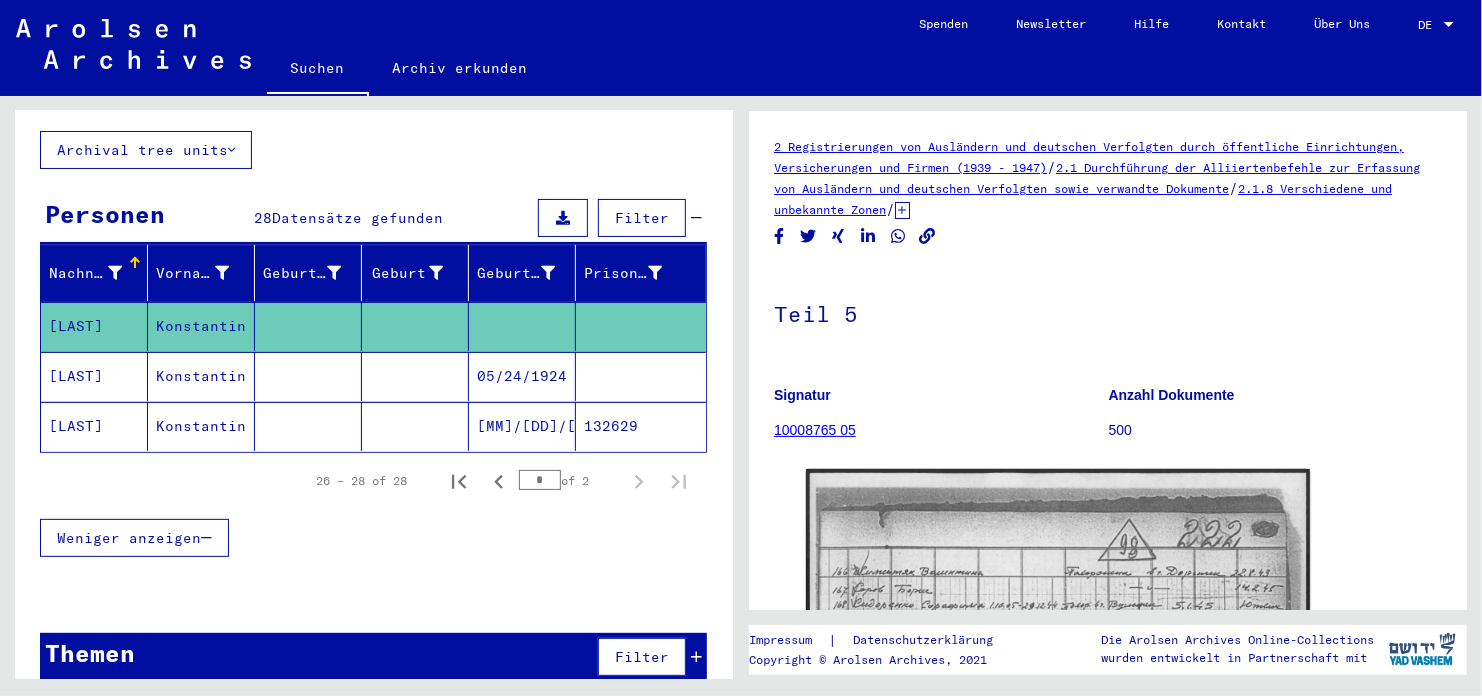 click on "2.1.8 Verschiedene und unbekannte Zonen" 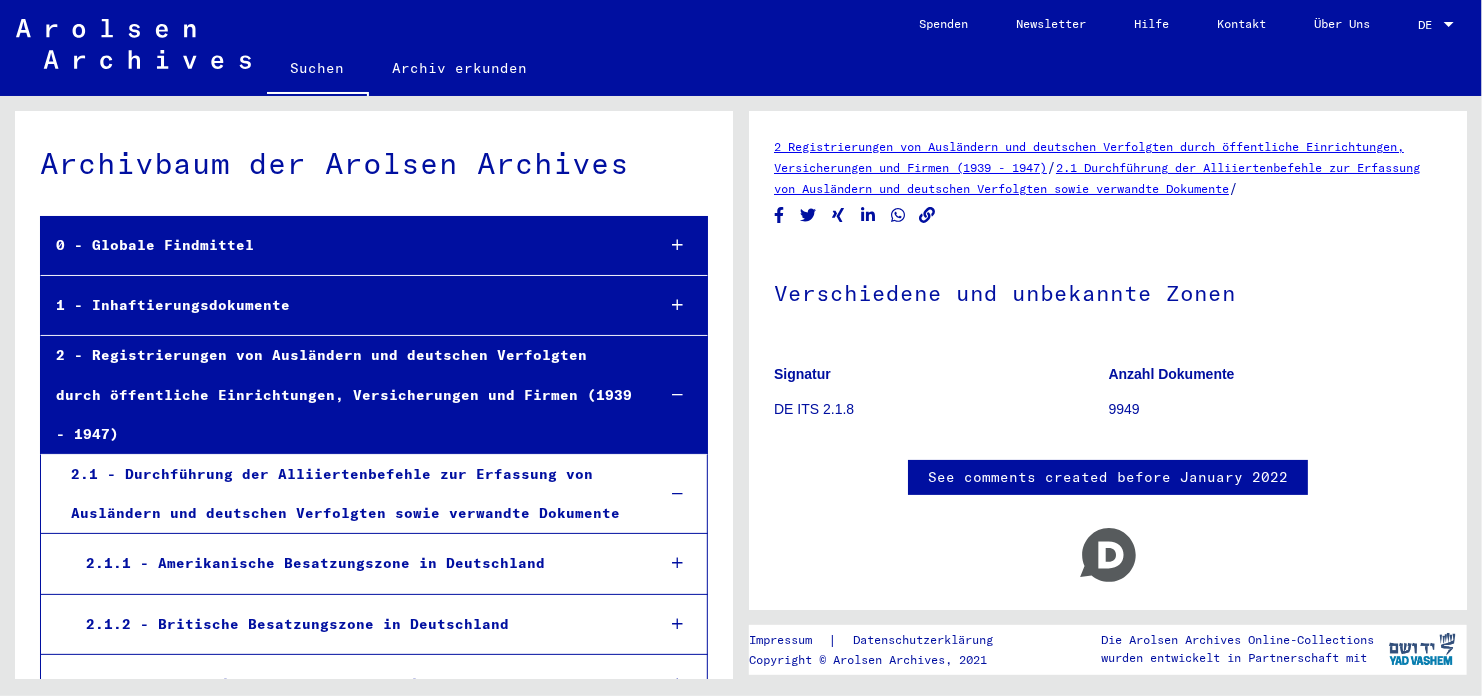 scroll, scrollTop: 581, scrollLeft: 0, axis: vertical 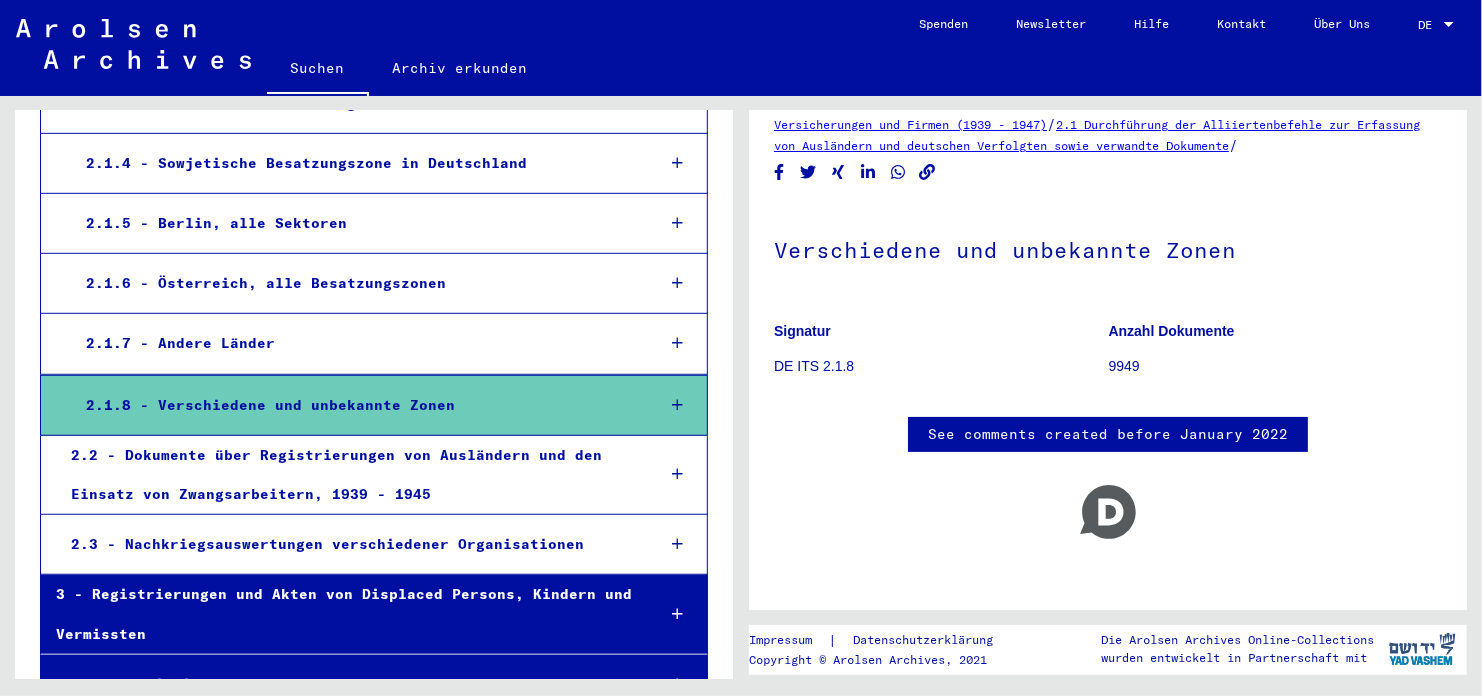 click on "2.2 - Dokumente über Registrierungen von Ausländern und den Einsatz von Zwangsarbeitern, 1939 - 1945" at bounding box center (347, 475) 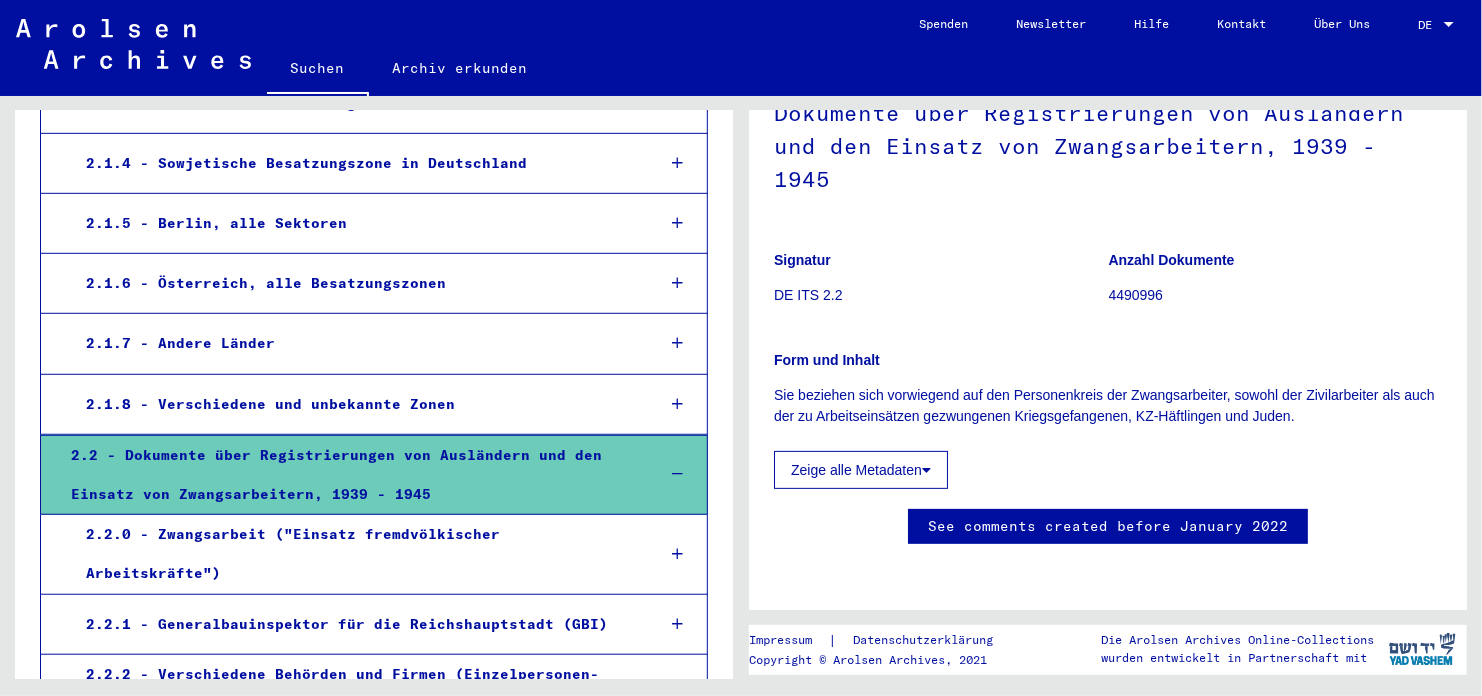 scroll, scrollTop: 191, scrollLeft: 0, axis: vertical 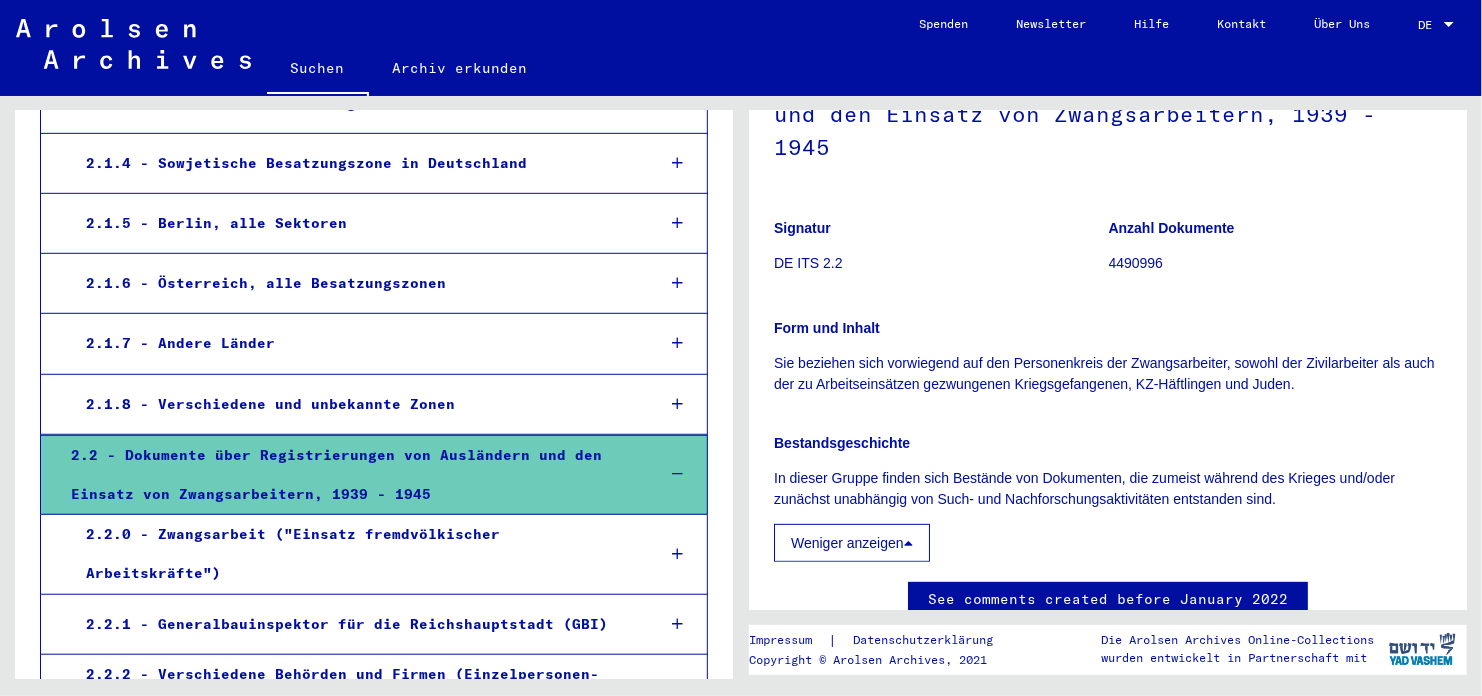 click on "2.2.0 - Zwangsarbeit ("Einsatz fremdvölkischer Arbeitskräfte")" at bounding box center (355, 554) 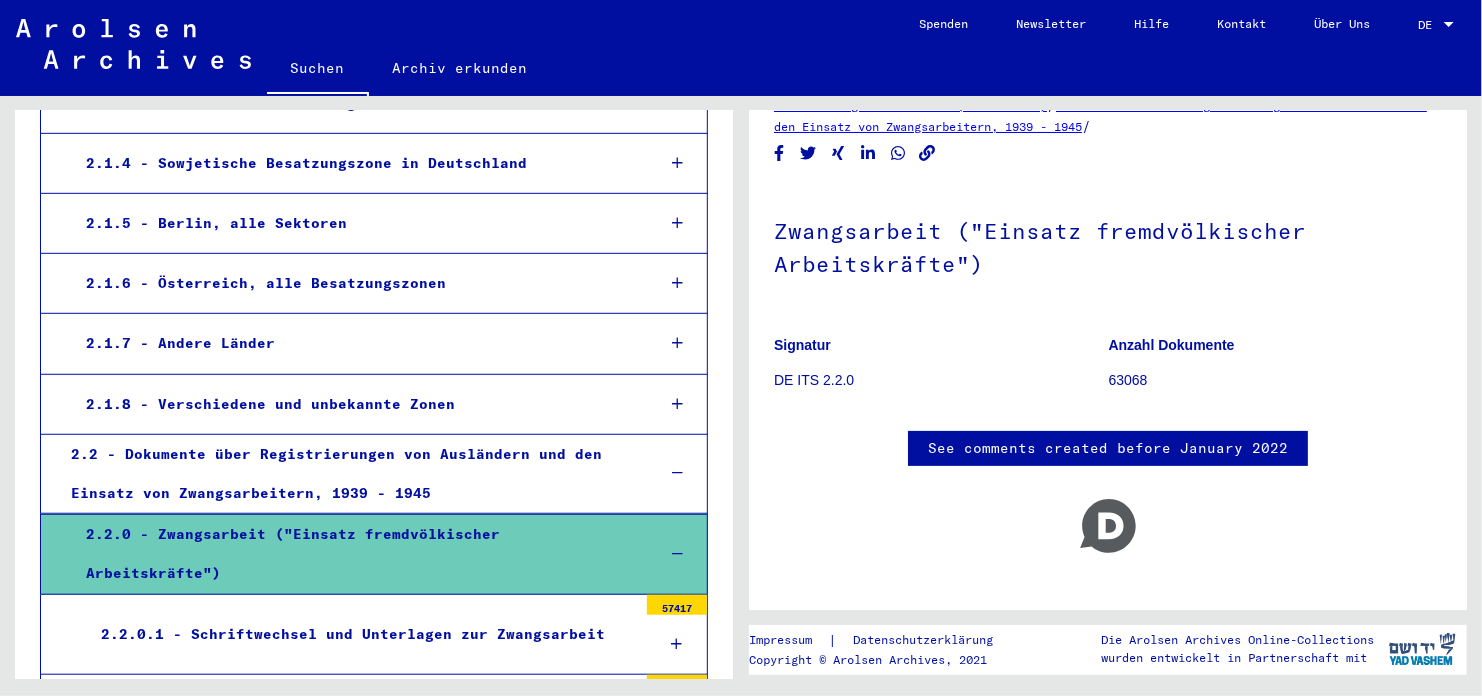 scroll, scrollTop: 96, scrollLeft: 0, axis: vertical 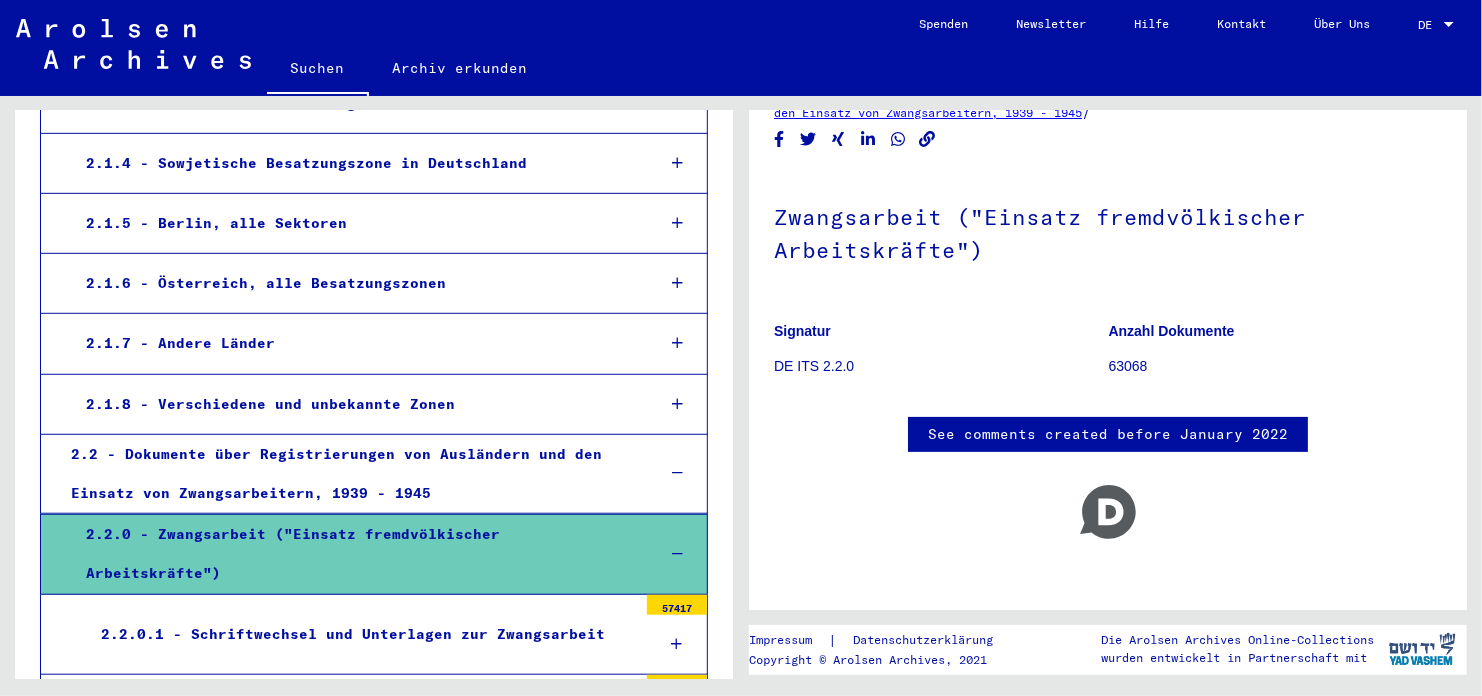 click on "2.2.0.1 - Schriftwechsel und Unterlagen zur Zwangsarbeit" at bounding box center [361, 634] 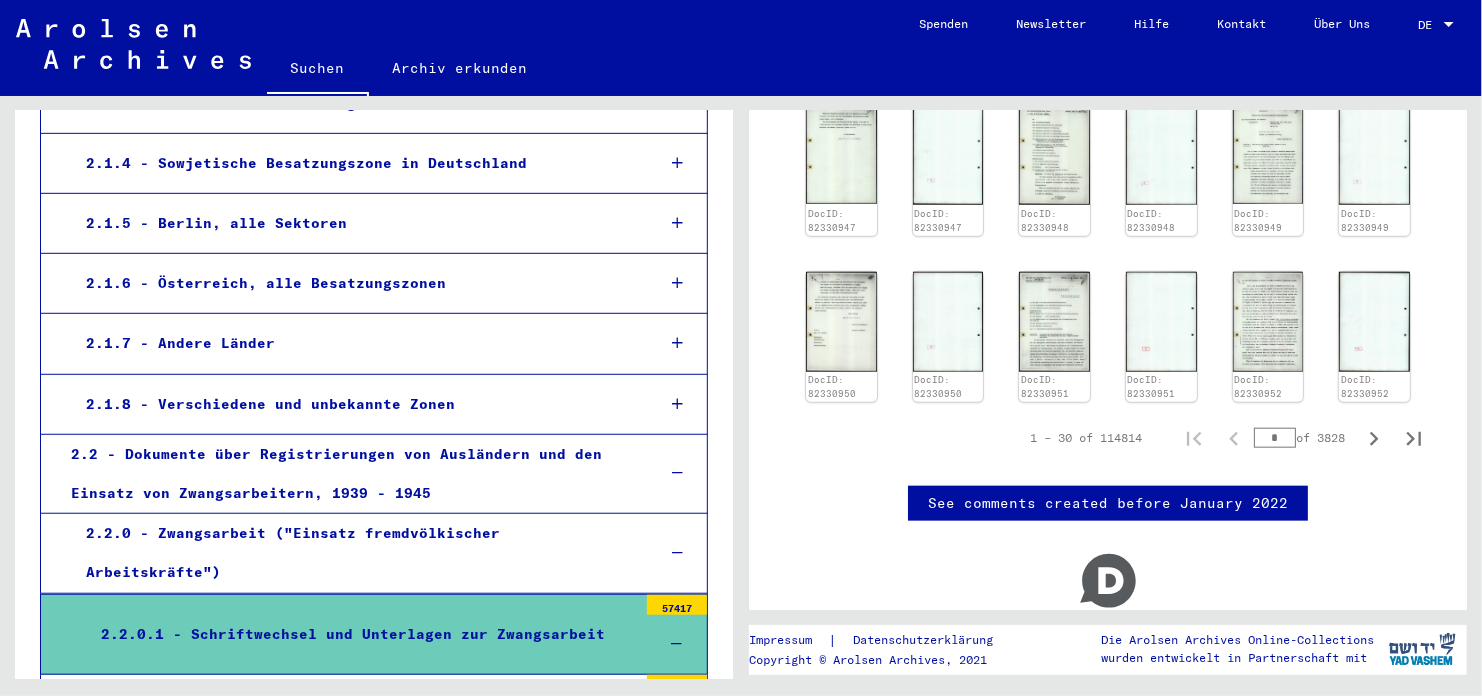 scroll, scrollTop: 739, scrollLeft: 0, axis: vertical 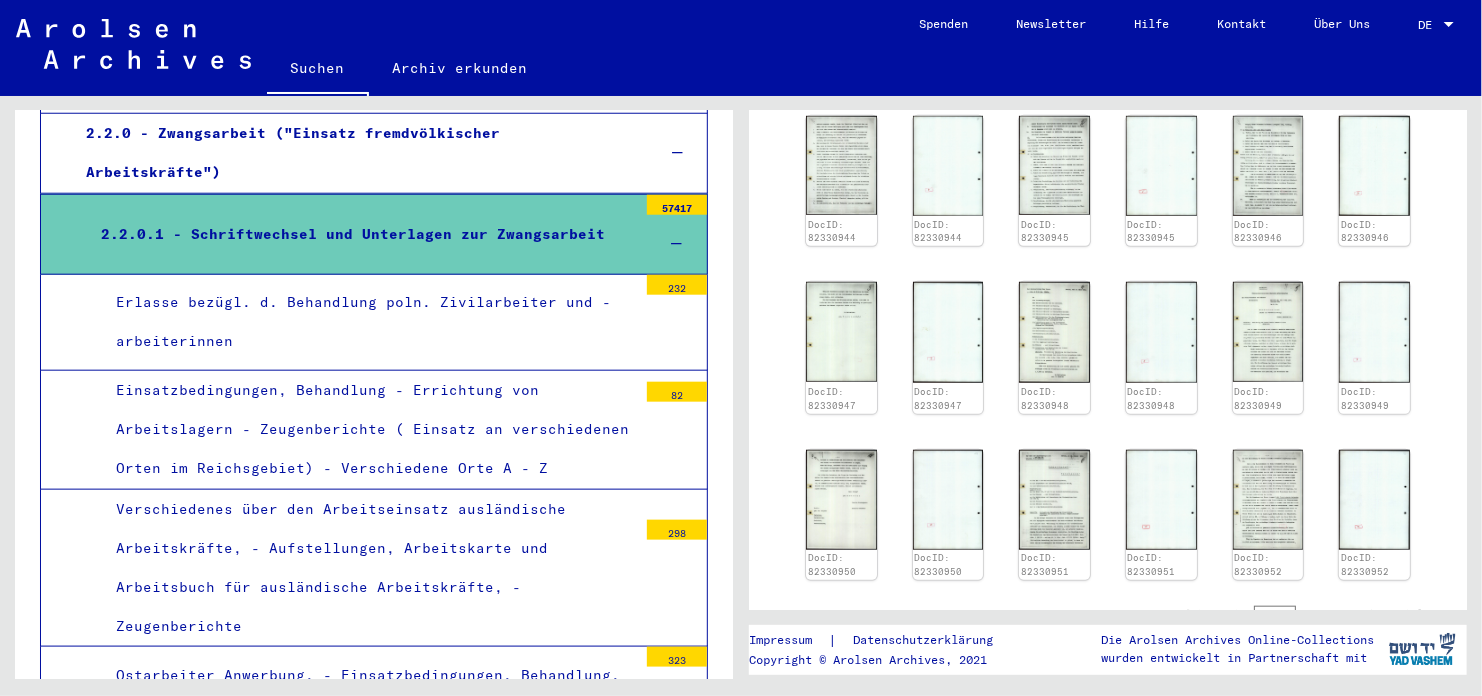 click on "Einsatzbedingungen, Behandlung  - Errichtung von Arbeitslagern  - Zeugenberichte ( Einsatz an verschiedenen Orten im Reichsgebiet)  - Verschiedene Orte  A - Z" at bounding box center (369, 430) 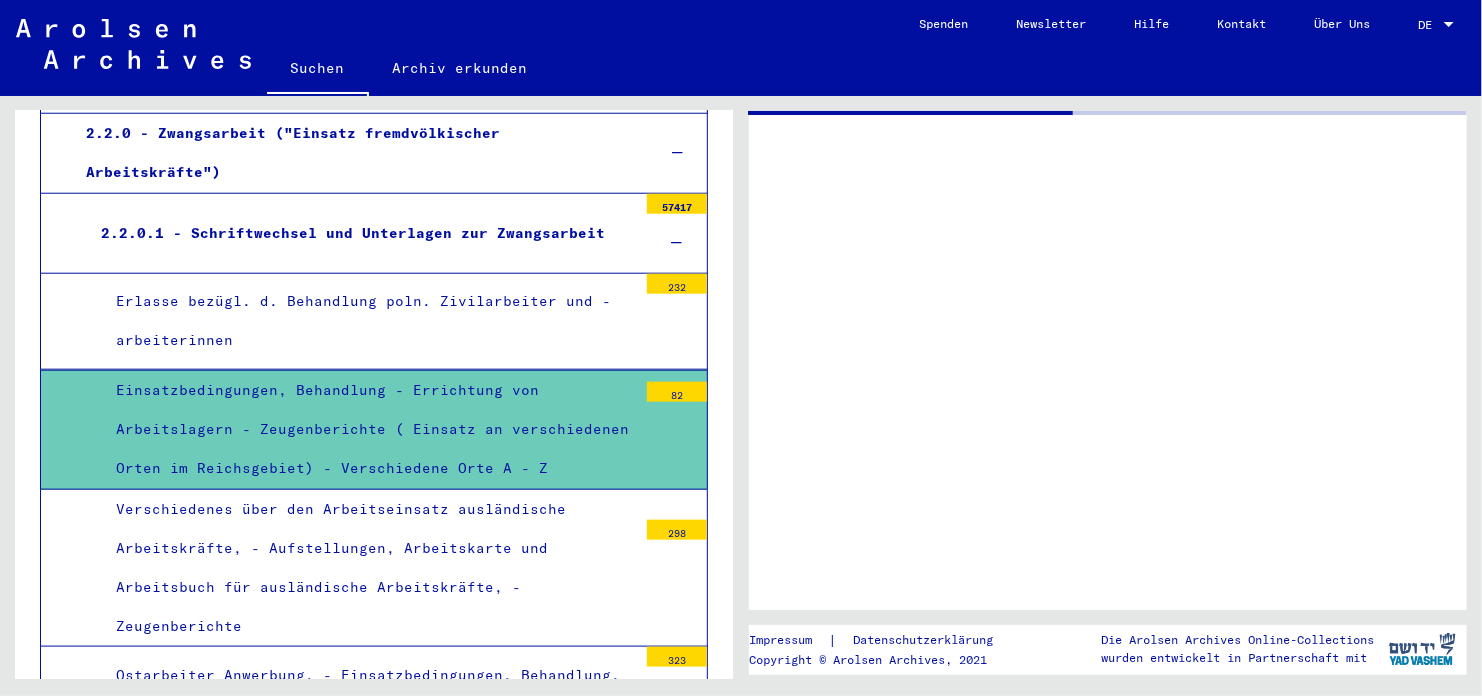scroll, scrollTop: 0, scrollLeft: 0, axis: both 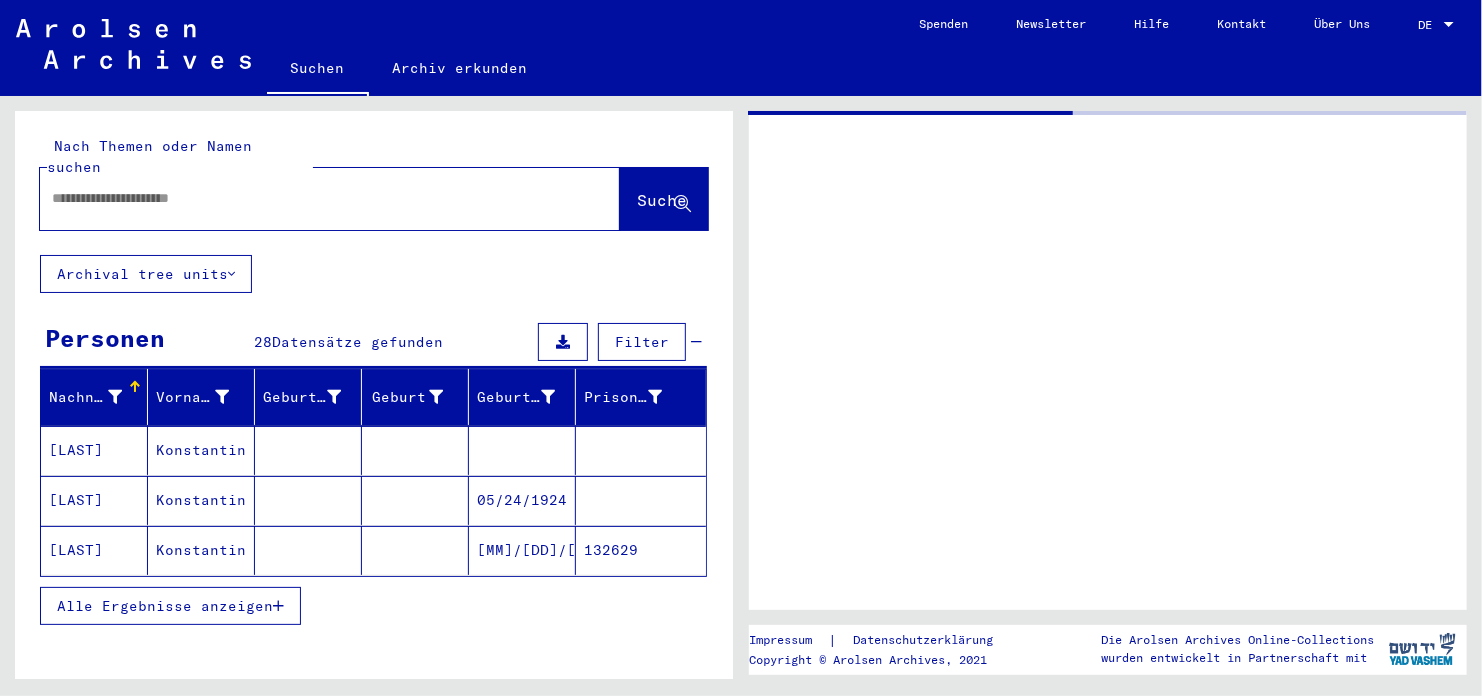 type on "********" 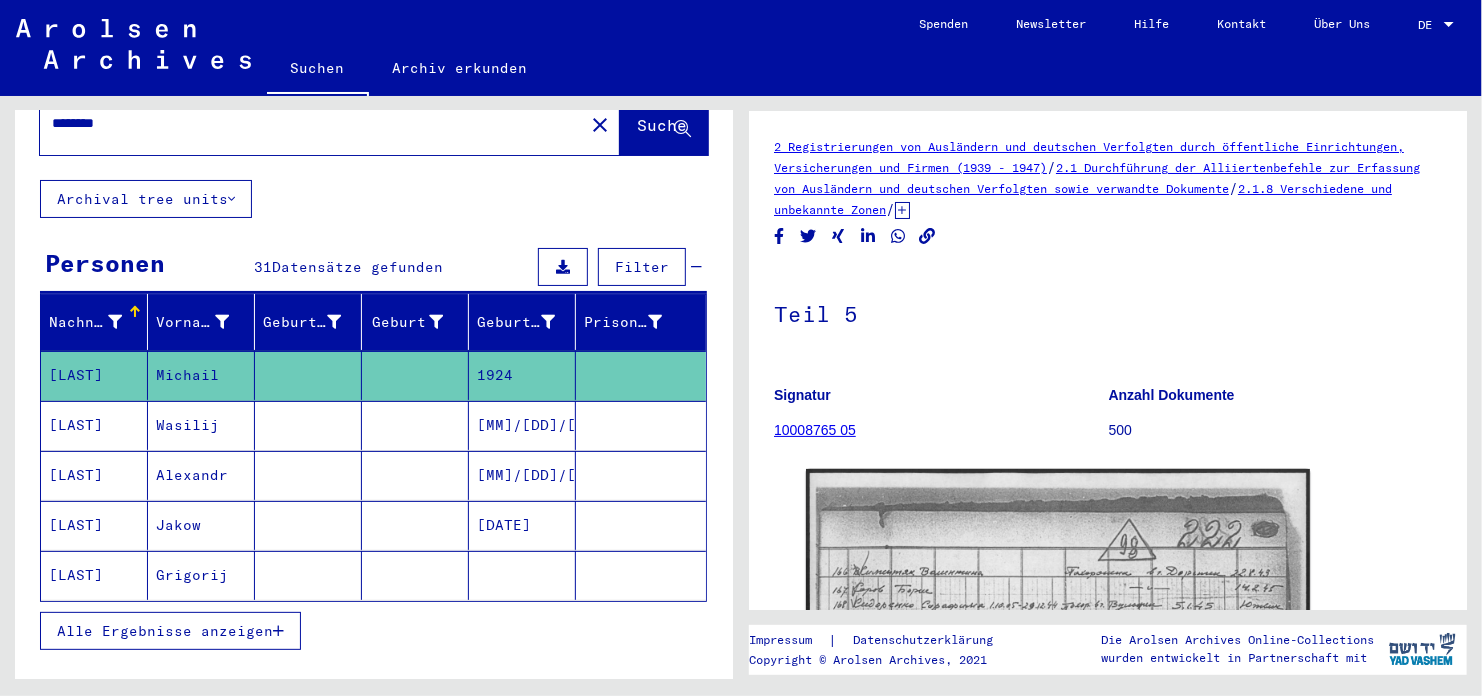 scroll, scrollTop: 183, scrollLeft: 0, axis: vertical 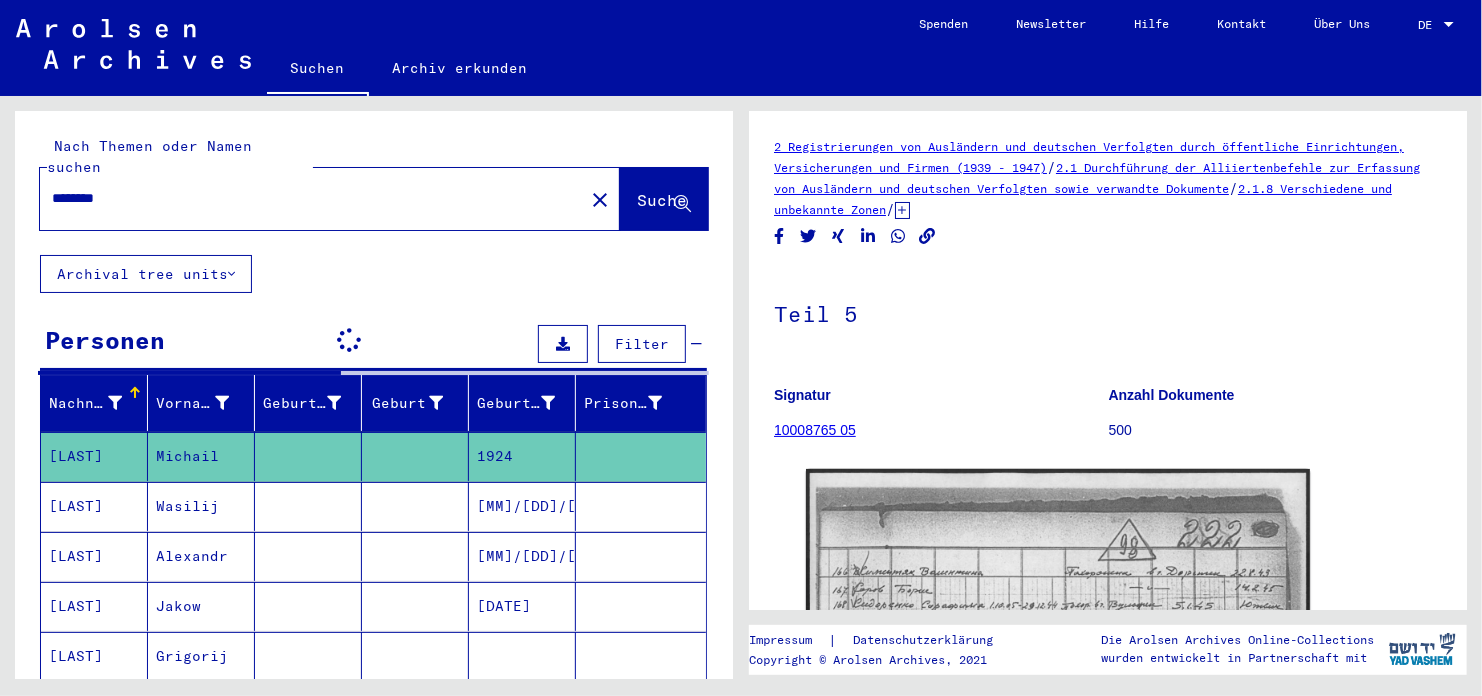 type on "**********" 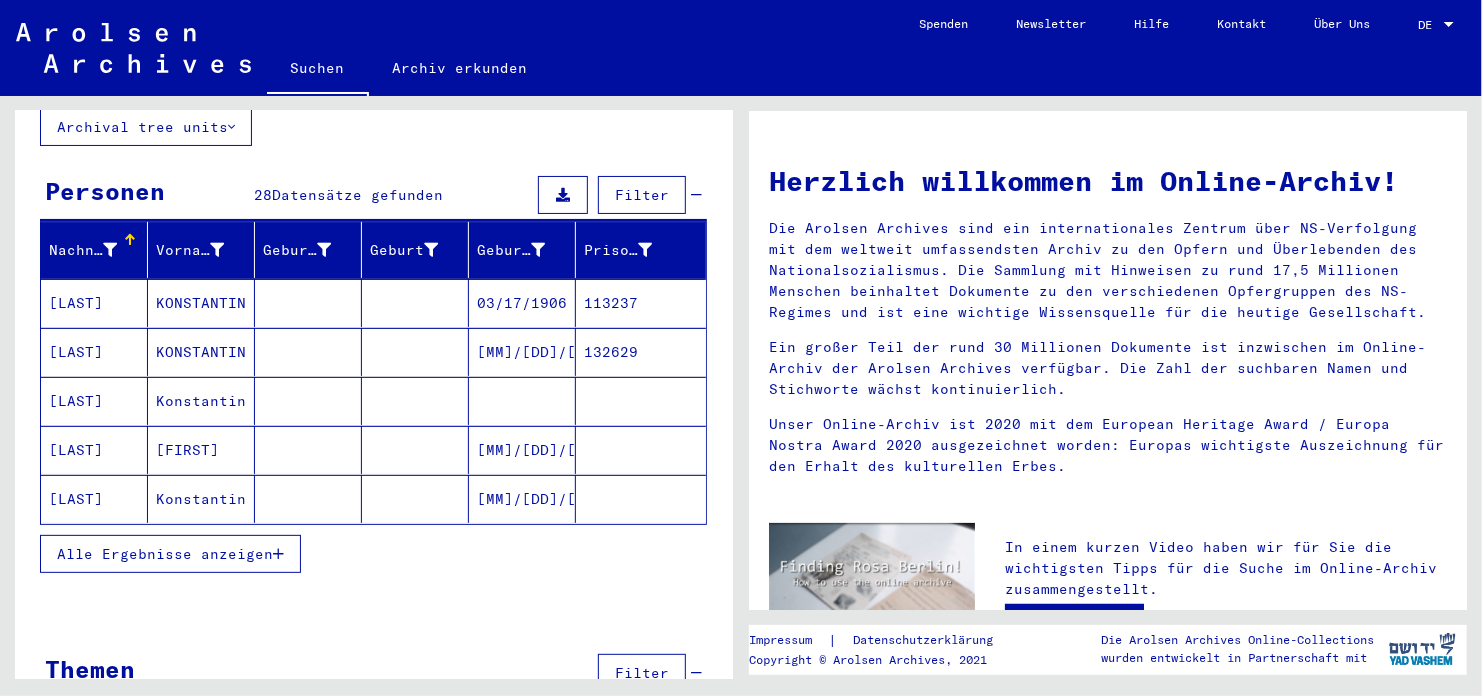 scroll, scrollTop: 179, scrollLeft: 0, axis: vertical 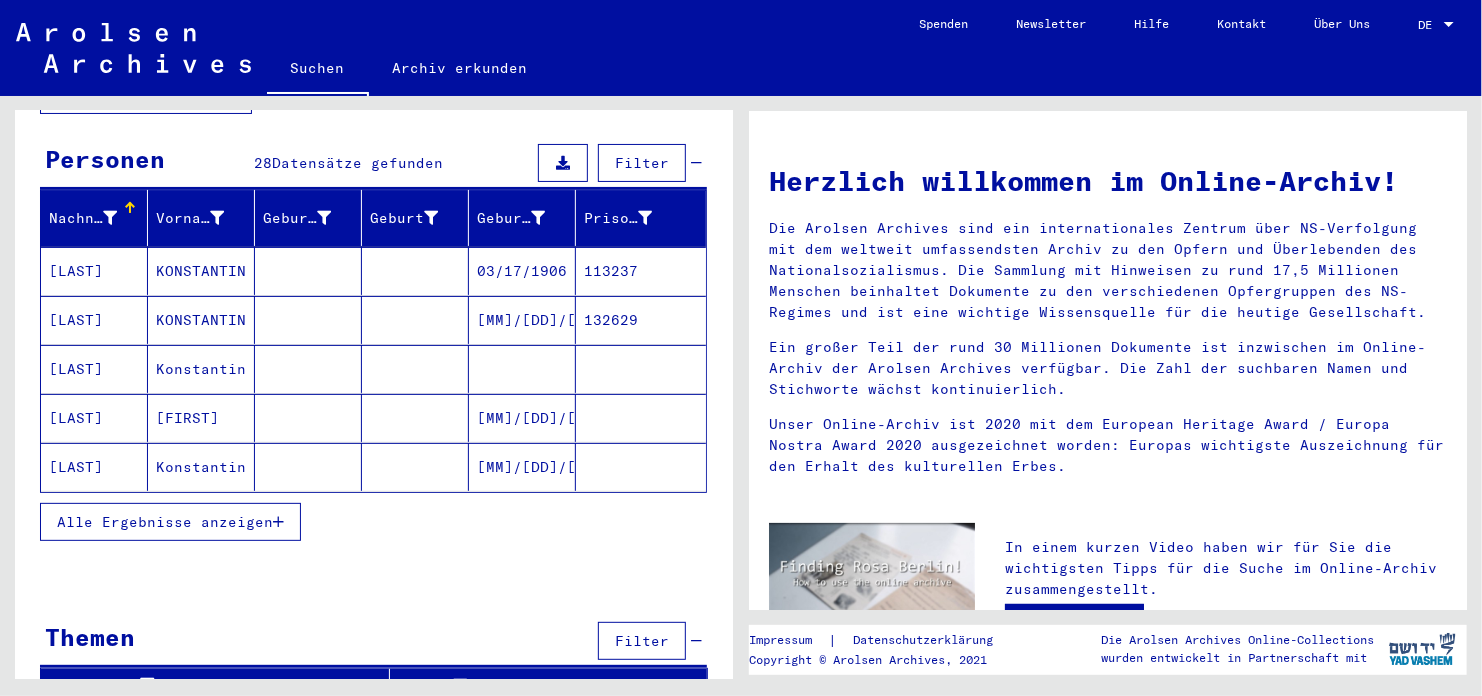 click on "Alle Ergebnisse anzeigen" at bounding box center (165, 522) 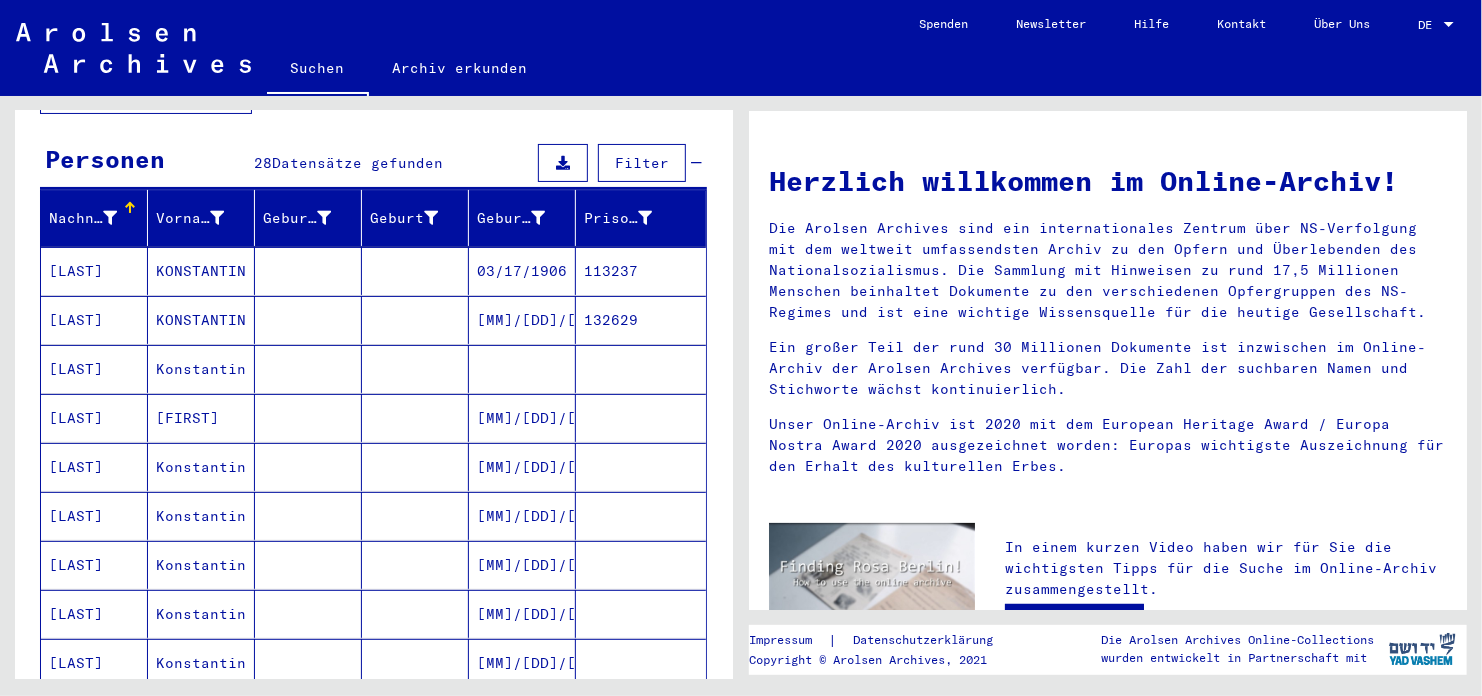 click on "[LAST]" at bounding box center (94, 418) 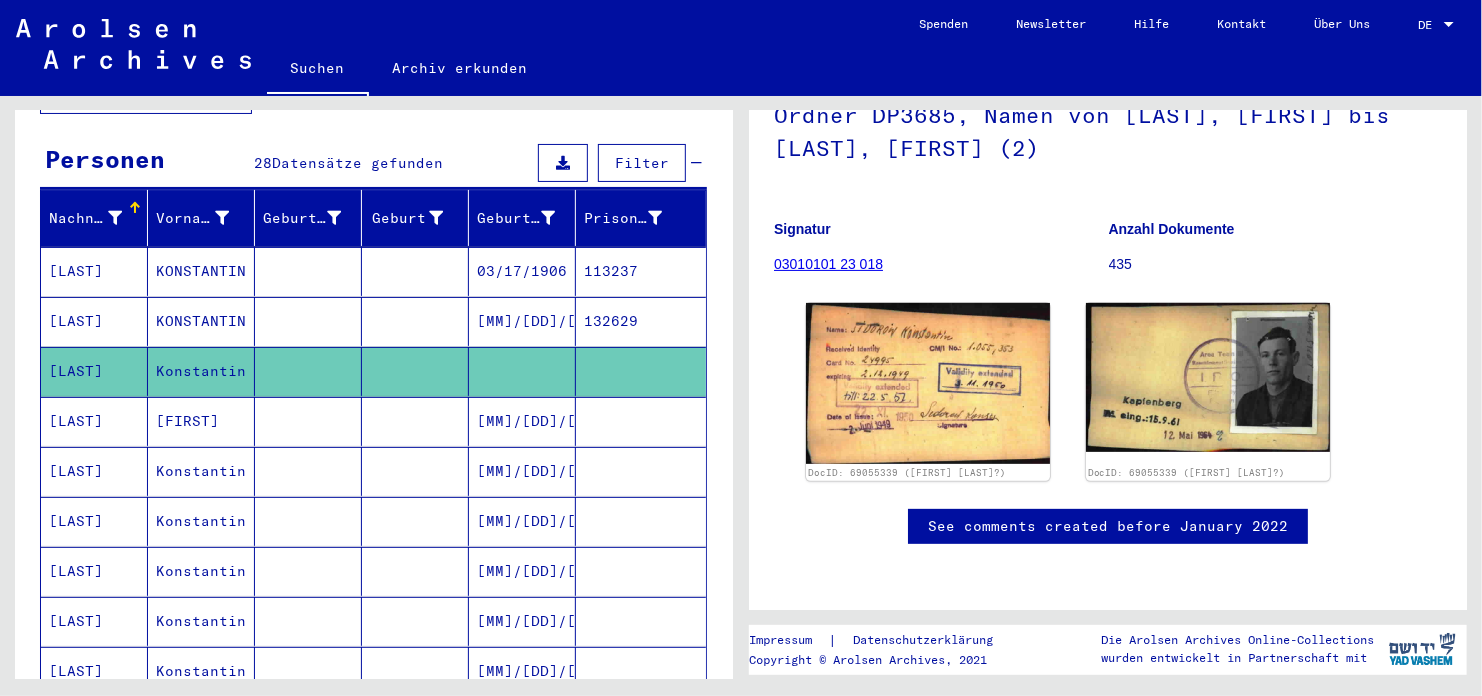 scroll, scrollTop: 200, scrollLeft: 0, axis: vertical 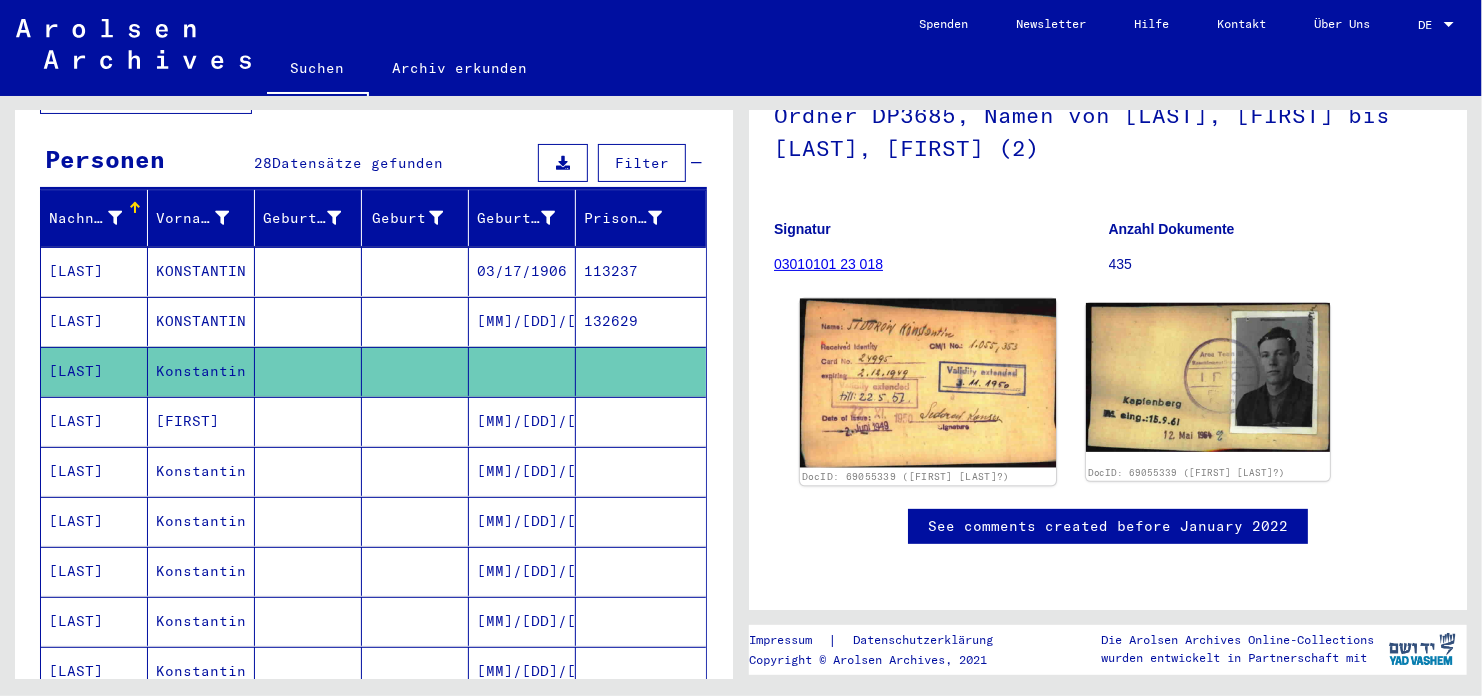 click 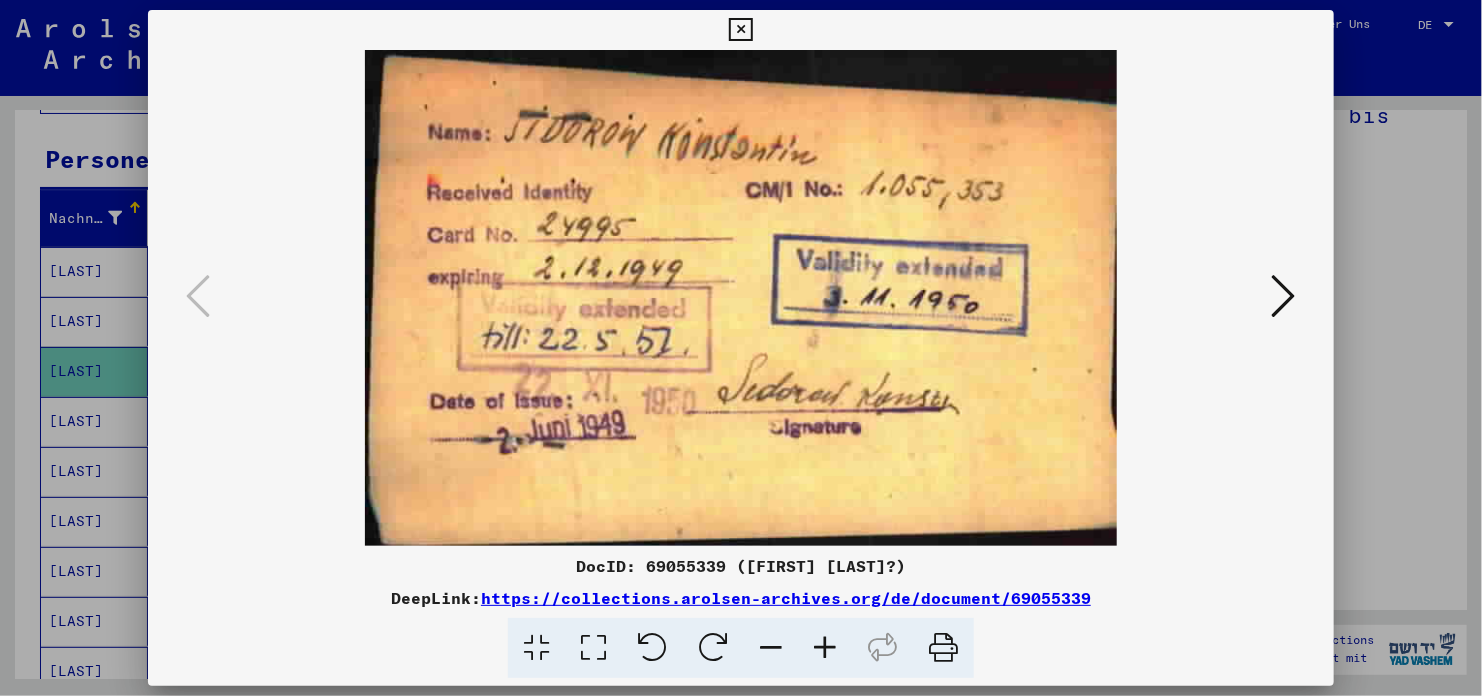 click at bounding box center (1284, 296) 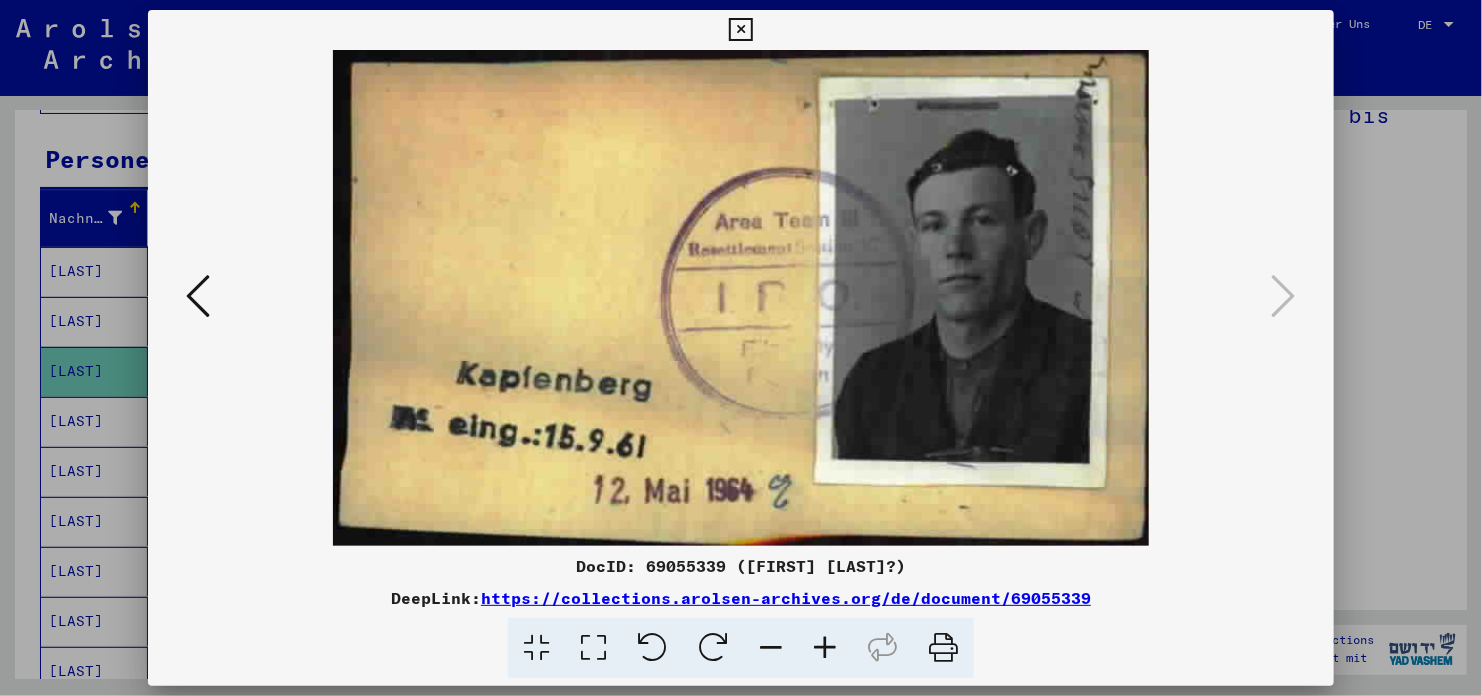 click at bounding box center (198, 296) 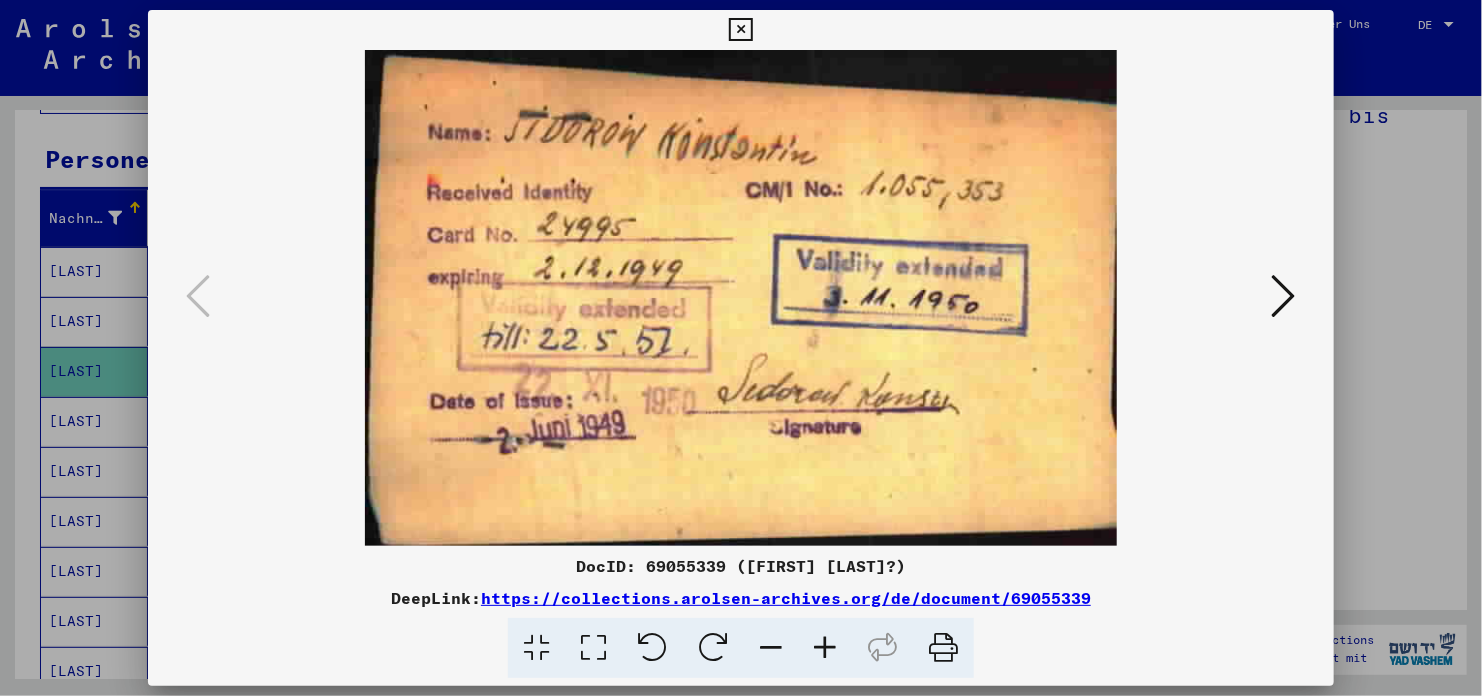 click at bounding box center (740, 30) 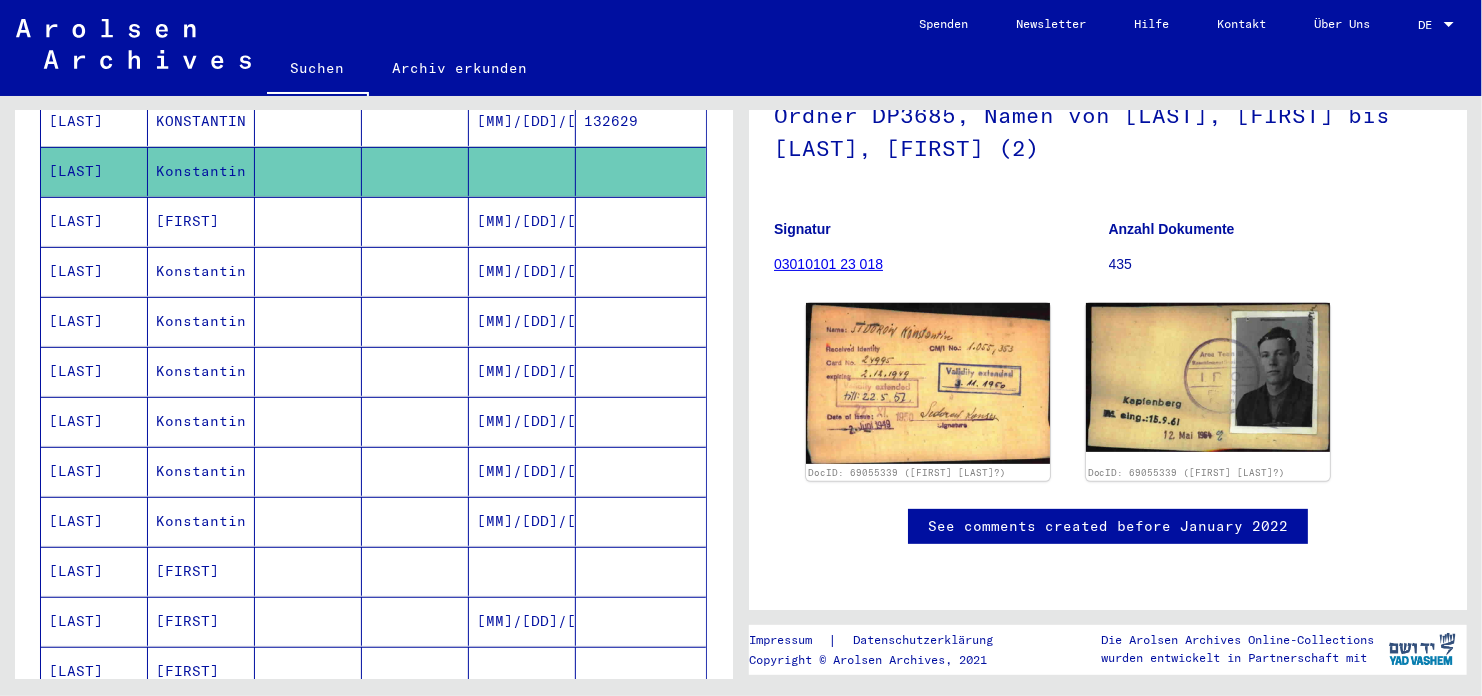 scroll, scrollTop: 479, scrollLeft: 0, axis: vertical 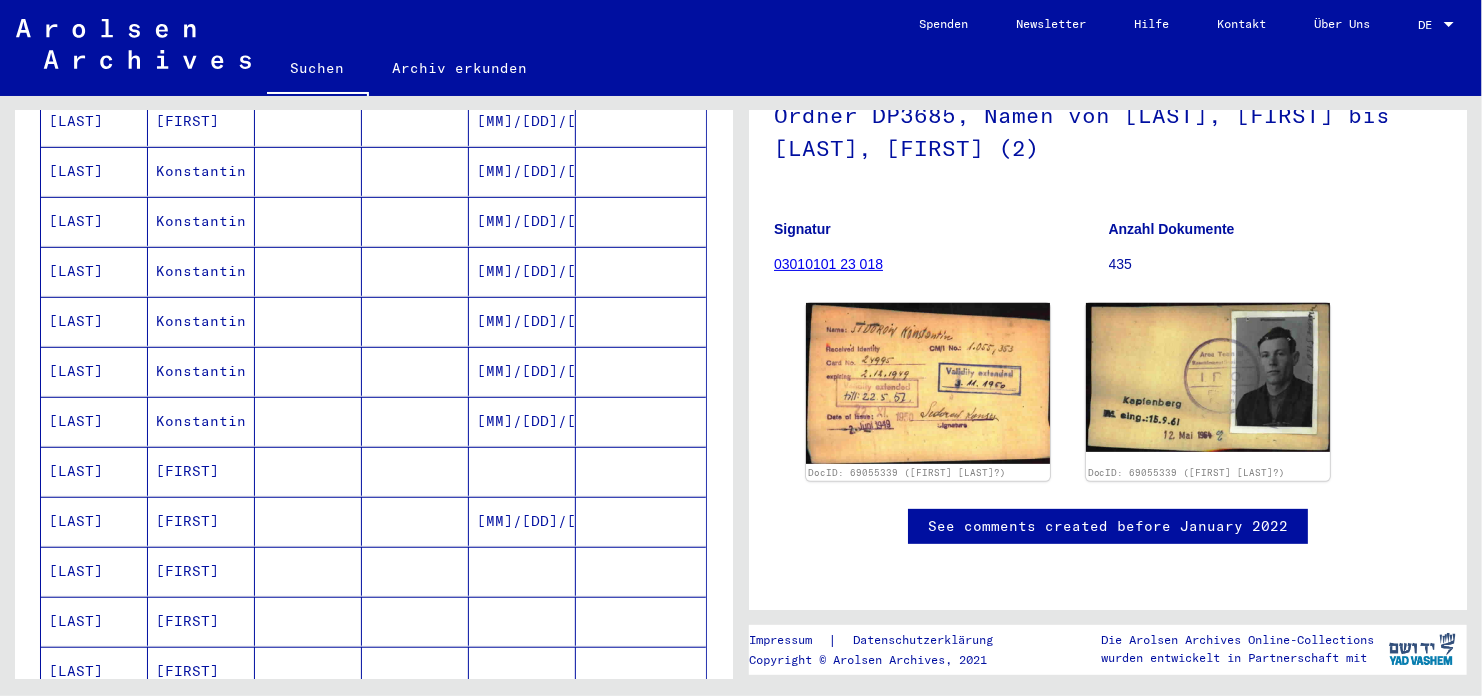 click on "[FIRST]" at bounding box center [201, 521] 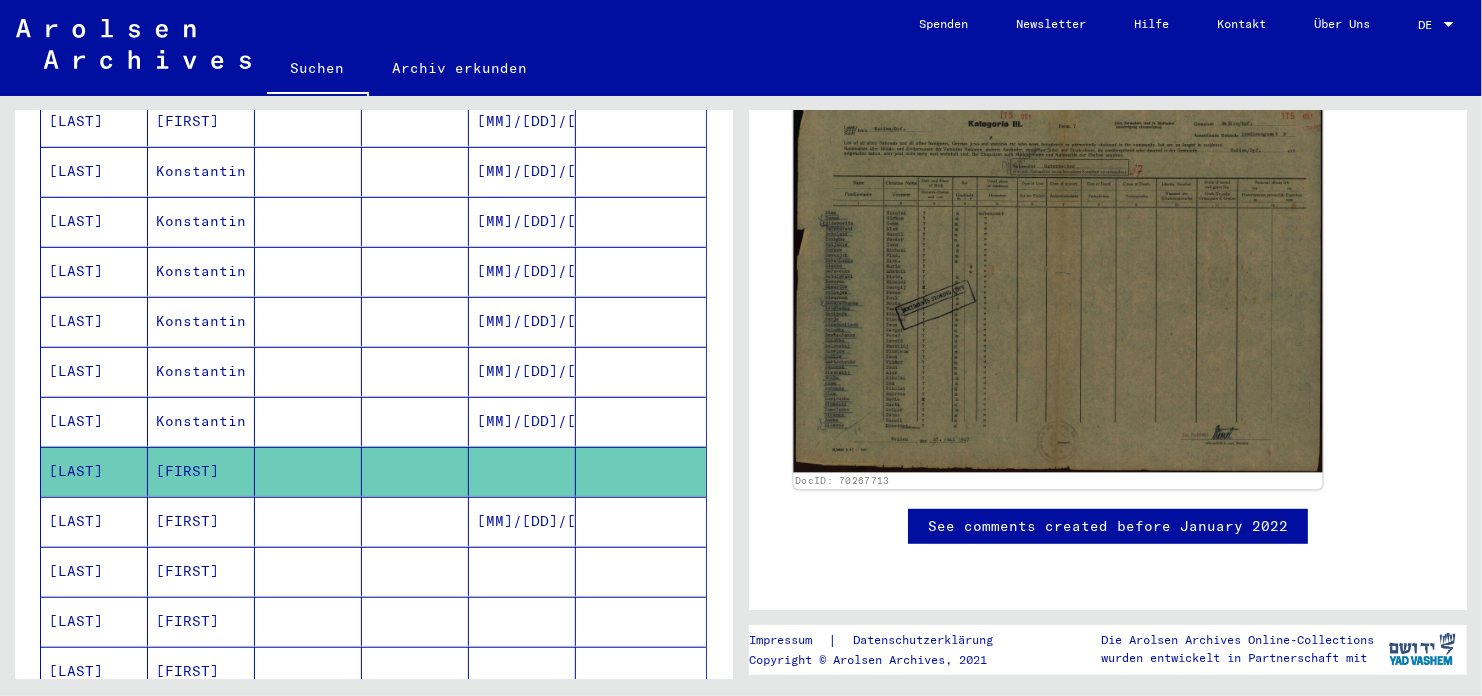click 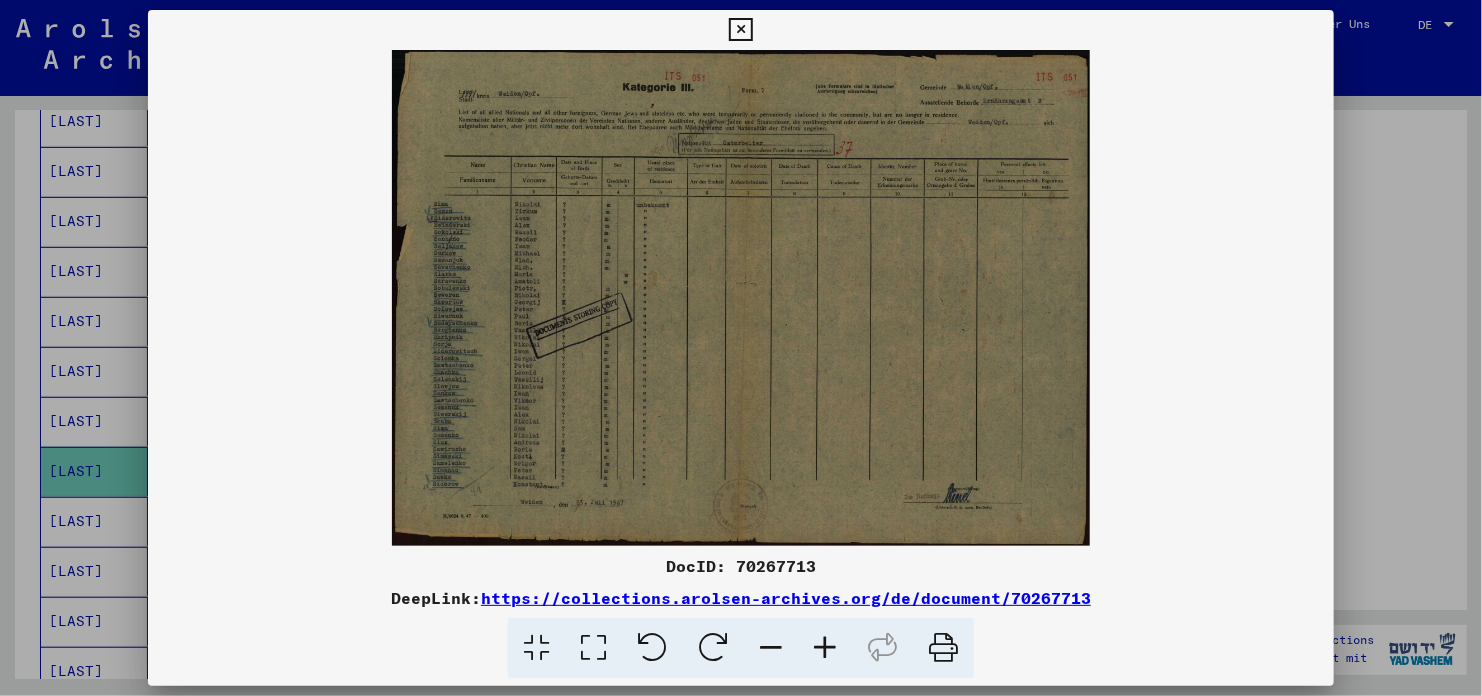 scroll, scrollTop: 380, scrollLeft: 0, axis: vertical 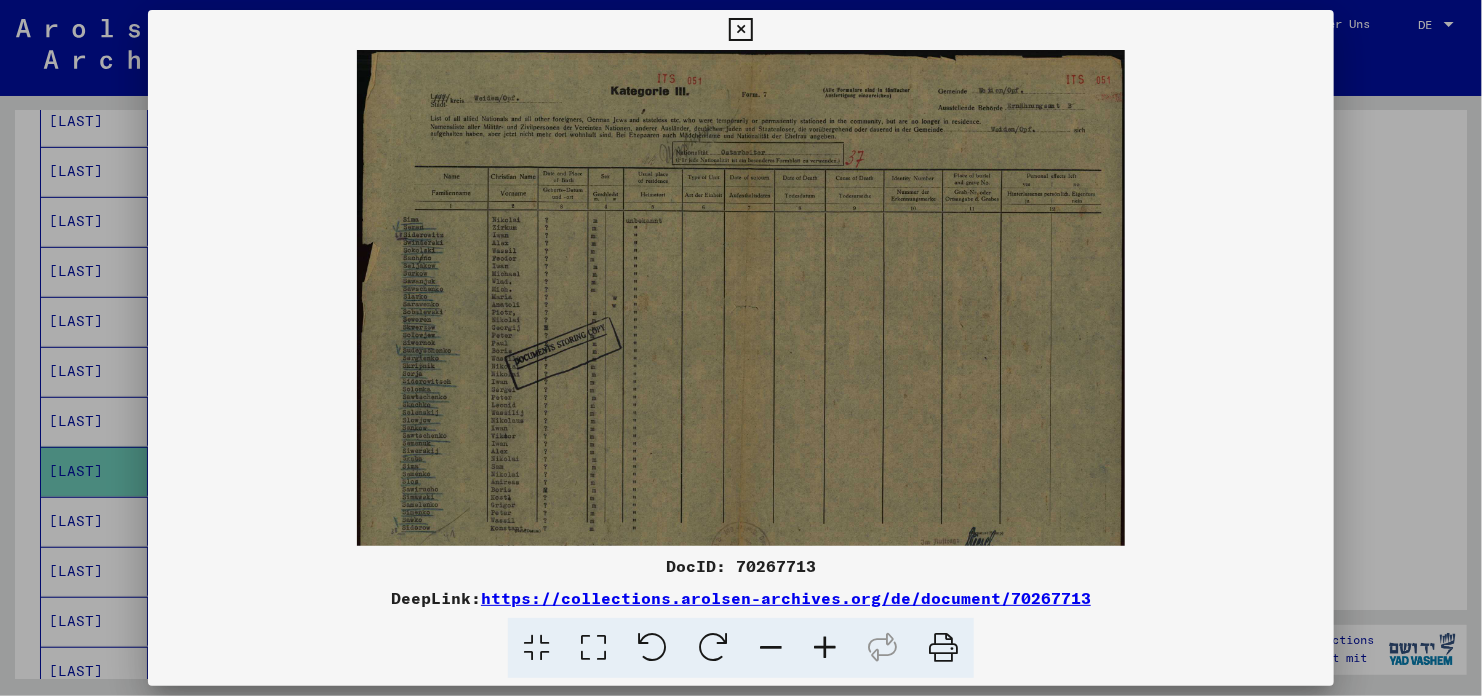 click at bounding box center [825, 648] 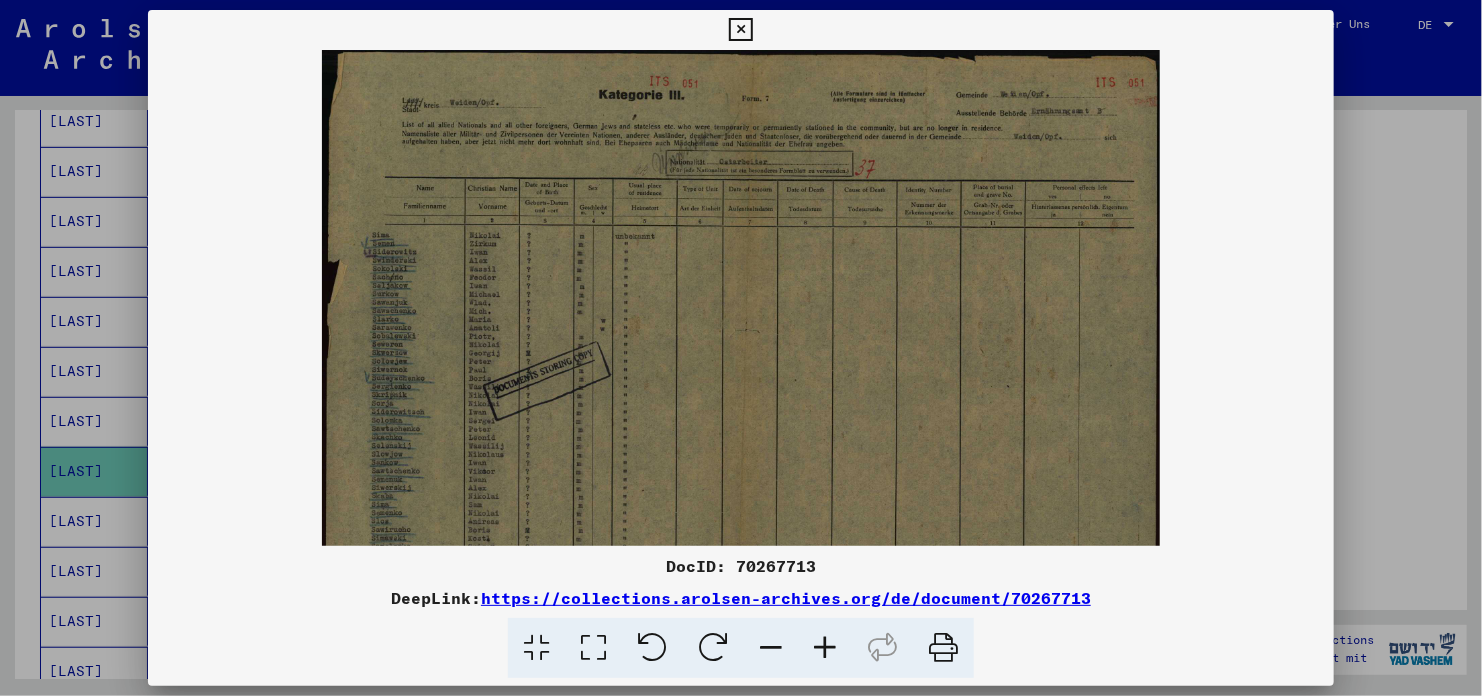 click at bounding box center [825, 648] 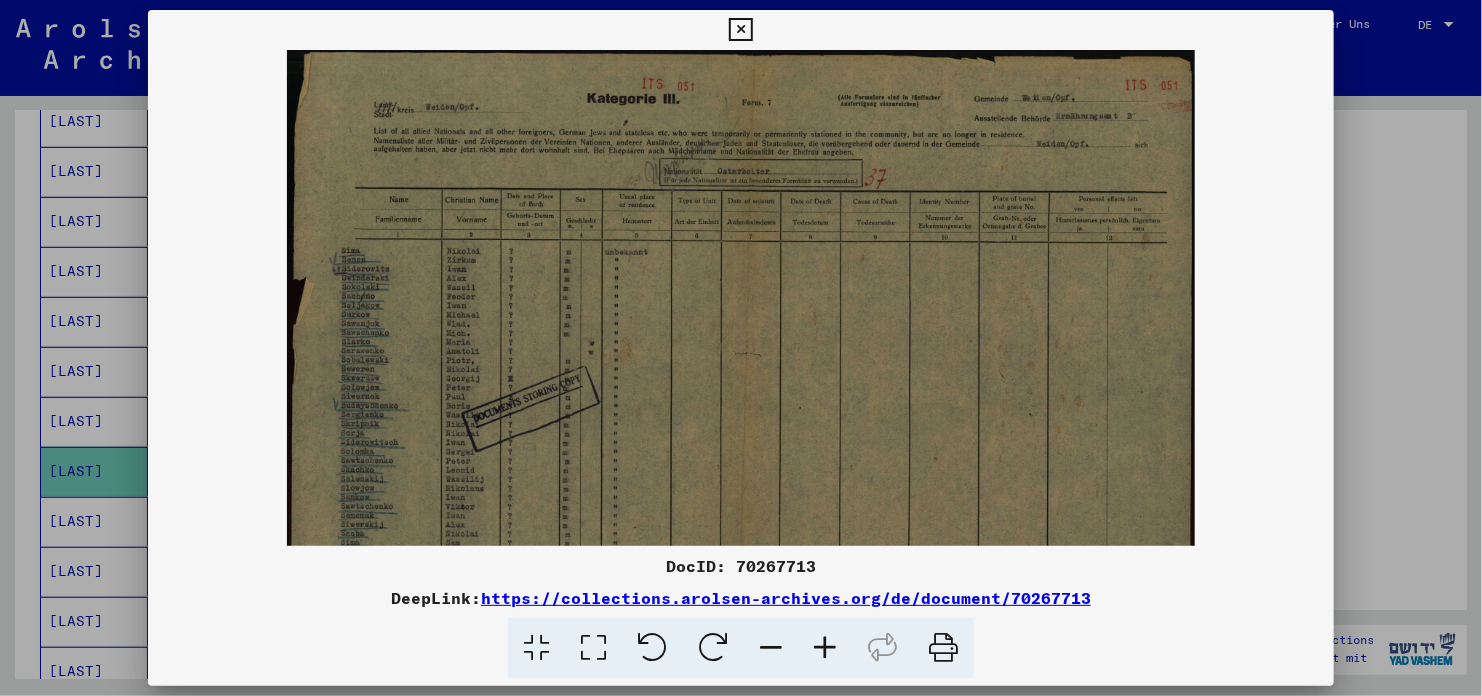 click at bounding box center [825, 648] 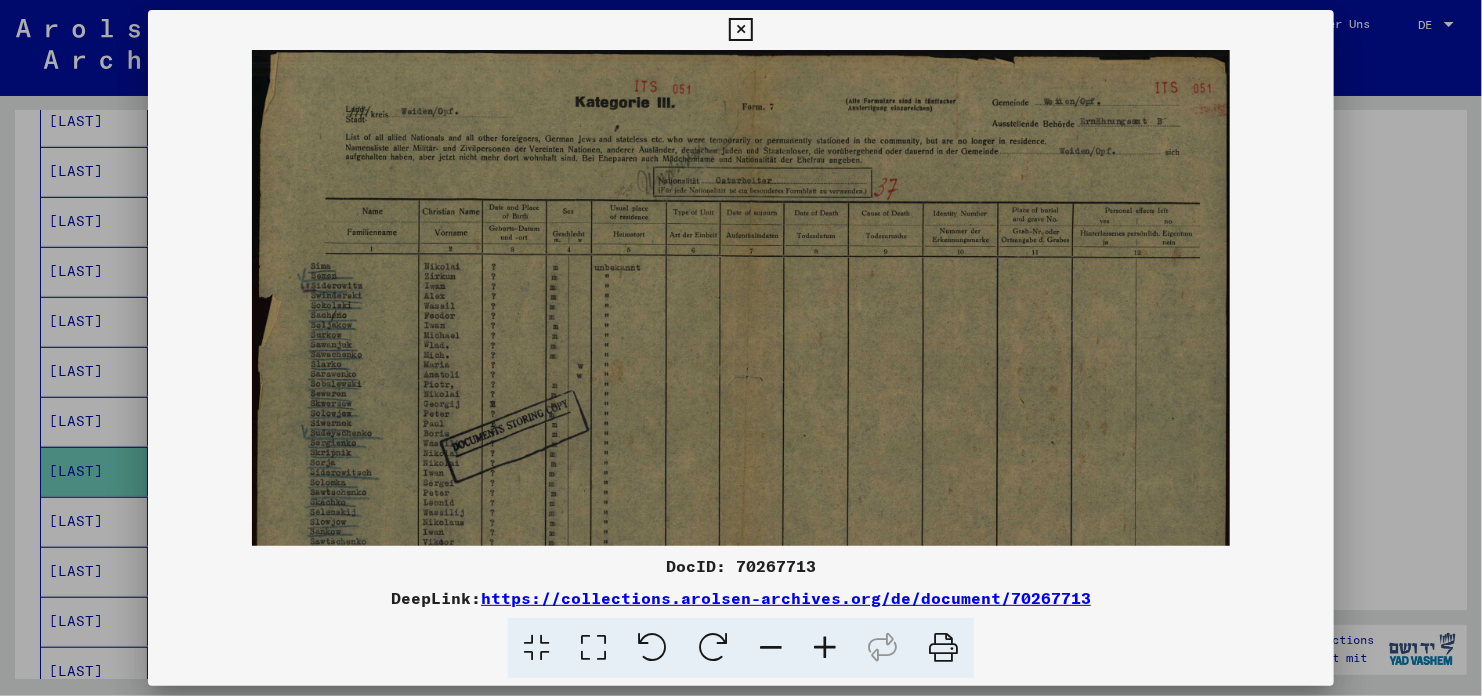 click at bounding box center [825, 648] 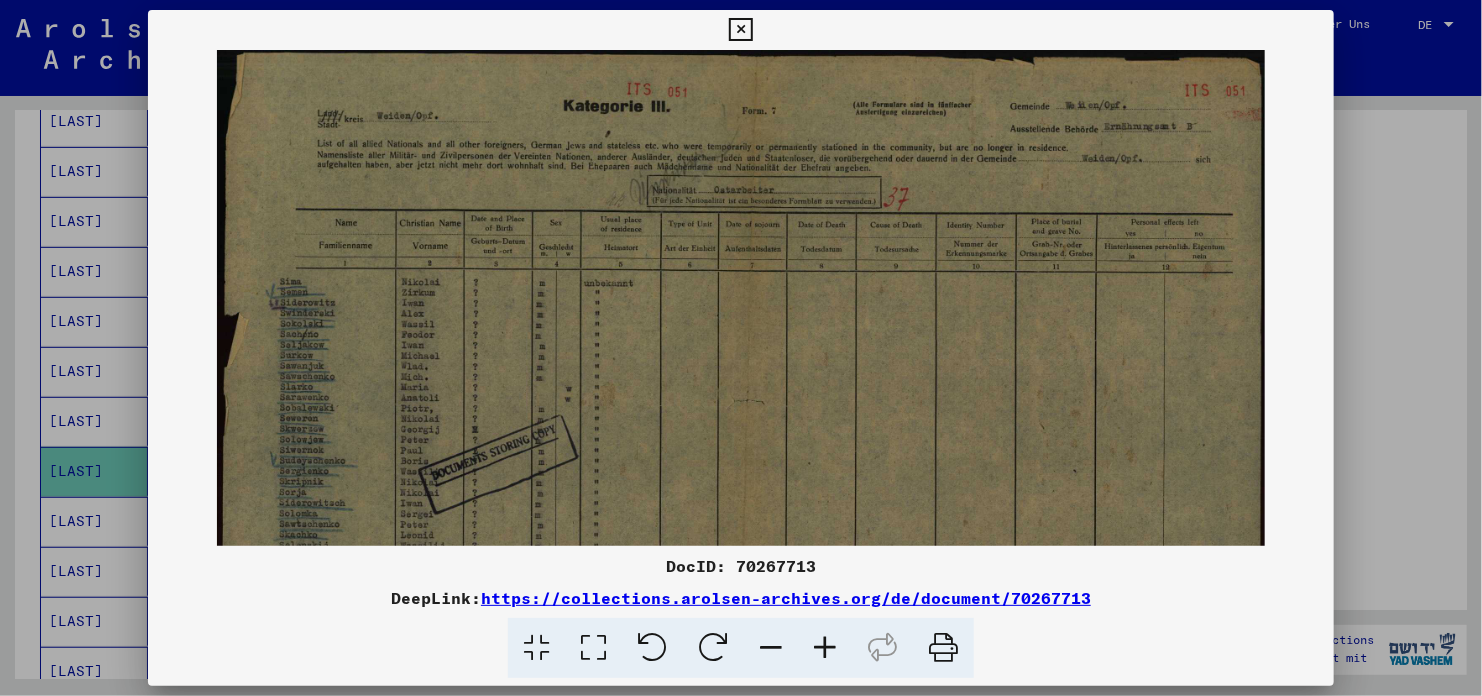 click at bounding box center [825, 648] 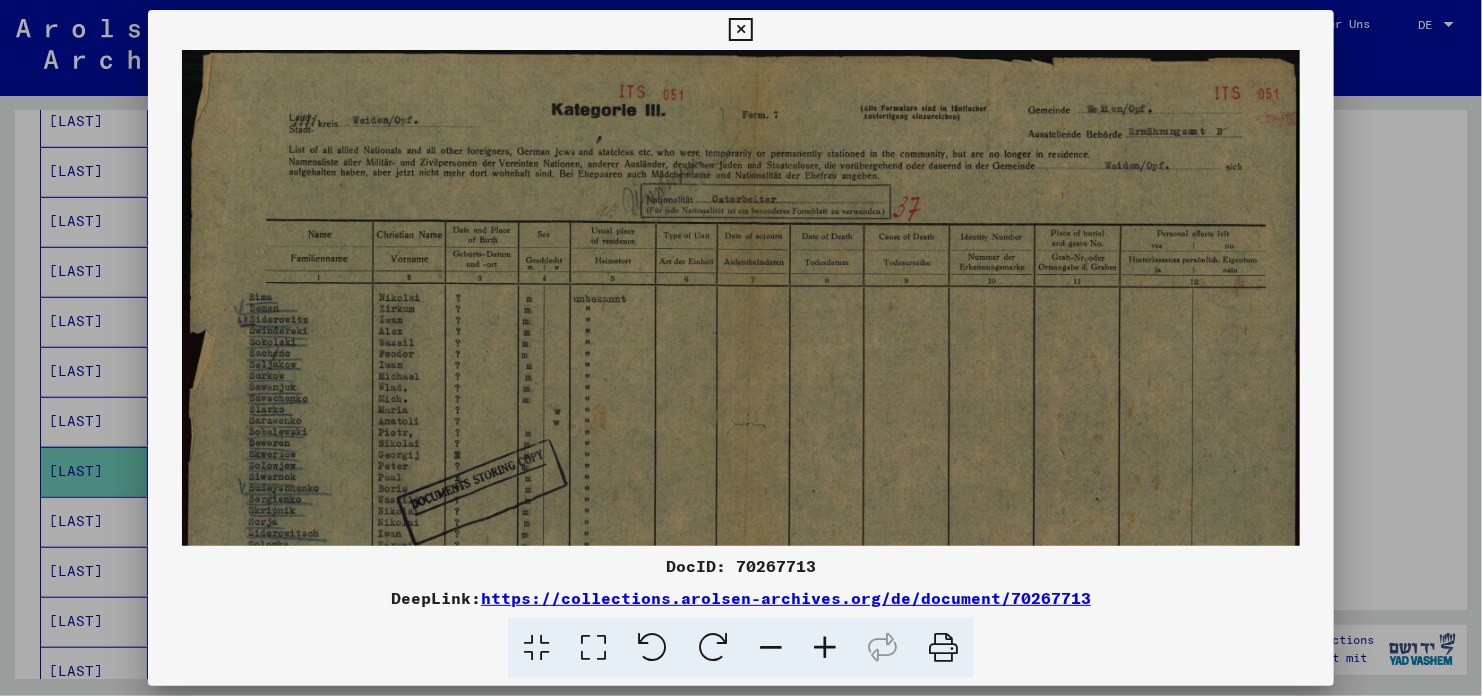 click at bounding box center (825, 648) 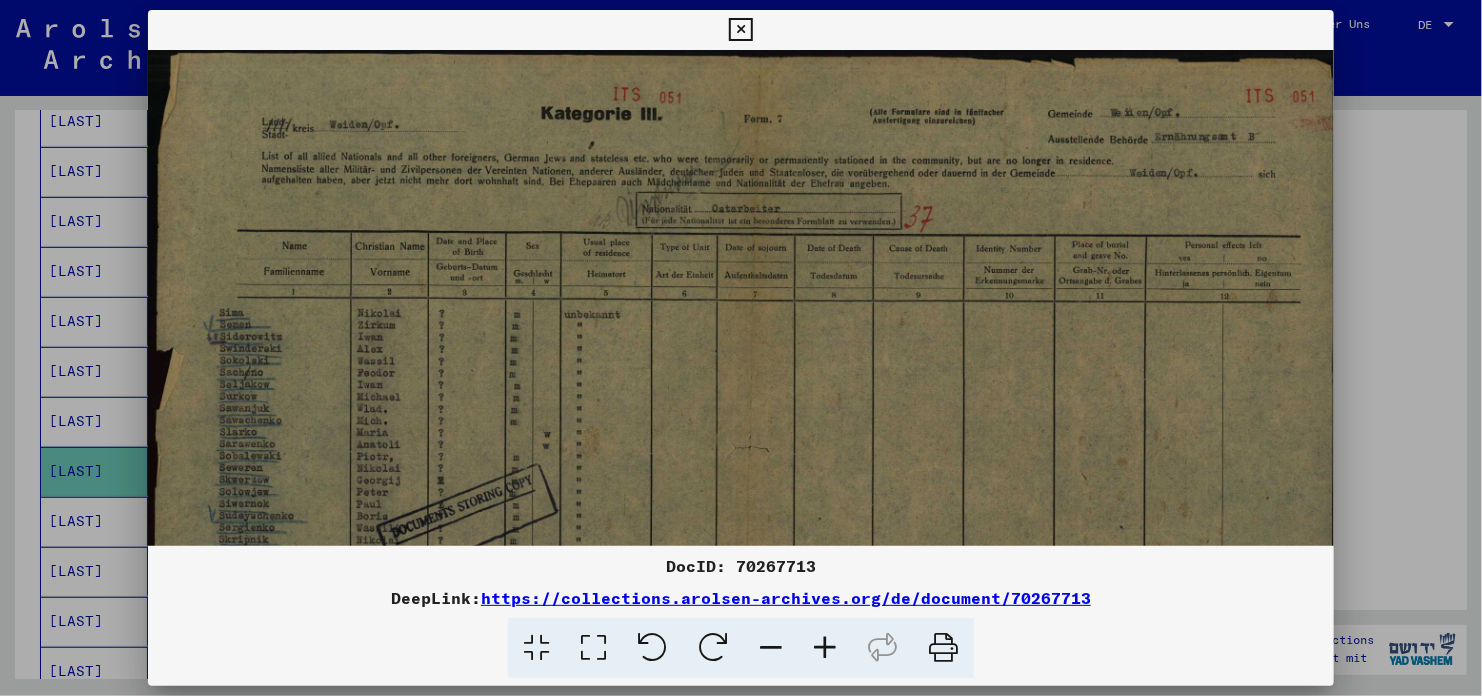 click at bounding box center [825, 648] 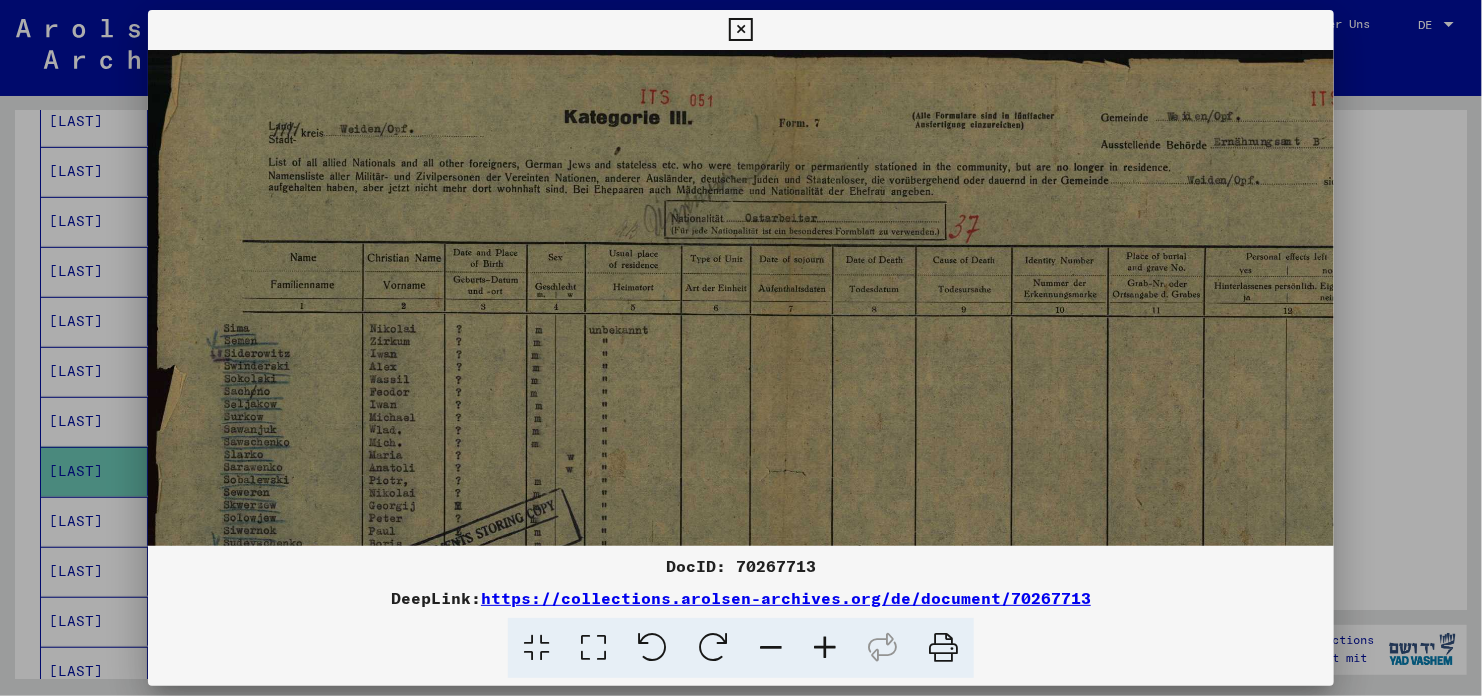 click at bounding box center [825, 648] 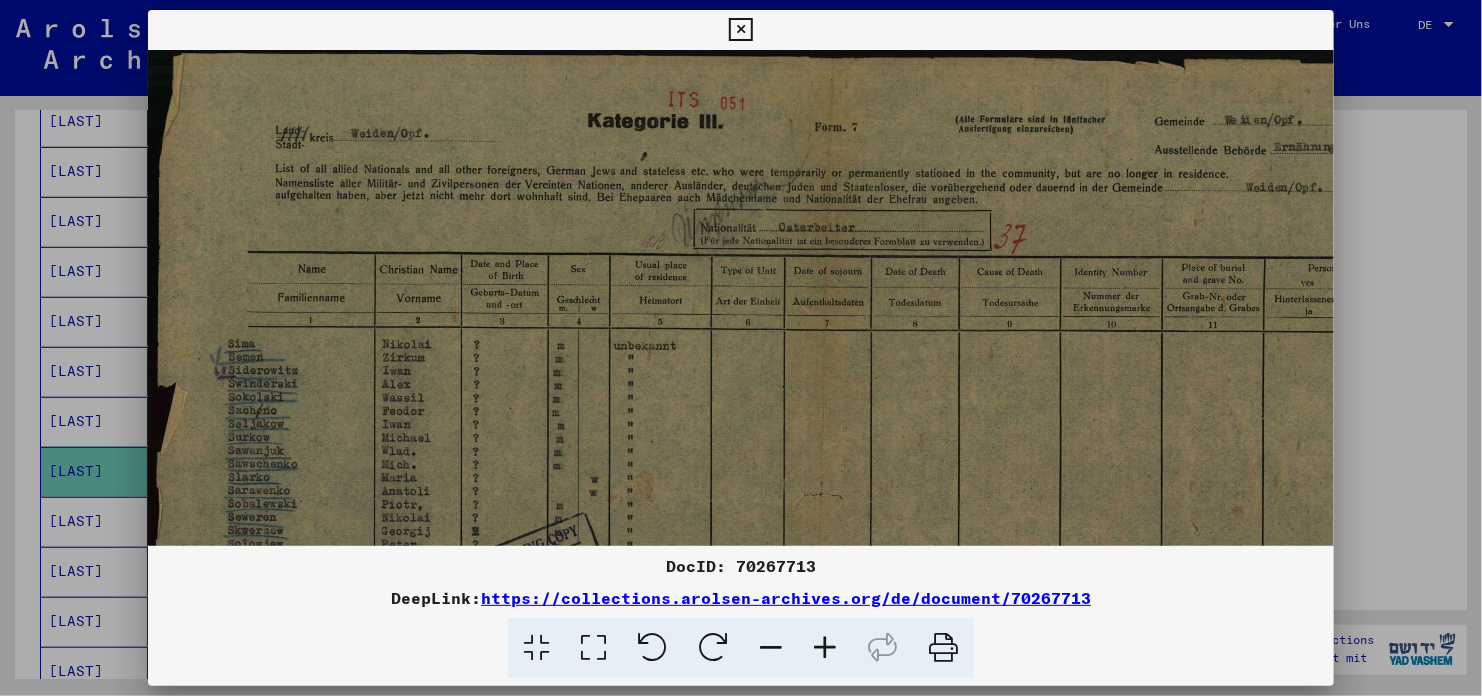 click at bounding box center [825, 648] 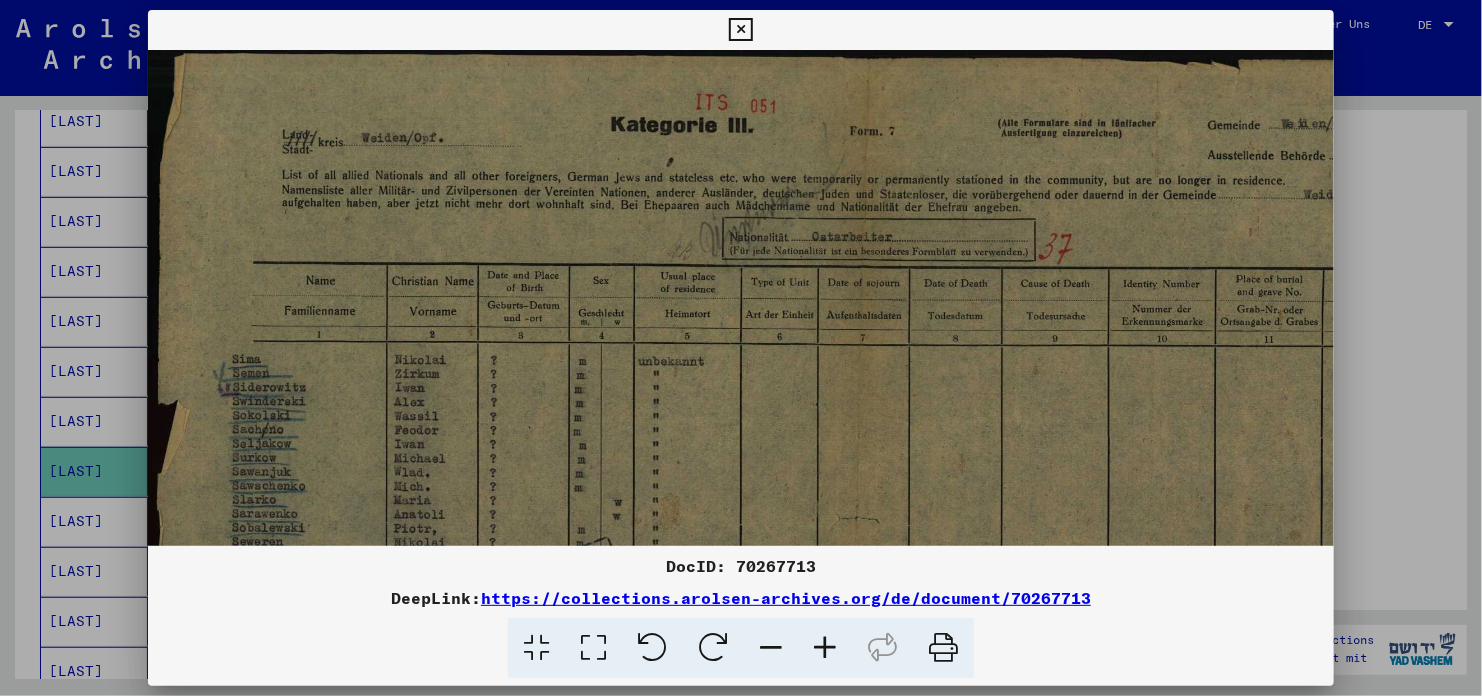 click at bounding box center [825, 648] 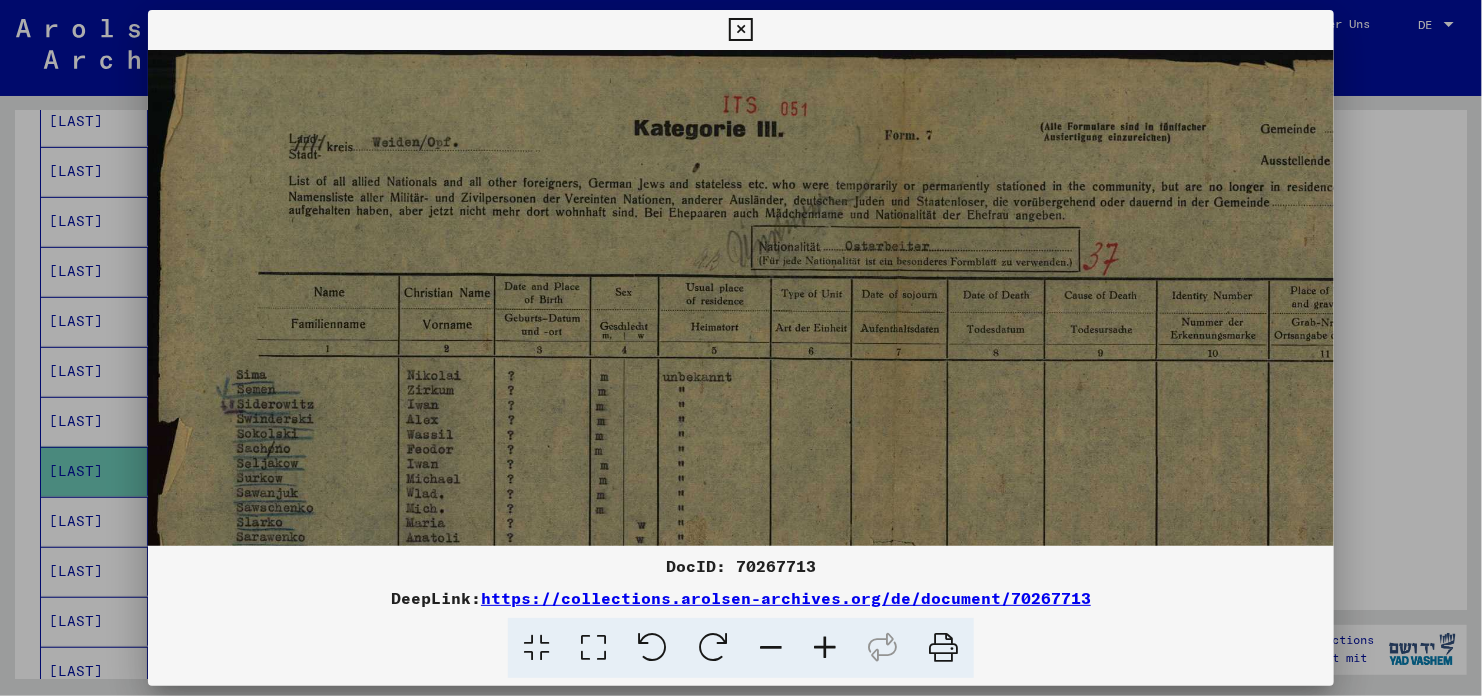 click at bounding box center [825, 648] 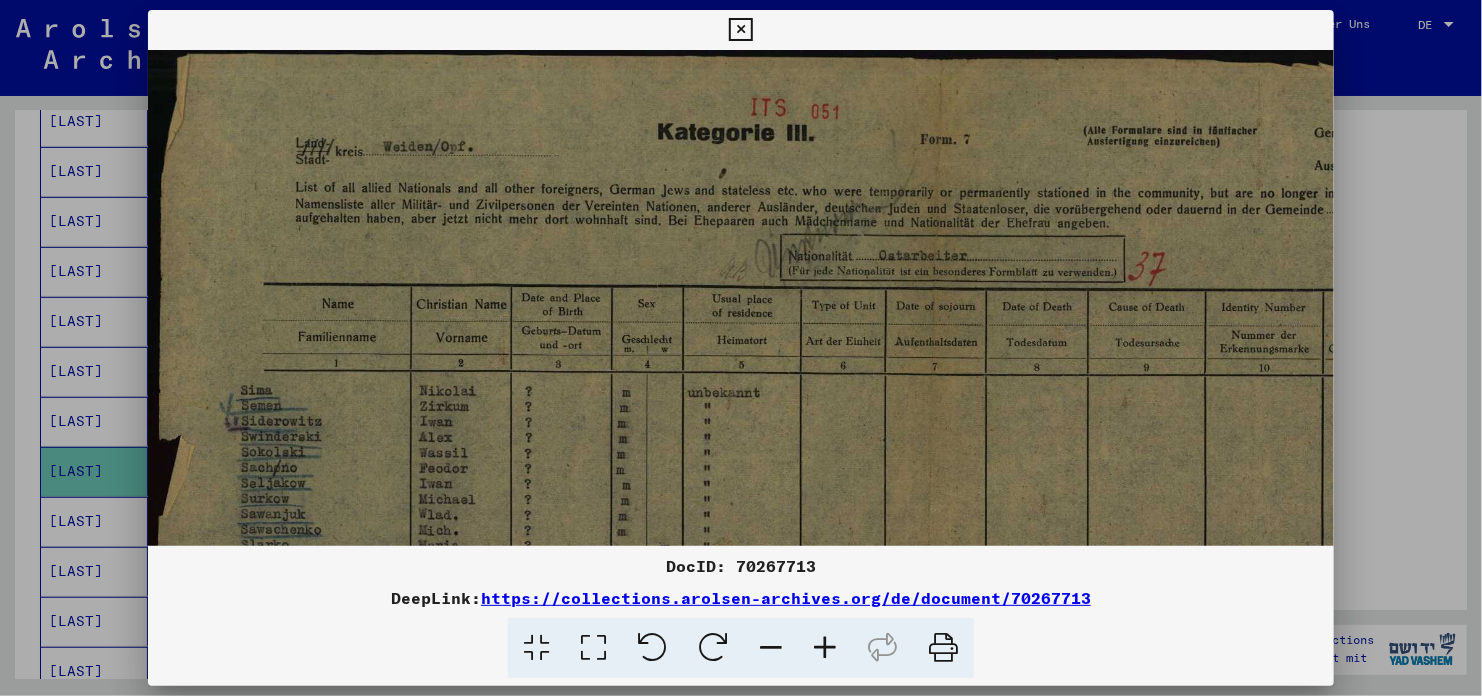click at bounding box center (825, 648) 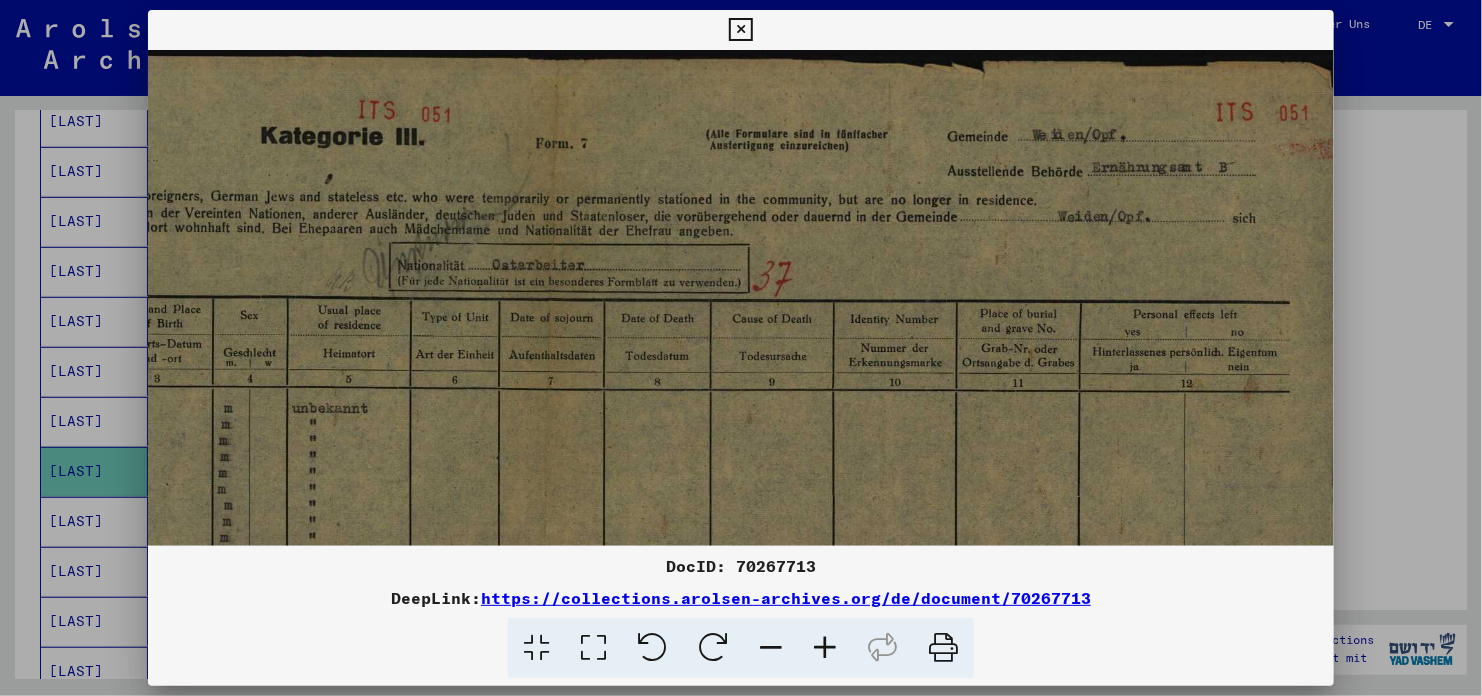 scroll, scrollTop: 0, scrollLeft: 424, axis: horizontal 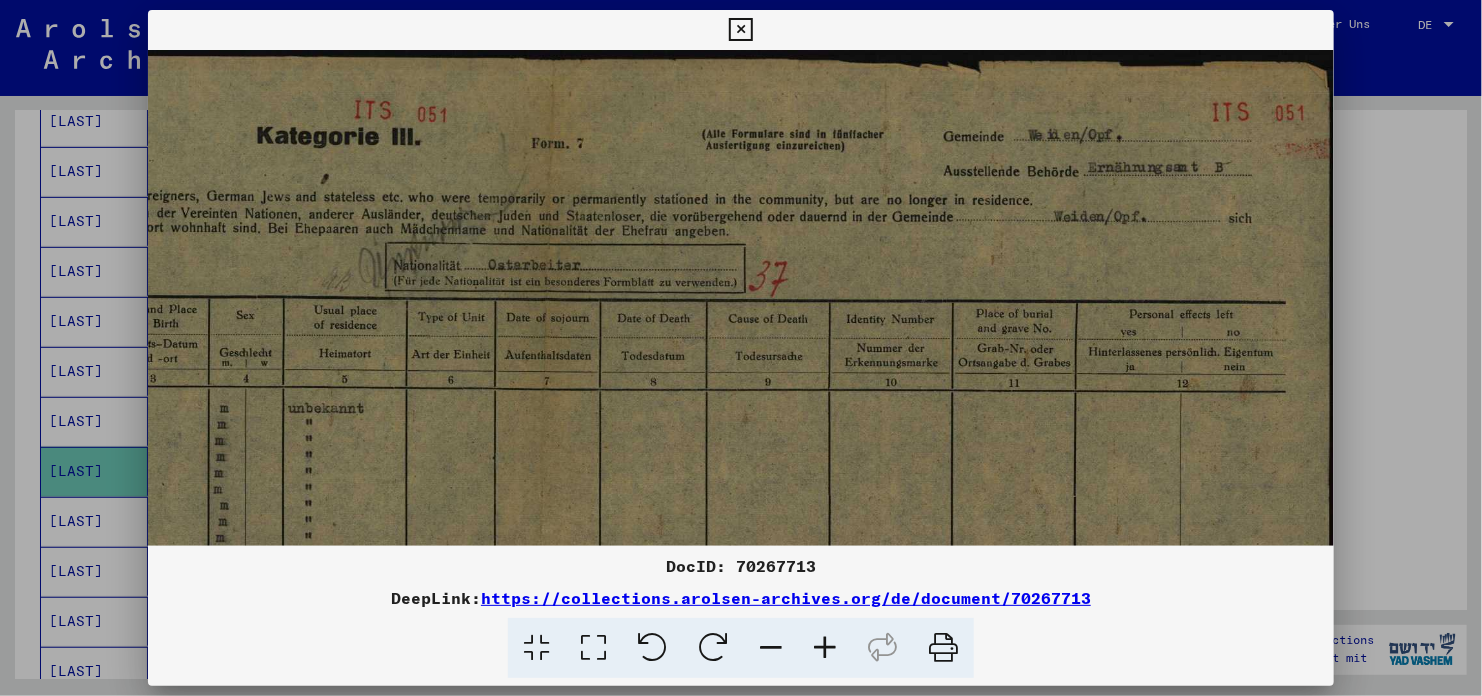 drag, startPoint x: 941, startPoint y: 449, endPoint x: 487, endPoint y: 465, distance: 454.28186 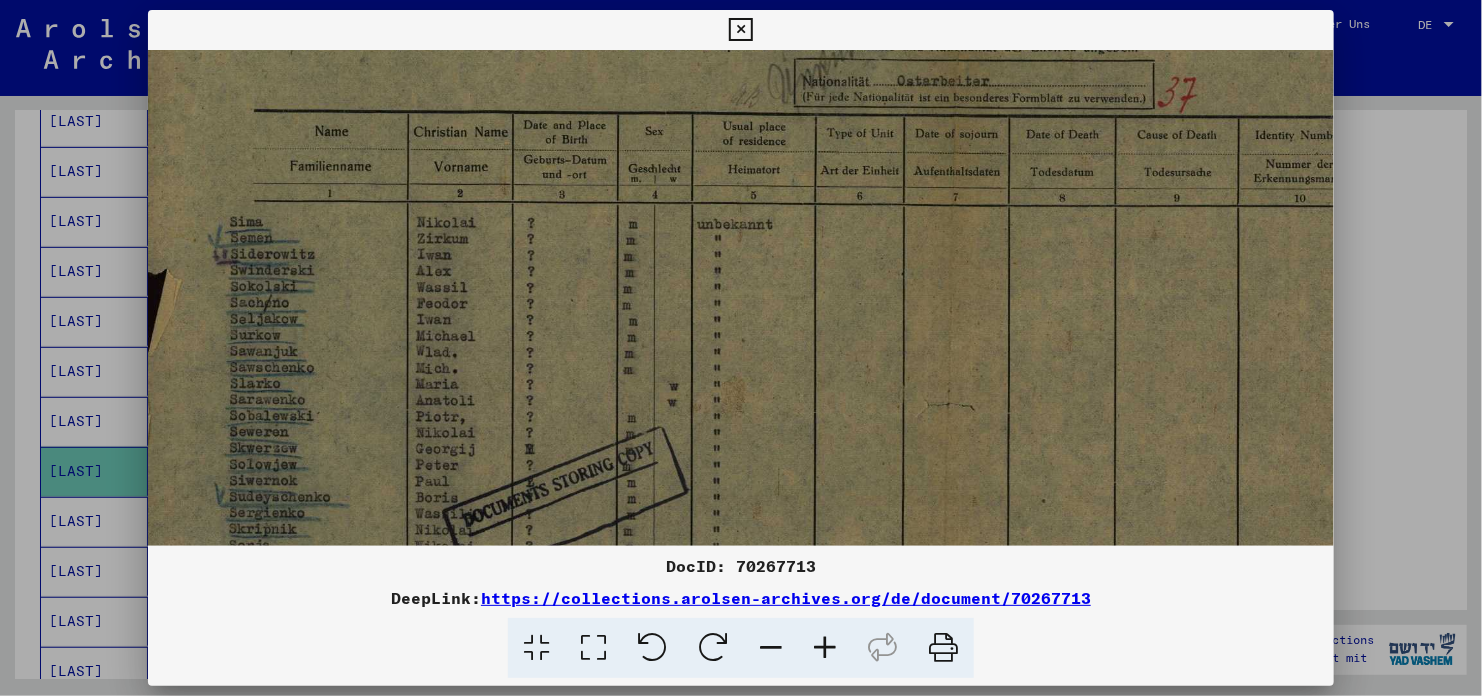 scroll, scrollTop: 185, scrollLeft: 8, axis: both 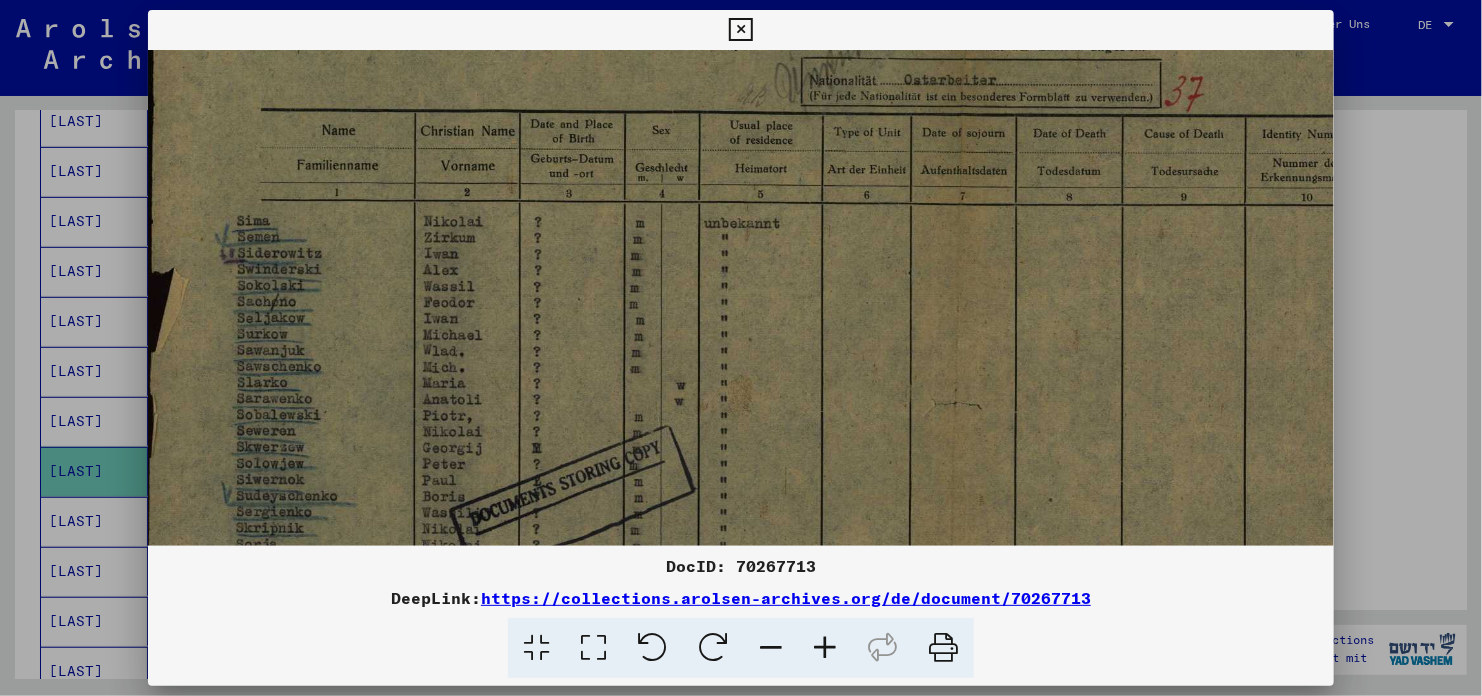 drag, startPoint x: 948, startPoint y: 252, endPoint x: 1111, endPoint y: 130, distance: 203.6001 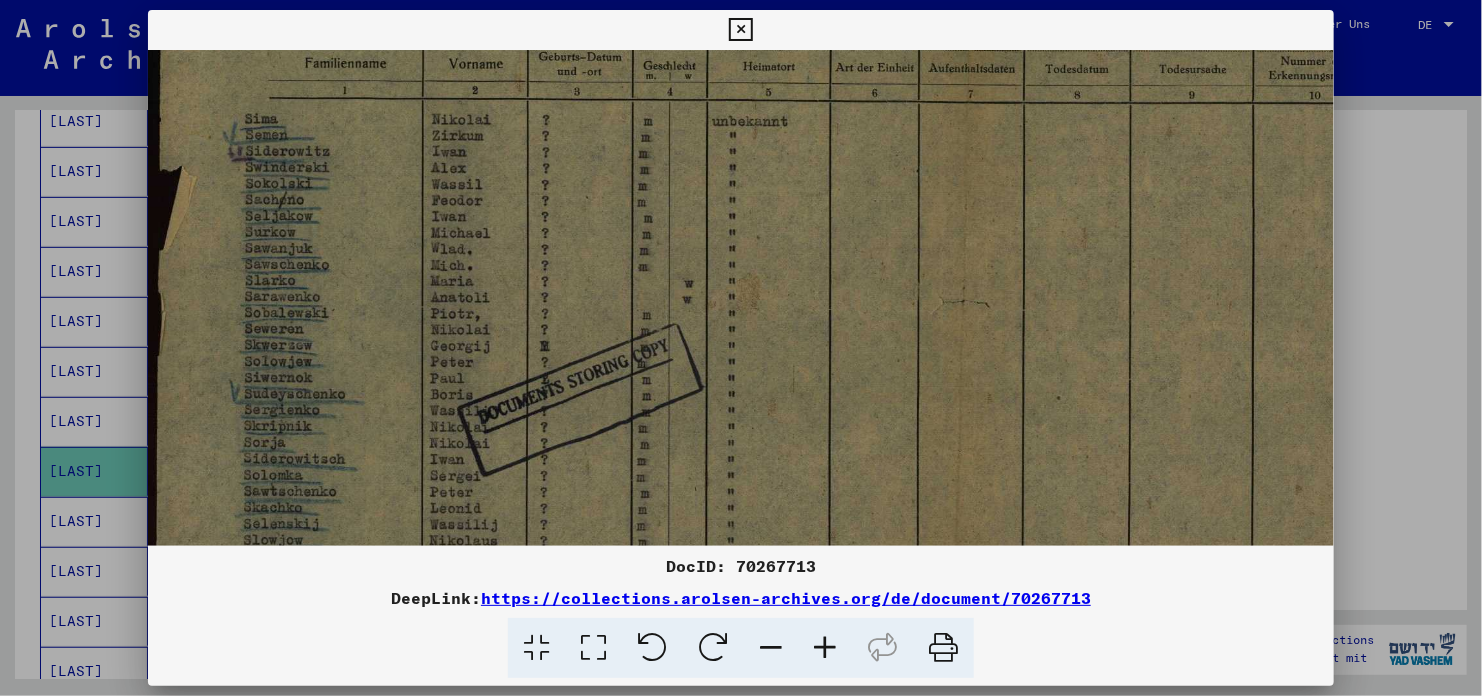 drag, startPoint x: 718, startPoint y: 324, endPoint x: 912, endPoint y: 225, distance: 217.80037 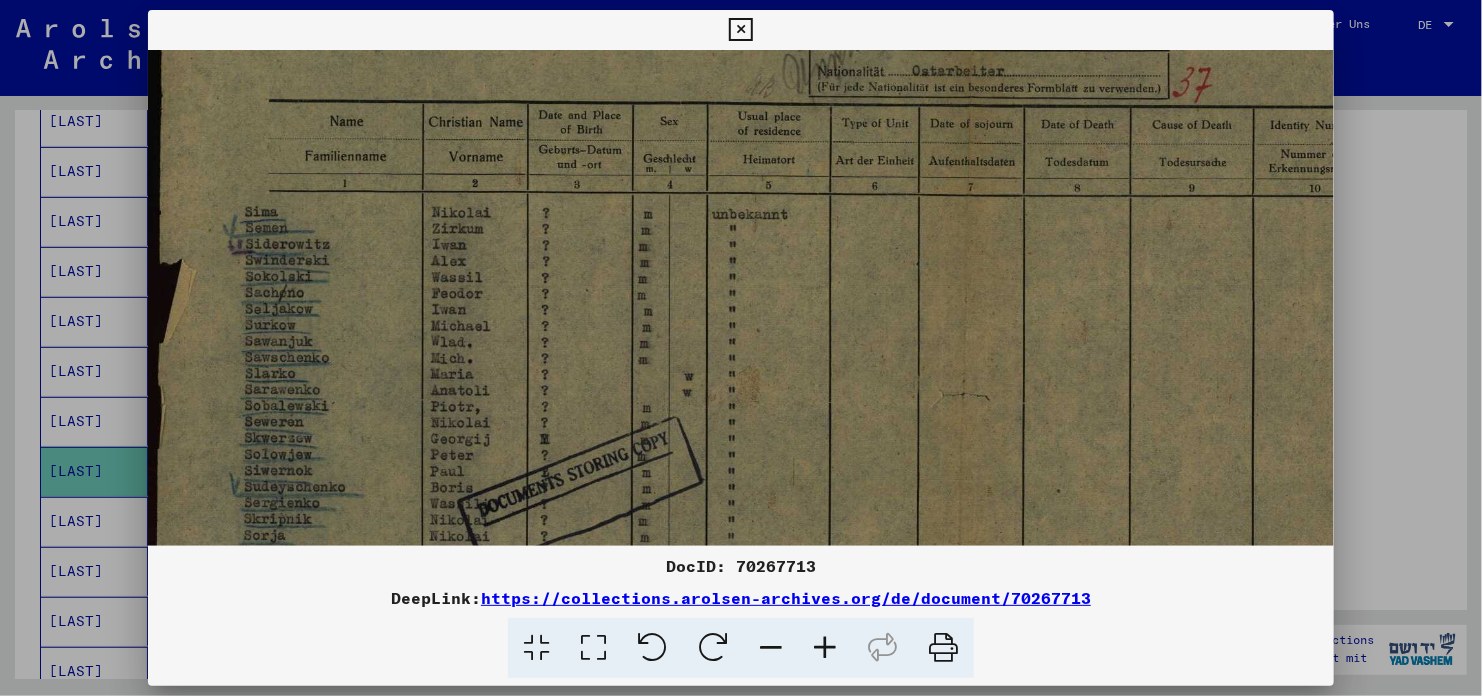 scroll, scrollTop: 192, scrollLeft: 0, axis: vertical 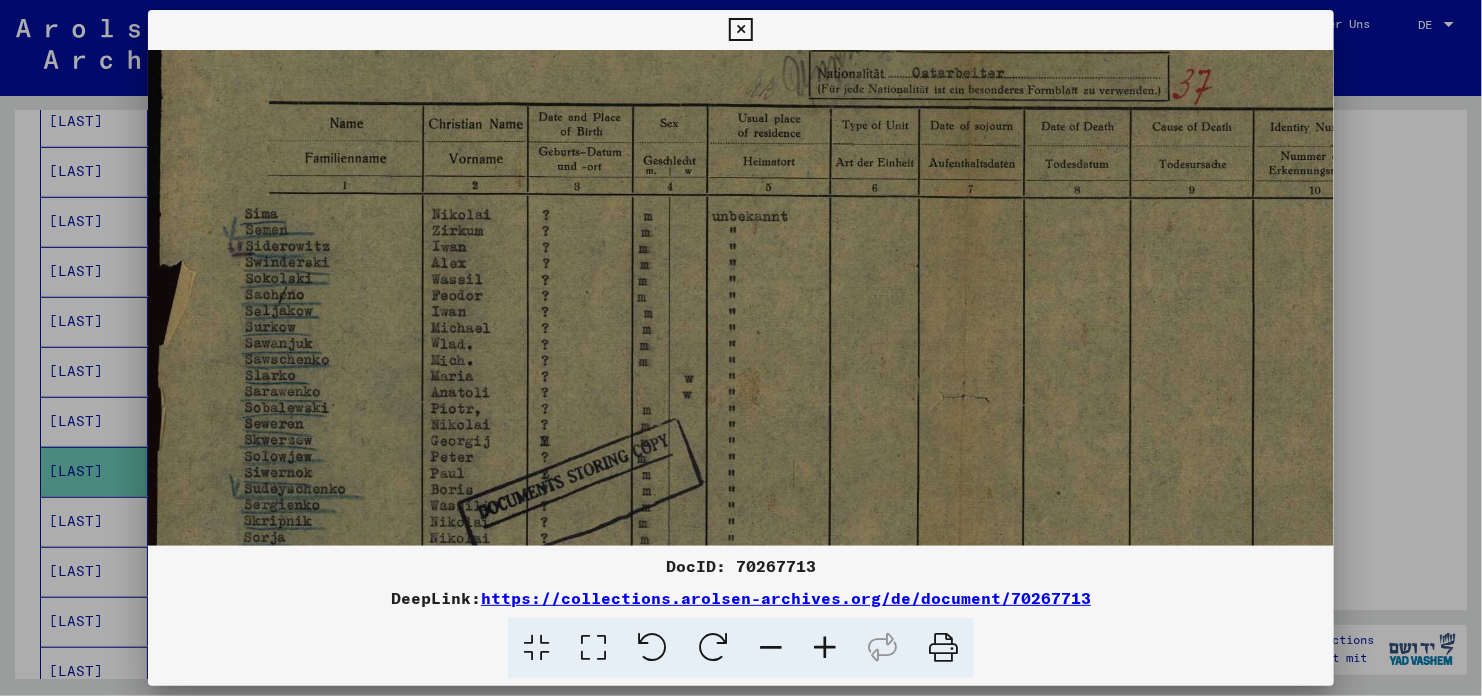 drag, startPoint x: 912, startPoint y: 225, endPoint x: 911, endPoint y: 321, distance: 96.00521 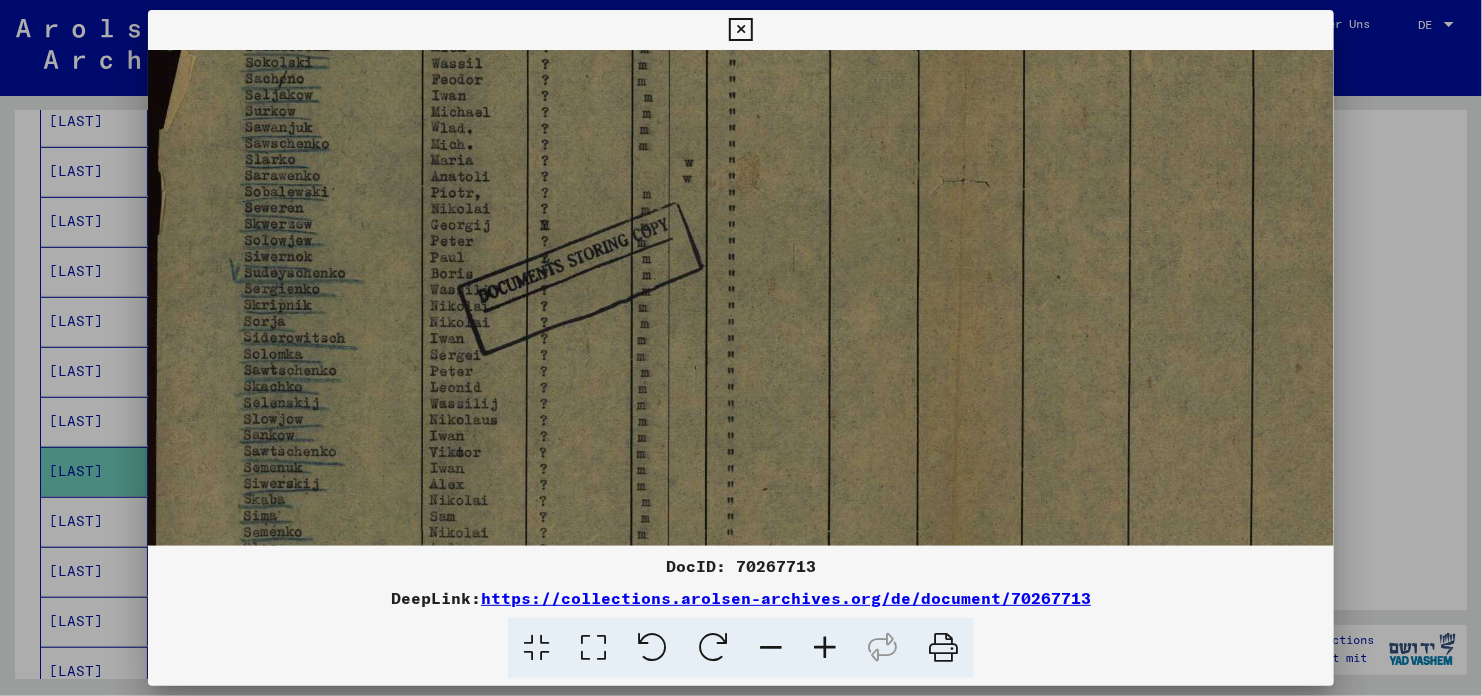 drag, startPoint x: 749, startPoint y: 395, endPoint x: 795, endPoint y: 181, distance: 218.88809 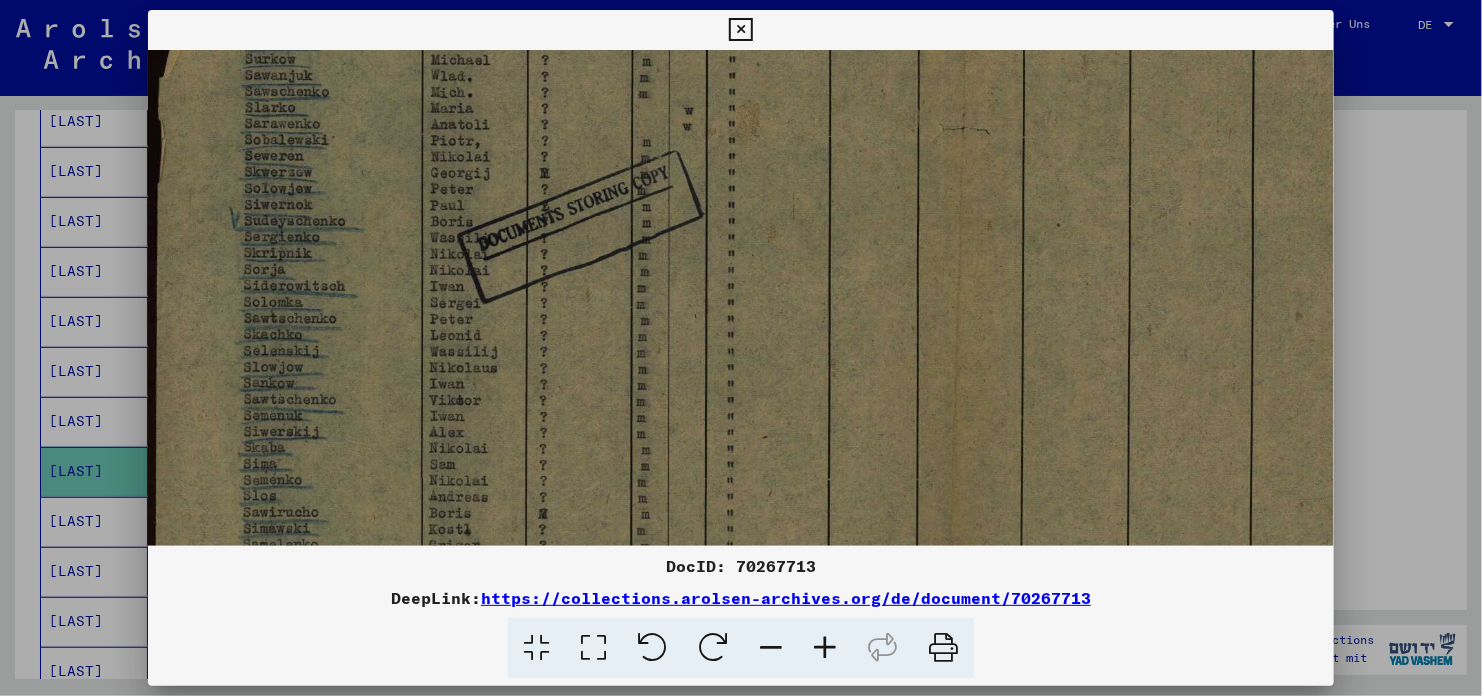 scroll, scrollTop: 461, scrollLeft: 0, axis: vertical 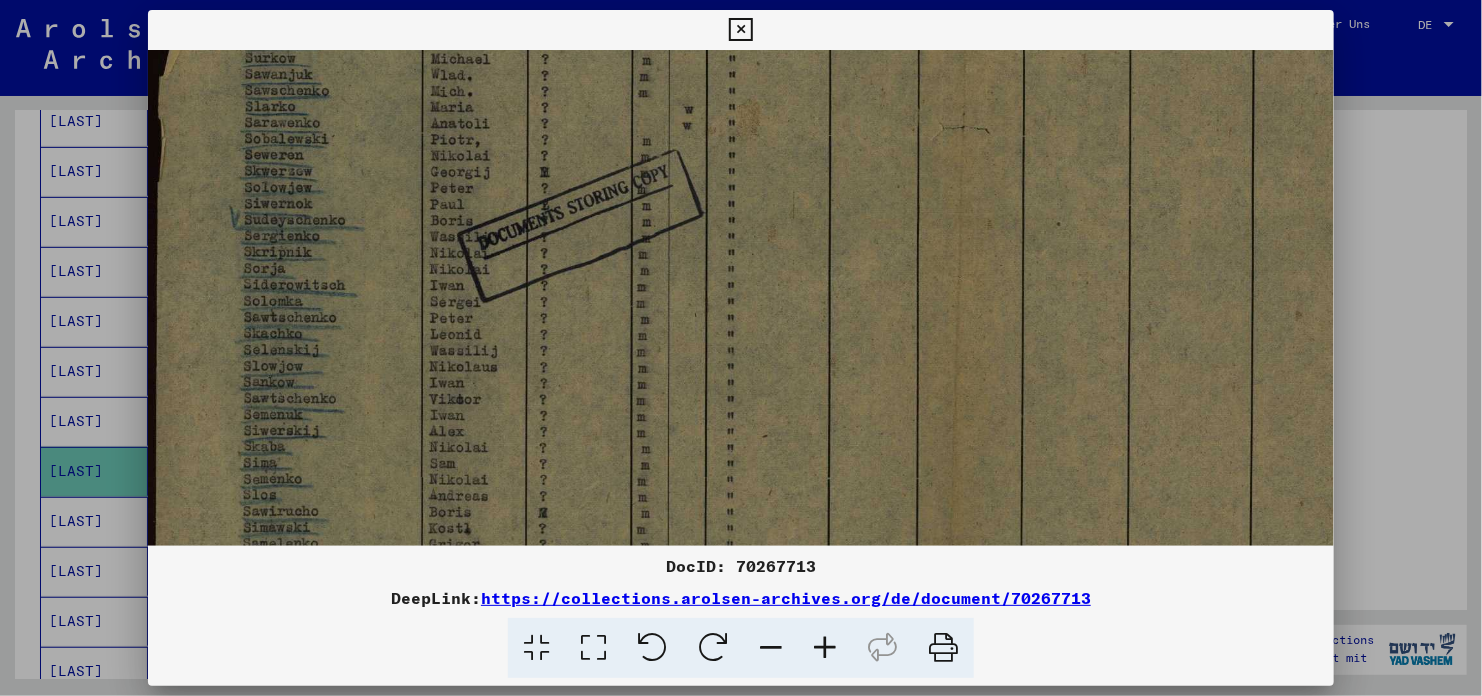 drag, startPoint x: 752, startPoint y: 373, endPoint x: 775, endPoint y: 321, distance: 56.859474 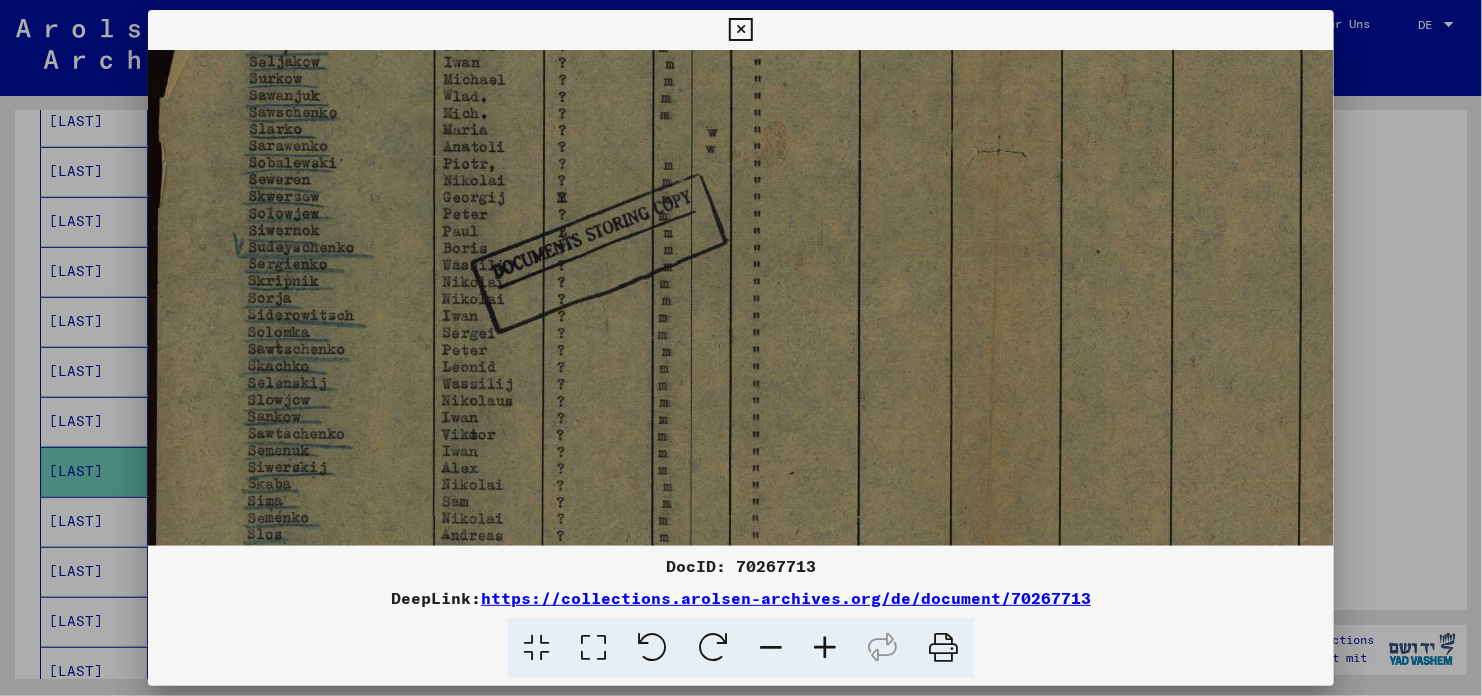 click at bounding box center [825, 648] 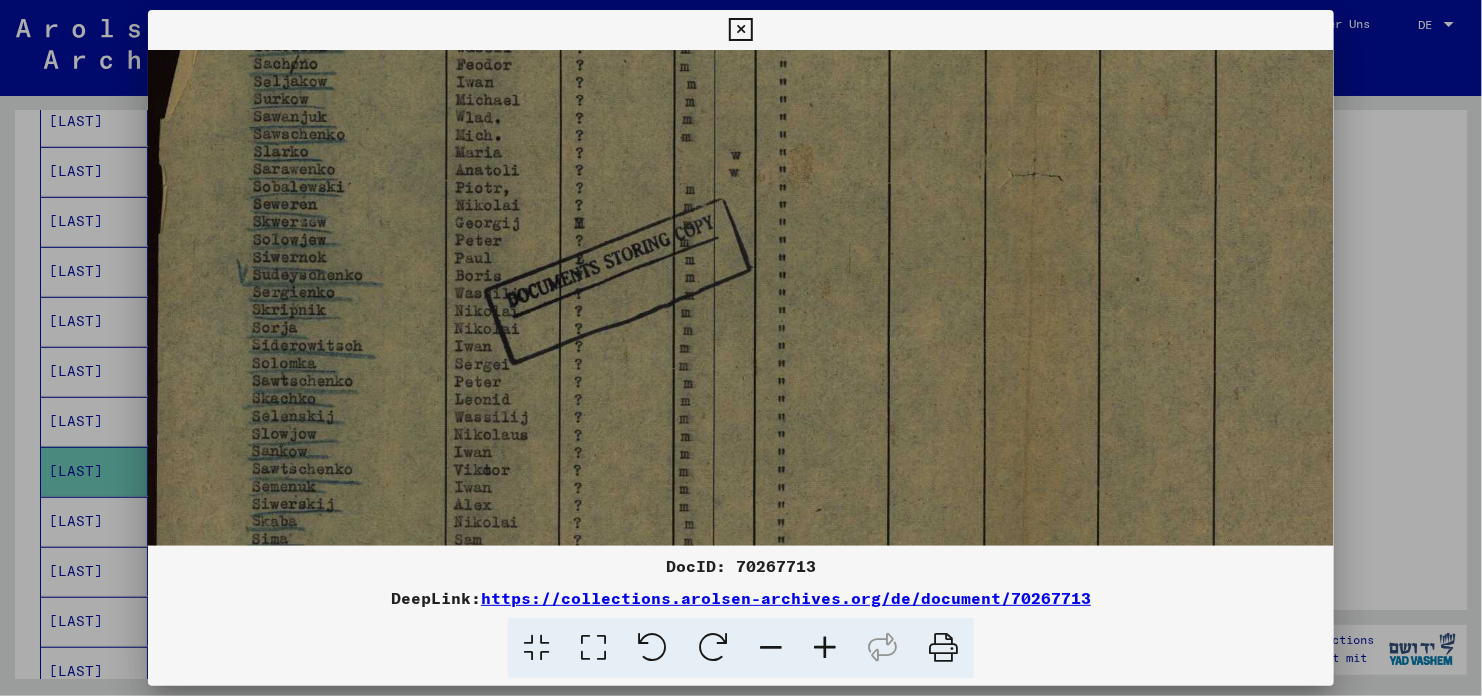 click at bounding box center [825, 648] 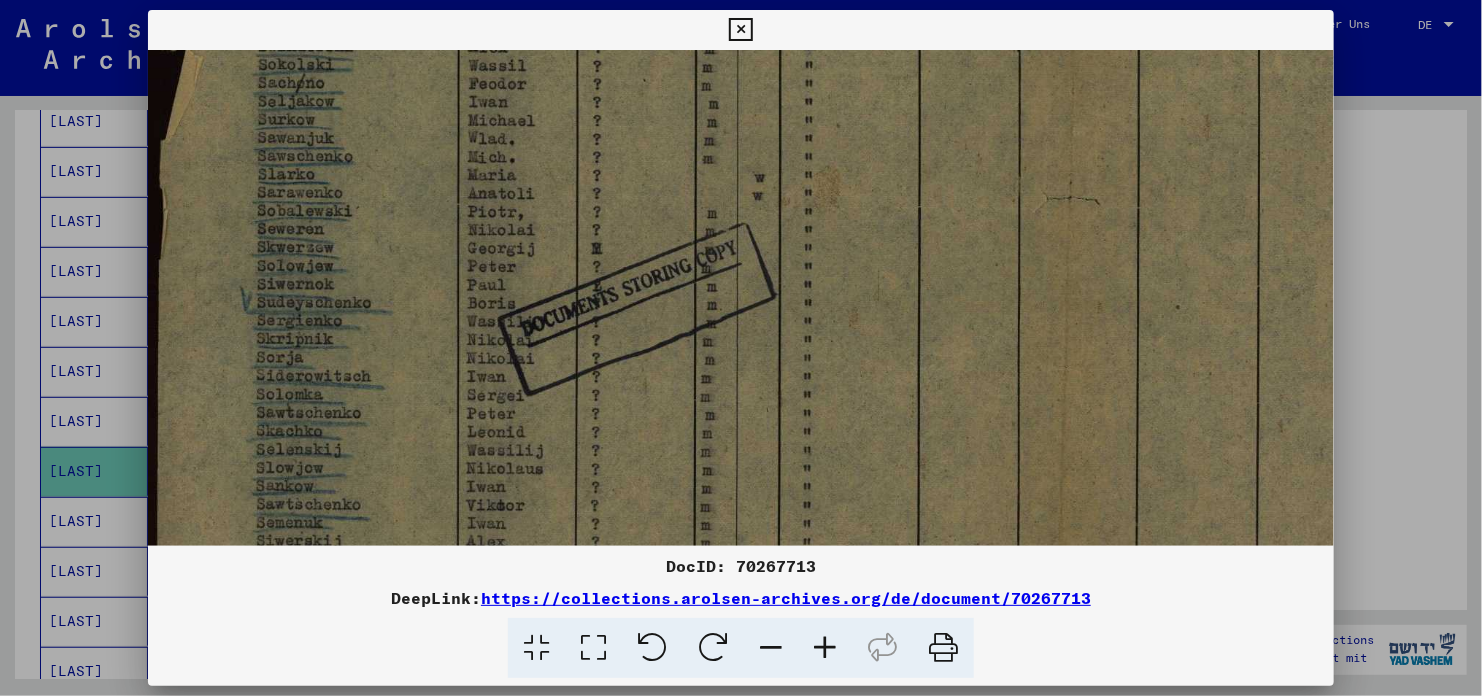 click at bounding box center [825, 648] 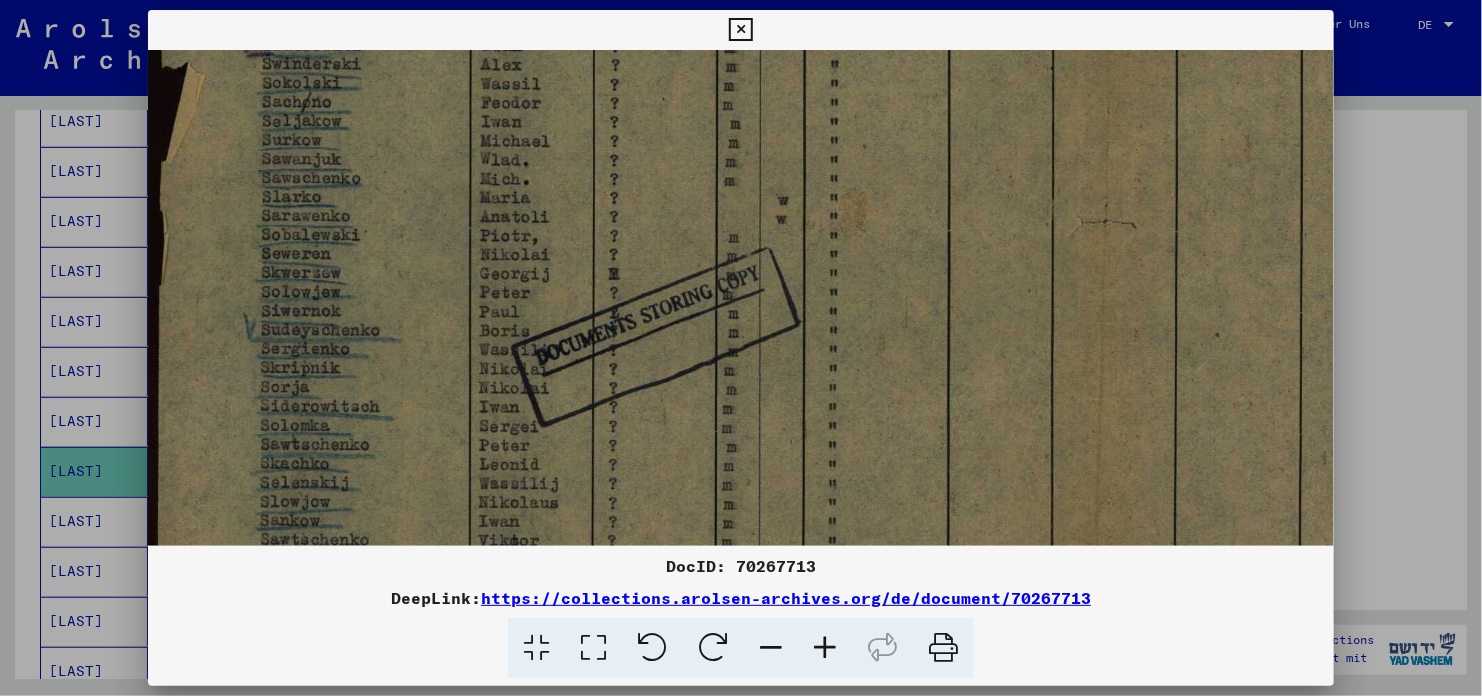 click at bounding box center [825, 648] 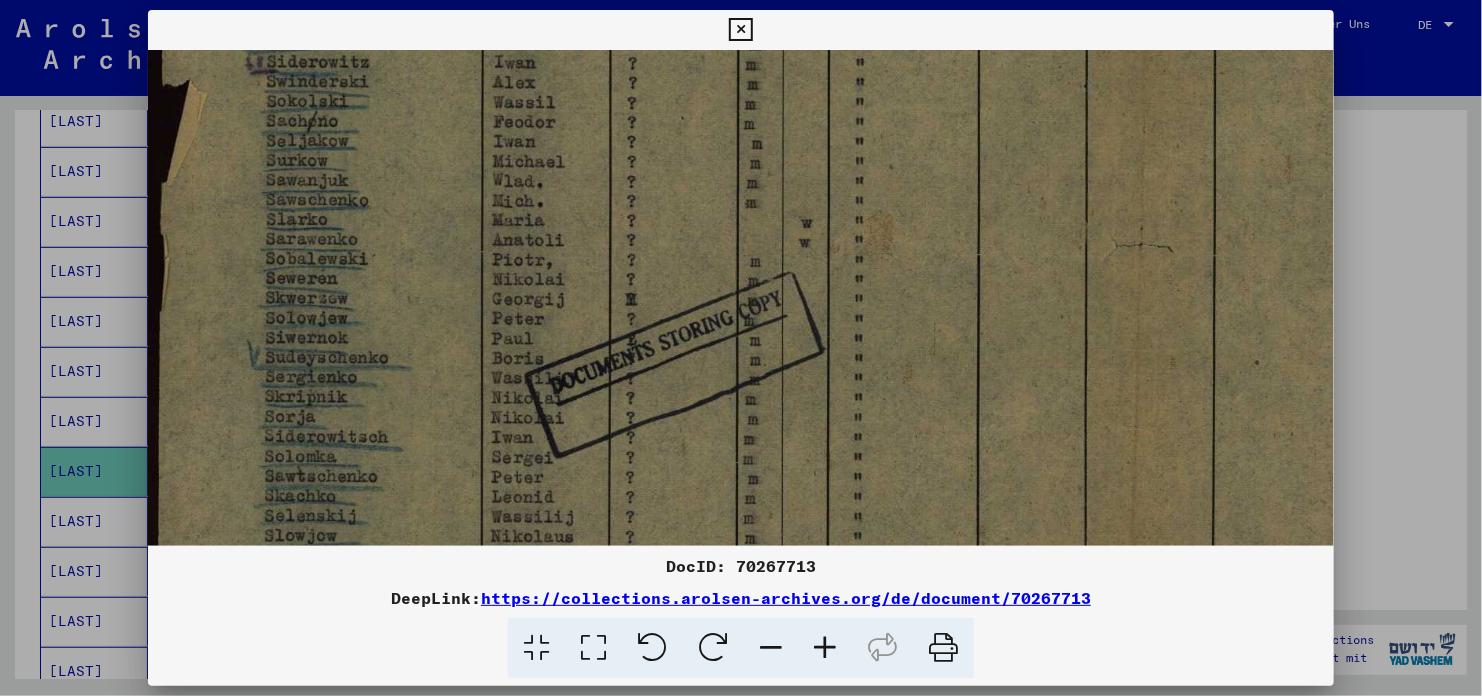 click at bounding box center (825, 648) 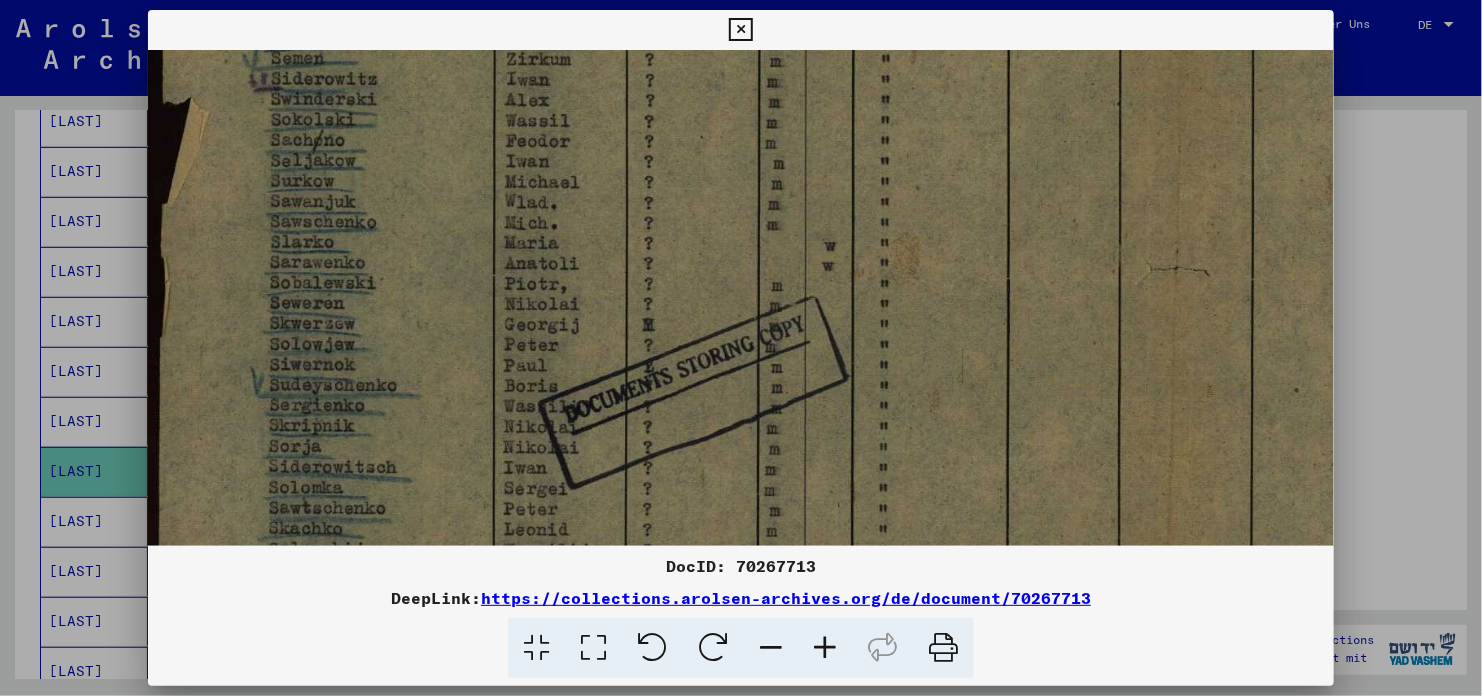 click at bounding box center (825, 648) 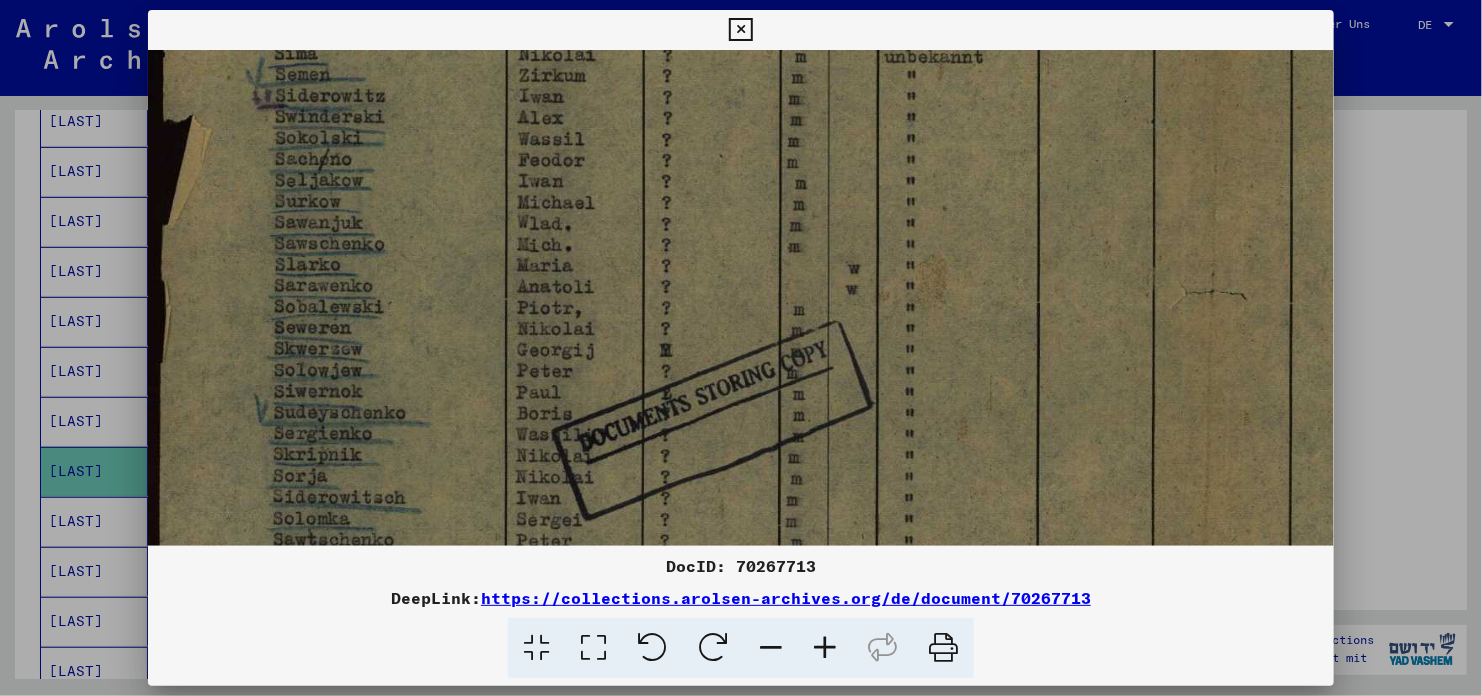 click at bounding box center [825, 648] 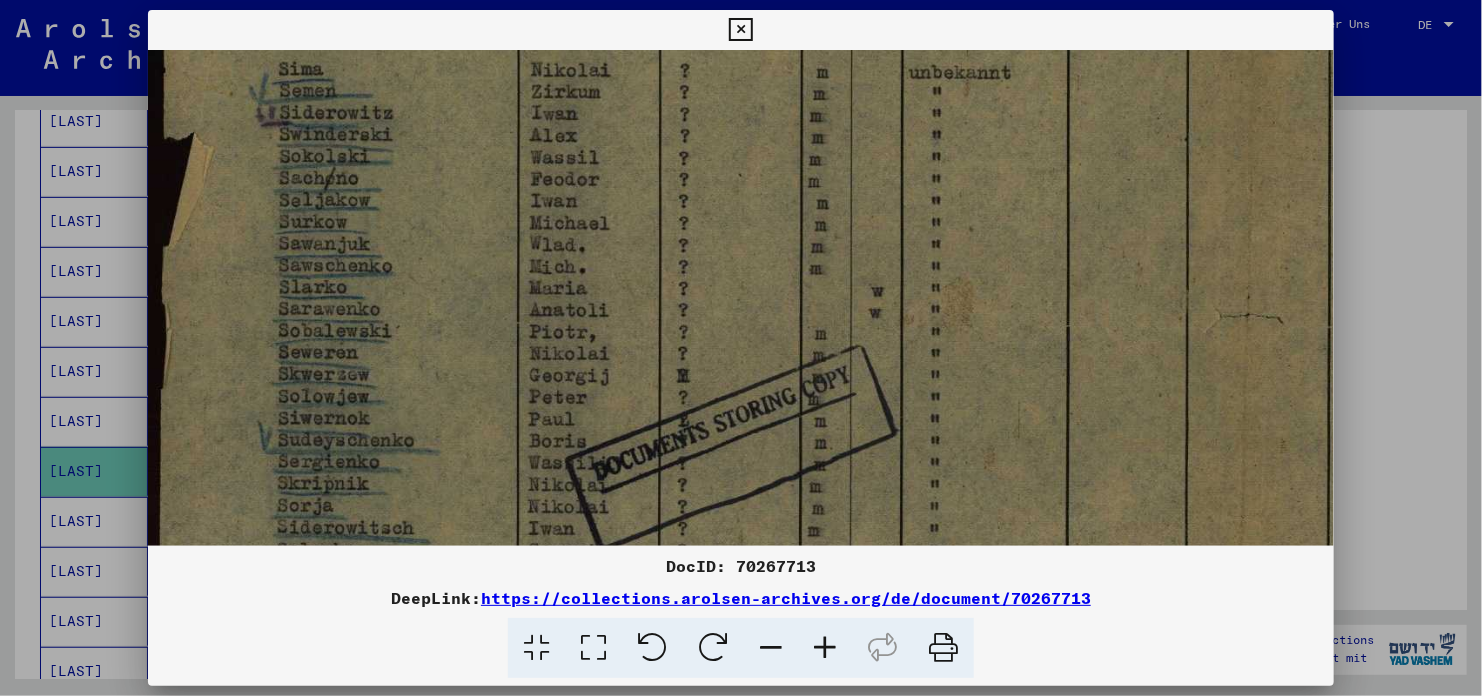 click at bounding box center [825, 648] 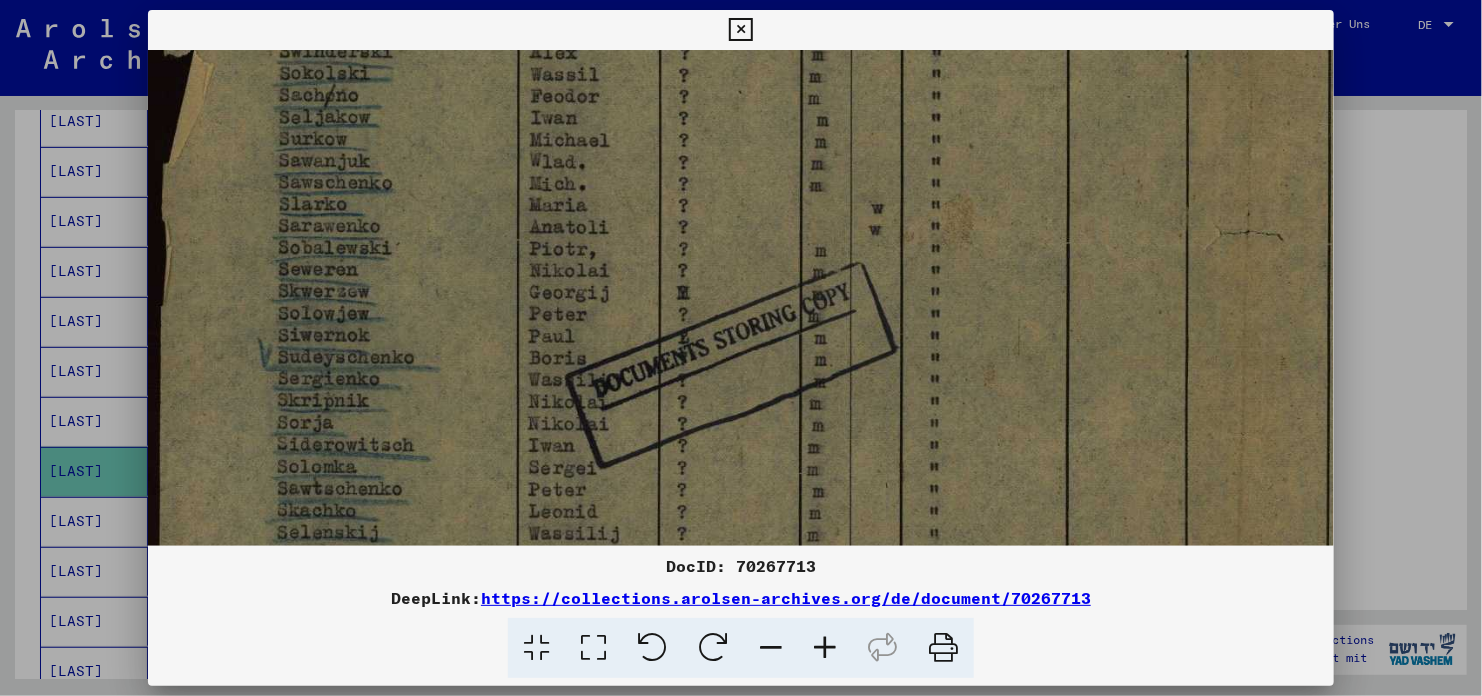 scroll, scrollTop: 545, scrollLeft: 0, axis: vertical 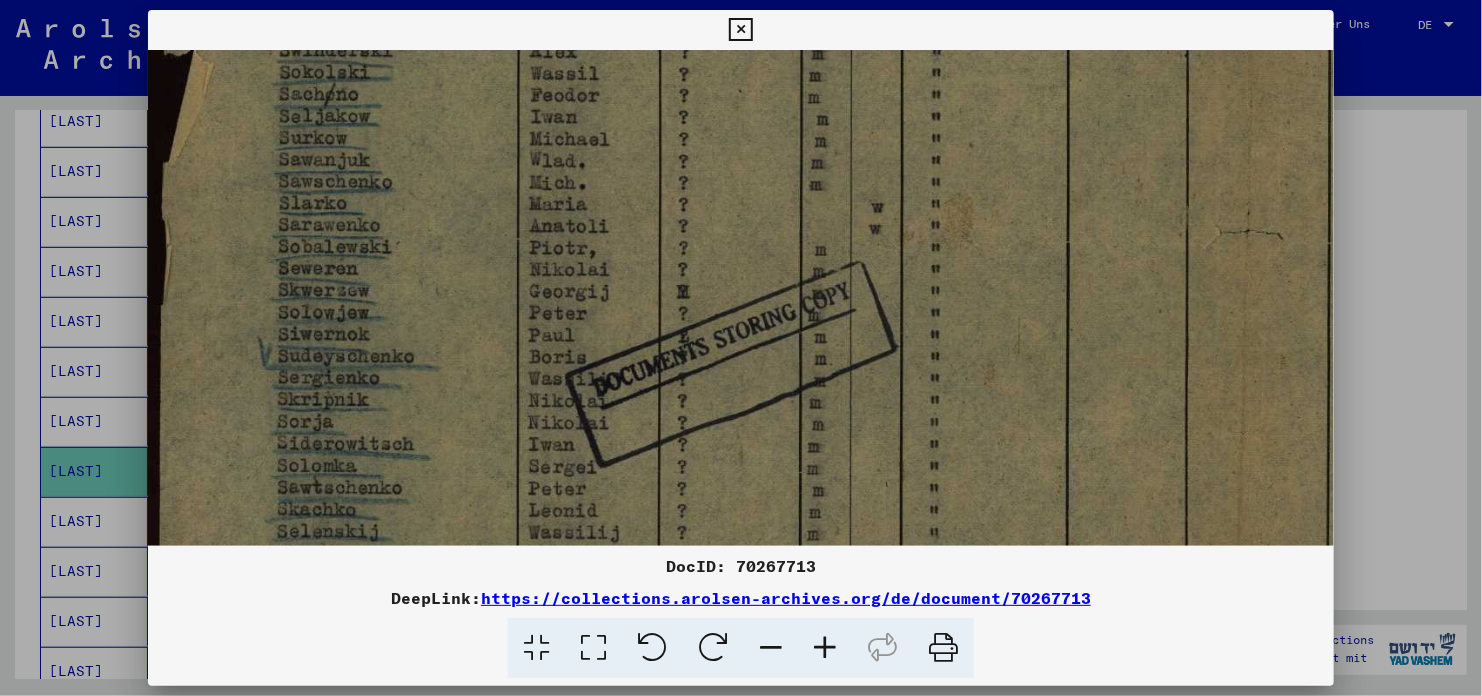 drag, startPoint x: 331, startPoint y: 377, endPoint x: 344, endPoint y: 292, distance: 85.98837 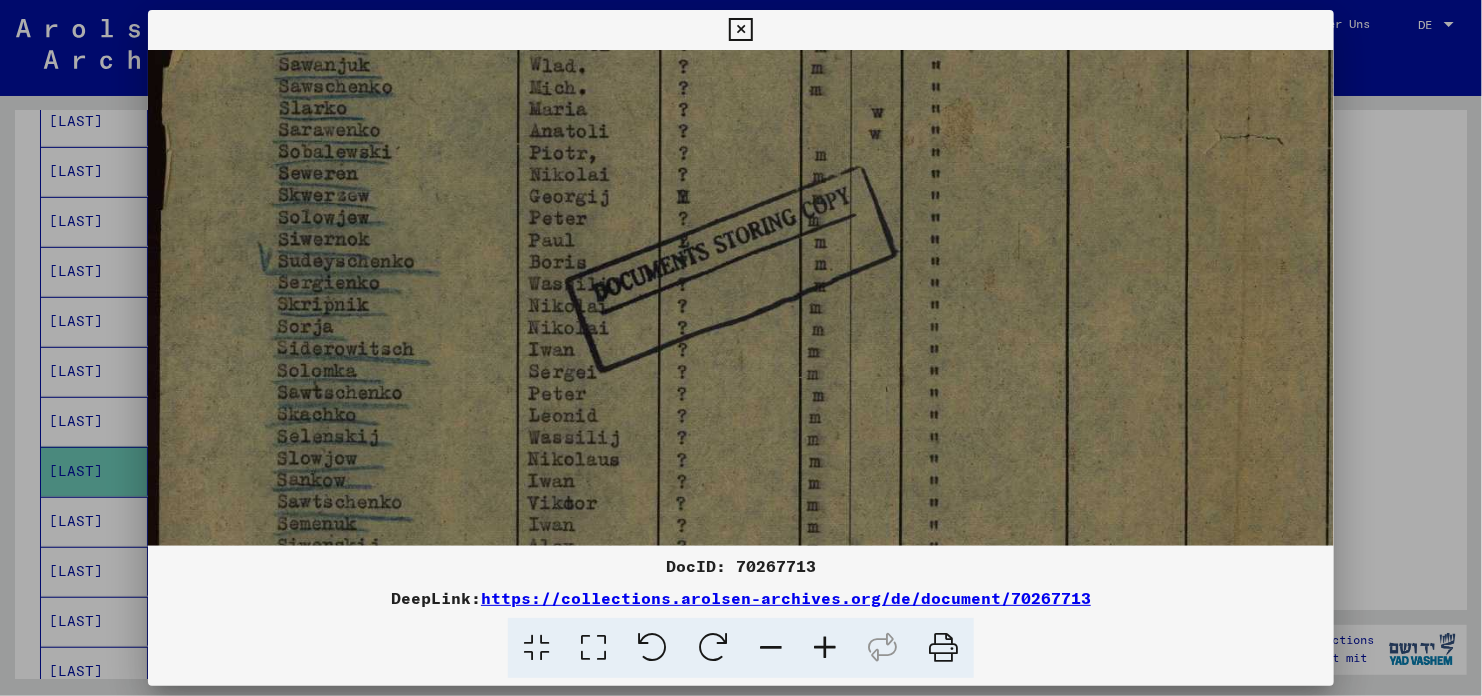 drag, startPoint x: 389, startPoint y: 351, endPoint x: 404, endPoint y: 256, distance: 96.17692 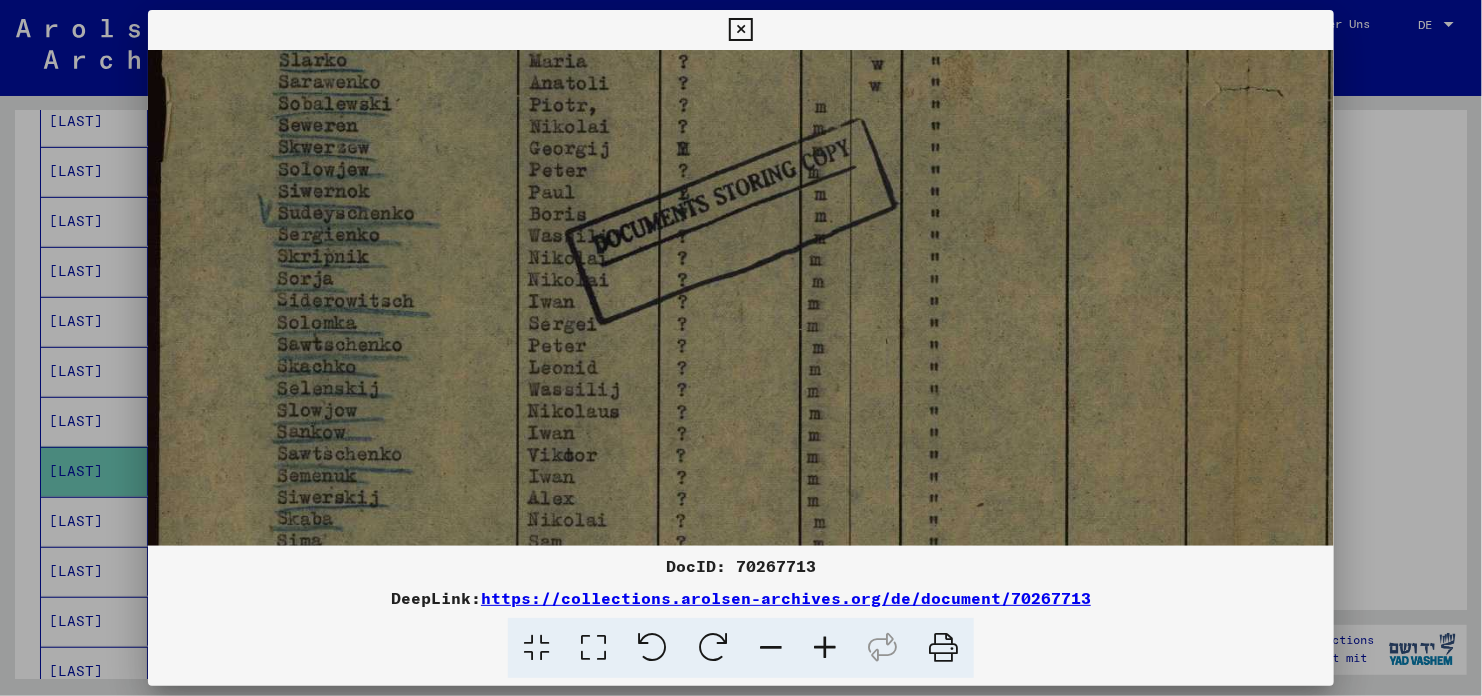 scroll, scrollTop: 690, scrollLeft: 0, axis: vertical 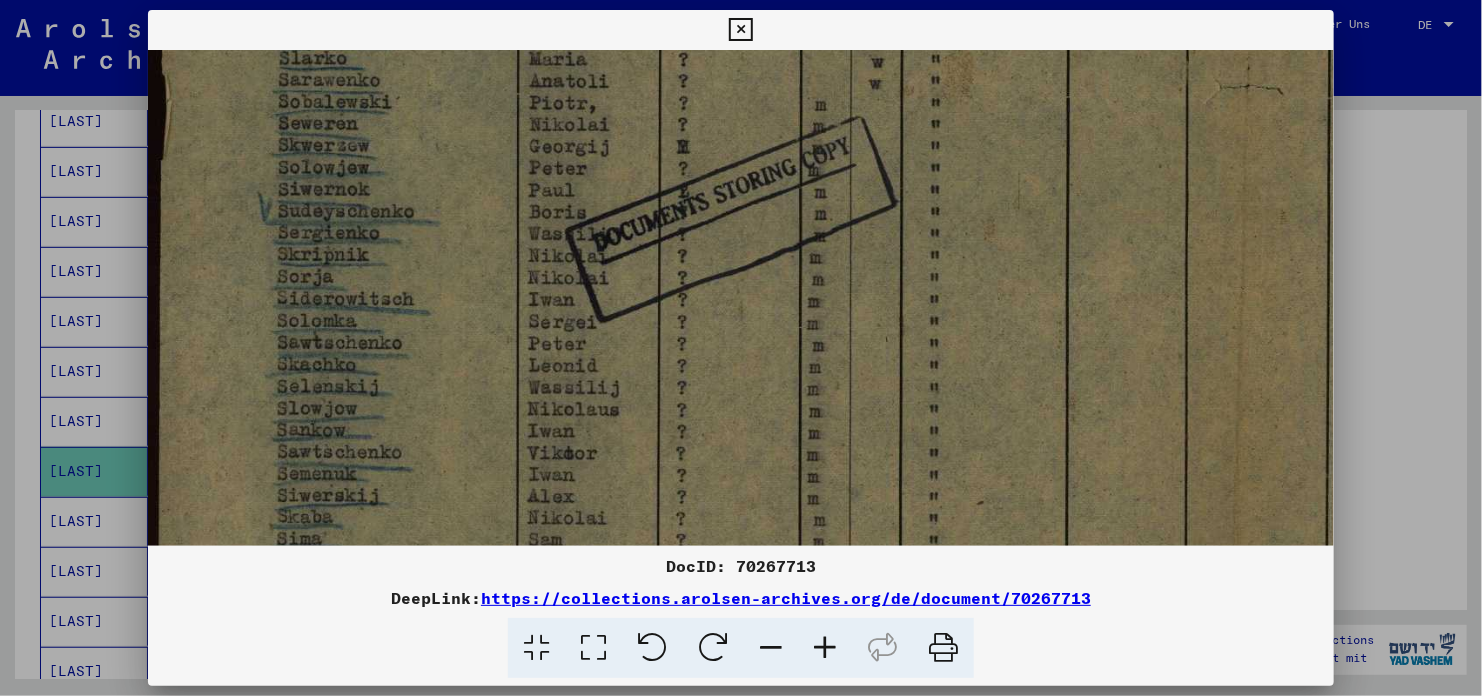 drag, startPoint x: 399, startPoint y: 315, endPoint x: 402, endPoint y: 262, distance: 53.08484 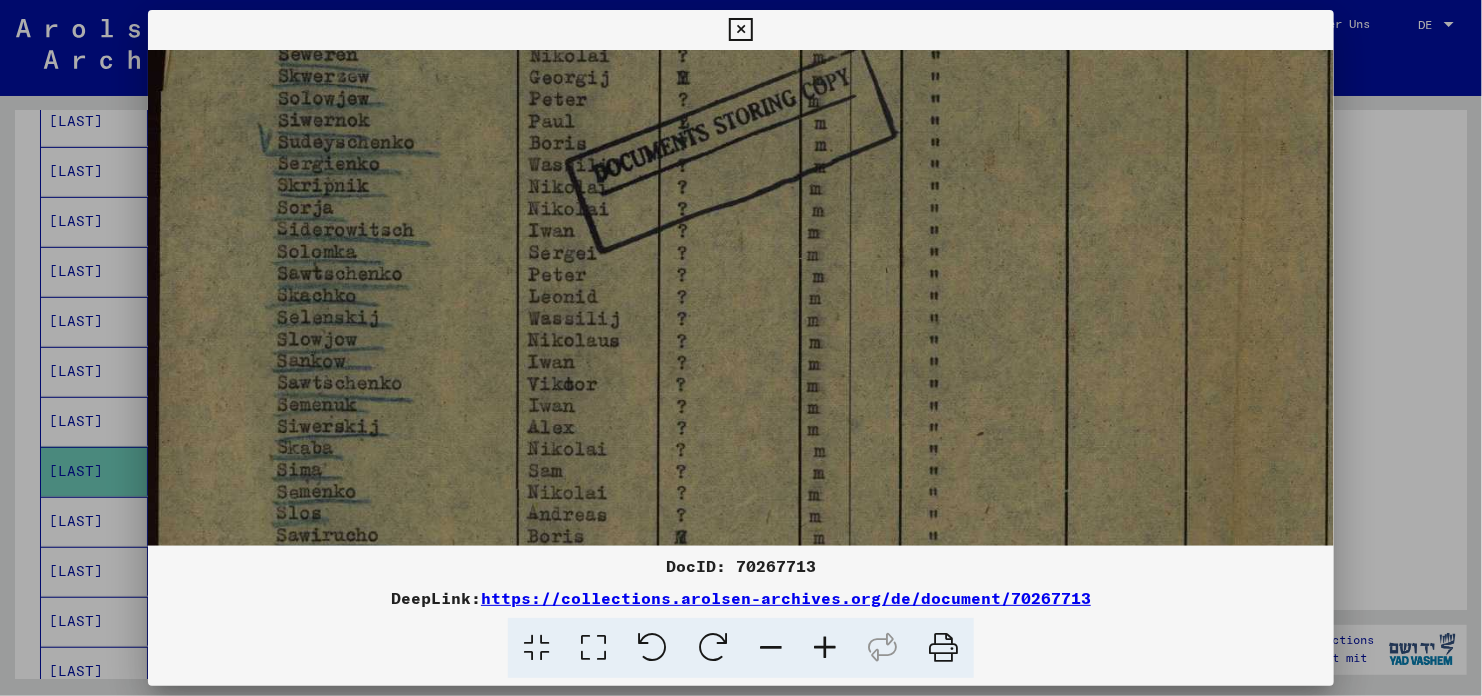 scroll, scrollTop: 761, scrollLeft: 0, axis: vertical 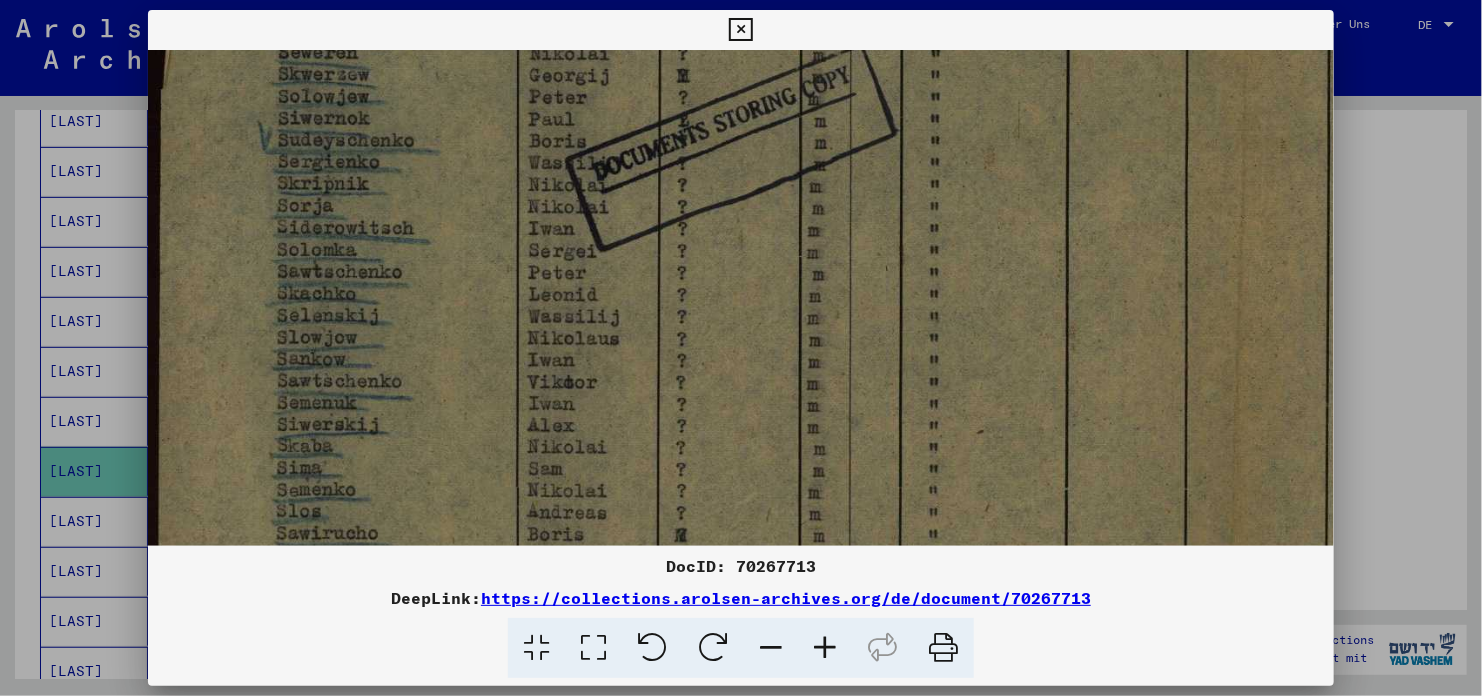 drag, startPoint x: 395, startPoint y: 382, endPoint x: 408, endPoint y: 309, distance: 74.1485 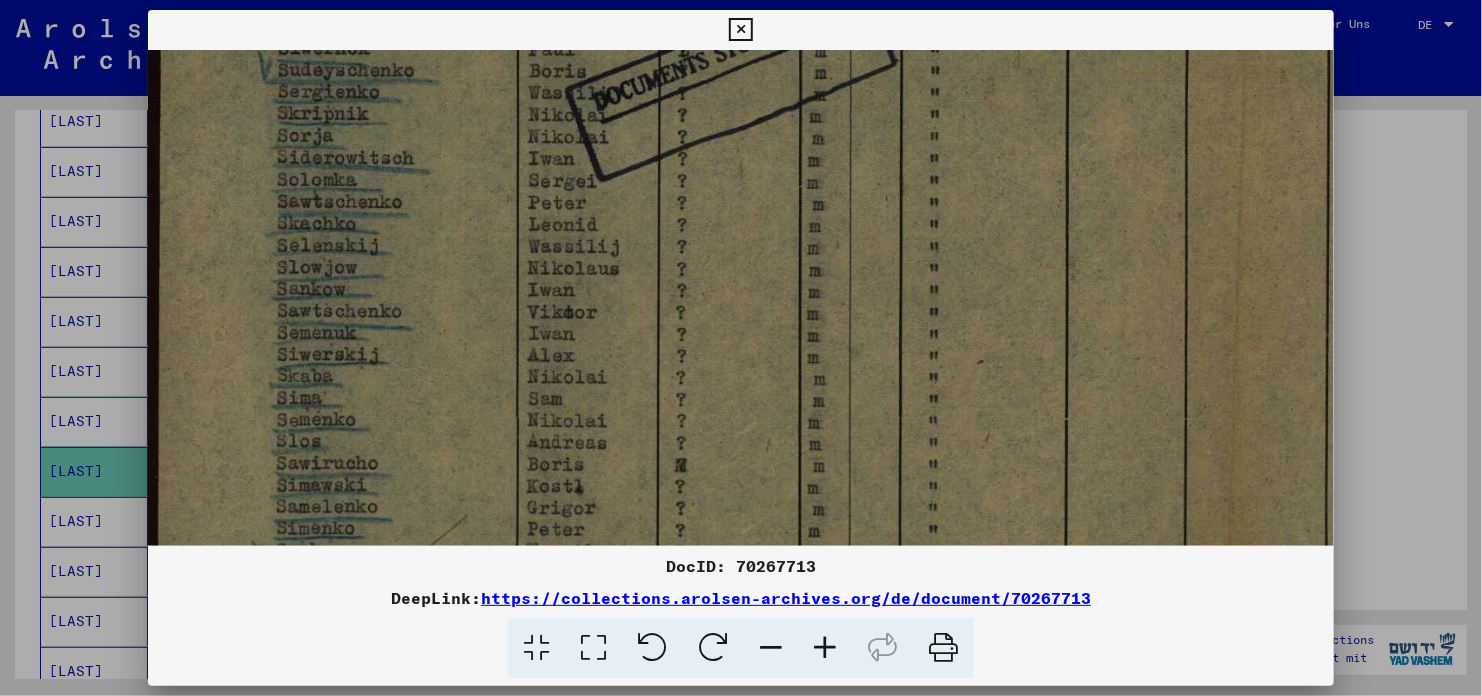 scroll, scrollTop: 835, scrollLeft: 0, axis: vertical 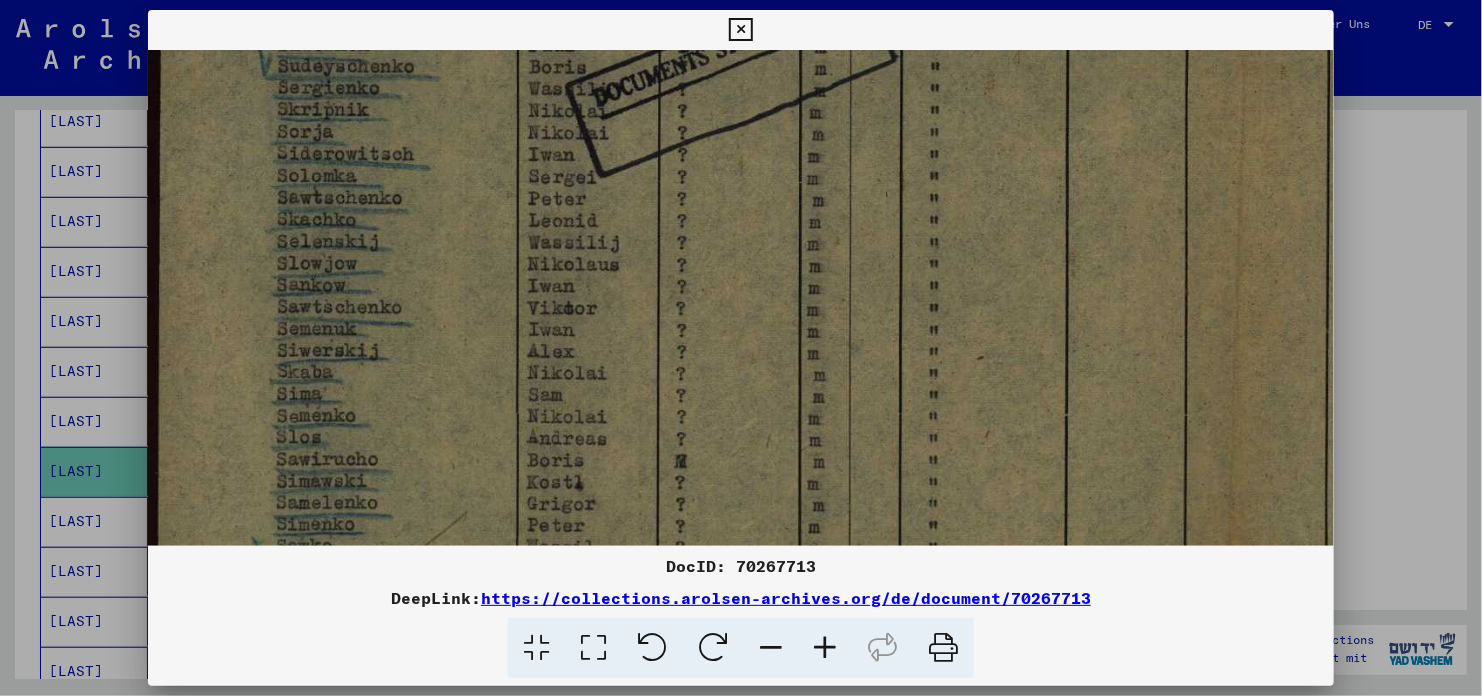 drag, startPoint x: 400, startPoint y: 366, endPoint x: 415, endPoint y: 289, distance: 78.44743 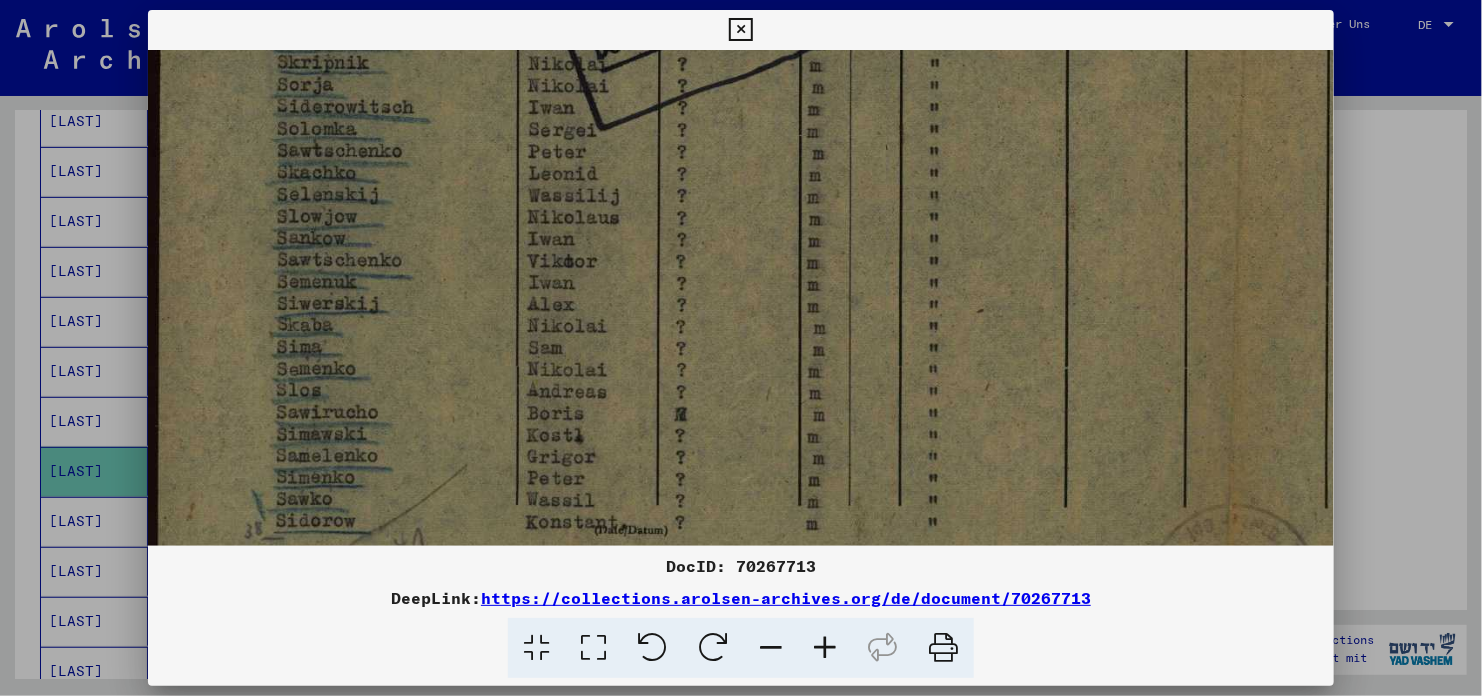scroll, scrollTop: 885, scrollLeft: 0, axis: vertical 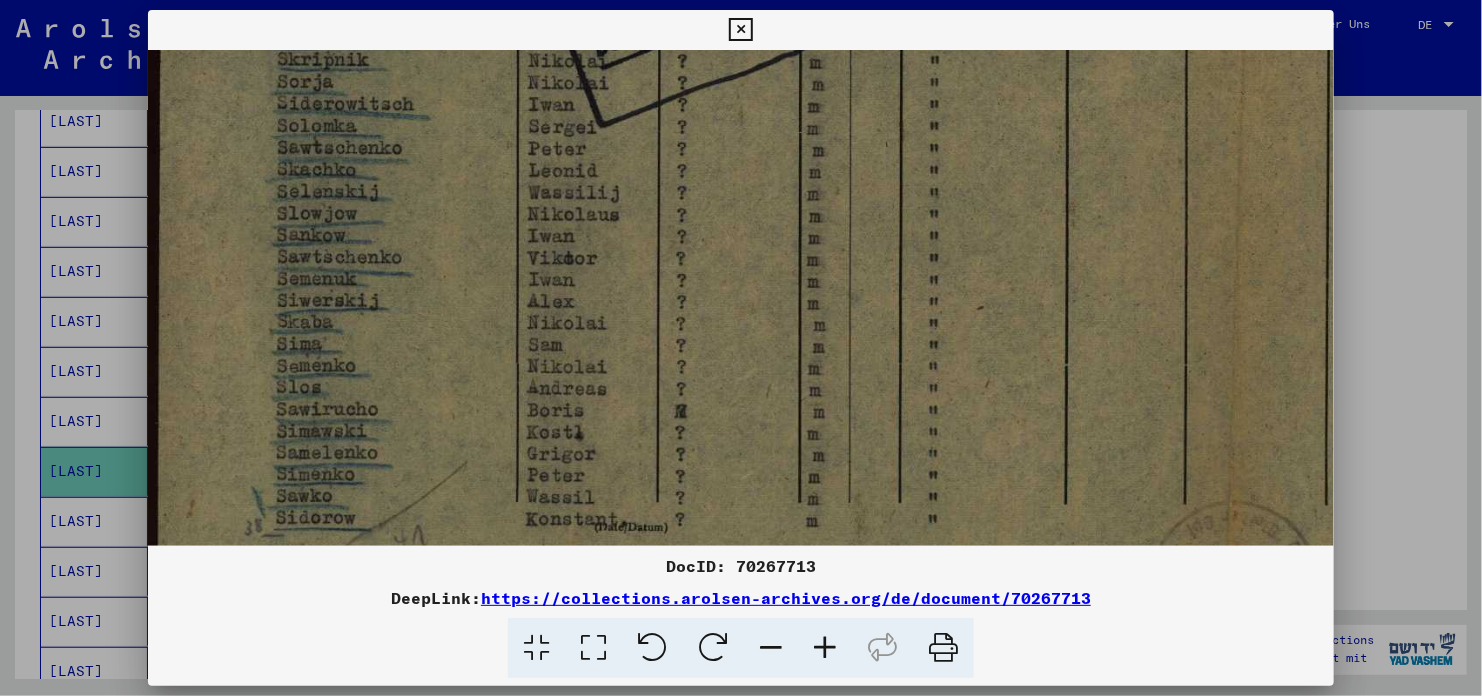 drag, startPoint x: 437, startPoint y: 376, endPoint x: 441, endPoint y: 325, distance: 51.156624 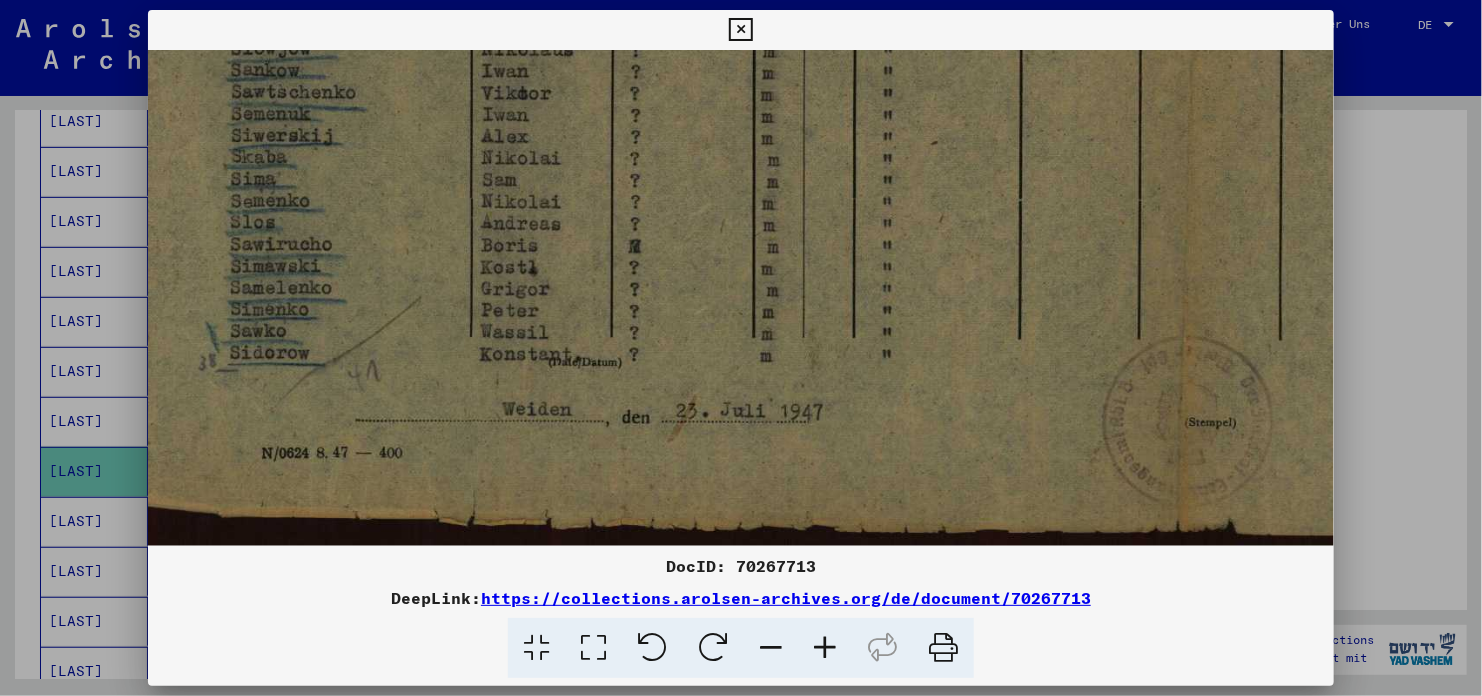 scroll, scrollTop: 1050, scrollLeft: 48, axis: both 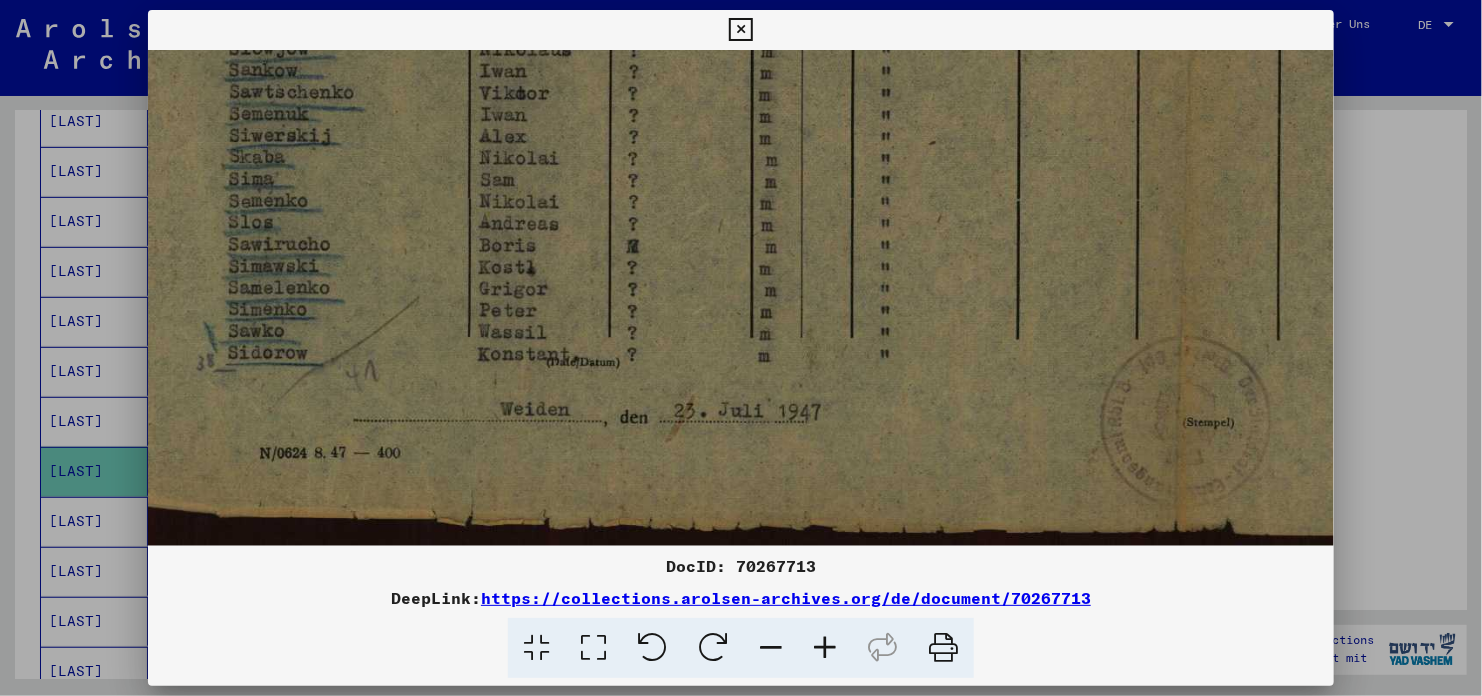 drag, startPoint x: 455, startPoint y: 420, endPoint x: 392, endPoint y: 221, distance: 208.73428 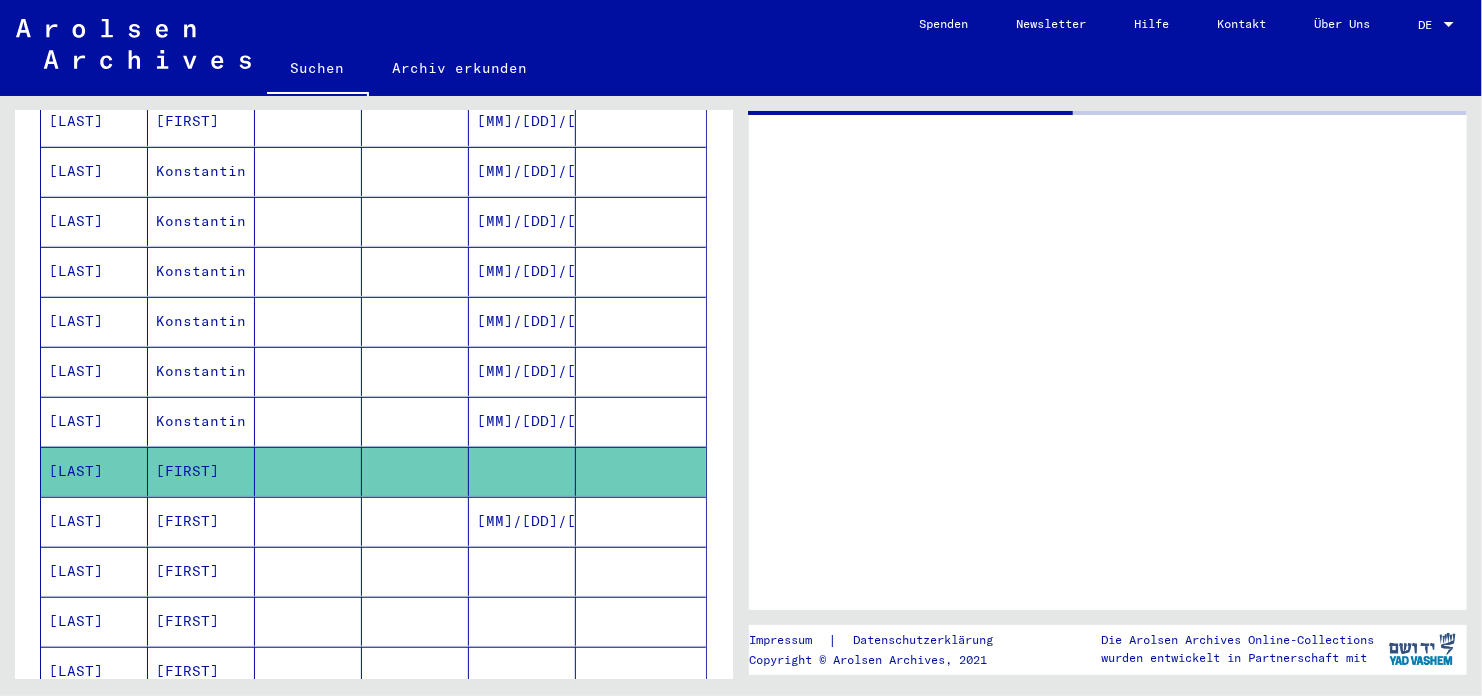 scroll, scrollTop: 0, scrollLeft: 0, axis: both 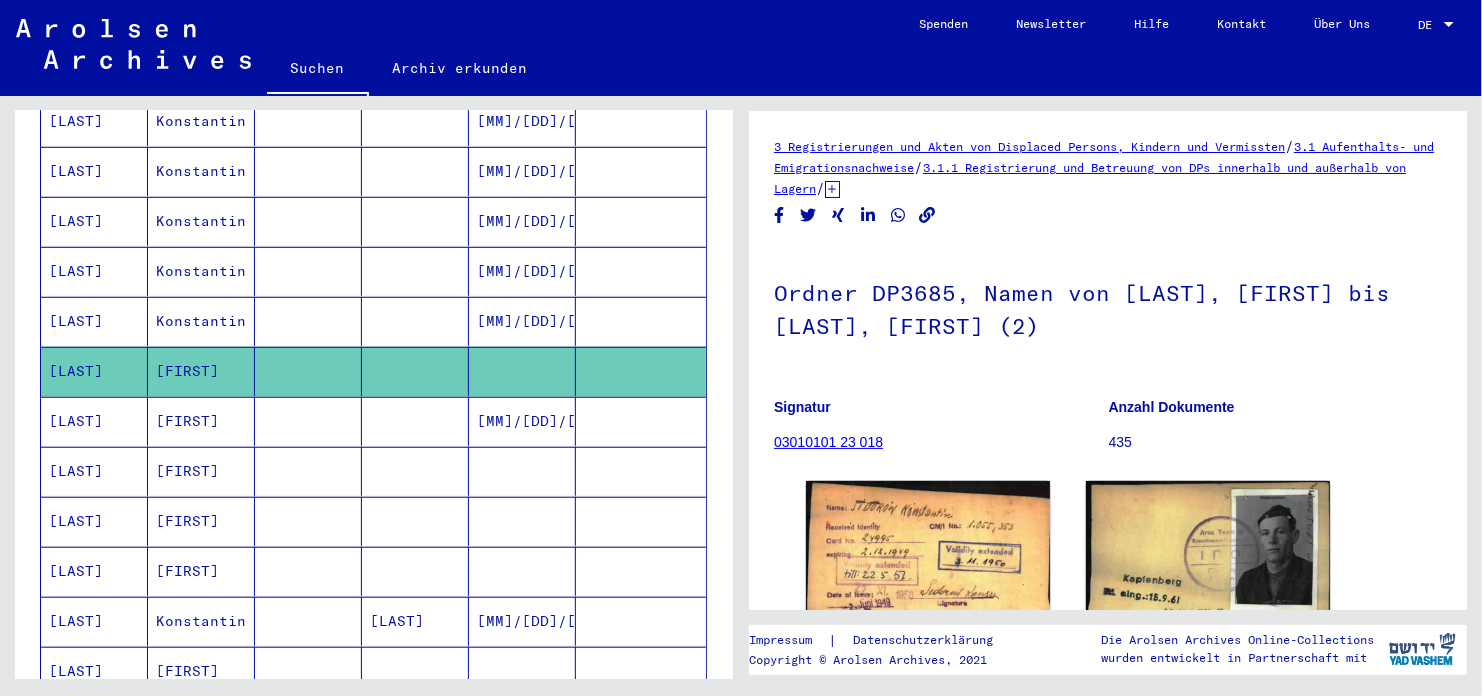click on "[FIRST]" at bounding box center (201, 521) 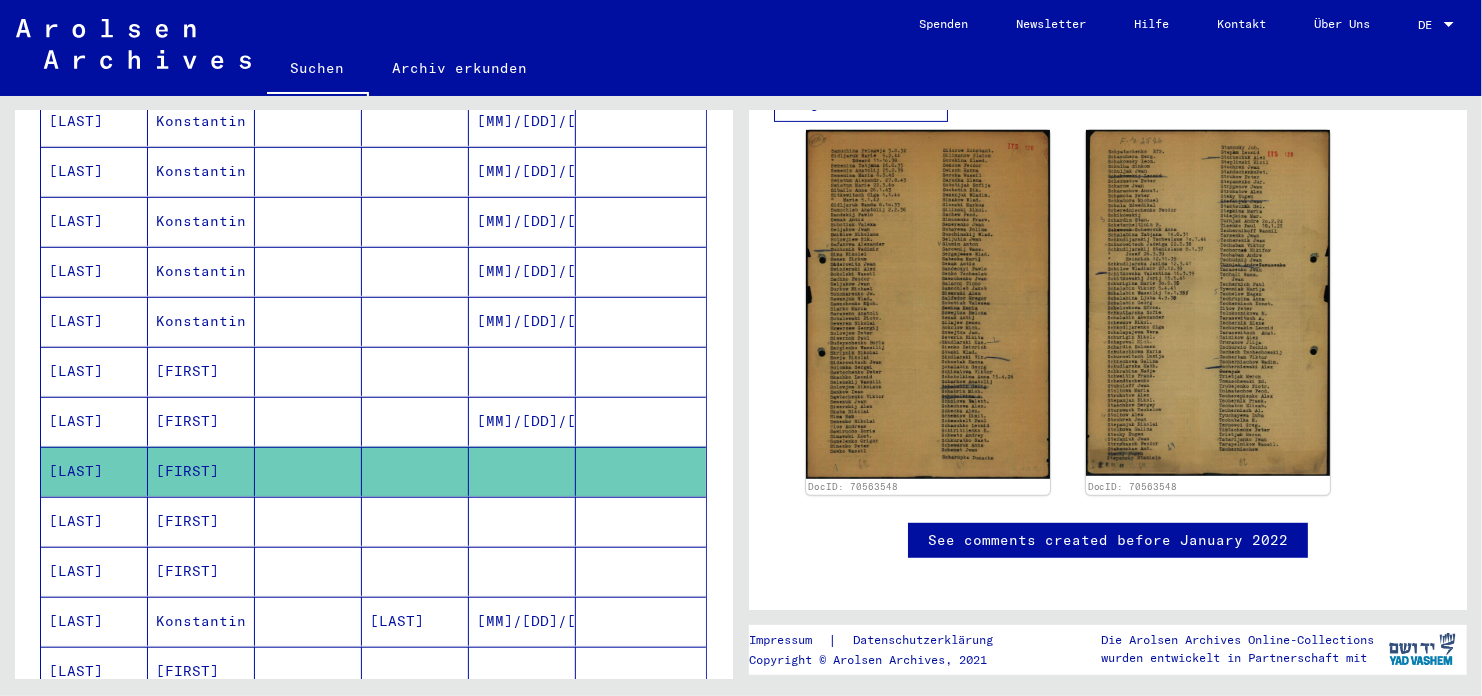 scroll, scrollTop: 400, scrollLeft: 0, axis: vertical 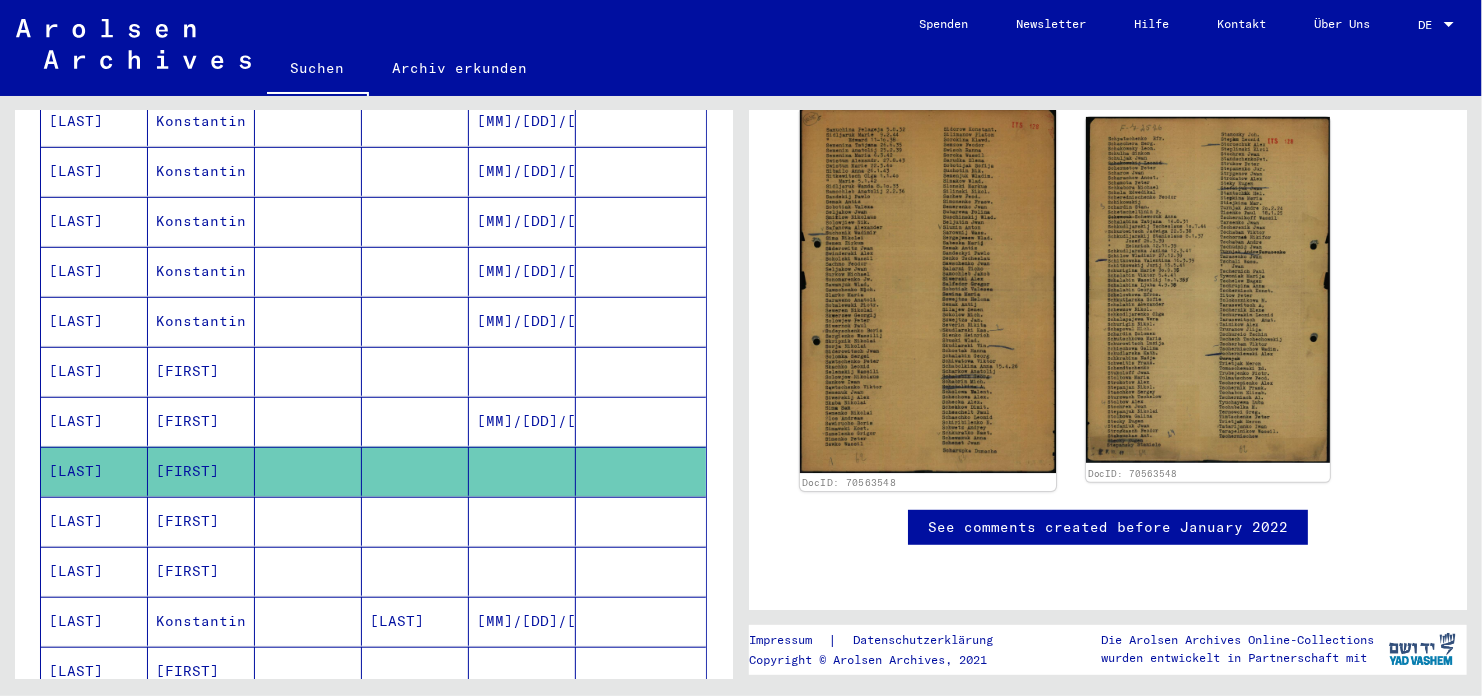 click 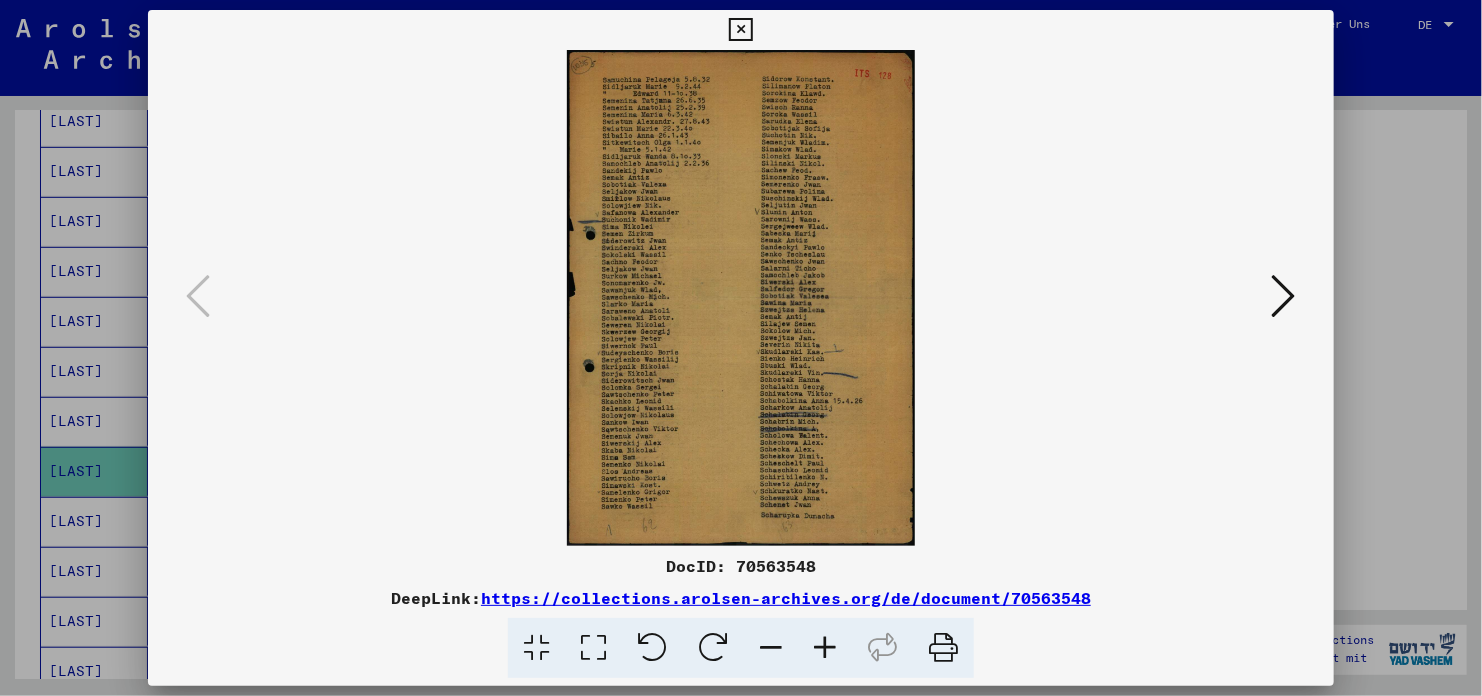 click at bounding box center [825, 648] 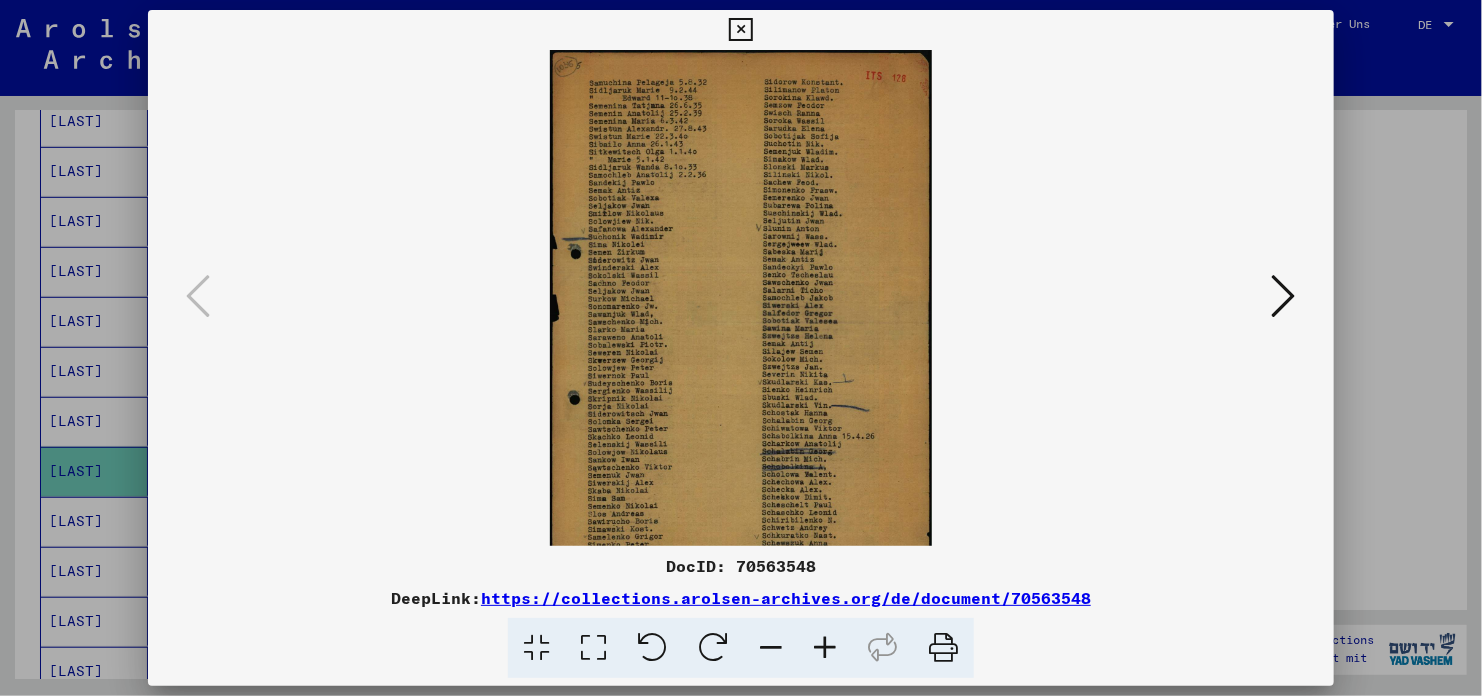 click at bounding box center [825, 648] 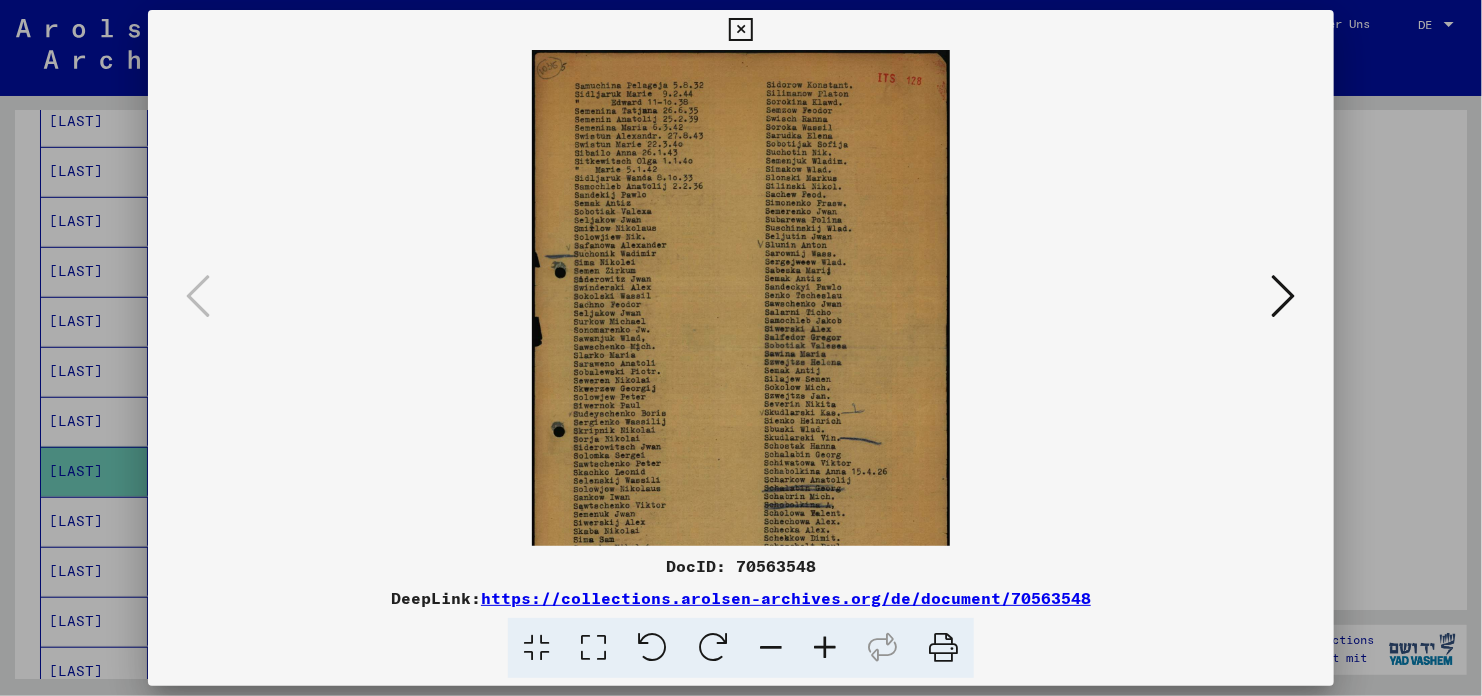 click at bounding box center [825, 648] 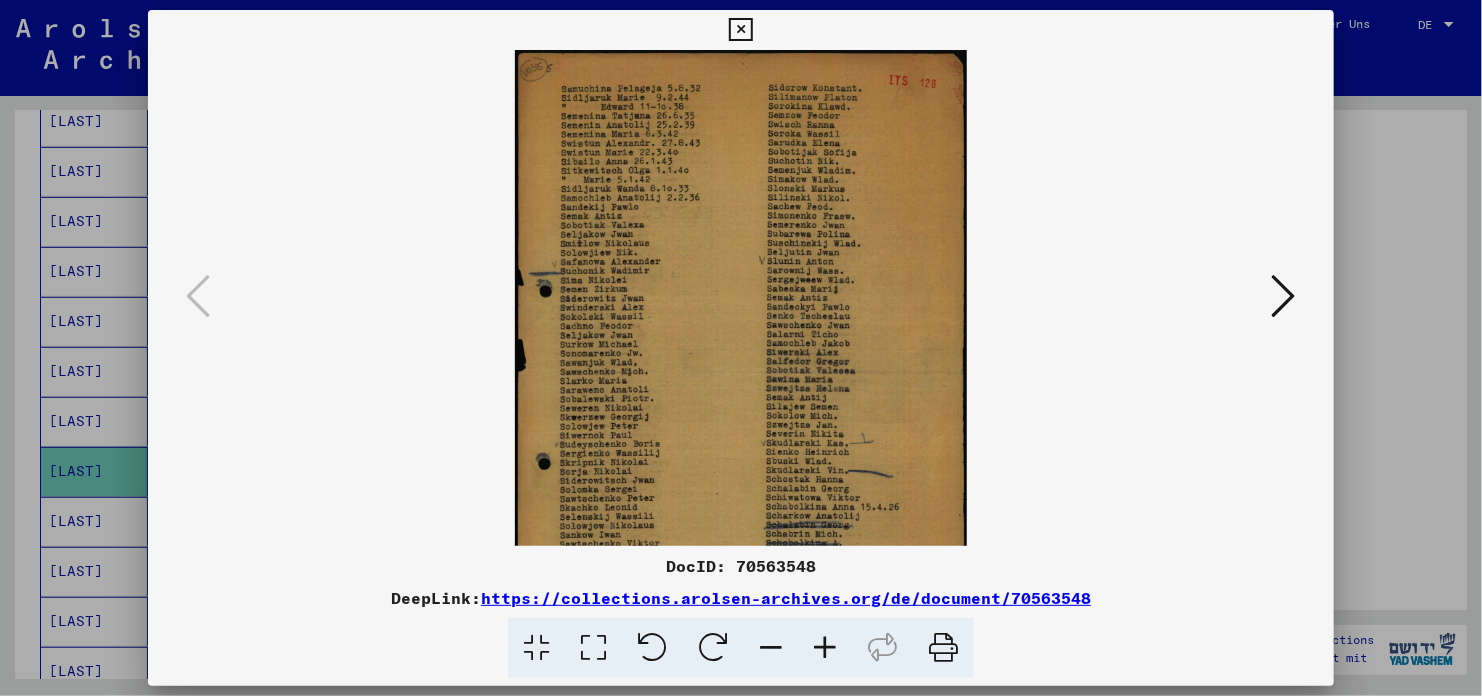 click at bounding box center (825, 648) 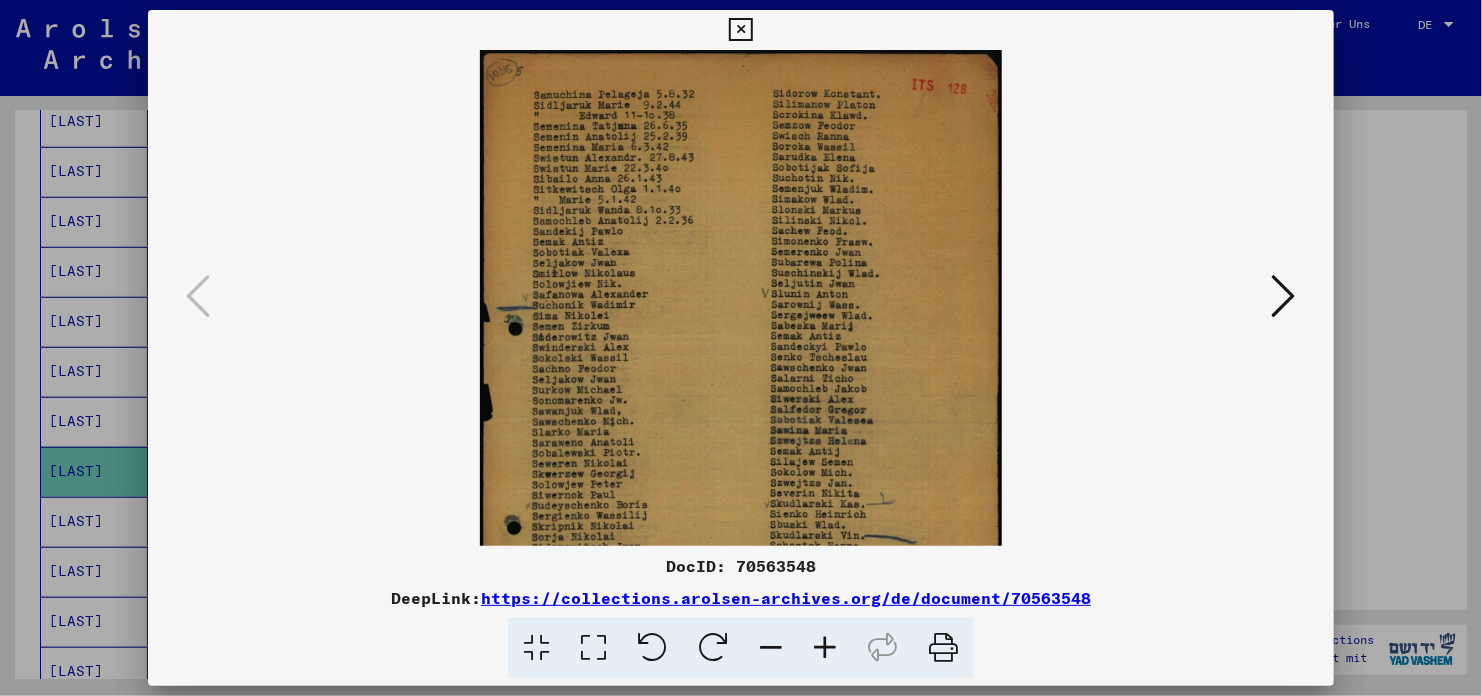 click at bounding box center (825, 648) 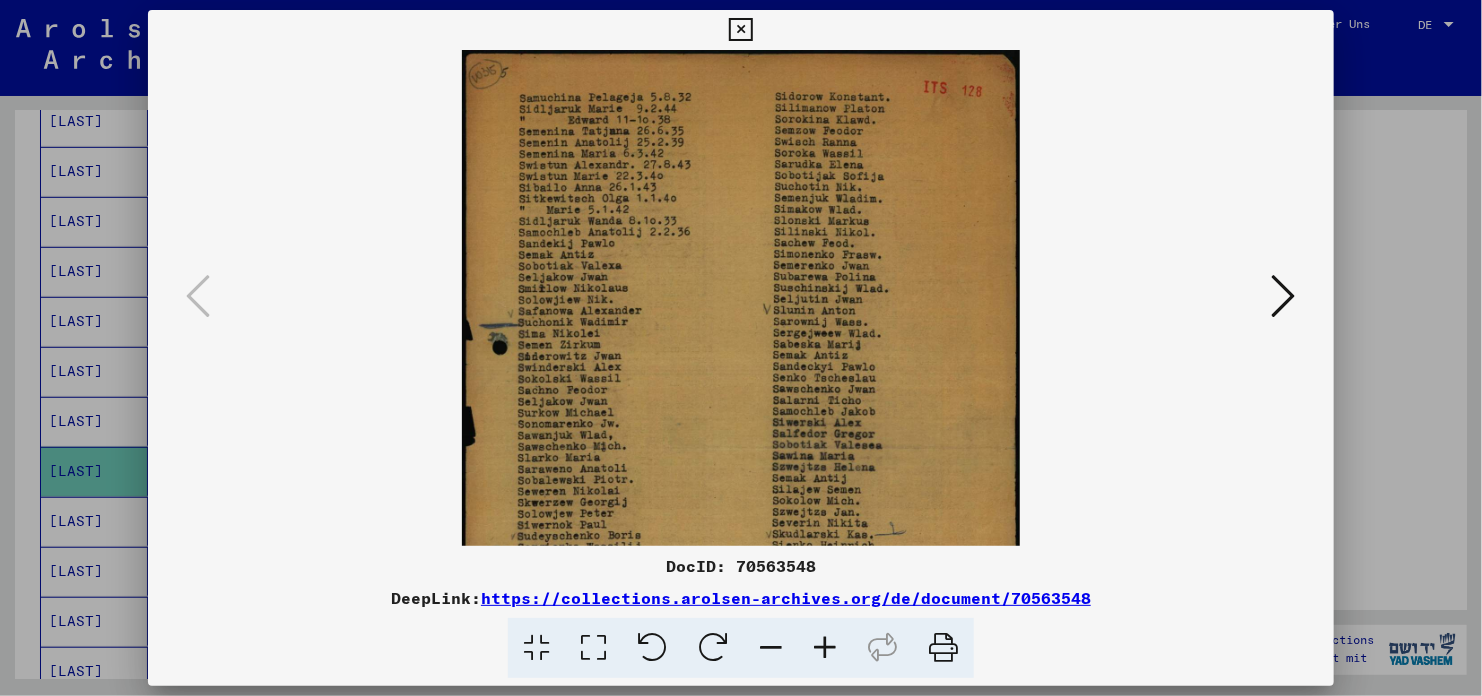 click at bounding box center [825, 648] 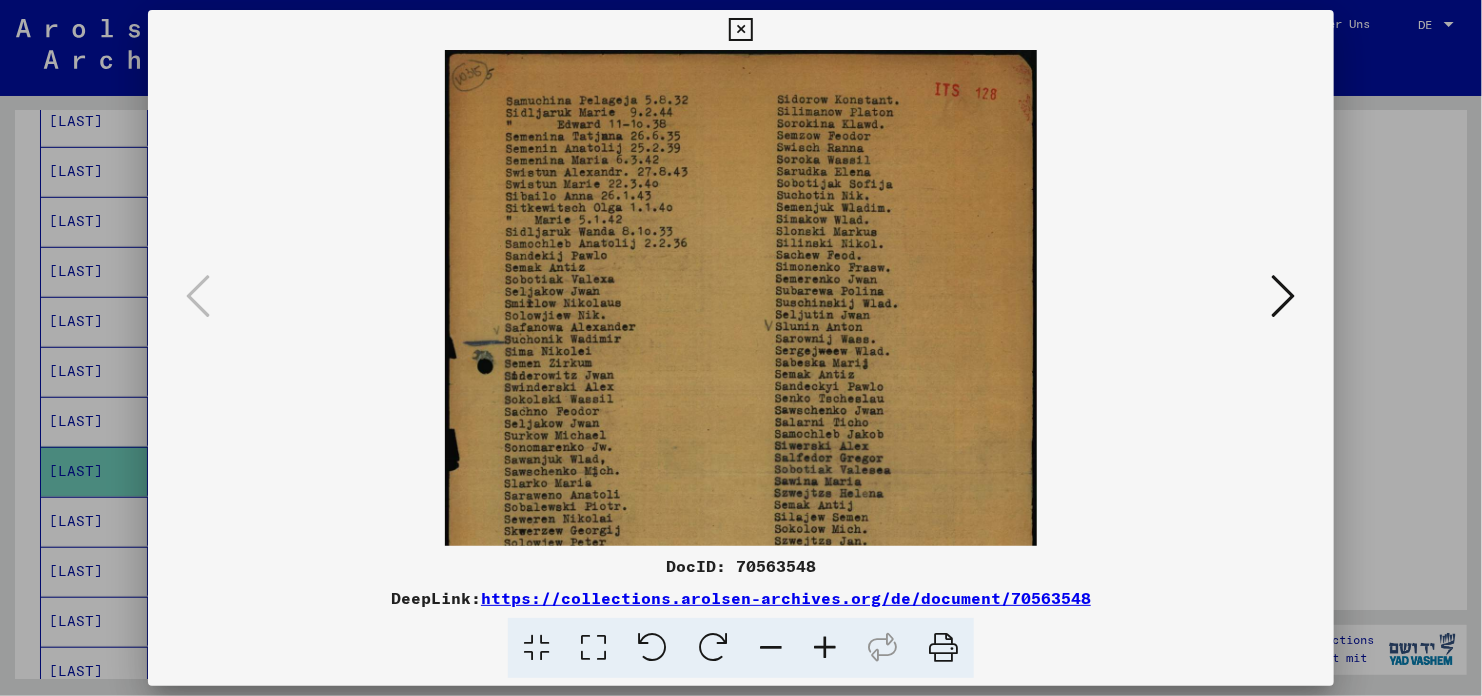 click at bounding box center [825, 648] 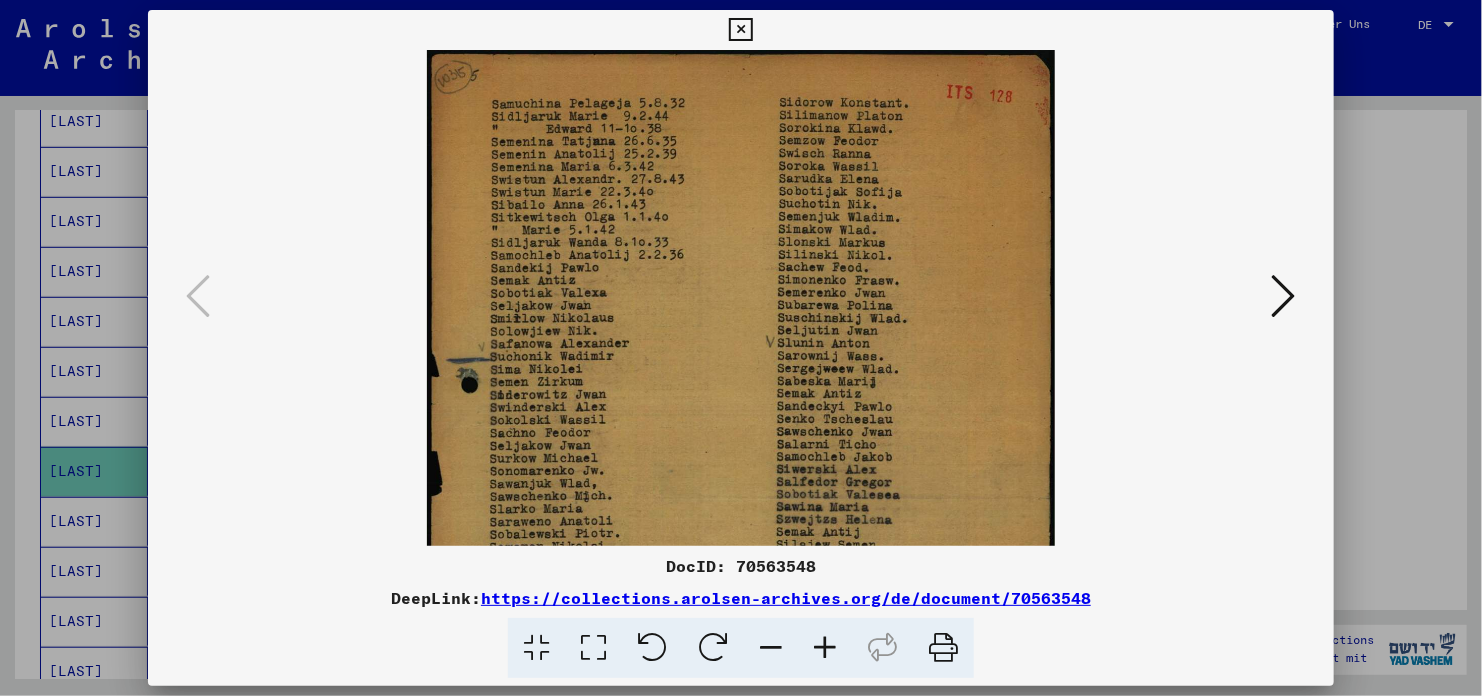 click at bounding box center (825, 648) 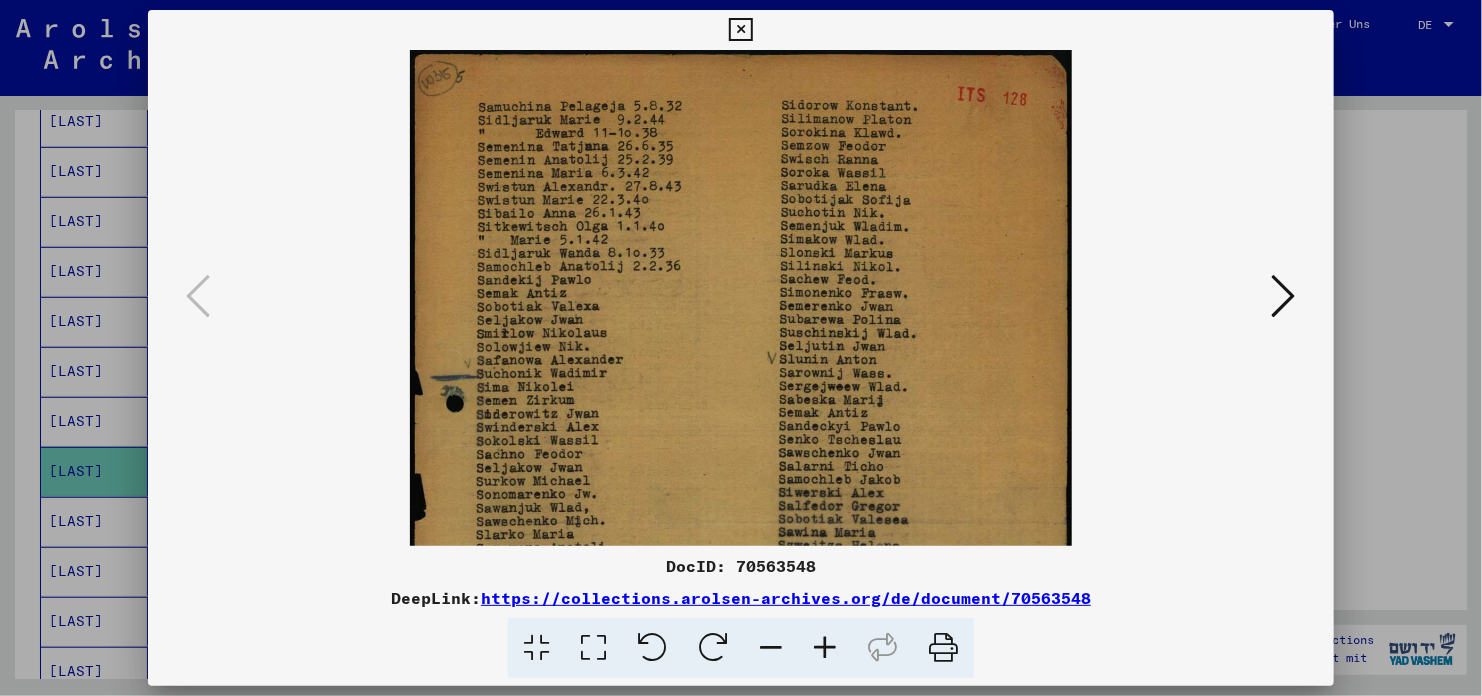 click at bounding box center [825, 648] 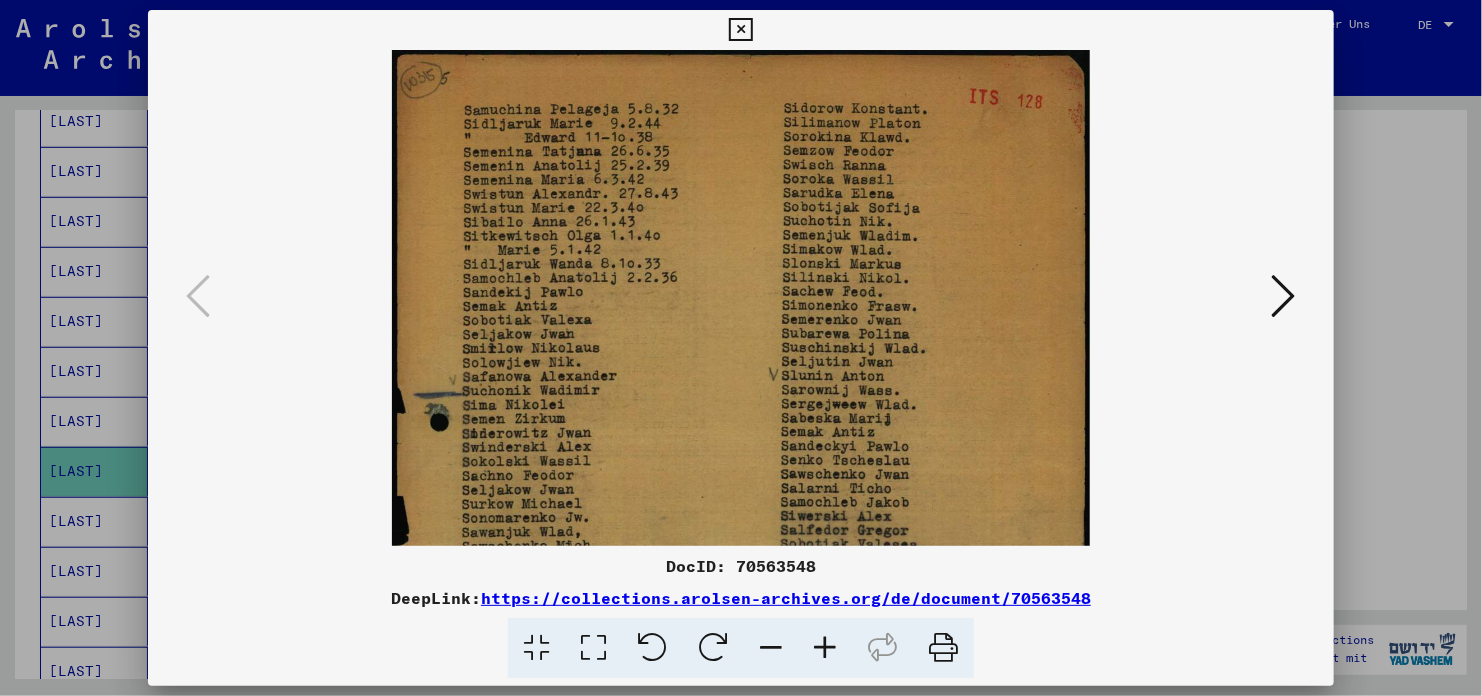 click at bounding box center (825, 648) 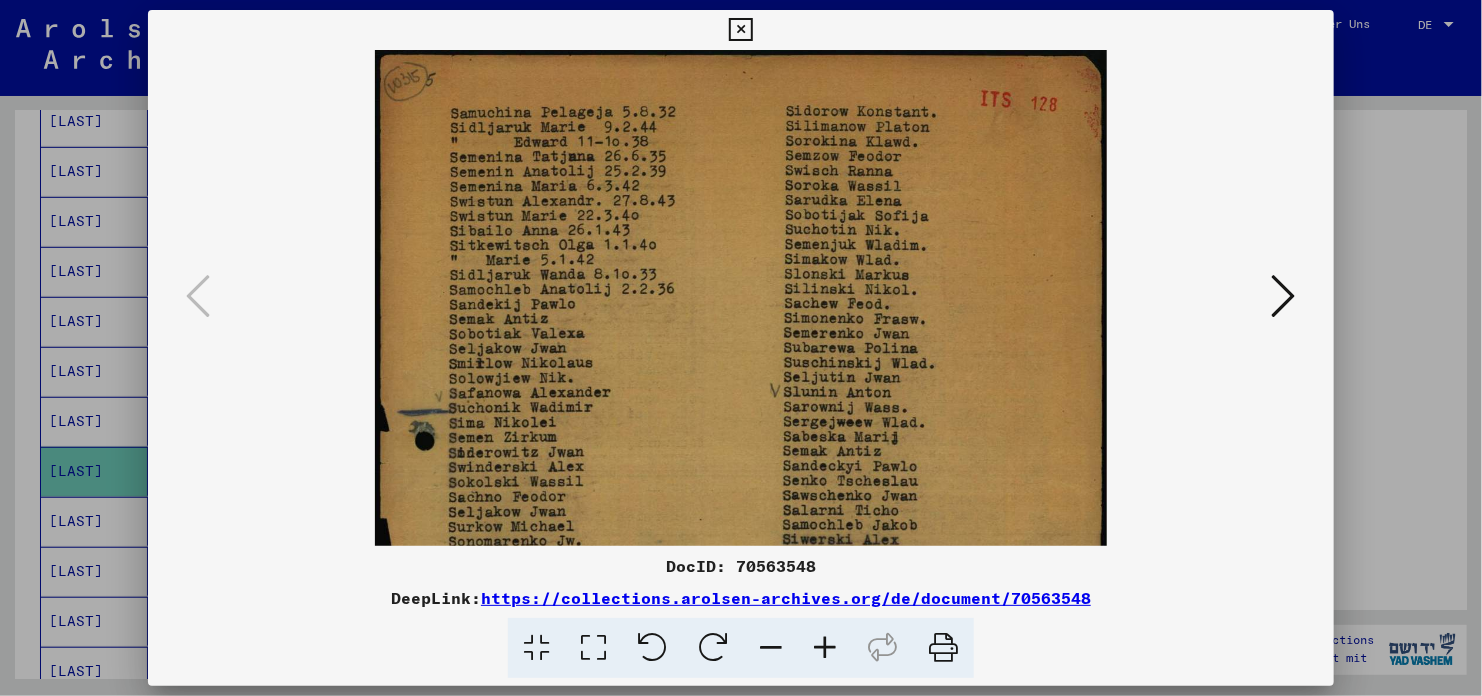 click at bounding box center (825, 648) 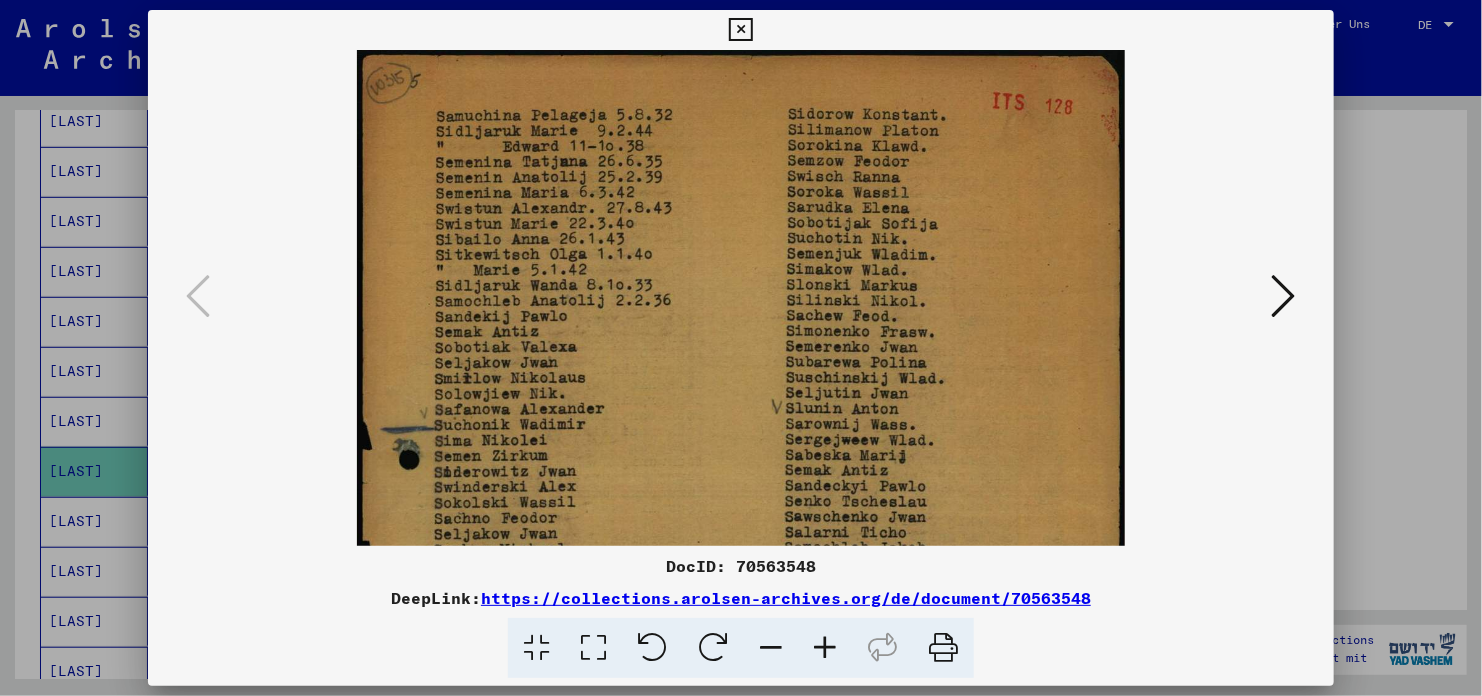 click at bounding box center [825, 648] 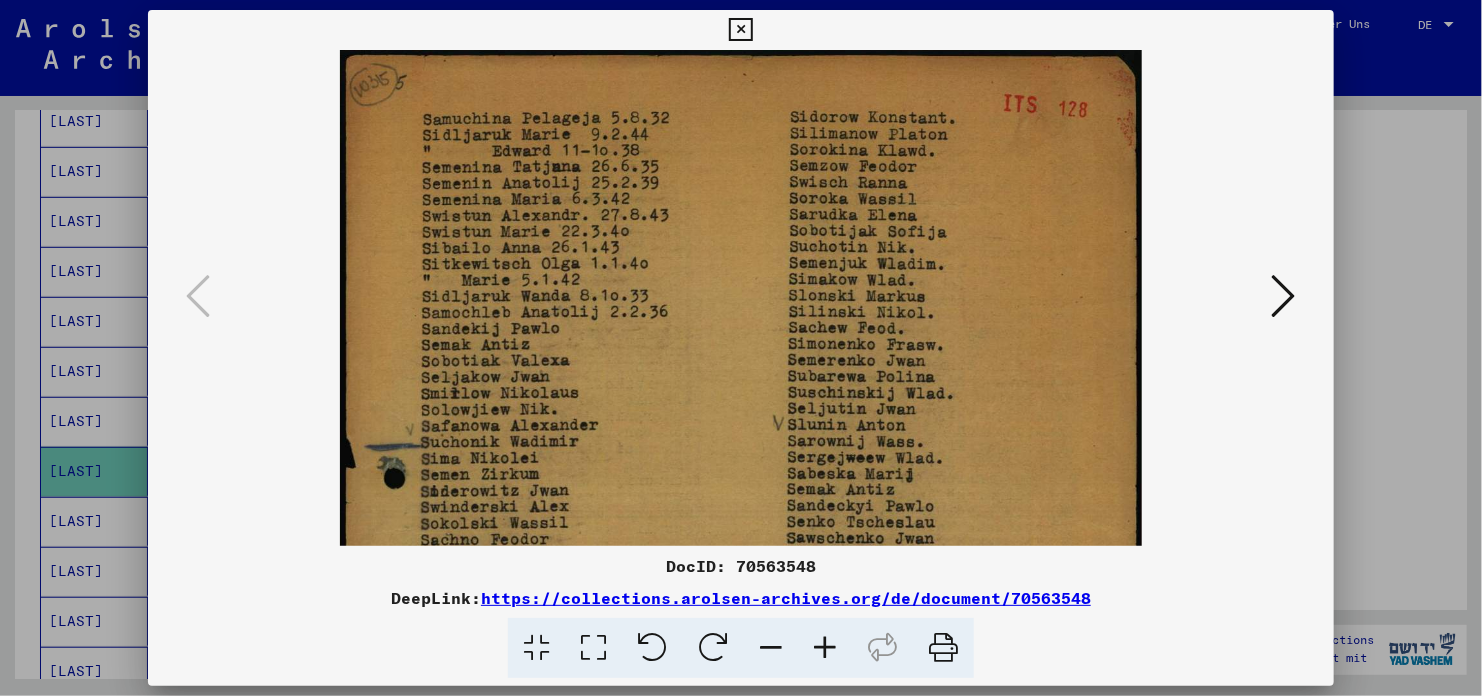 click at bounding box center (825, 648) 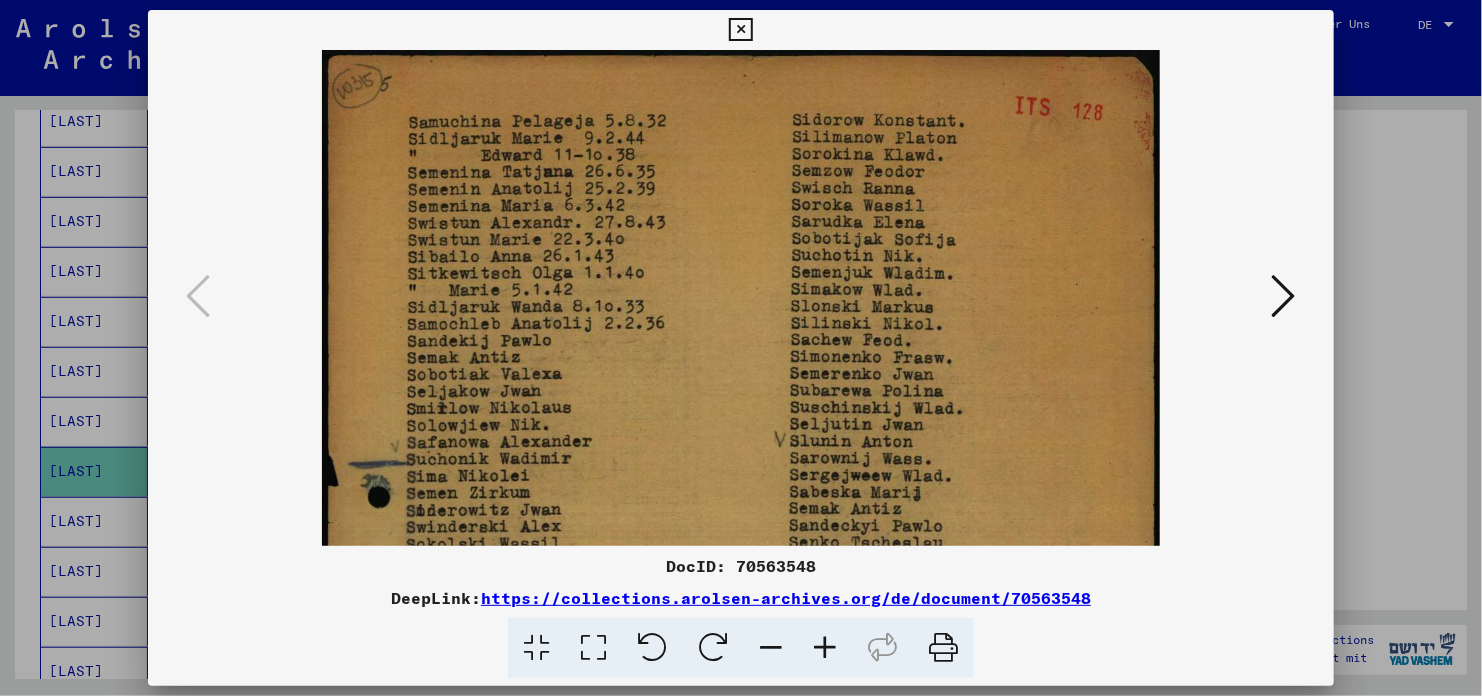 click at bounding box center [825, 648] 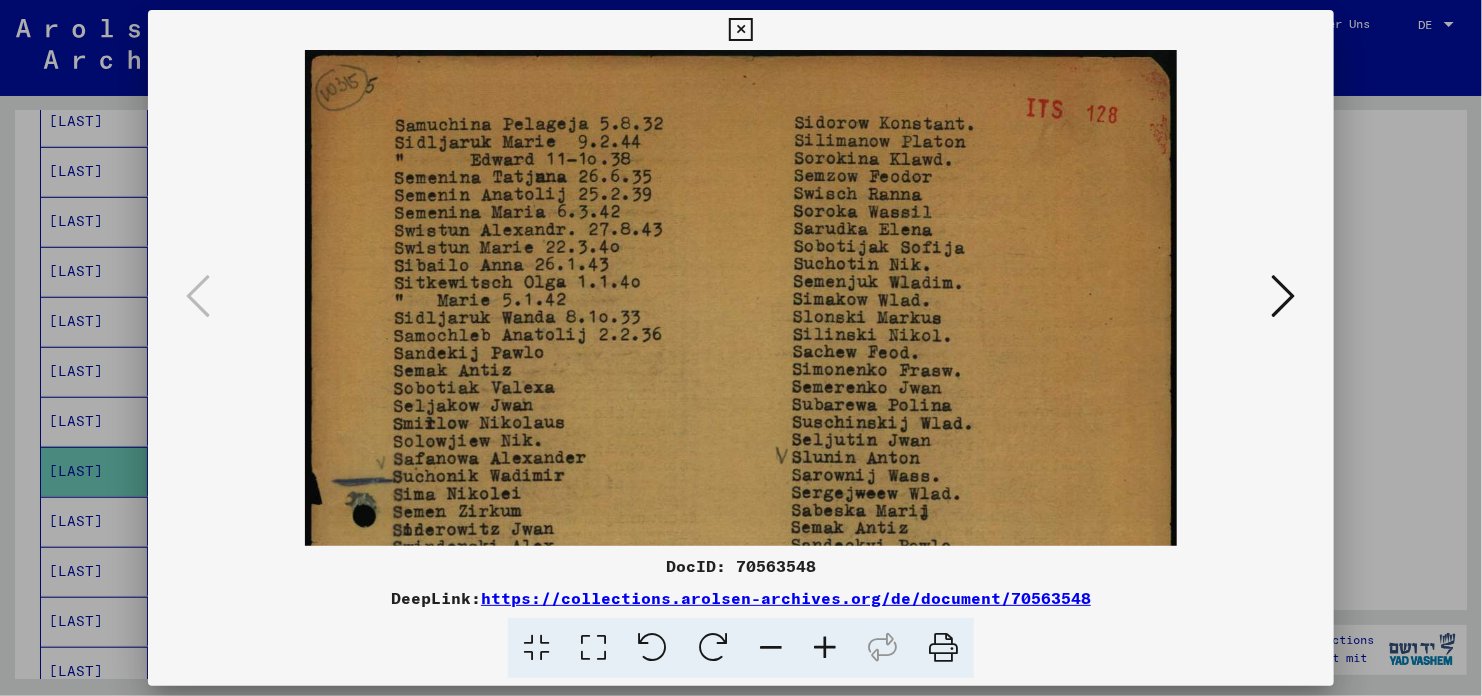 click at bounding box center [825, 648] 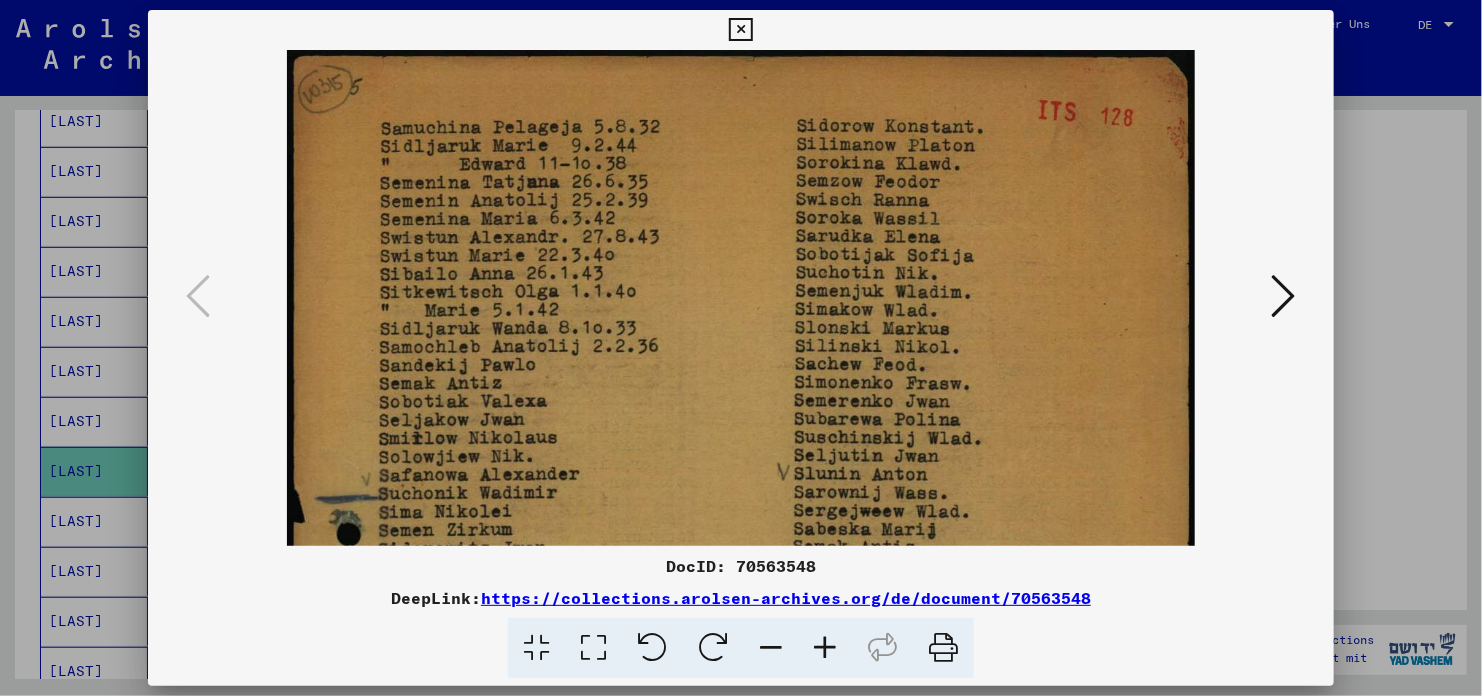 click at bounding box center (825, 648) 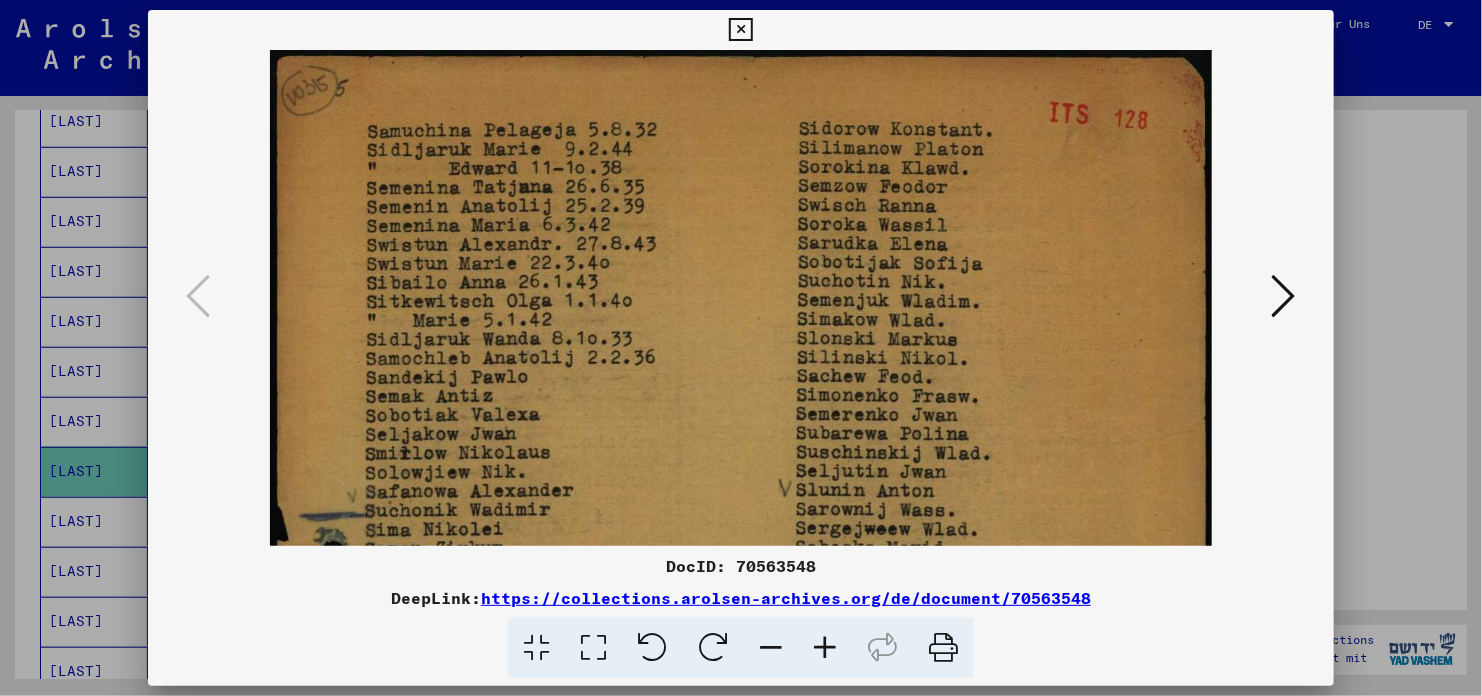 scroll, scrollTop: 27, scrollLeft: 0, axis: vertical 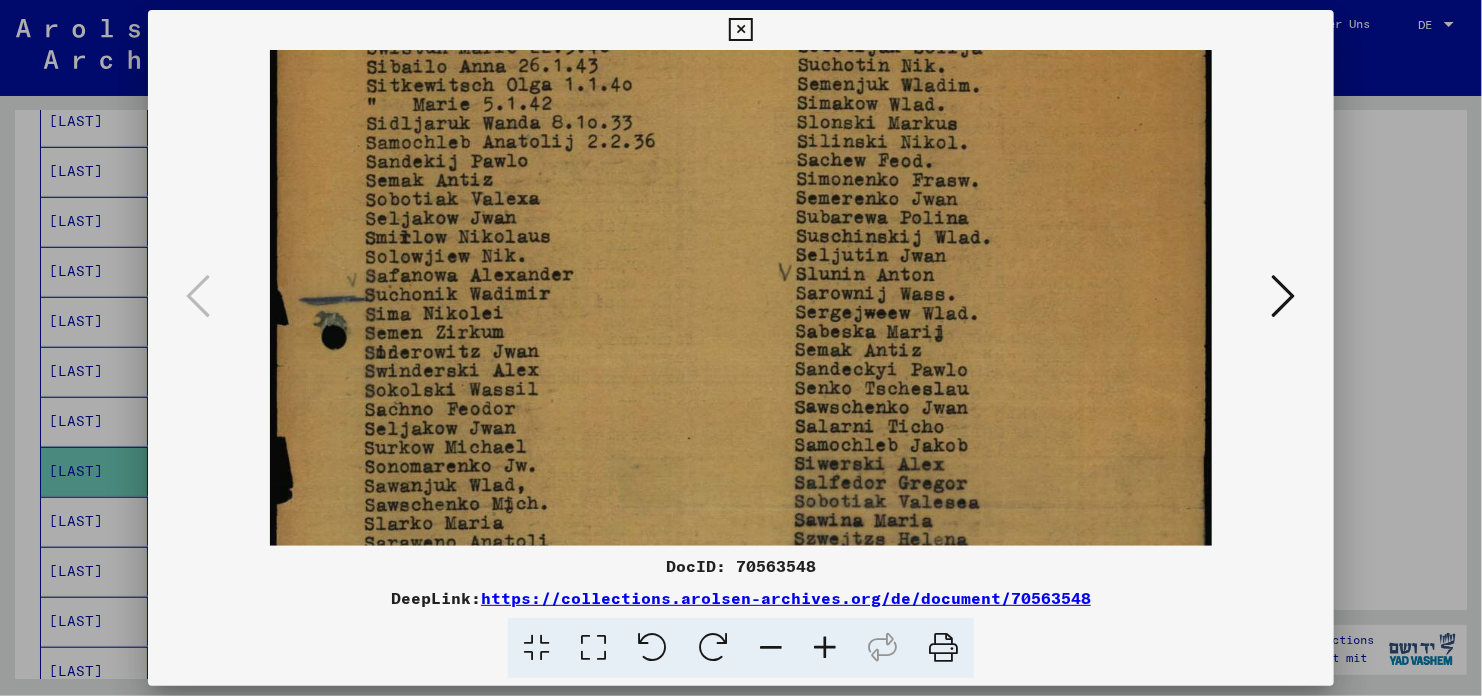 drag, startPoint x: 836, startPoint y: 402, endPoint x: 808, endPoint y: 189, distance: 214.83249 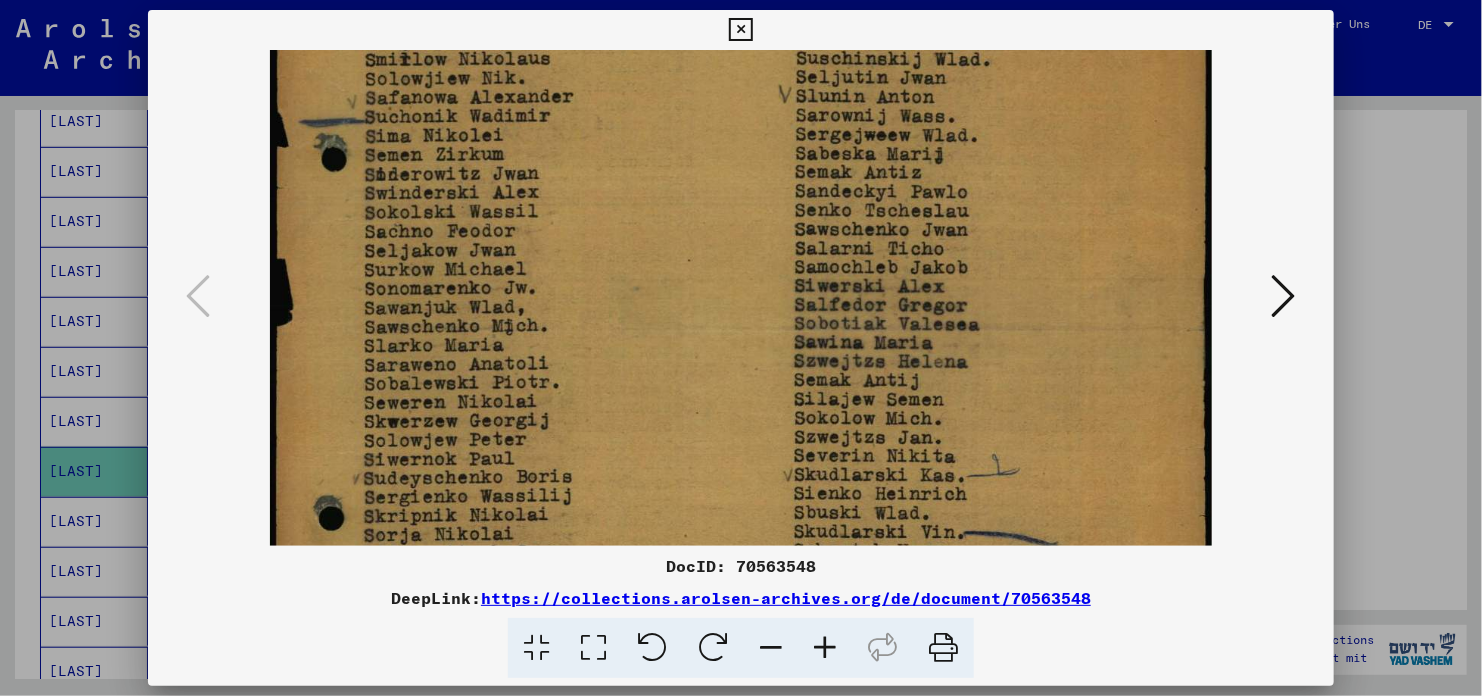 drag, startPoint x: 781, startPoint y: 373, endPoint x: 755, endPoint y: 198, distance: 176.92088 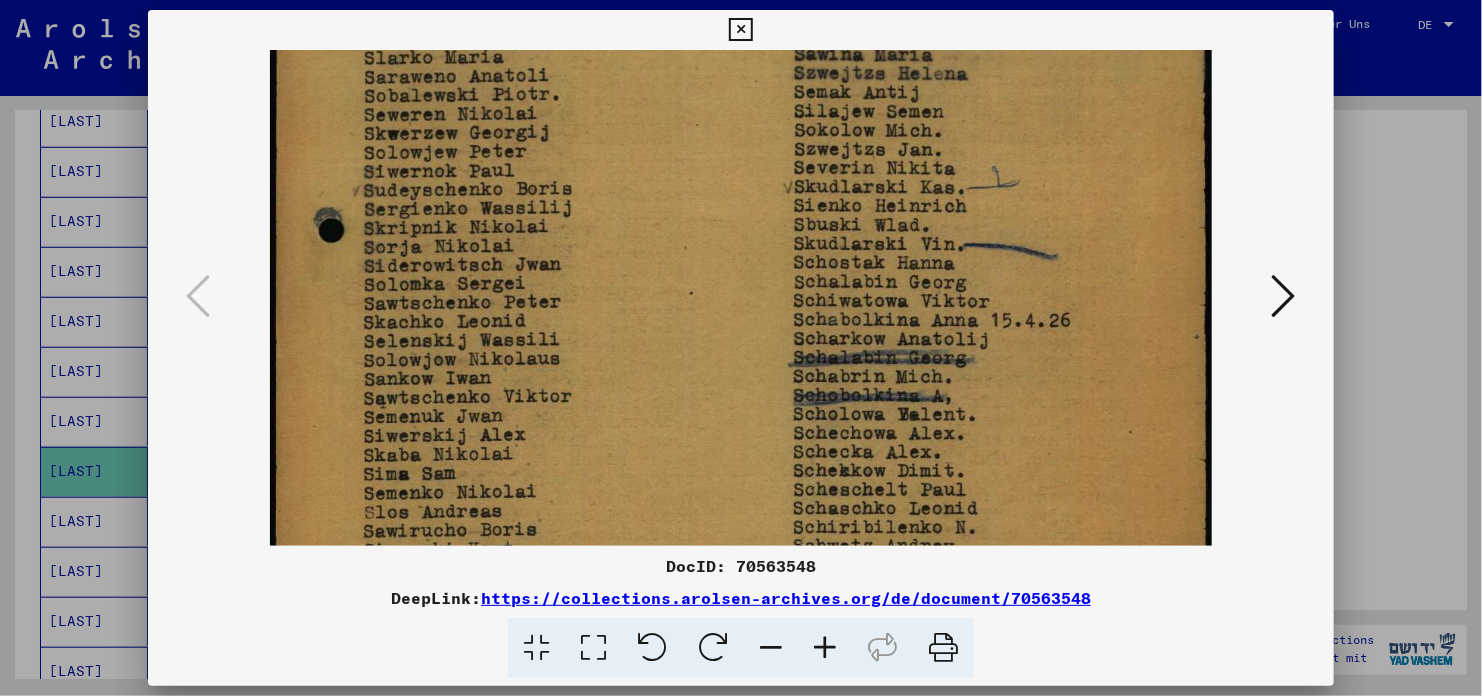 drag, startPoint x: 812, startPoint y: 408, endPoint x: 779, endPoint y: 120, distance: 289.88446 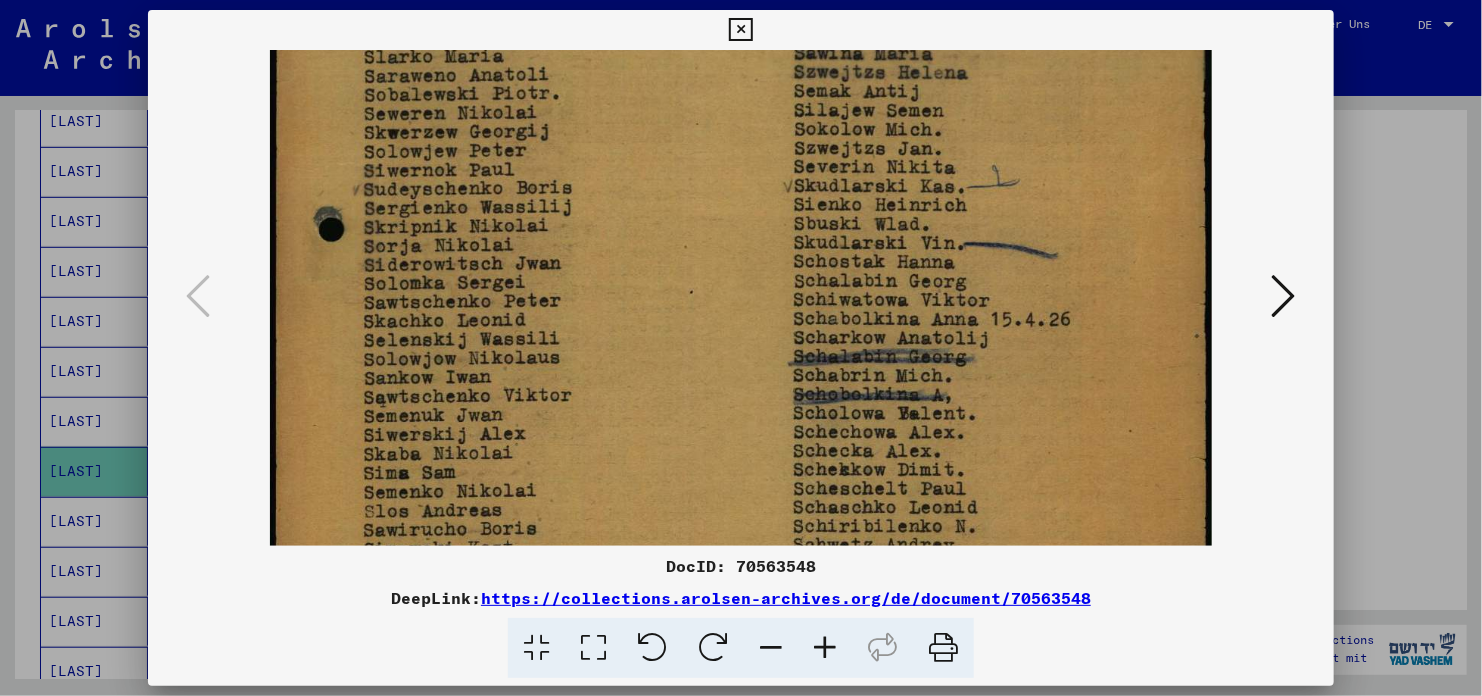 click at bounding box center (741, 40) 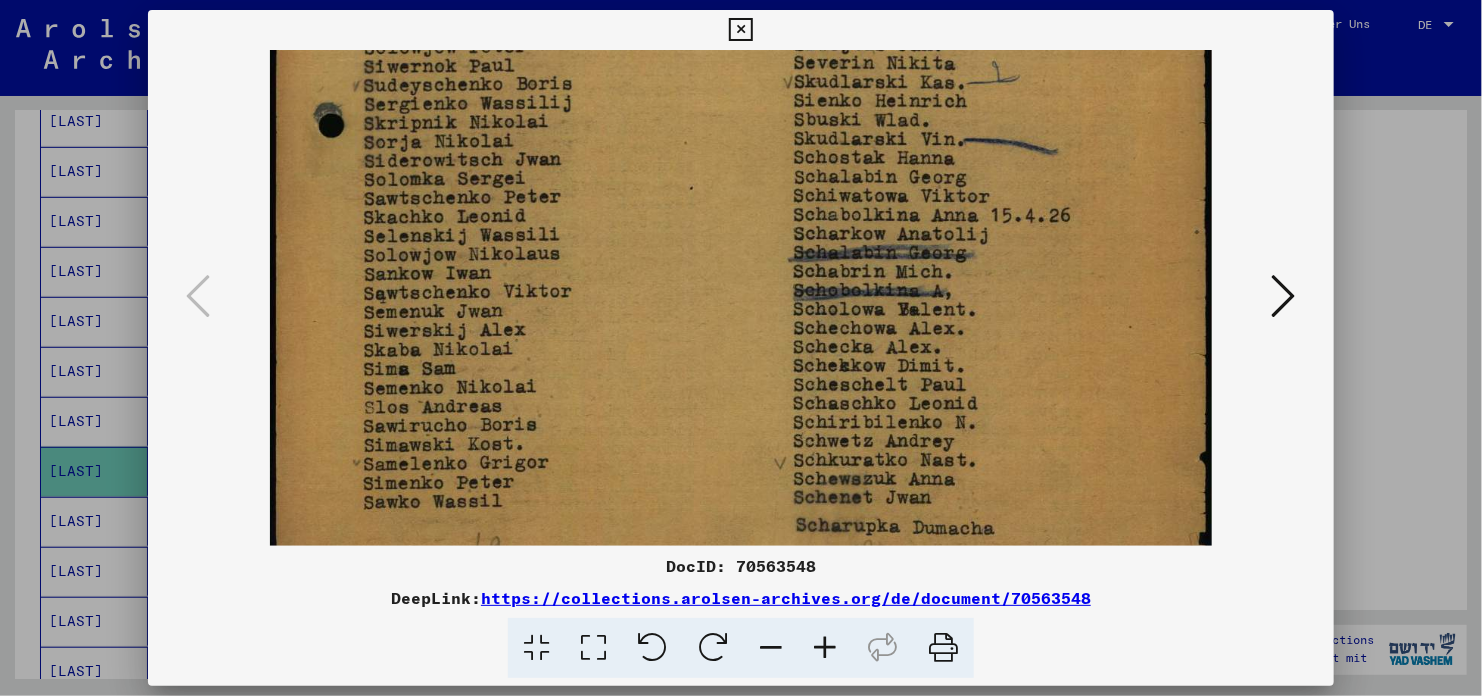 scroll, scrollTop: 847, scrollLeft: 0, axis: vertical 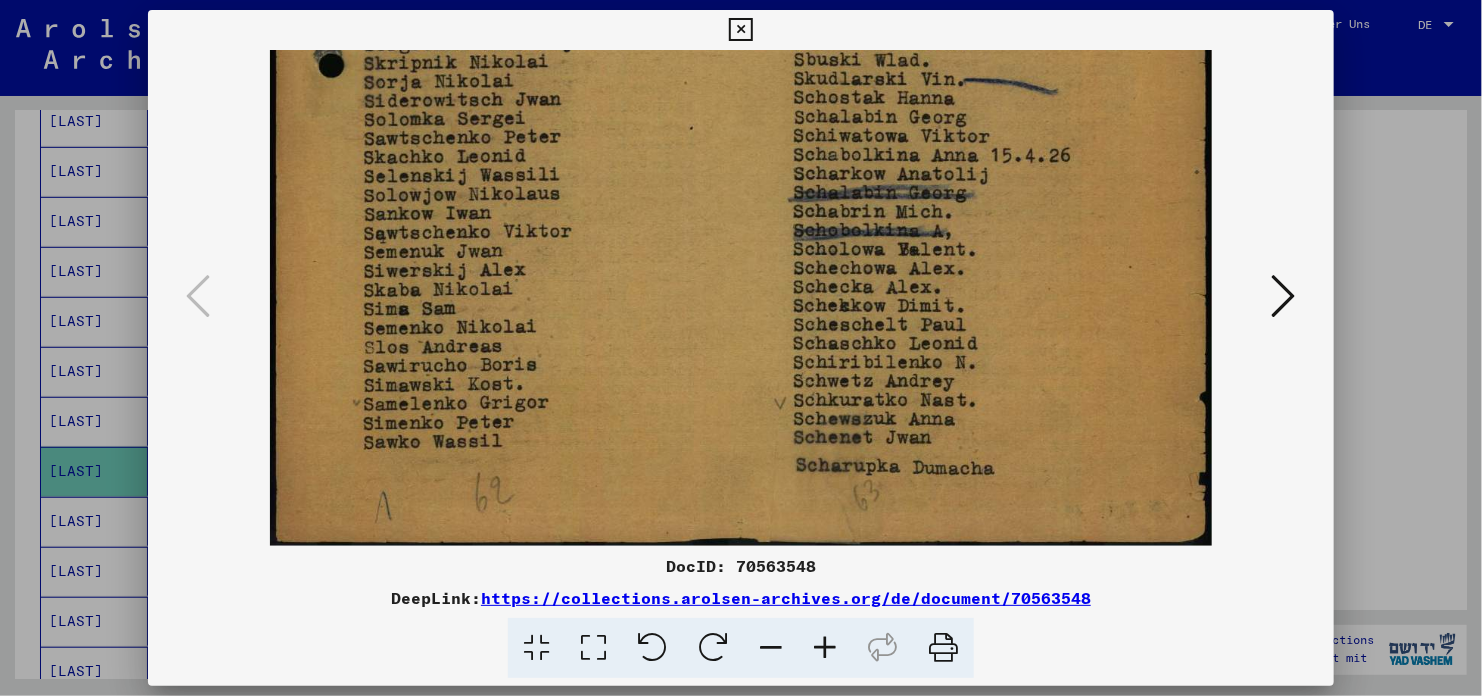 drag, startPoint x: 786, startPoint y: 337, endPoint x: 769, endPoint y: 176, distance: 161.89503 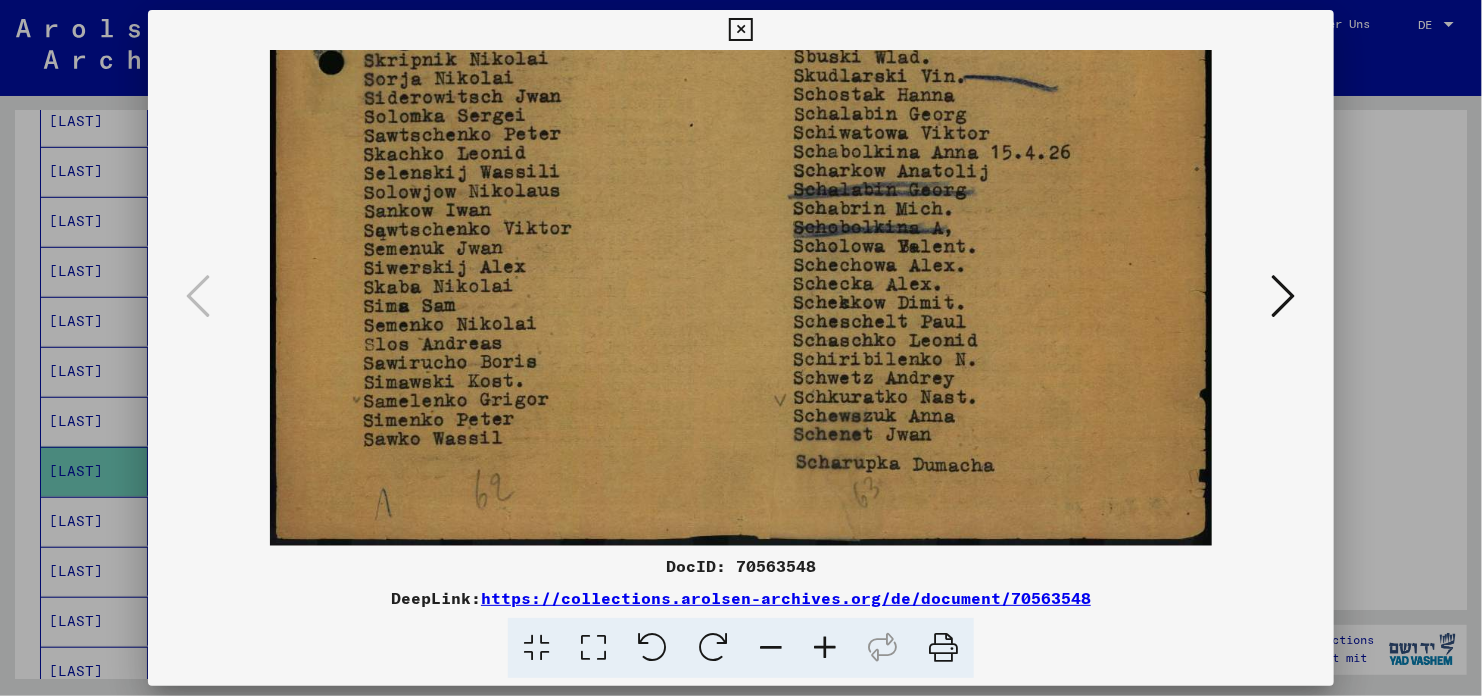 drag, startPoint x: 786, startPoint y: 337, endPoint x: 790, endPoint y: 310, distance: 27.294687 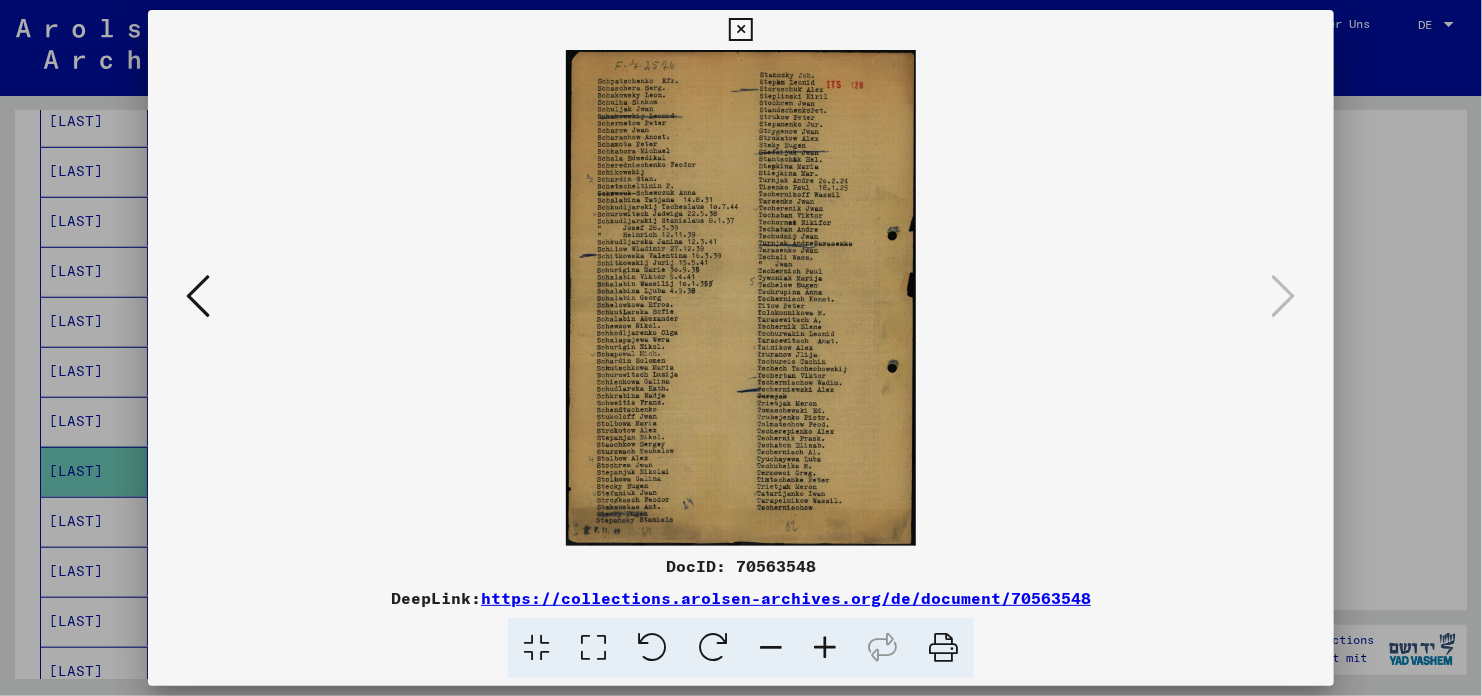 scroll, scrollTop: 0, scrollLeft: 0, axis: both 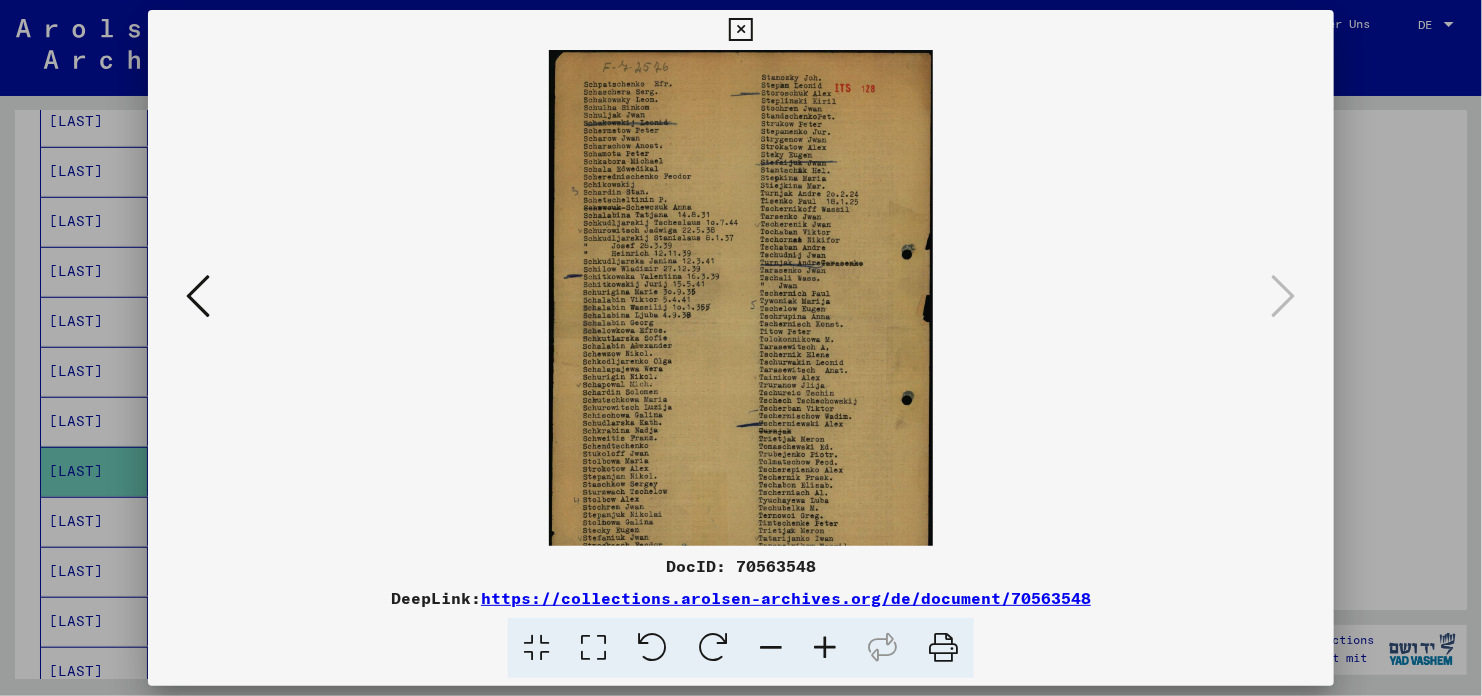 click at bounding box center [825, 648] 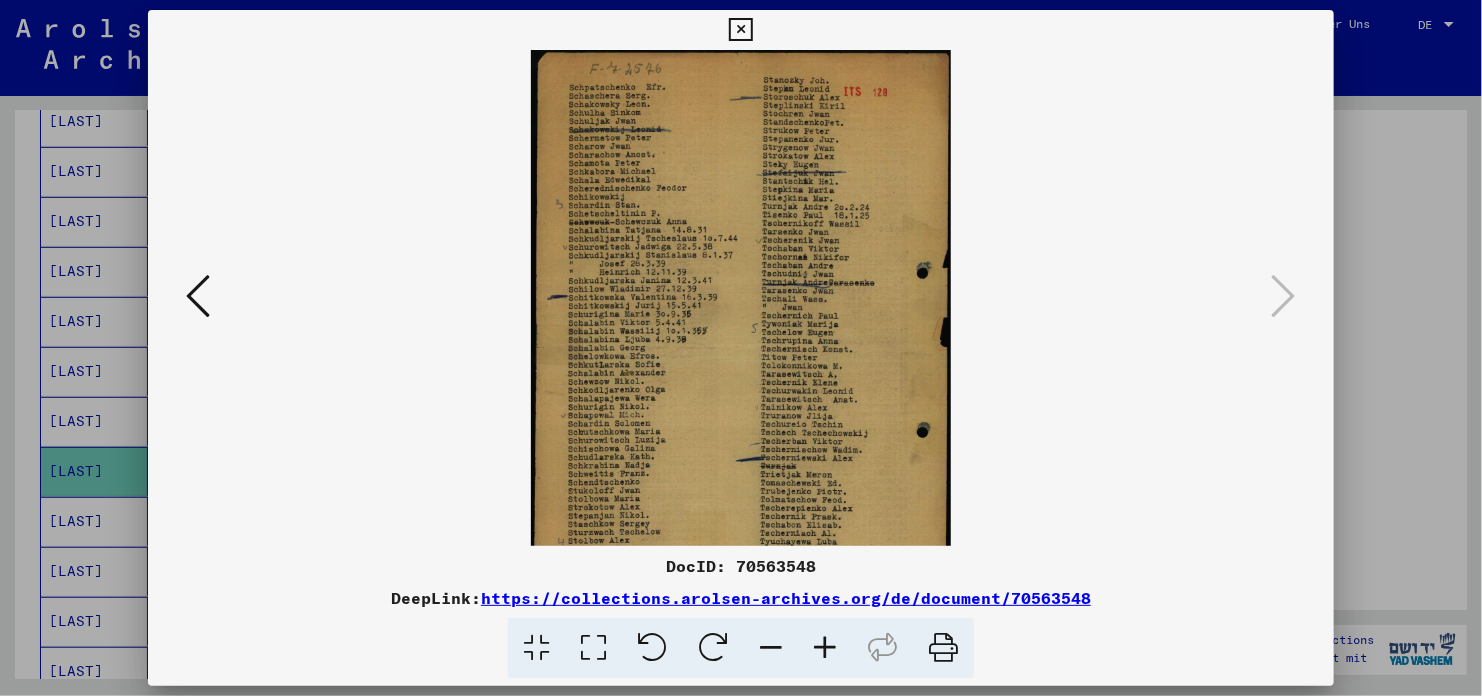 click at bounding box center (825, 648) 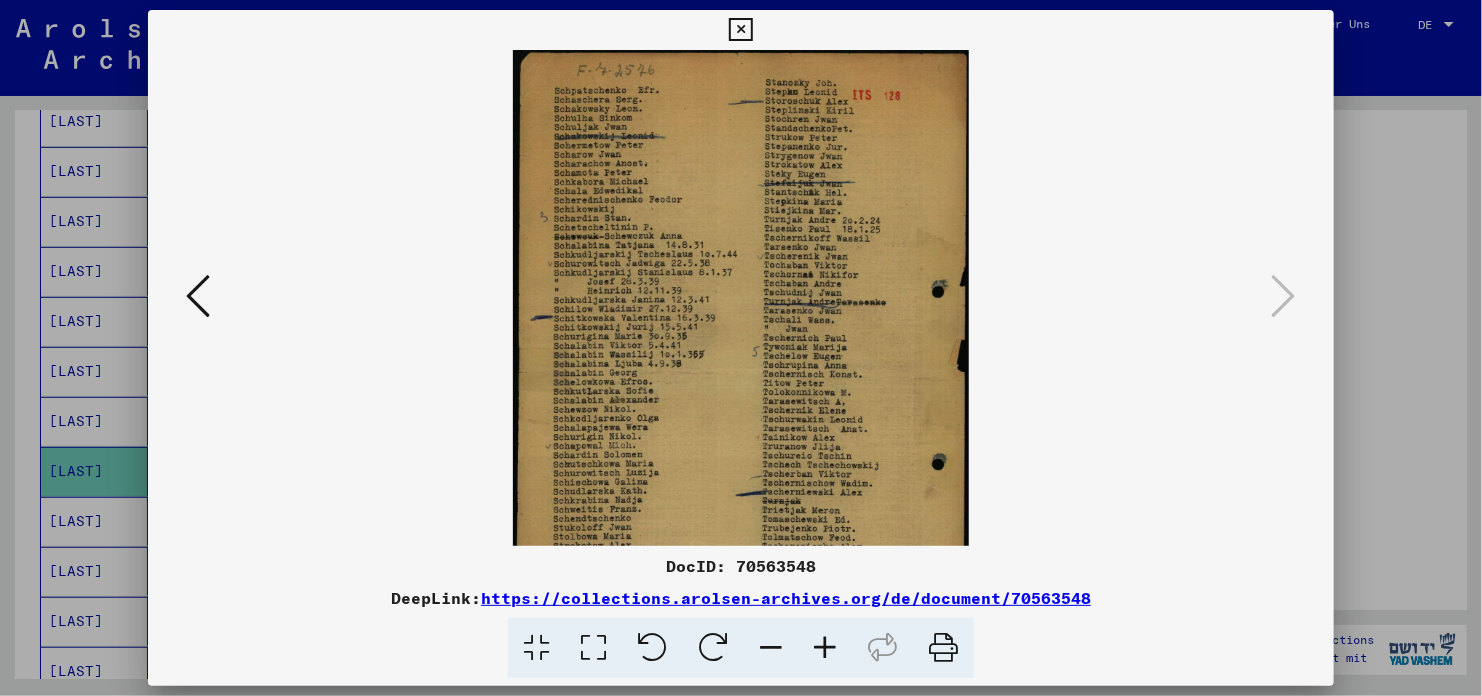 click at bounding box center (825, 648) 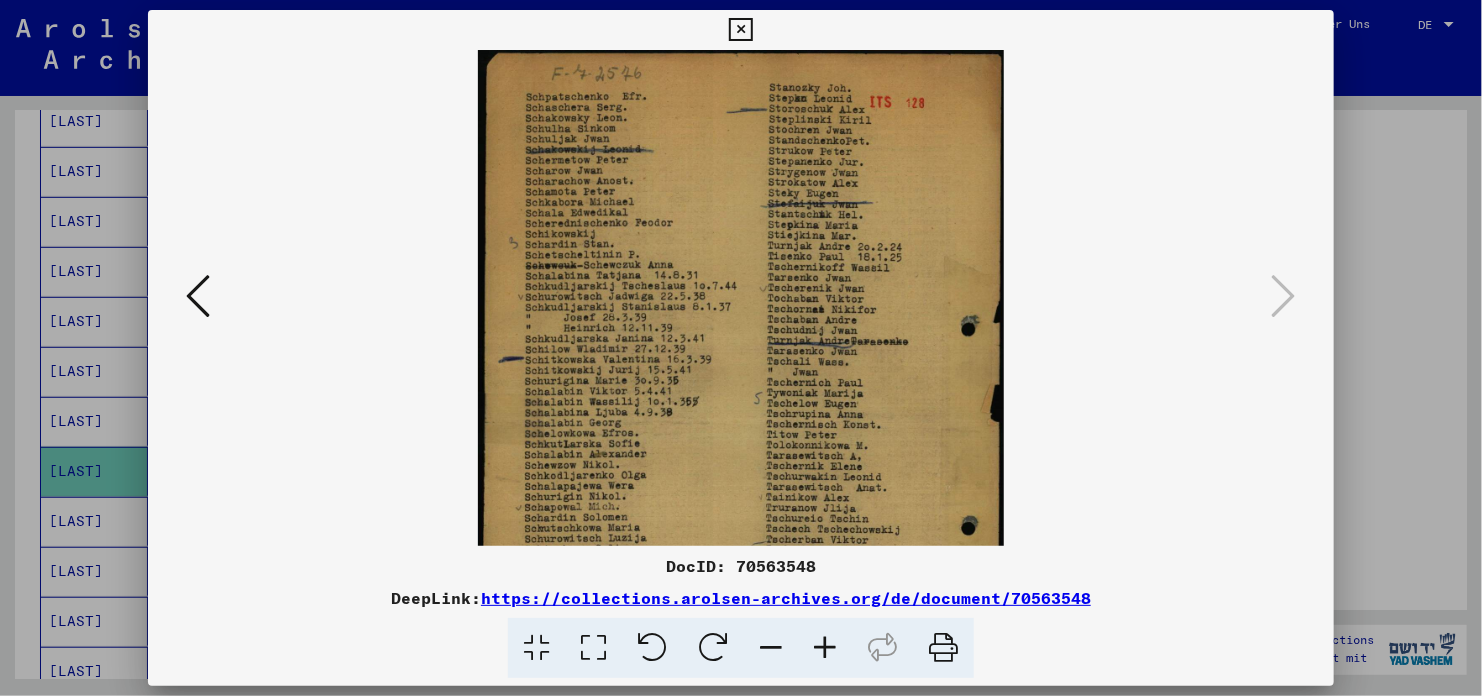 click at bounding box center [825, 648] 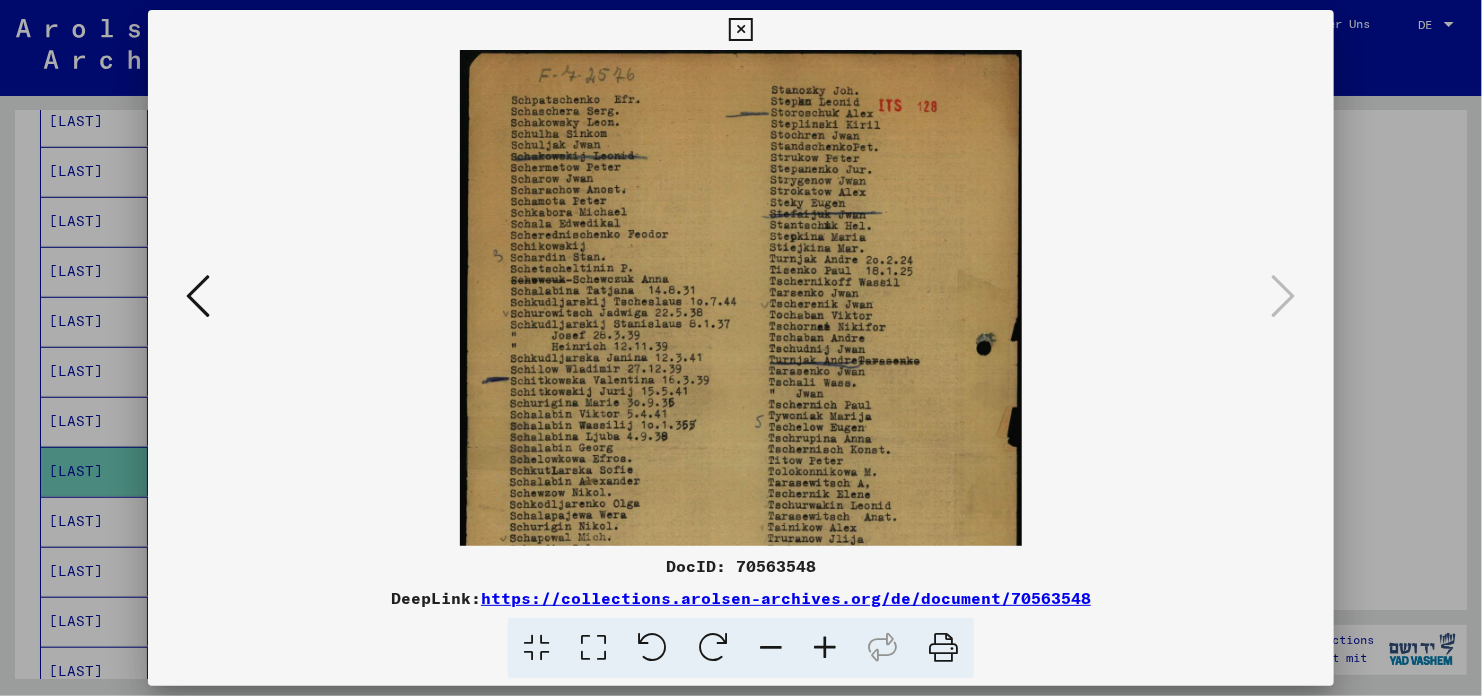 click at bounding box center (825, 648) 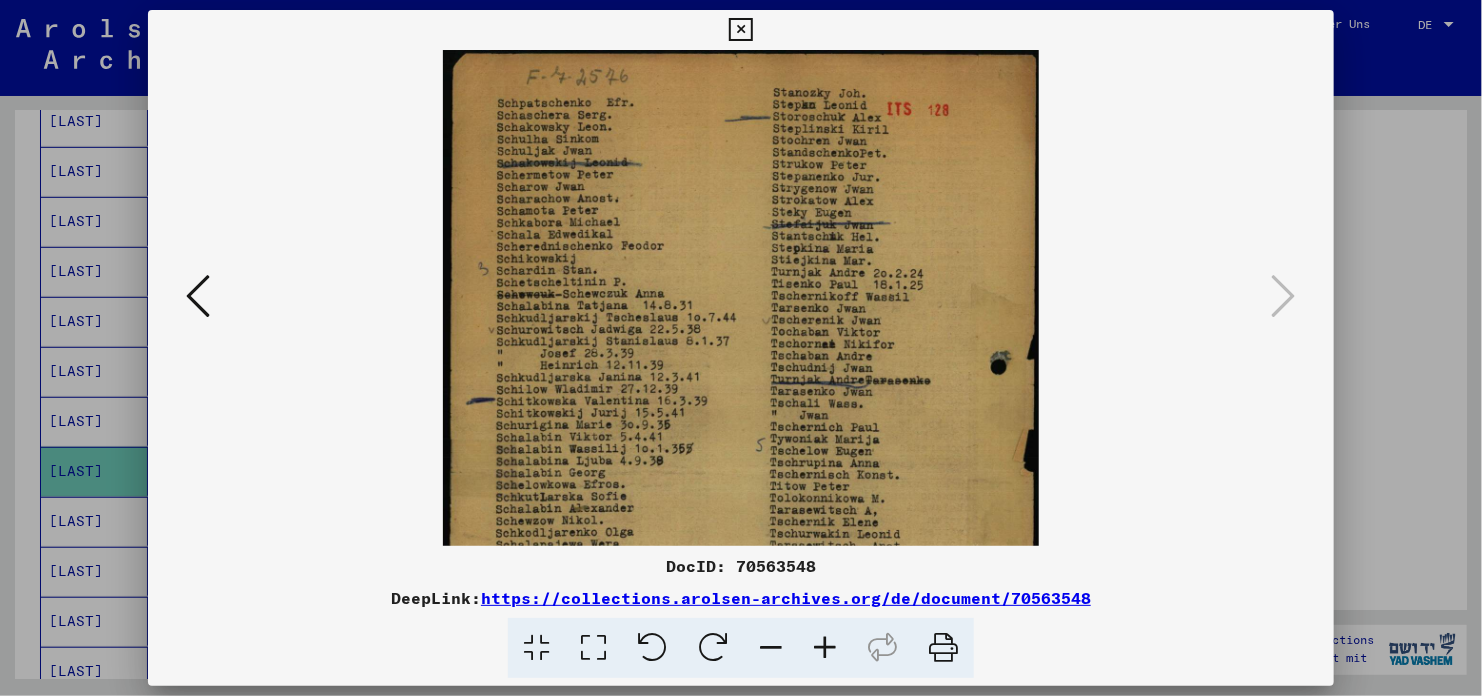 click at bounding box center (825, 648) 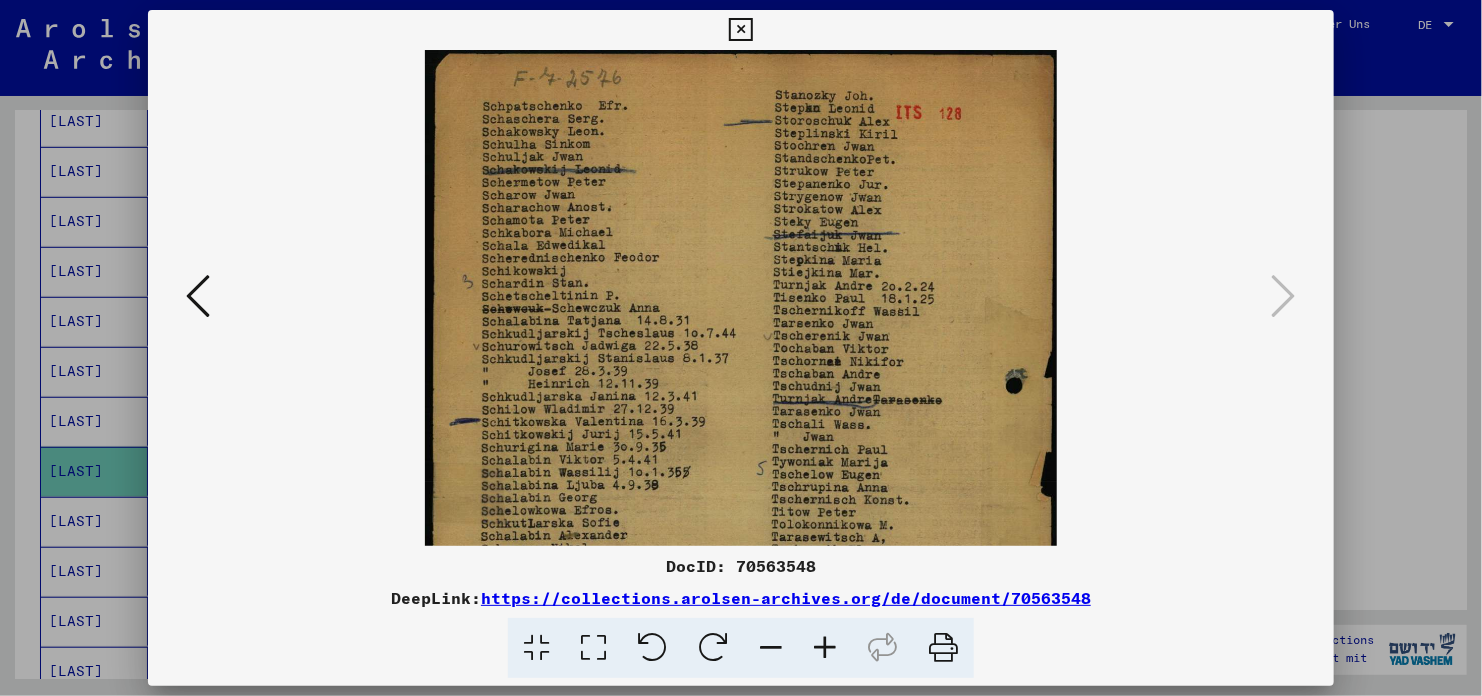 click at bounding box center (825, 648) 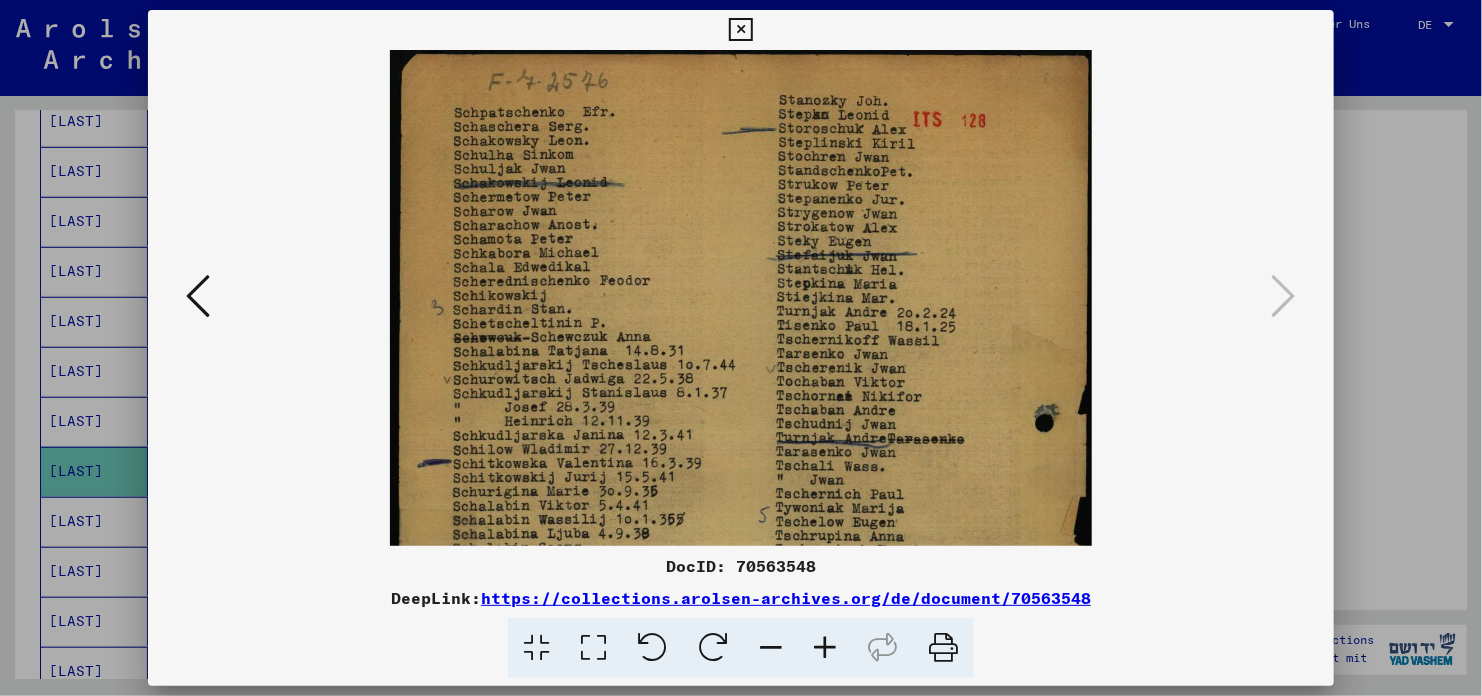 click at bounding box center (825, 648) 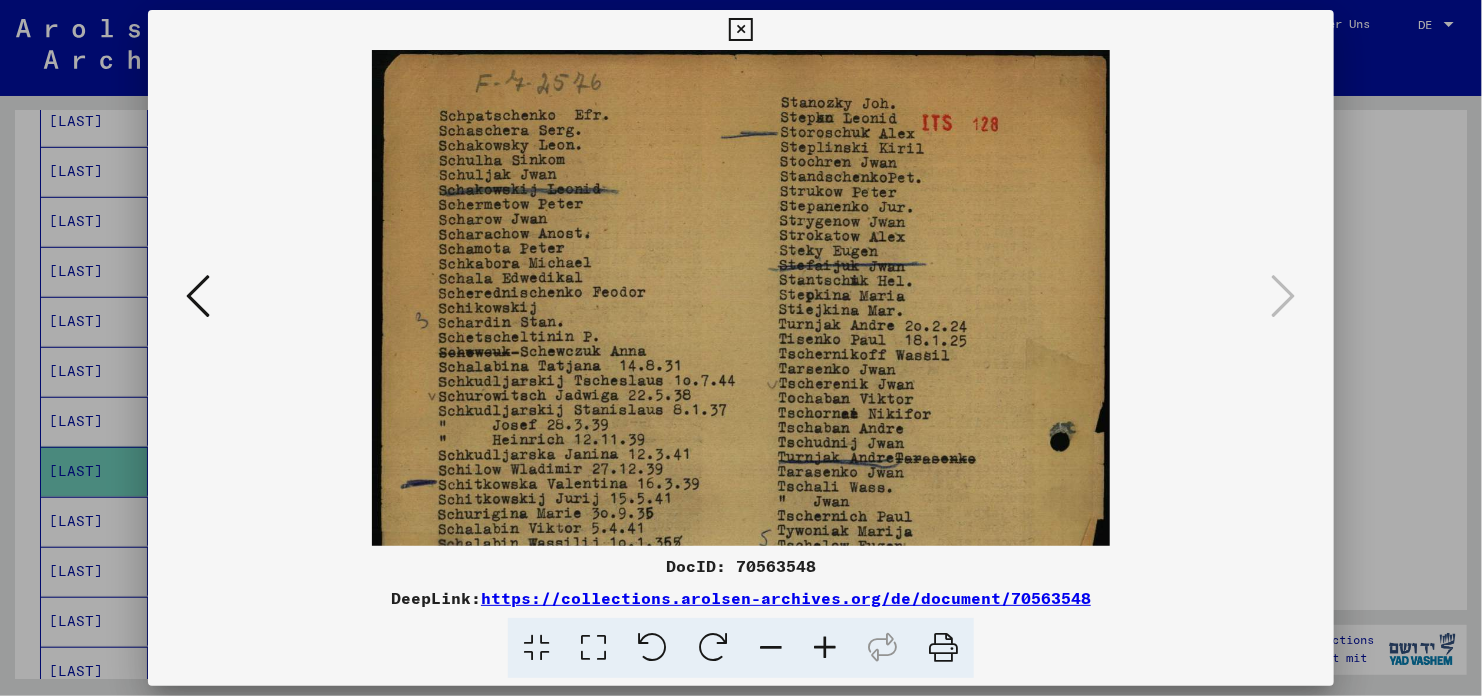 click at bounding box center [825, 648] 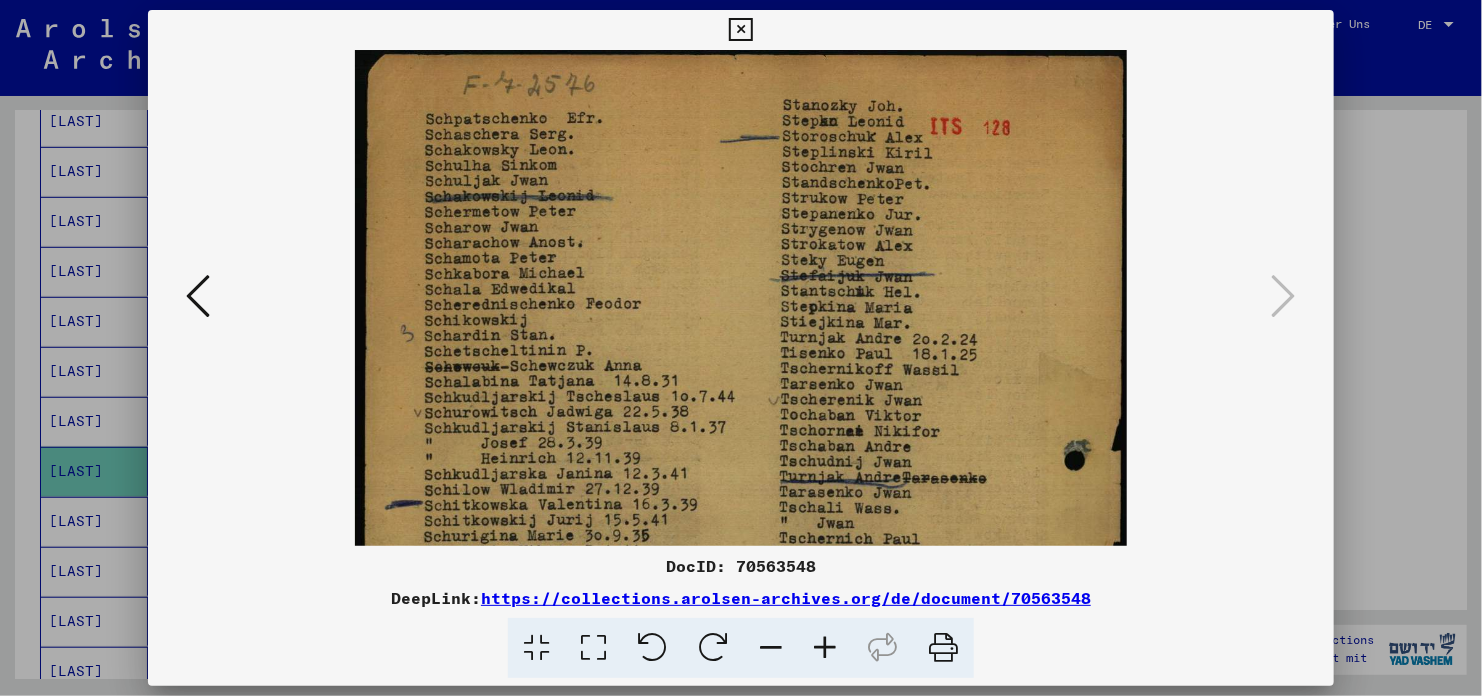 click at bounding box center [825, 648] 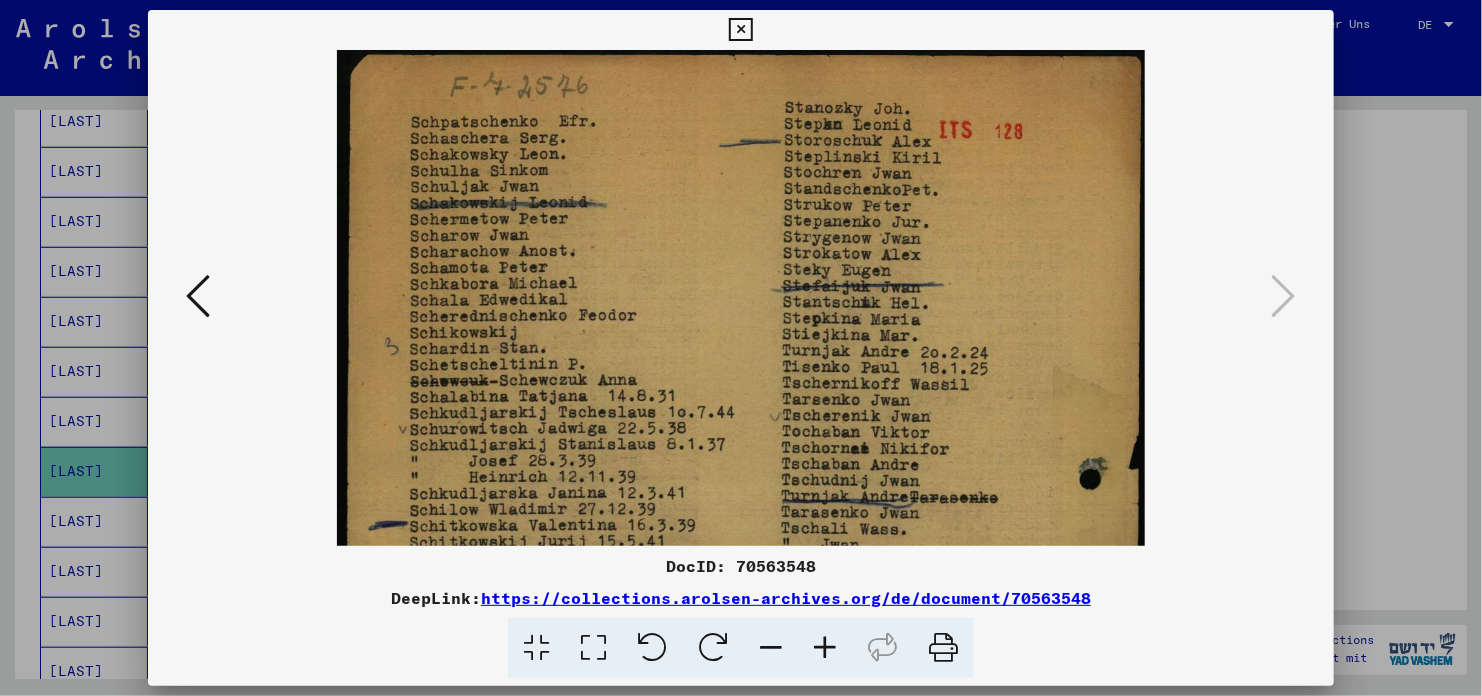 click at bounding box center [825, 648] 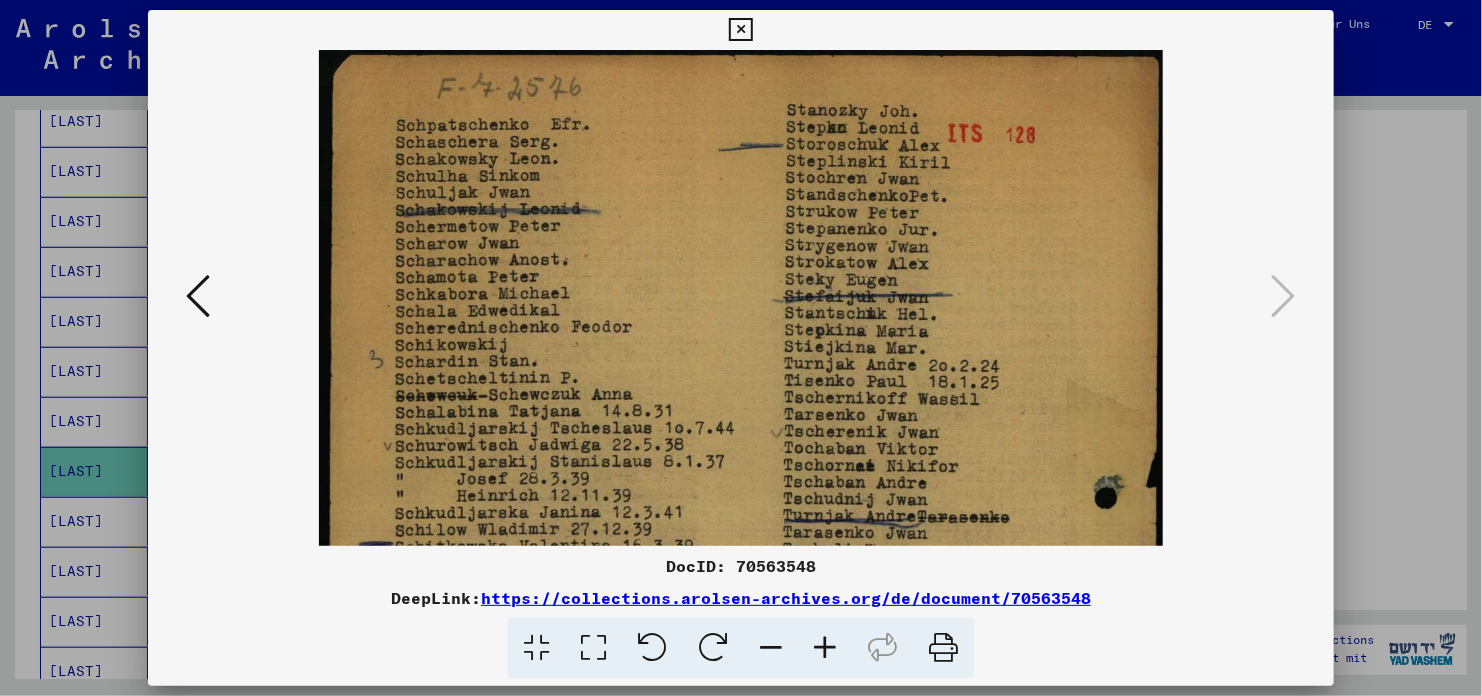 click at bounding box center [825, 648] 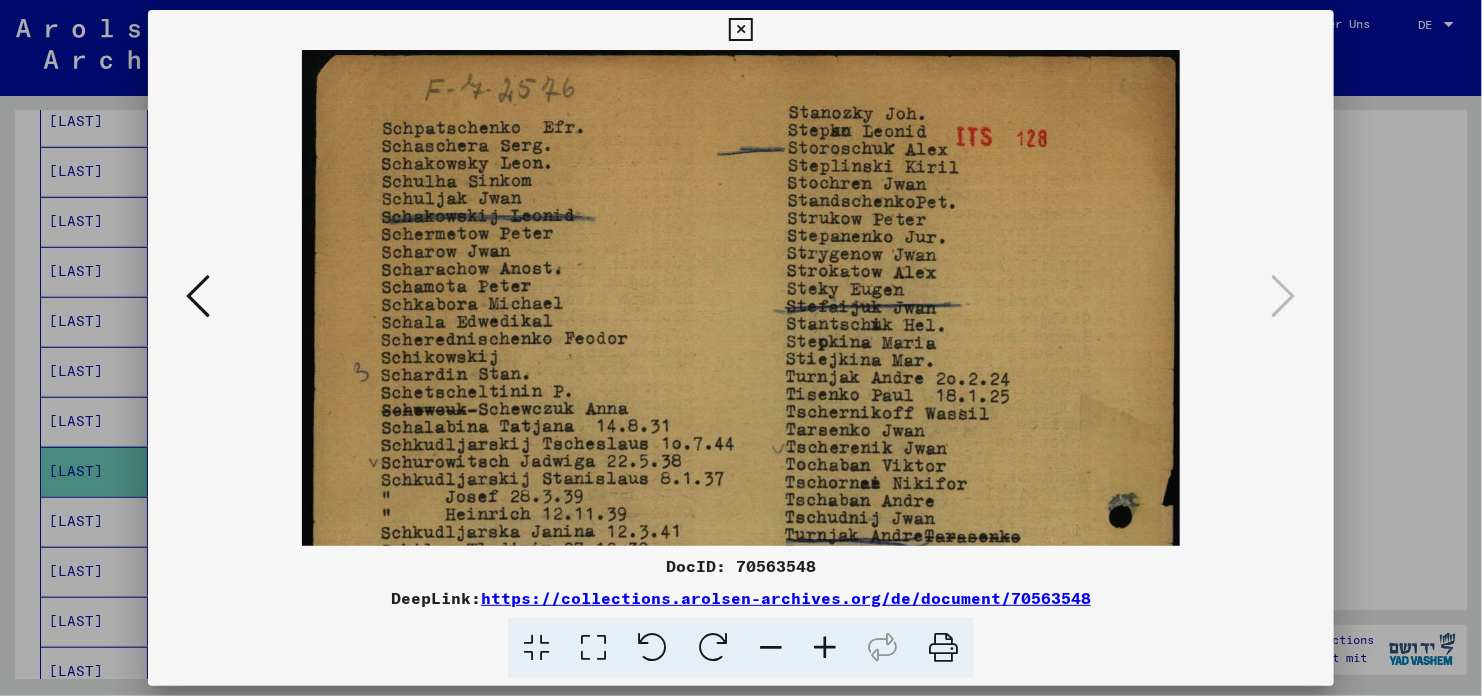 click at bounding box center (825, 648) 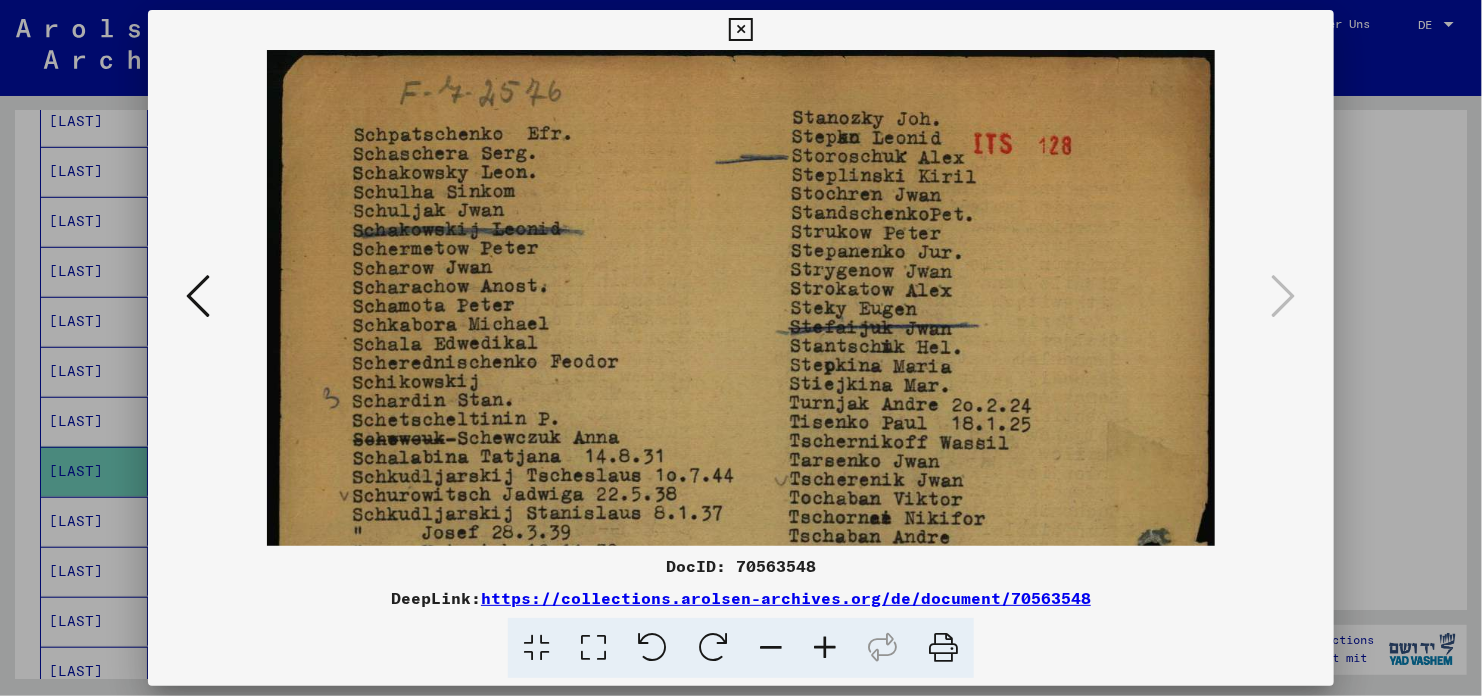 click at bounding box center (825, 648) 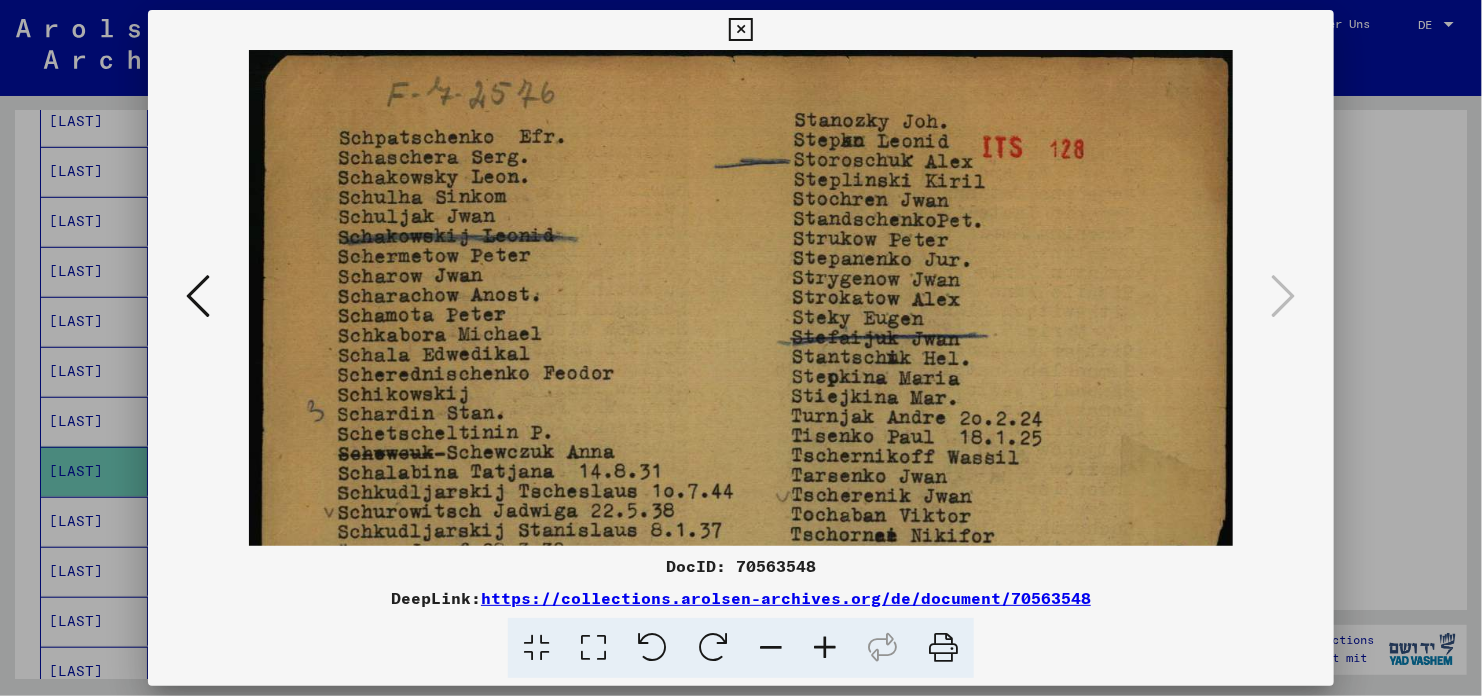 scroll, scrollTop: 0, scrollLeft: 0, axis: both 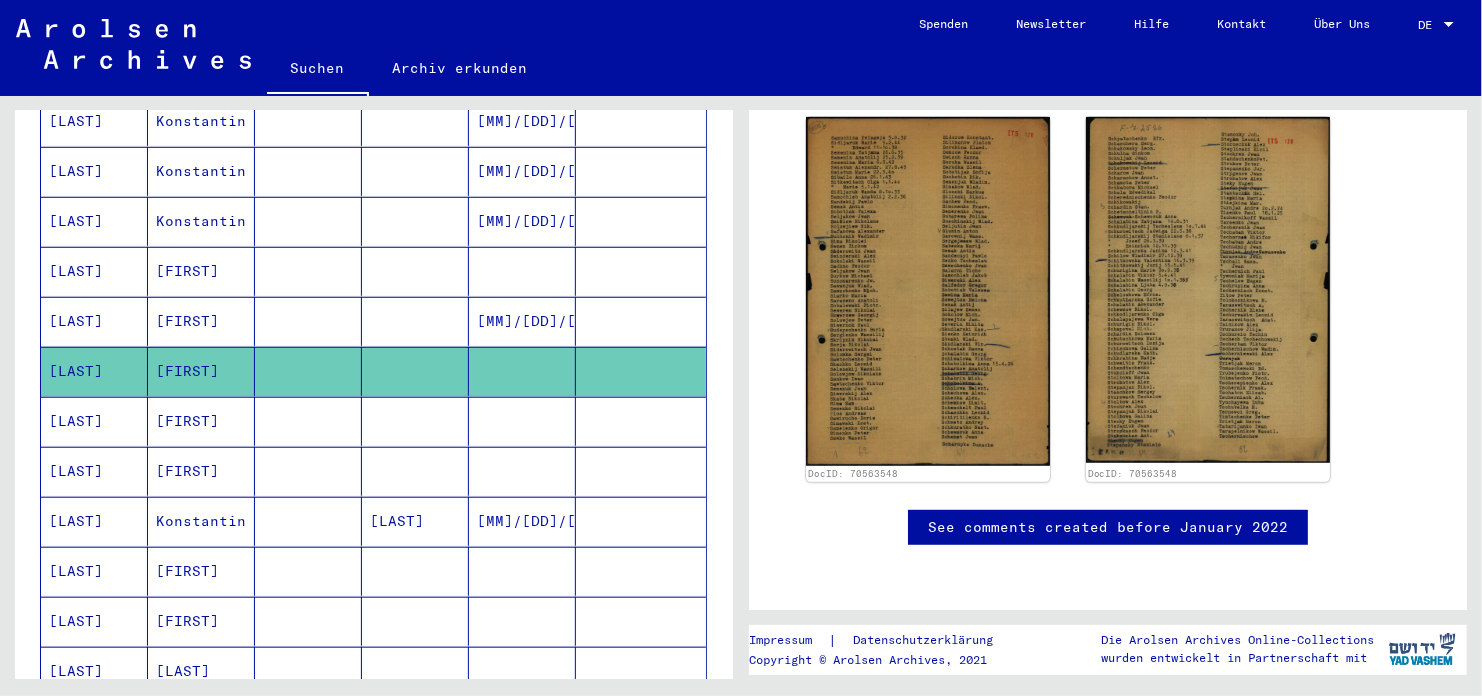 click on "[FIRST]" at bounding box center (201, 471) 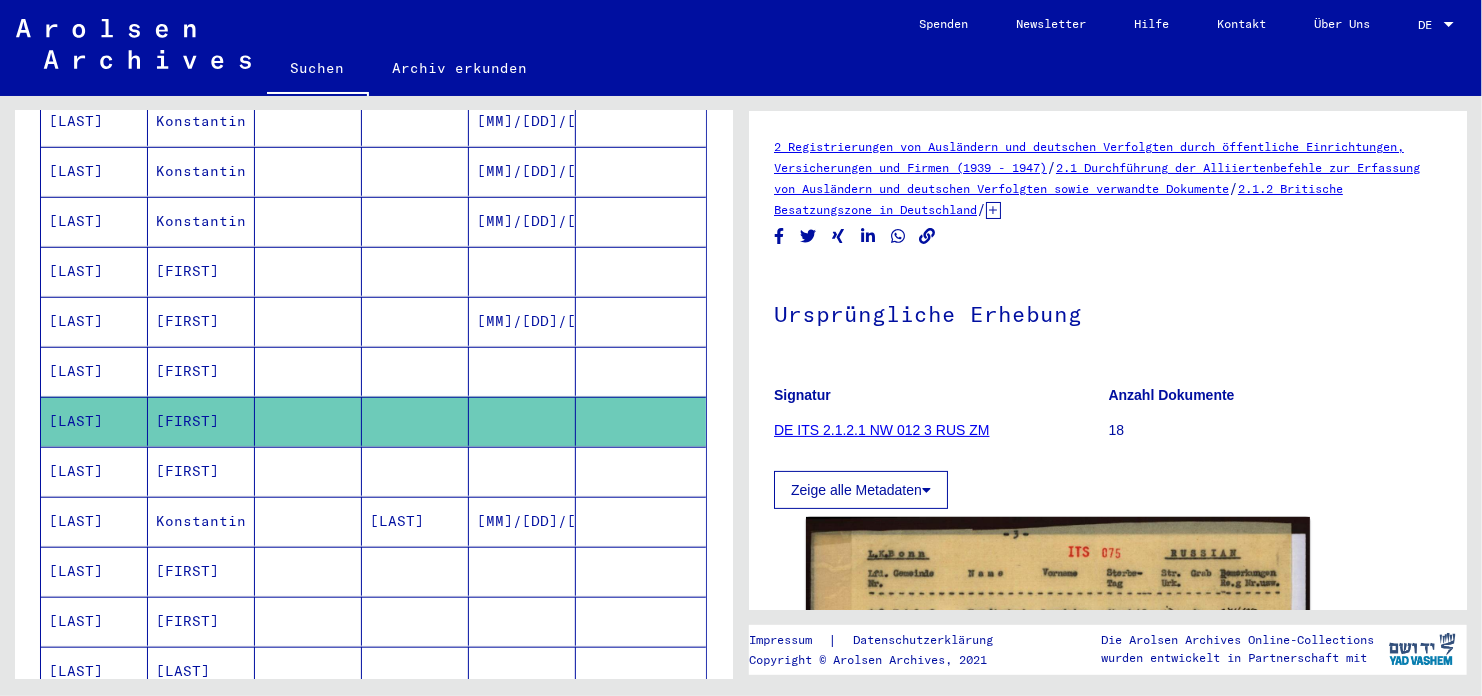 scroll, scrollTop: 200, scrollLeft: 0, axis: vertical 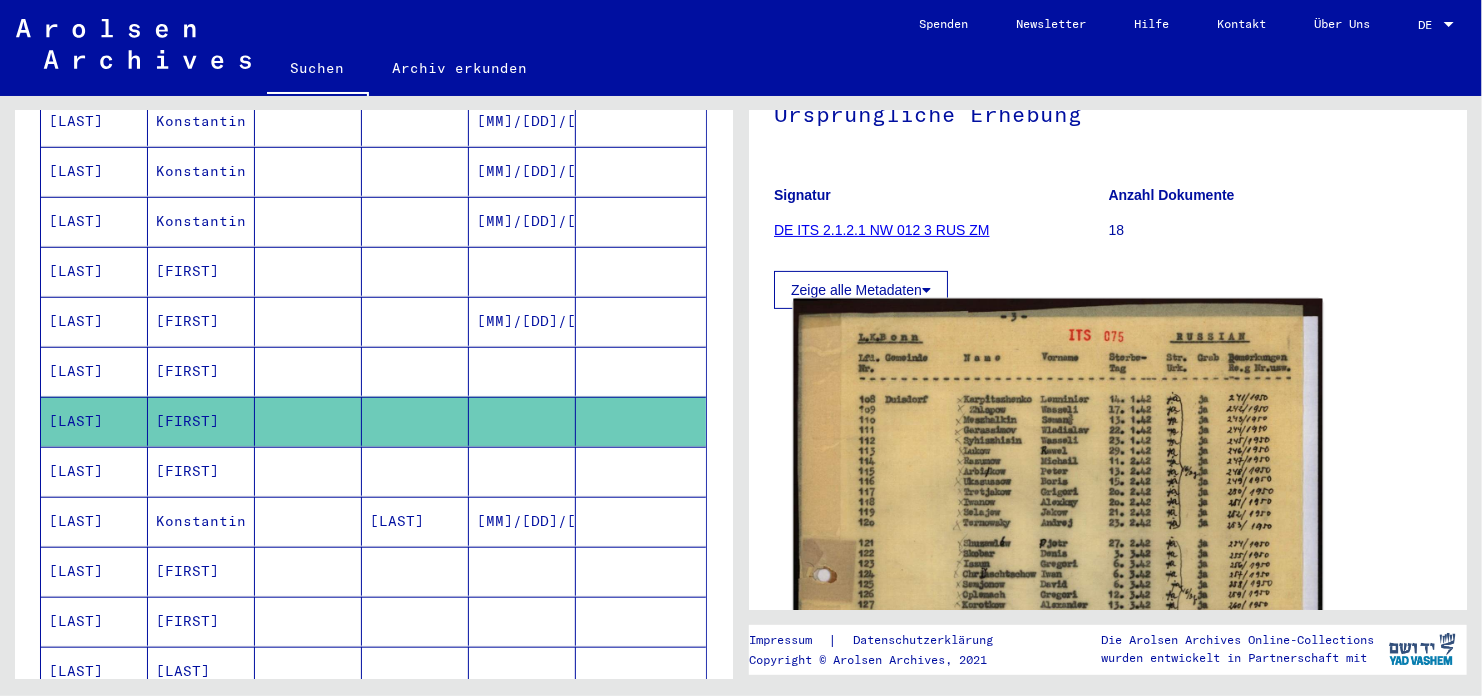 click 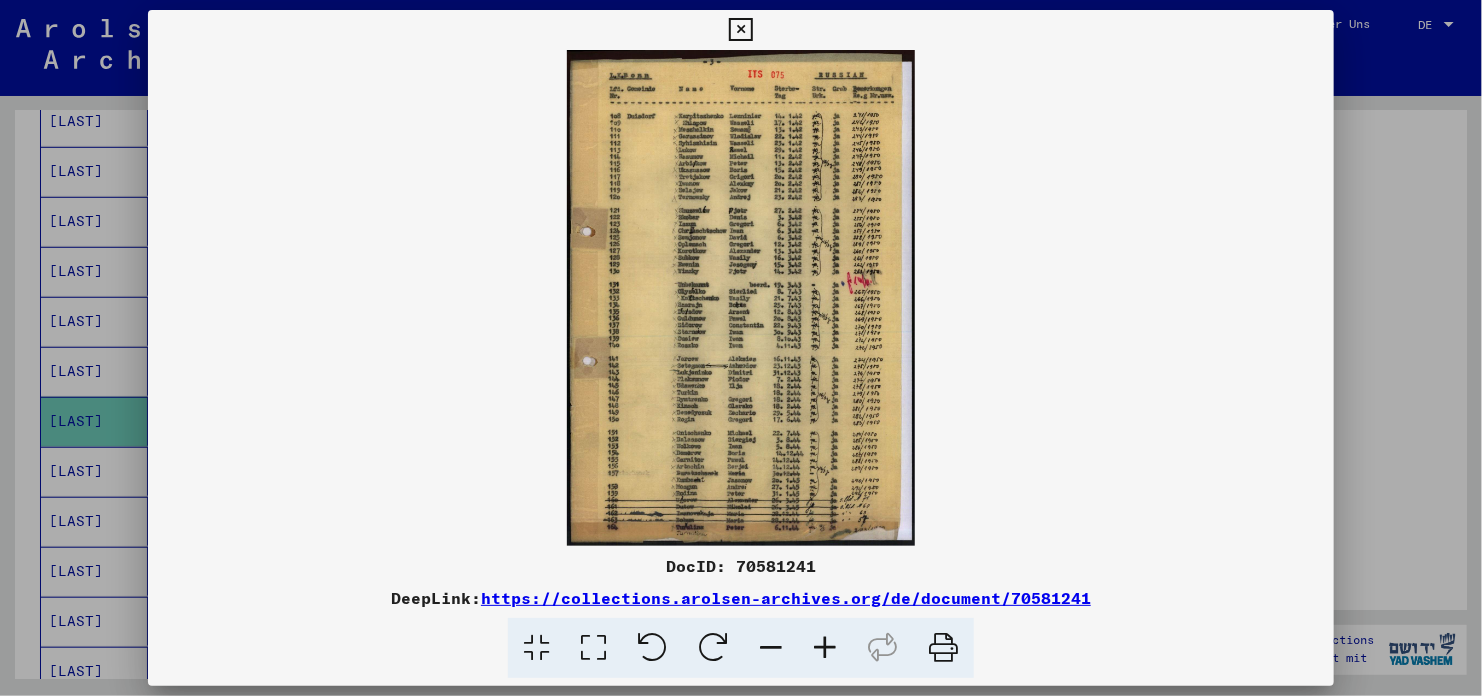 click at bounding box center (825, 648) 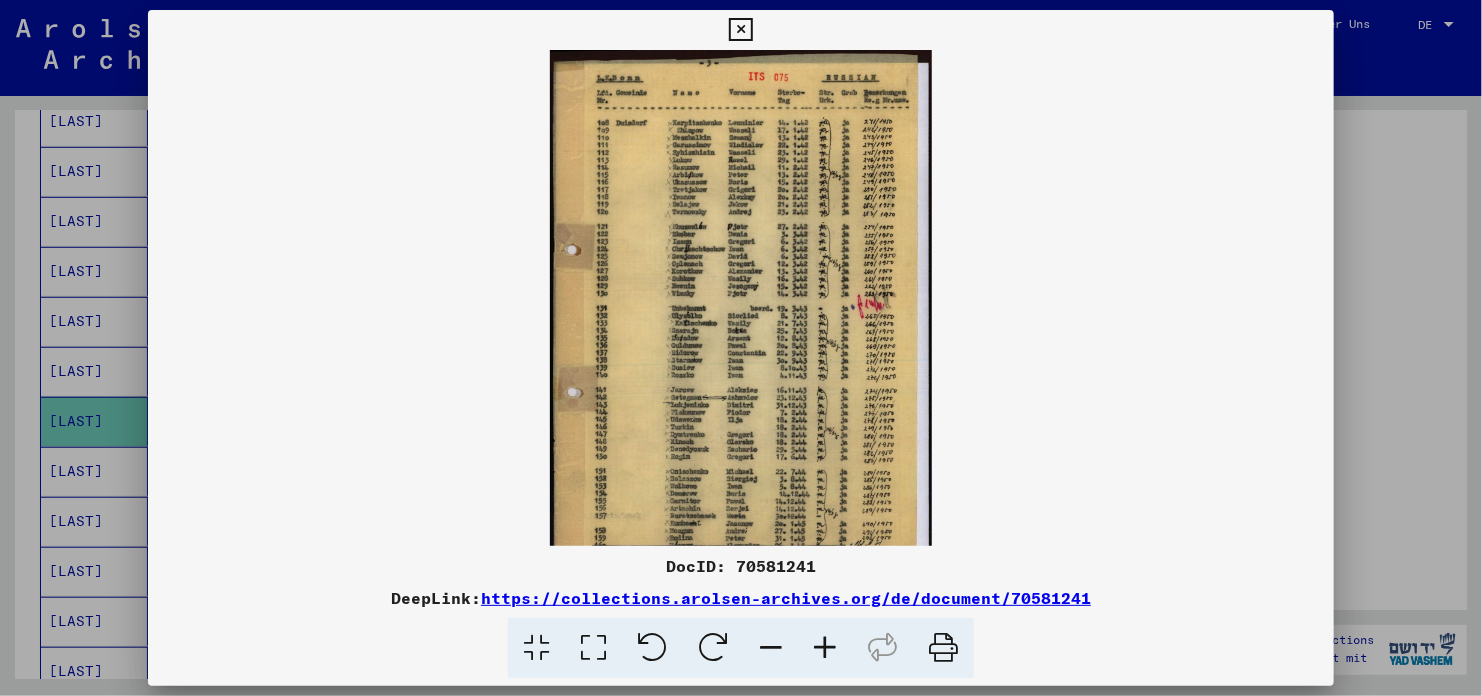 click at bounding box center [825, 648] 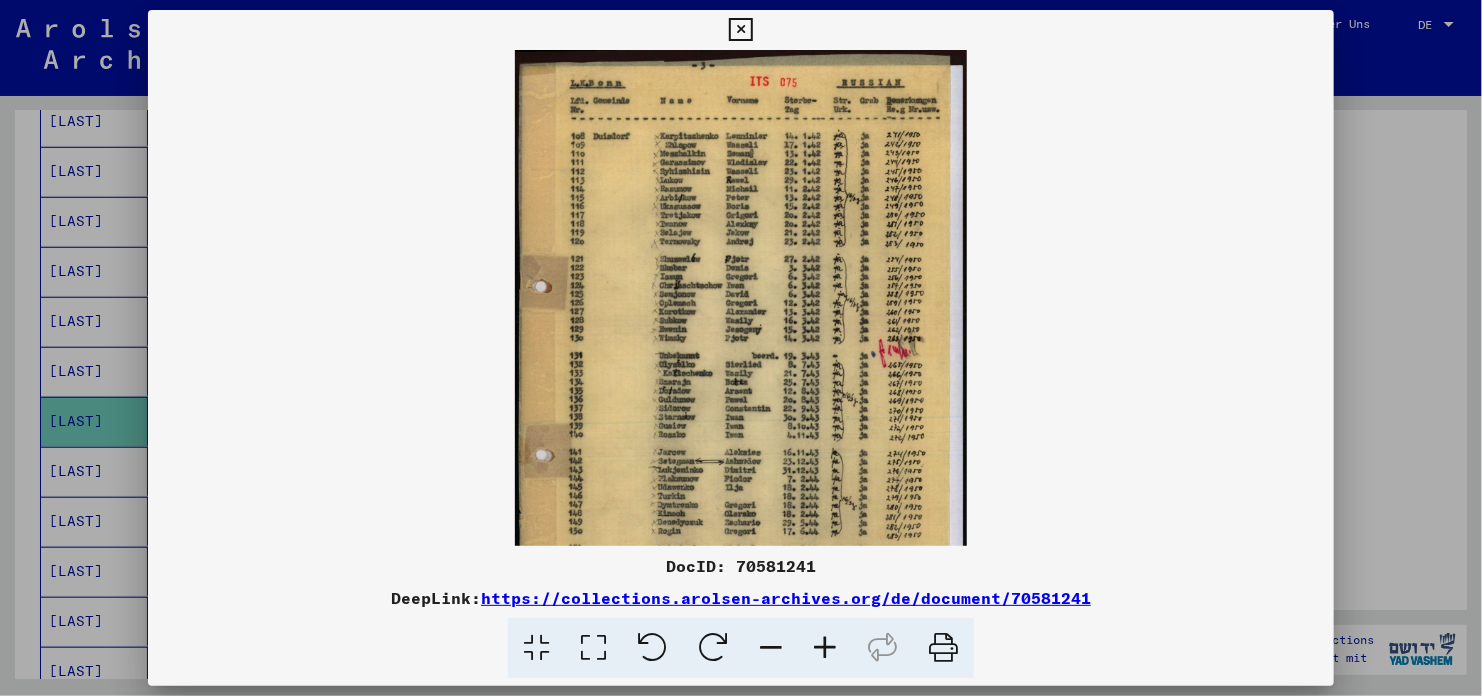 click at bounding box center (825, 648) 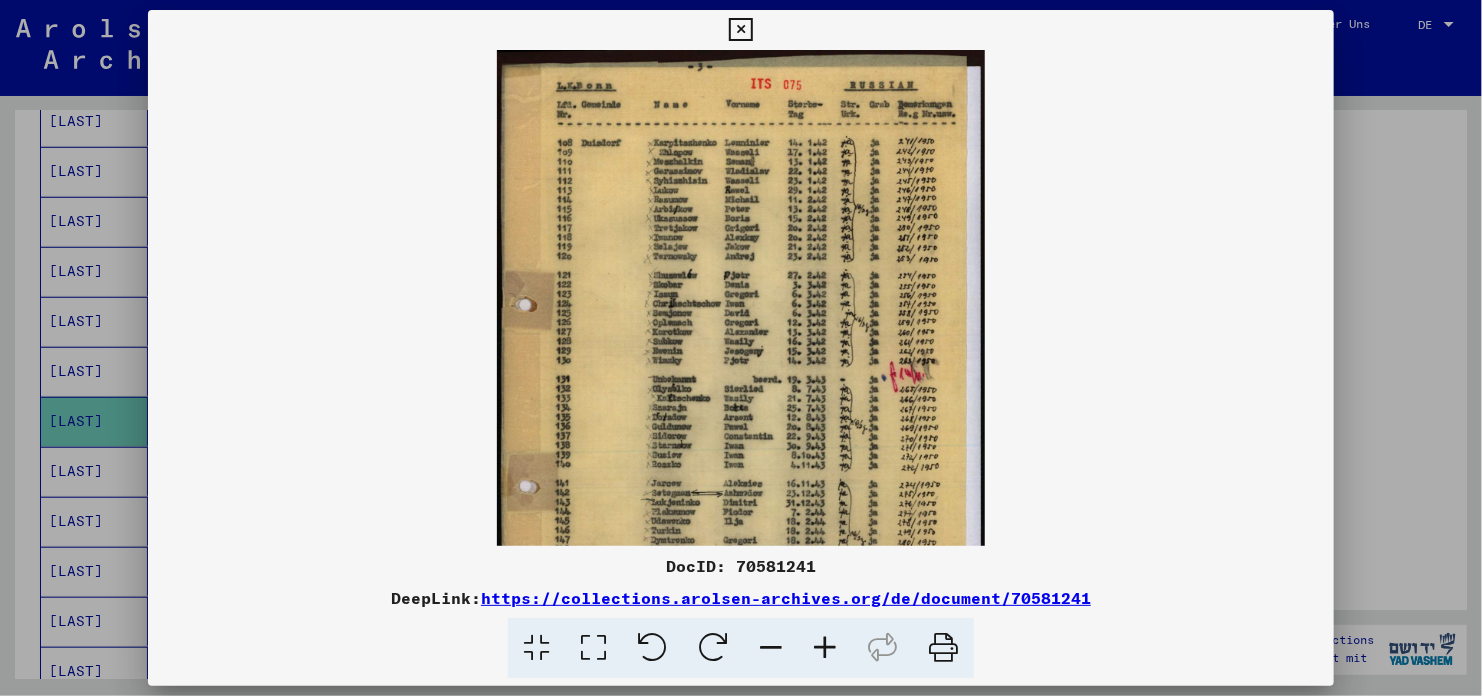 click at bounding box center [825, 648] 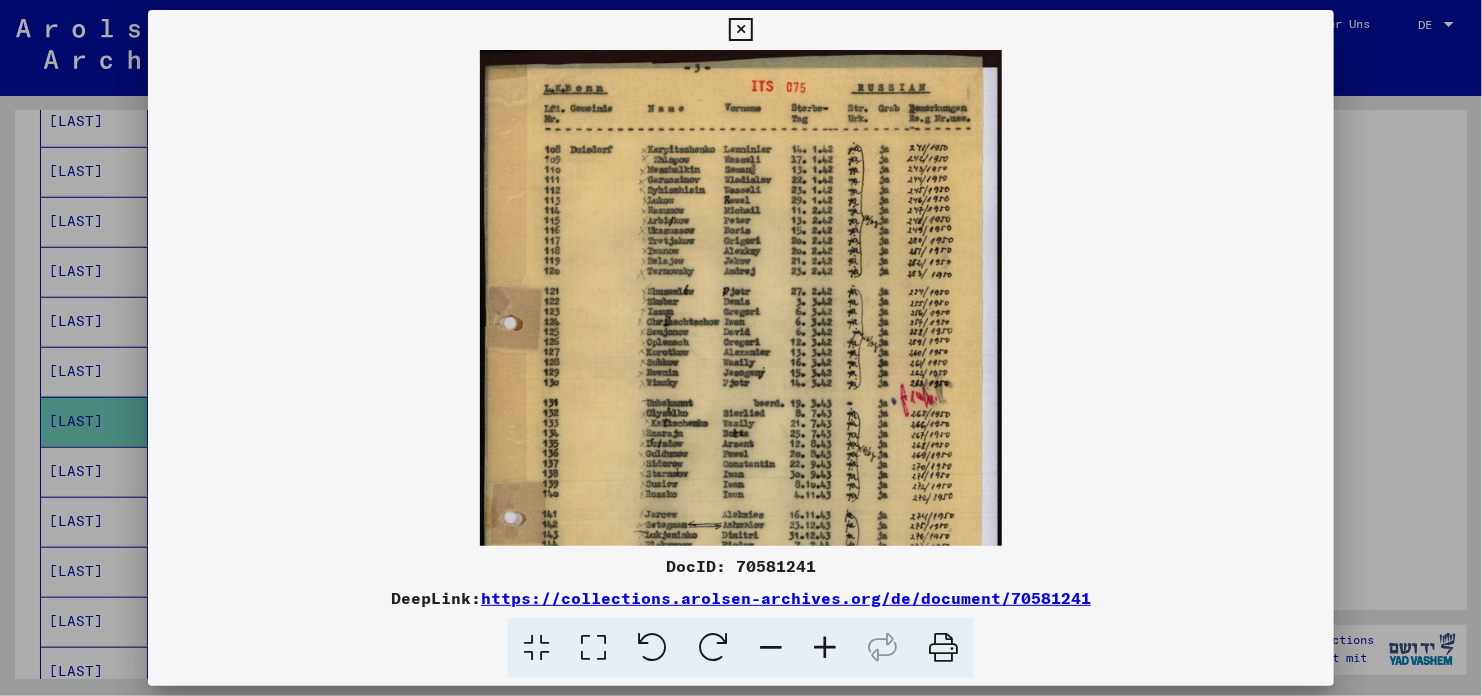 click at bounding box center (825, 648) 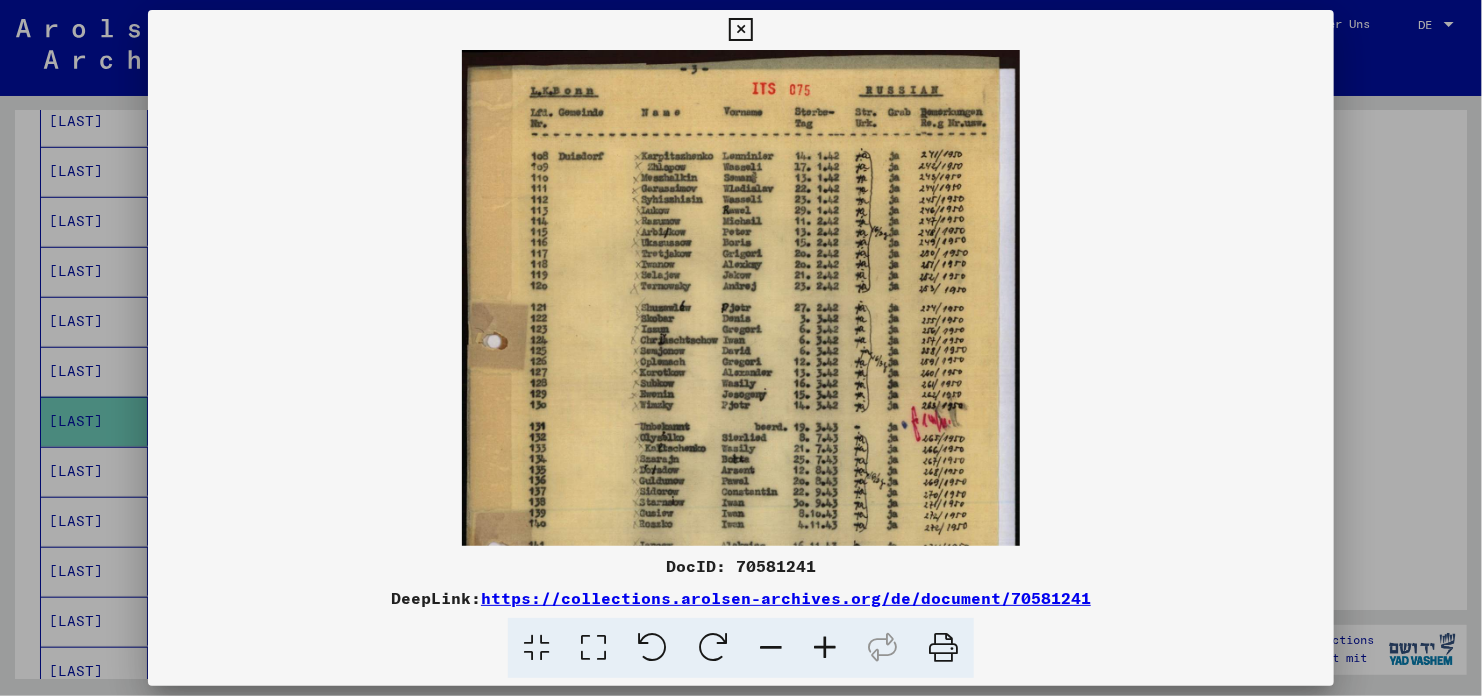 click at bounding box center (825, 648) 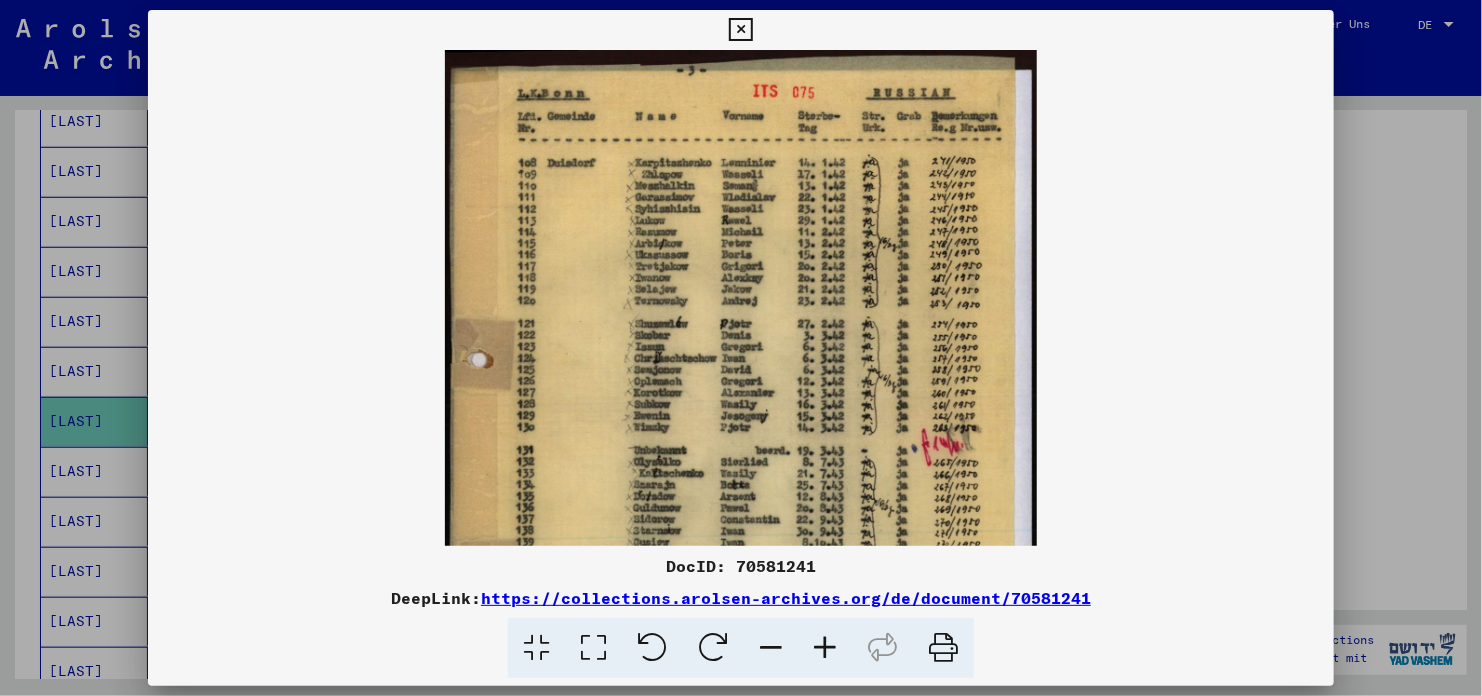 click at bounding box center [825, 648] 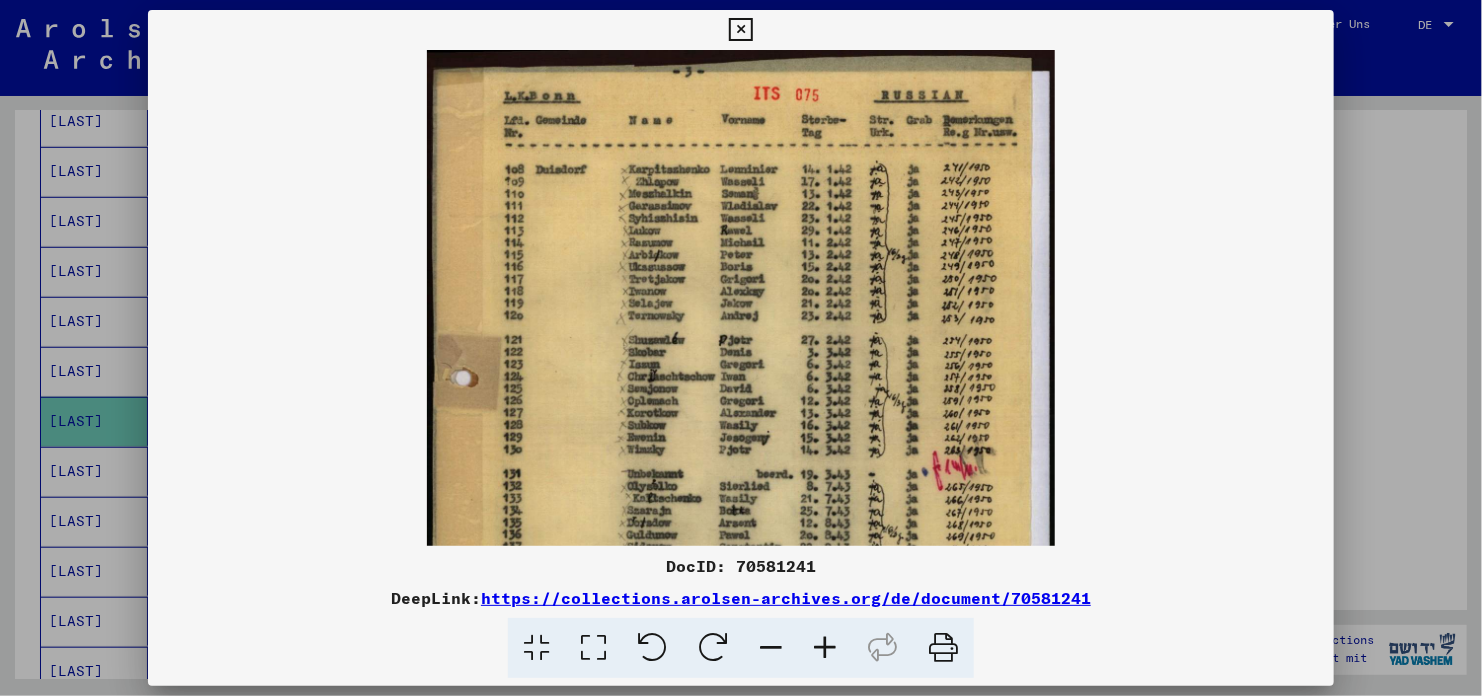 click at bounding box center [825, 648] 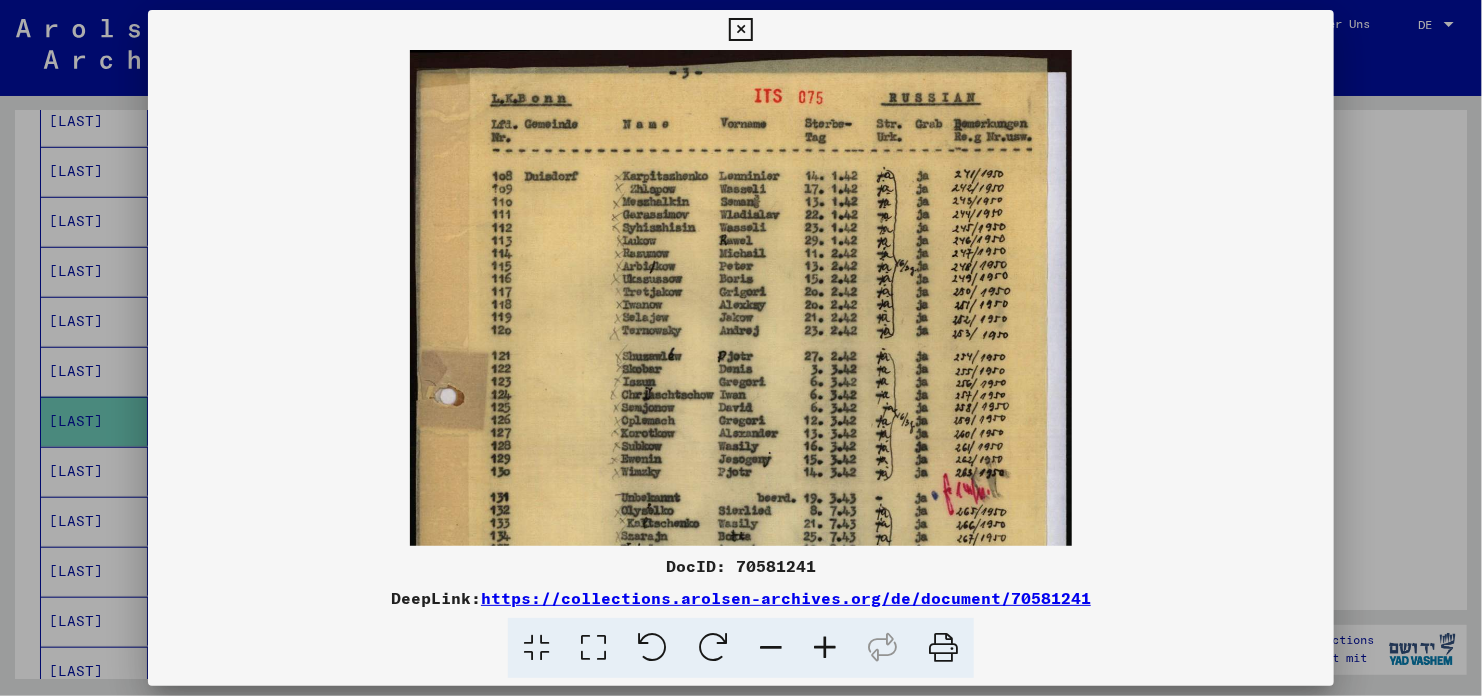 click at bounding box center (825, 648) 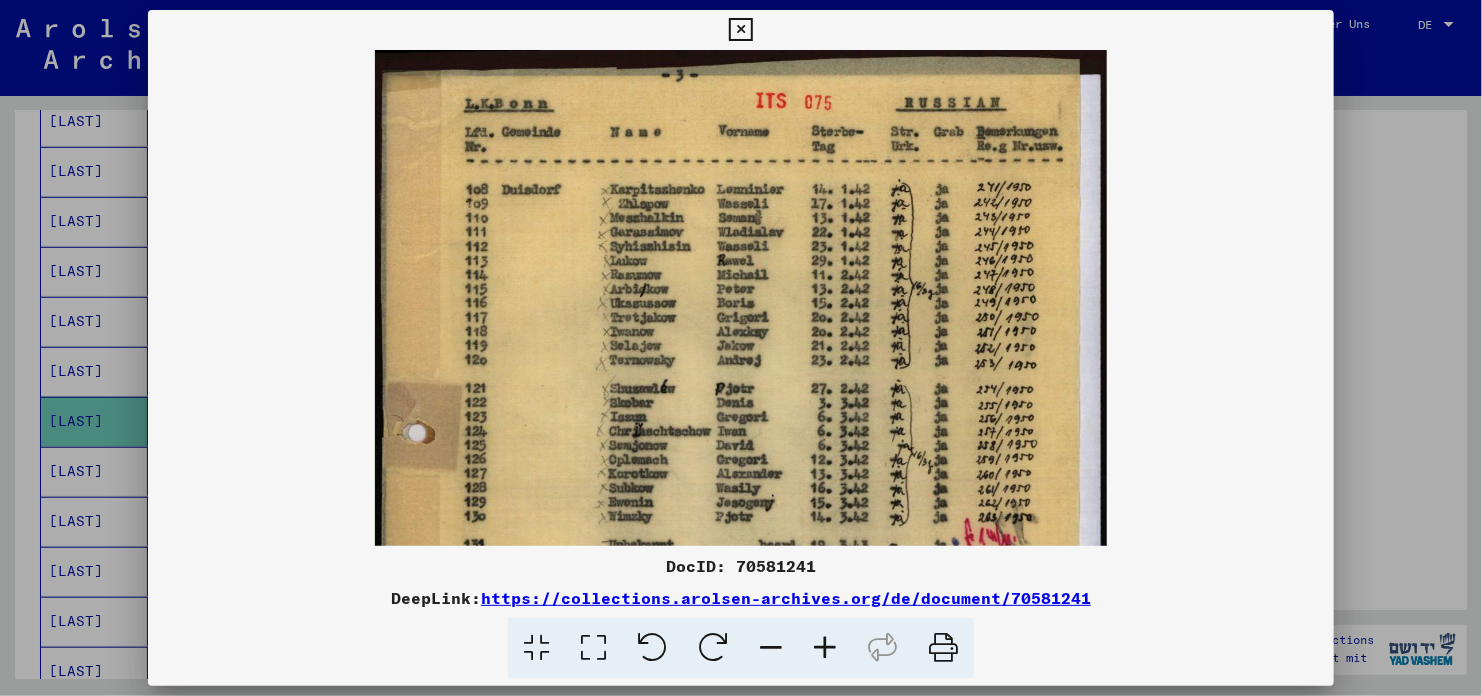 click at bounding box center [825, 648] 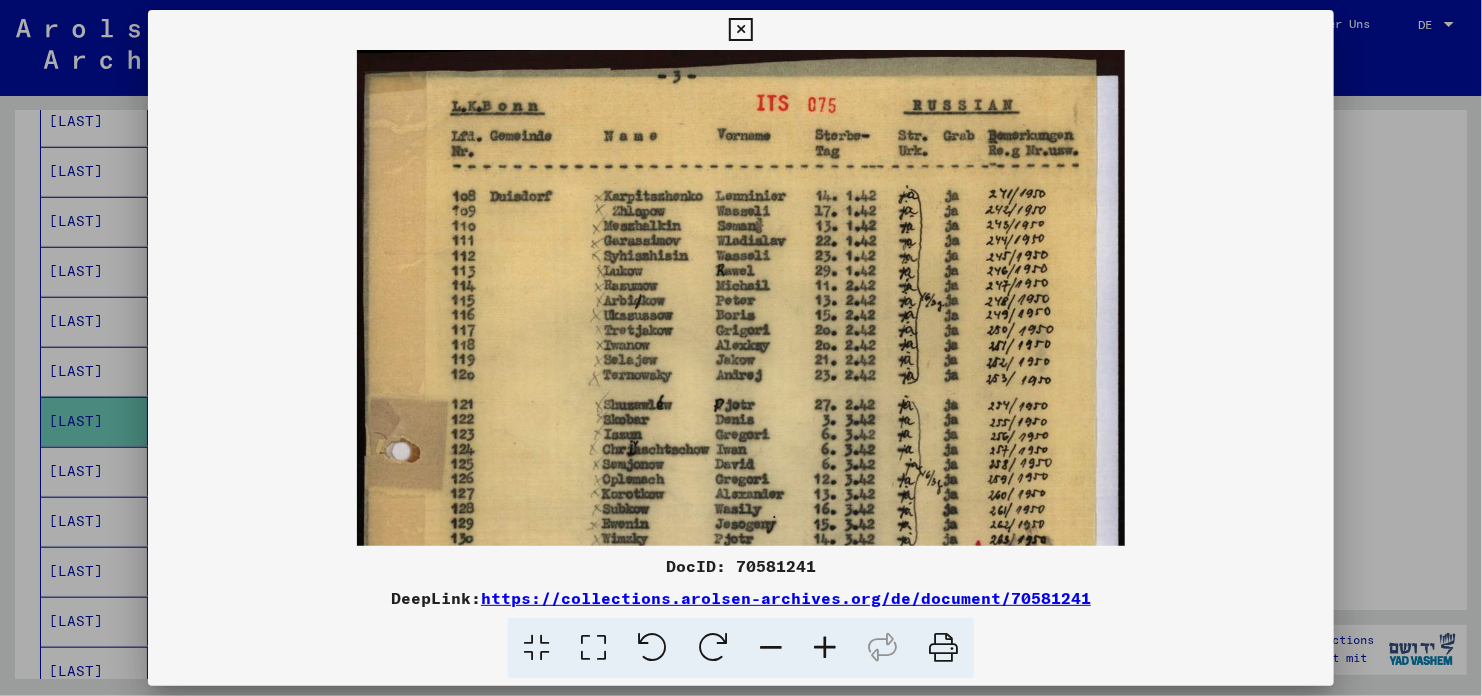 click at bounding box center [825, 648] 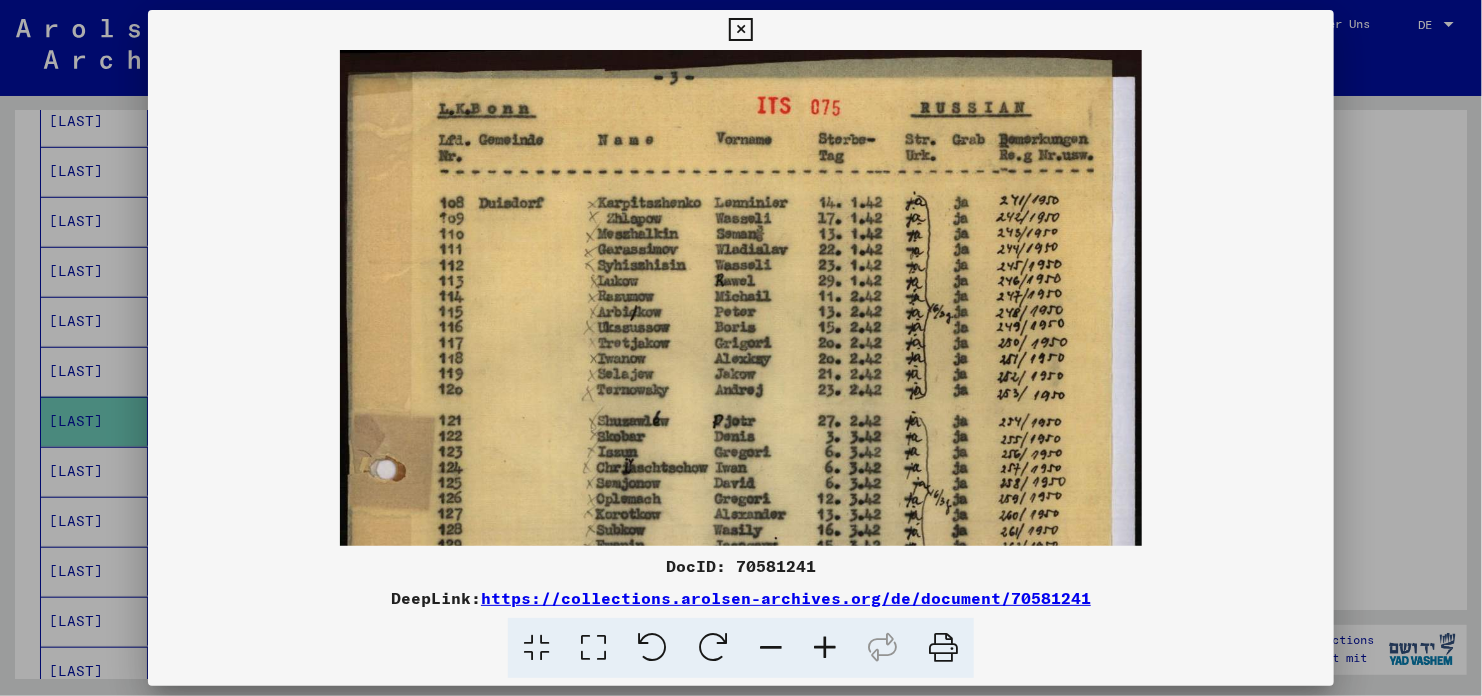 click at bounding box center (825, 648) 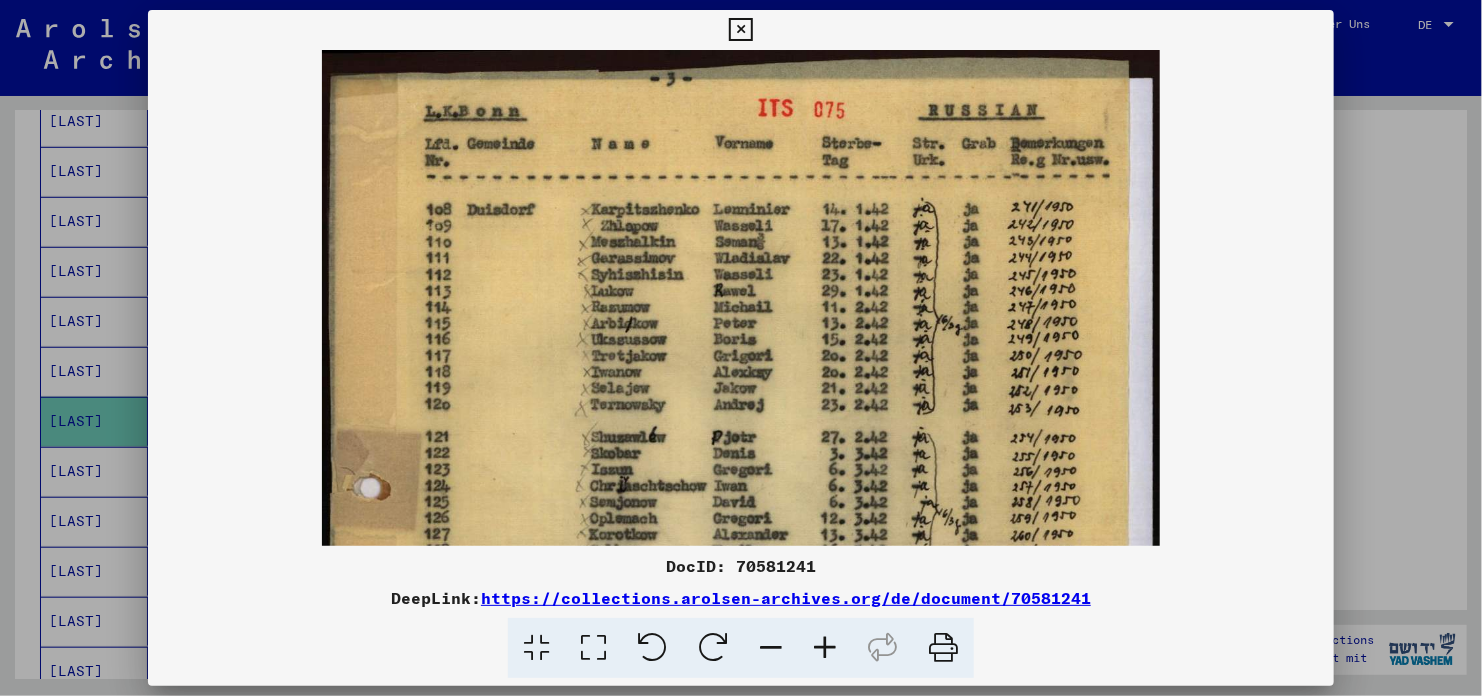 click at bounding box center (825, 648) 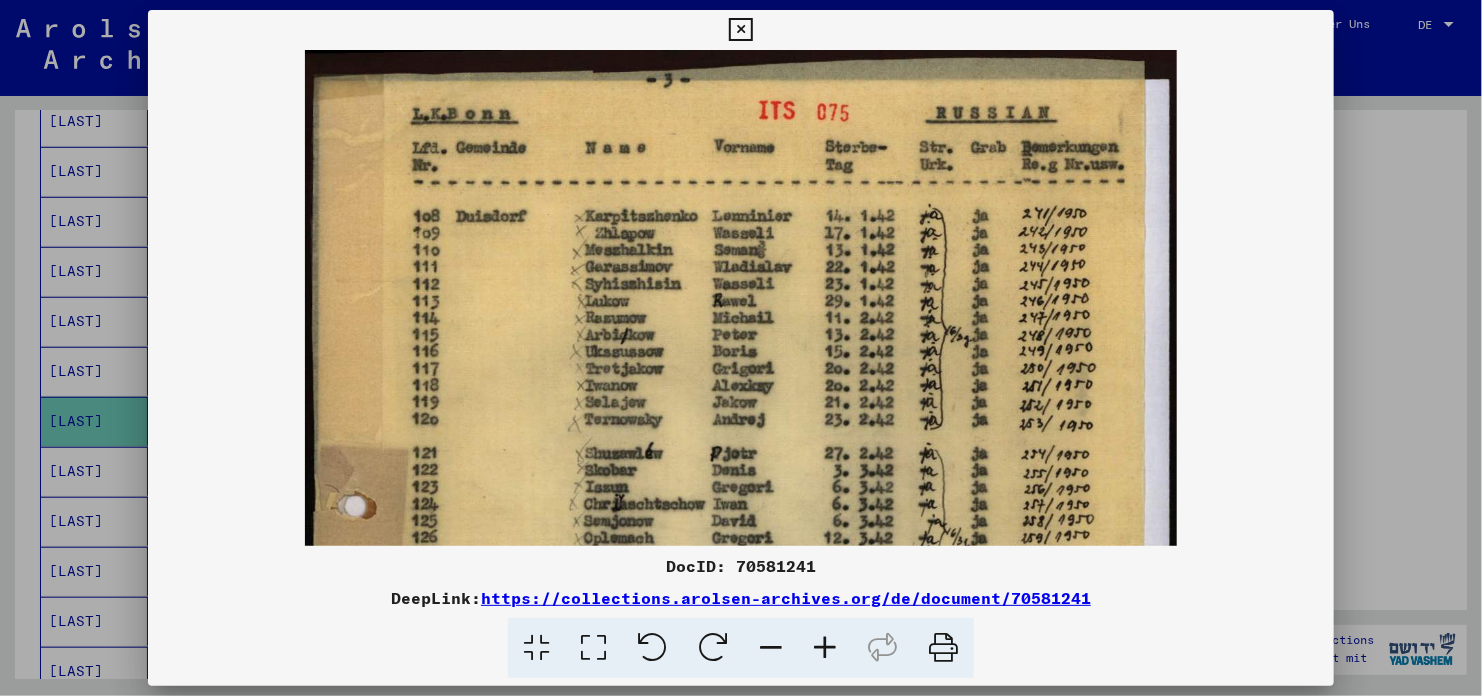 click at bounding box center (825, 648) 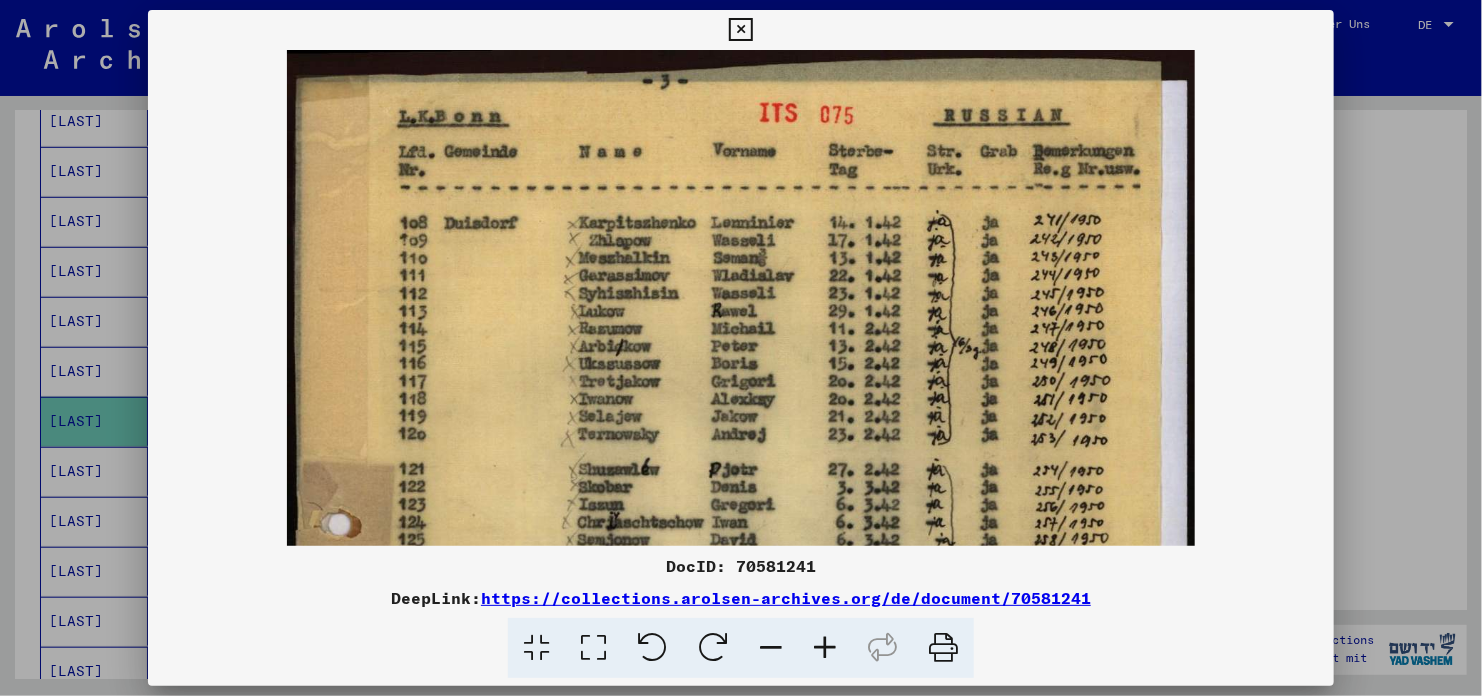 click at bounding box center (825, 648) 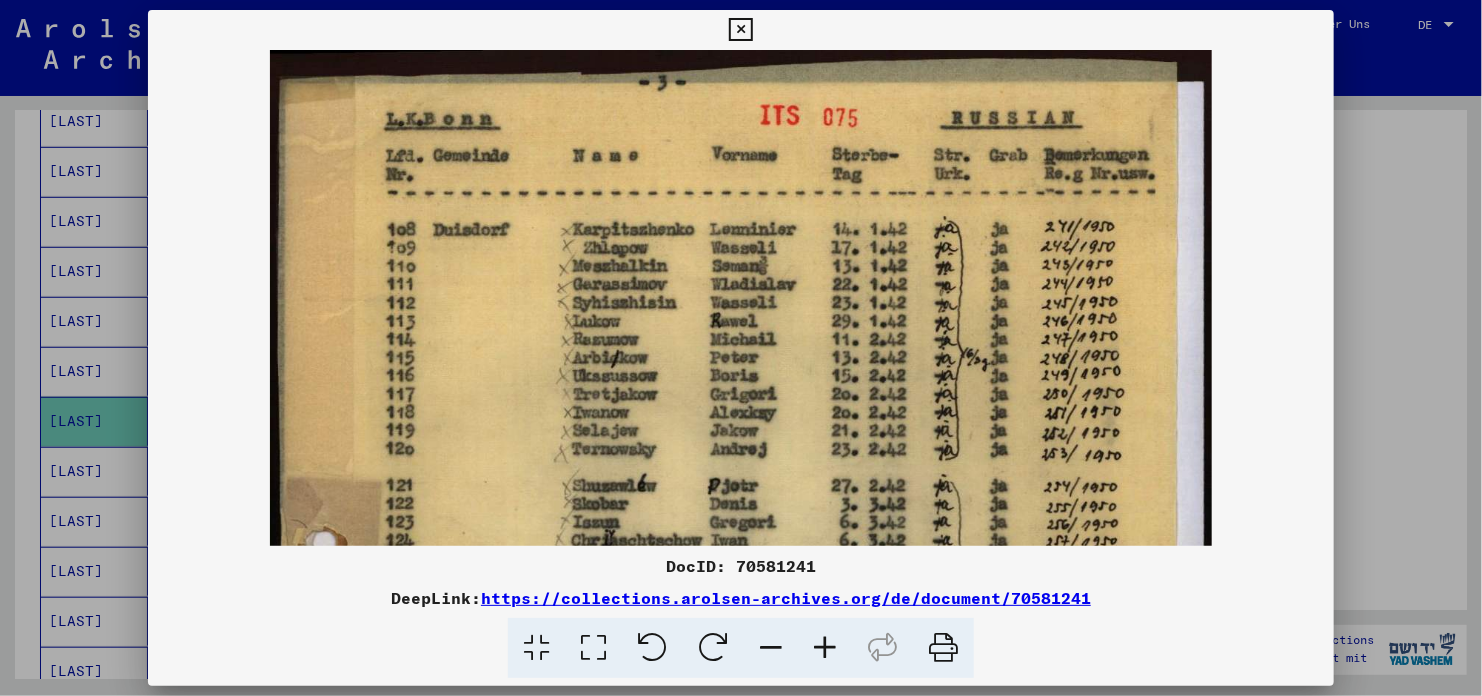 click at bounding box center [825, 648] 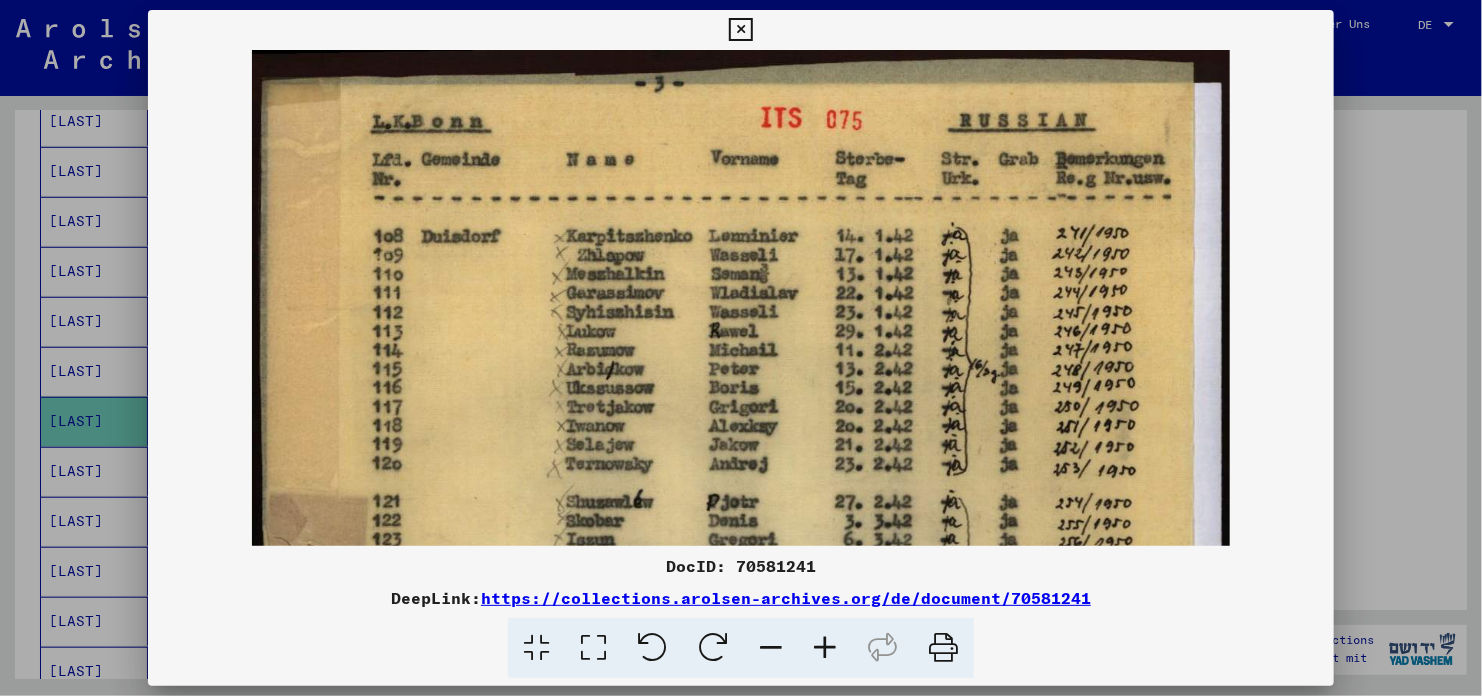 click at bounding box center (825, 648) 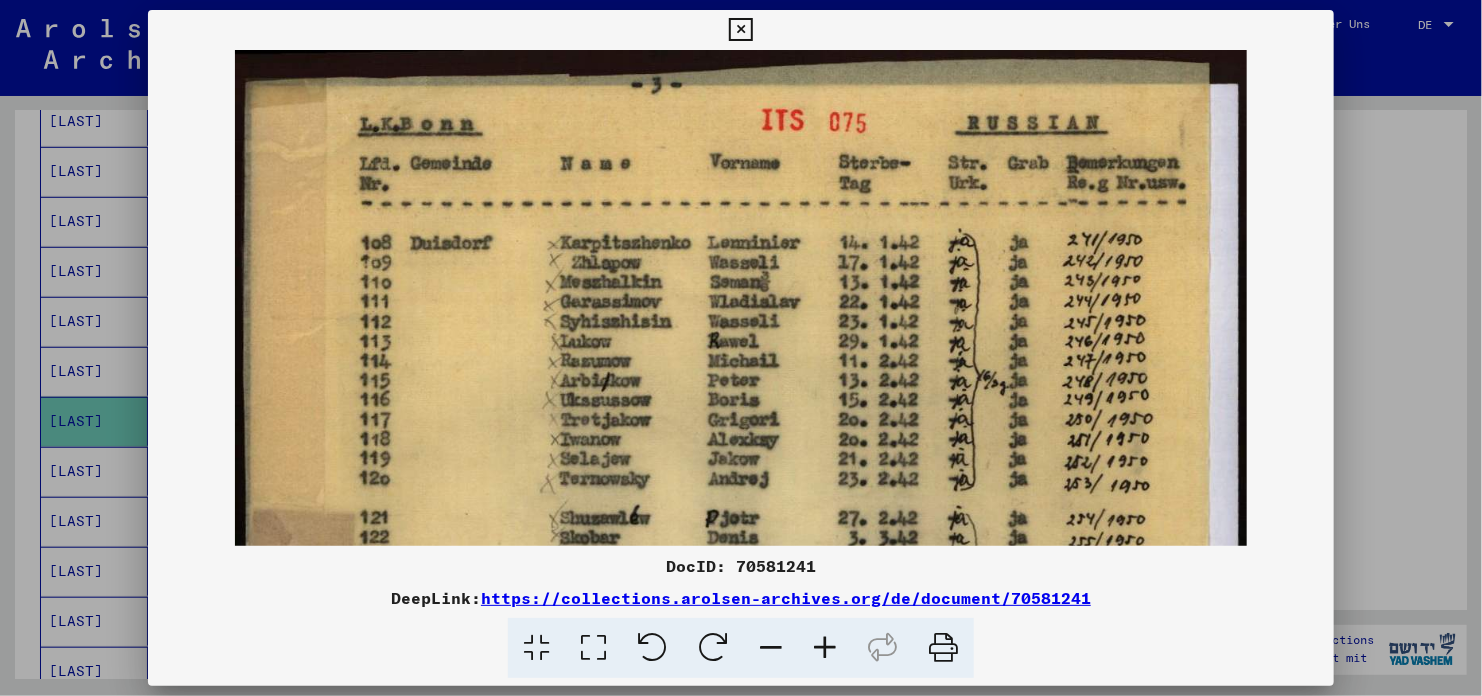 click at bounding box center (825, 648) 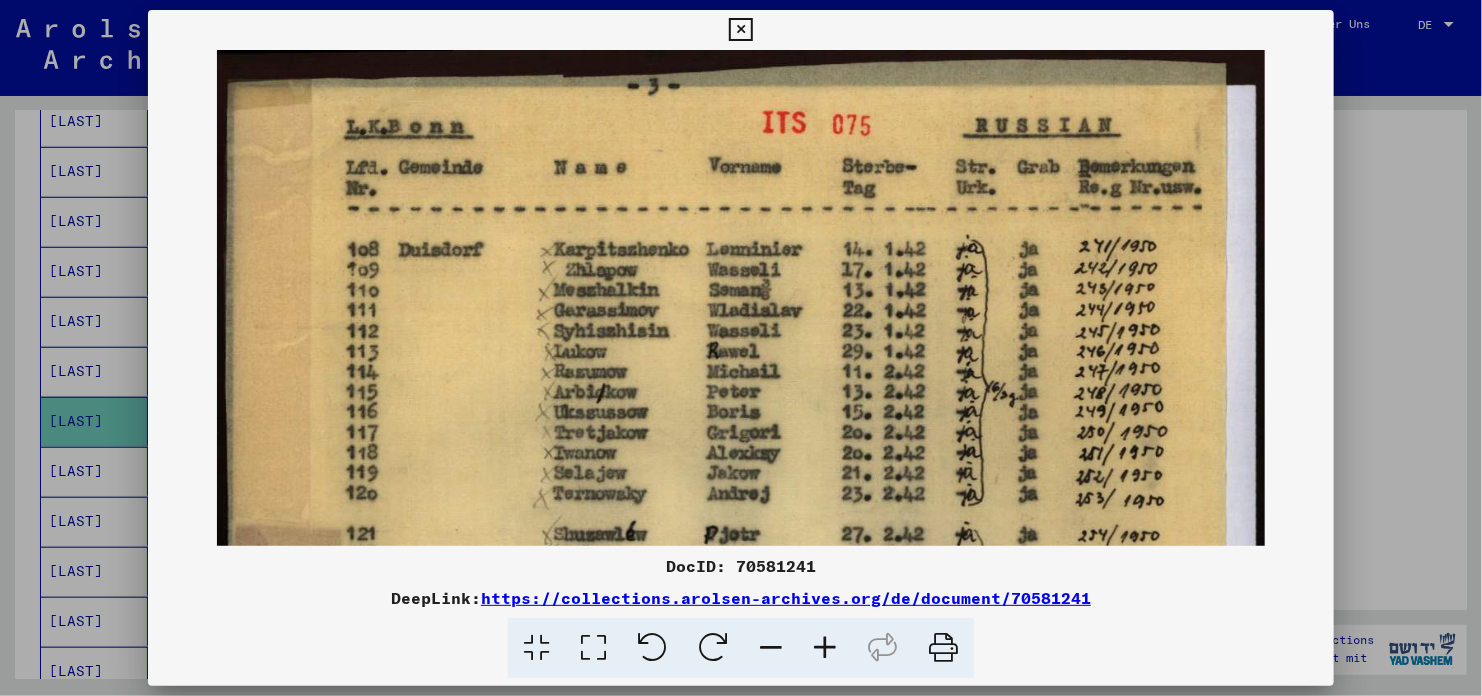 click at bounding box center [825, 648] 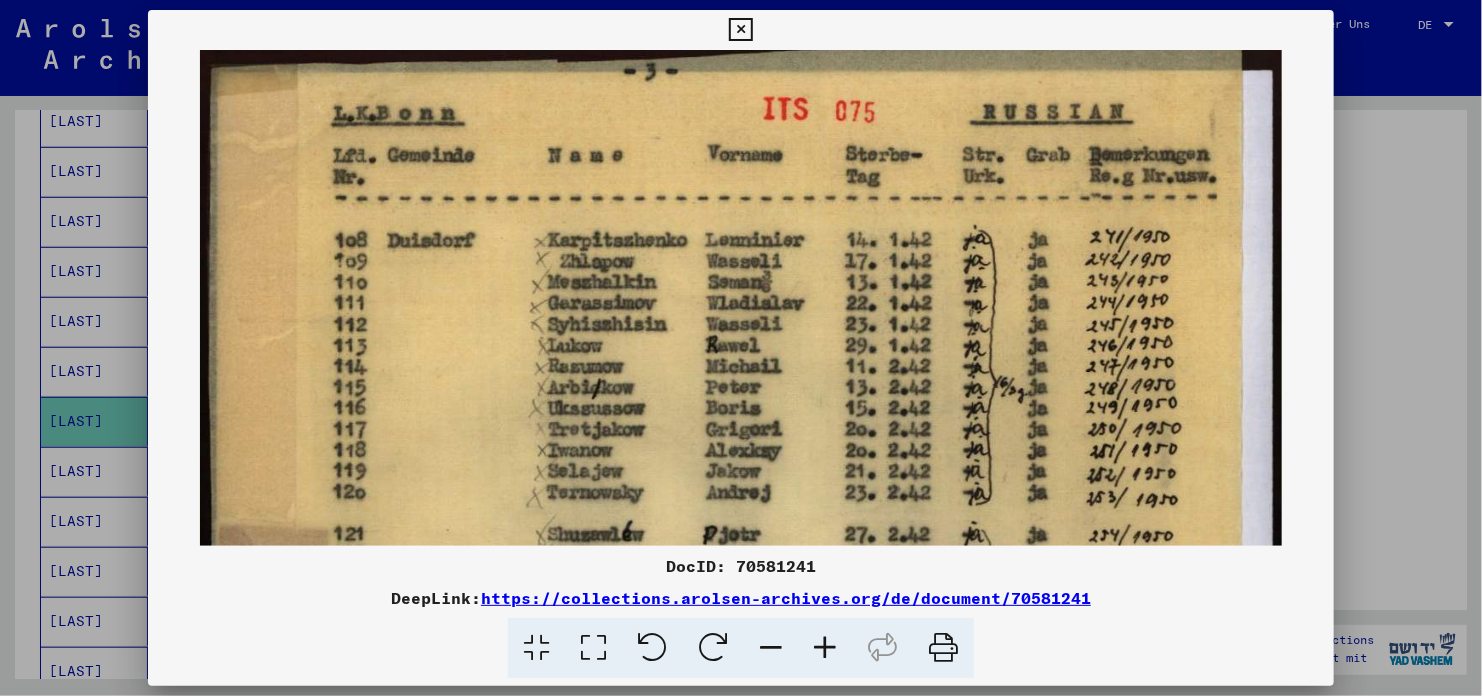 scroll, scrollTop: 17, scrollLeft: 0, axis: vertical 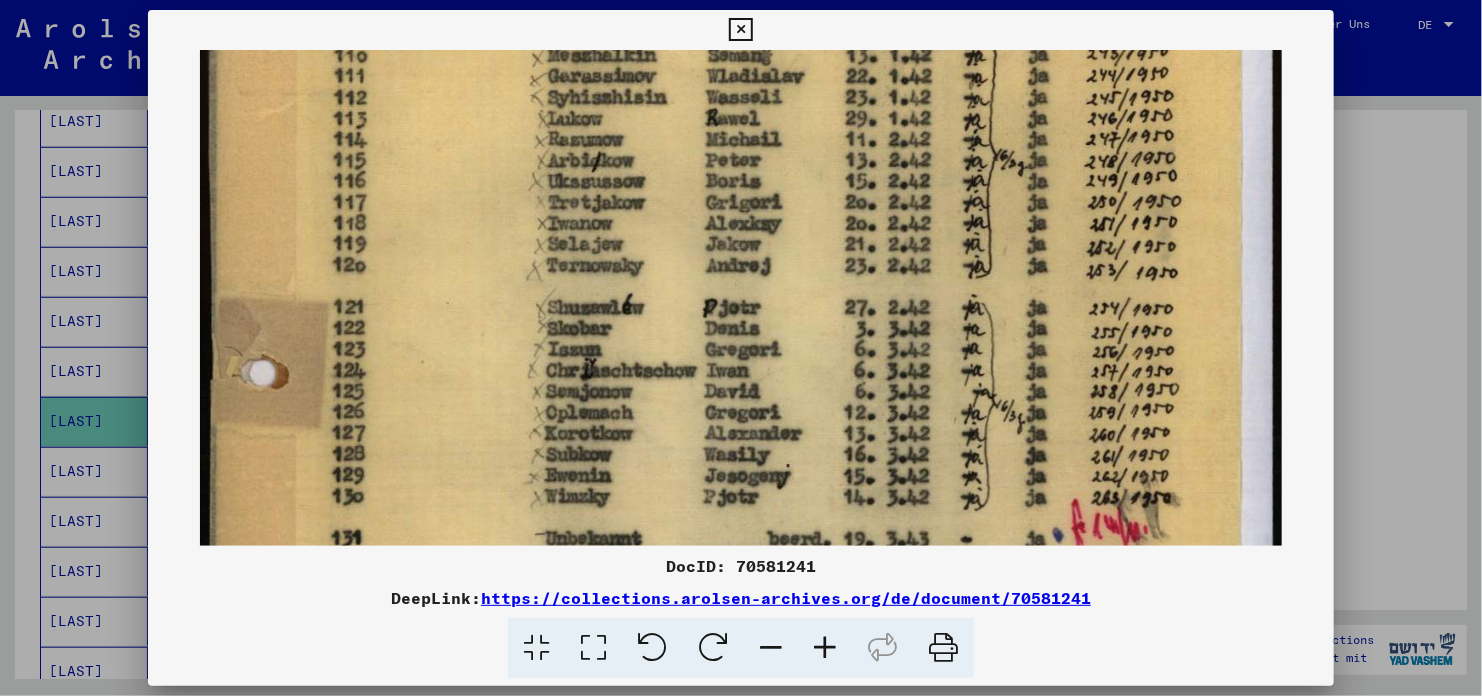 drag, startPoint x: 786, startPoint y: 393, endPoint x: 699, endPoint y: 144, distance: 263.76126 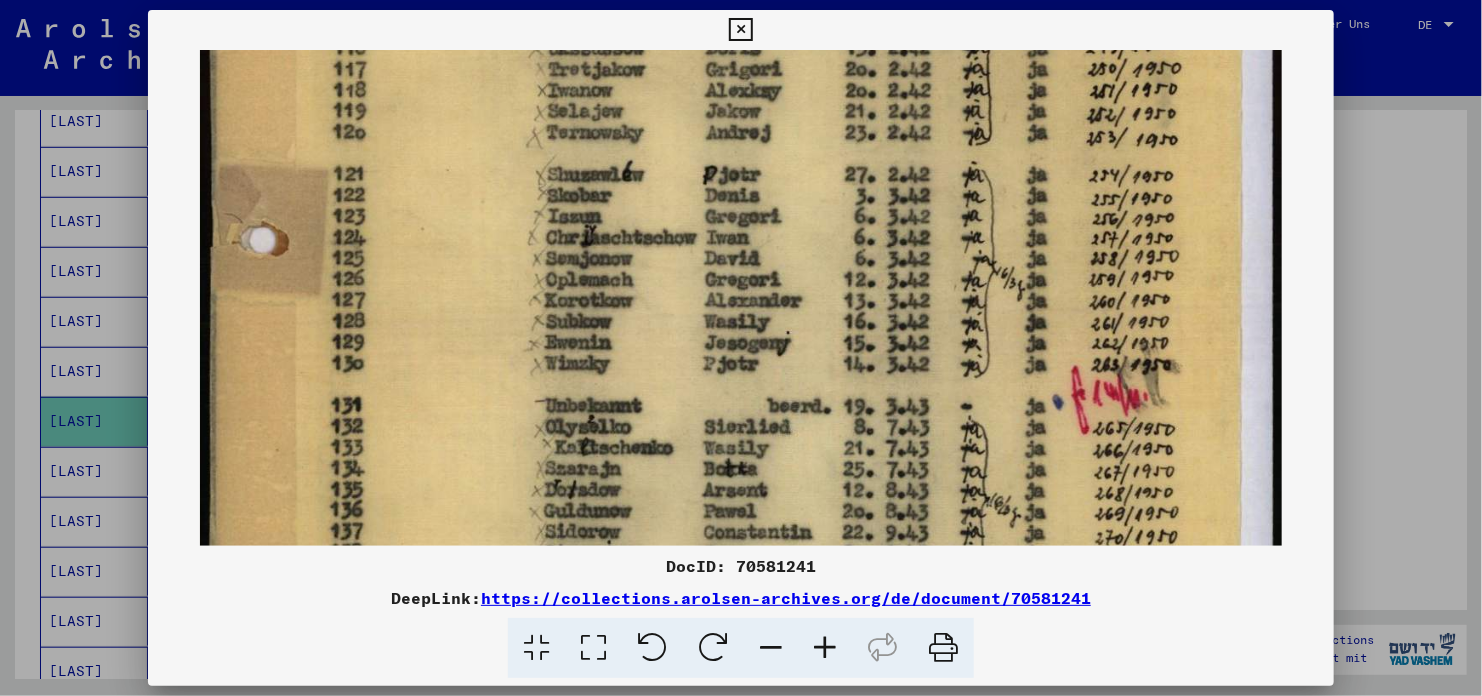 scroll, scrollTop: 377, scrollLeft: 0, axis: vertical 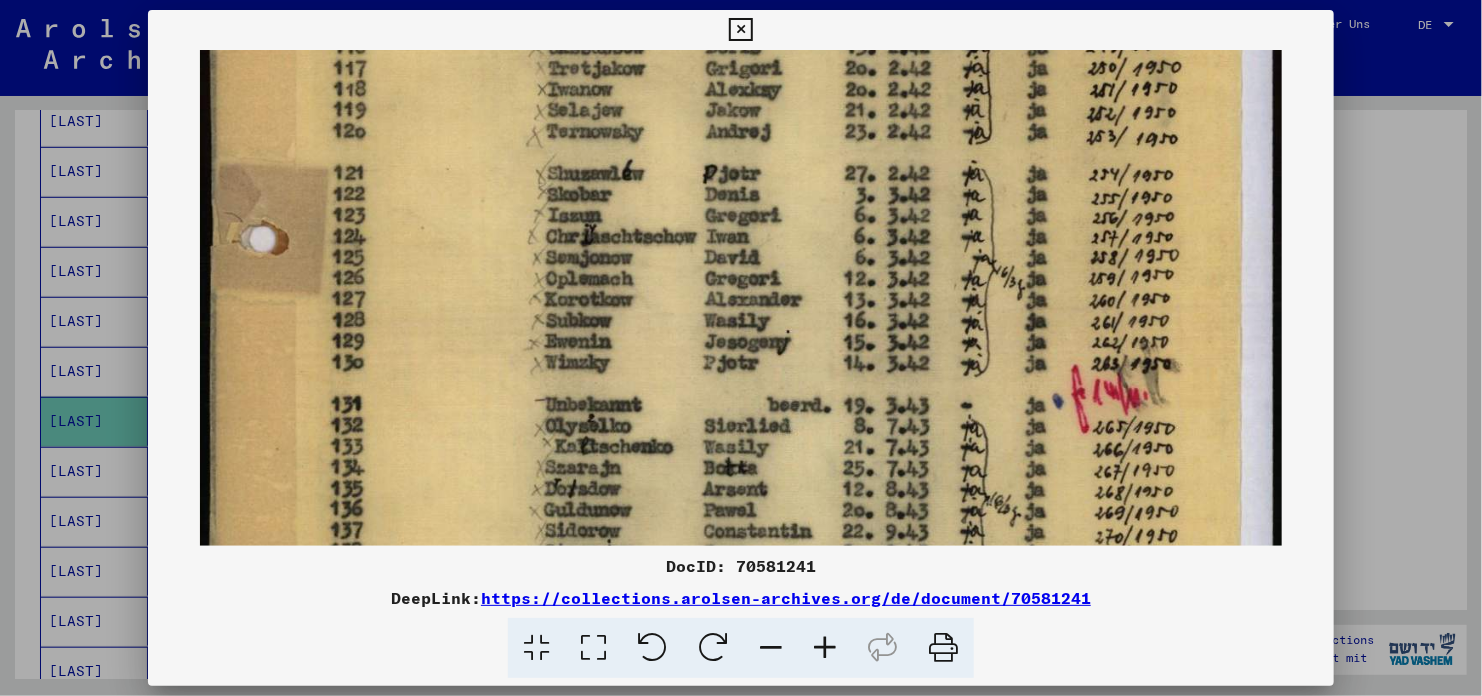 drag, startPoint x: 747, startPoint y: 336, endPoint x: 741, endPoint y: 207, distance: 129.13947 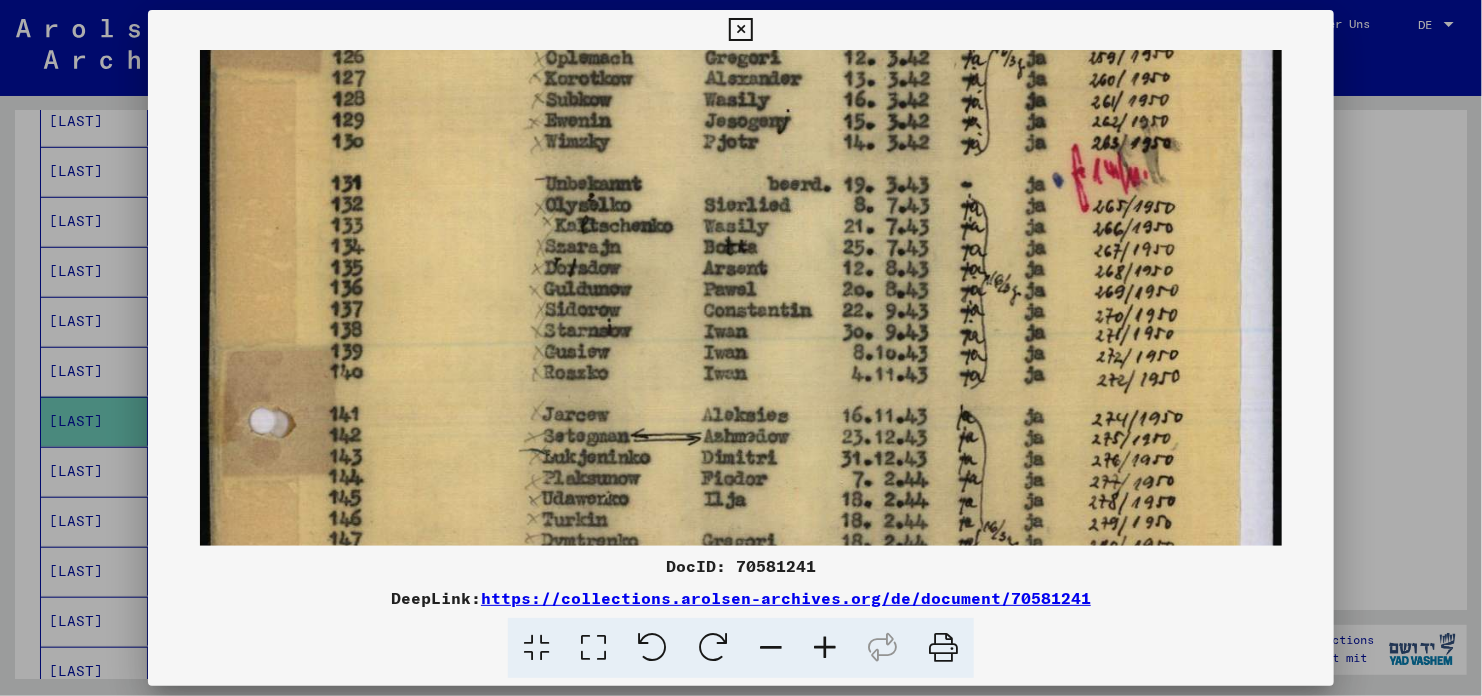 drag, startPoint x: 752, startPoint y: 375, endPoint x: 727, endPoint y: 159, distance: 217.44194 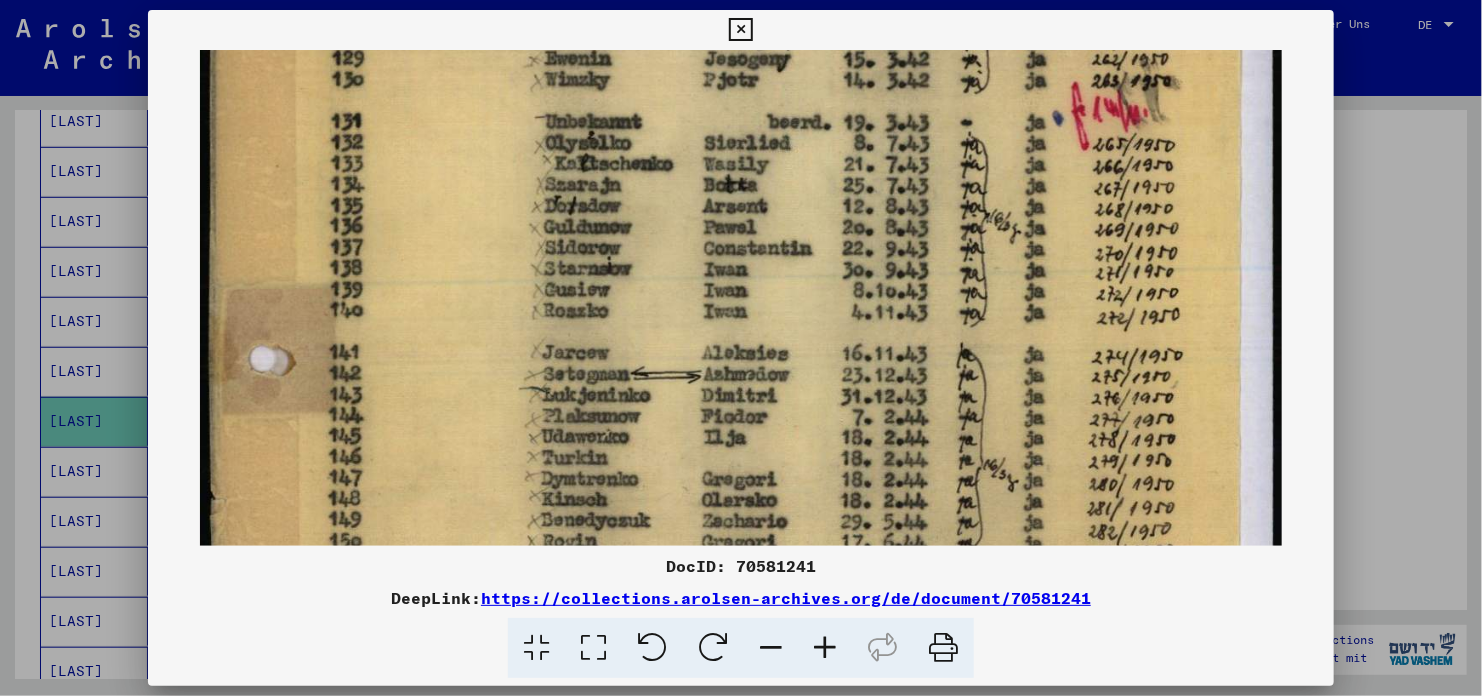 scroll, scrollTop: 671, scrollLeft: 0, axis: vertical 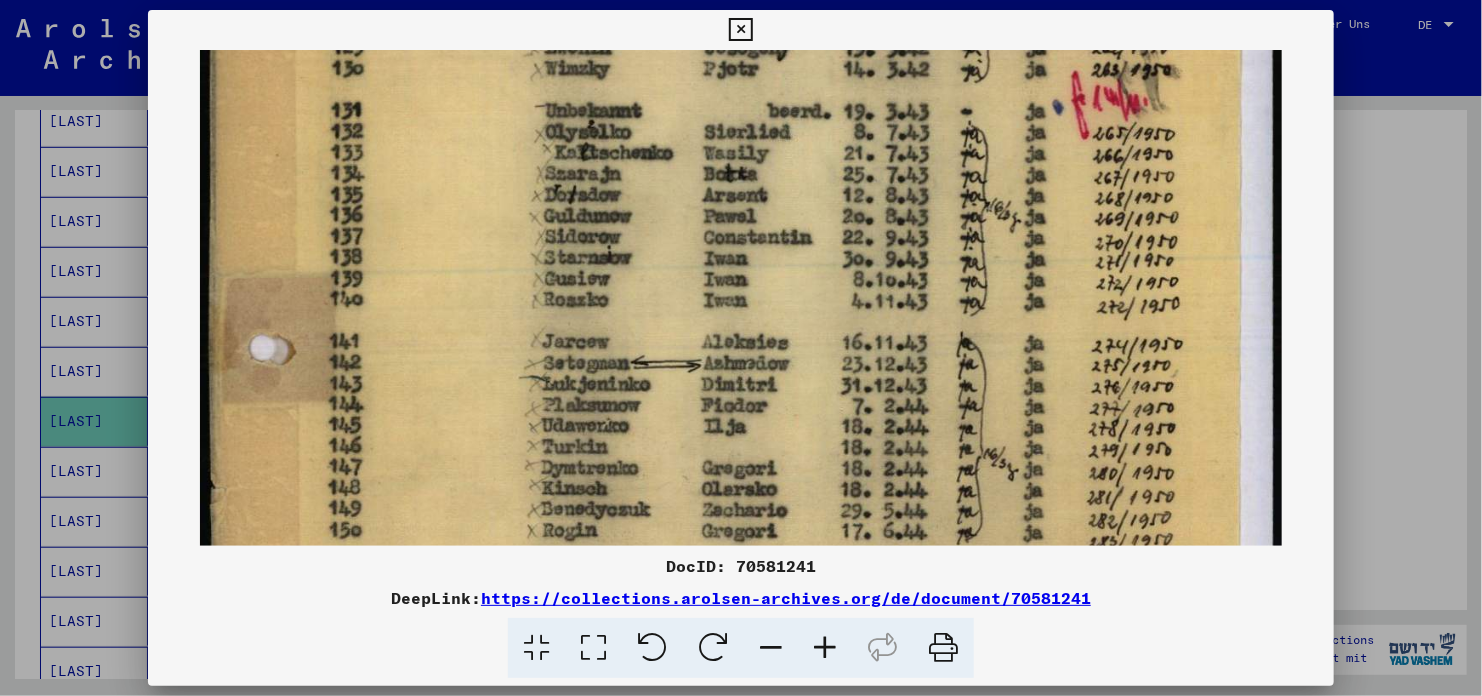 drag, startPoint x: 747, startPoint y: 311, endPoint x: 735, endPoint y: 239, distance: 72.99315 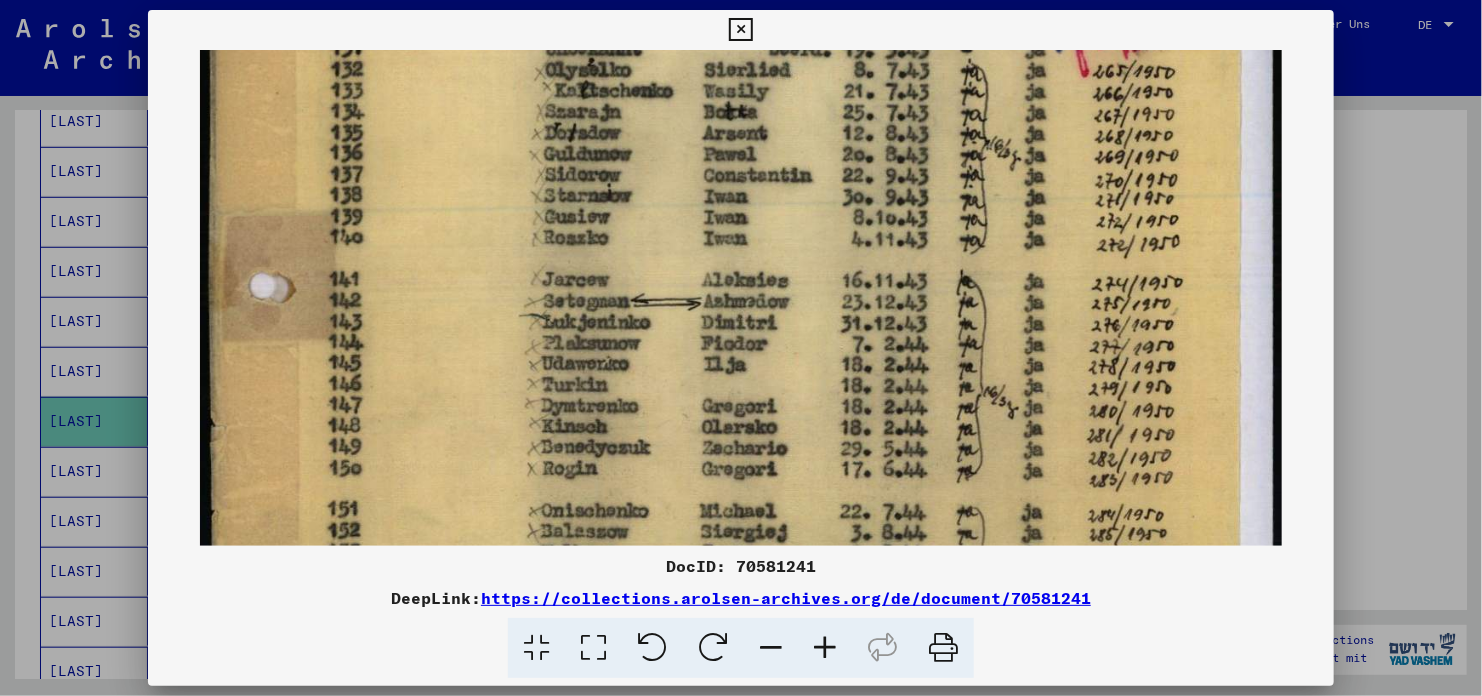 drag, startPoint x: 720, startPoint y: 305, endPoint x: 720, endPoint y: 243, distance: 62 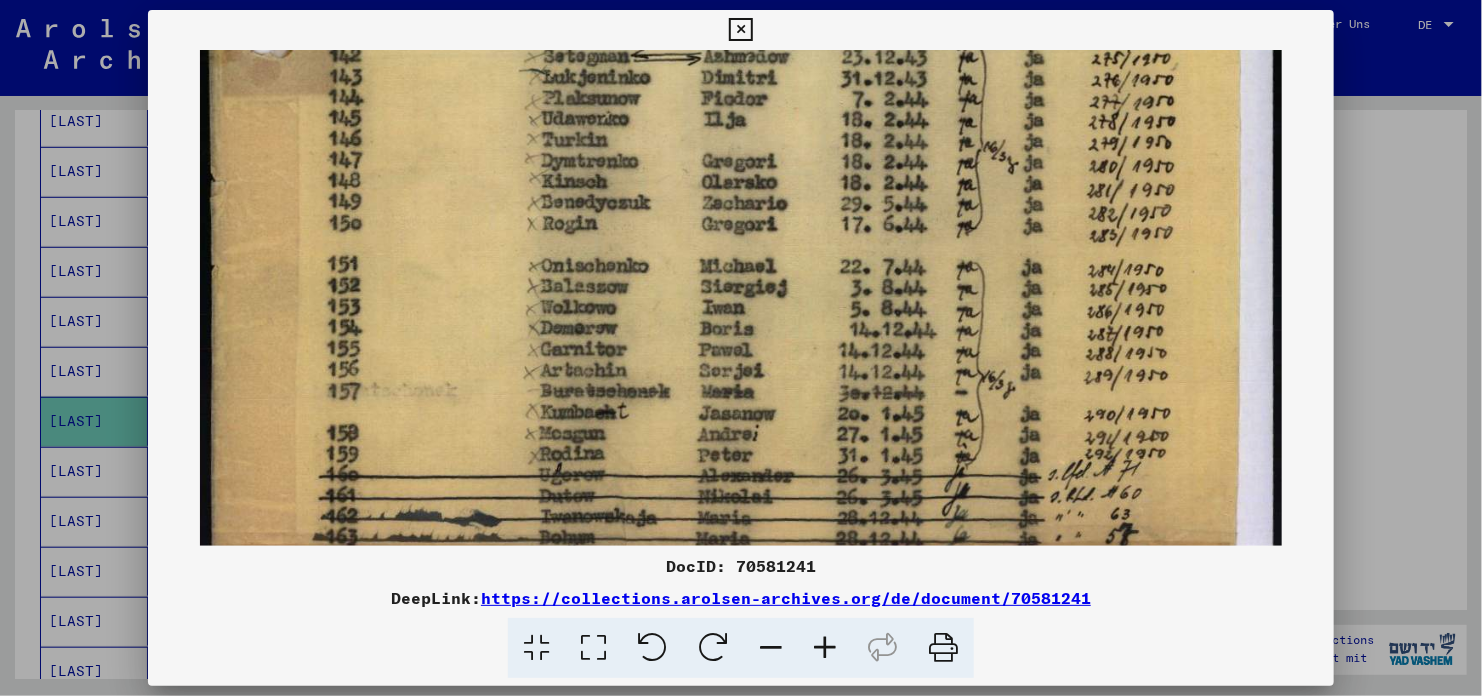 drag, startPoint x: 743, startPoint y: 402, endPoint x: 683, endPoint y: 165, distance: 244.47699 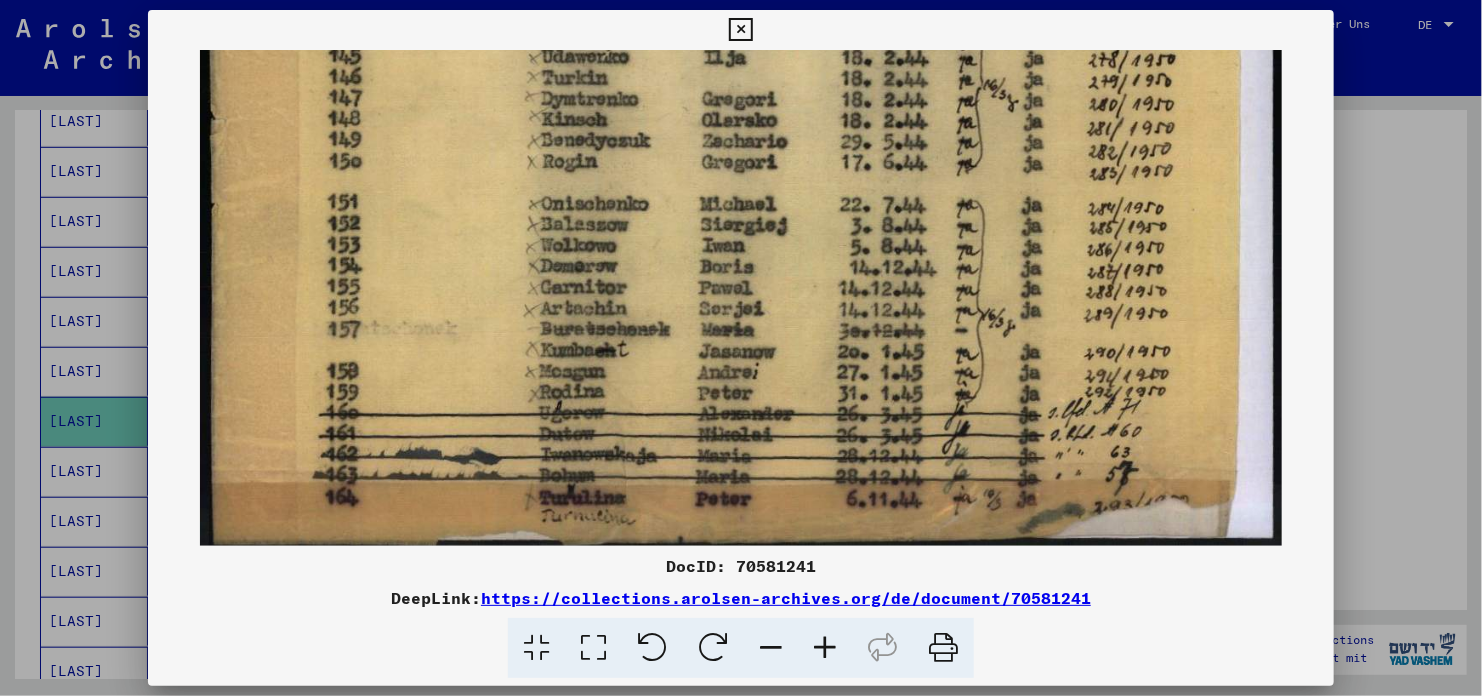 scroll, scrollTop: 1050, scrollLeft: 0, axis: vertical 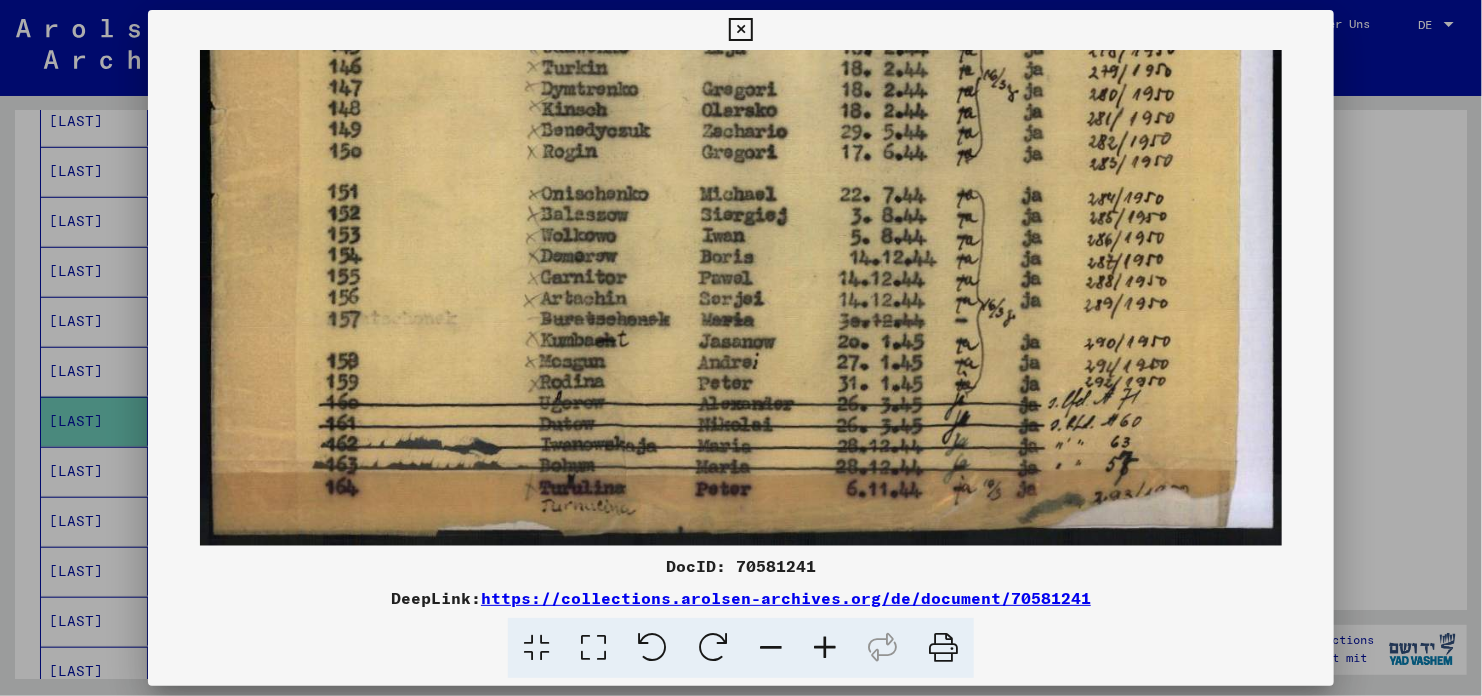 drag, startPoint x: 671, startPoint y: 351, endPoint x: 658, endPoint y: 247, distance: 104.80935 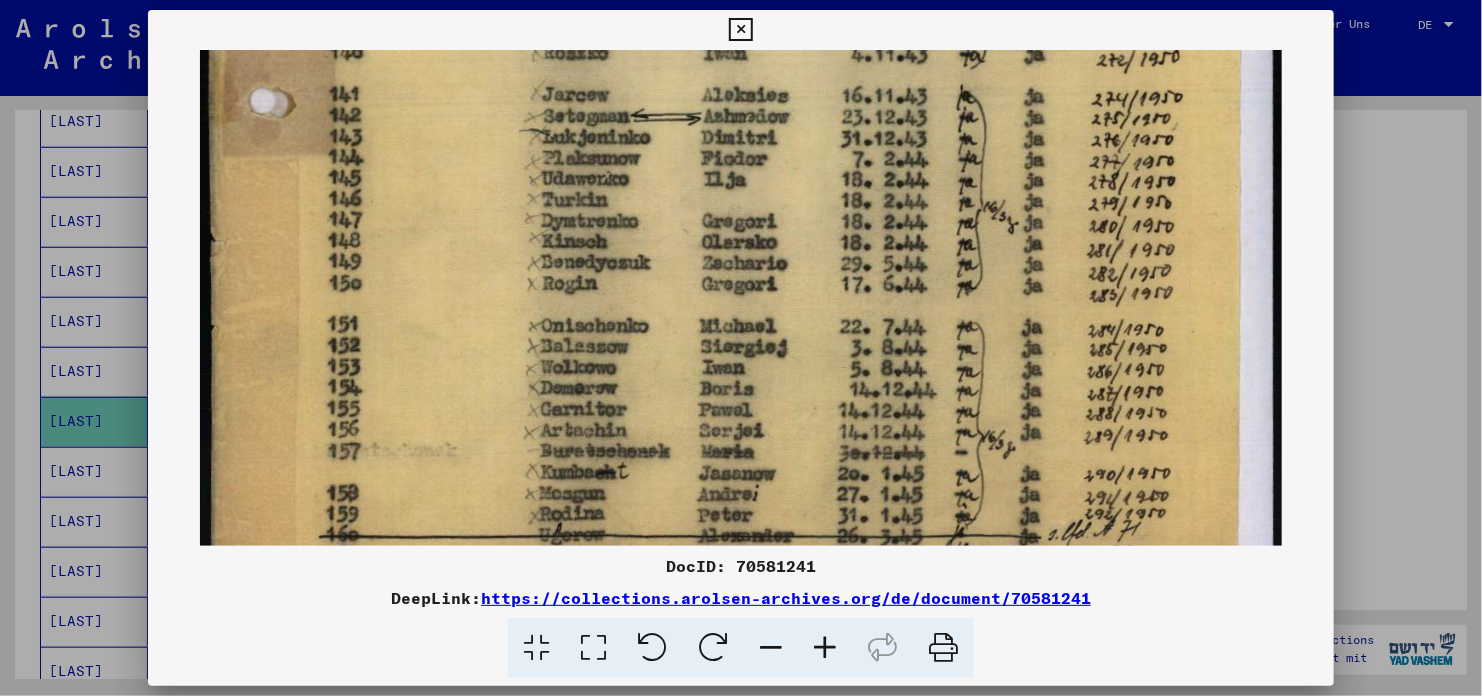 scroll, scrollTop: 917, scrollLeft: 0, axis: vertical 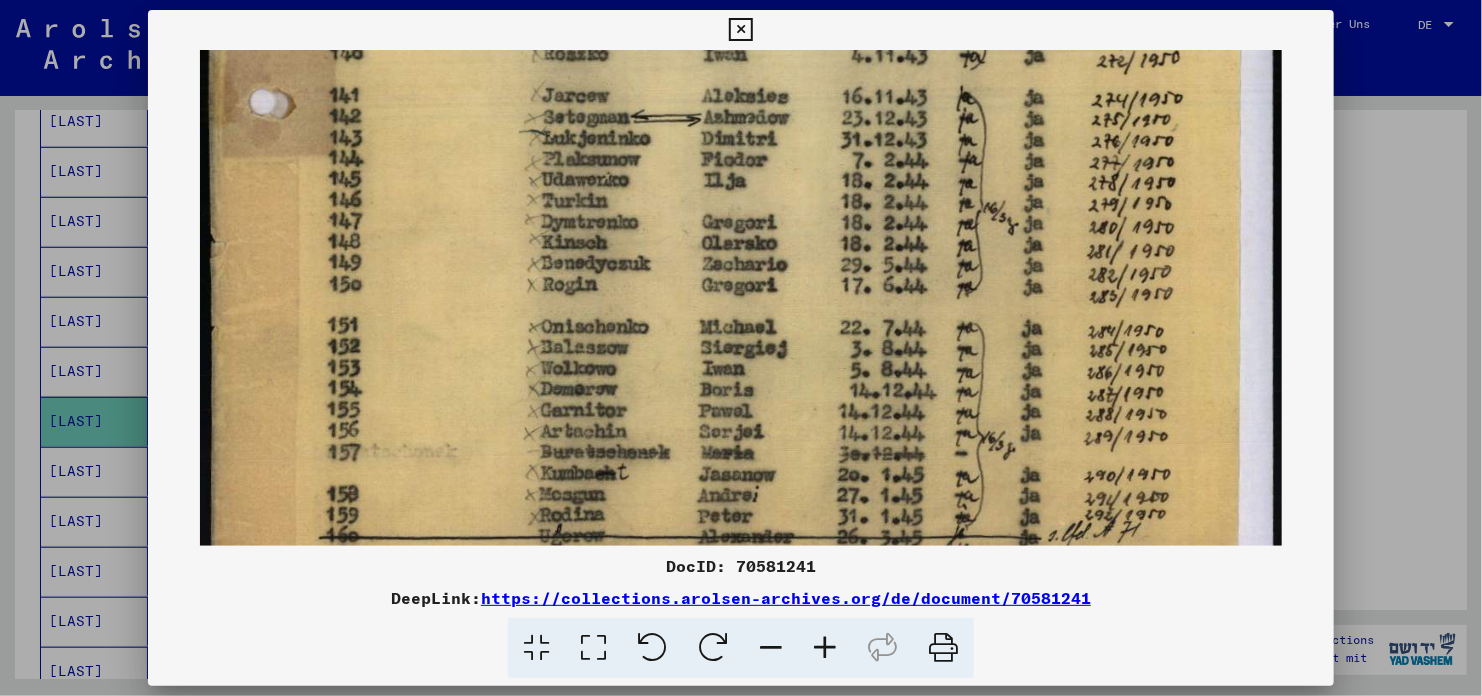 drag, startPoint x: 619, startPoint y: 392, endPoint x: 616, endPoint y: 543, distance: 151.0298 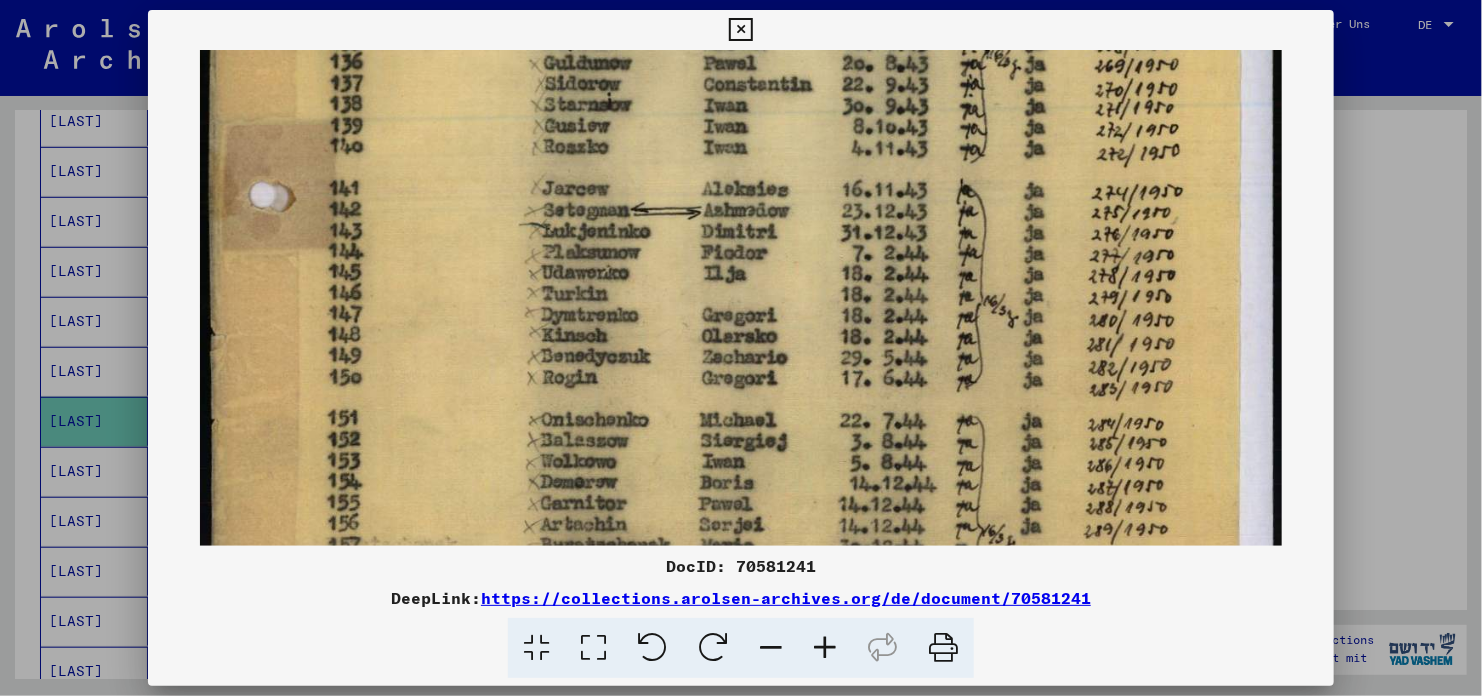 drag, startPoint x: 625, startPoint y: 405, endPoint x: 616, endPoint y: 510, distance: 105.38501 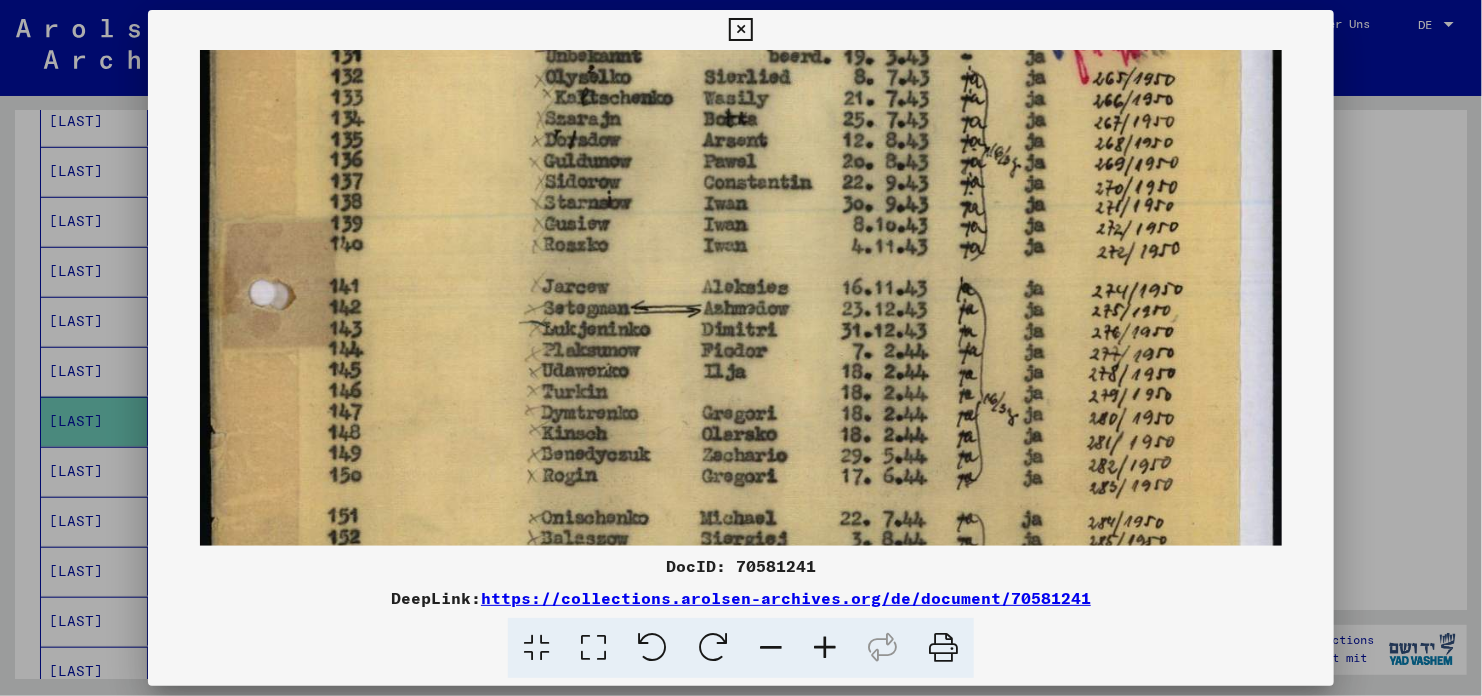 scroll, scrollTop: 716, scrollLeft: 0, axis: vertical 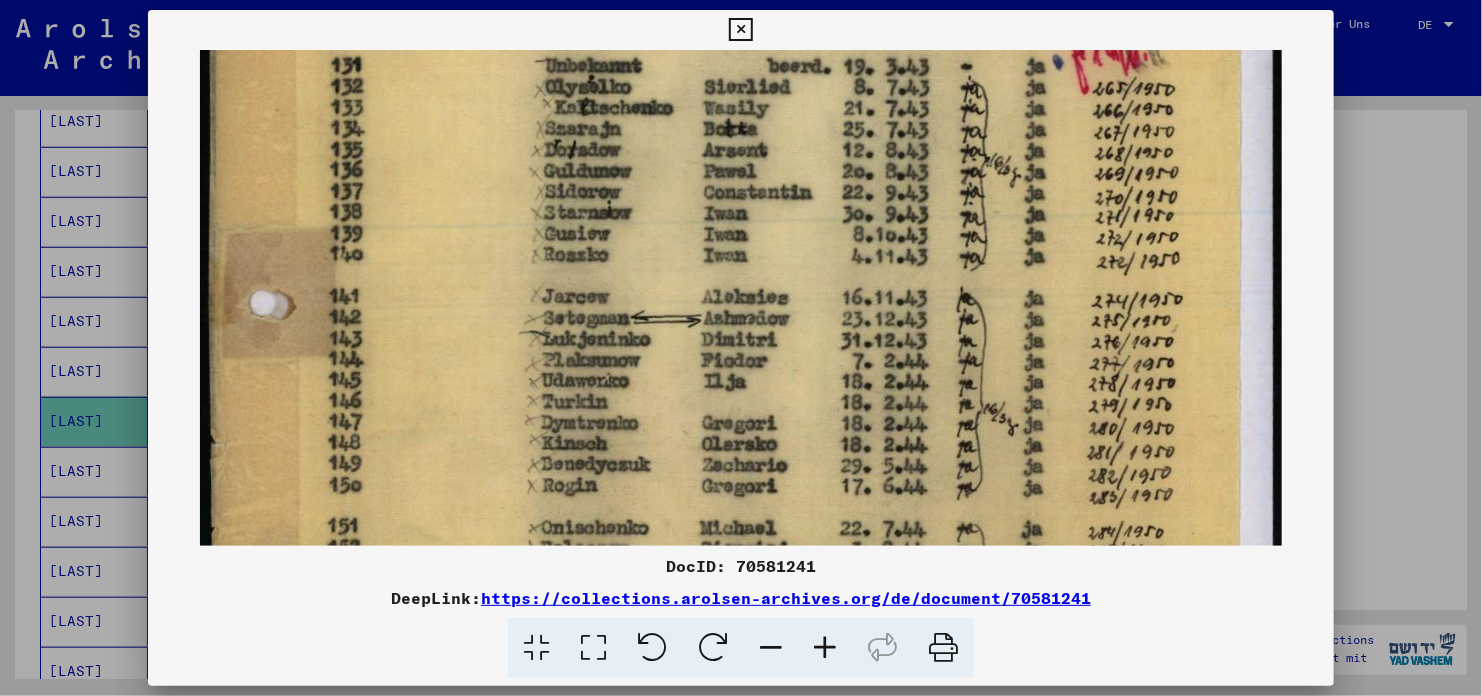 drag, startPoint x: 623, startPoint y: 359, endPoint x: 604, endPoint y: 474, distance: 116.559 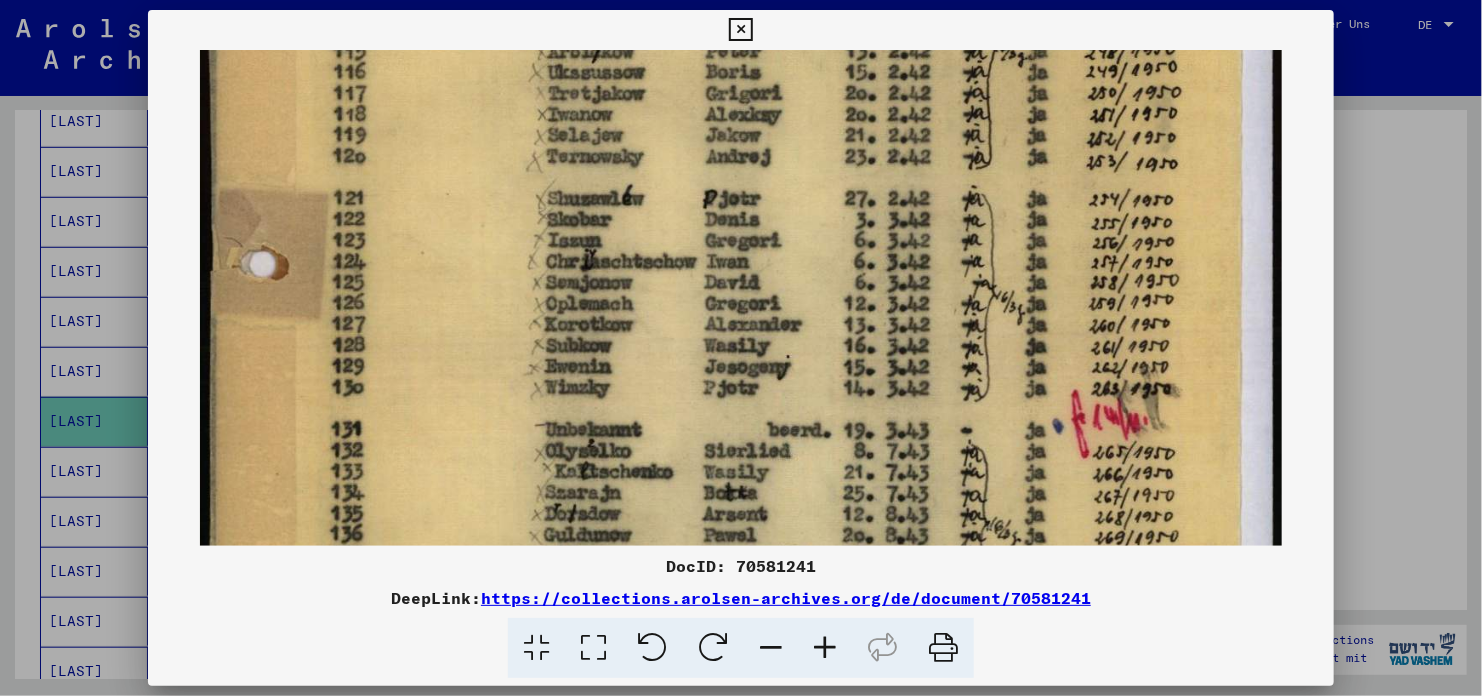 drag, startPoint x: 1050, startPoint y: 216, endPoint x: 1035, endPoint y: 530, distance: 314.35806 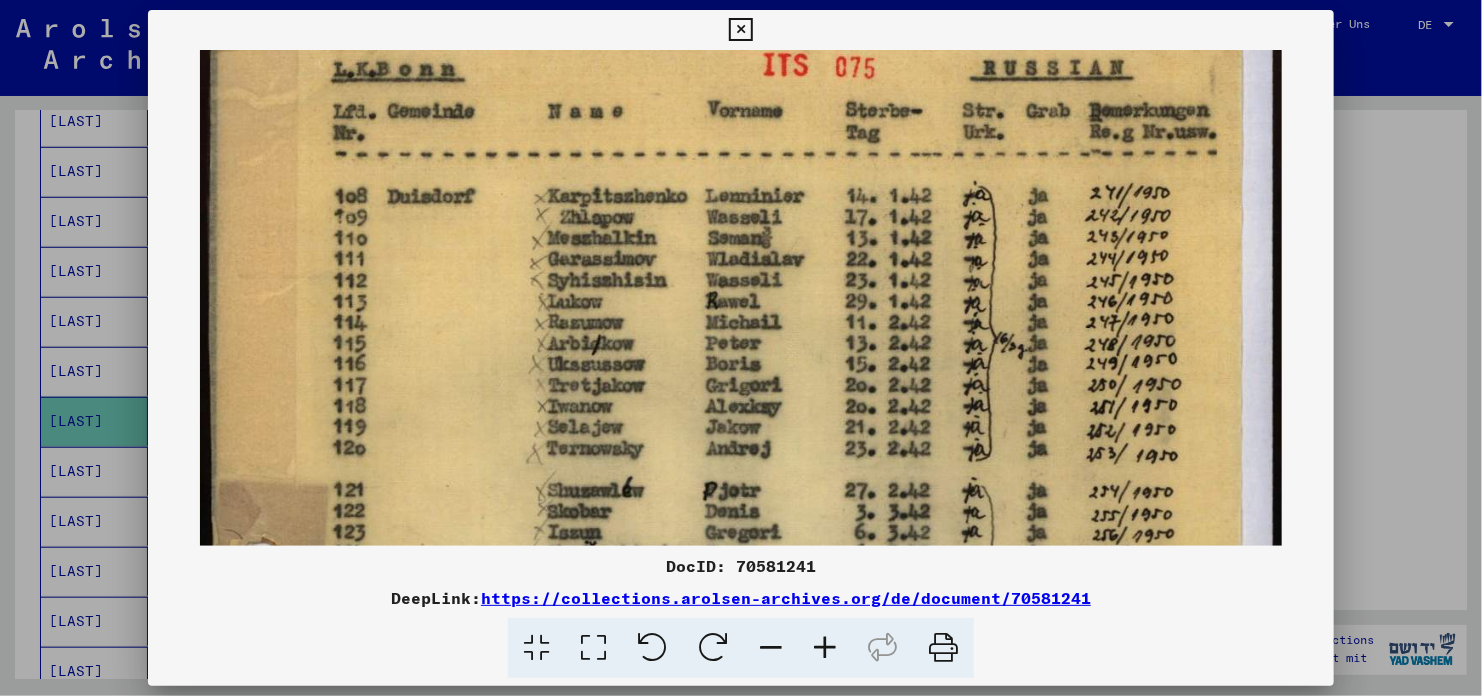 scroll, scrollTop: 47, scrollLeft: 0, axis: vertical 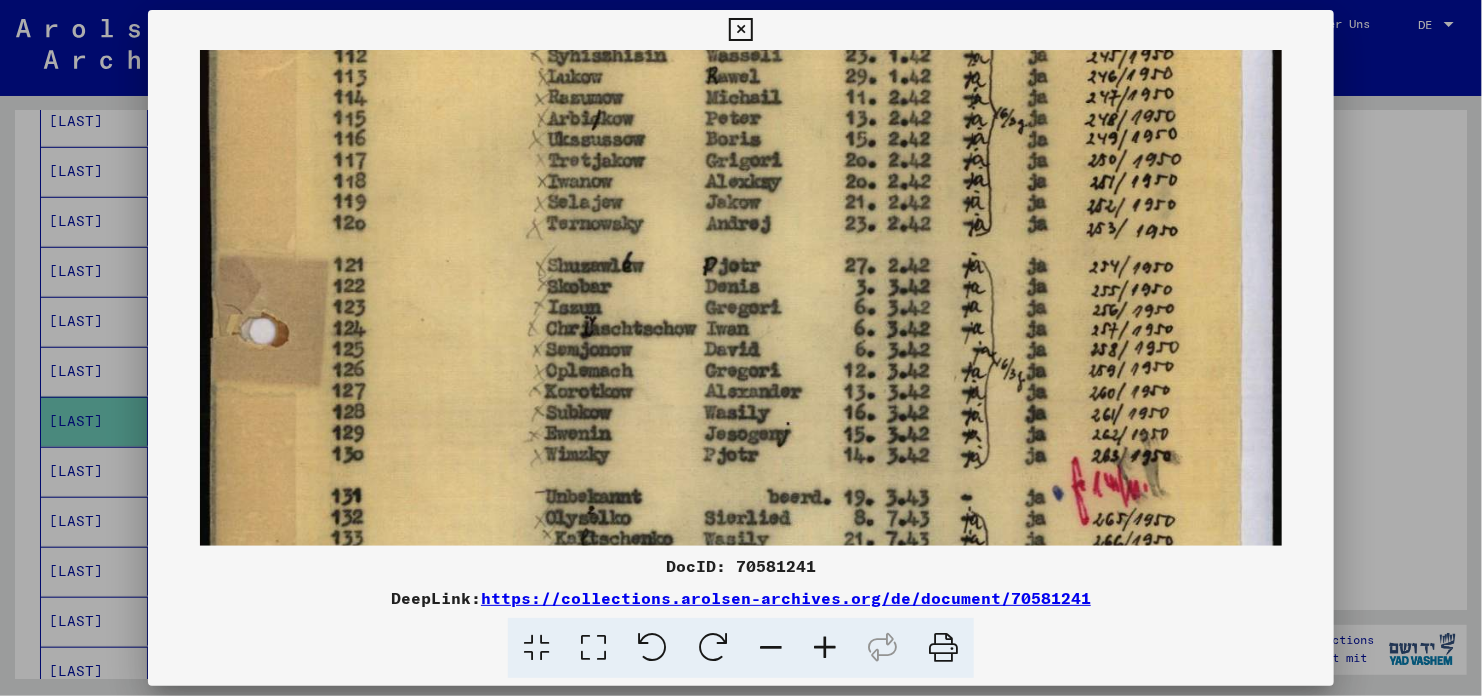 drag, startPoint x: 1082, startPoint y: 150, endPoint x: 1067, endPoint y: 225, distance: 76.48529 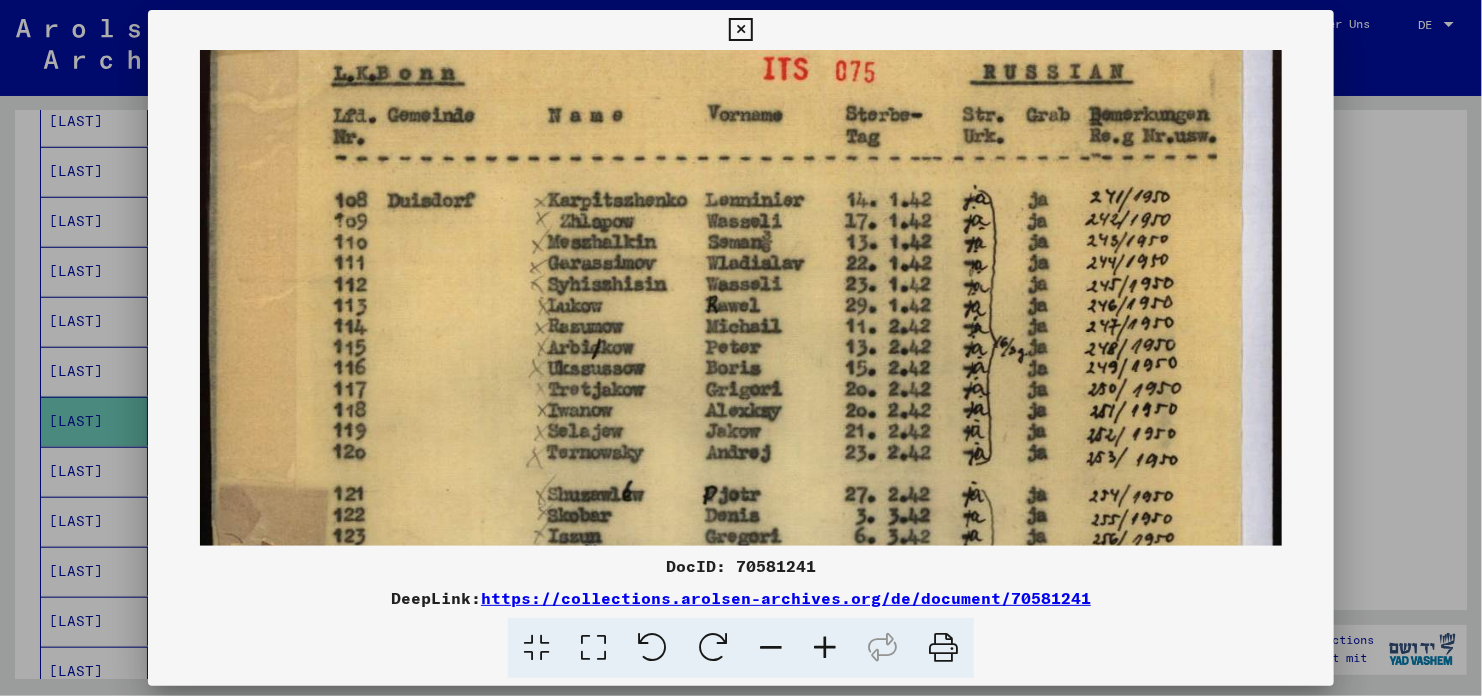 drag, startPoint x: 1025, startPoint y: 401, endPoint x: 997, endPoint y: 623, distance: 223.7588 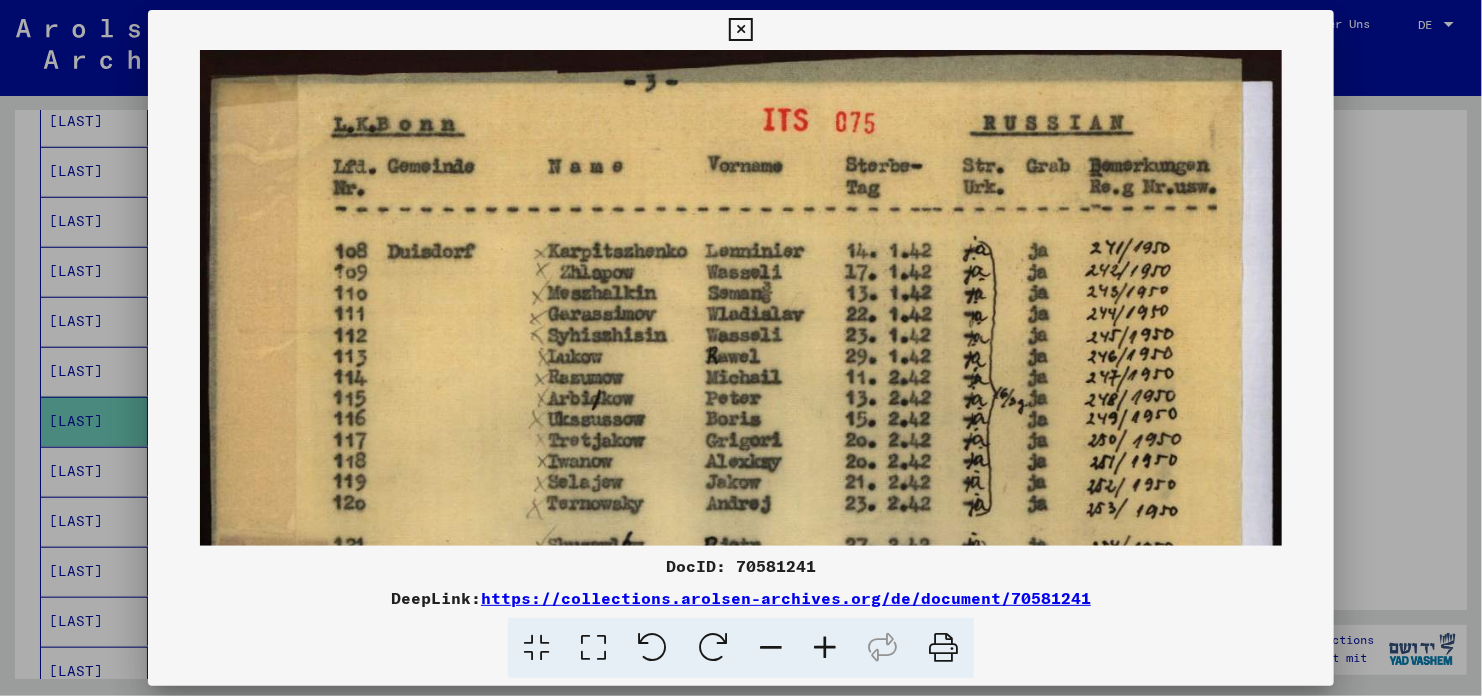 scroll, scrollTop: 0, scrollLeft: 0, axis: both 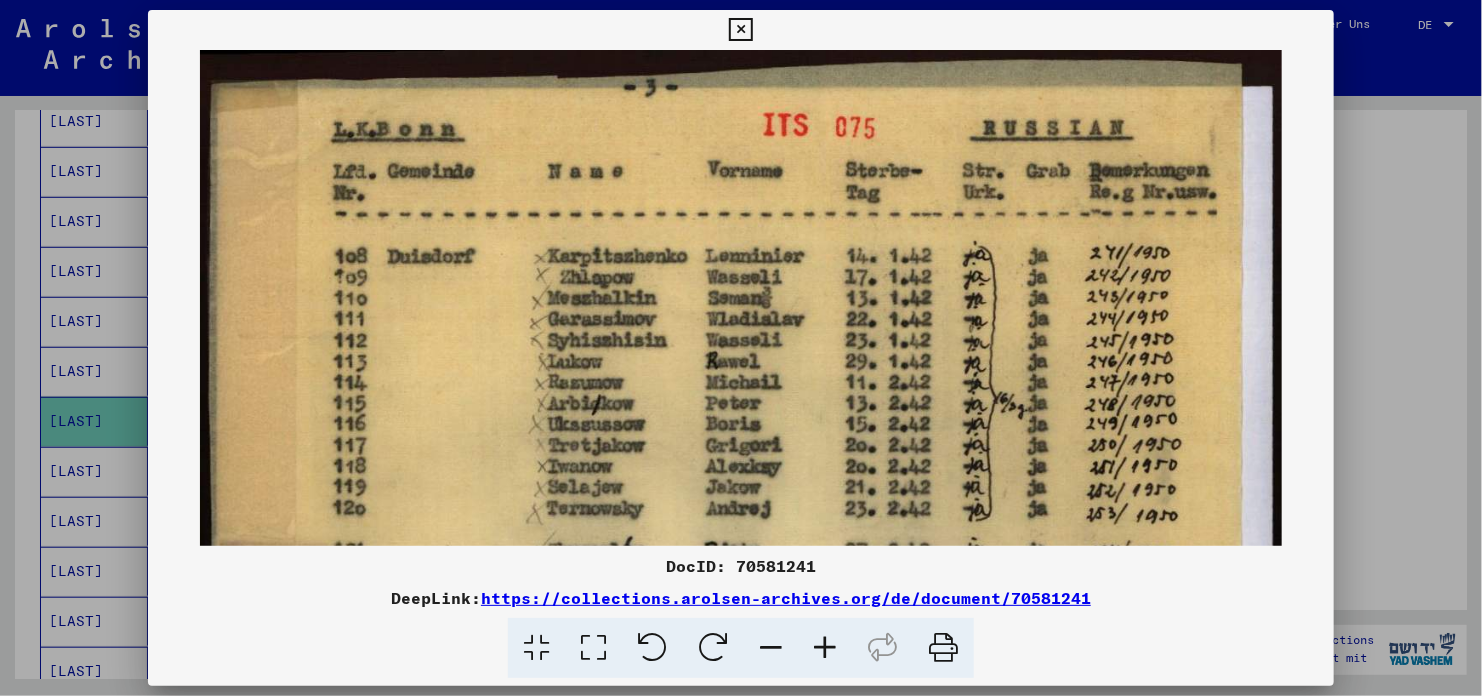 drag, startPoint x: 768, startPoint y: 275, endPoint x: 751, endPoint y: 365, distance: 91.591484 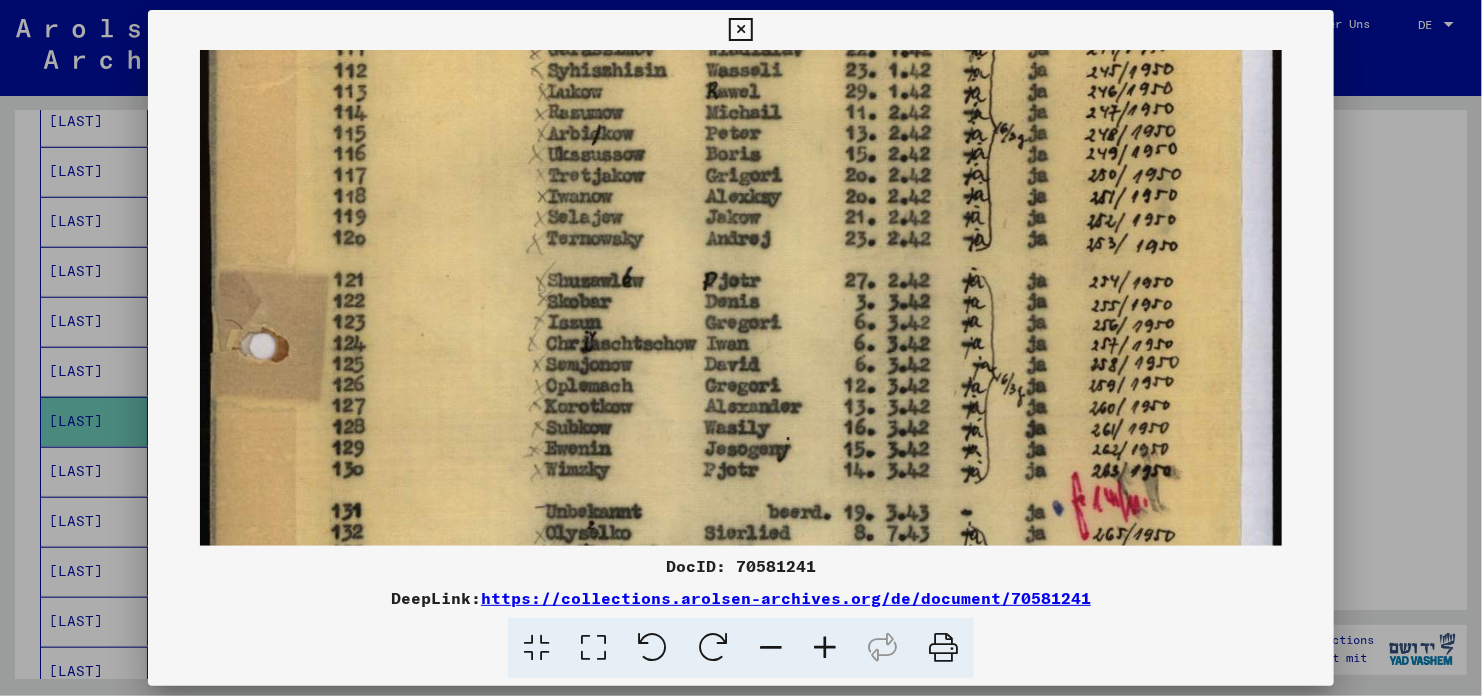 drag, startPoint x: 874, startPoint y: 277, endPoint x: 872, endPoint y: 21, distance: 256.0078 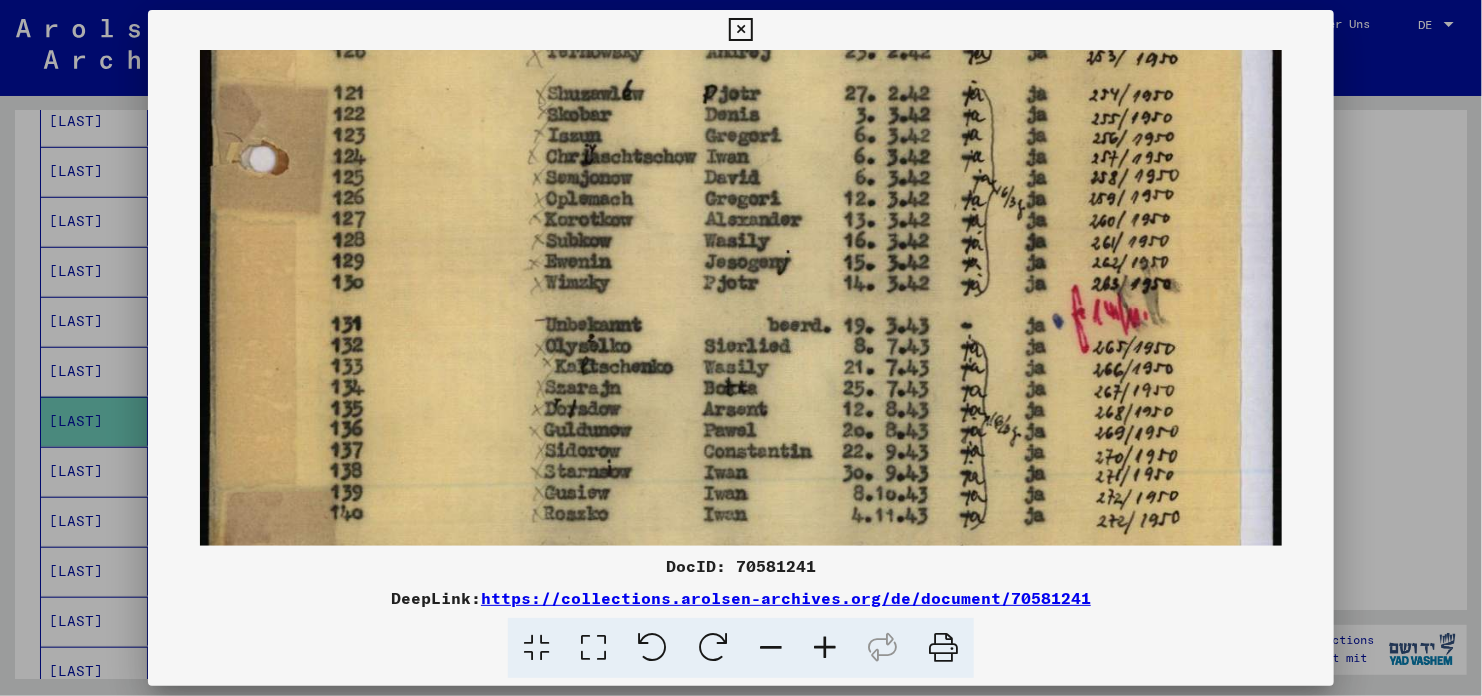 drag, startPoint x: 858, startPoint y: 263, endPoint x: 823, endPoint y: 77, distance: 189.26436 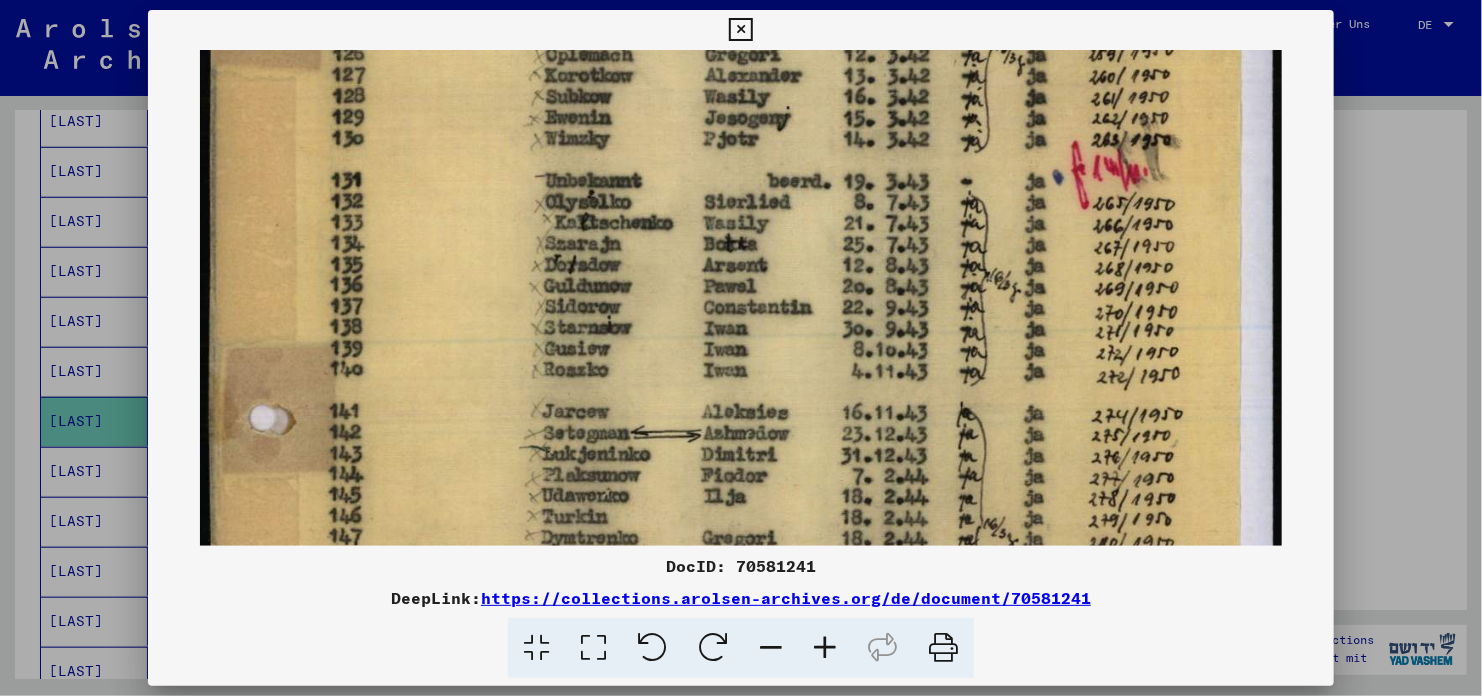drag, startPoint x: 843, startPoint y: 320, endPoint x: 818, endPoint y: 177, distance: 145.16887 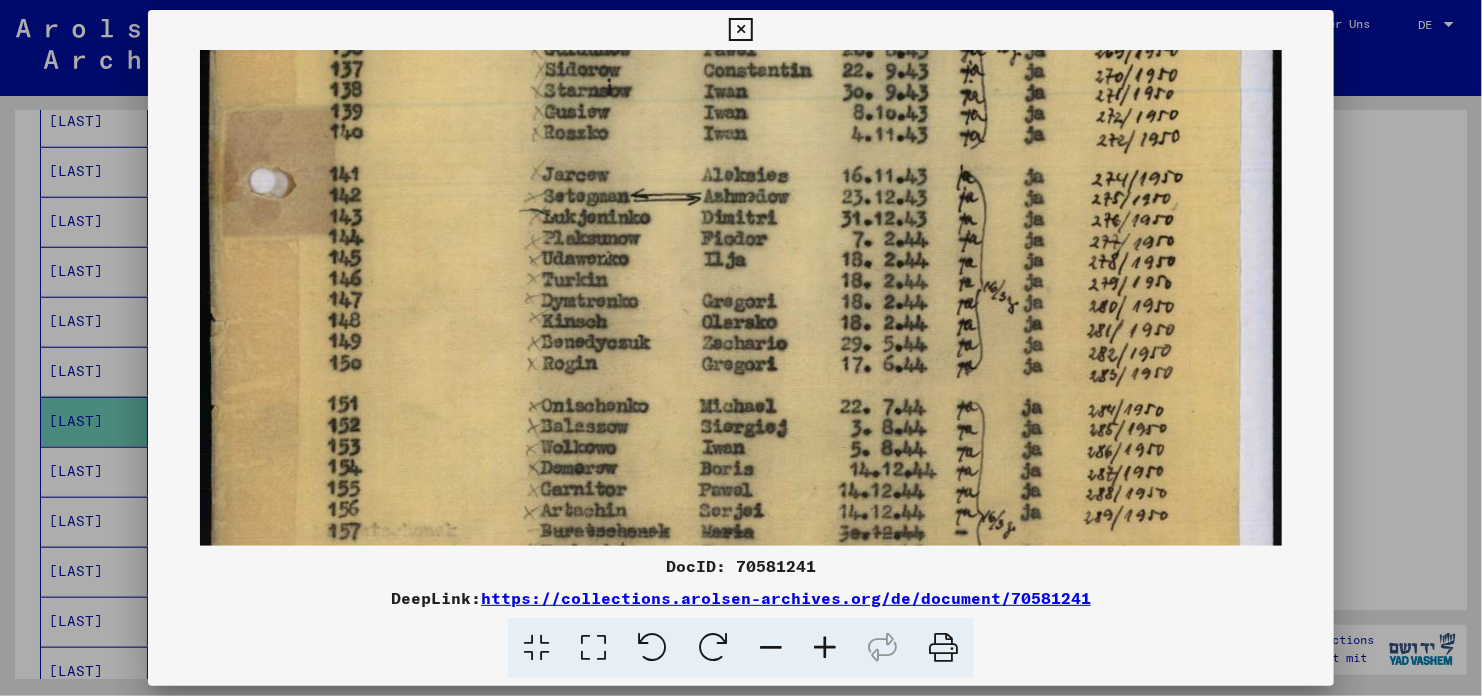 drag, startPoint x: 812, startPoint y: 385, endPoint x: 815, endPoint y: 153, distance: 232.0194 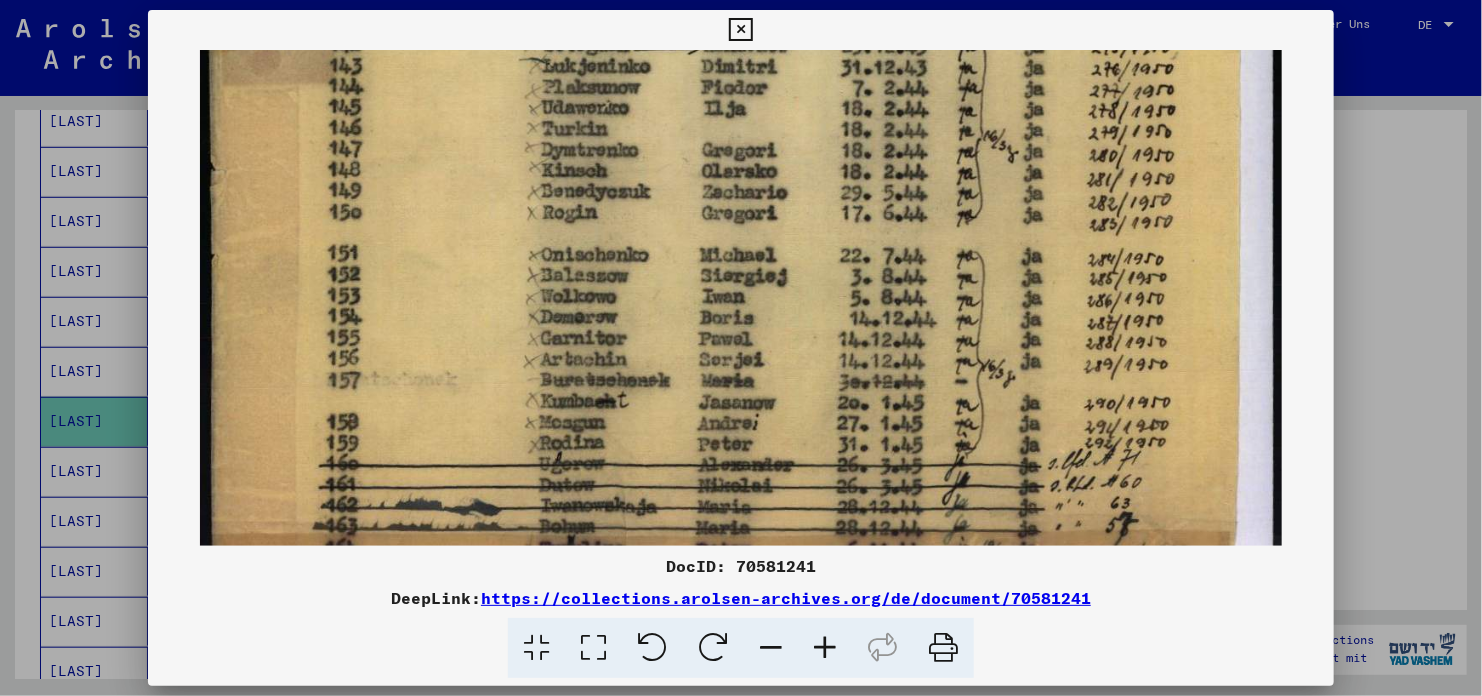 drag, startPoint x: 839, startPoint y: 330, endPoint x: 843, endPoint y: 181, distance: 149.05368 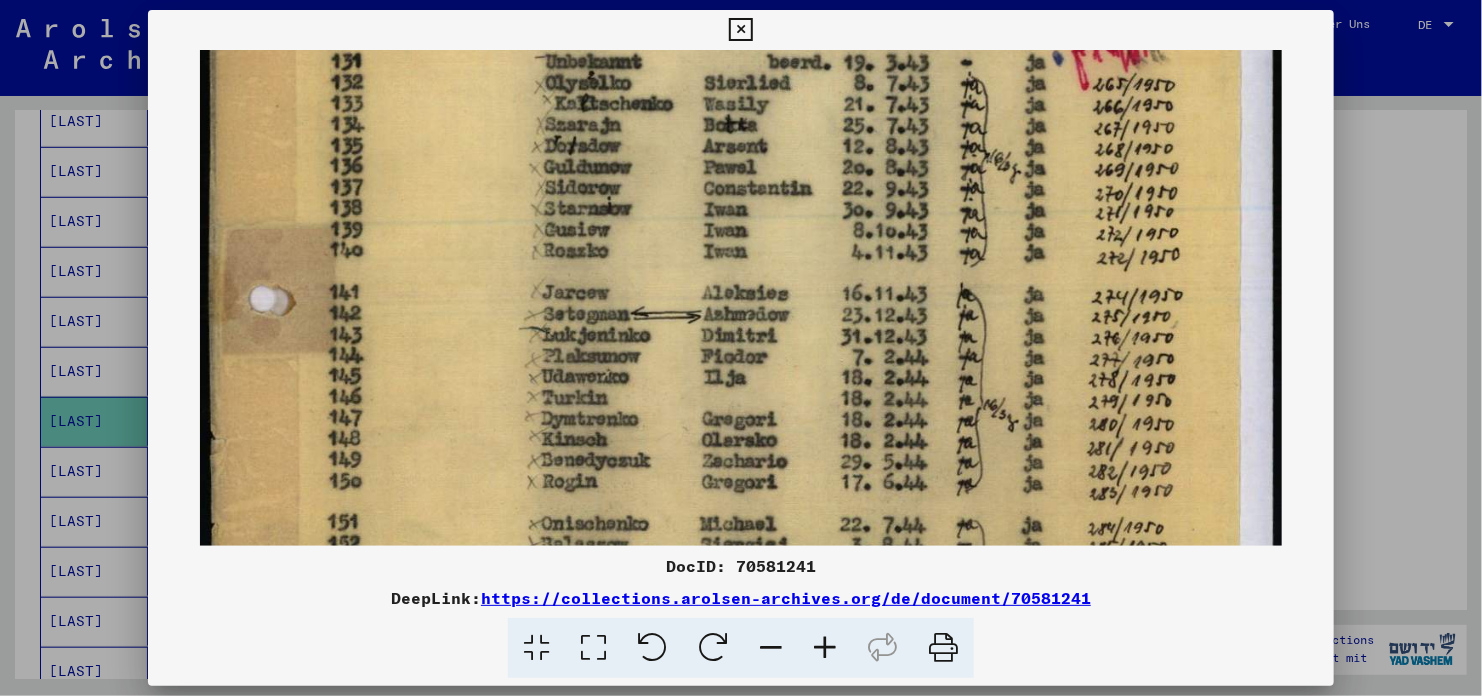 scroll, scrollTop: 716, scrollLeft: 0, axis: vertical 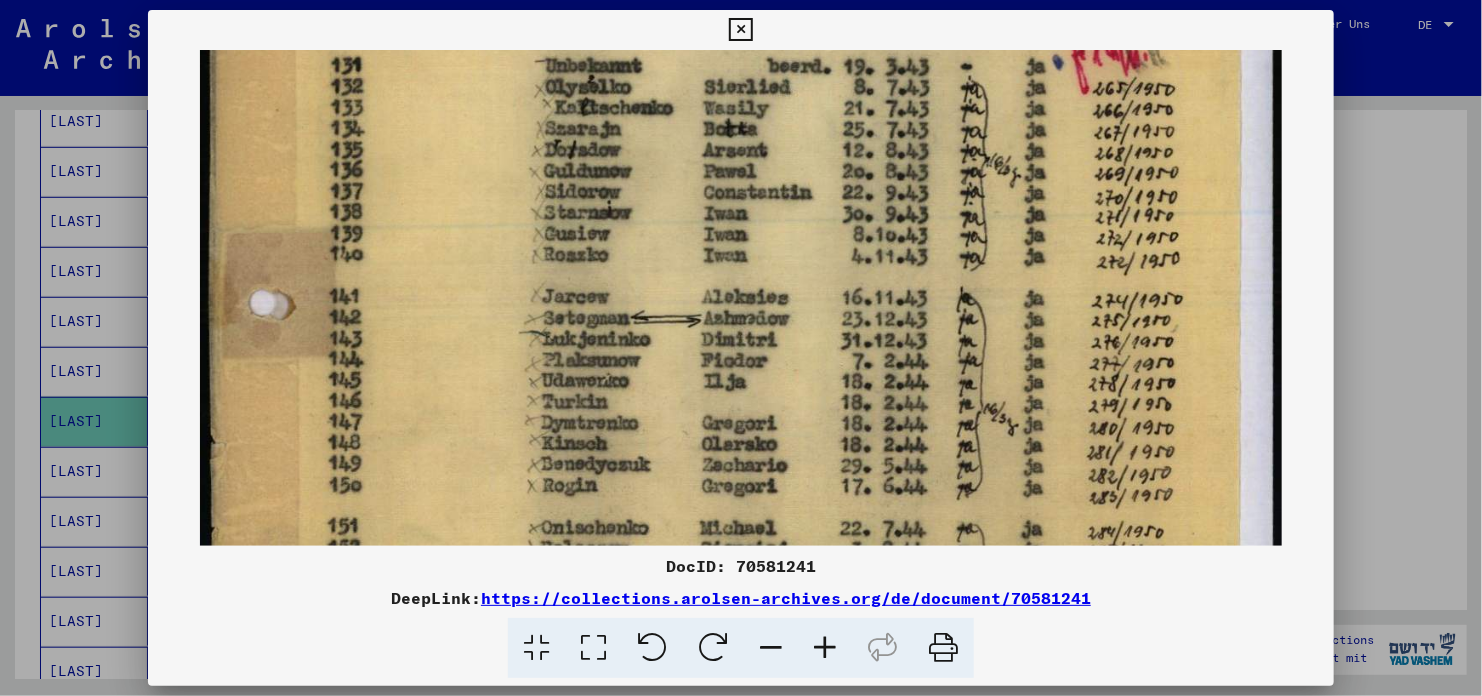 drag, startPoint x: 887, startPoint y: 404, endPoint x: 871, endPoint y: 653, distance: 249.51352 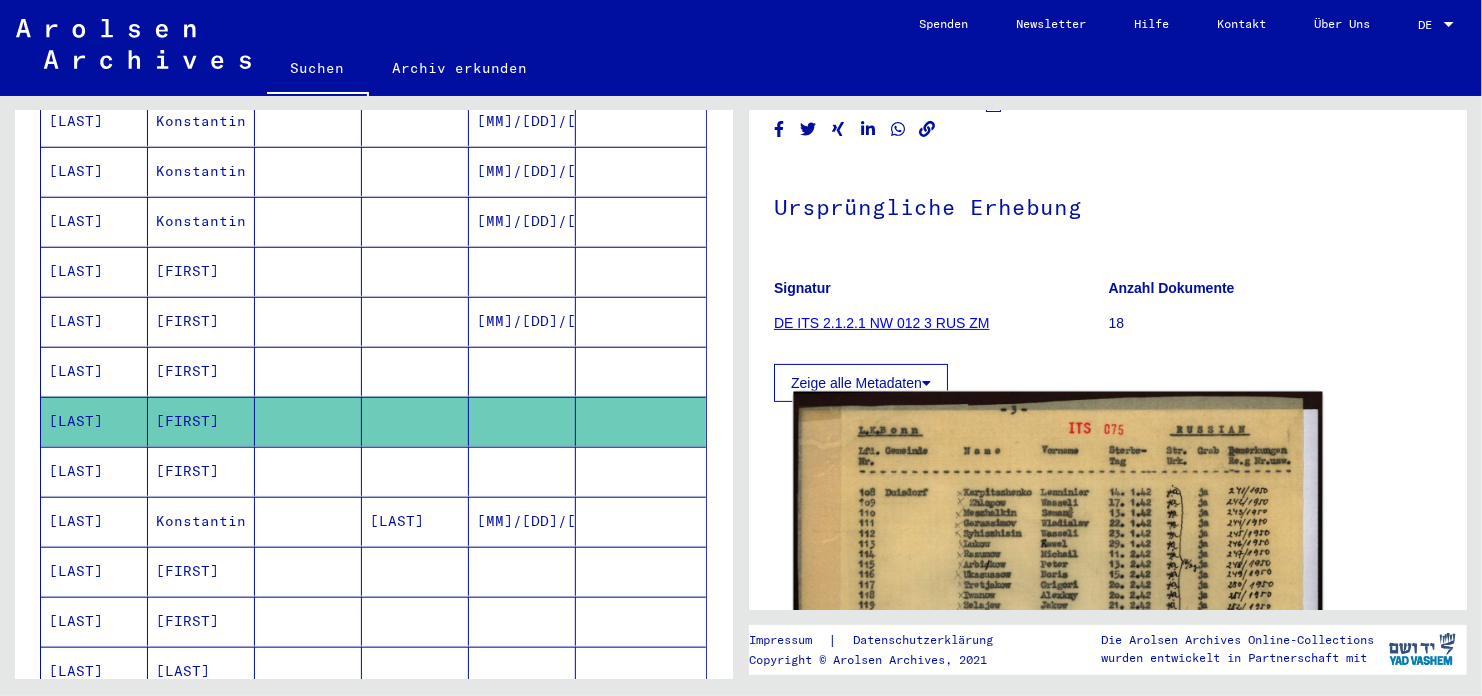 scroll, scrollTop: 100, scrollLeft: 0, axis: vertical 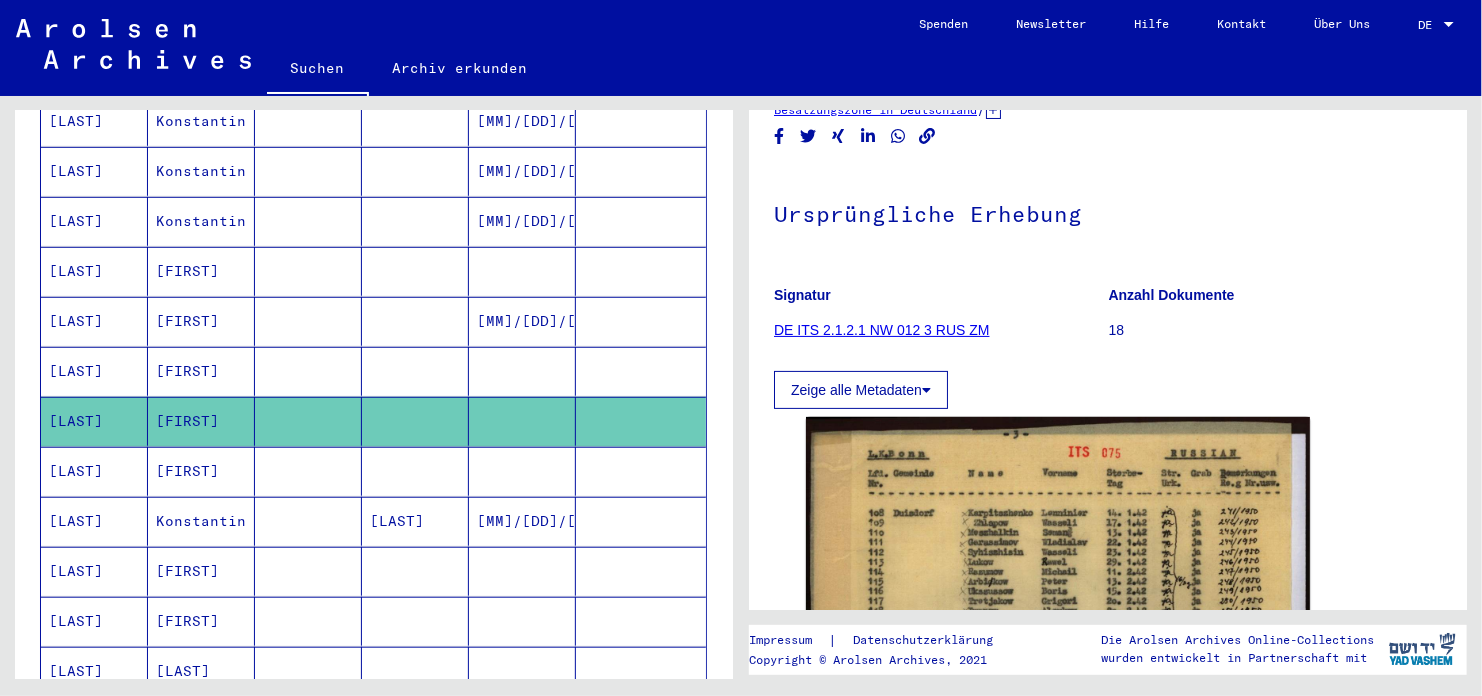 click on "DE ITS 2.1.2.1 NW 012 3 RUS ZM" 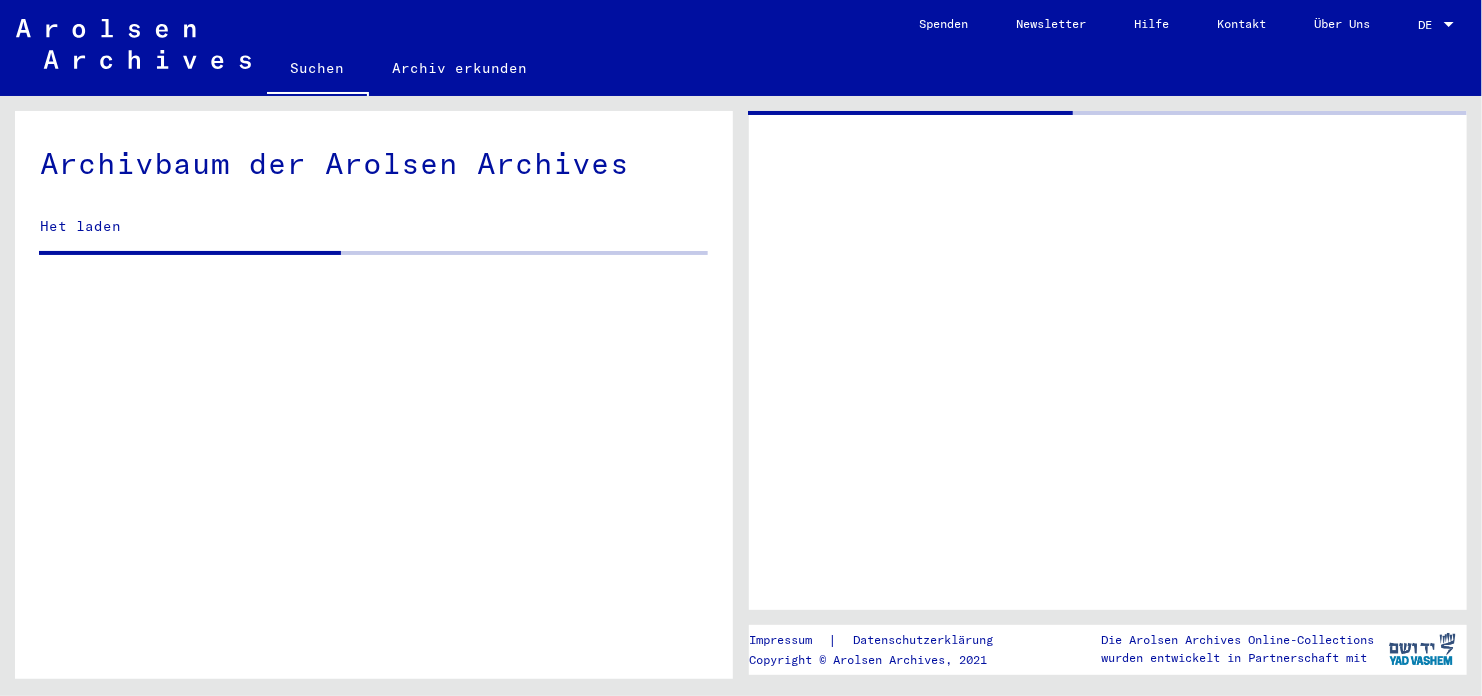click 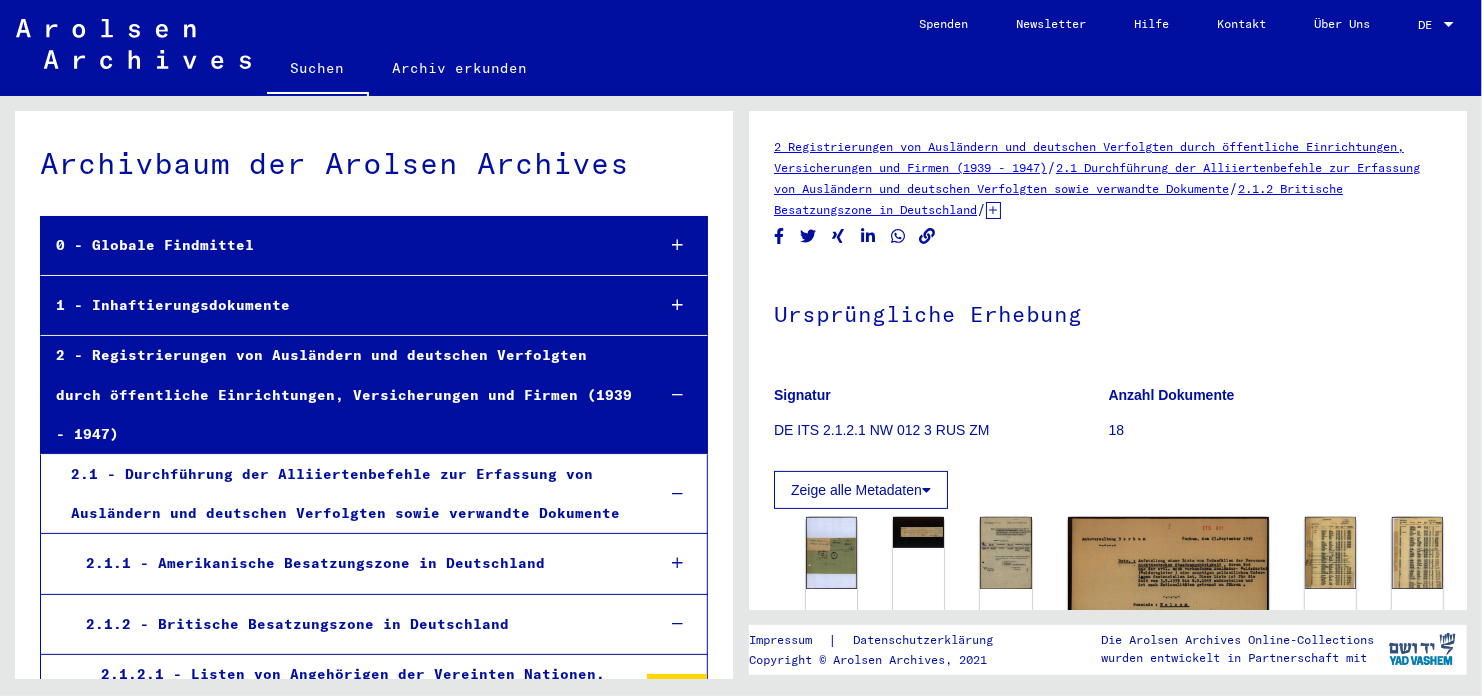scroll, scrollTop: 3215, scrollLeft: 0, axis: vertical 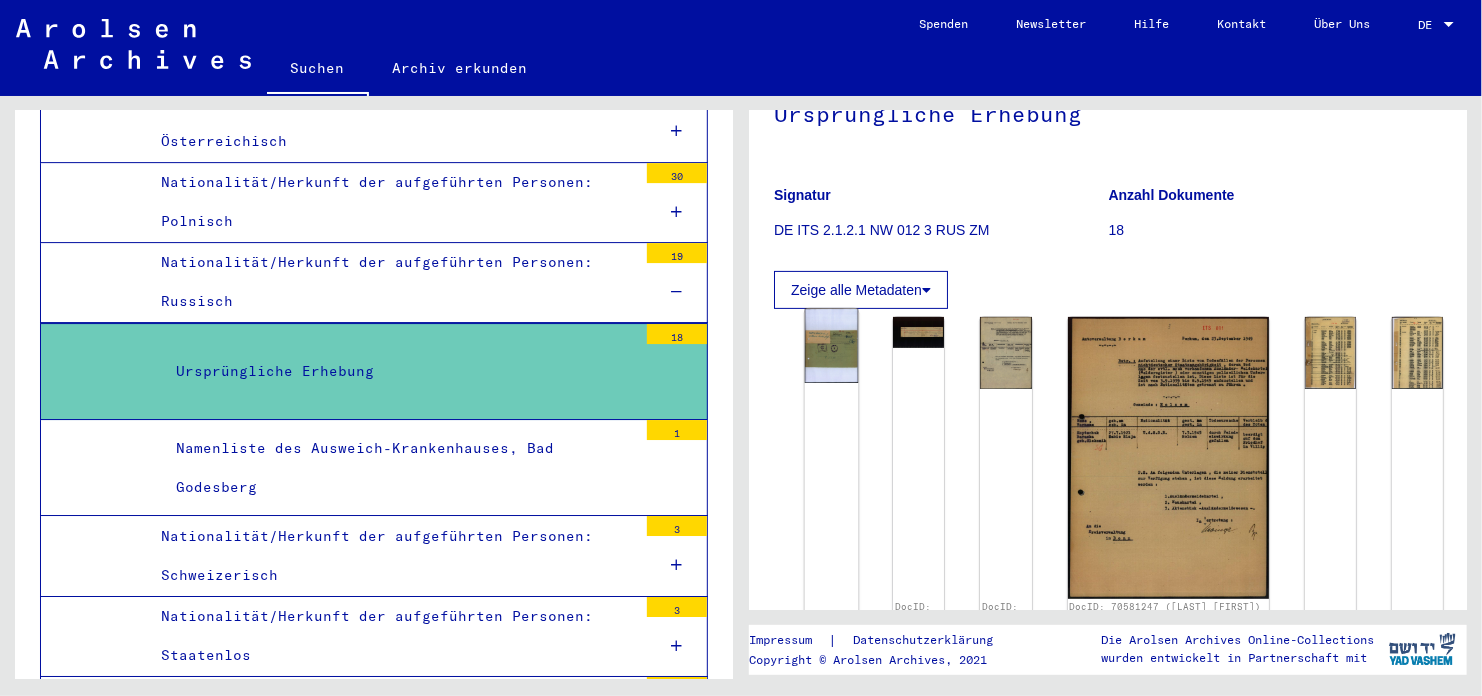 click 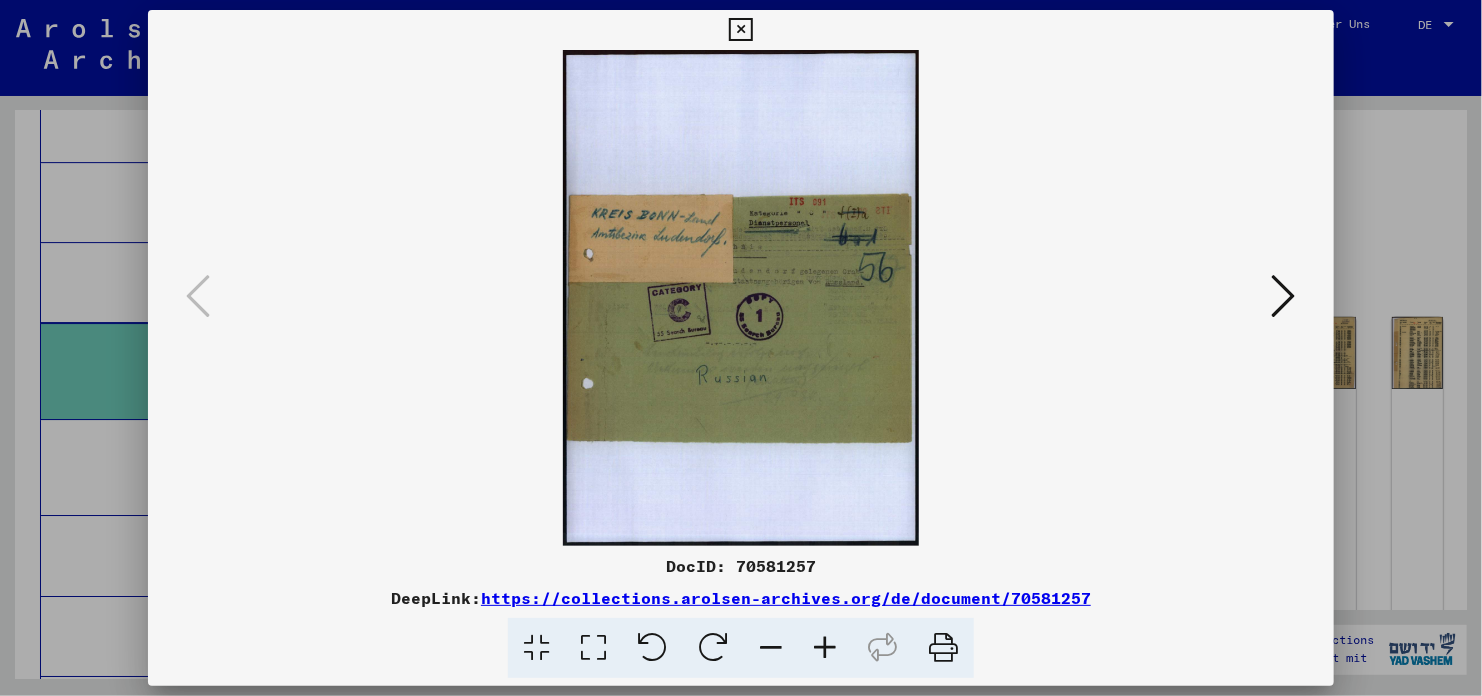 click at bounding box center (825, 648) 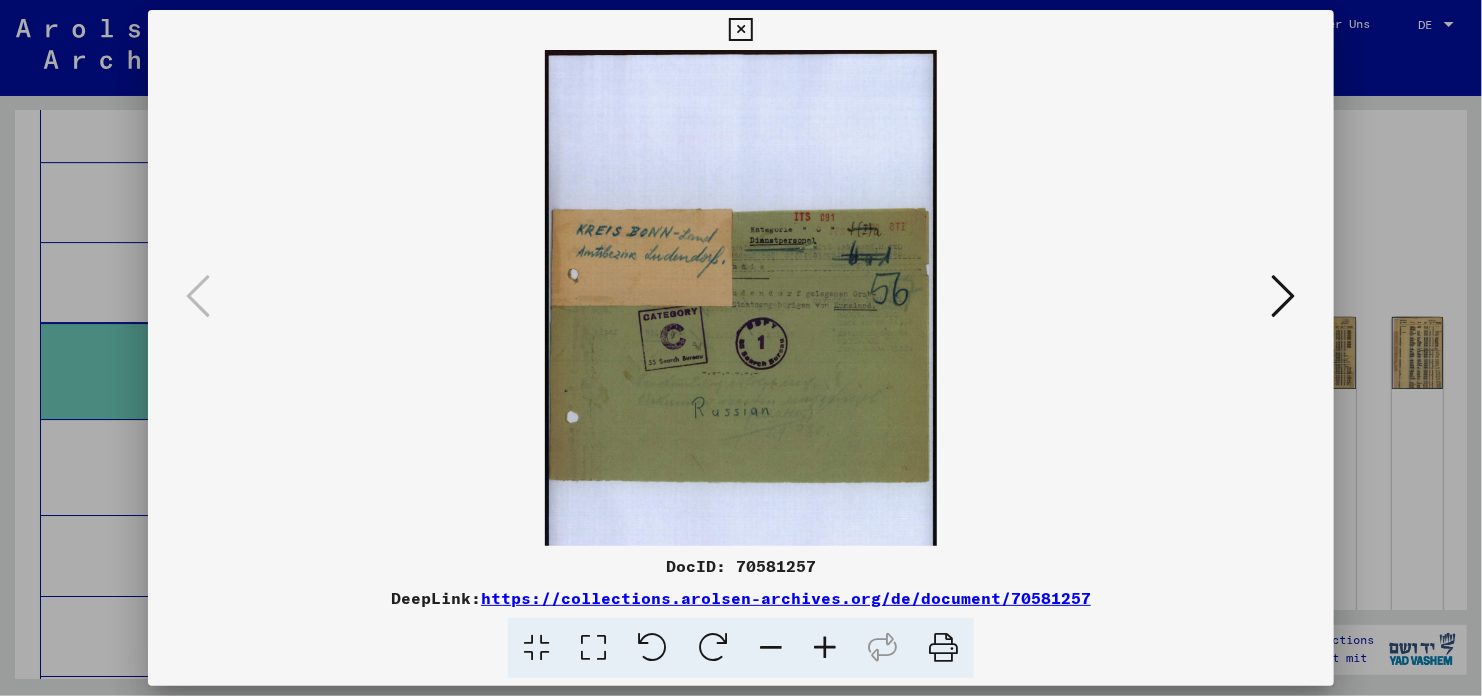 click at bounding box center [825, 648] 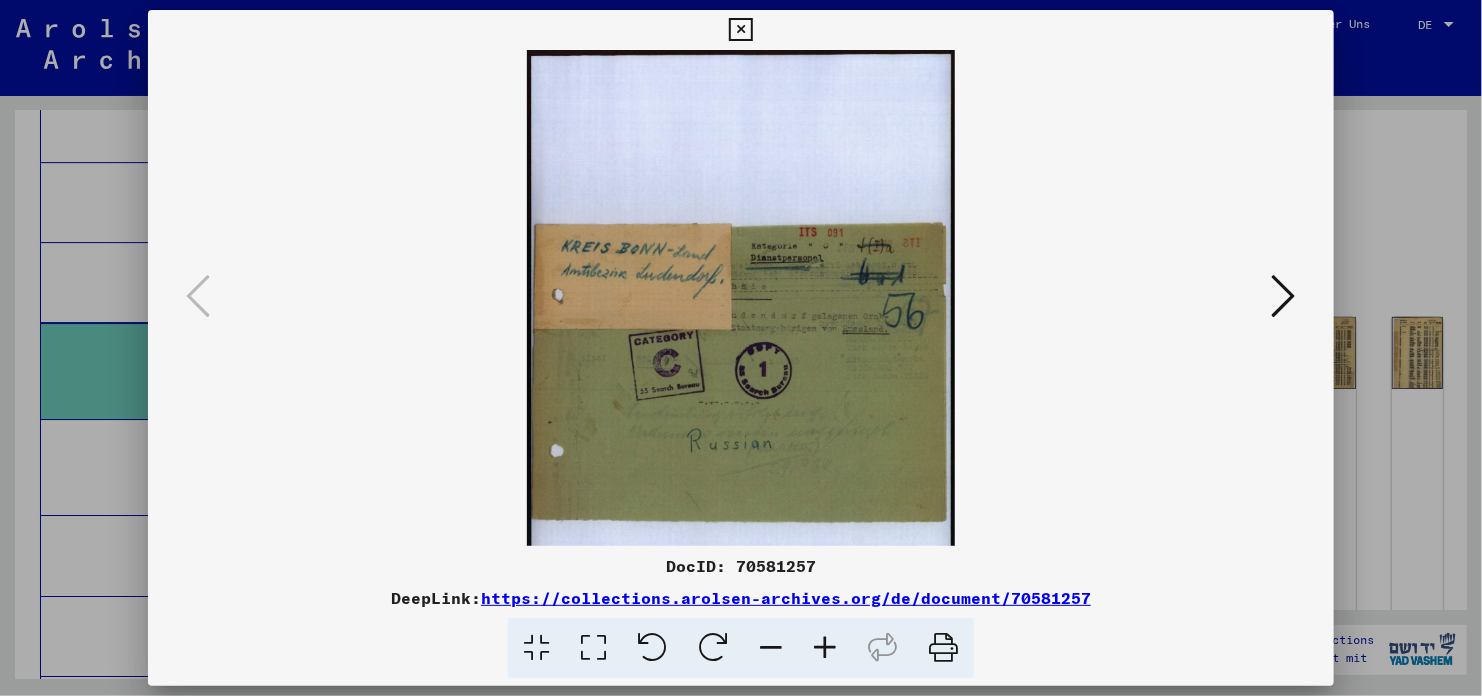 click at bounding box center (825, 648) 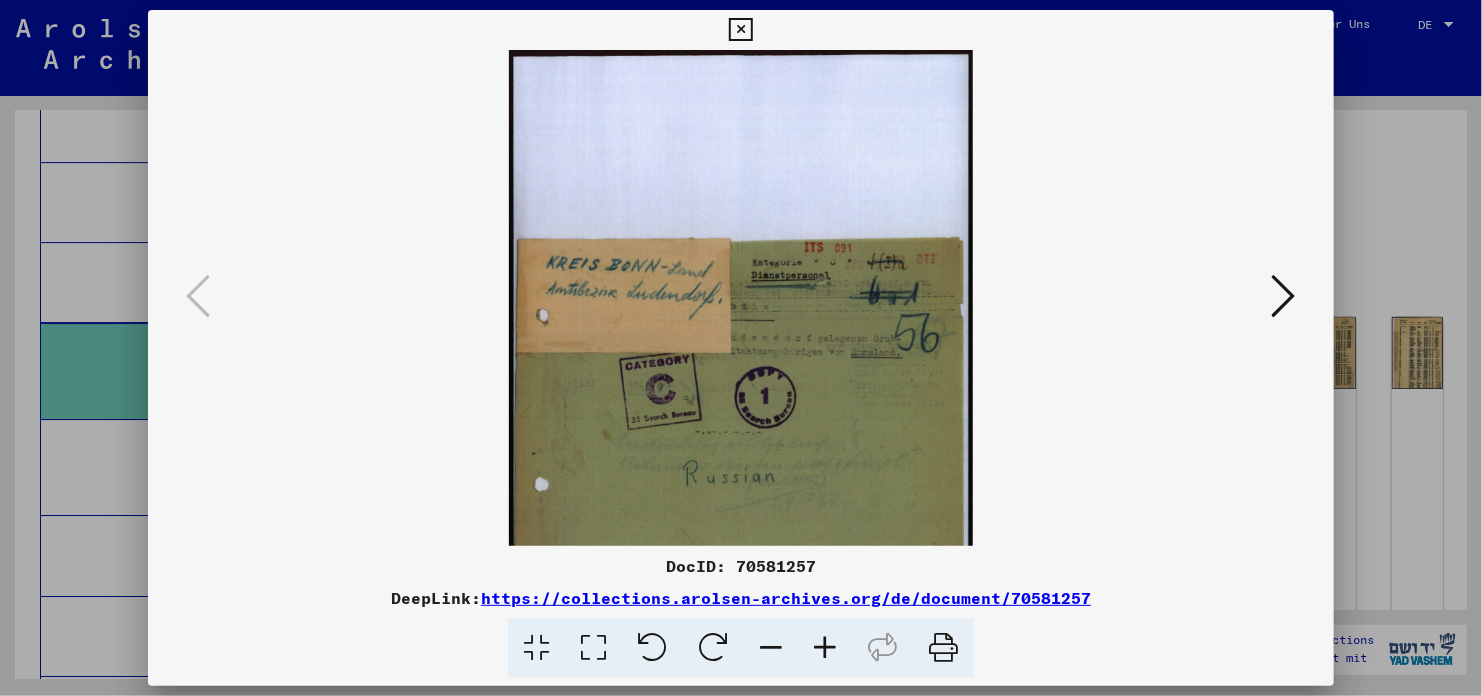 click at bounding box center [825, 648] 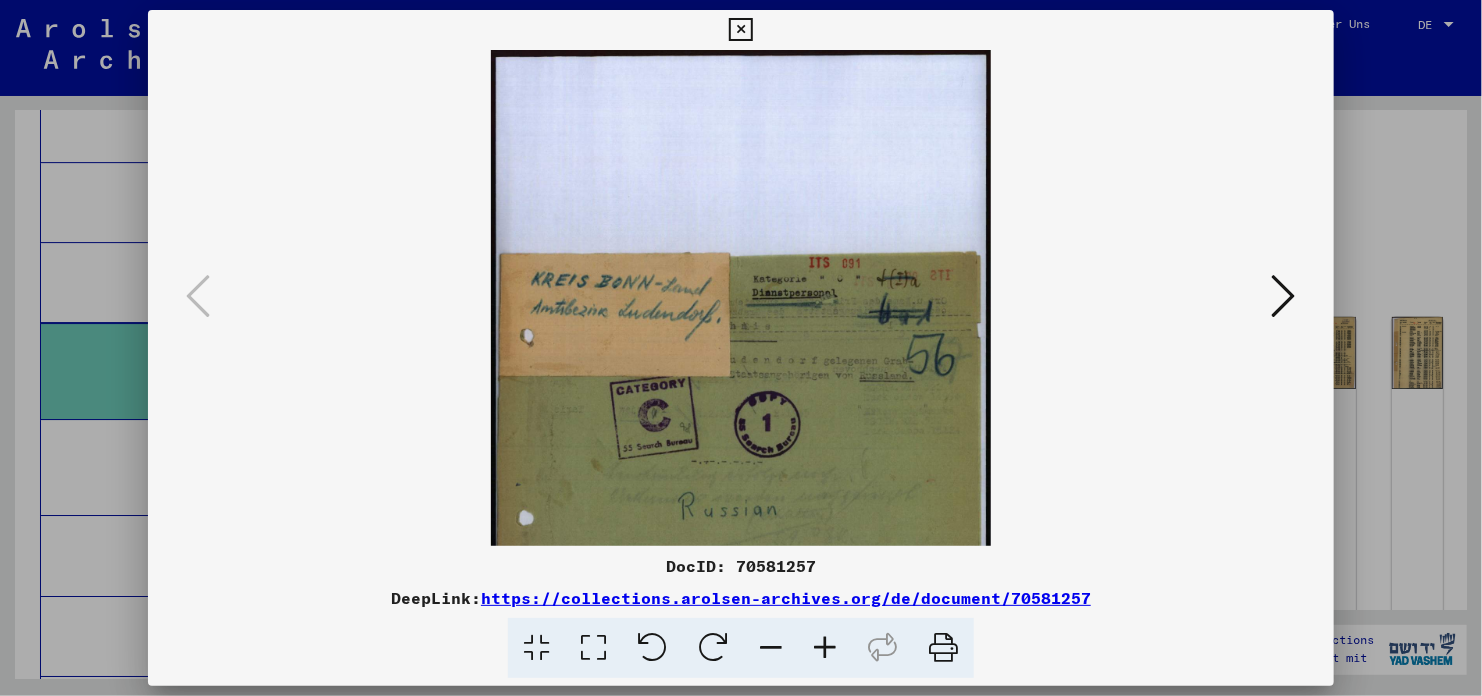 click at bounding box center [825, 648] 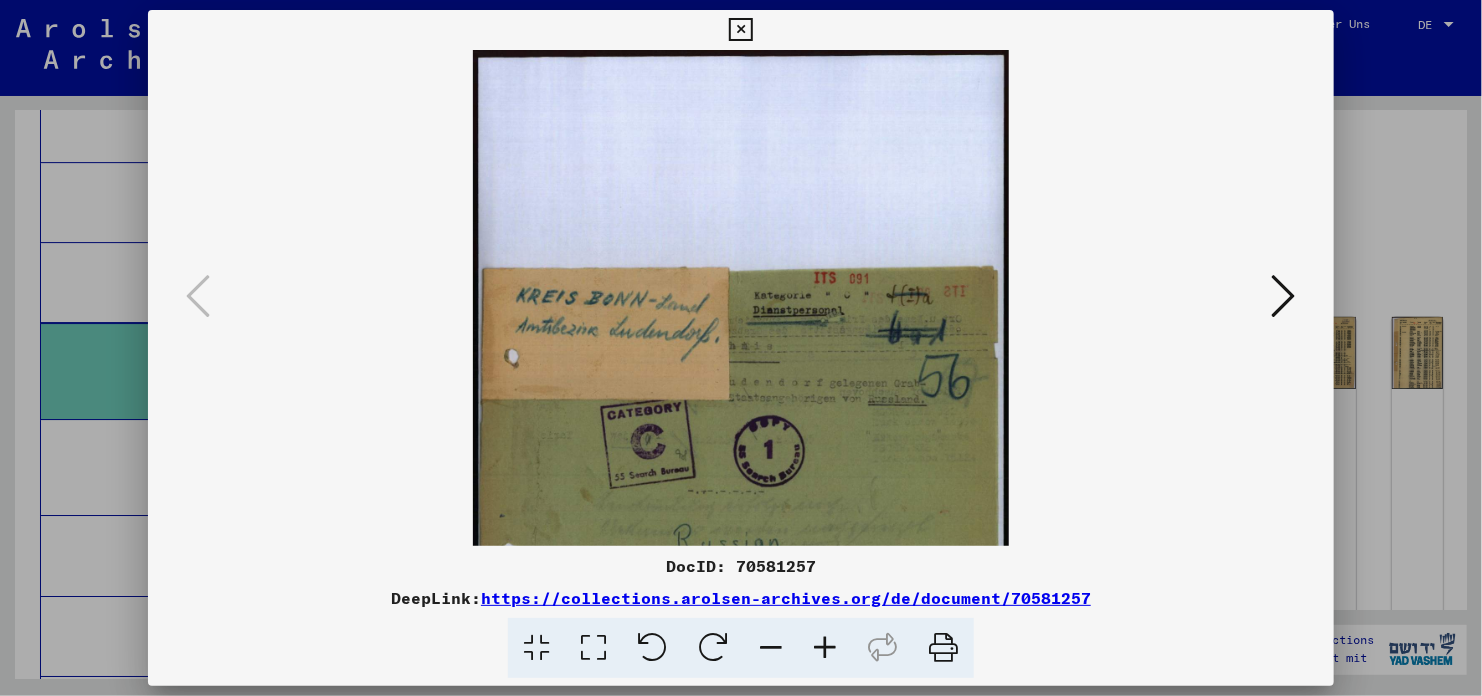 click at bounding box center [825, 648] 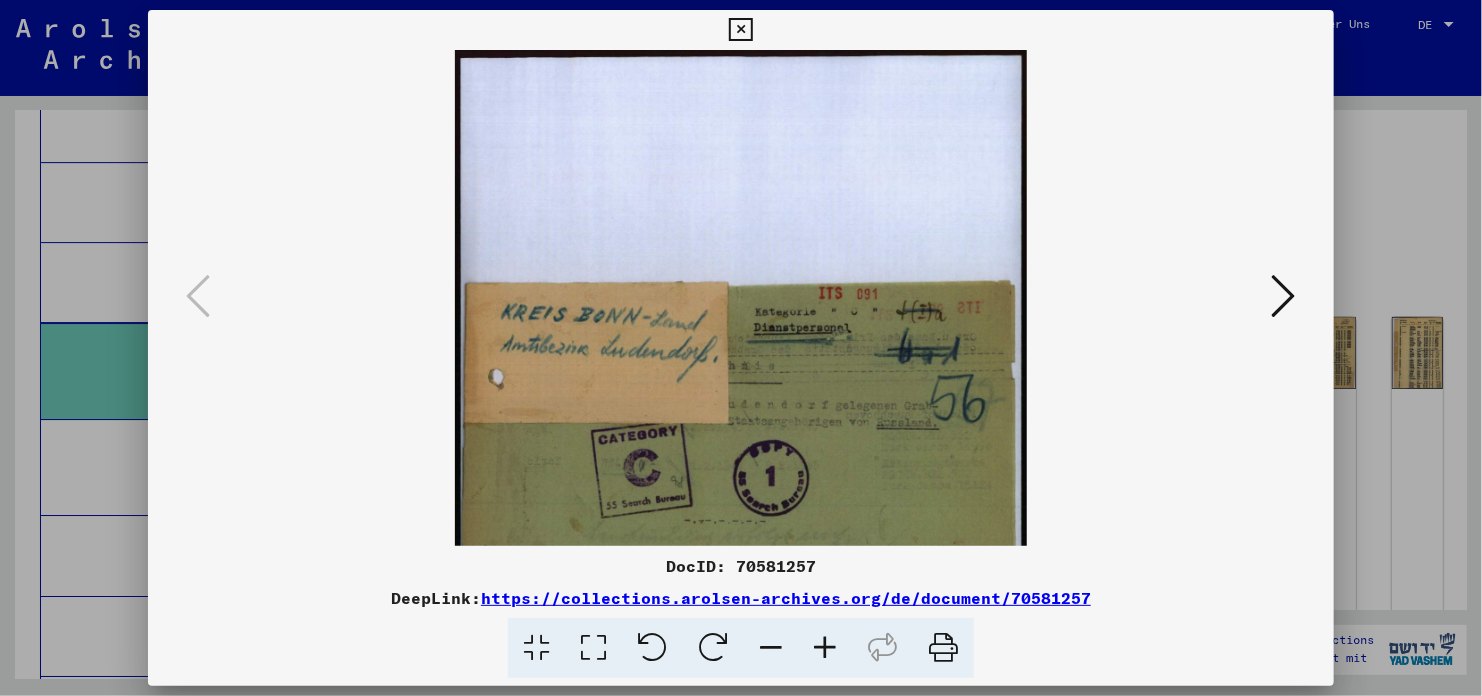 click at bounding box center [825, 648] 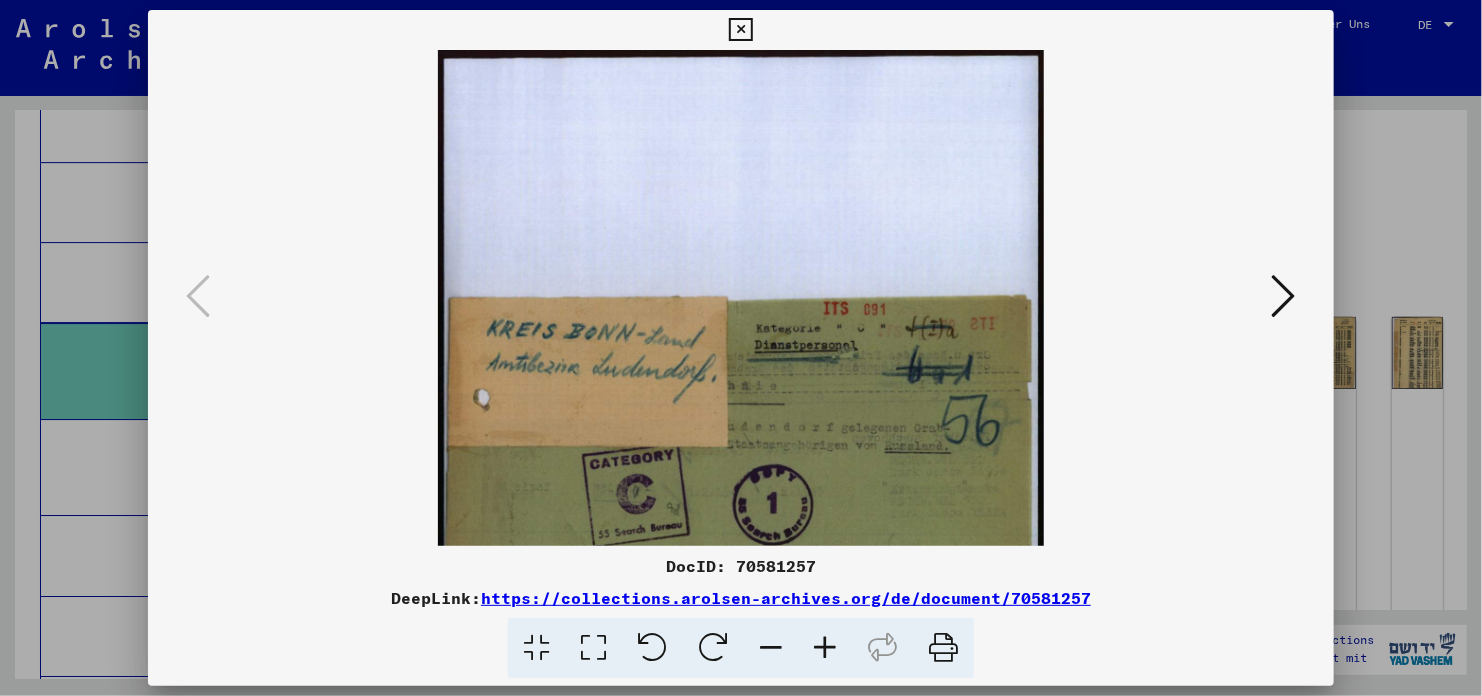 click at bounding box center (825, 648) 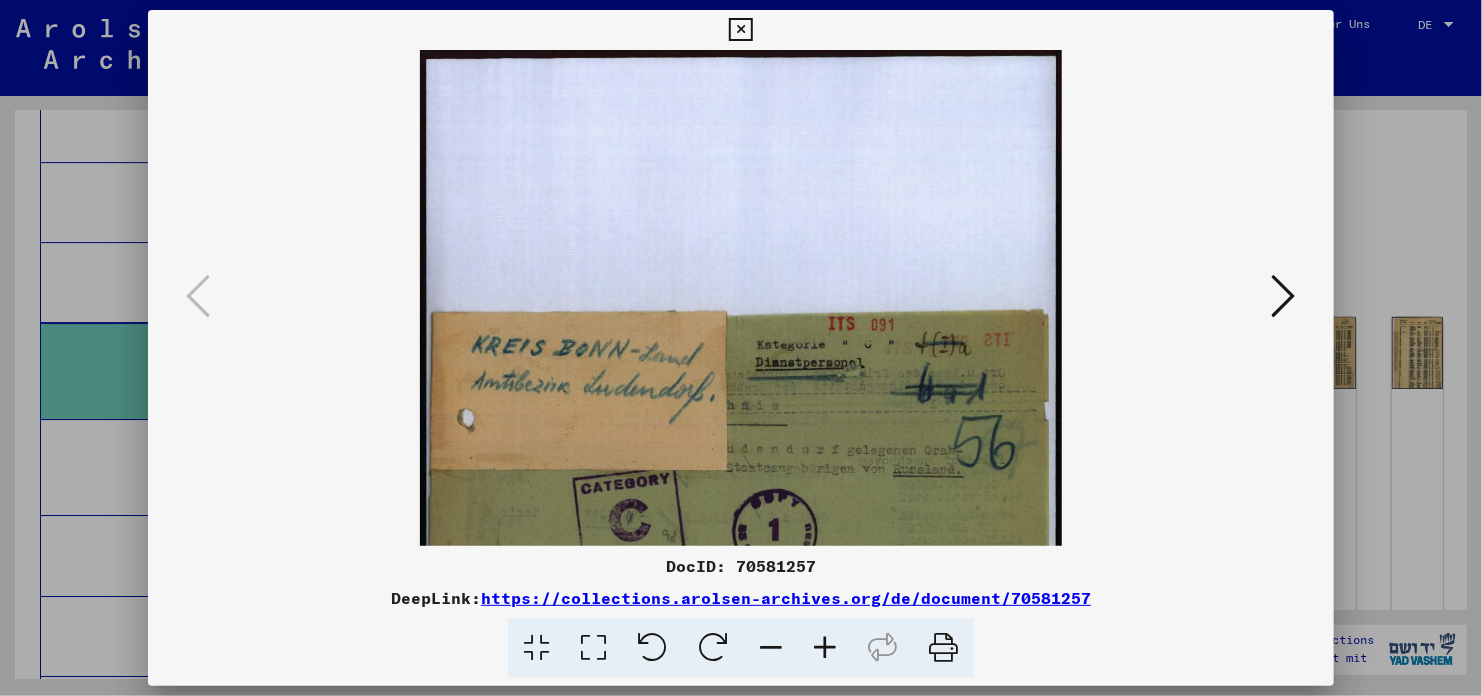 click at bounding box center [825, 648] 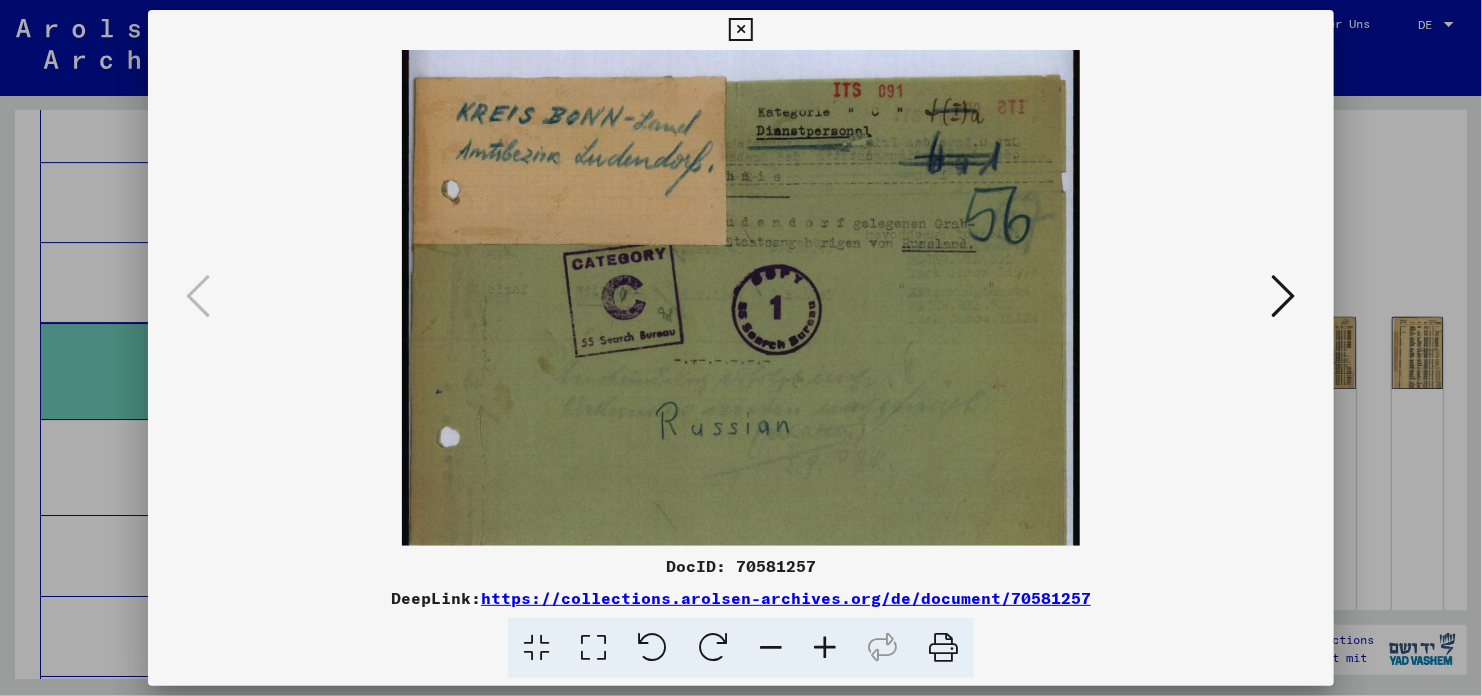 scroll, scrollTop: 257, scrollLeft: 0, axis: vertical 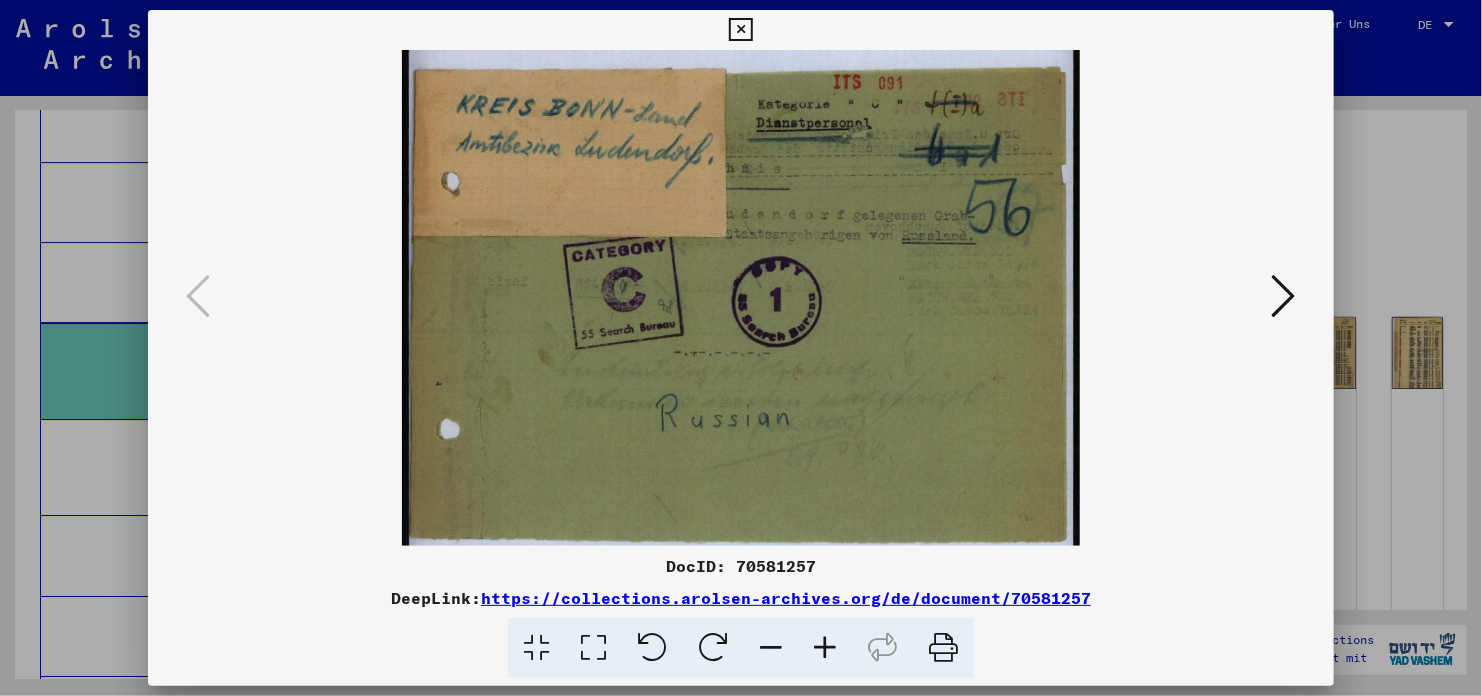 drag, startPoint x: 850, startPoint y: 525, endPoint x: 832, endPoint y: 272, distance: 253.63951 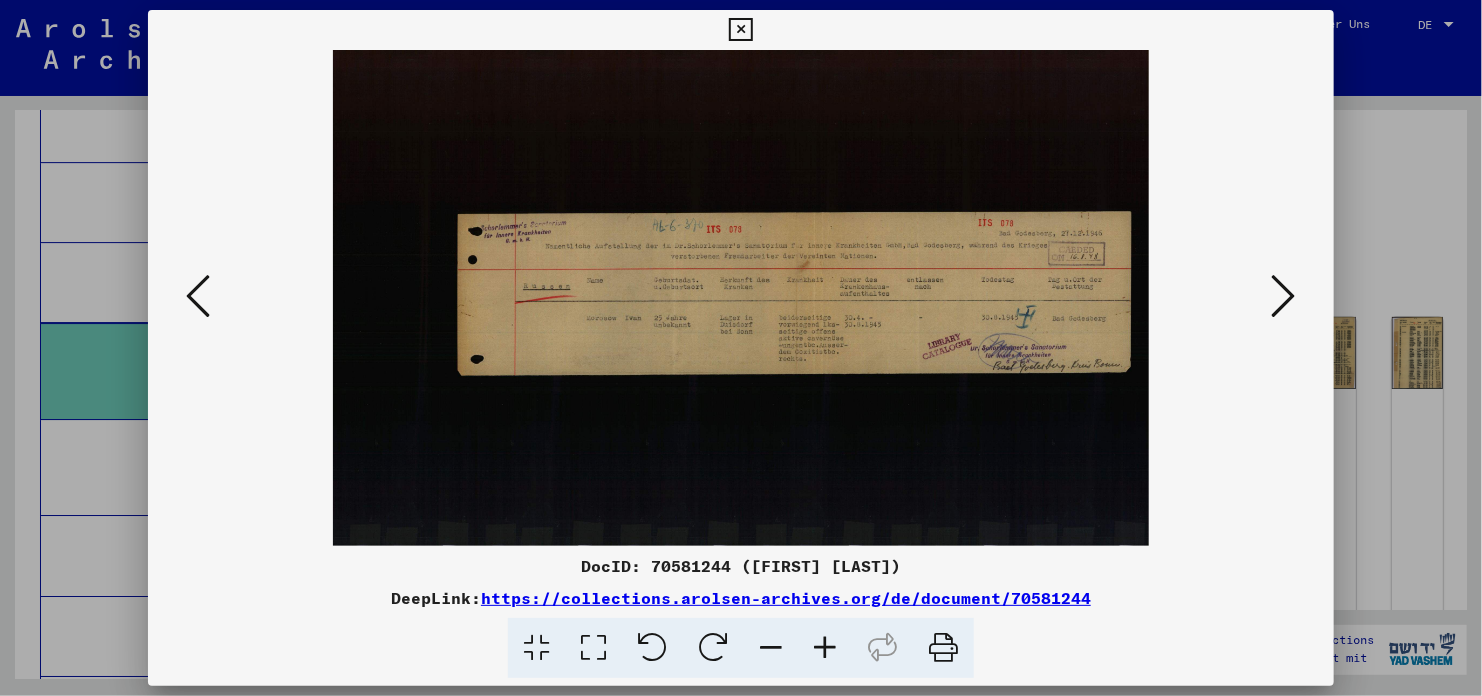 click at bounding box center [825, 648] 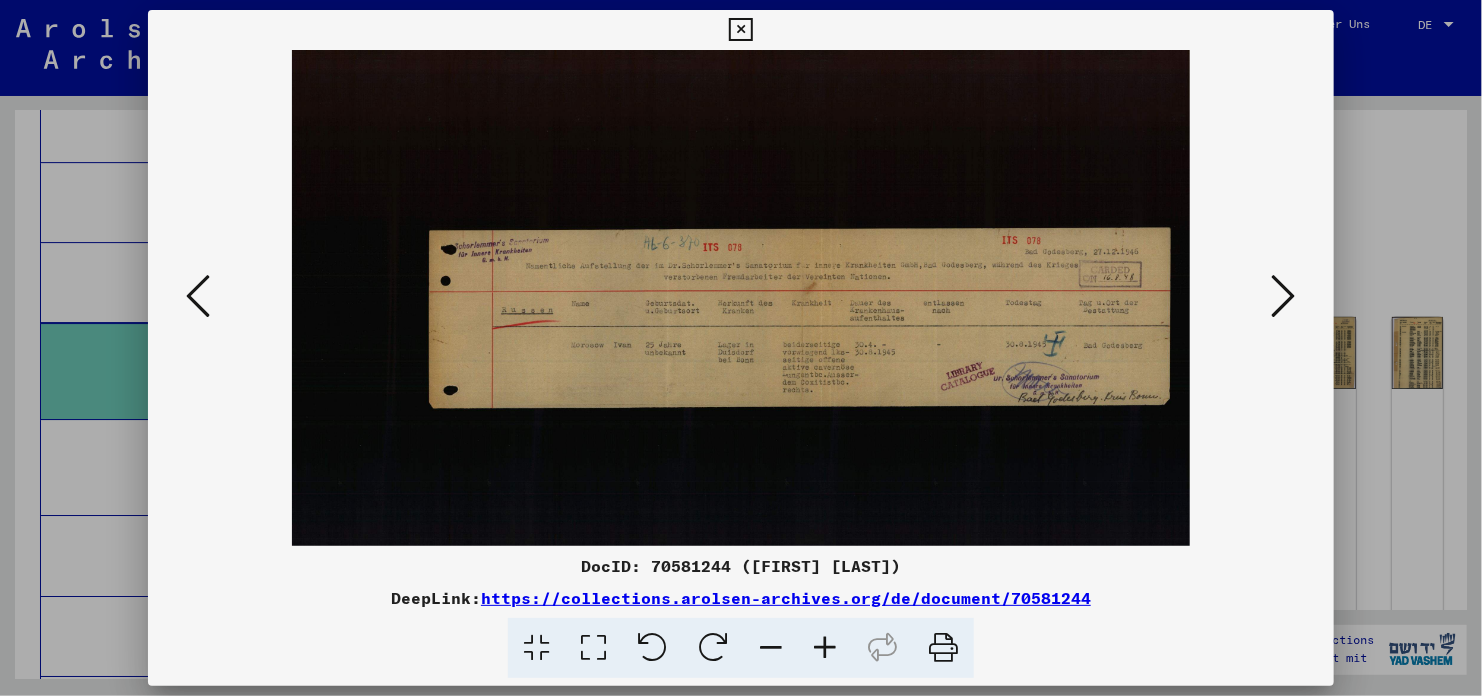 click at bounding box center [825, 648] 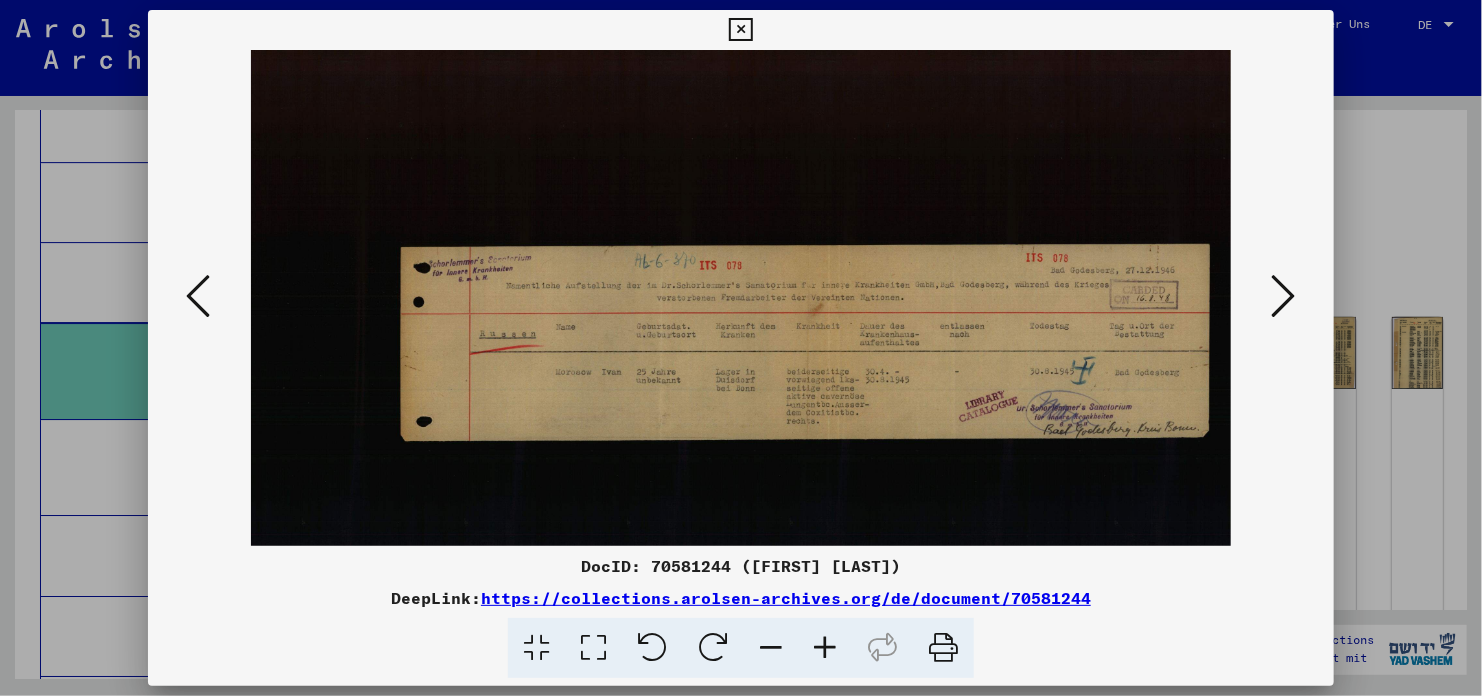 click at bounding box center (825, 648) 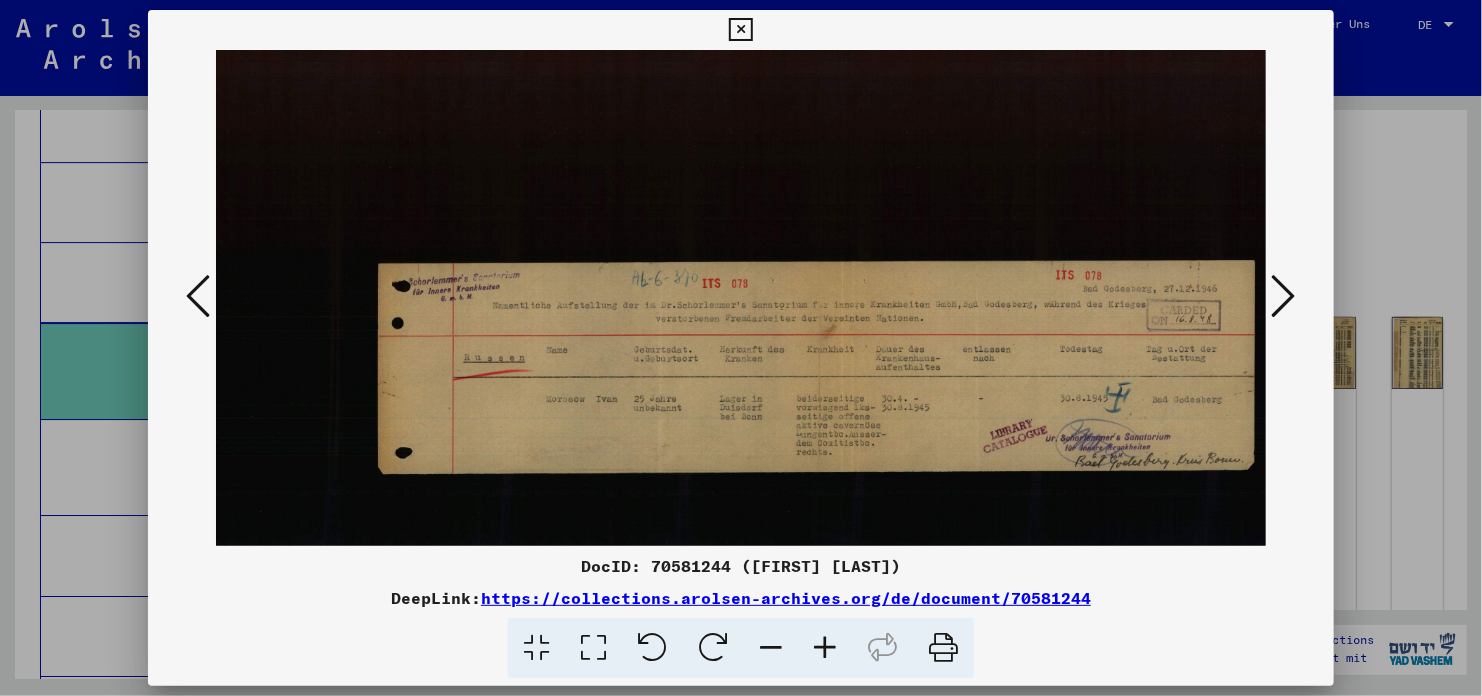 click at bounding box center (825, 648) 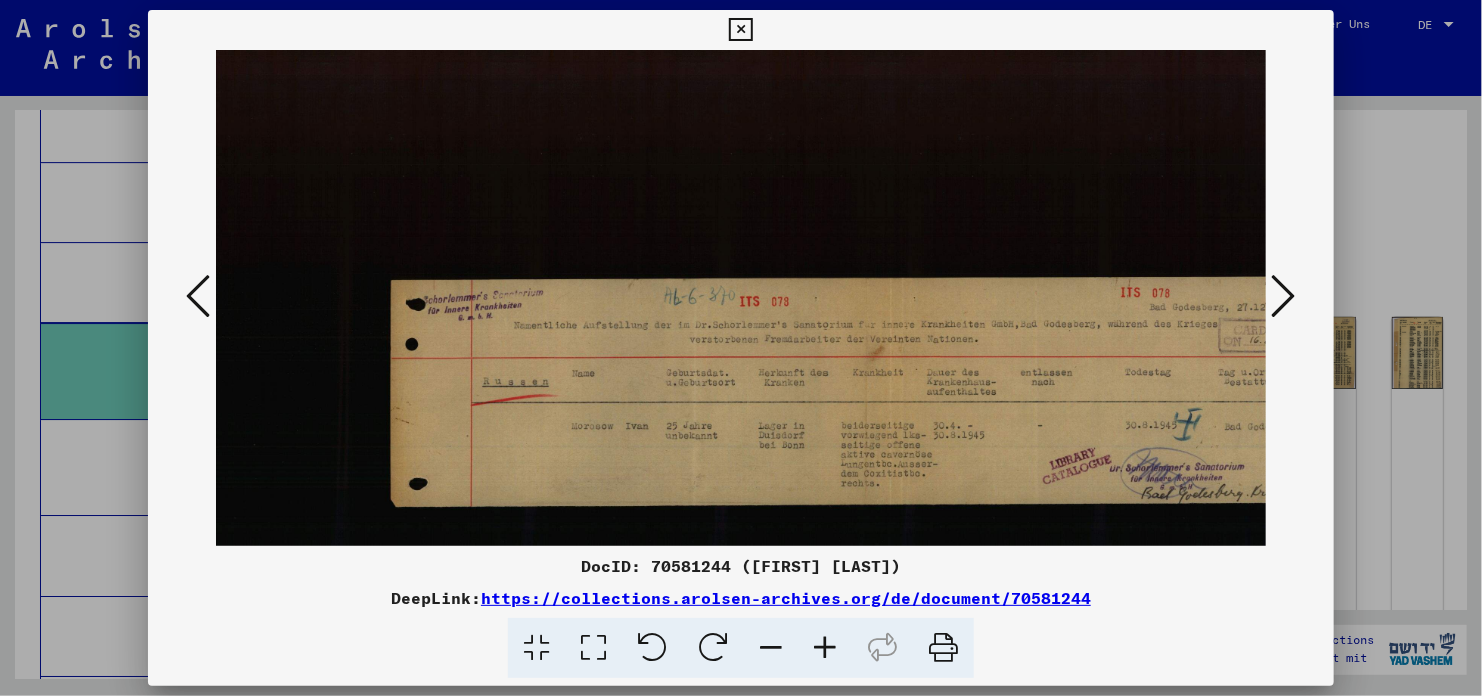 click at bounding box center [825, 648] 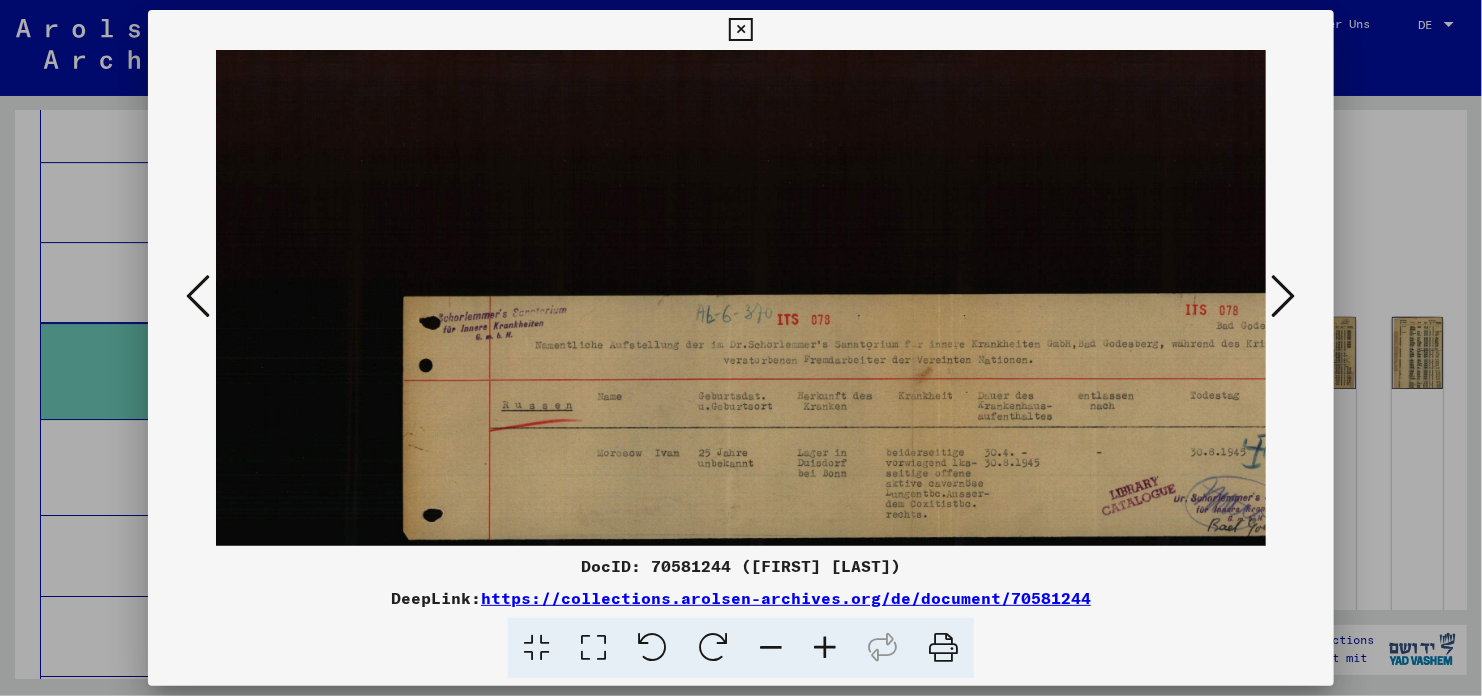 click at bounding box center (825, 648) 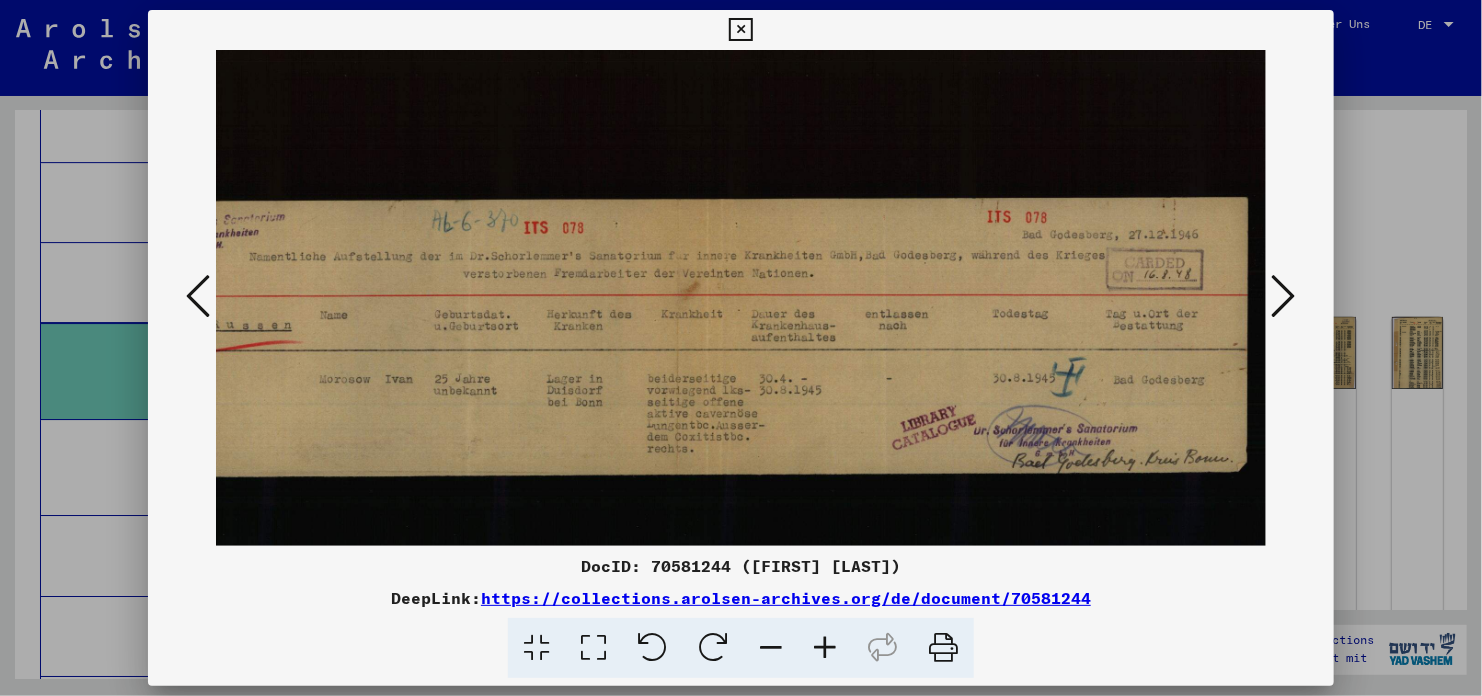drag, startPoint x: 857, startPoint y: 481, endPoint x: 551, endPoint y: 348, distance: 333.65402 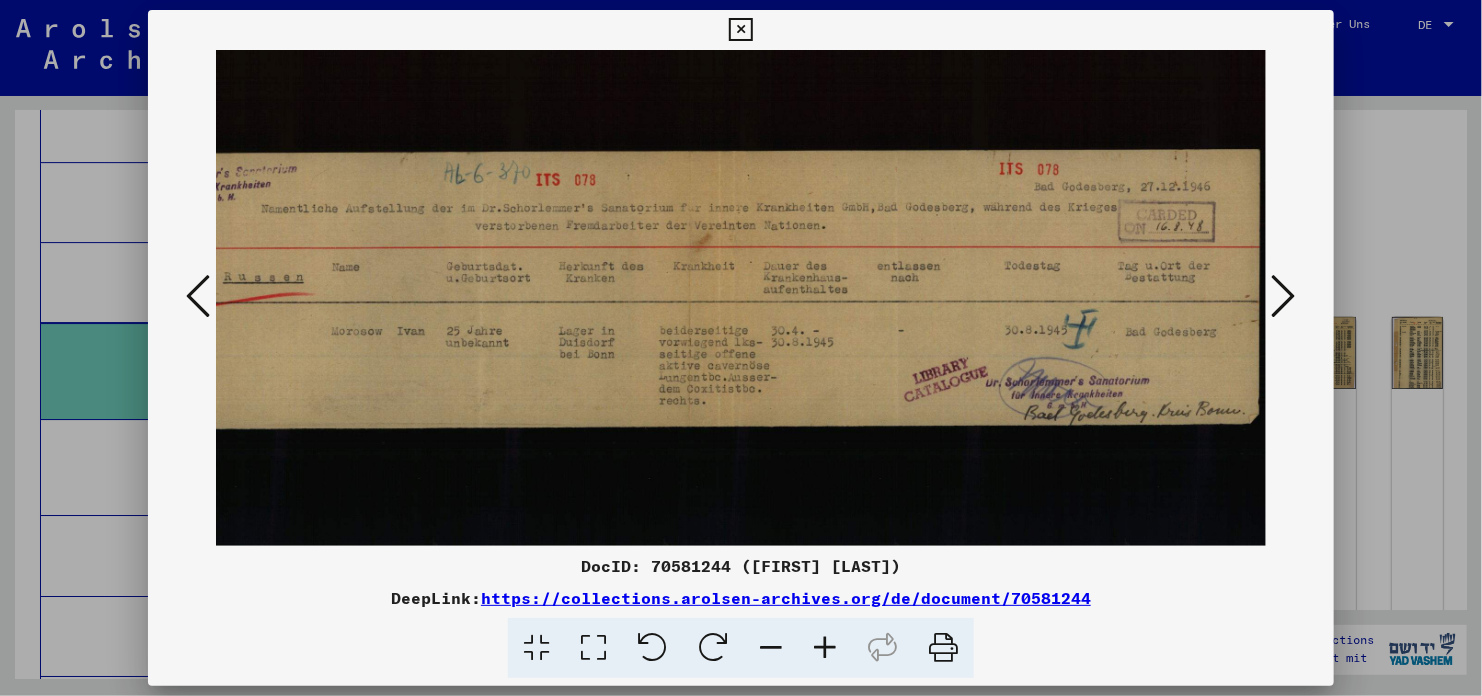 scroll, scrollTop: 180, scrollLeft: 309, axis: both 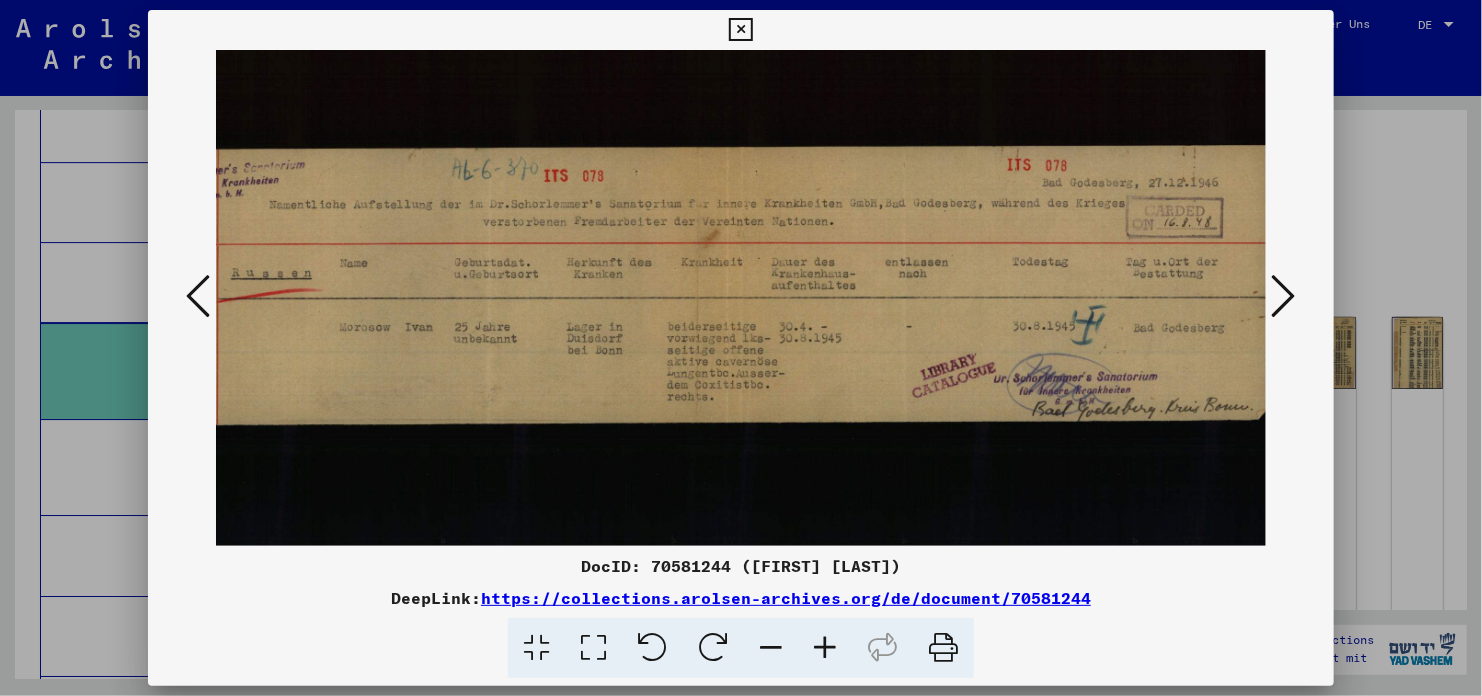 drag, startPoint x: 606, startPoint y: 344, endPoint x: 631, endPoint y: 297, distance: 53.235325 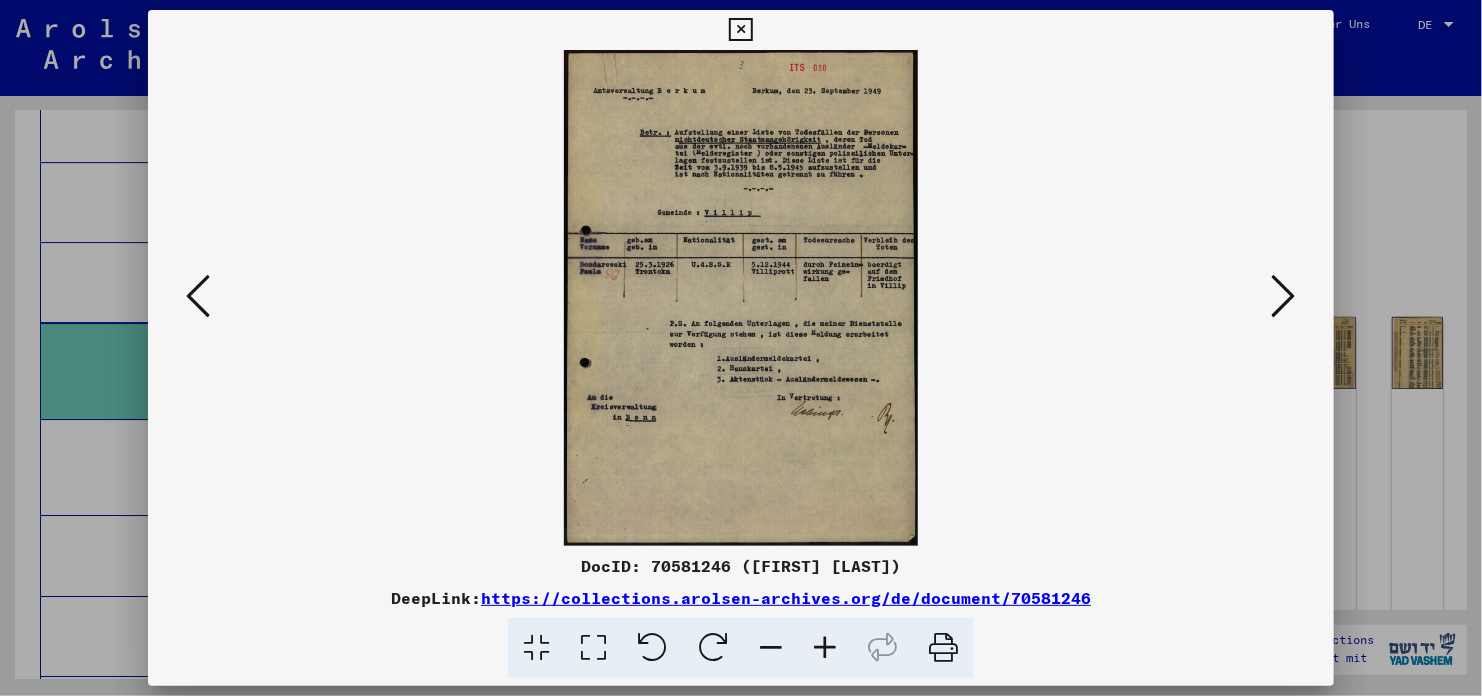 click at bounding box center [825, 648] 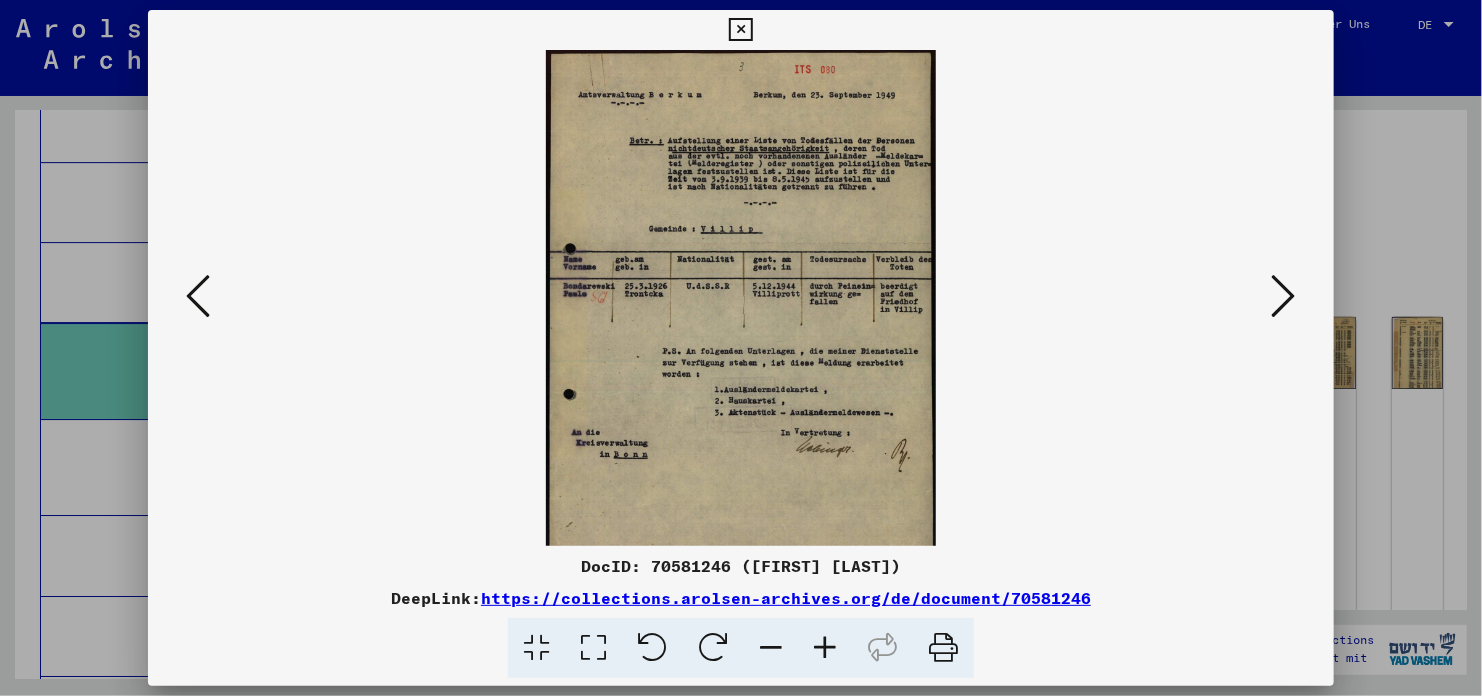 click at bounding box center [825, 648] 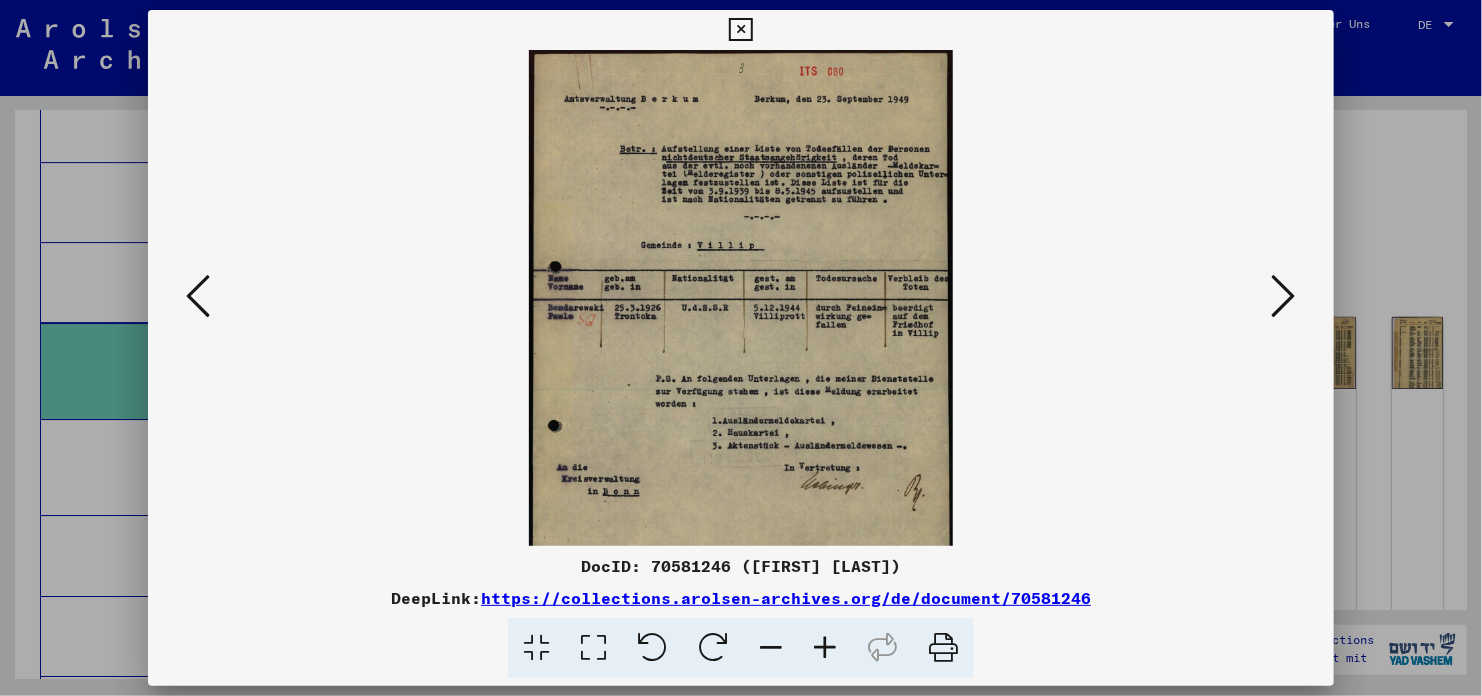 click at bounding box center [825, 648] 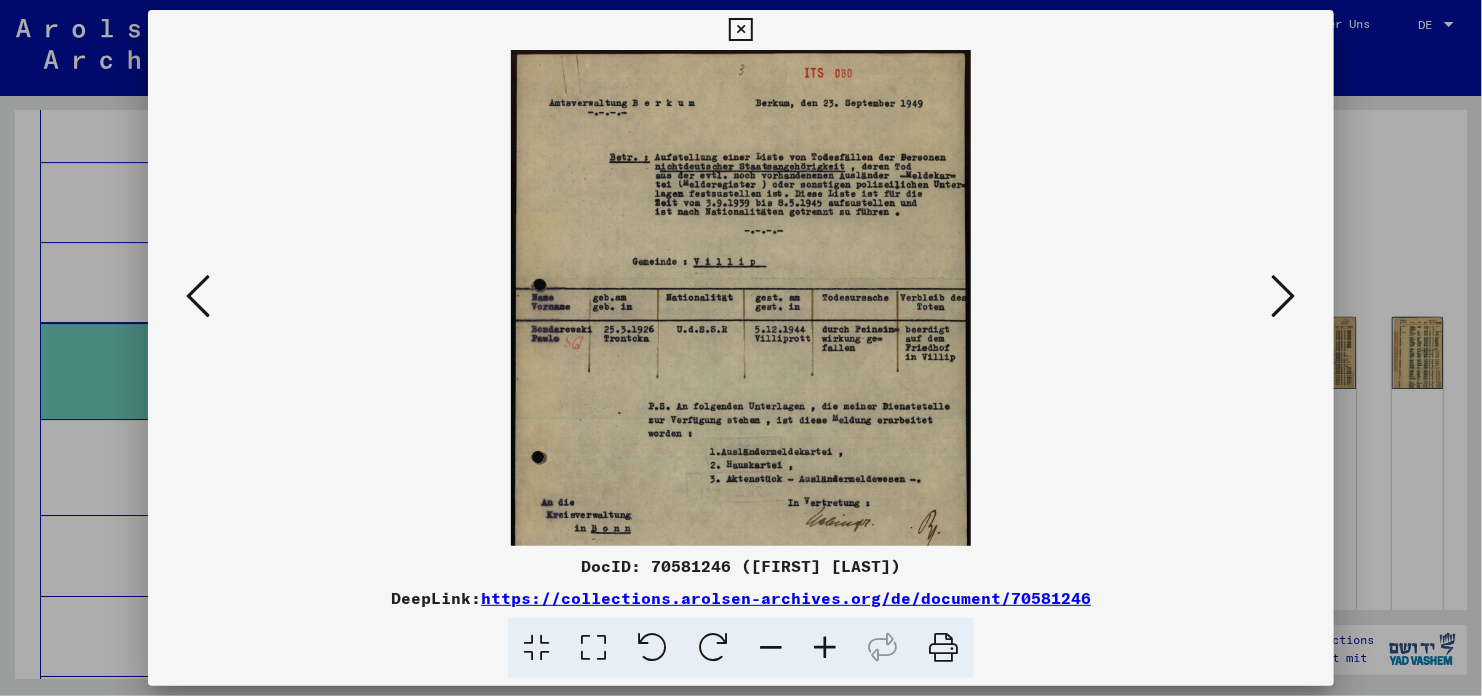 click at bounding box center (825, 648) 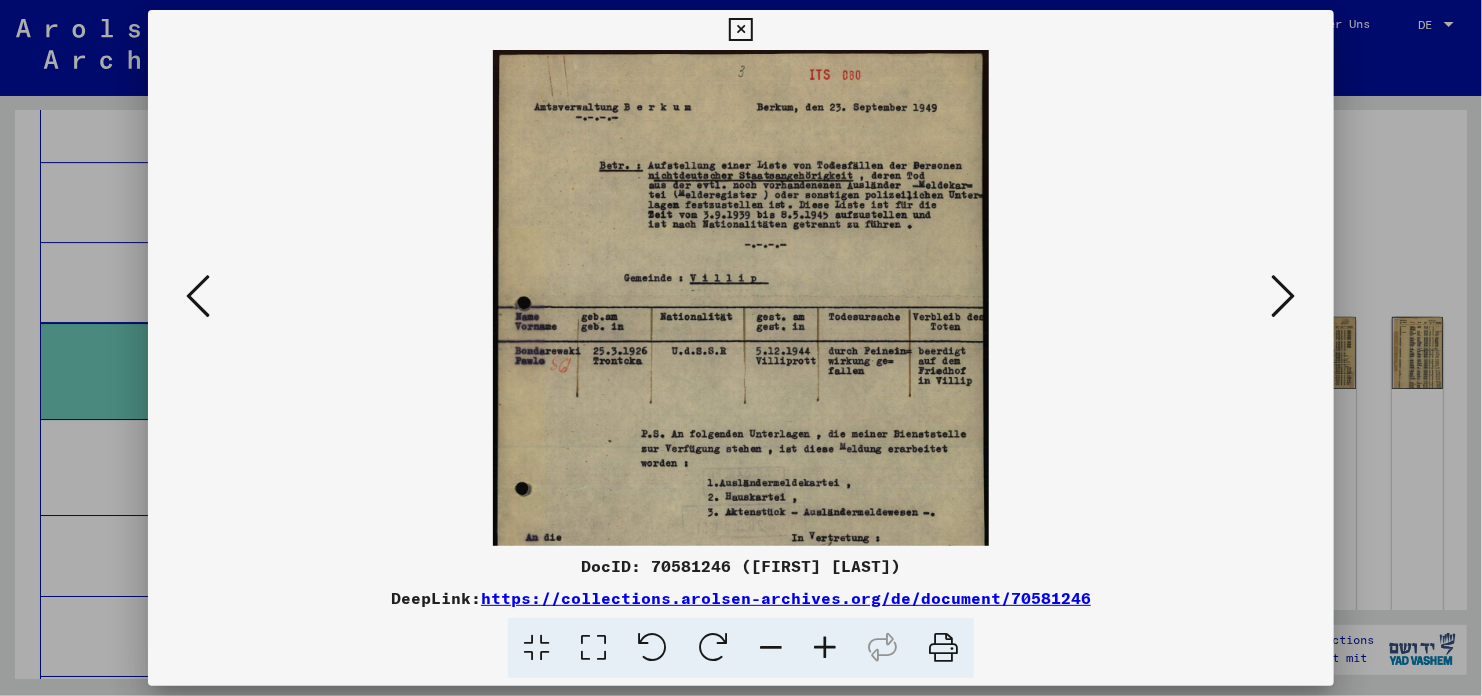 click at bounding box center (825, 648) 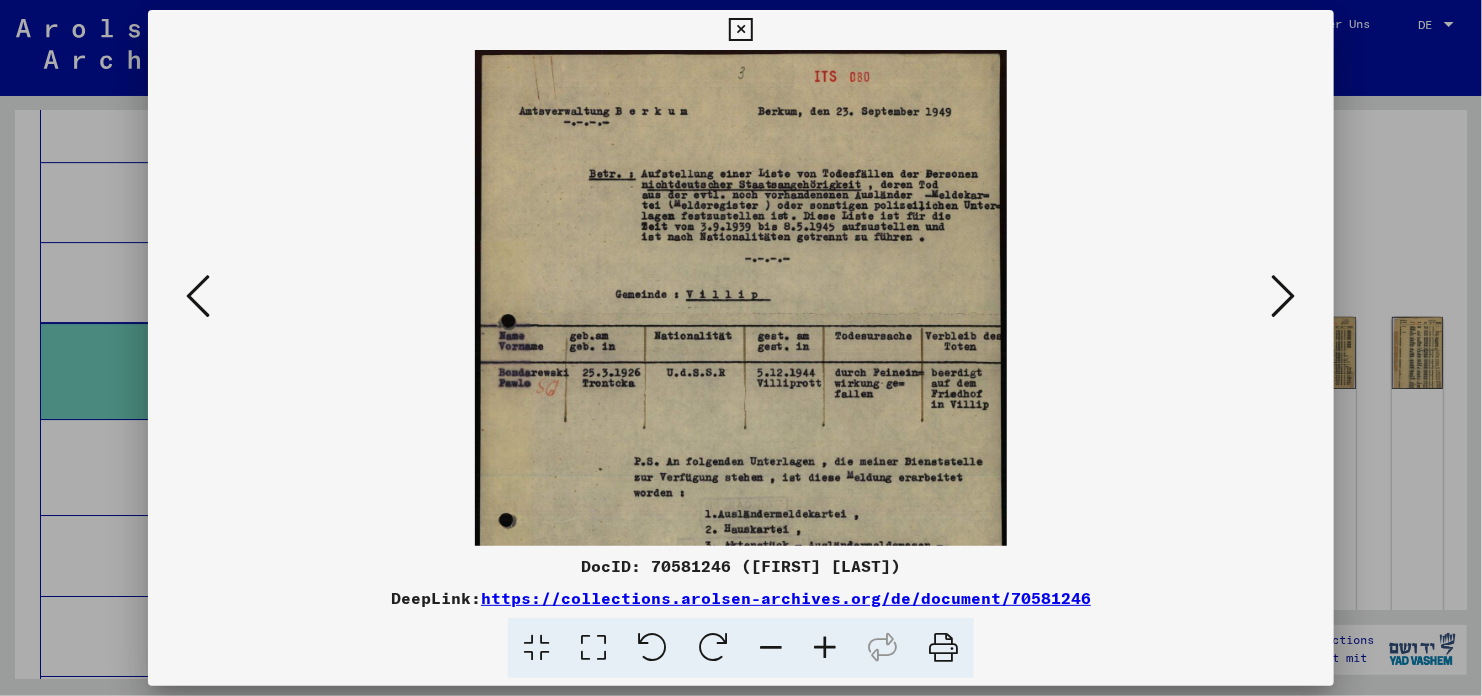 click at bounding box center [825, 648] 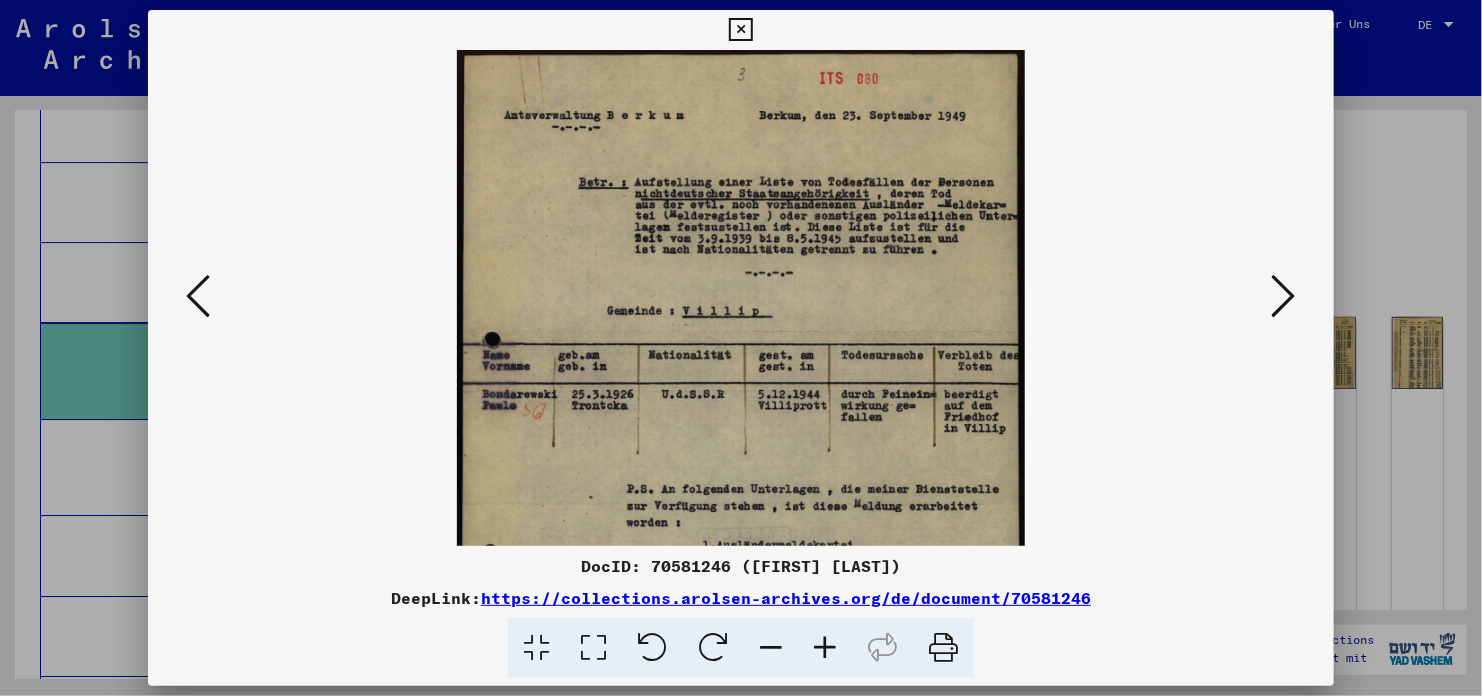 click at bounding box center (825, 648) 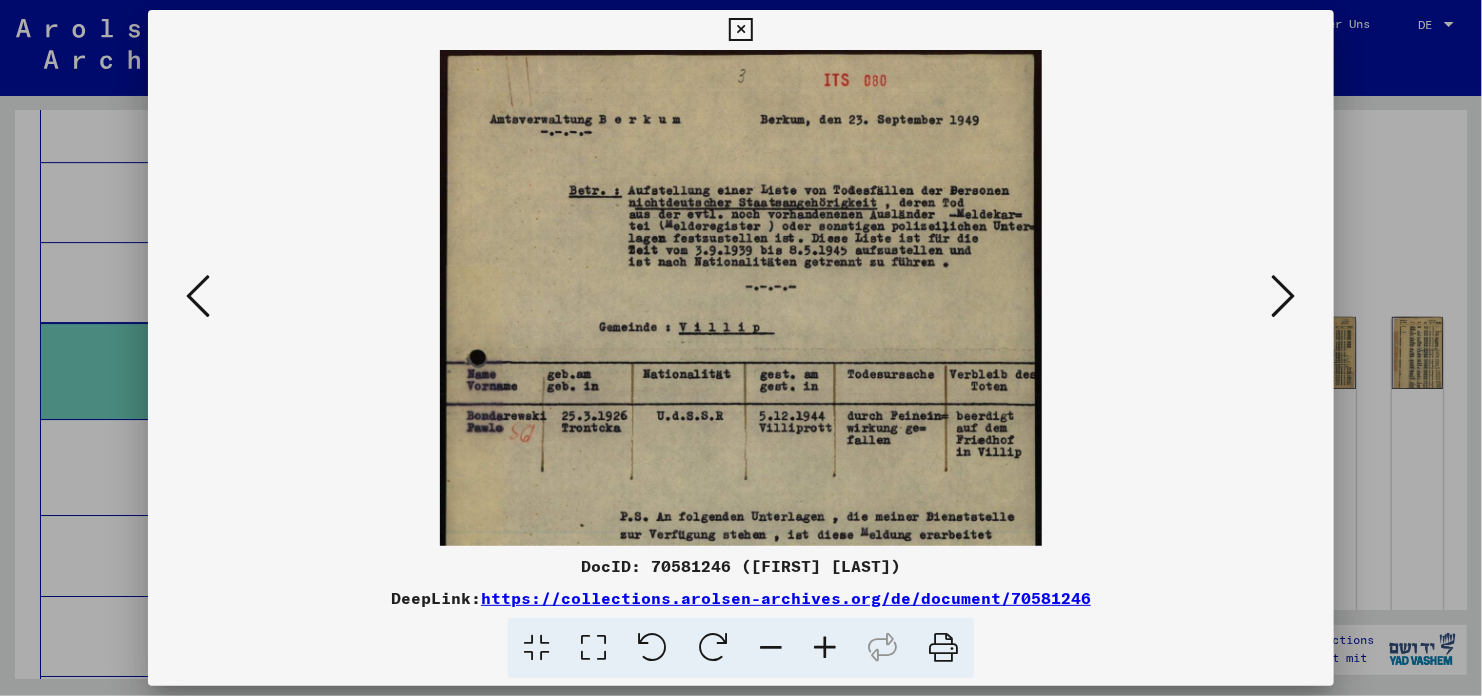 click at bounding box center [825, 648] 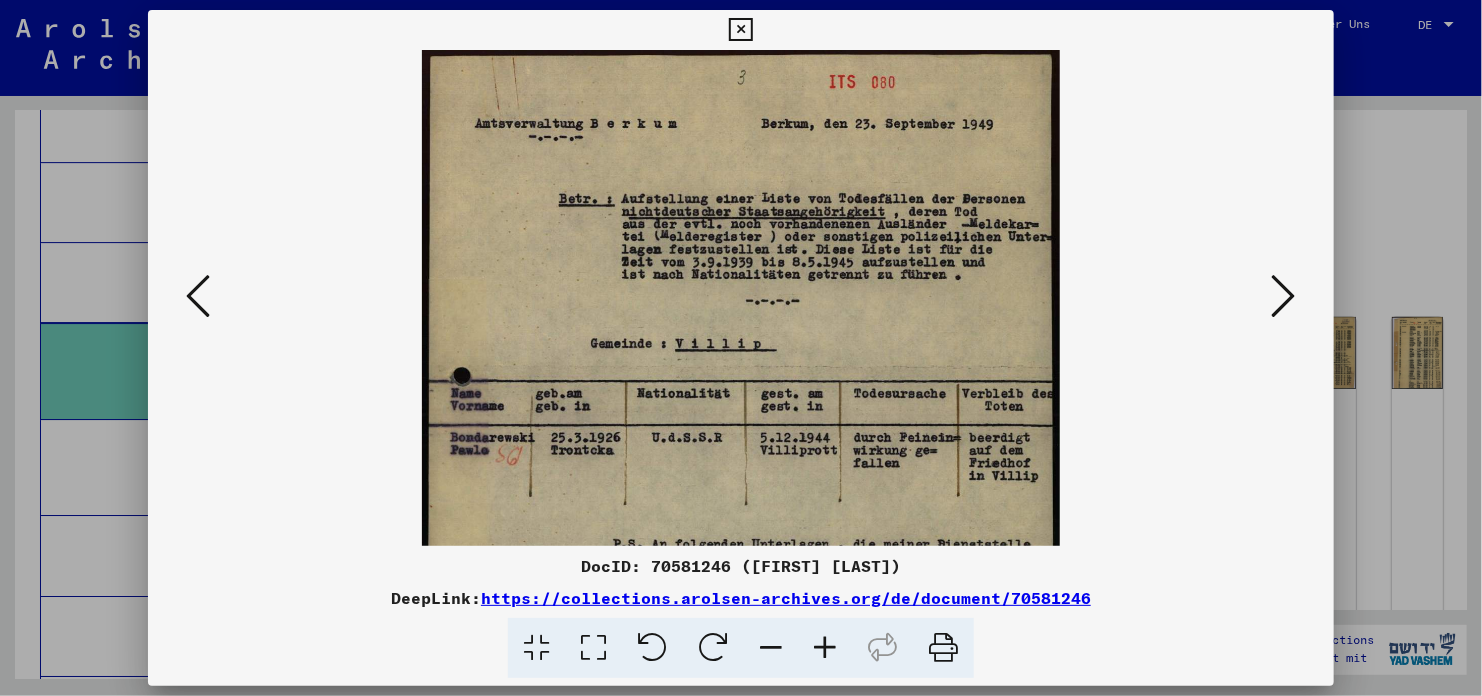 click at bounding box center (825, 648) 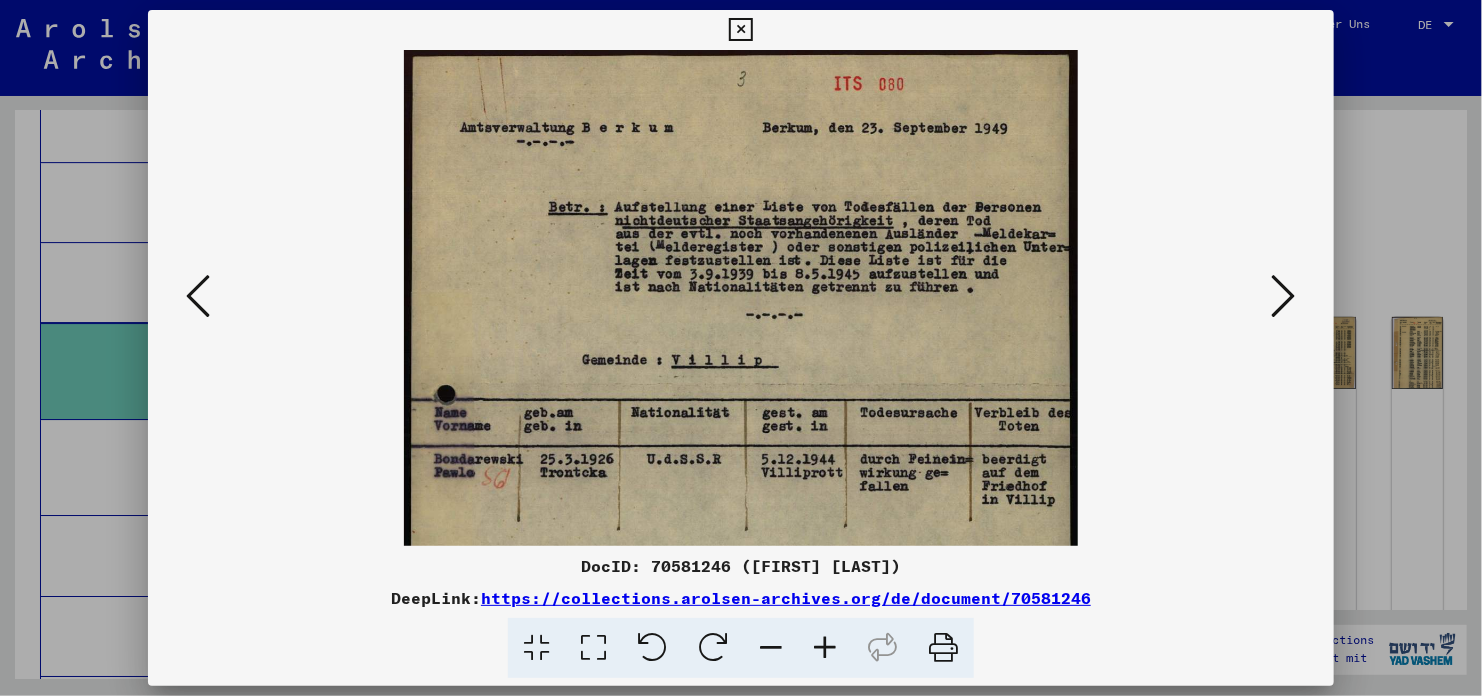 click at bounding box center (825, 648) 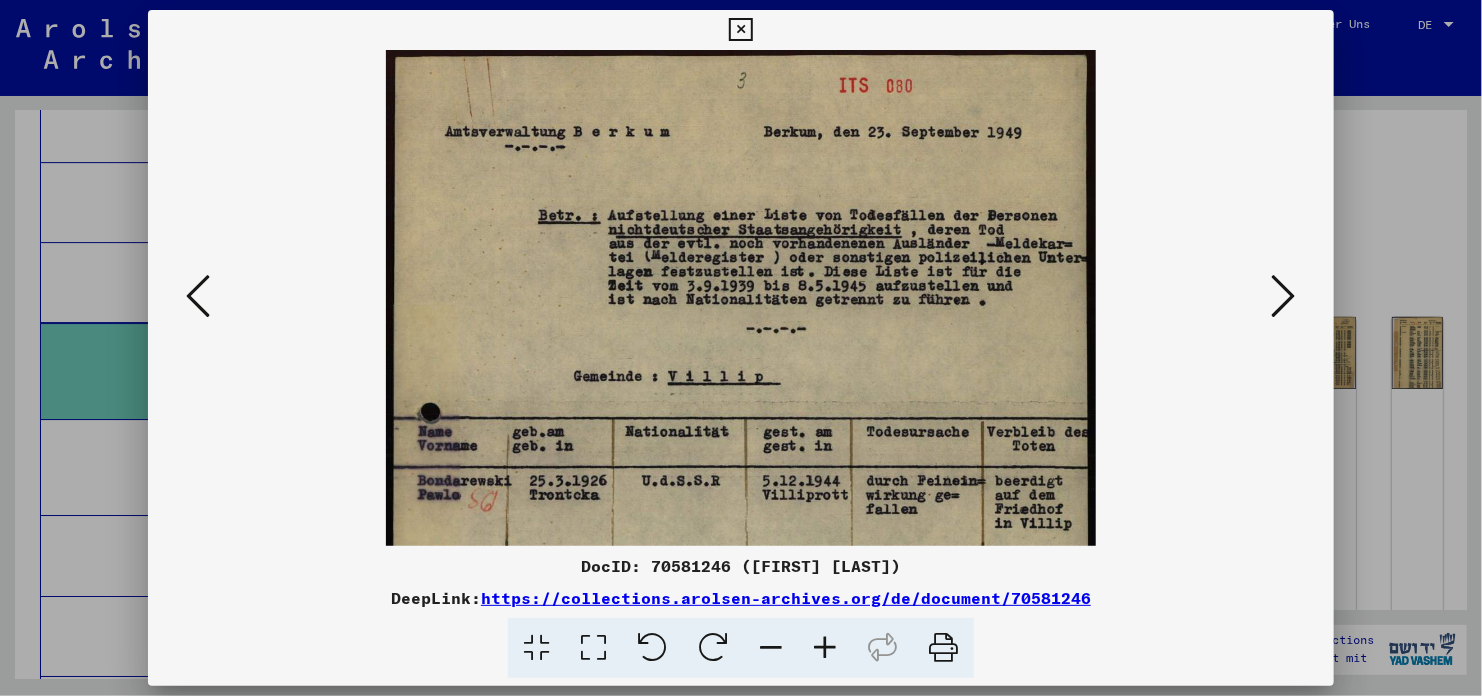 click at bounding box center [825, 648] 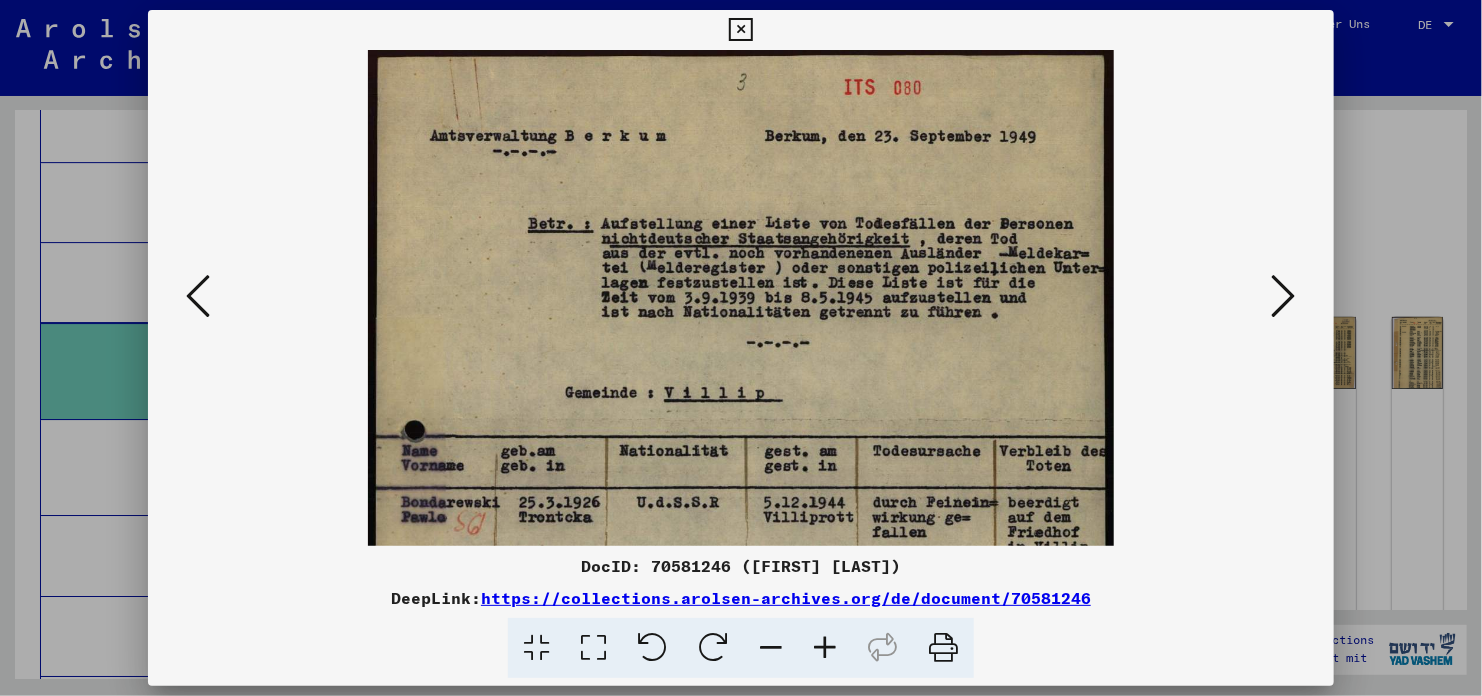 click at bounding box center (825, 648) 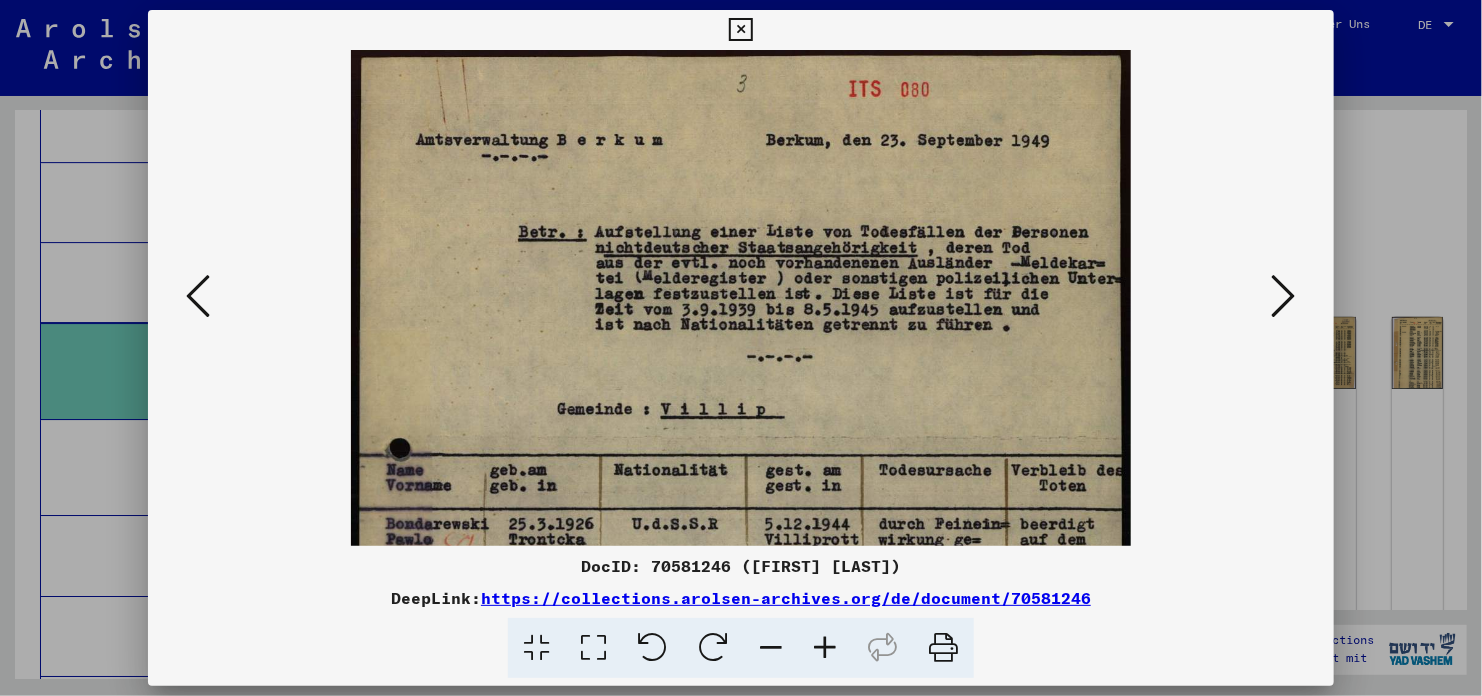 click at bounding box center (825, 648) 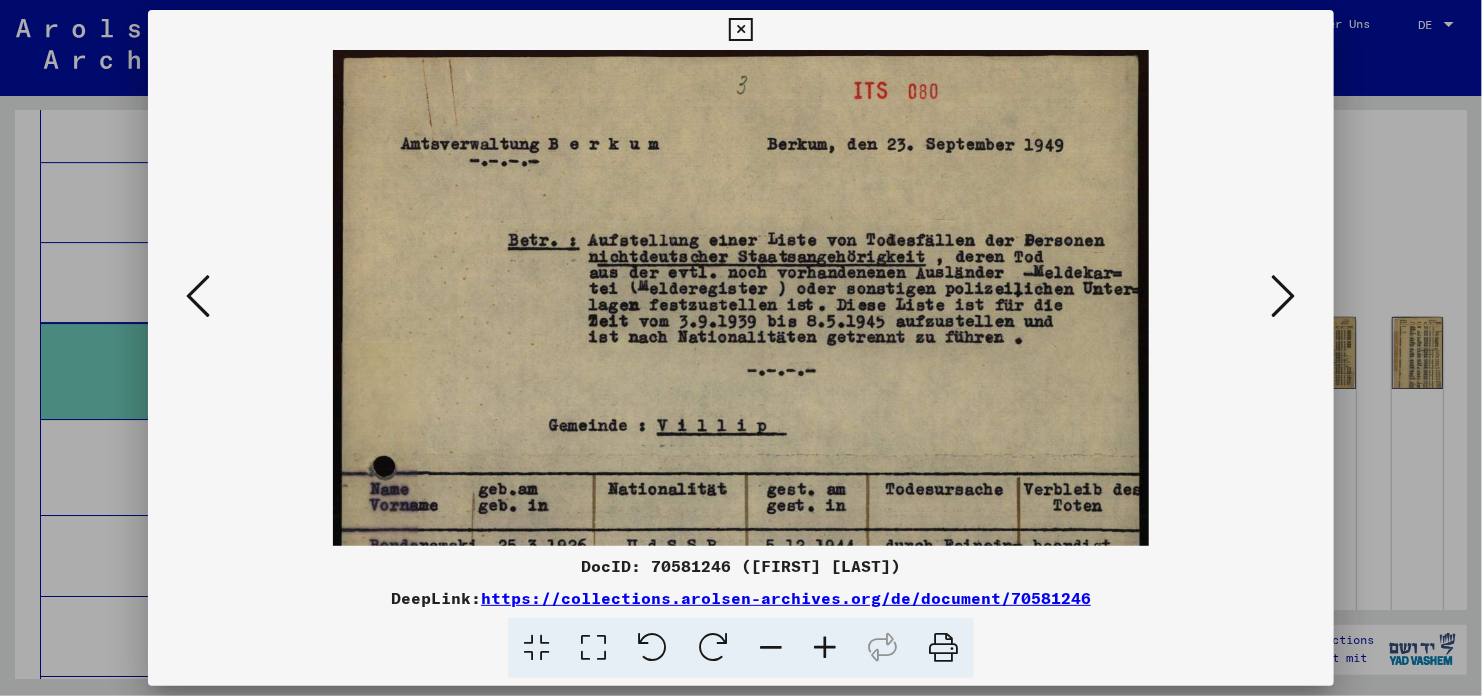 click at bounding box center [825, 648] 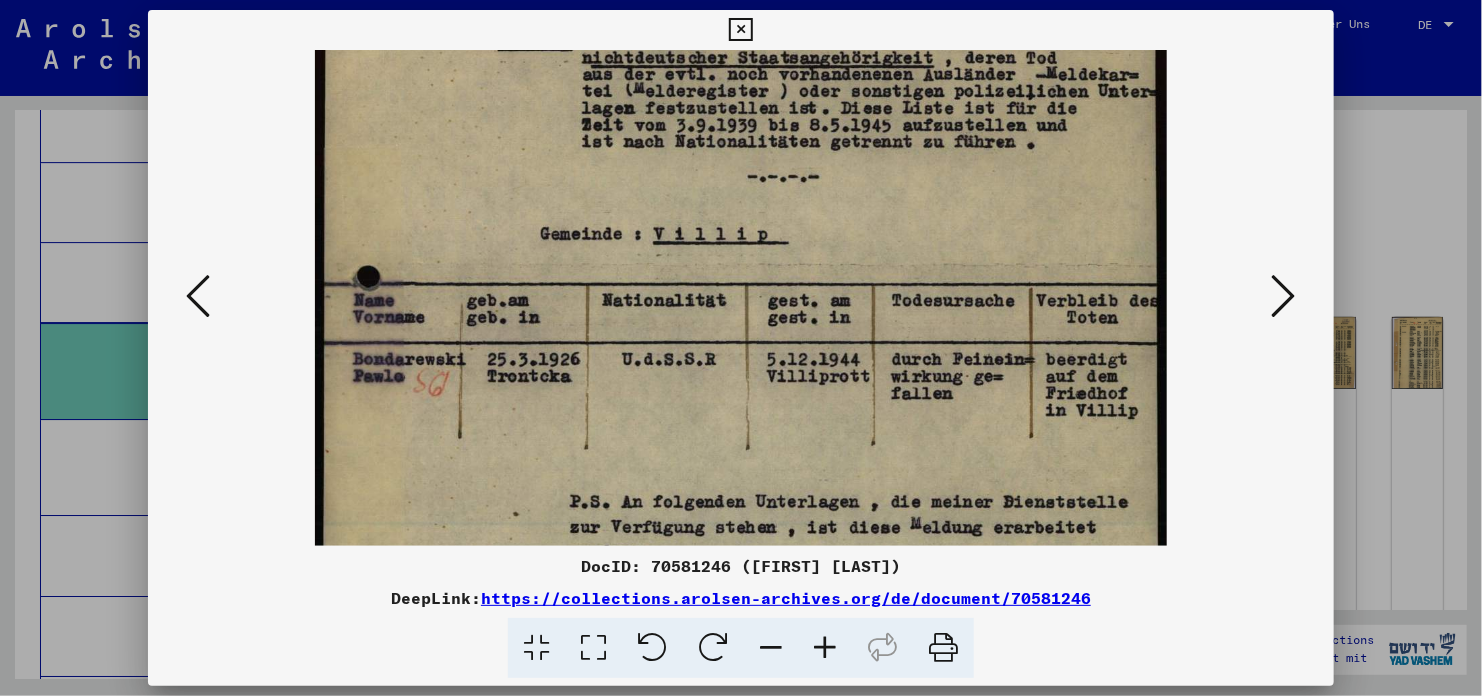 scroll, scrollTop: 214, scrollLeft: 0, axis: vertical 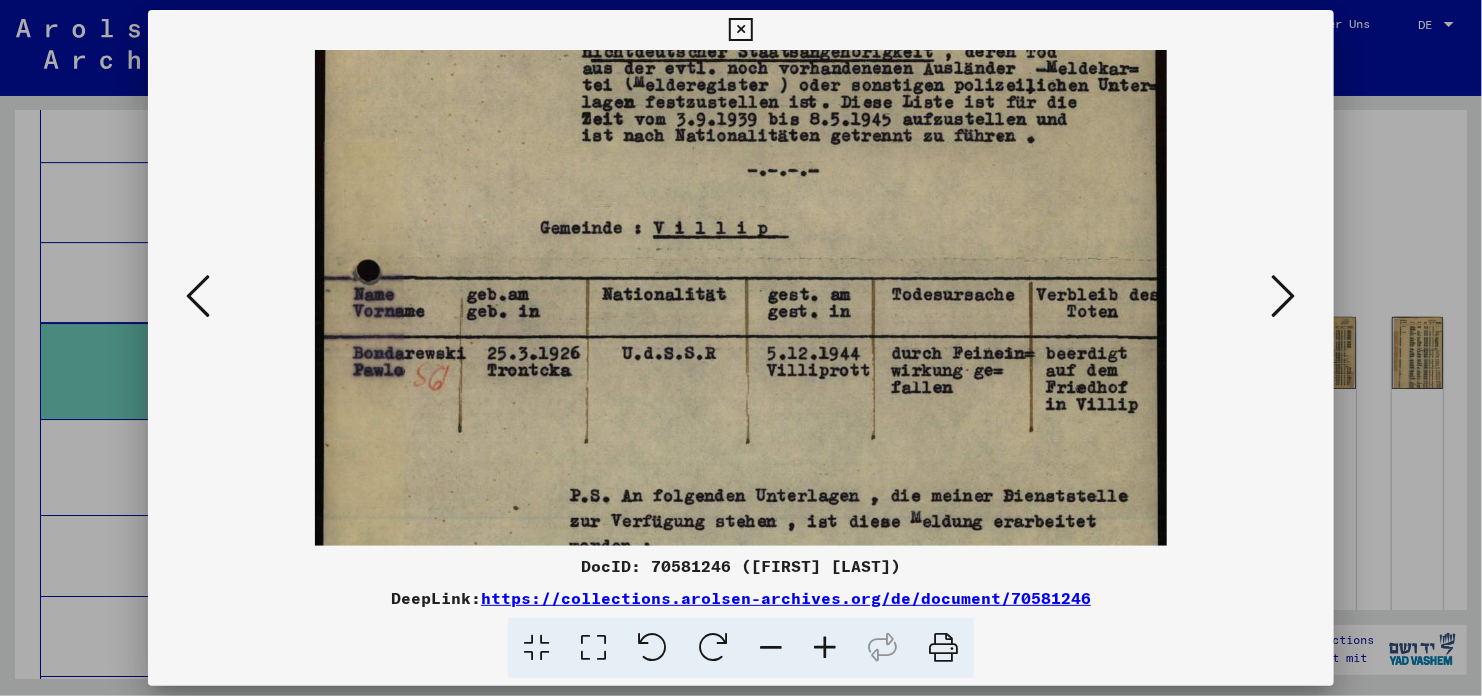 drag, startPoint x: 874, startPoint y: 475, endPoint x: 872, endPoint y: 262, distance: 213.00938 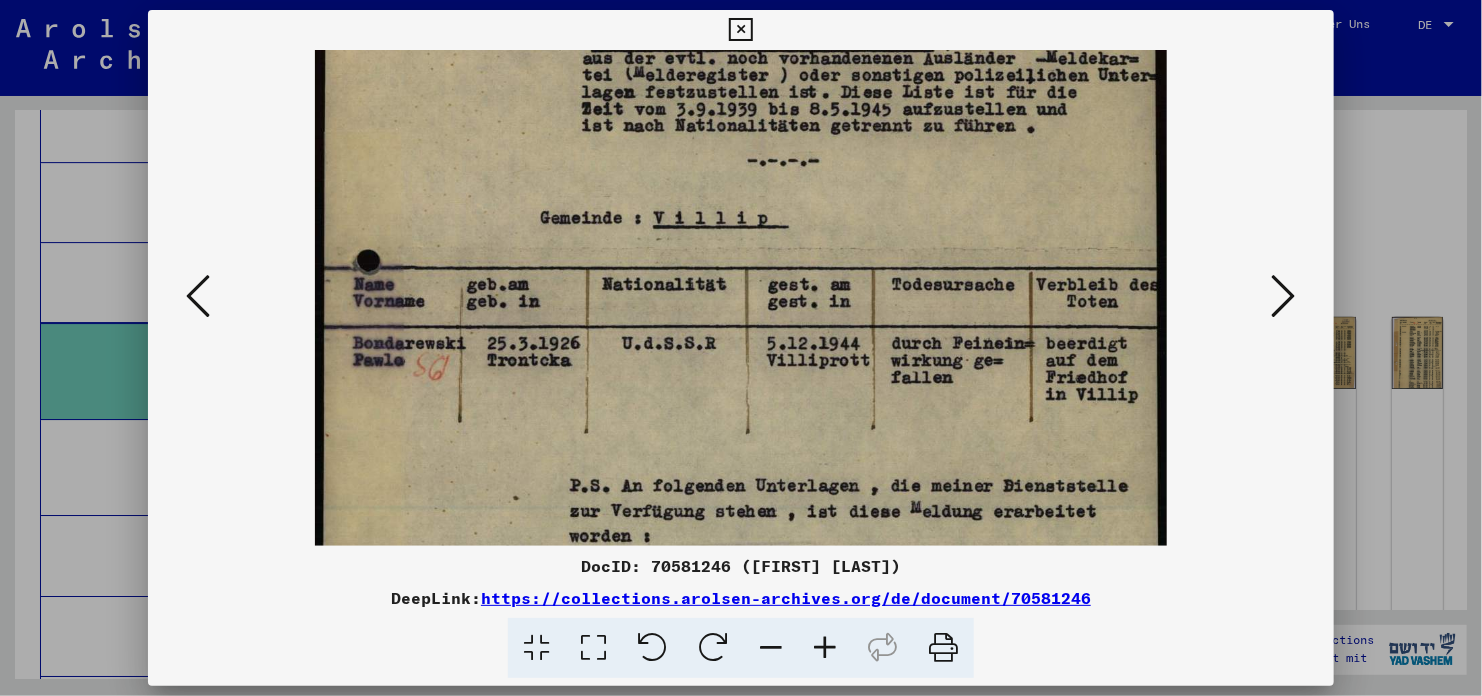 scroll, scrollTop: 246, scrollLeft: 0, axis: vertical 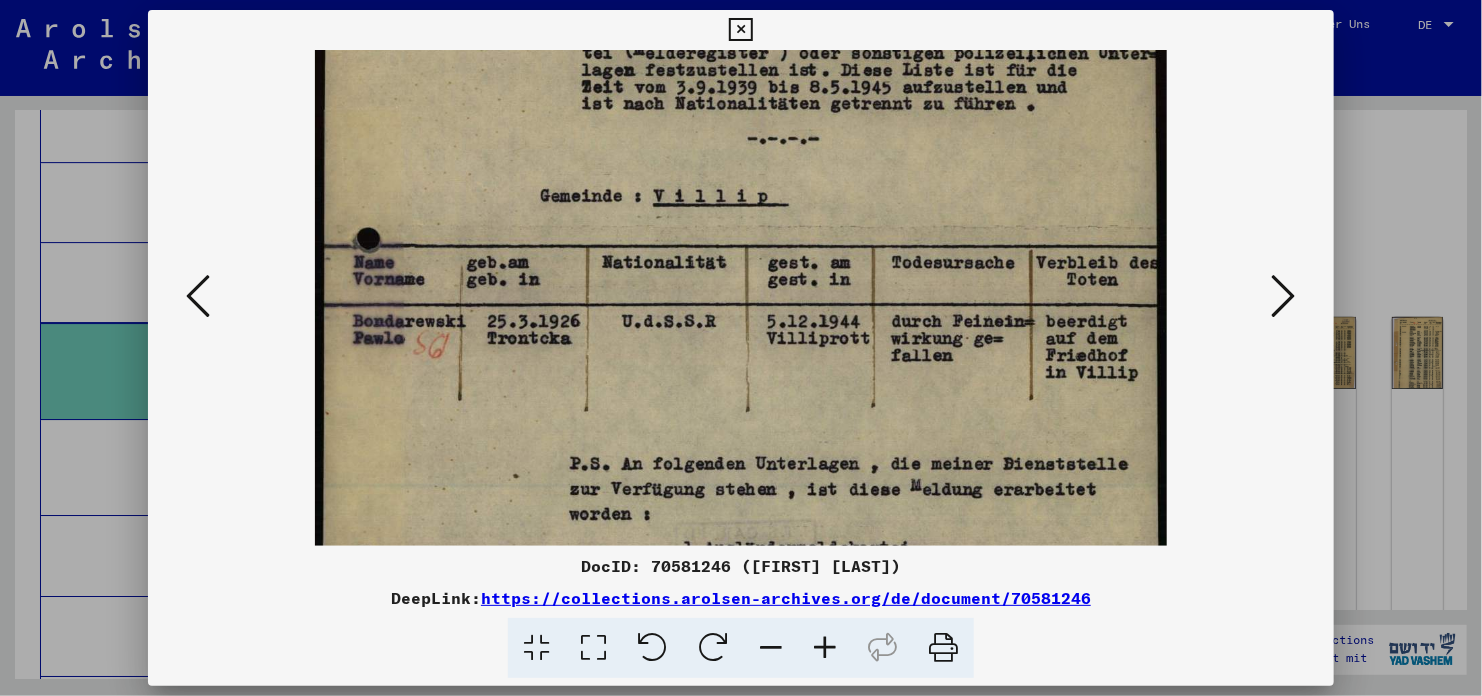 drag, startPoint x: 966, startPoint y: 438, endPoint x: 958, endPoint y: 406, distance: 32.984844 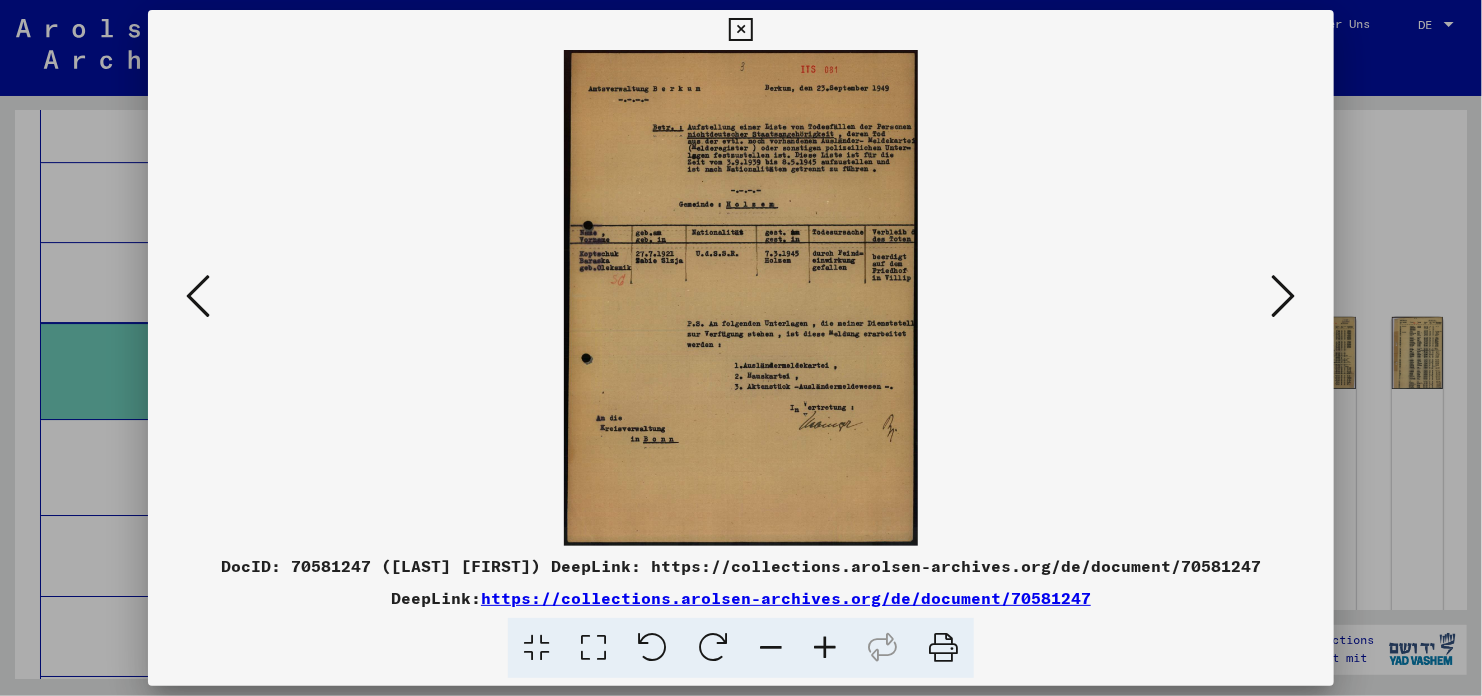 scroll, scrollTop: 0, scrollLeft: 0, axis: both 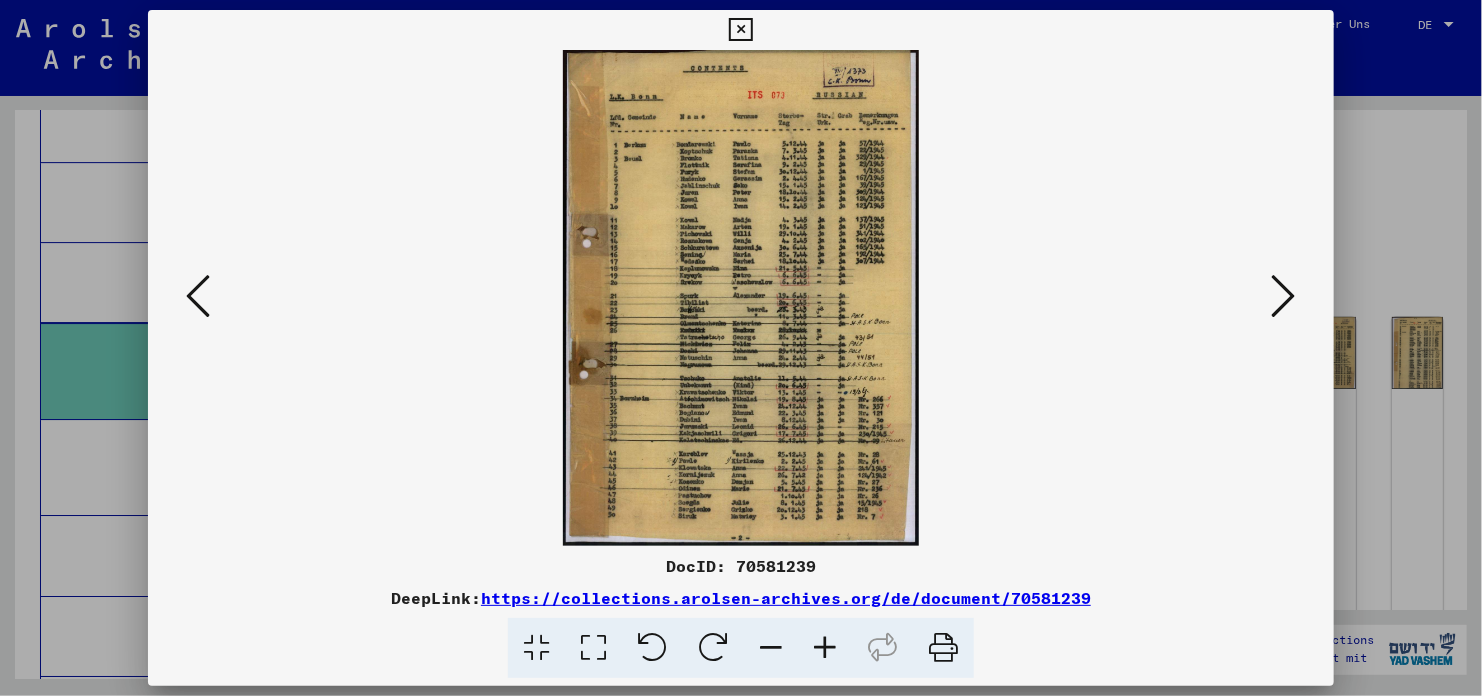 click at bounding box center (825, 648) 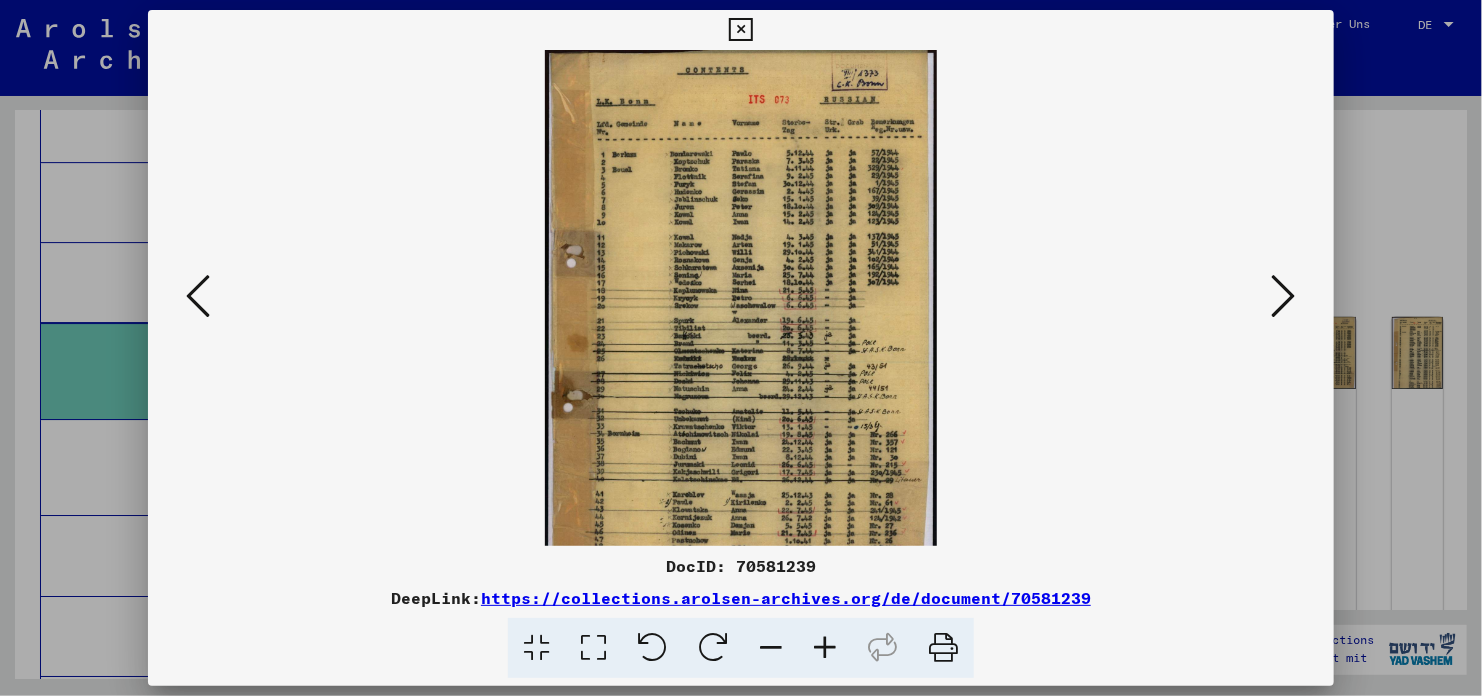 click at bounding box center [825, 648] 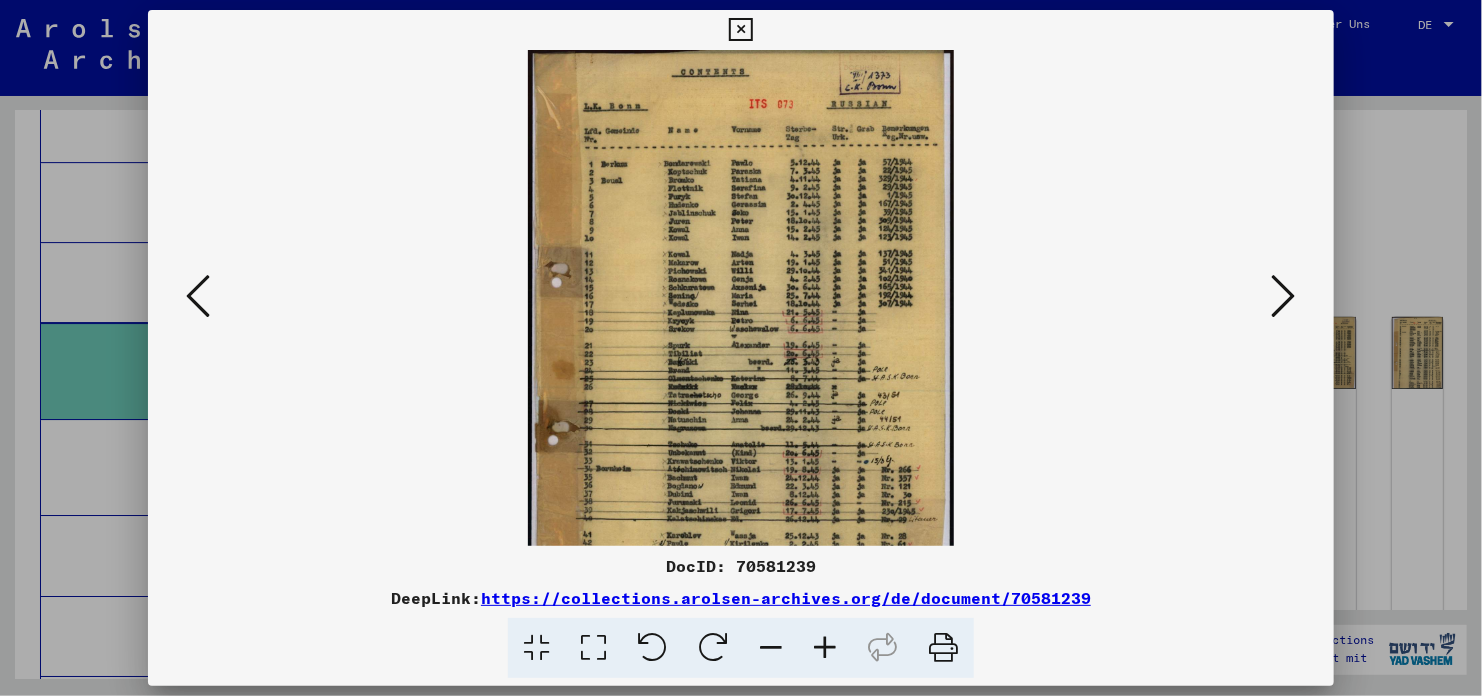 click at bounding box center (825, 648) 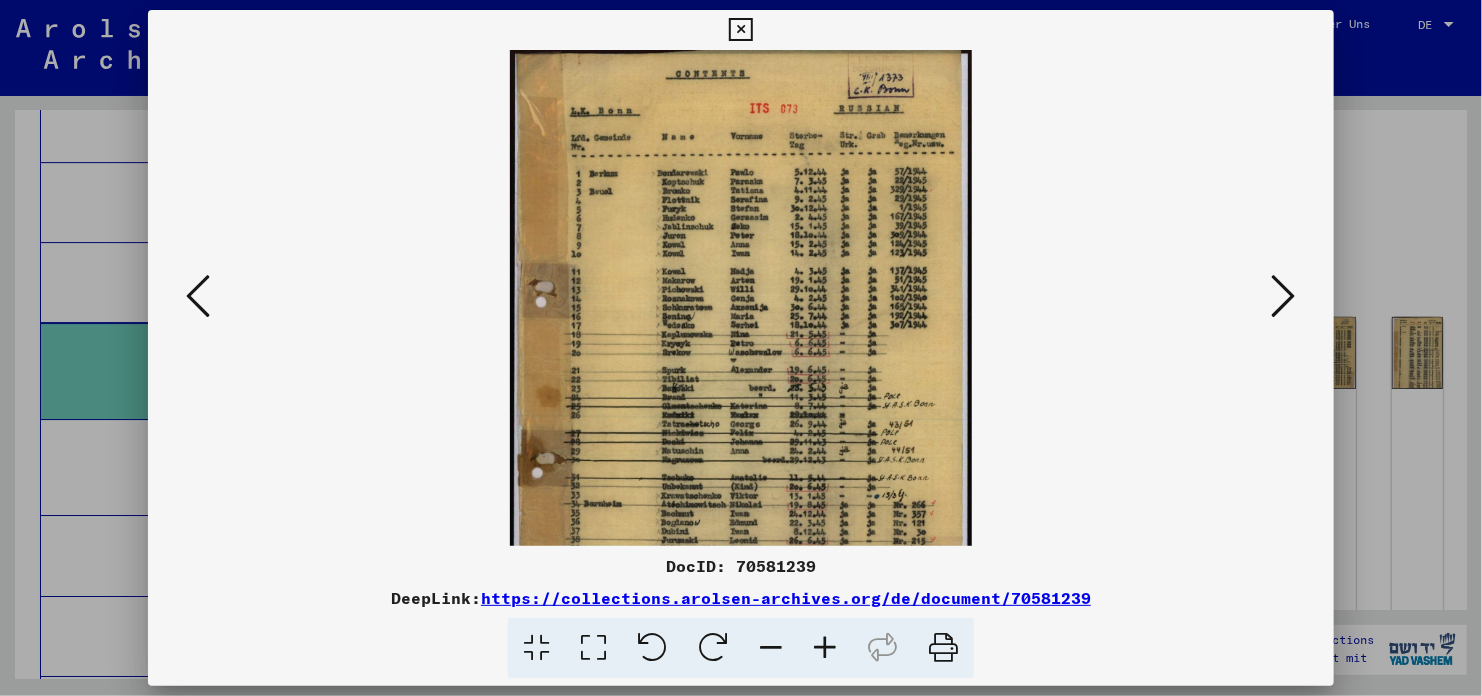 click at bounding box center (825, 648) 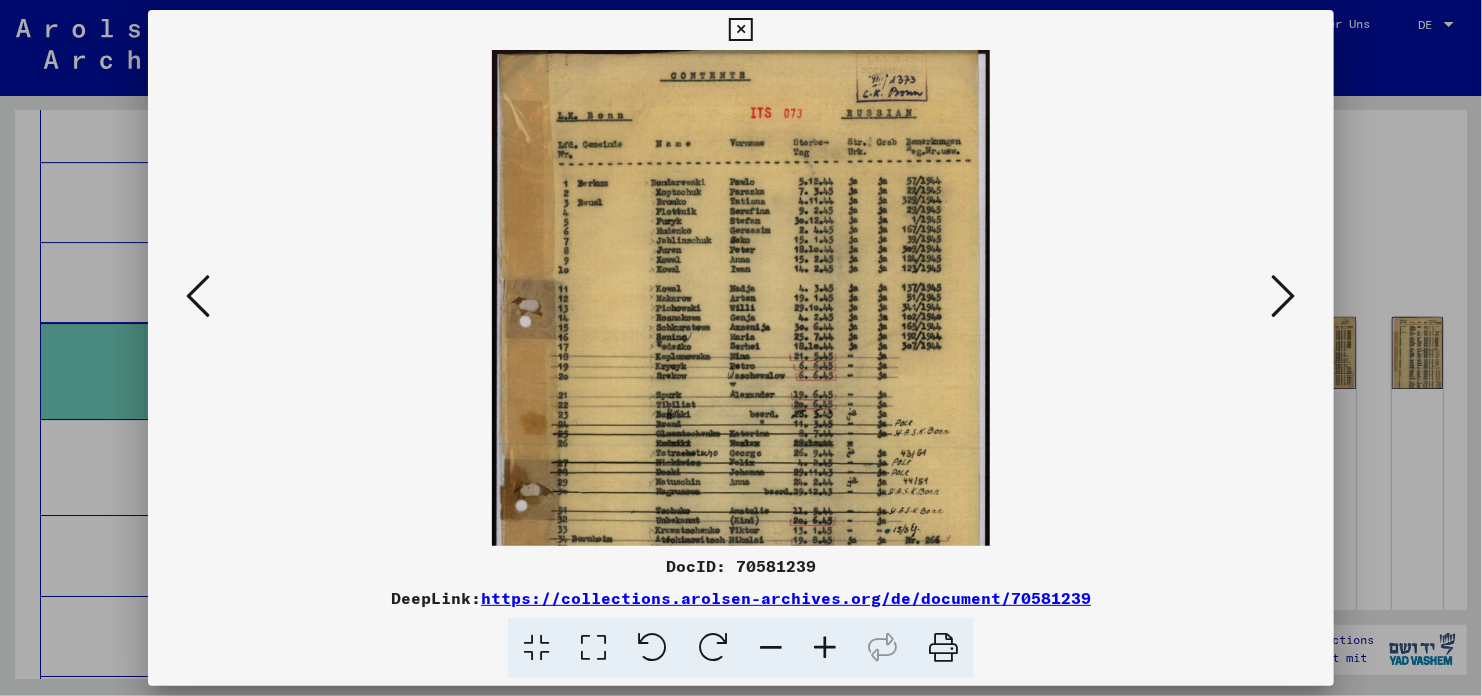 click at bounding box center [825, 648] 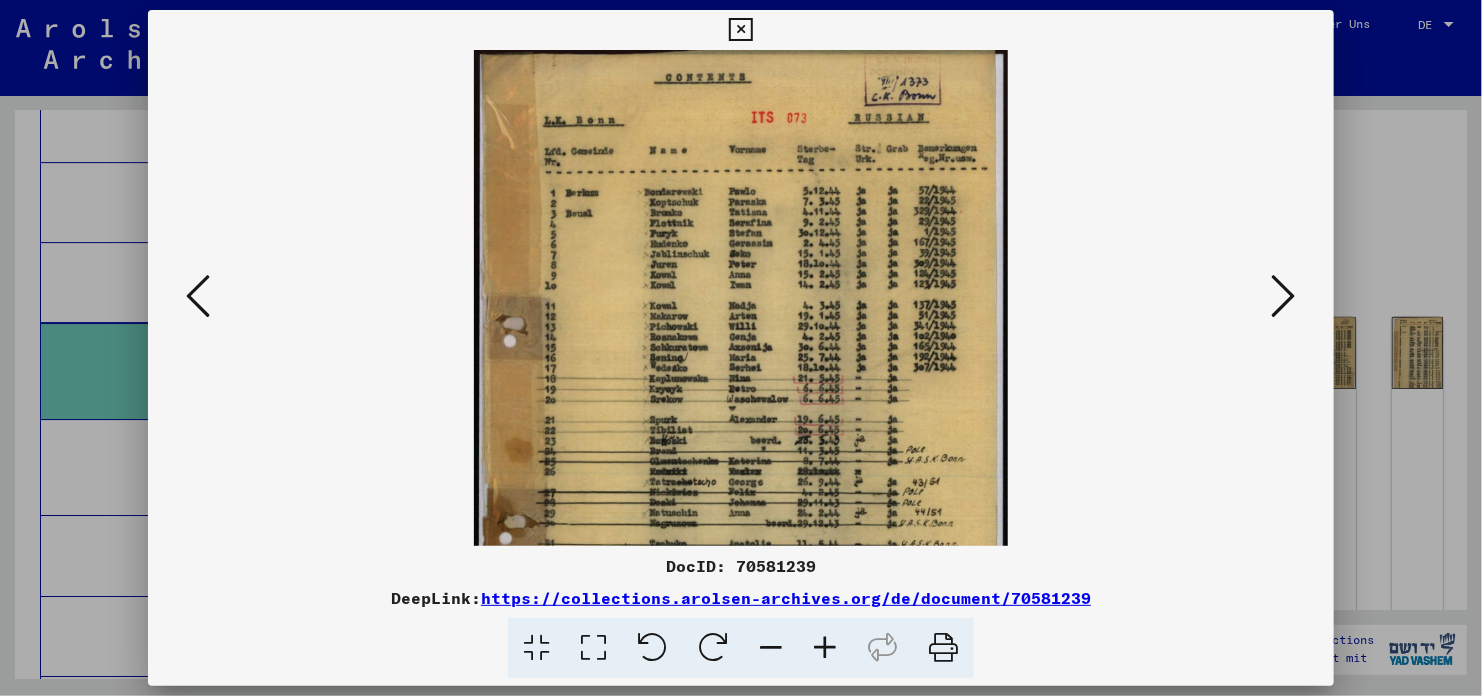 click at bounding box center (825, 648) 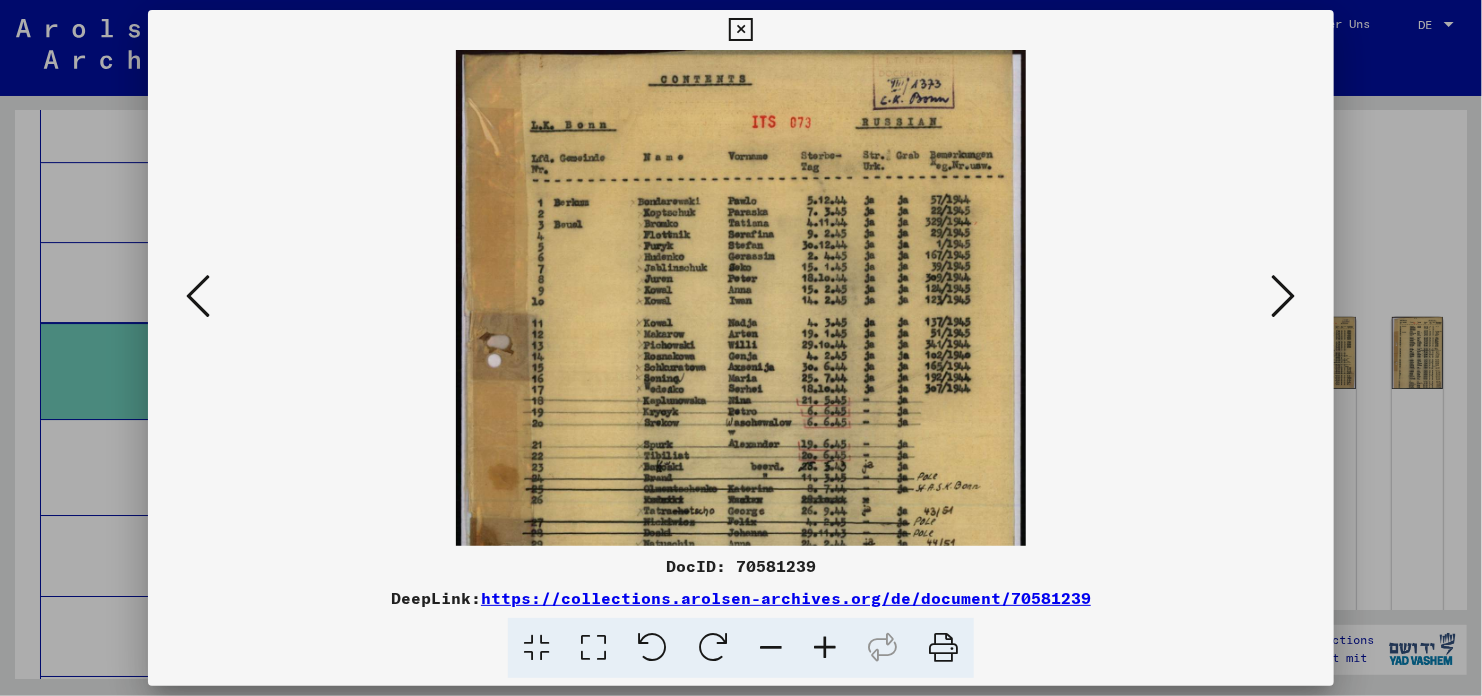 click at bounding box center [825, 648] 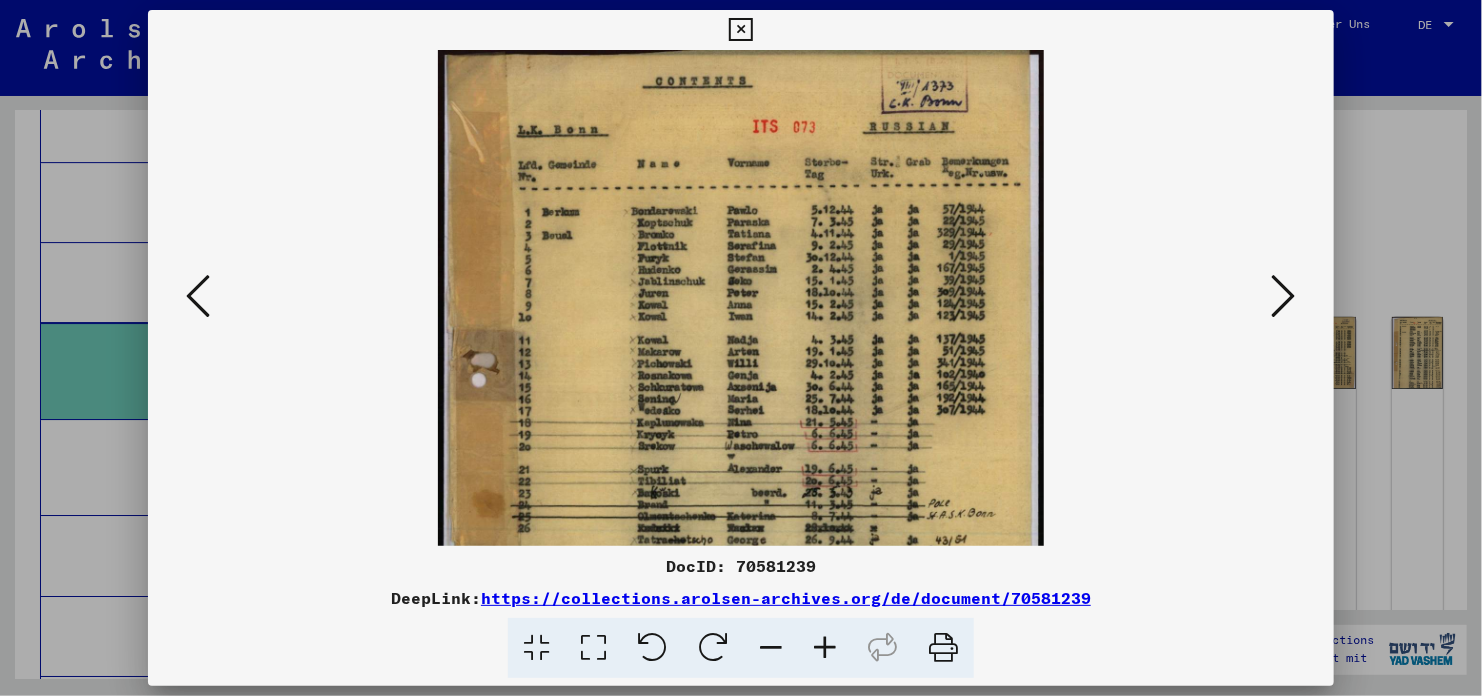 click at bounding box center [825, 648] 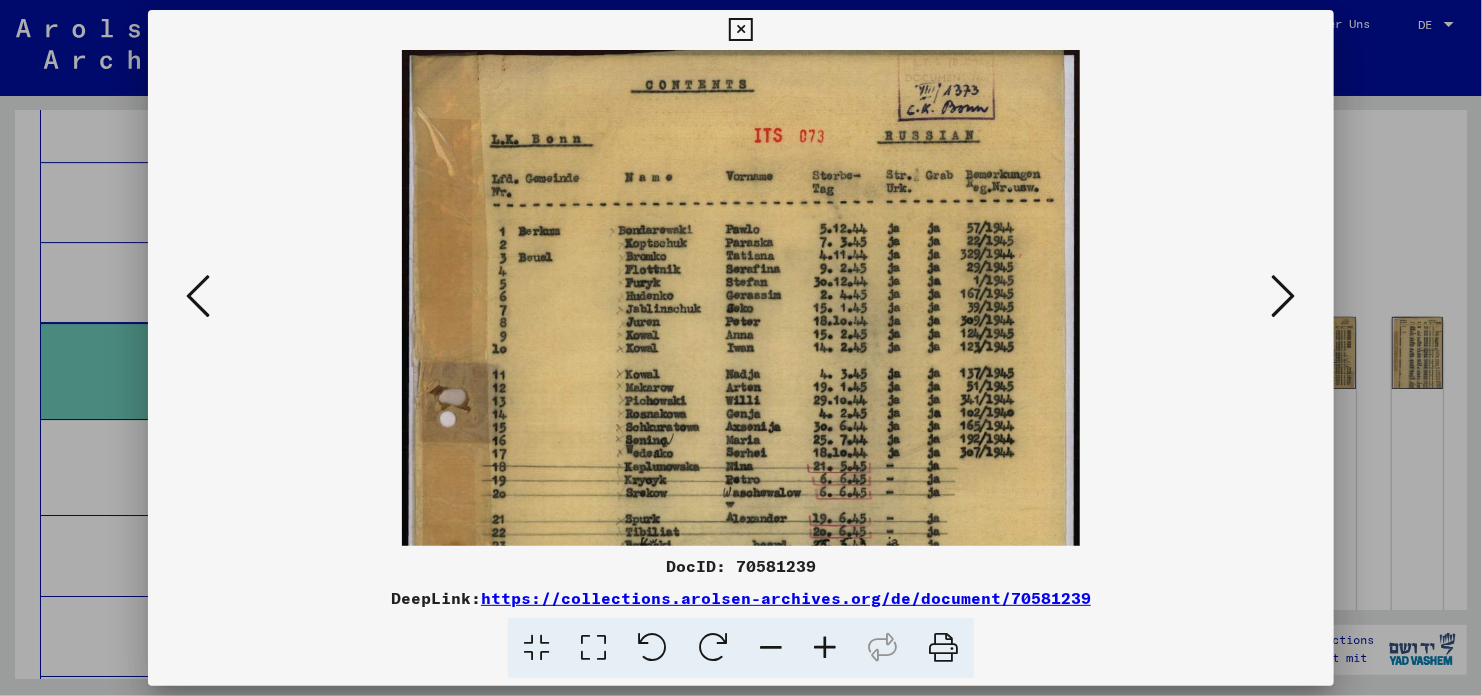 click at bounding box center (825, 648) 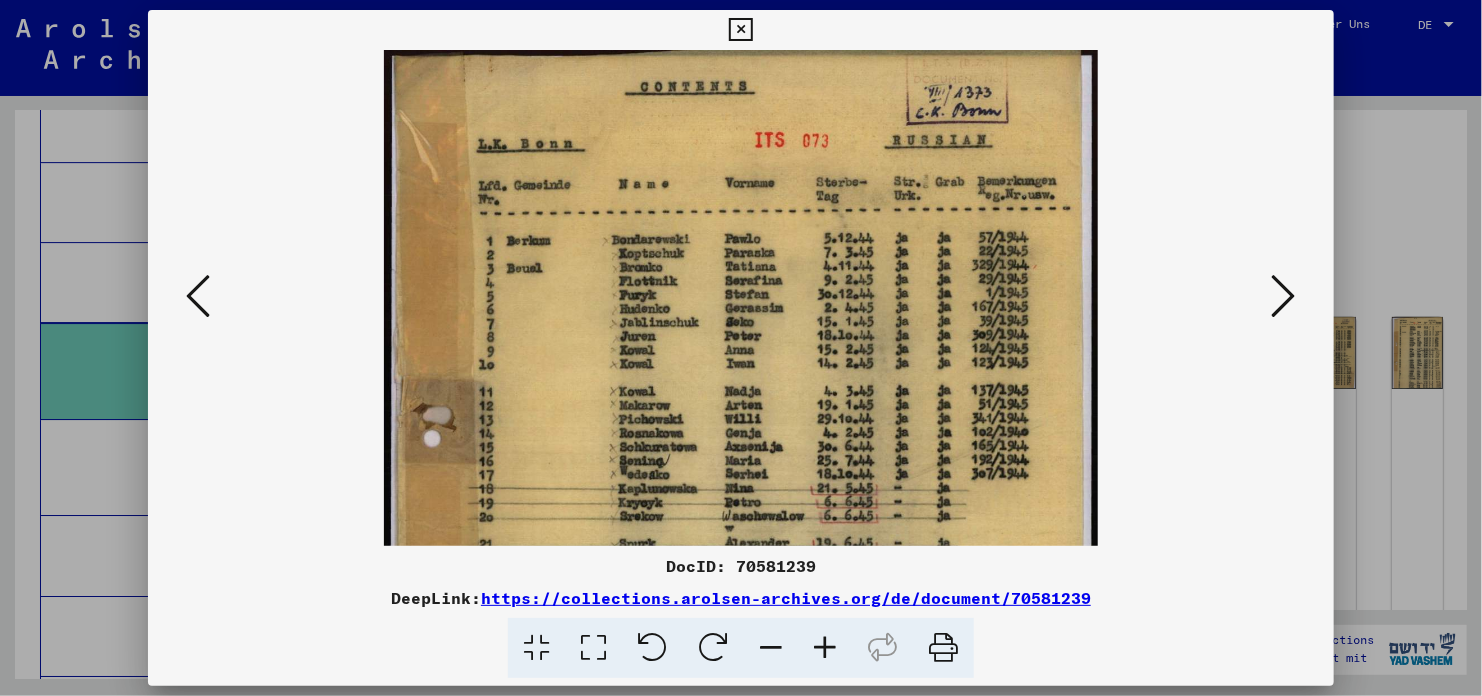 click at bounding box center [825, 648] 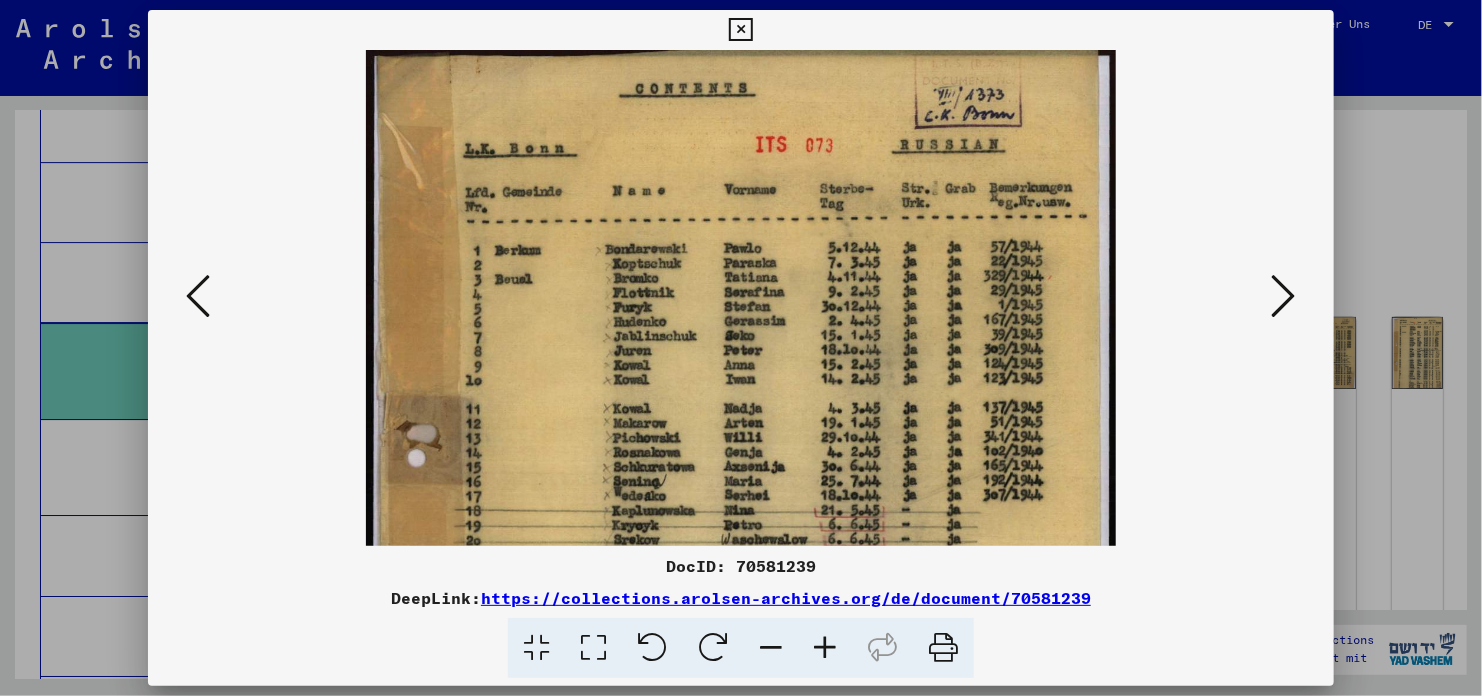 click at bounding box center [825, 648] 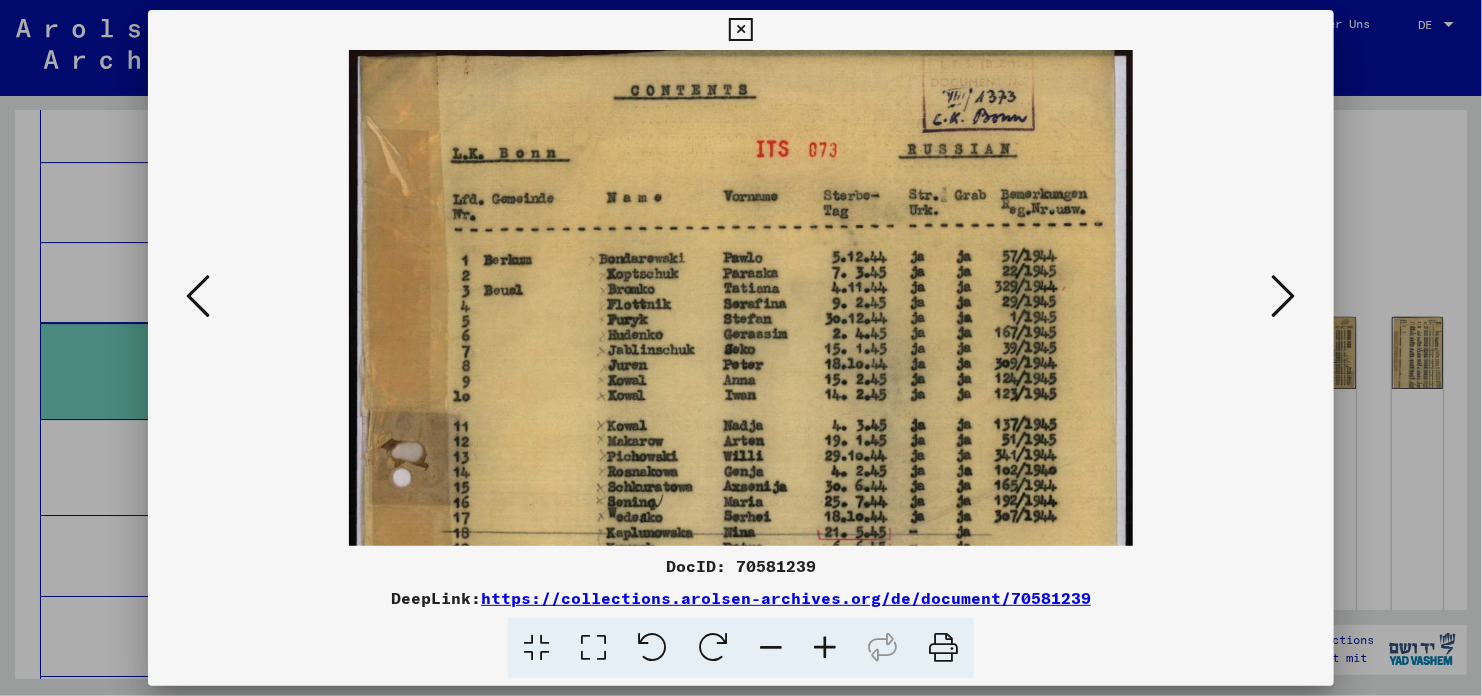 click at bounding box center [825, 648] 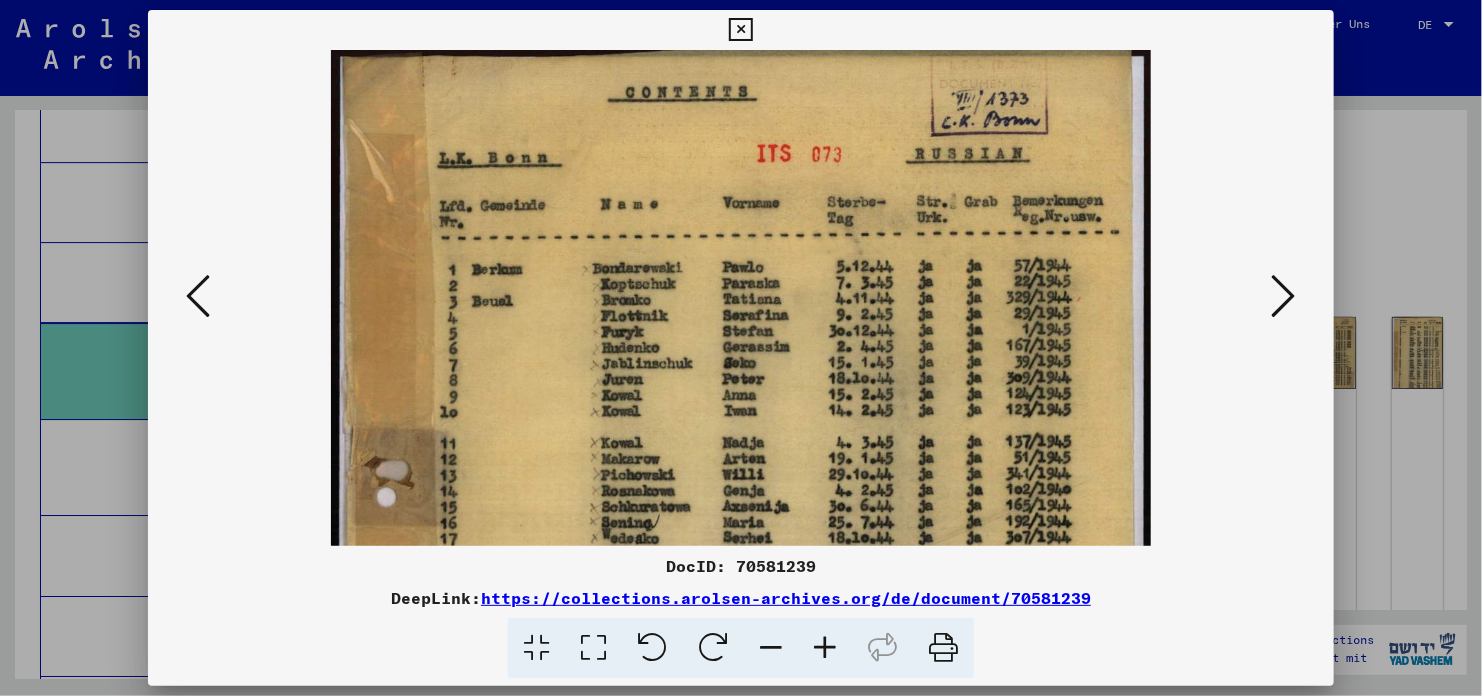 click at bounding box center [825, 648] 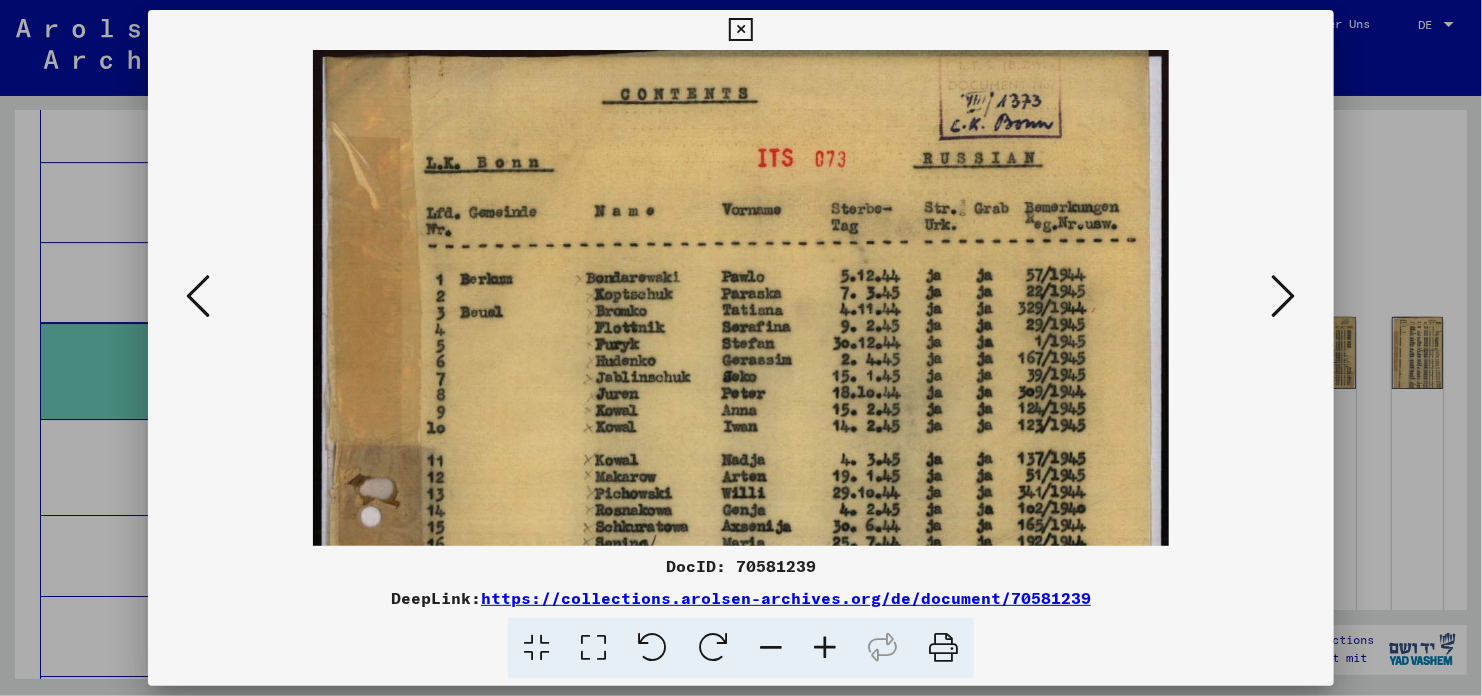 click at bounding box center (825, 648) 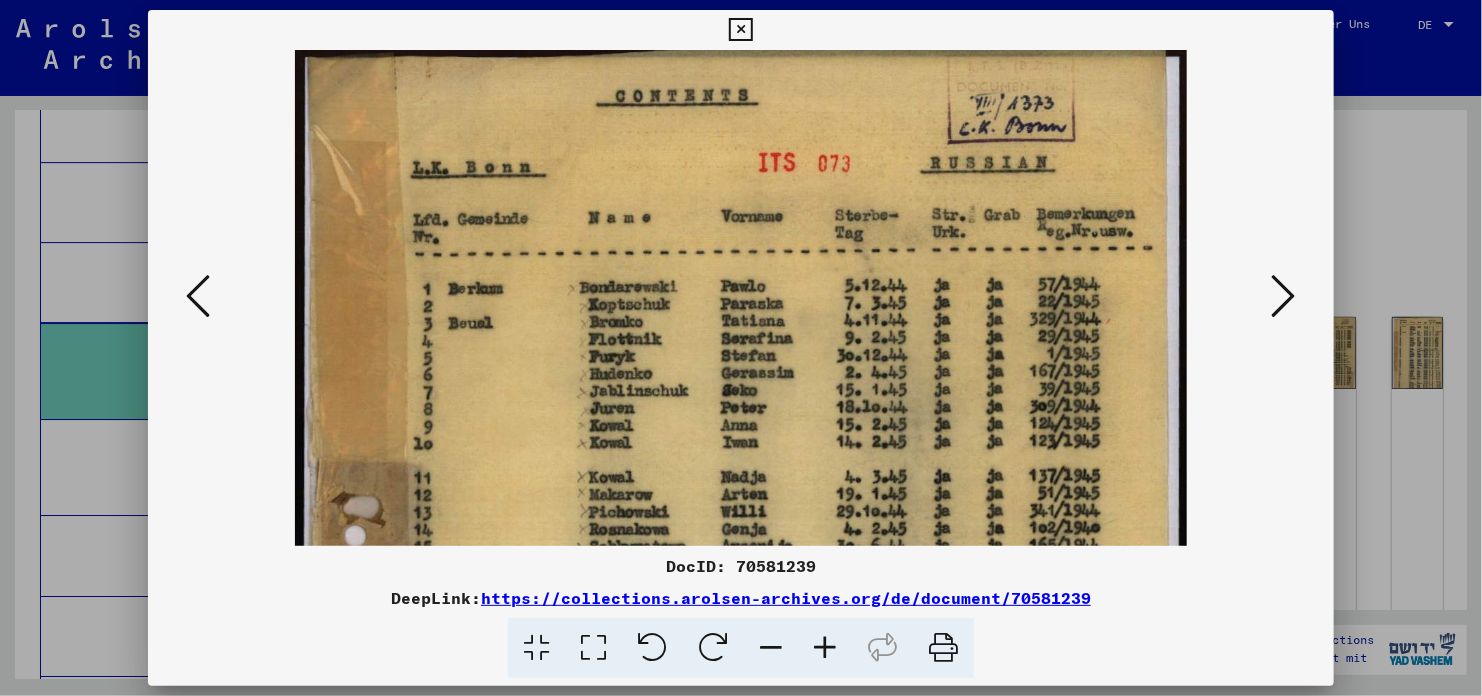 click at bounding box center [825, 648] 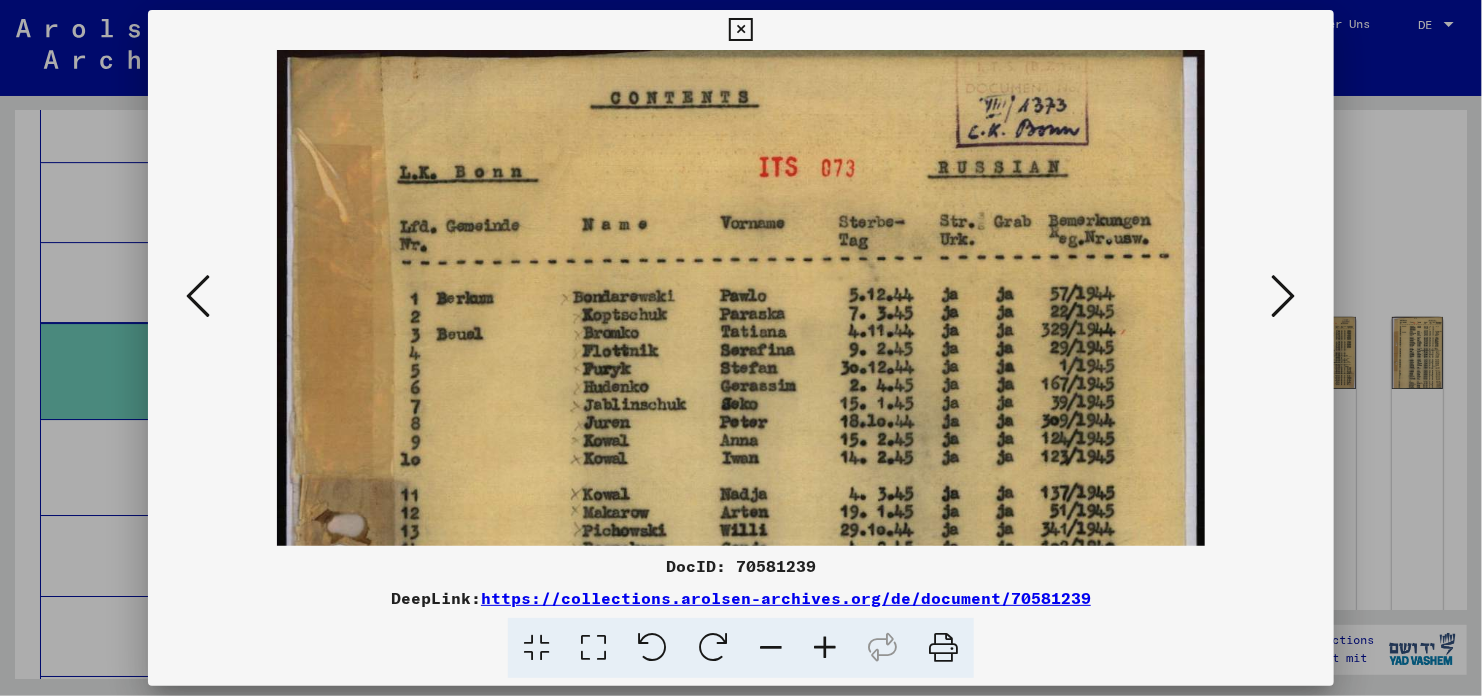 click at bounding box center [825, 648] 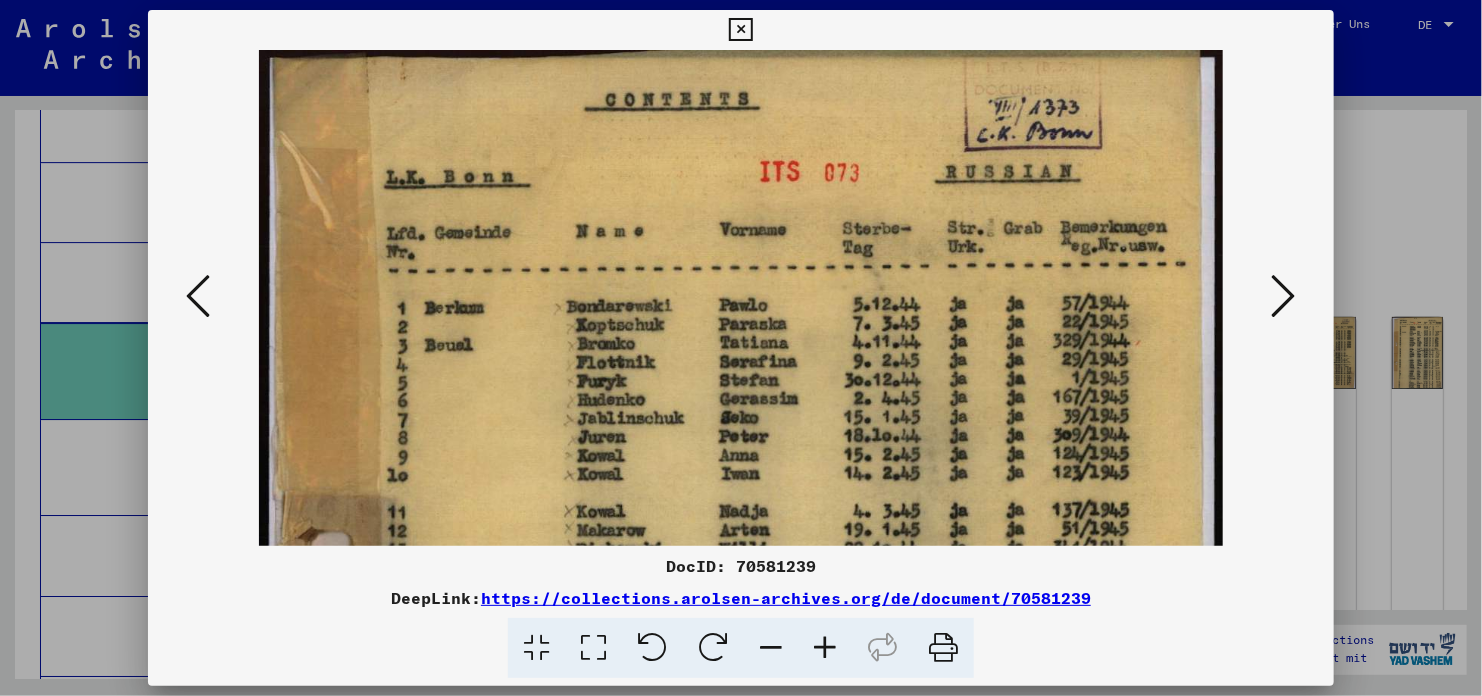 click at bounding box center [825, 648] 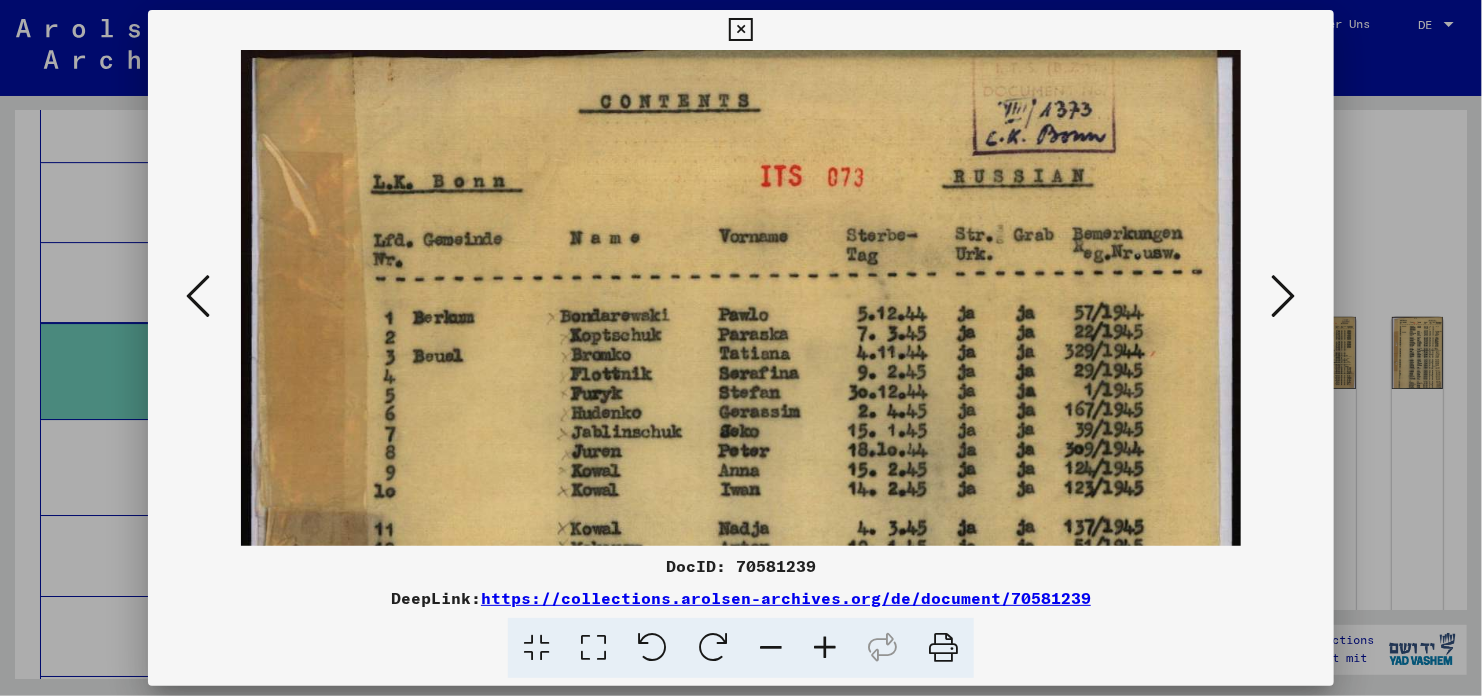 click at bounding box center (825, 648) 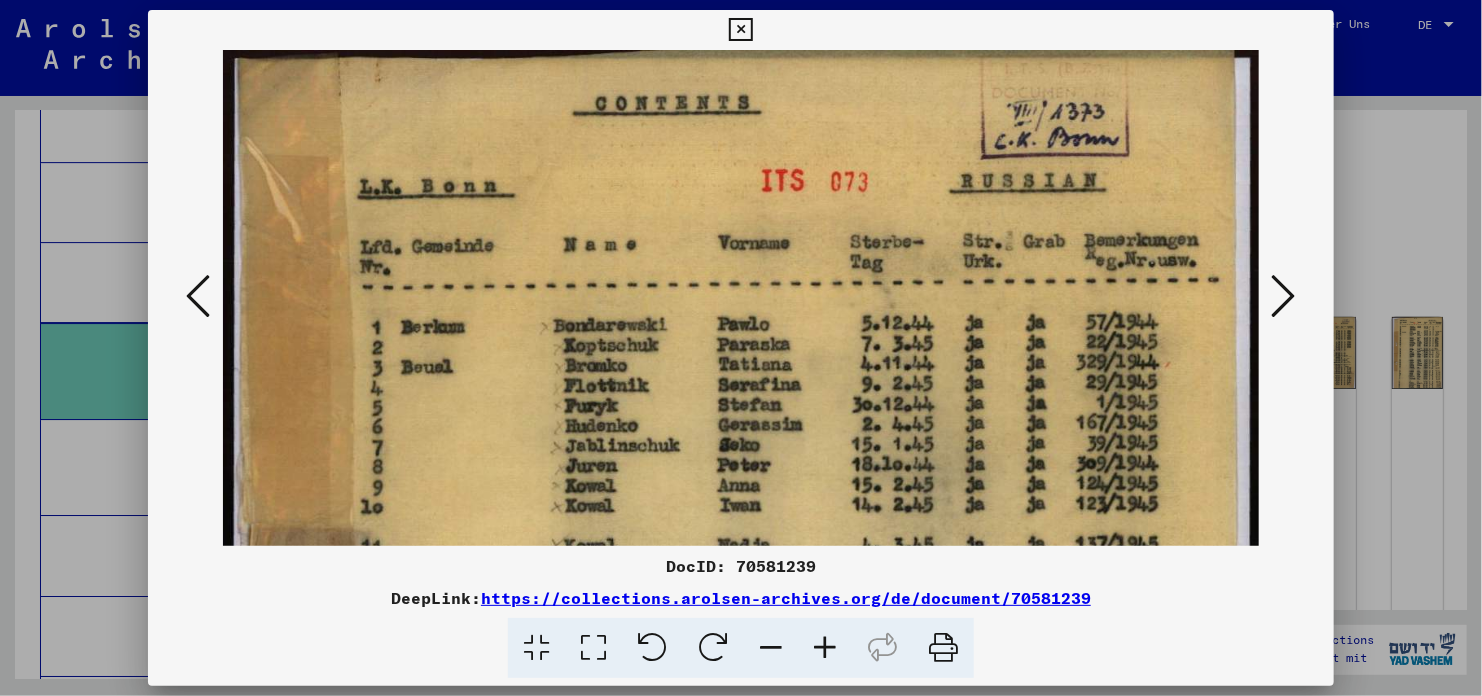 click at bounding box center [825, 648] 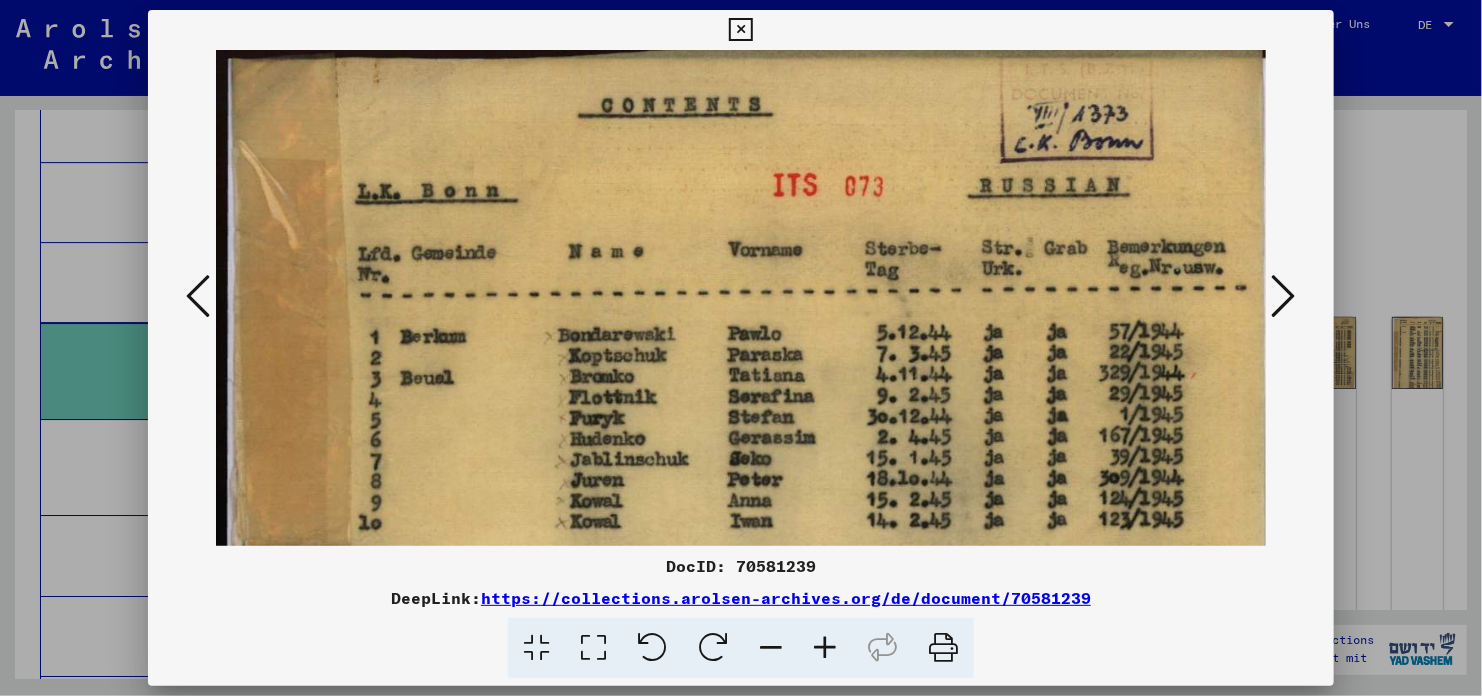 click at bounding box center (825, 648) 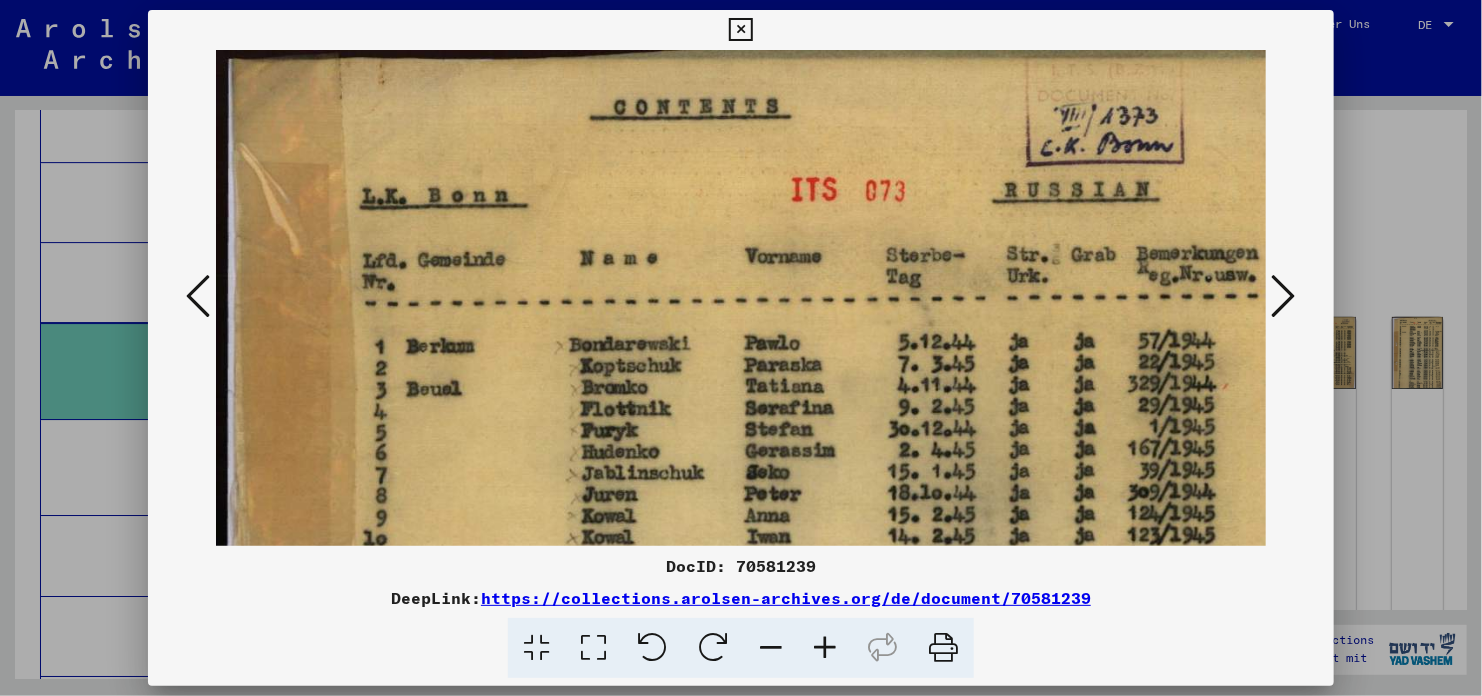 click at bounding box center (825, 648) 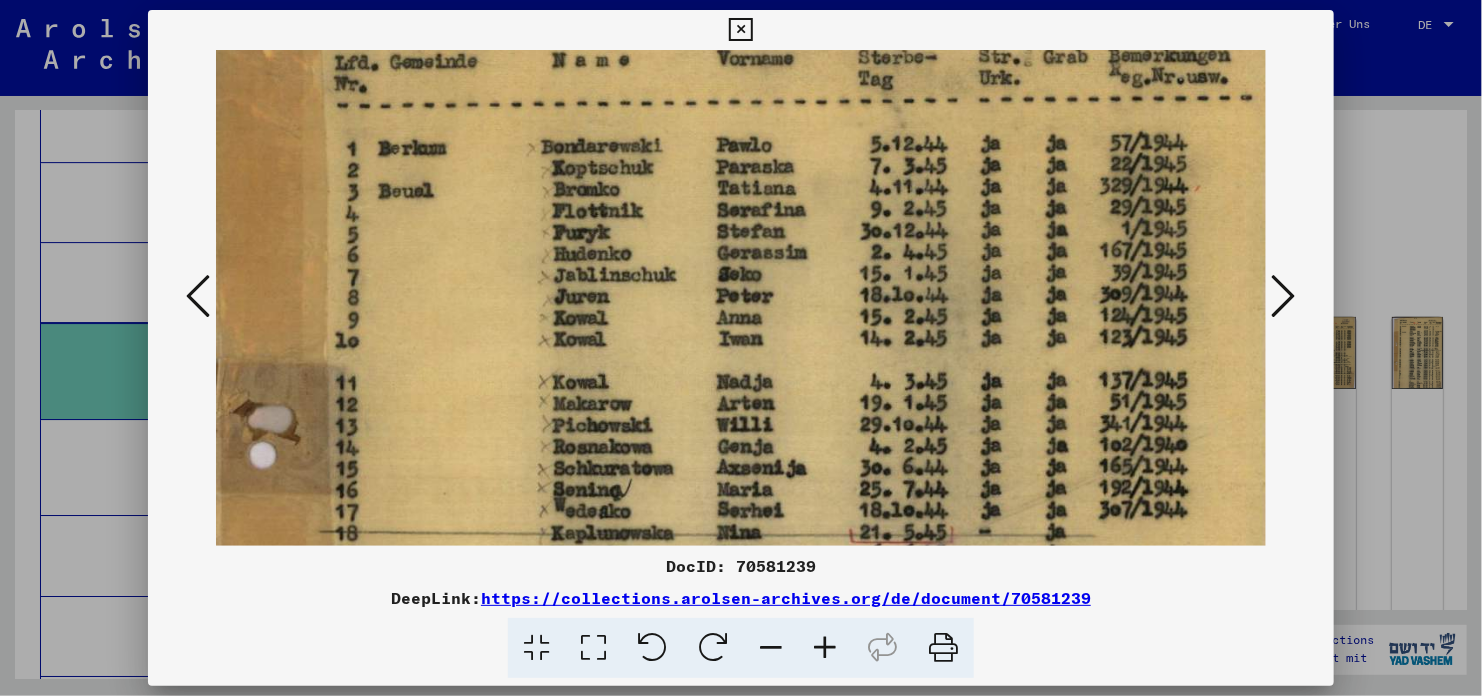 drag, startPoint x: 929, startPoint y: 442, endPoint x: 902, endPoint y: 227, distance: 216.68872 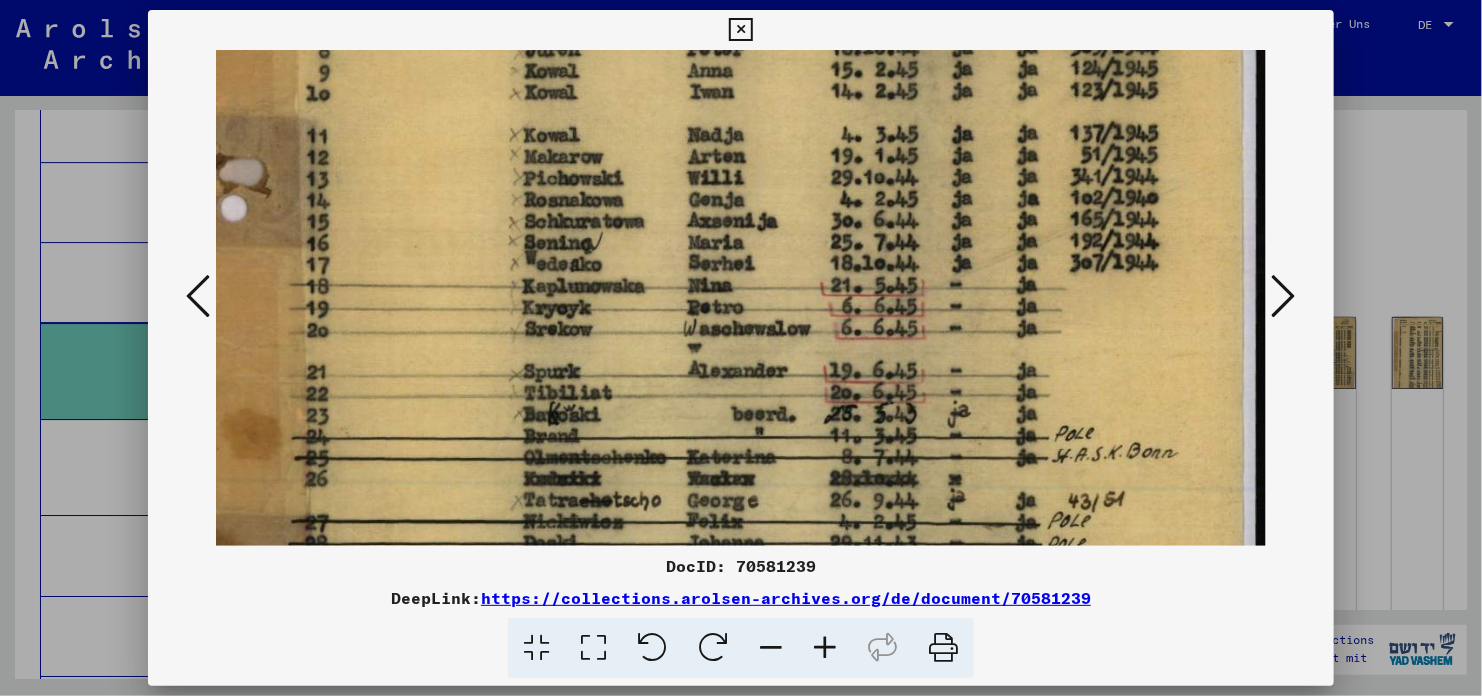drag, startPoint x: 923, startPoint y: 444, endPoint x: 887, endPoint y: 218, distance: 228.84929 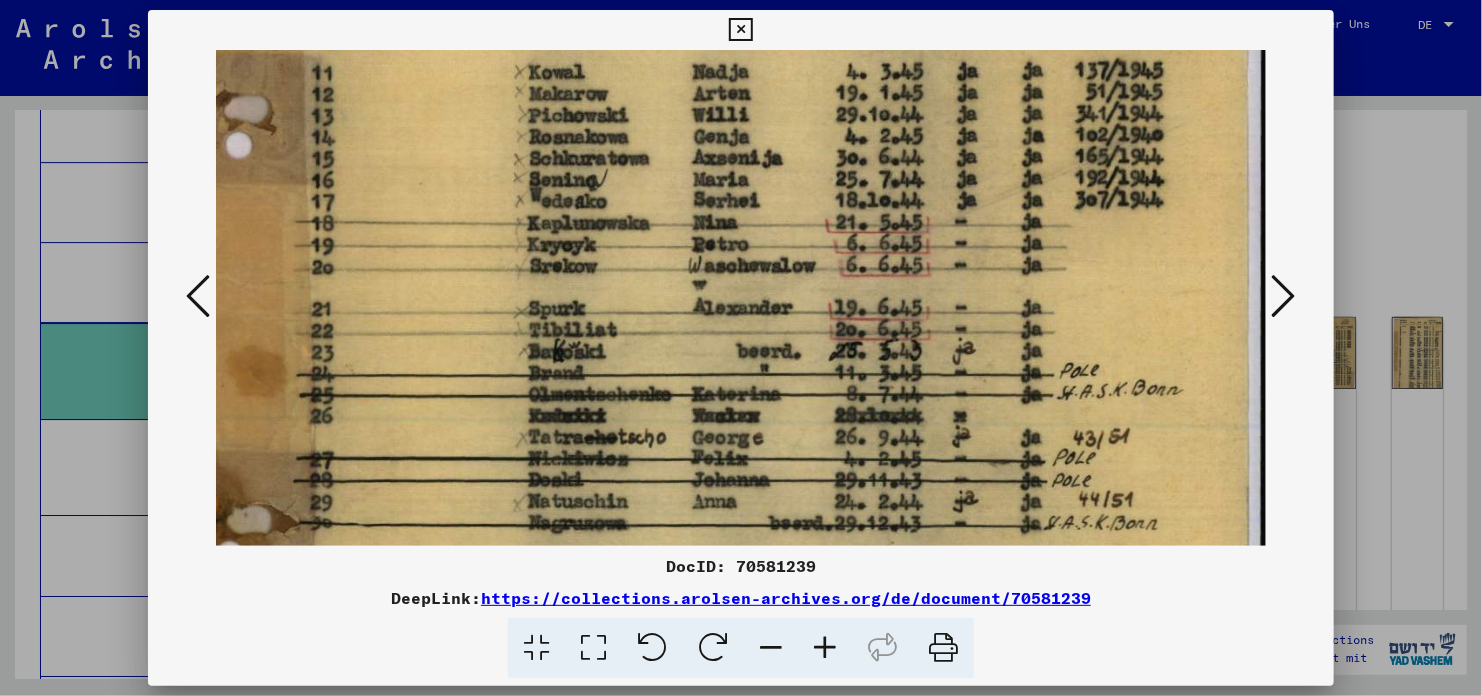 drag, startPoint x: 936, startPoint y: 464, endPoint x: 943, endPoint y: 401, distance: 63.387695 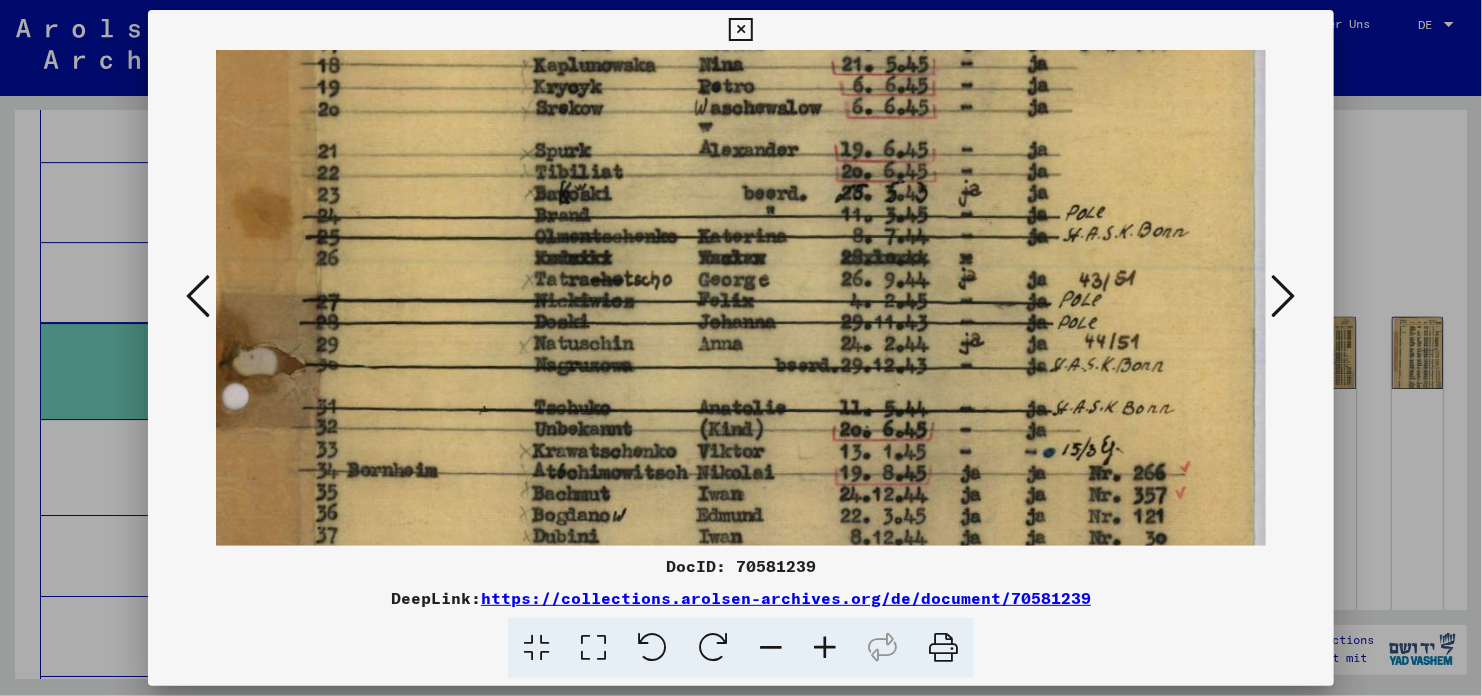 drag, startPoint x: 955, startPoint y: 469, endPoint x: 962, endPoint y: 316, distance: 153.16005 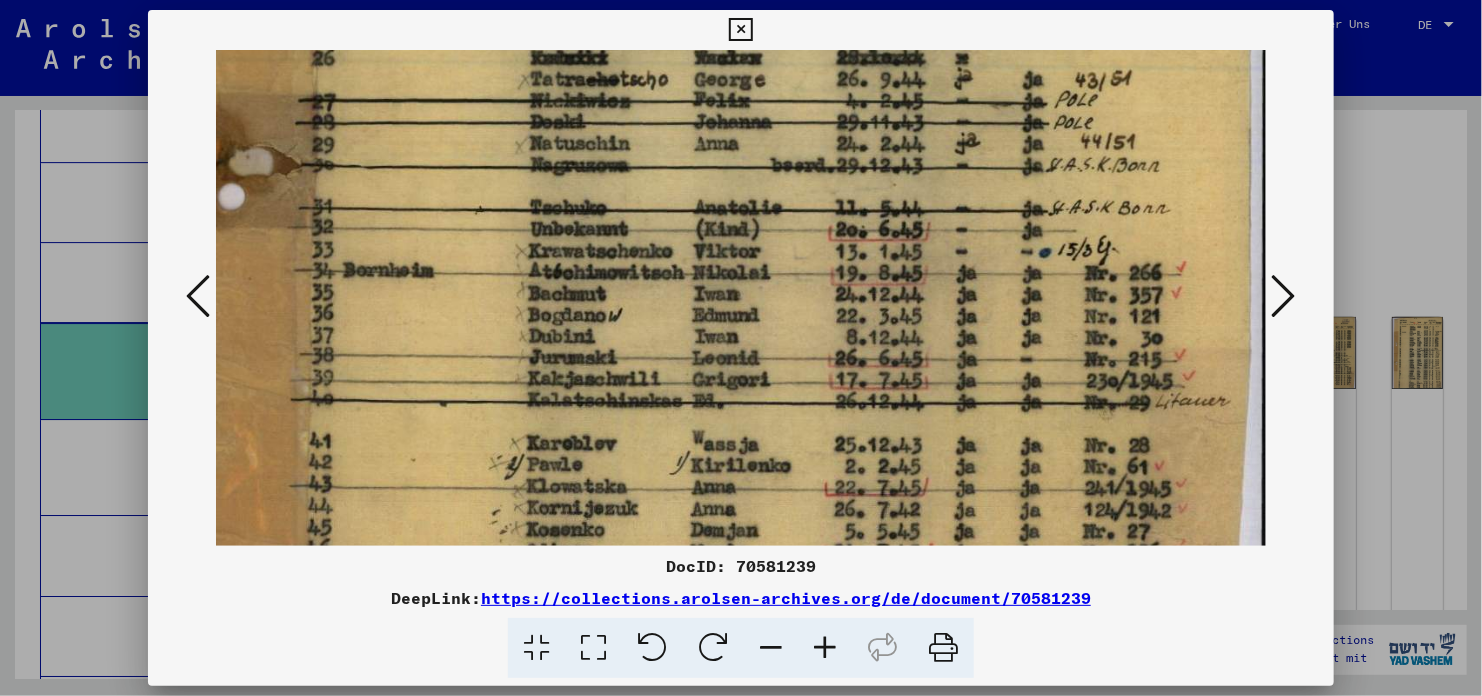 drag, startPoint x: 953, startPoint y: 499, endPoint x: 948, endPoint y: 305, distance: 194.06442 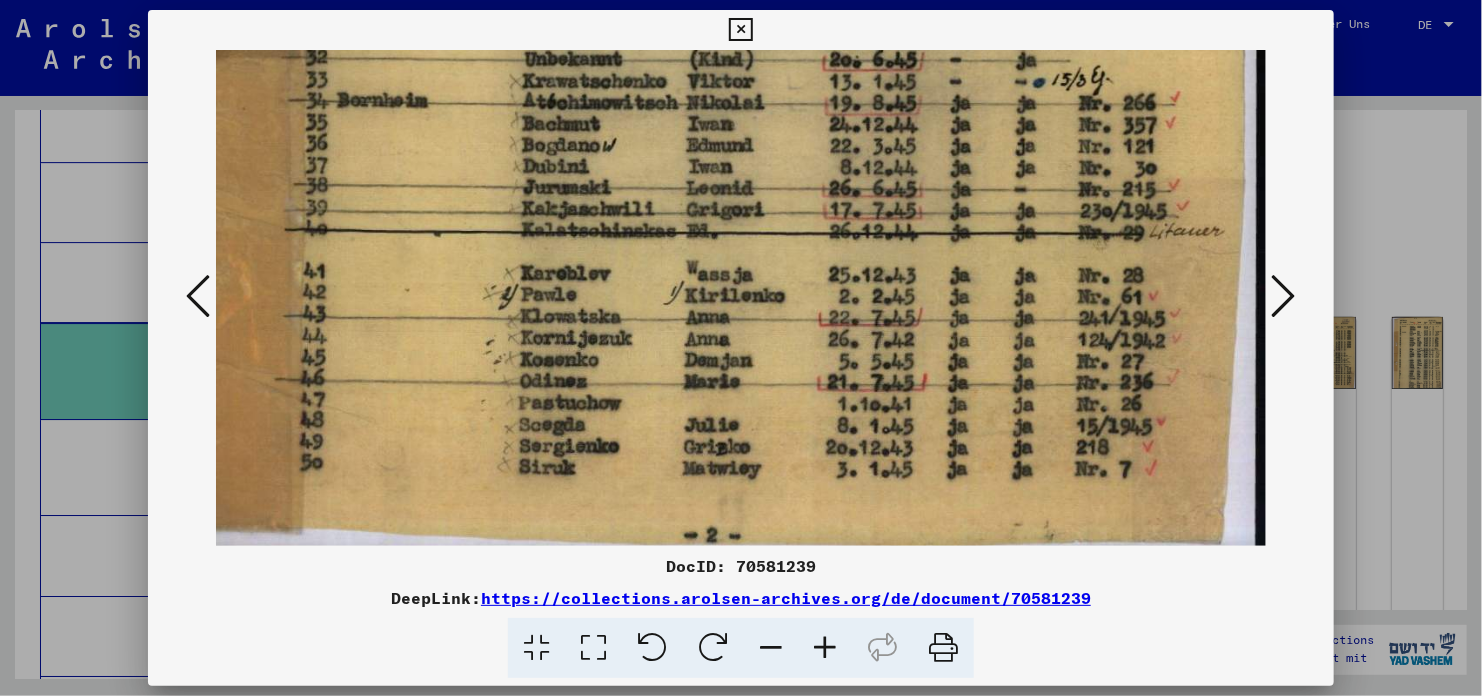 drag, startPoint x: 925, startPoint y: 437, endPoint x: 915, endPoint y: 269, distance: 168.29736 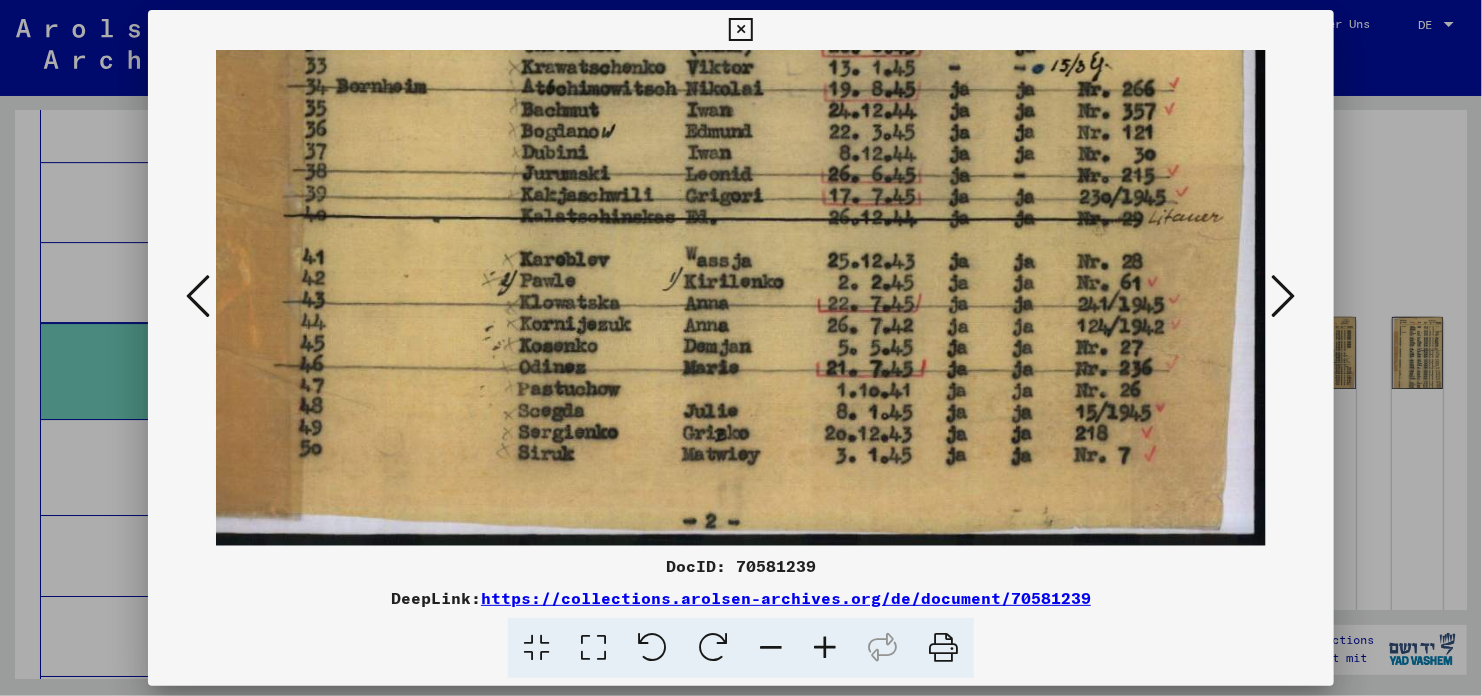 drag, startPoint x: 890, startPoint y: 392, endPoint x: 888, endPoint y: 326, distance: 66.0303 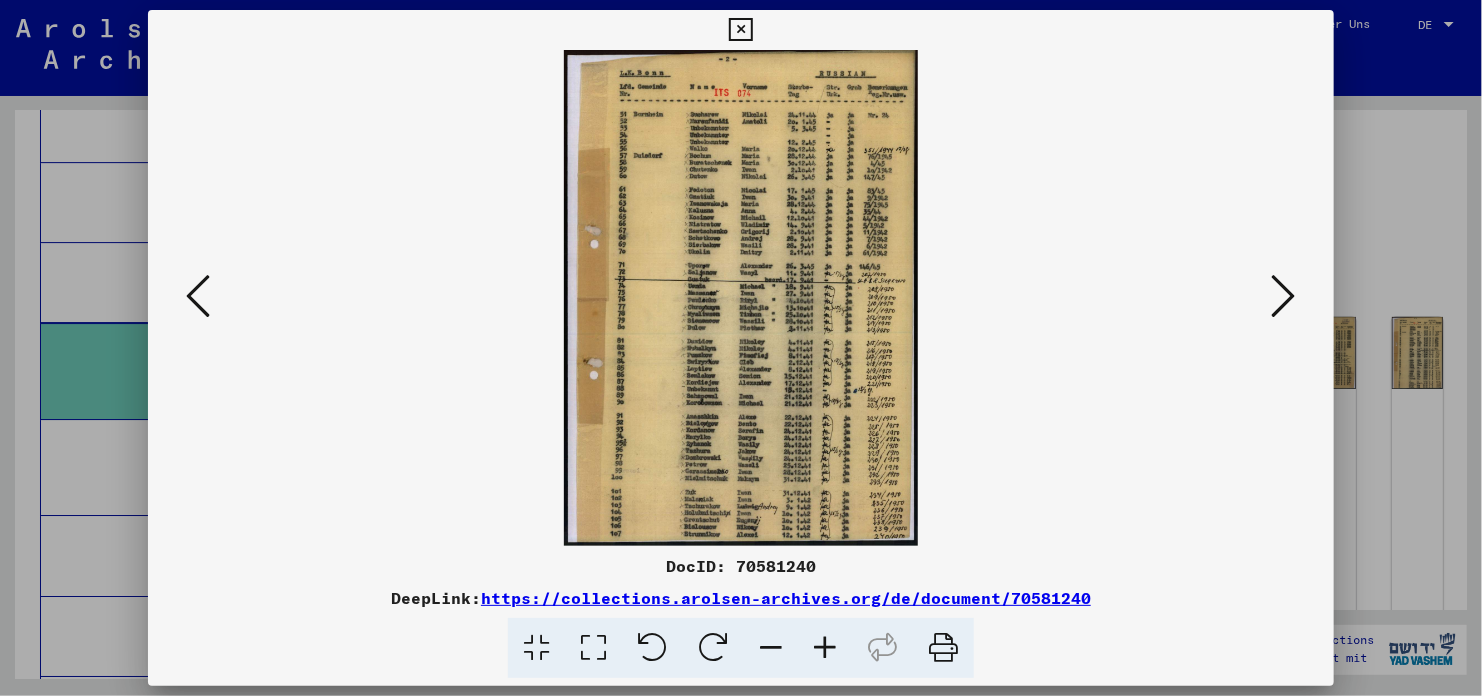 scroll, scrollTop: 0, scrollLeft: 0, axis: both 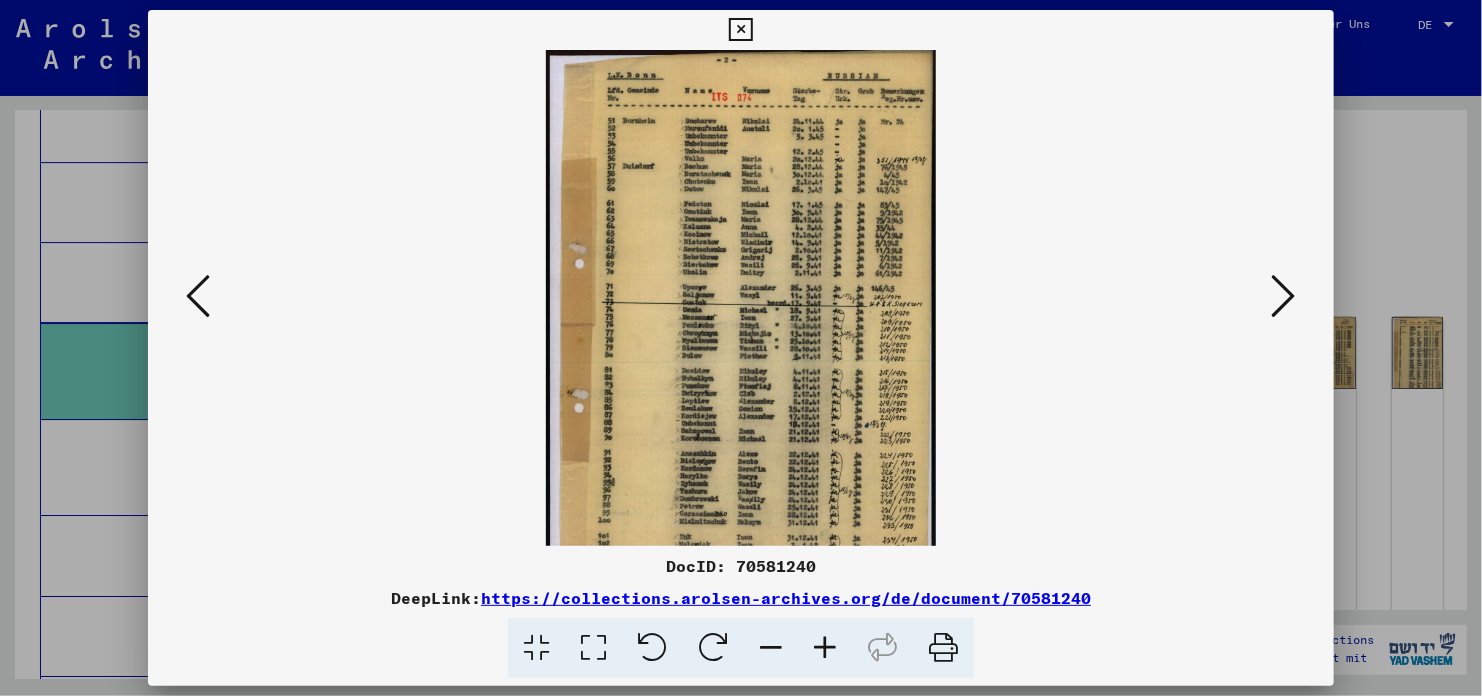 click at bounding box center (825, 648) 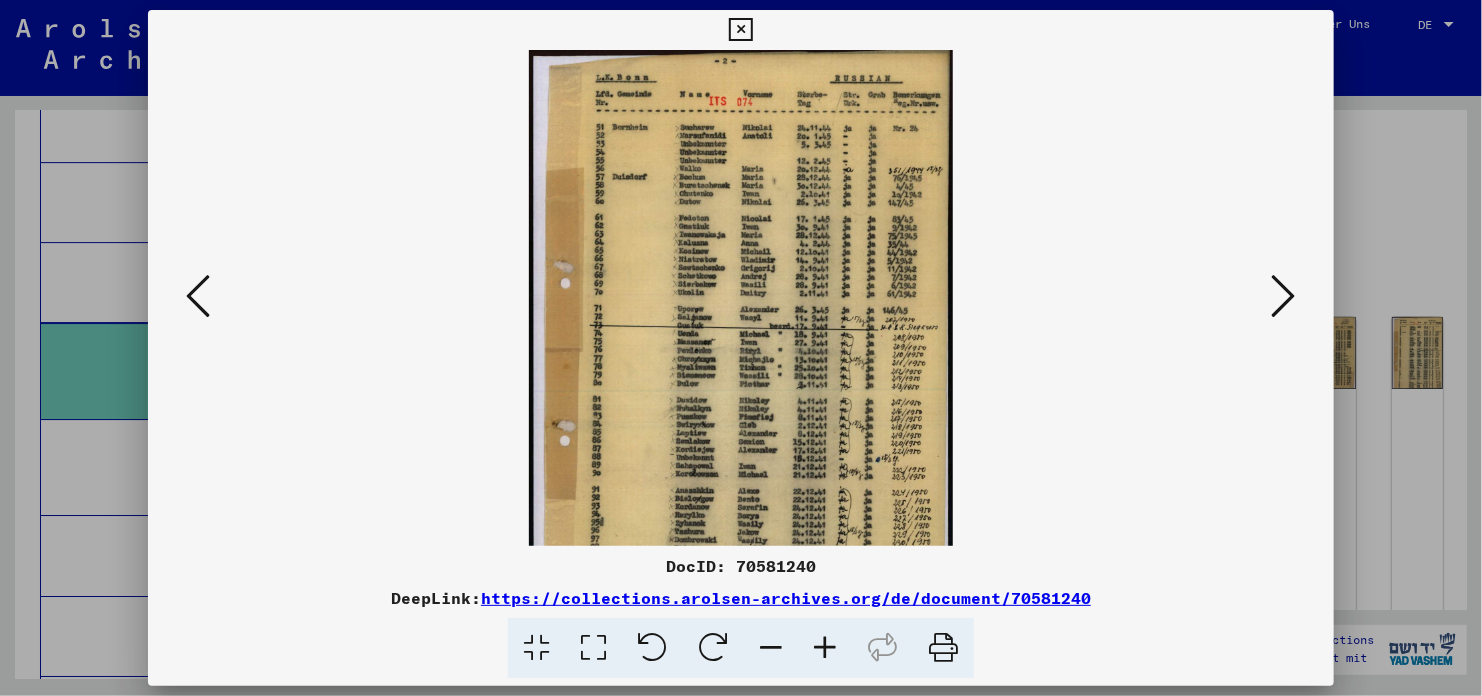 click at bounding box center [825, 648] 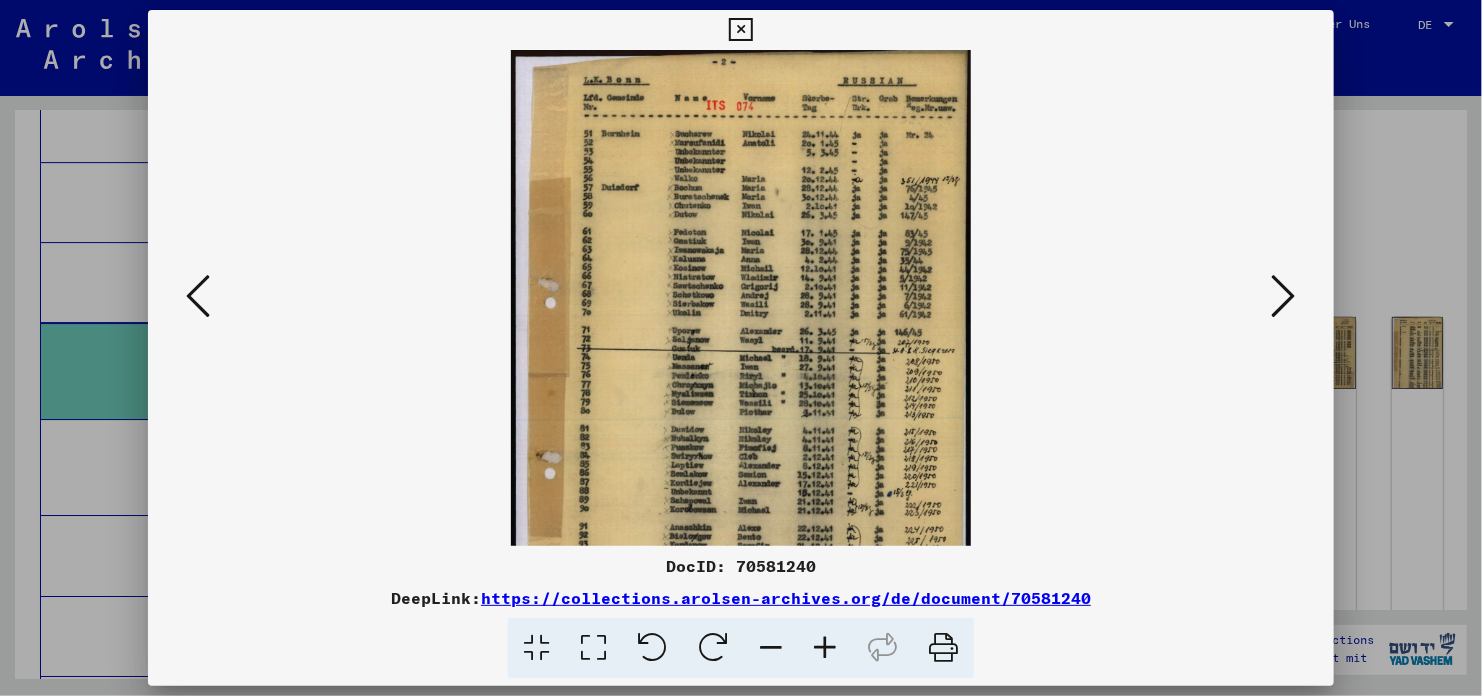 click at bounding box center (825, 648) 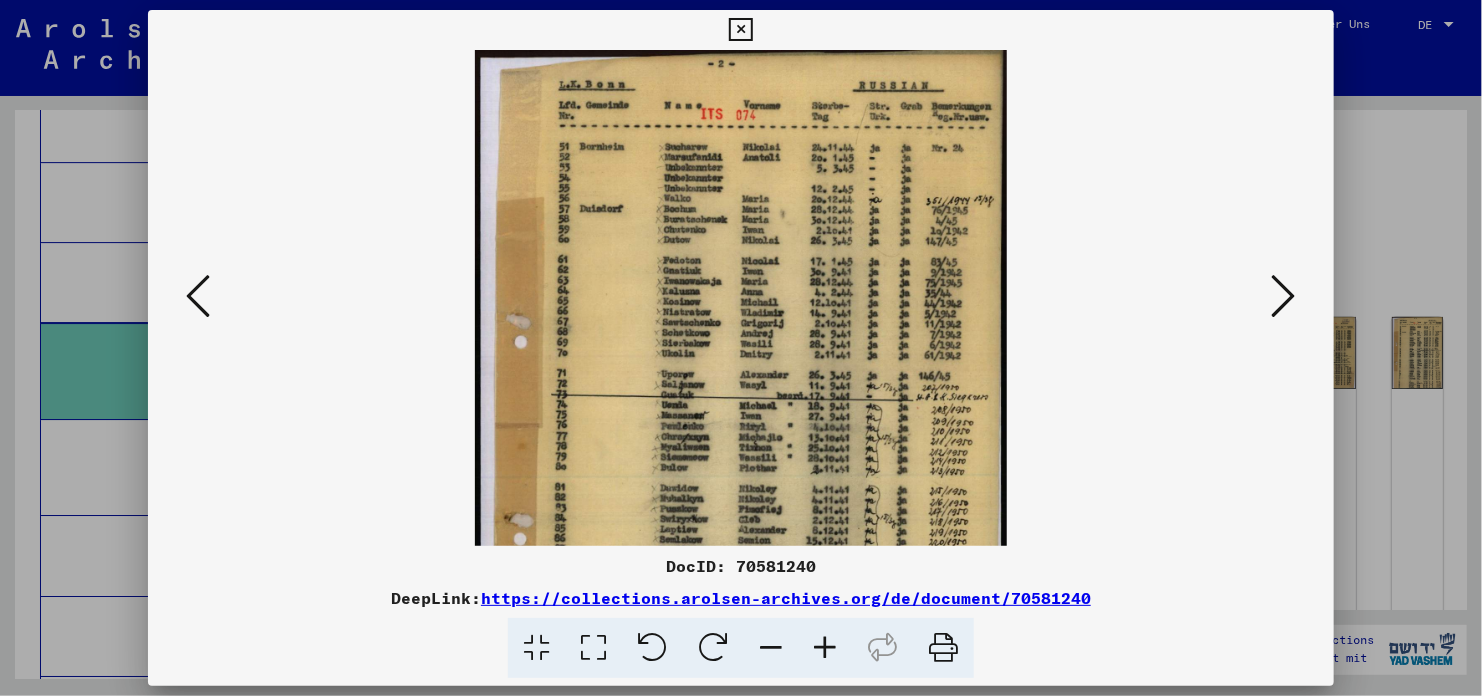 click at bounding box center (825, 648) 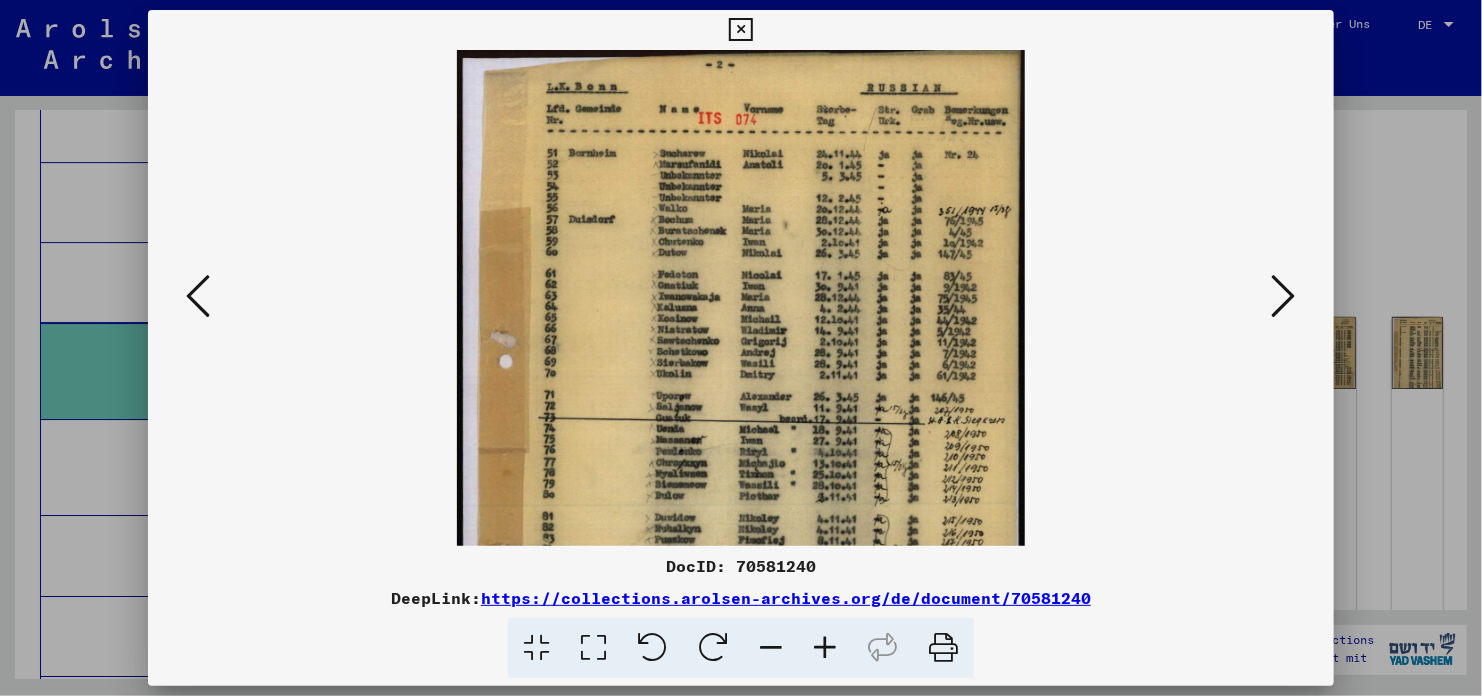 click at bounding box center [825, 648] 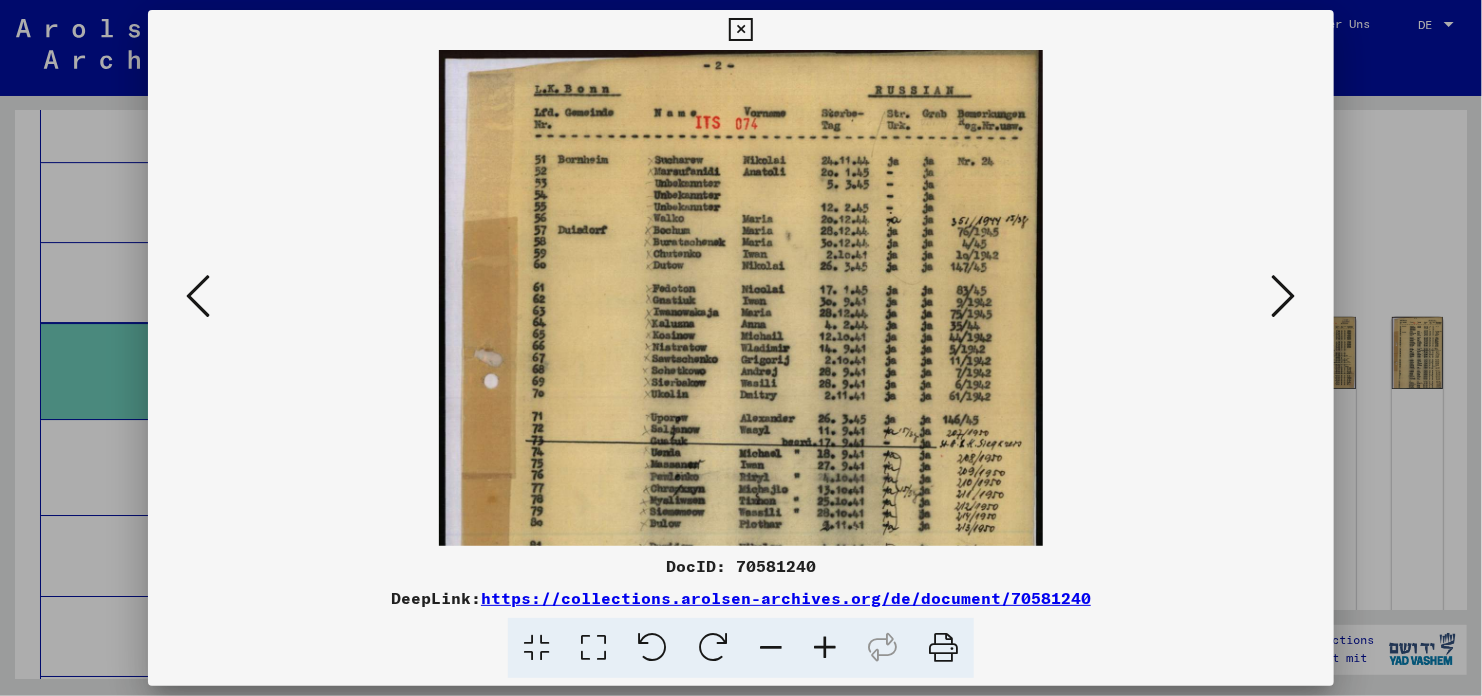 click at bounding box center (825, 648) 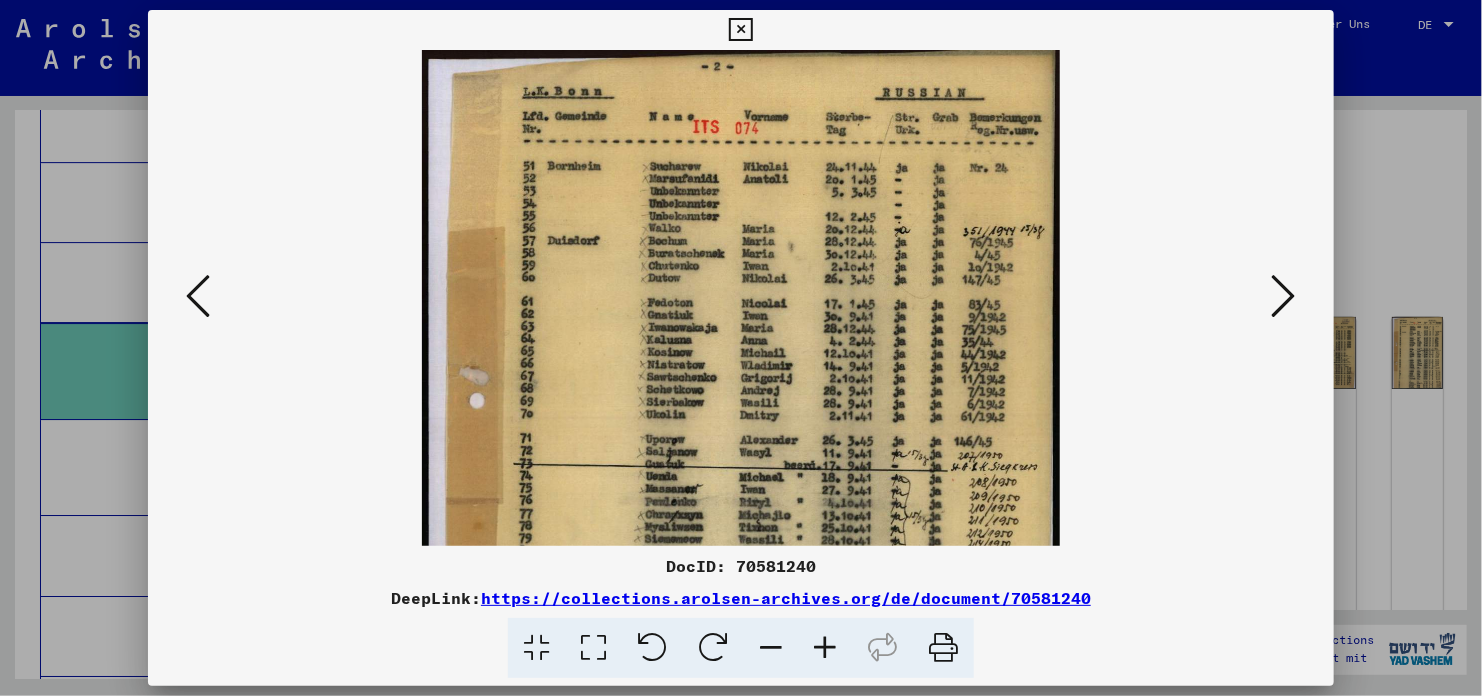 click at bounding box center (825, 648) 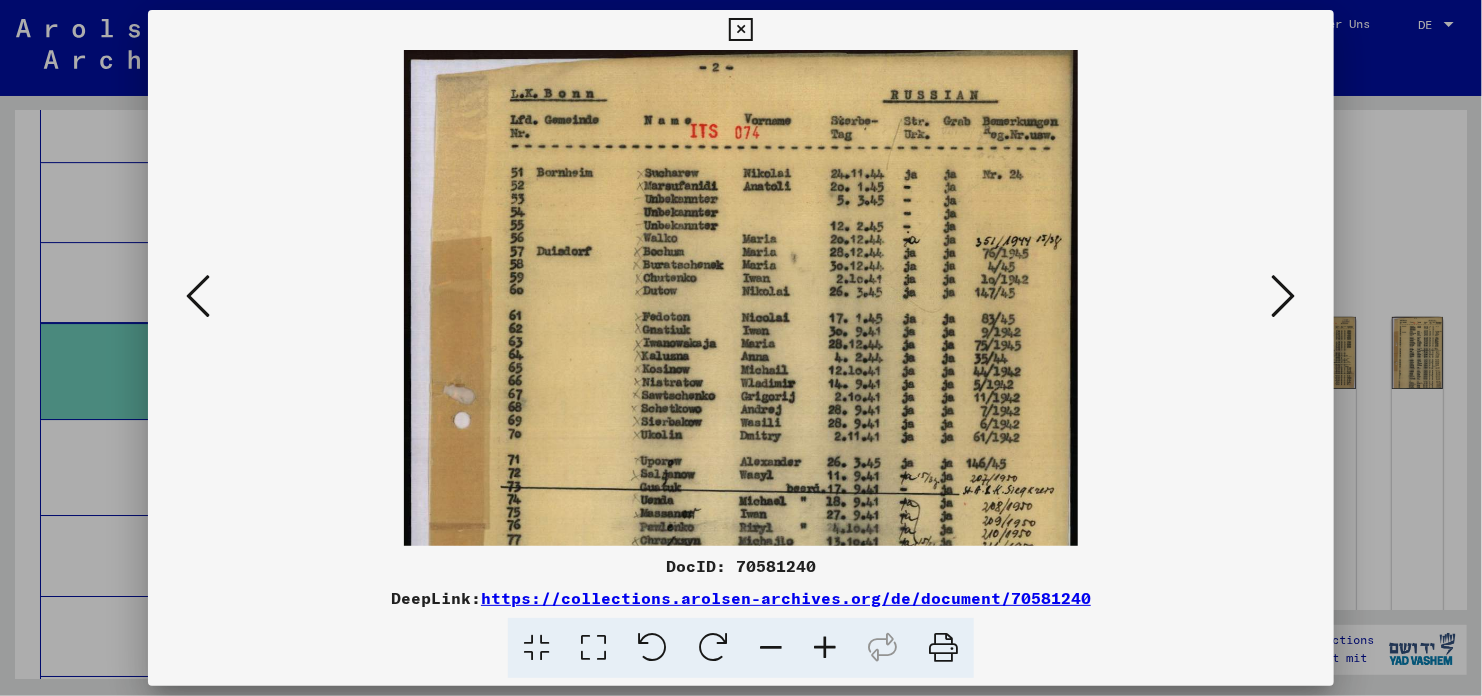 click at bounding box center [825, 648] 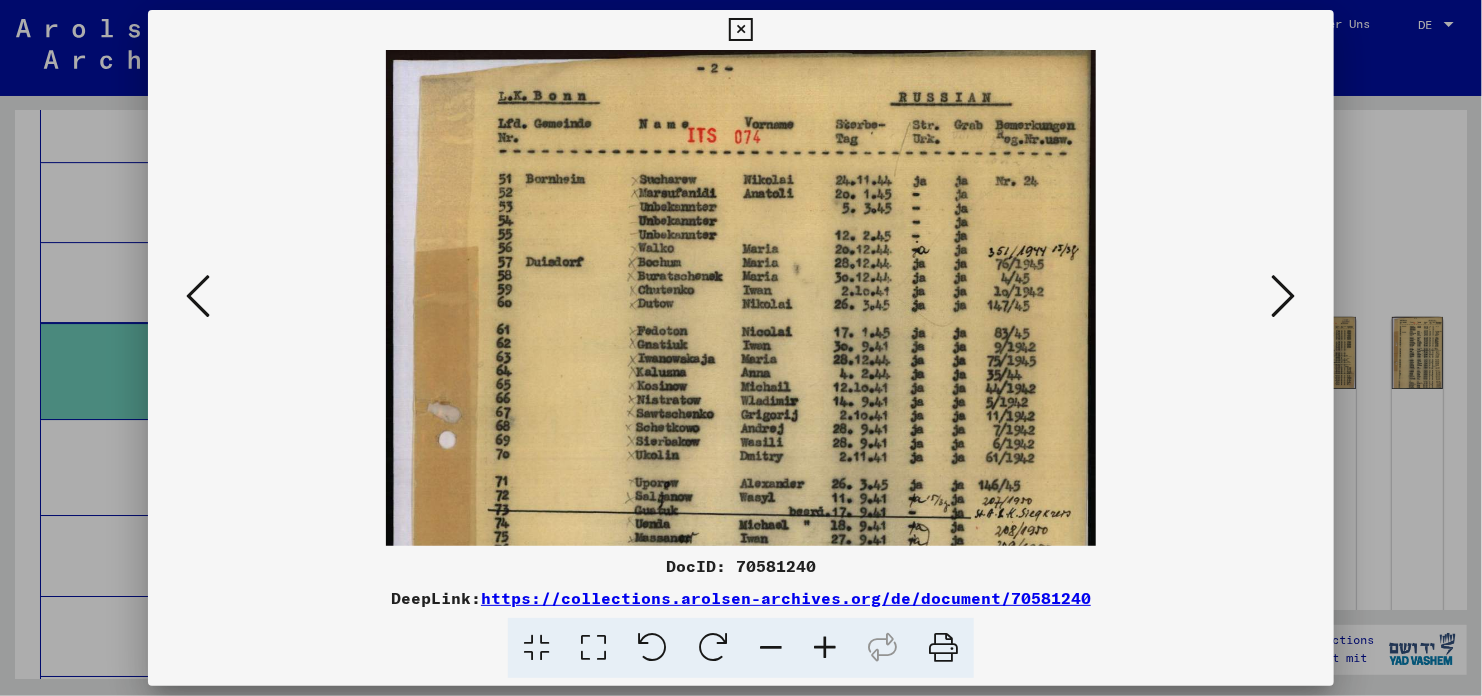 click at bounding box center (825, 648) 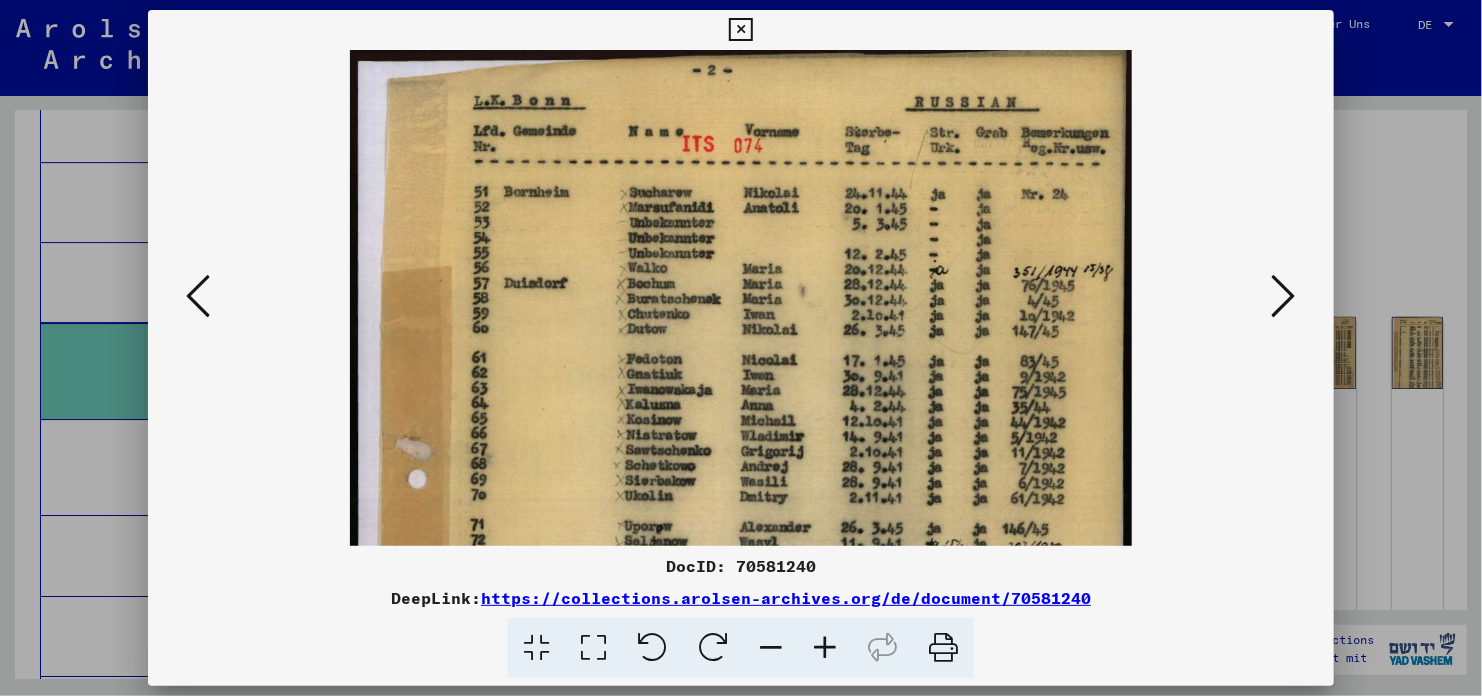 click at bounding box center (825, 648) 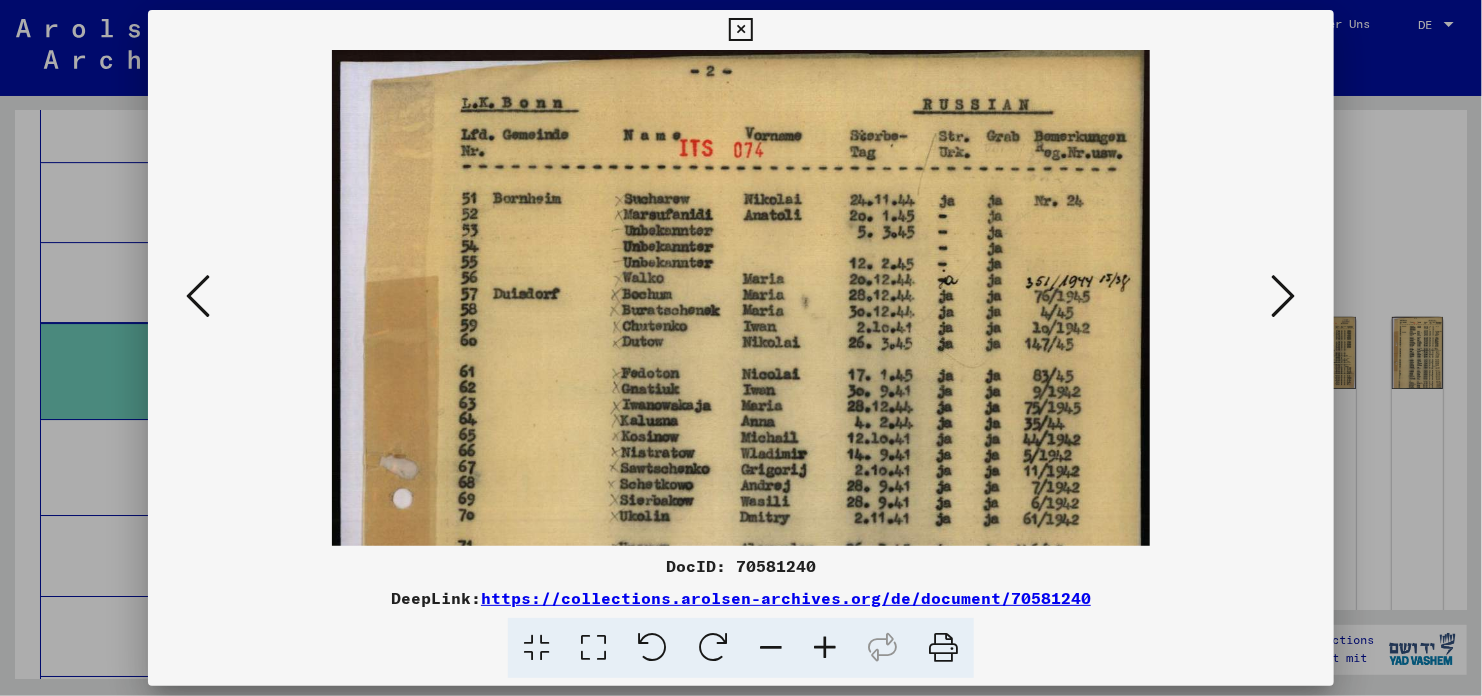 click at bounding box center [825, 648] 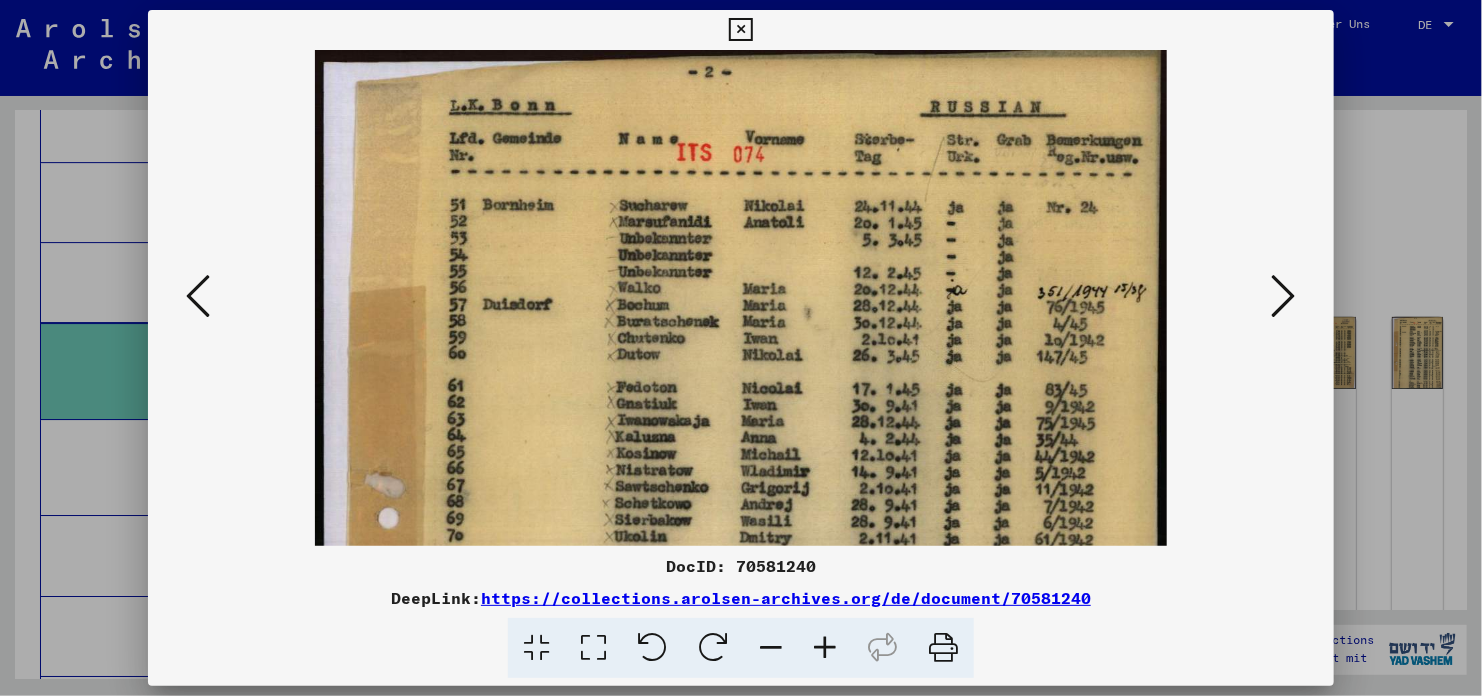 click at bounding box center (825, 648) 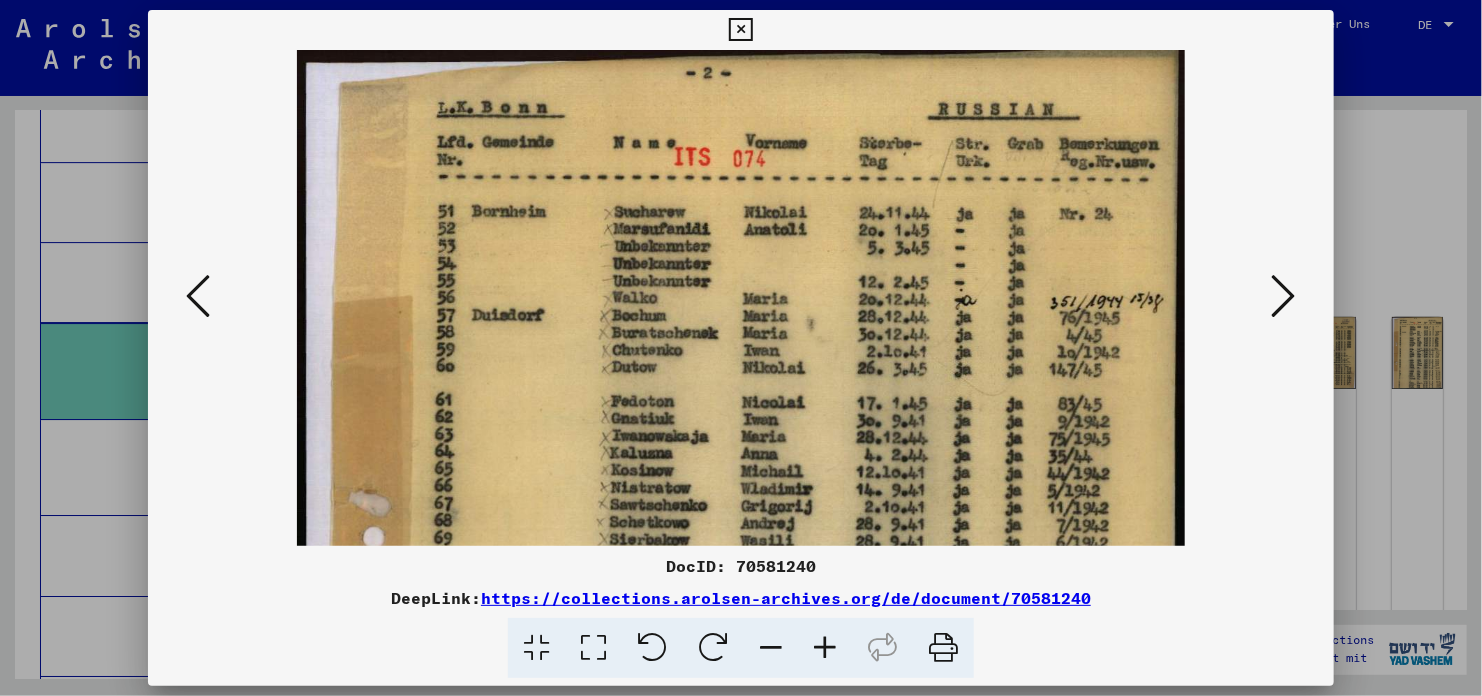 click at bounding box center (825, 648) 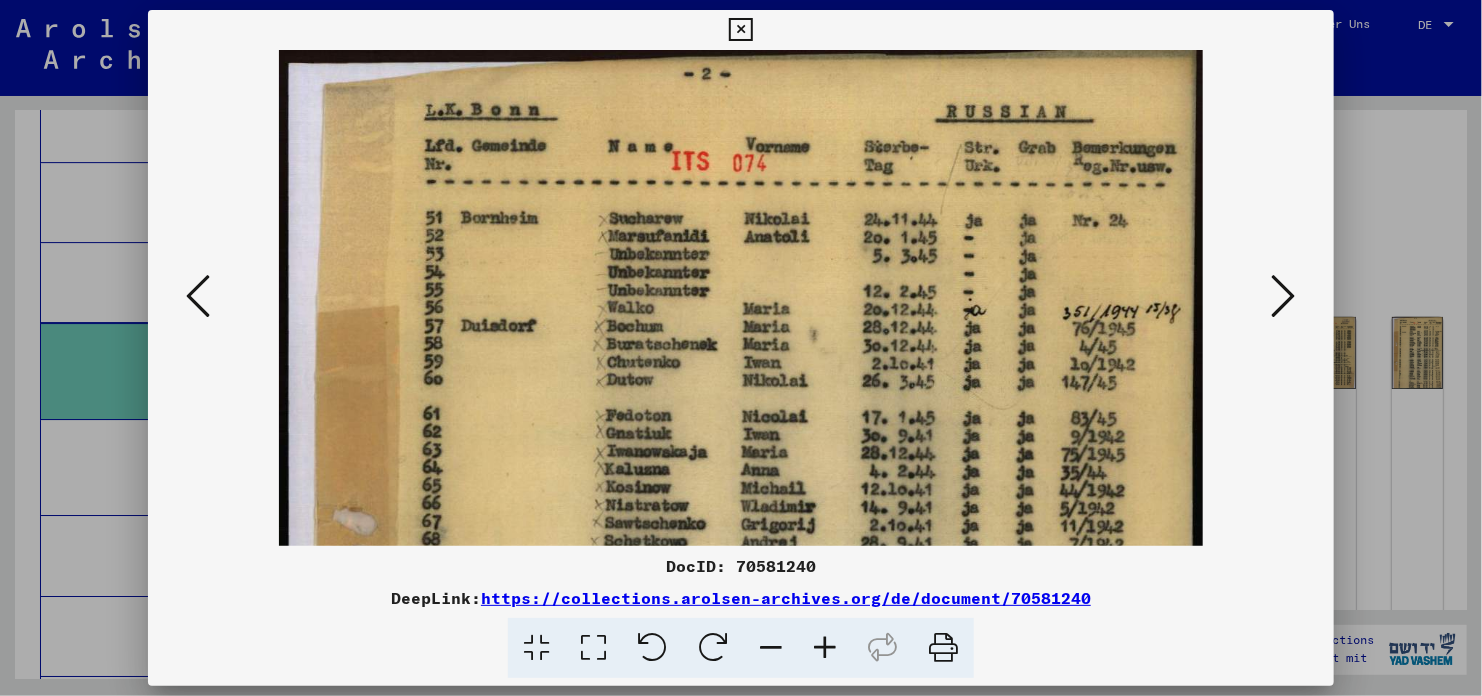 click at bounding box center [825, 648] 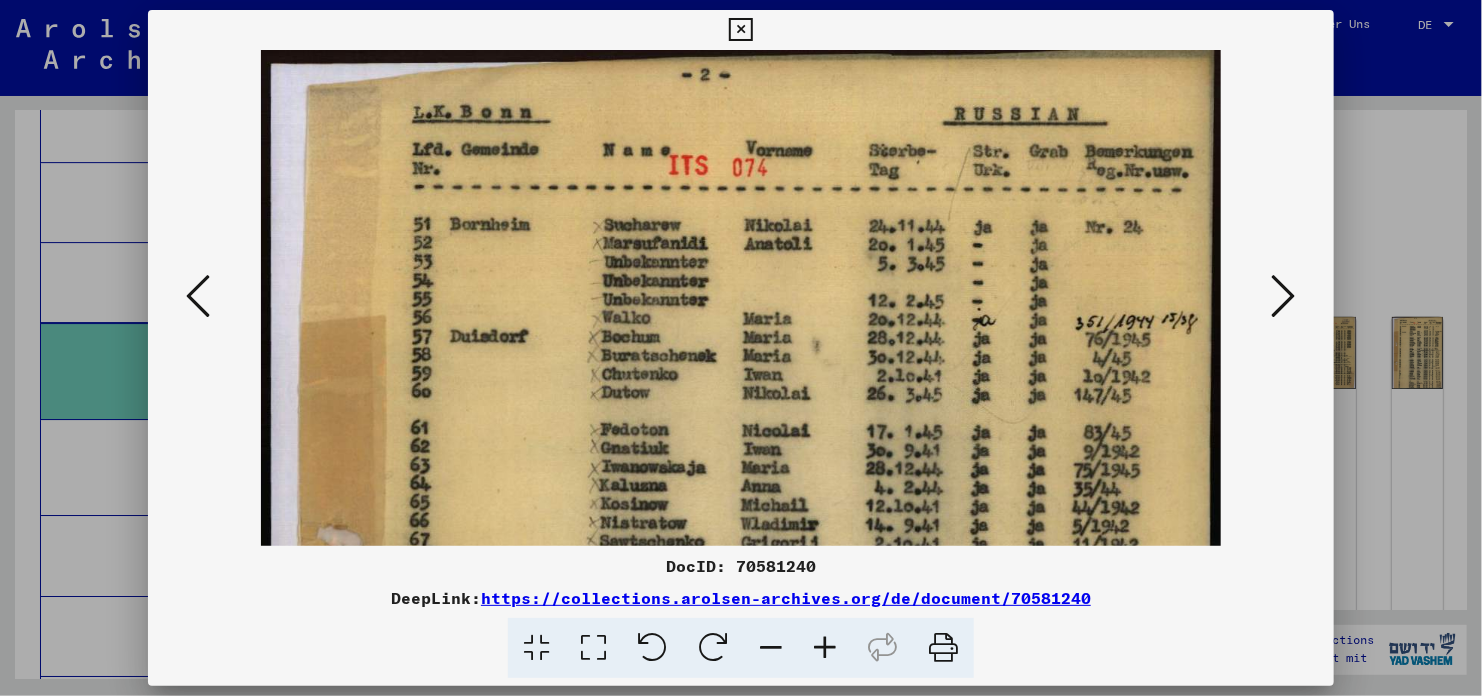 click at bounding box center (825, 648) 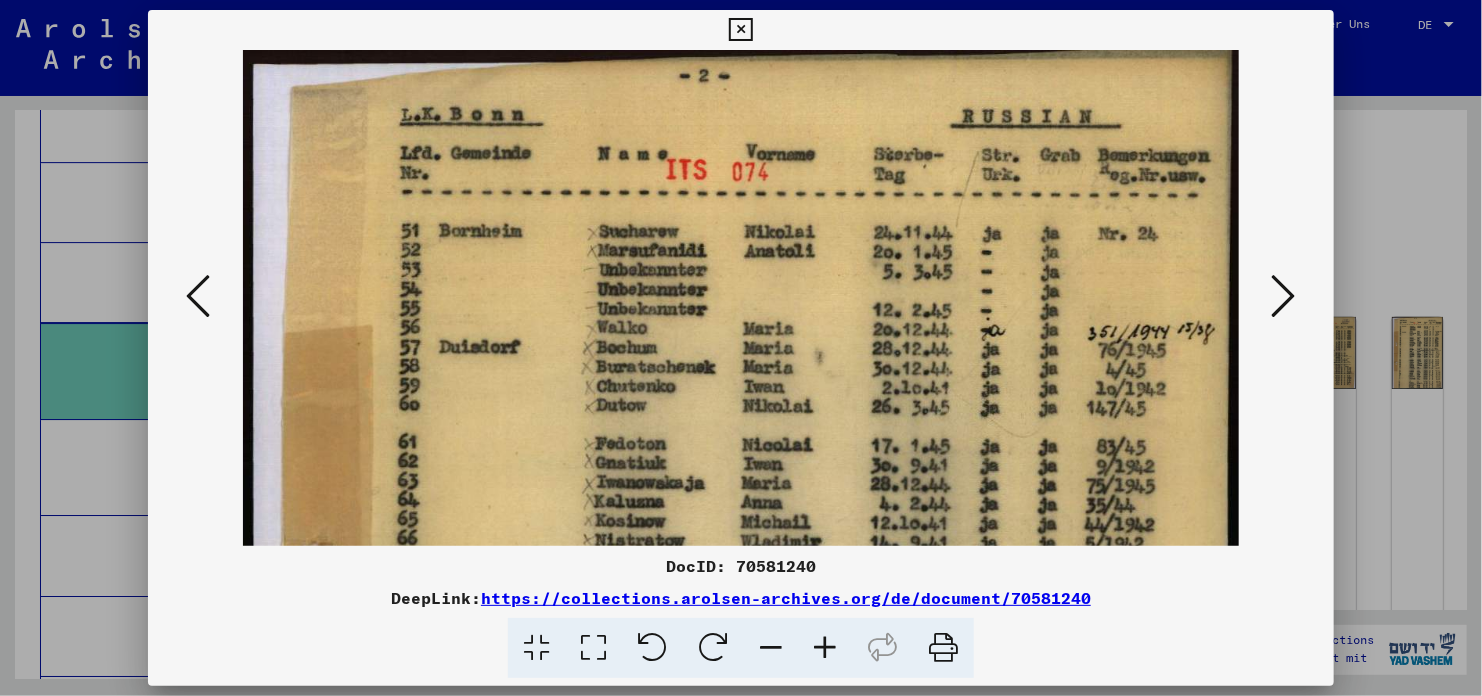 click at bounding box center [825, 648] 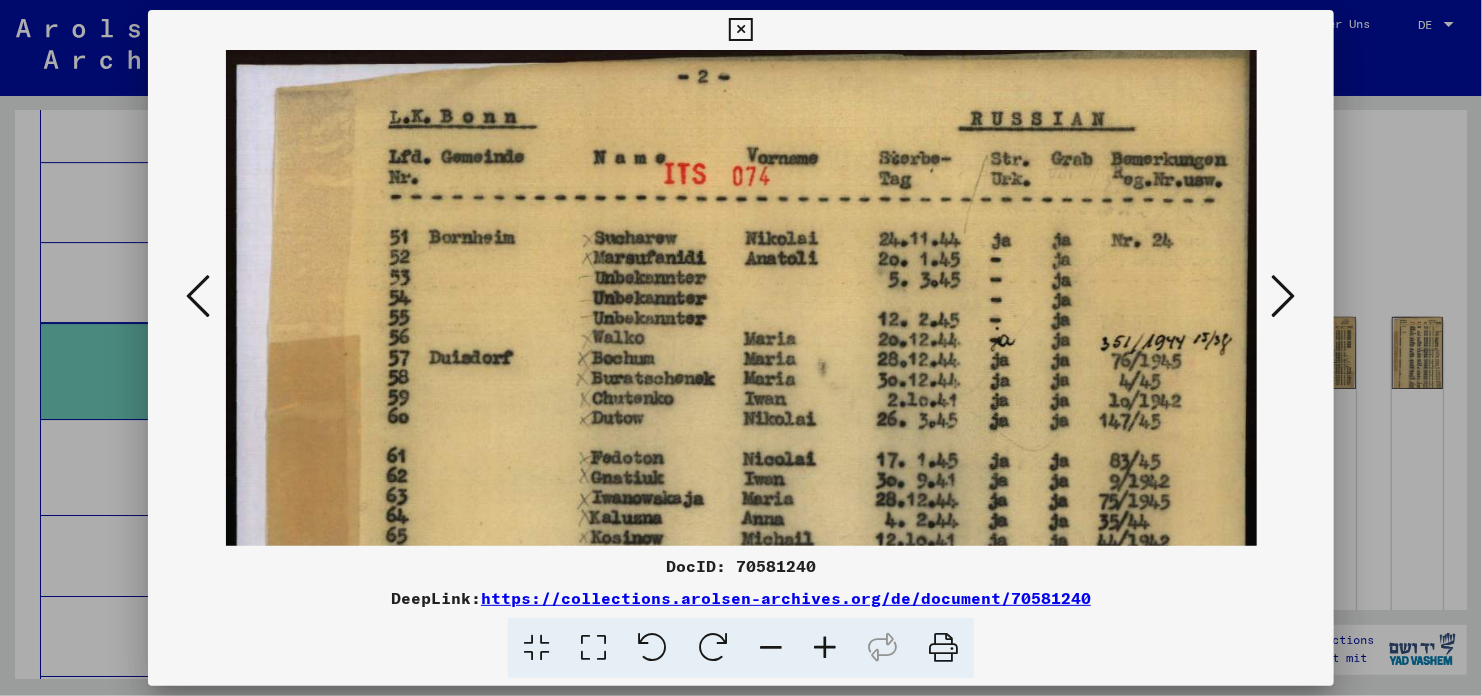 click at bounding box center (825, 648) 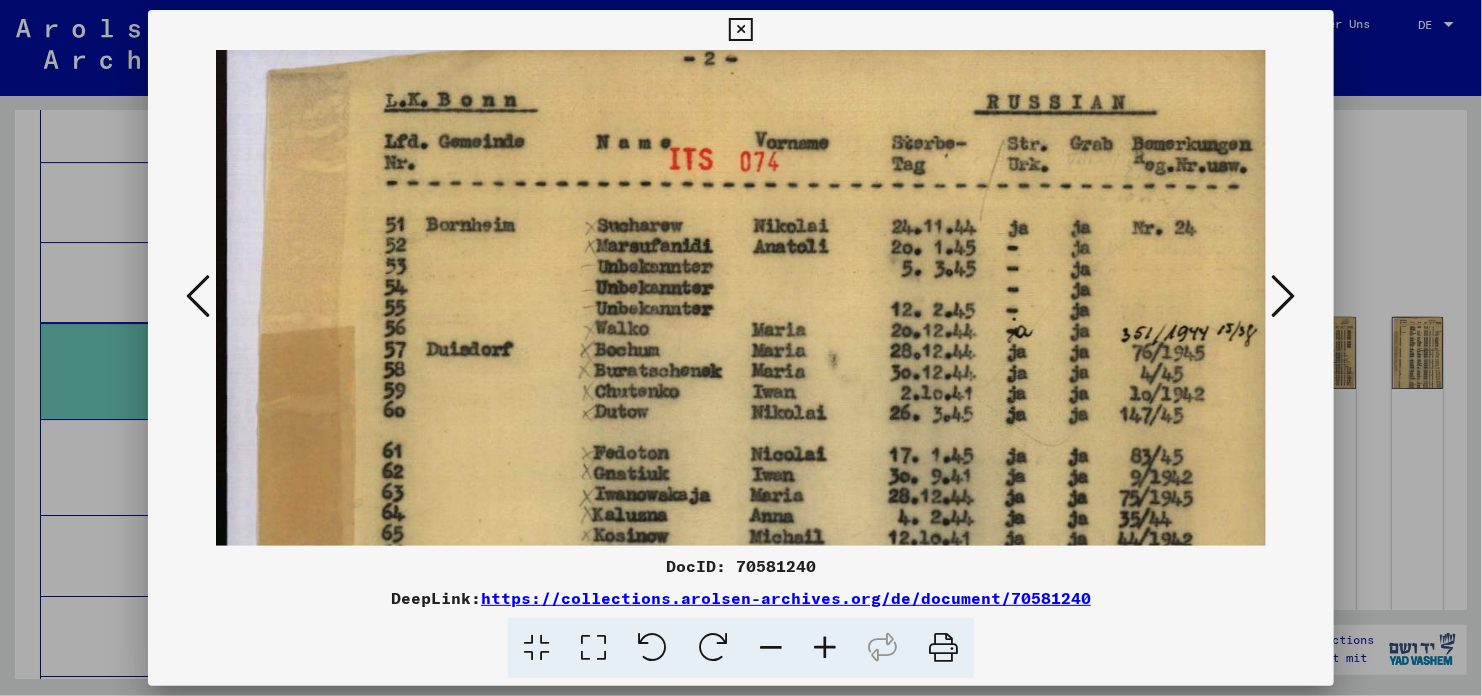 scroll, scrollTop: 33, scrollLeft: 0, axis: vertical 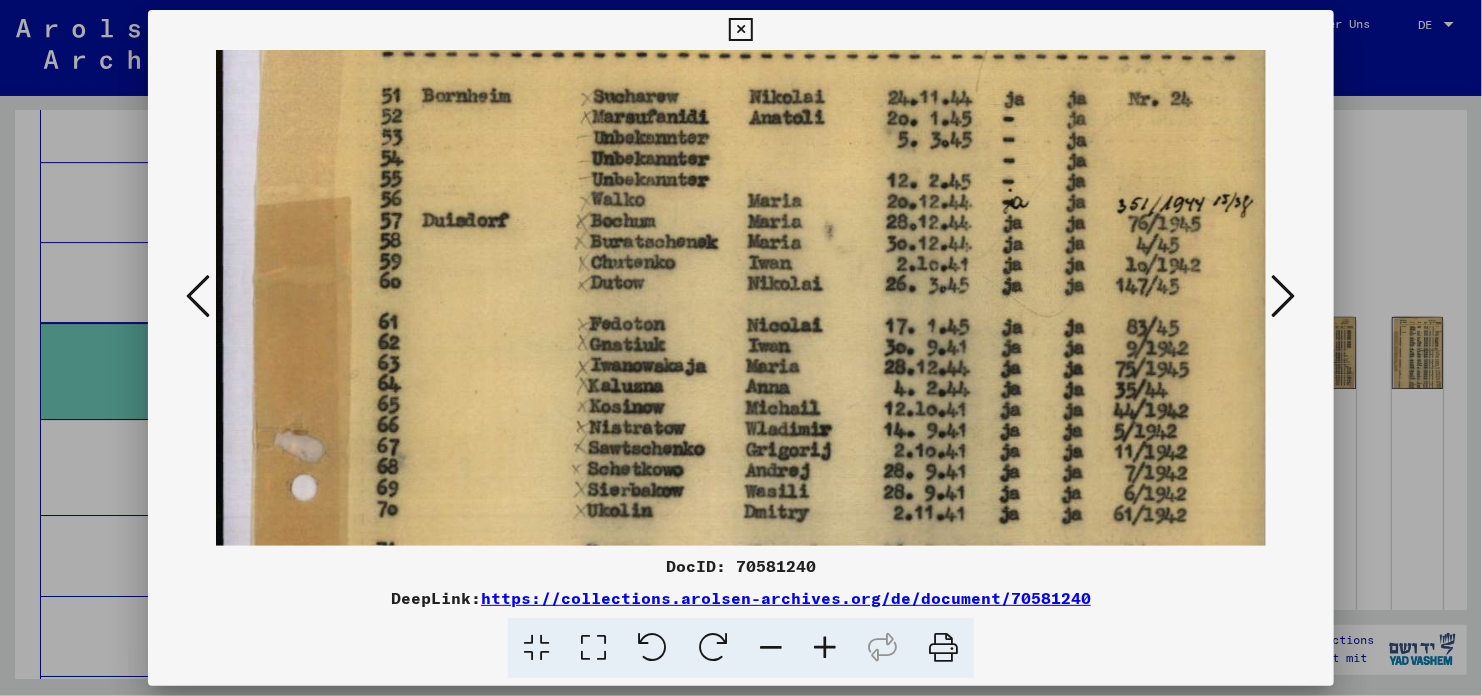 drag, startPoint x: 835, startPoint y: 478, endPoint x: 830, endPoint y: 332, distance: 146.08559 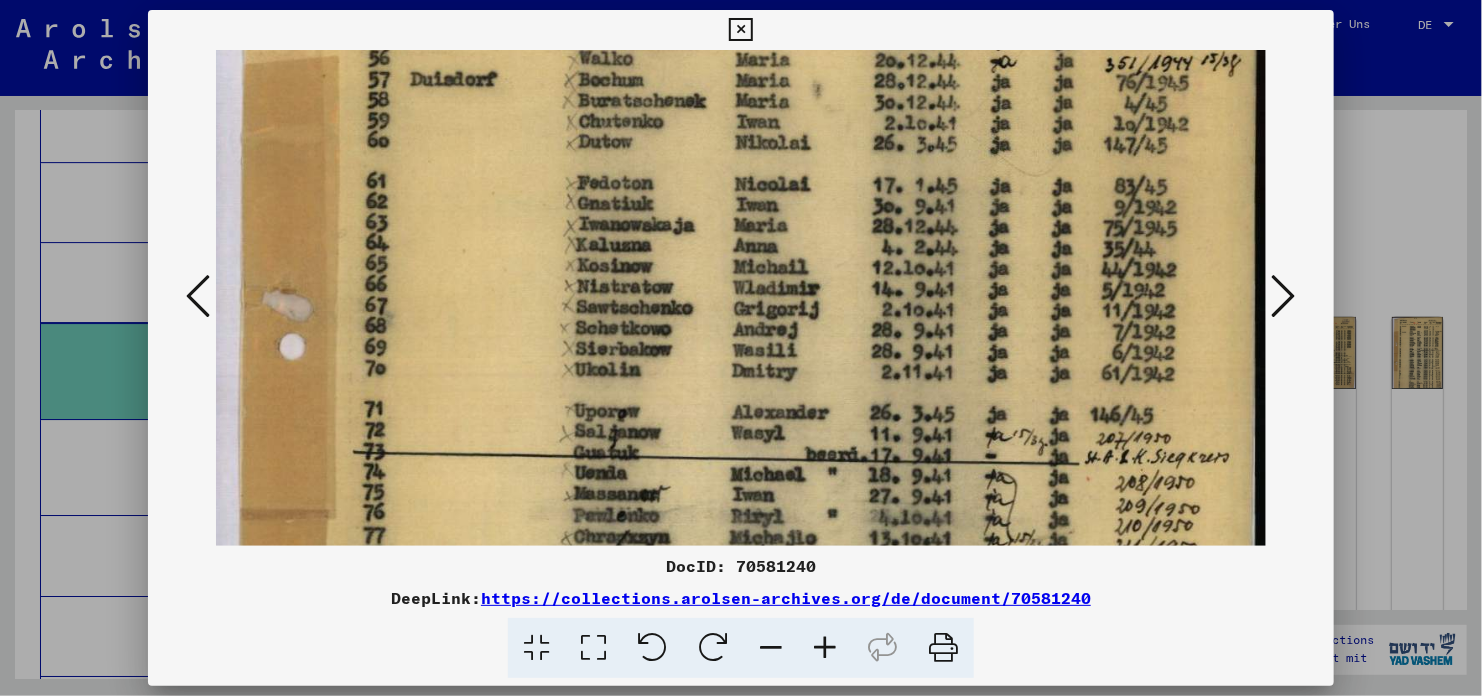 drag, startPoint x: 828, startPoint y: 484, endPoint x: 813, endPoint y: 345, distance: 139.807 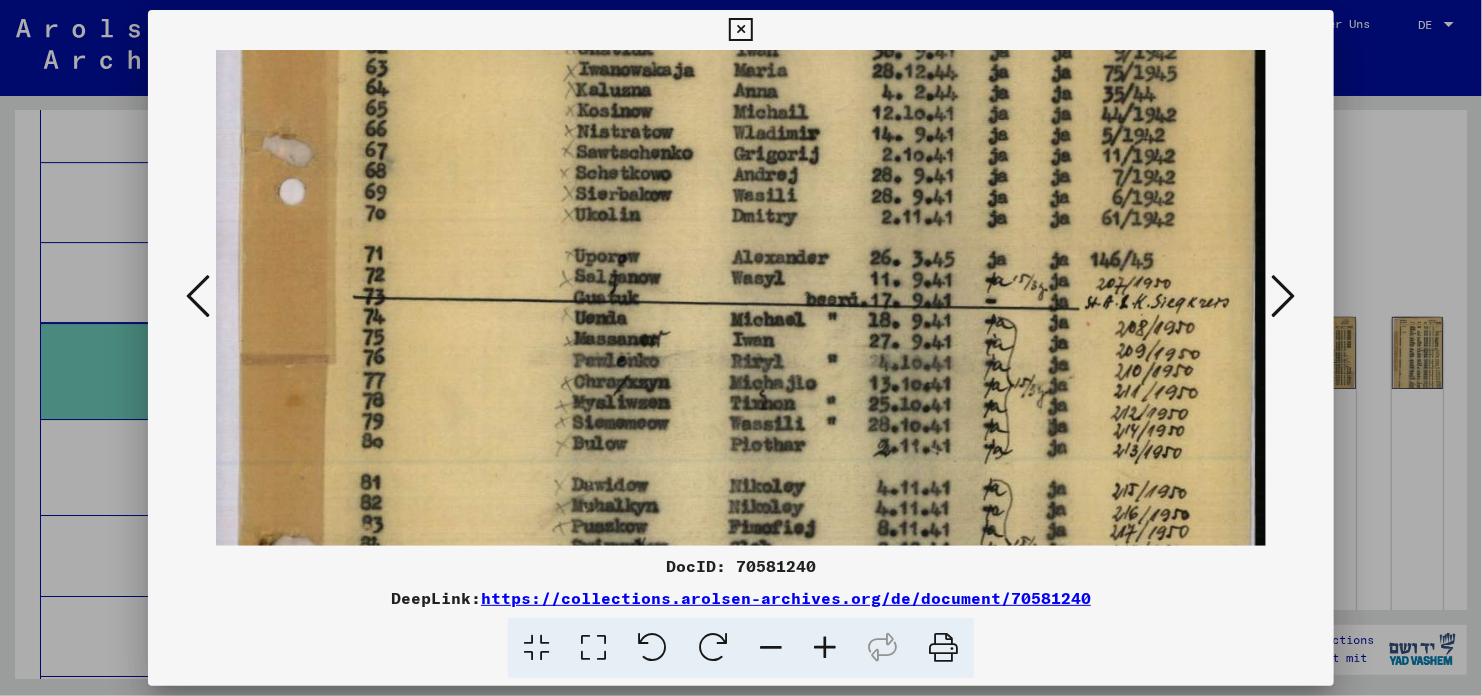 drag, startPoint x: 854, startPoint y: 457, endPoint x: 855, endPoint y: 304, distance: 153.00327 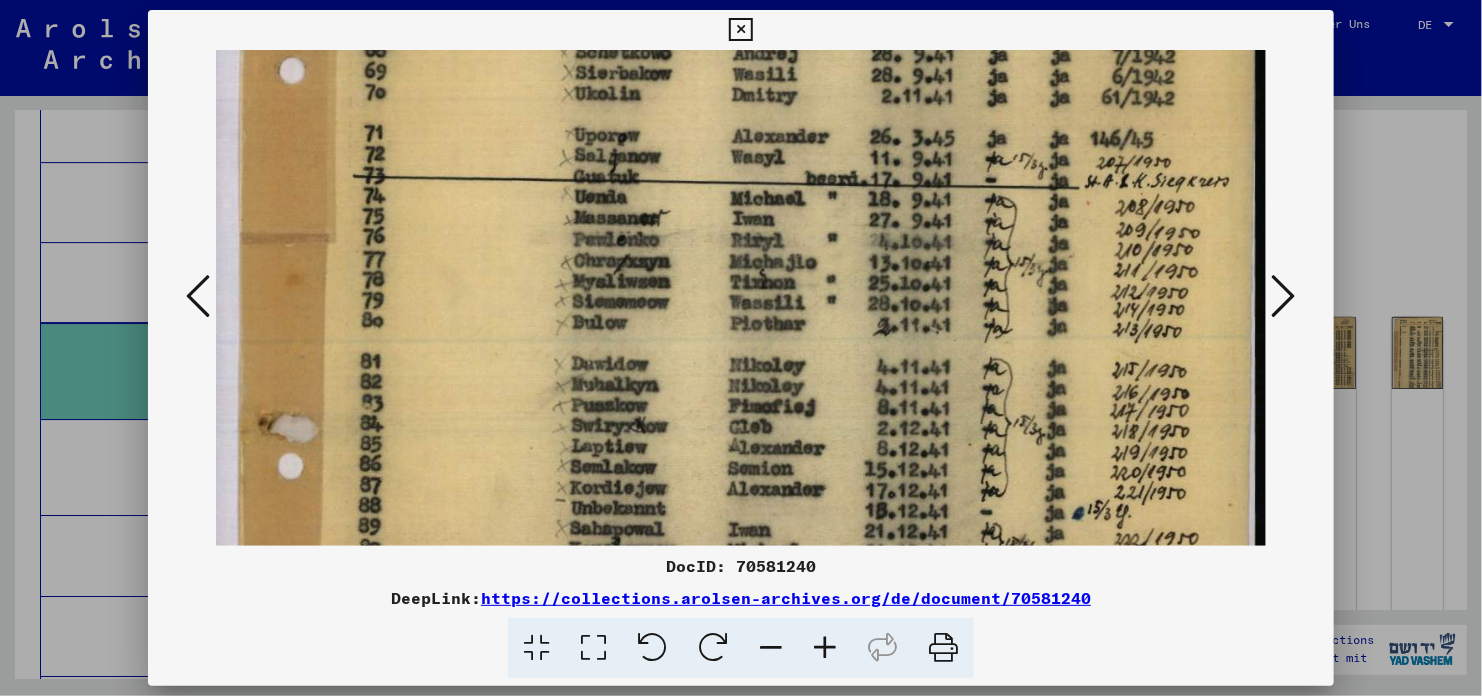 drag, startPoint x: 859, startPoint y: 449, endPoint x: 845, endPoint y: 329, distance: 120.8139 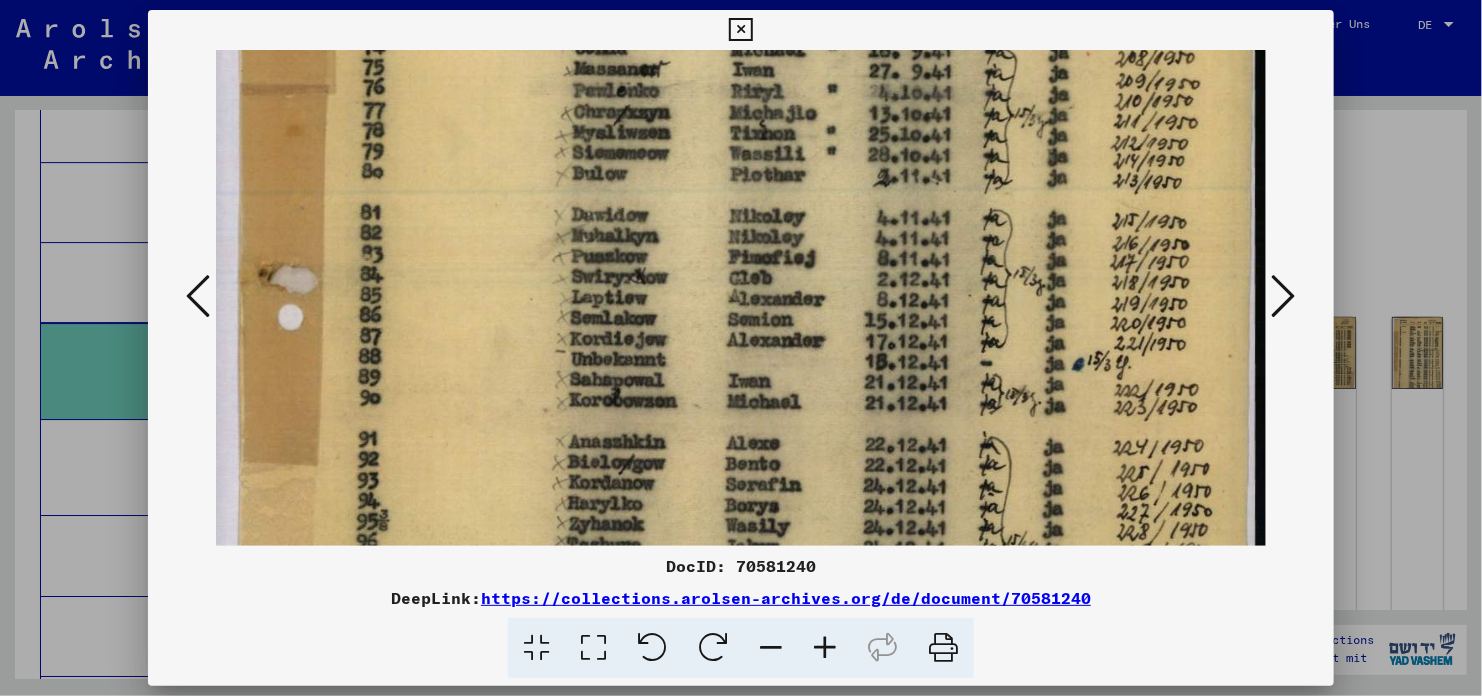 click at bounding box center (733, 84) 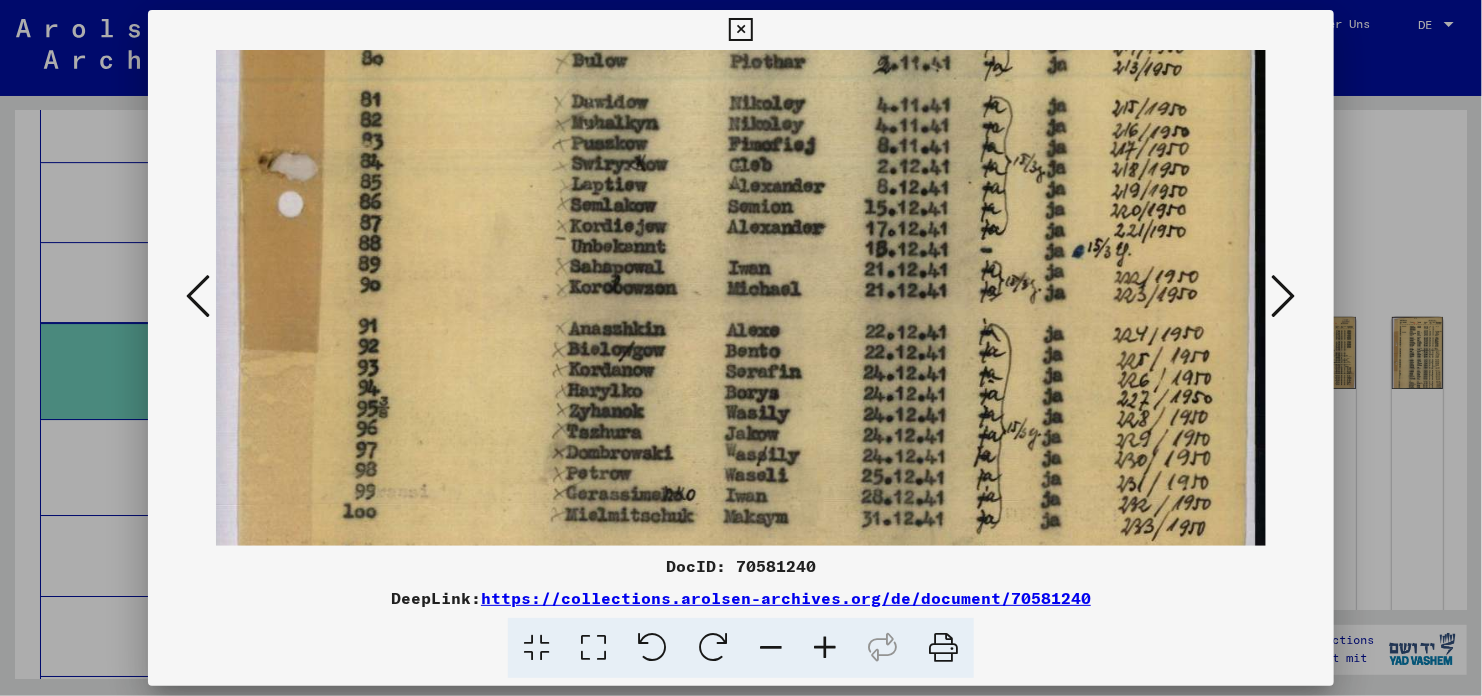 drag, startPoint x: 894, startPoint y: 452, endPoint x: 872, endPoint y: 303, distance: 150.6154 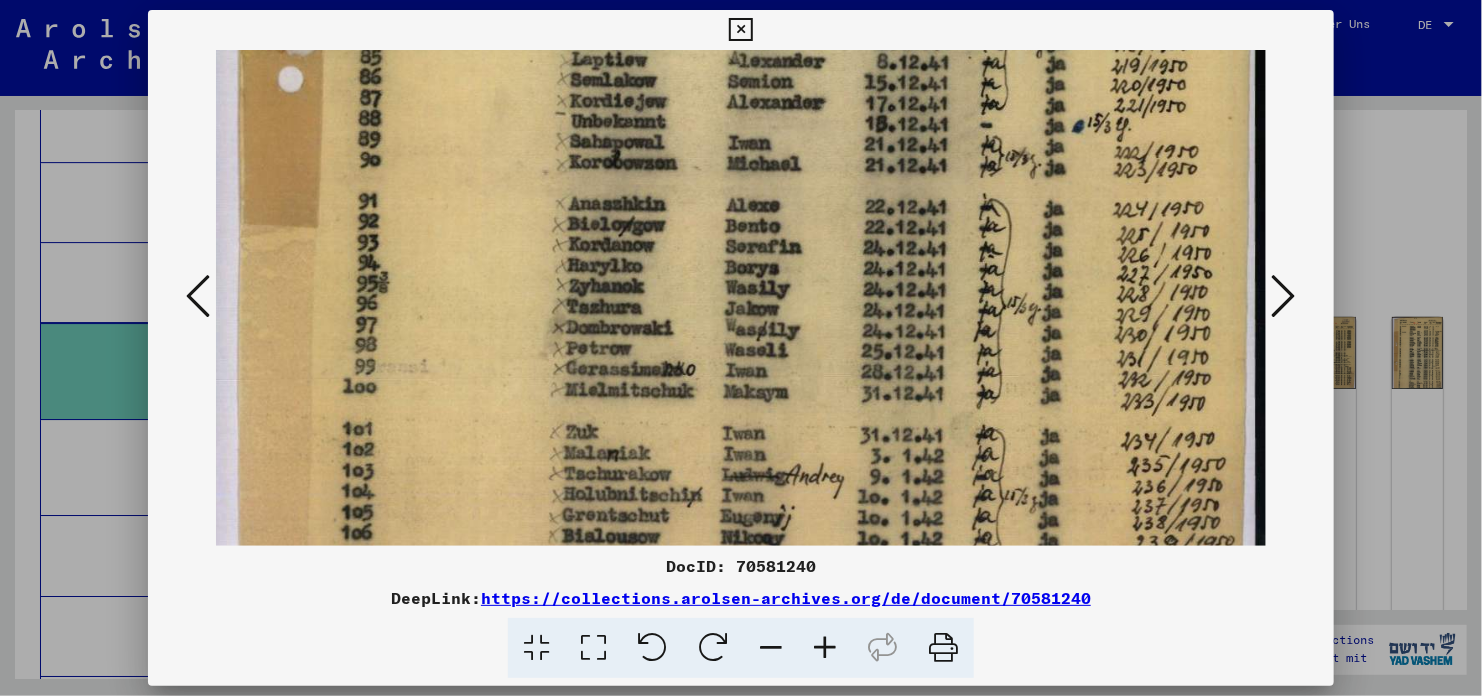 drag, startPoint x: 893, startPoint y: 422, endPoint x: 884, endPoint y: 334, distance: 88.45903 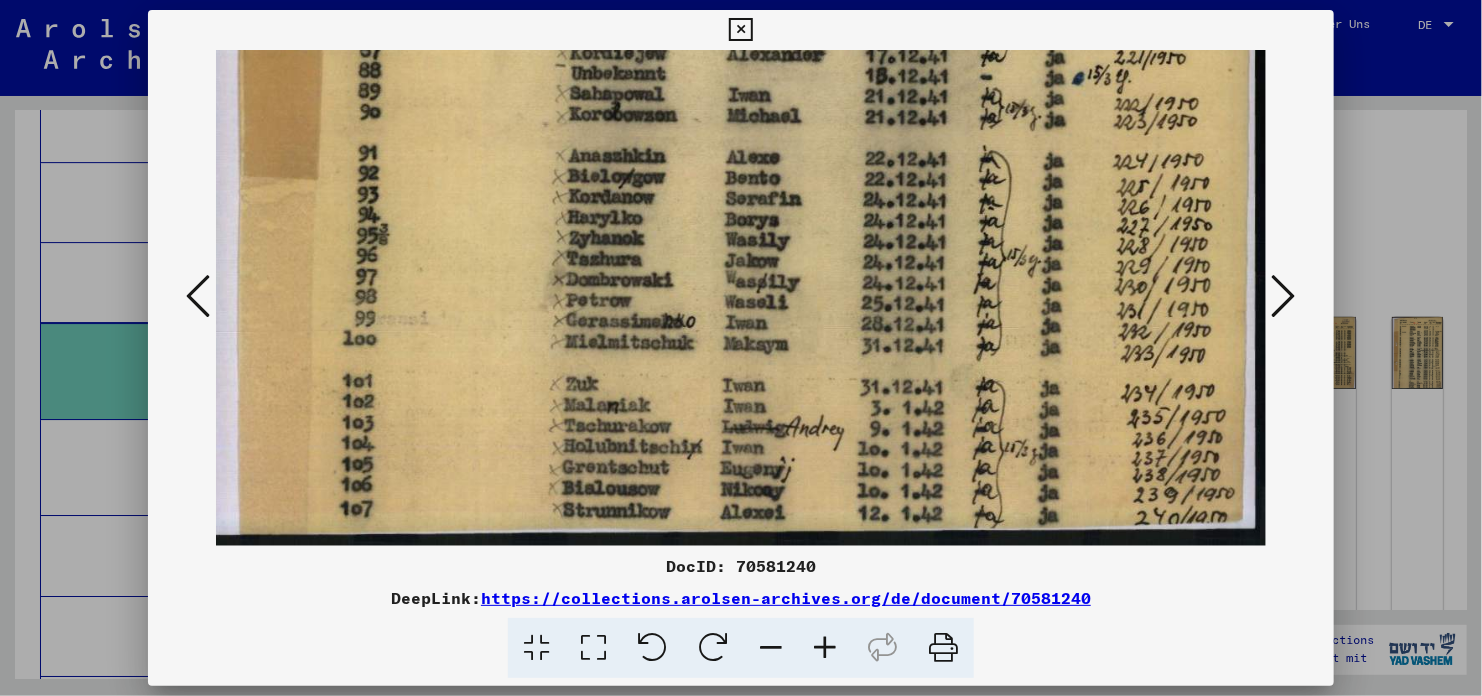 drag, startPoint x: 902, startPoint y: 431, endPoint x: 880, endPoint y: 278, distance: 154.57361 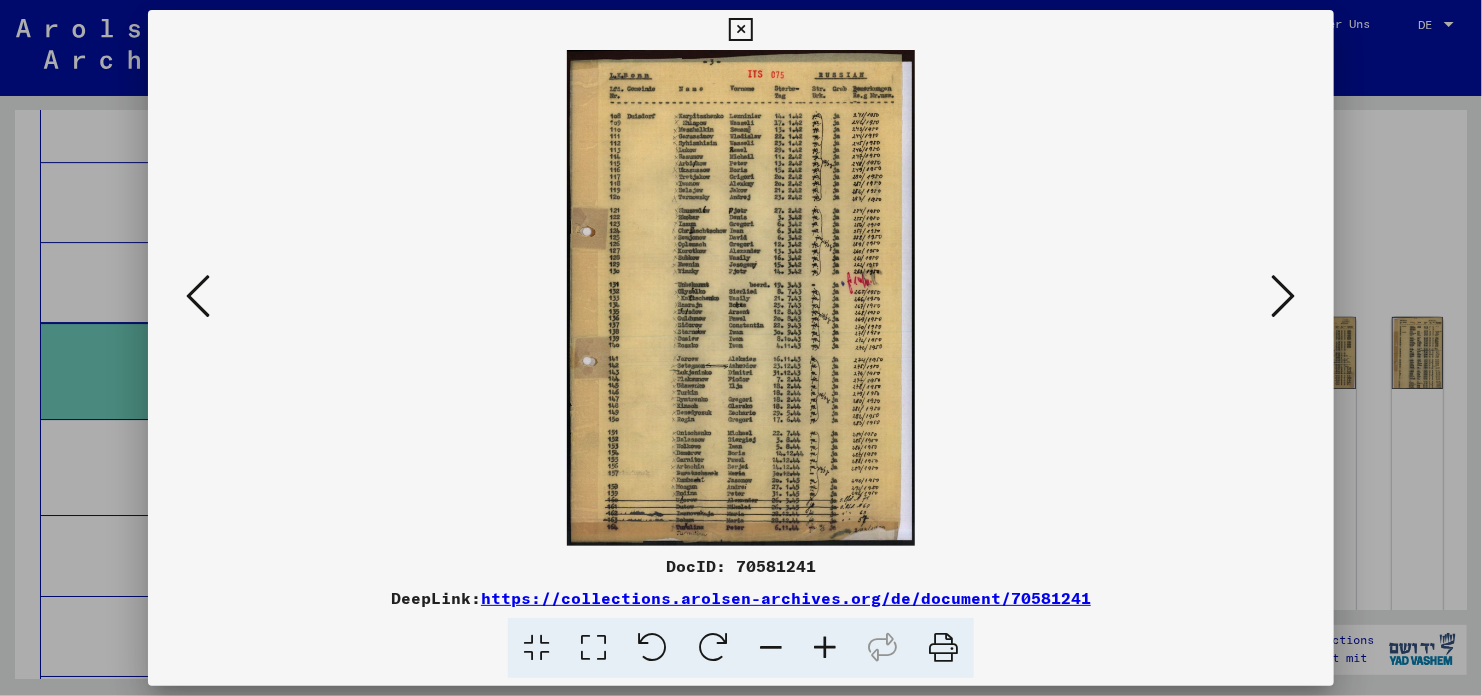 click at bounding box center (825, 648) 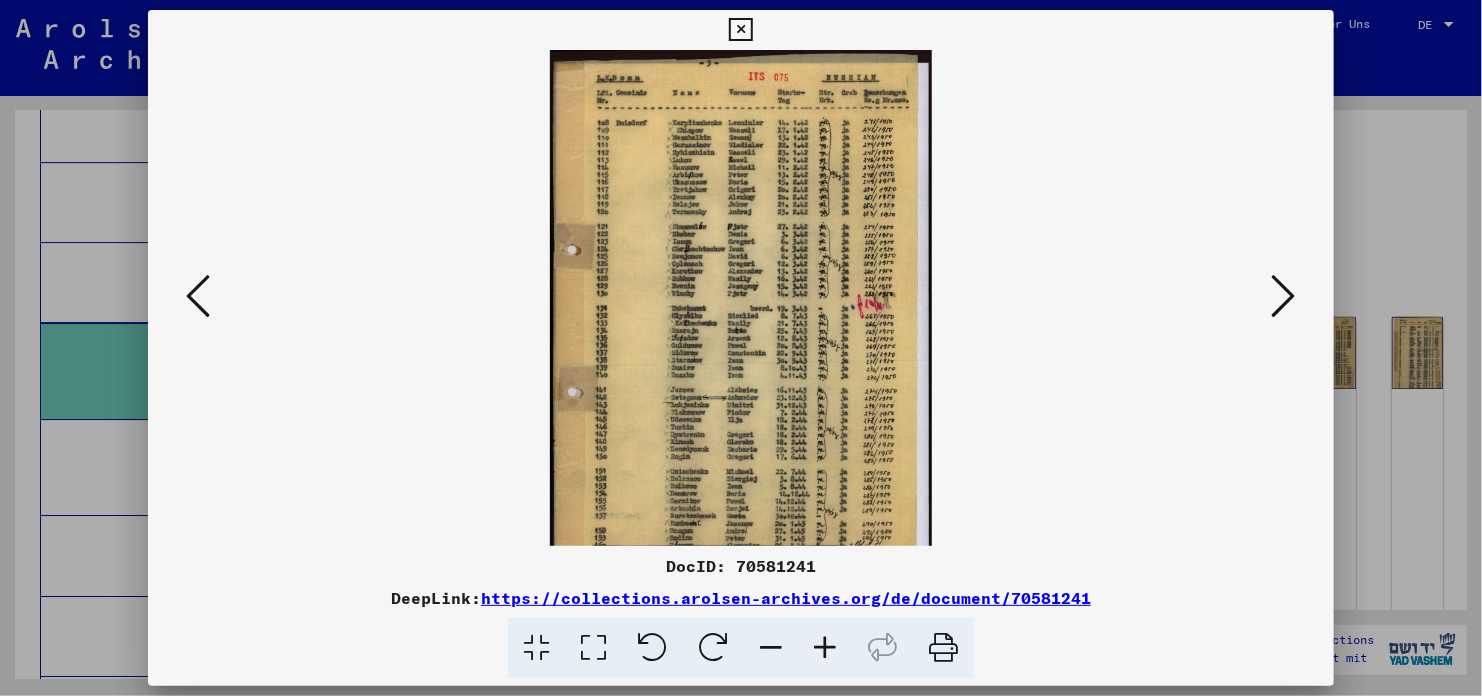 click at bounding box center [825, 648] 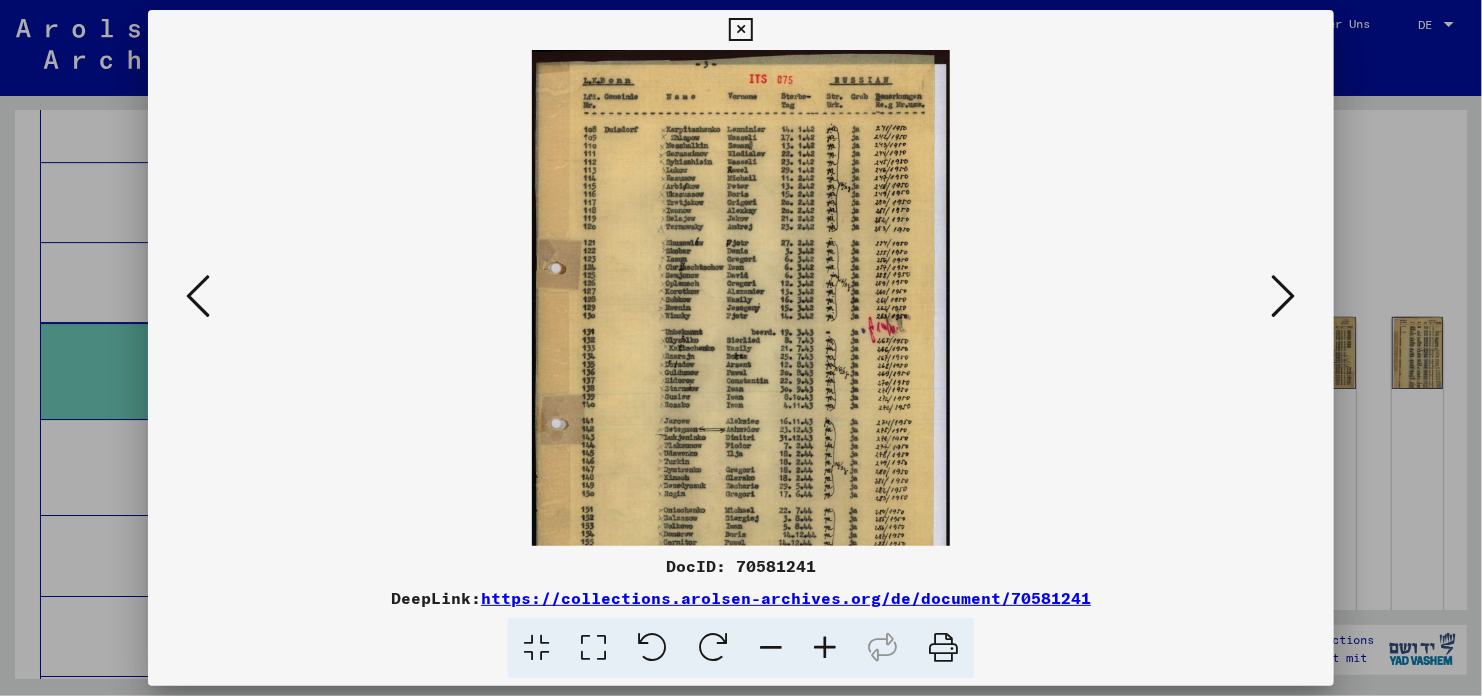 click at bounding box center (825, 648) 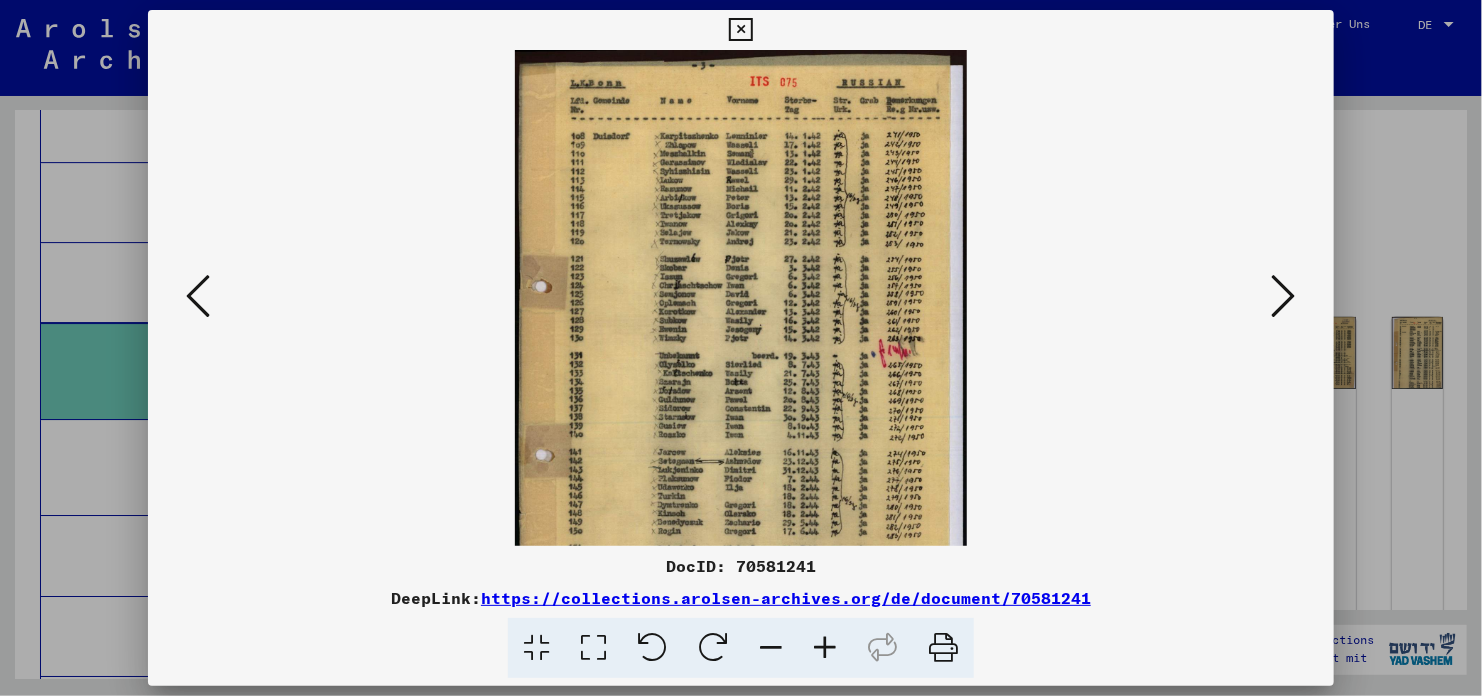 click at bounding box center [825, 648] 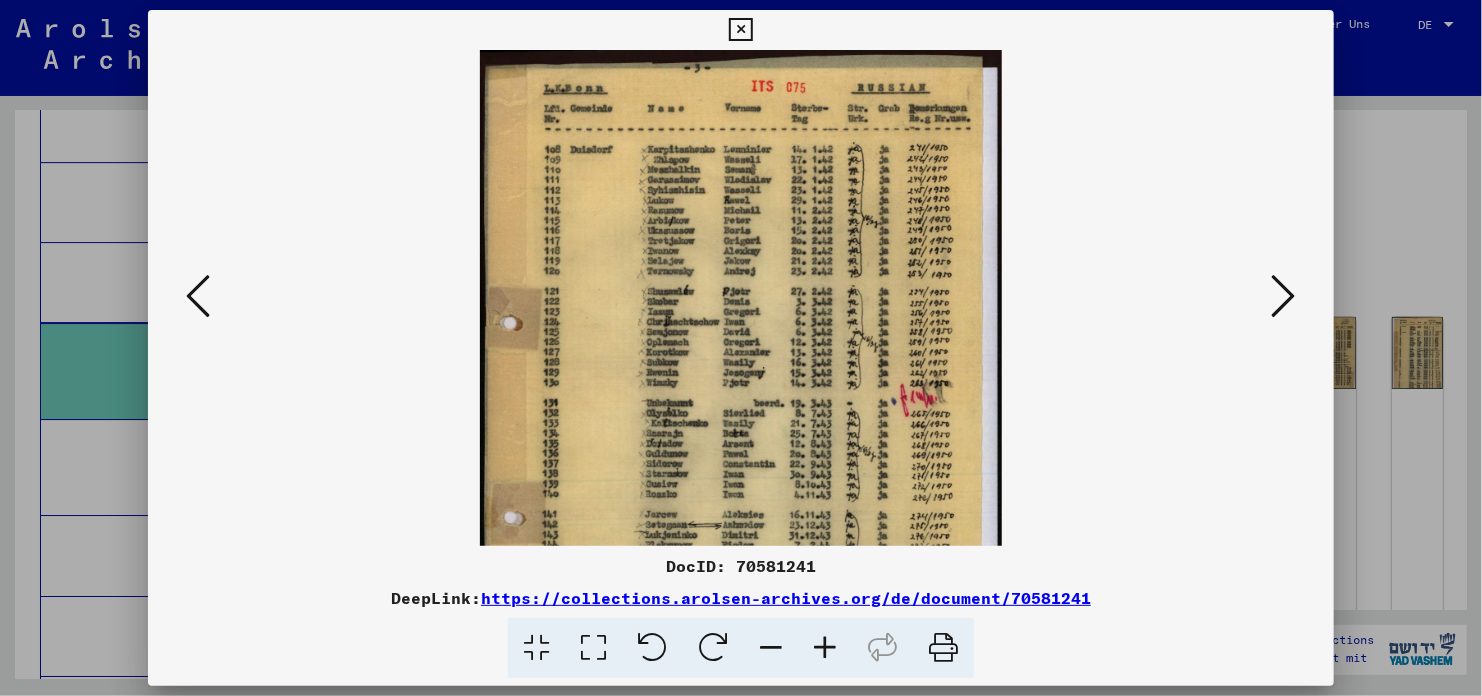 click at bounding box center [825, 648] 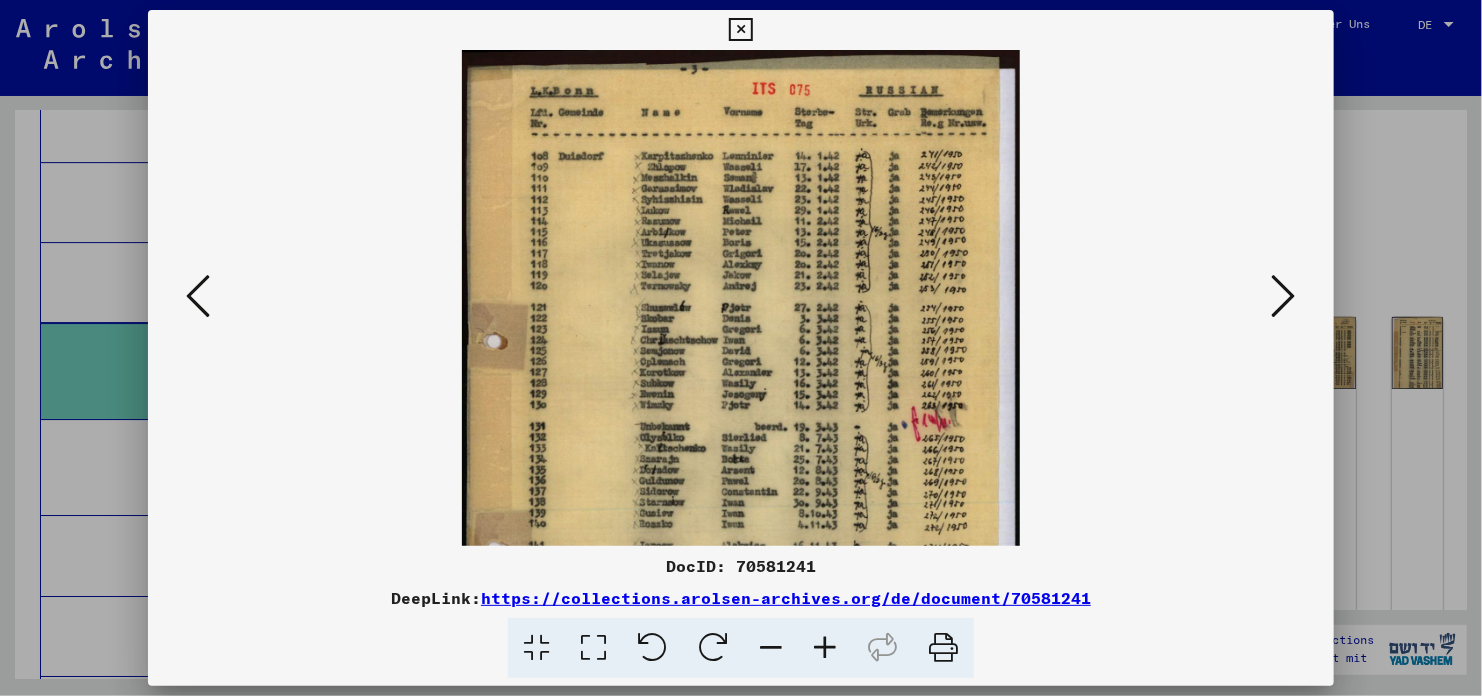 click at bounding box center [825, 648] 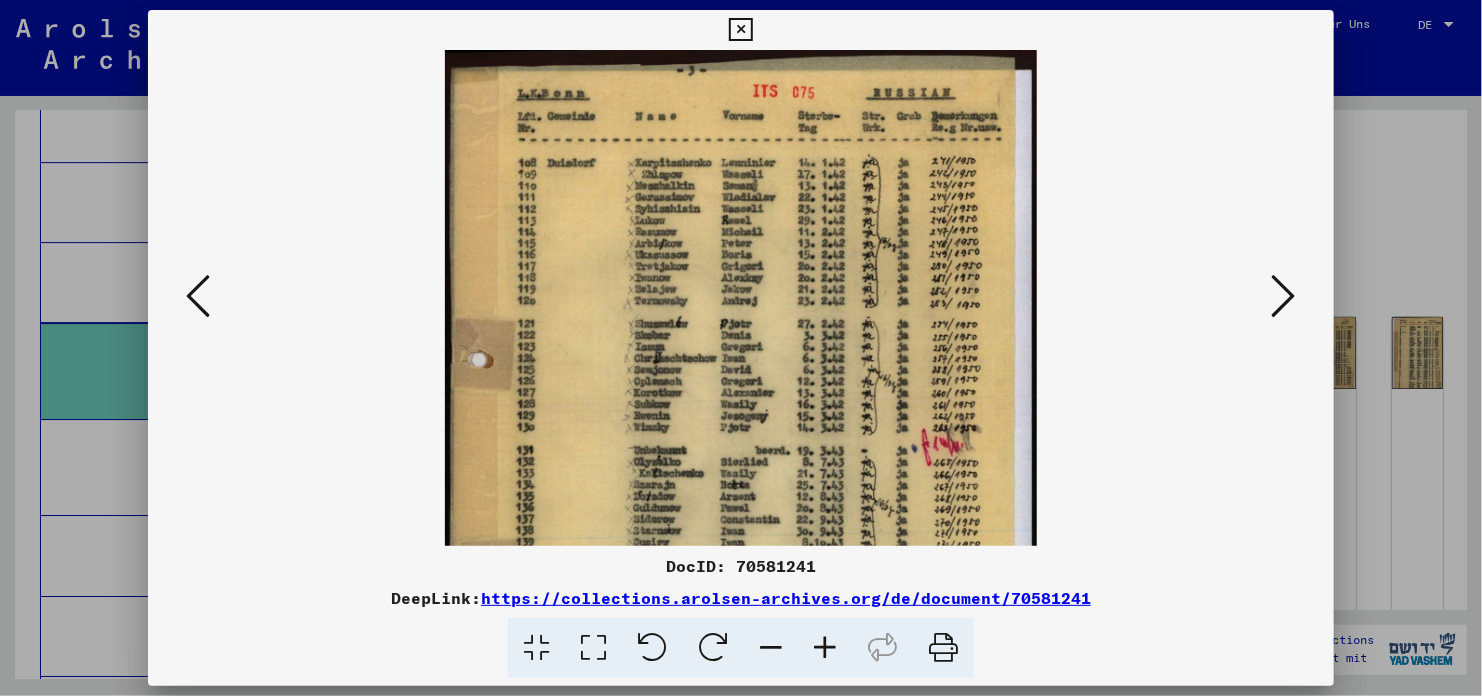 click at bounding box center (825, 648) 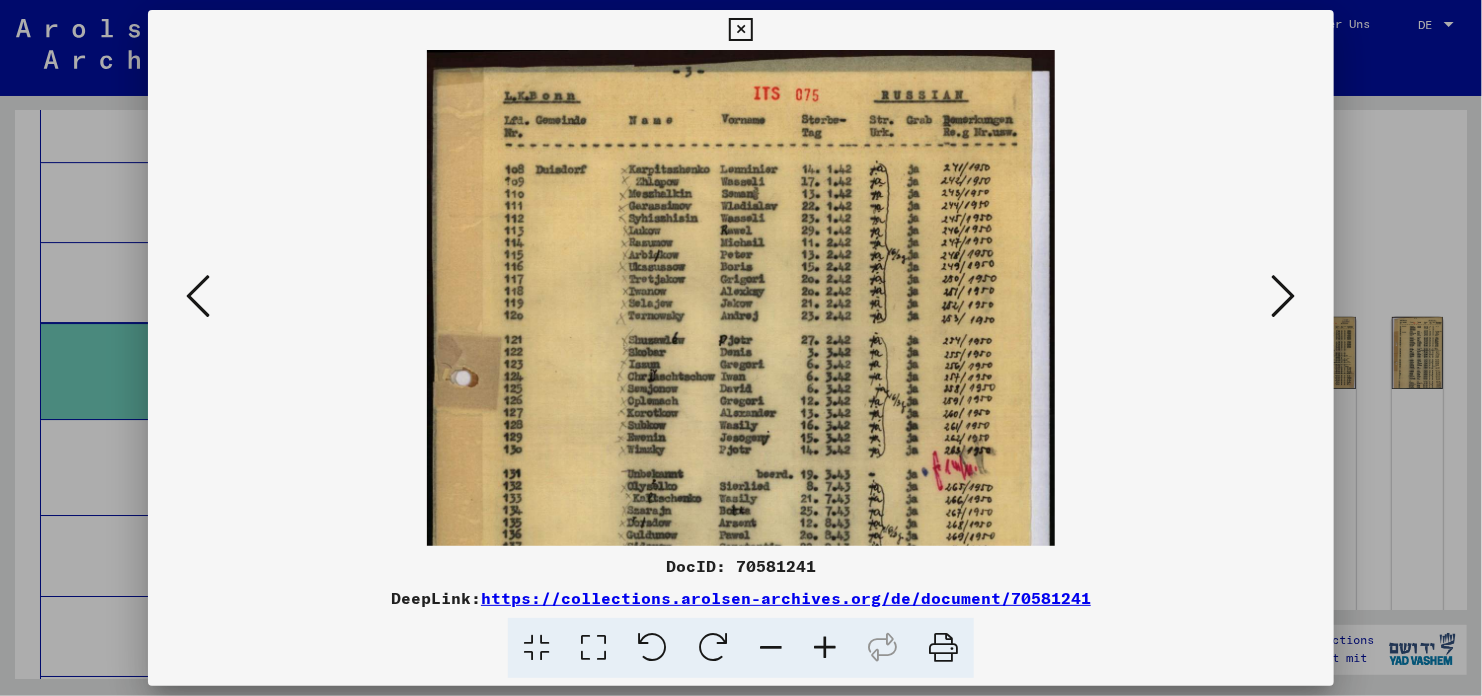 click at bounding box center (825, 648) 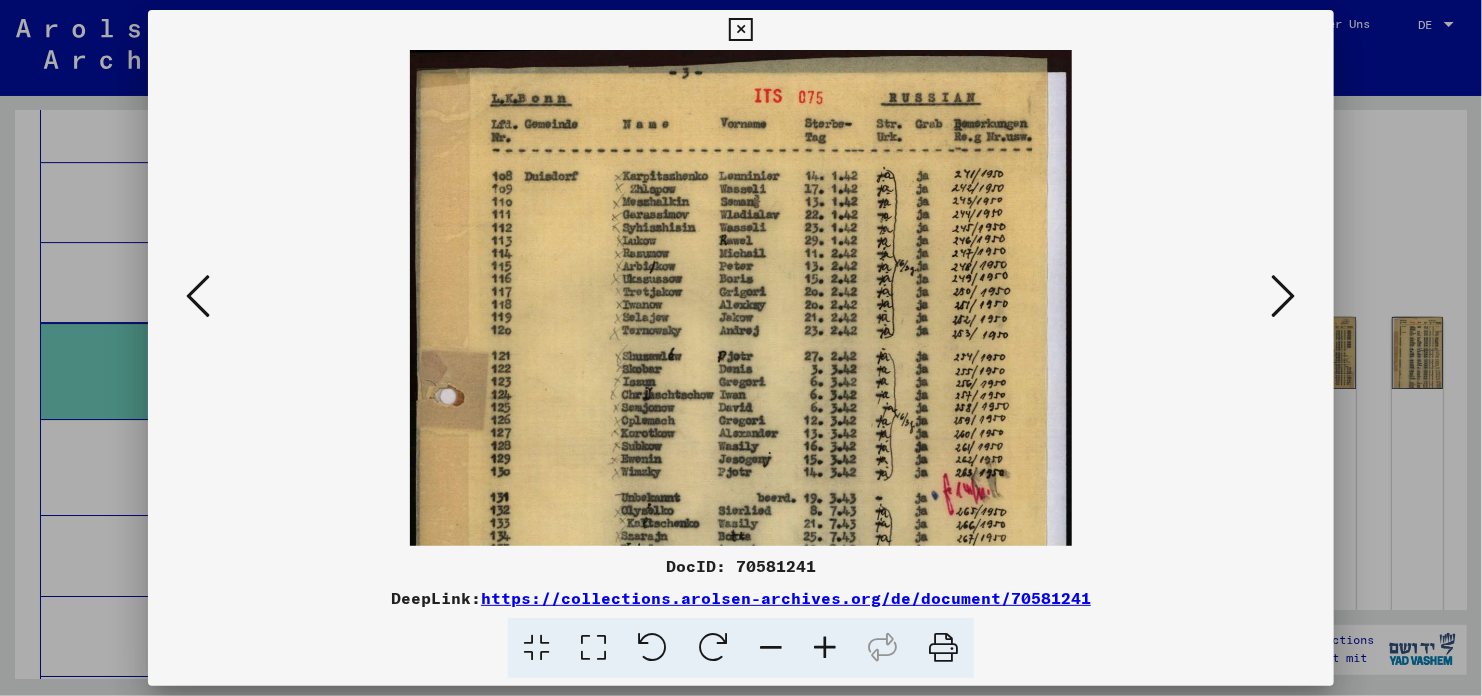 click at bounding box center [825, 648] 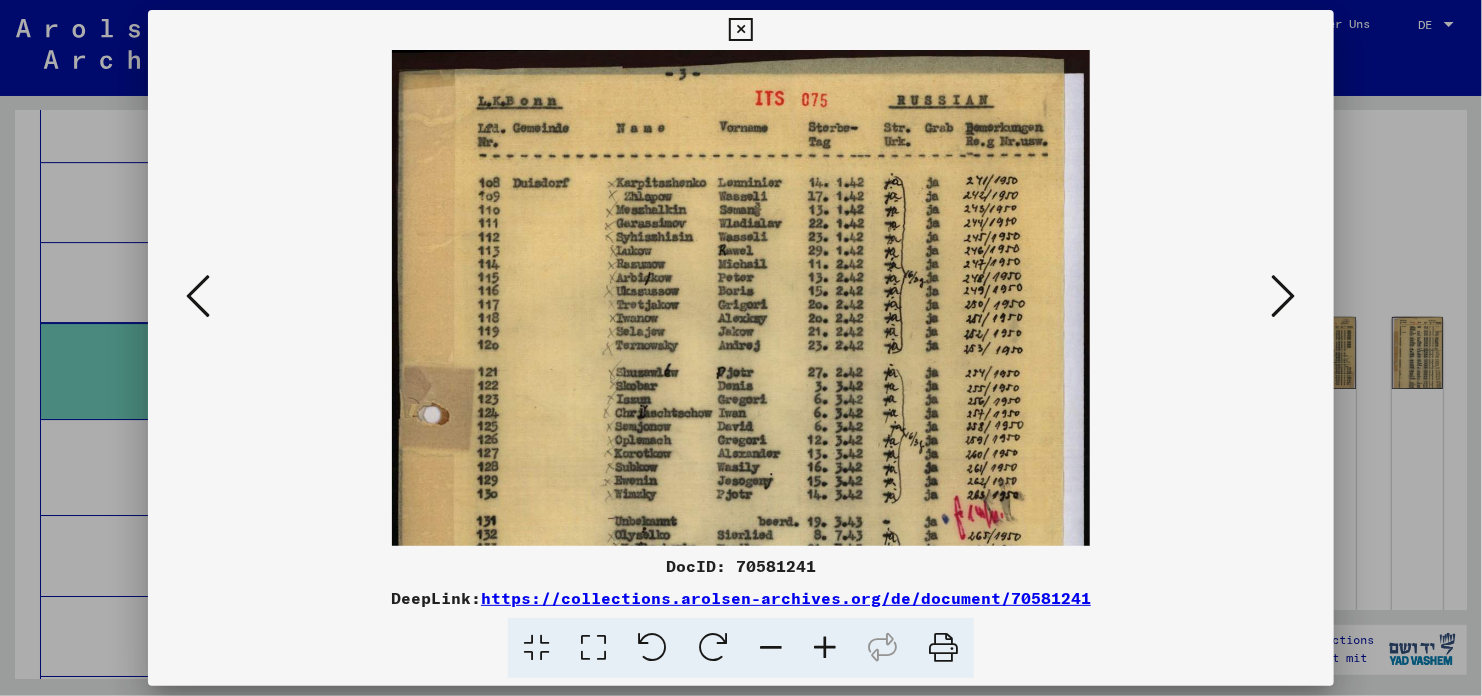 click at bounding box center (825, 648) 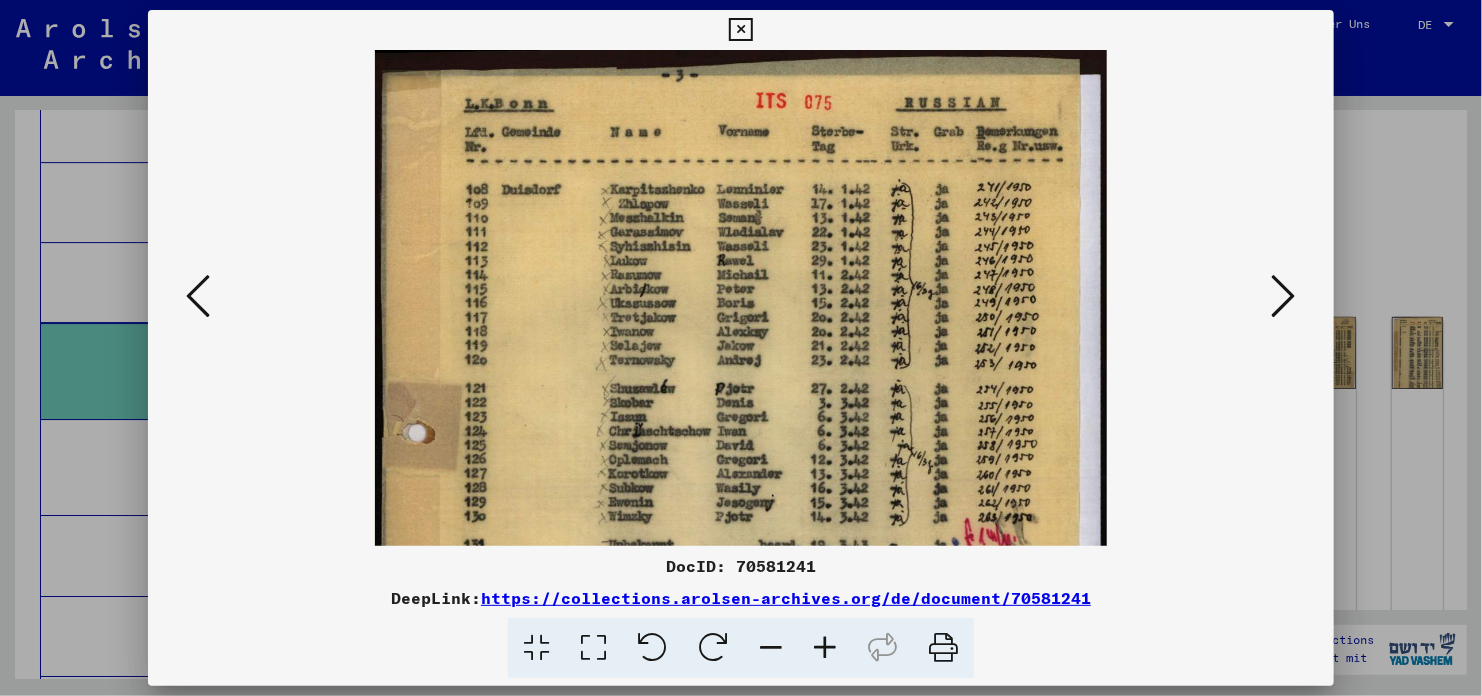 click at bounding box center [825, 648] 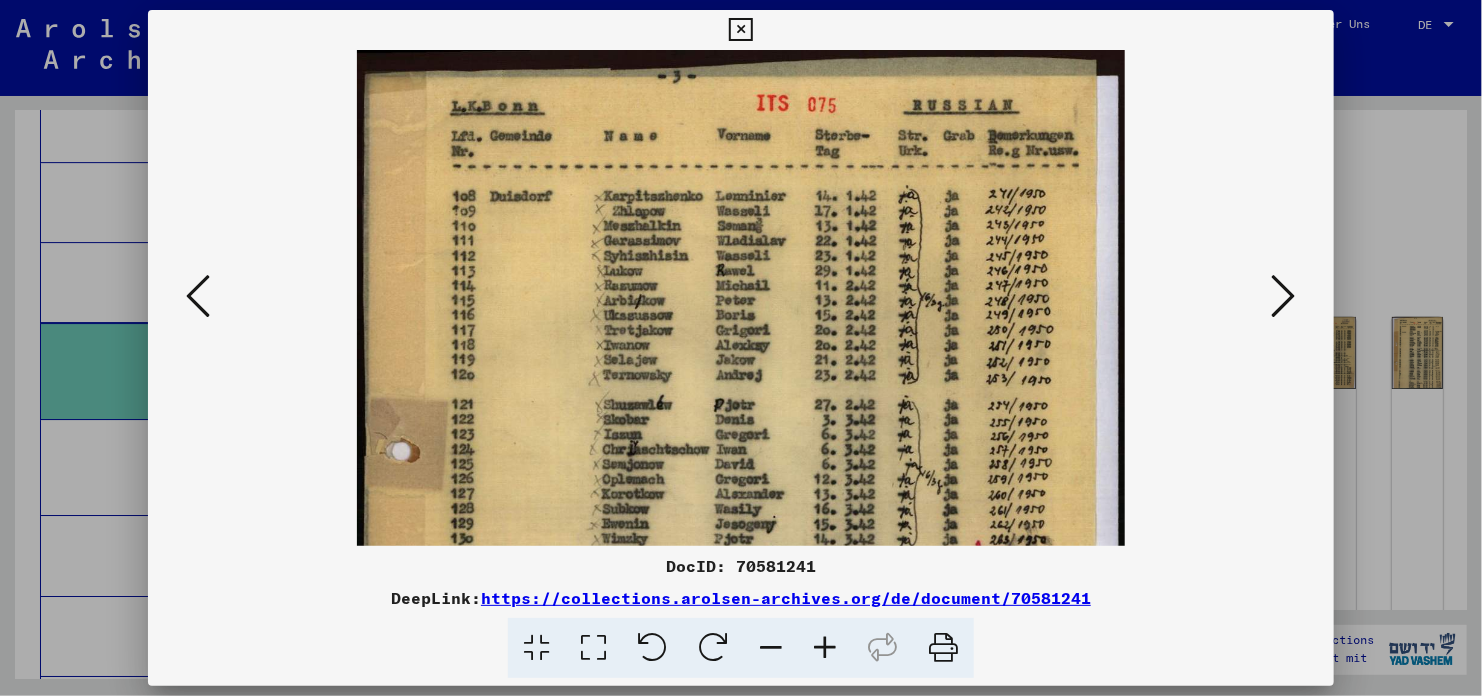 click at bounding box center [825, 648] 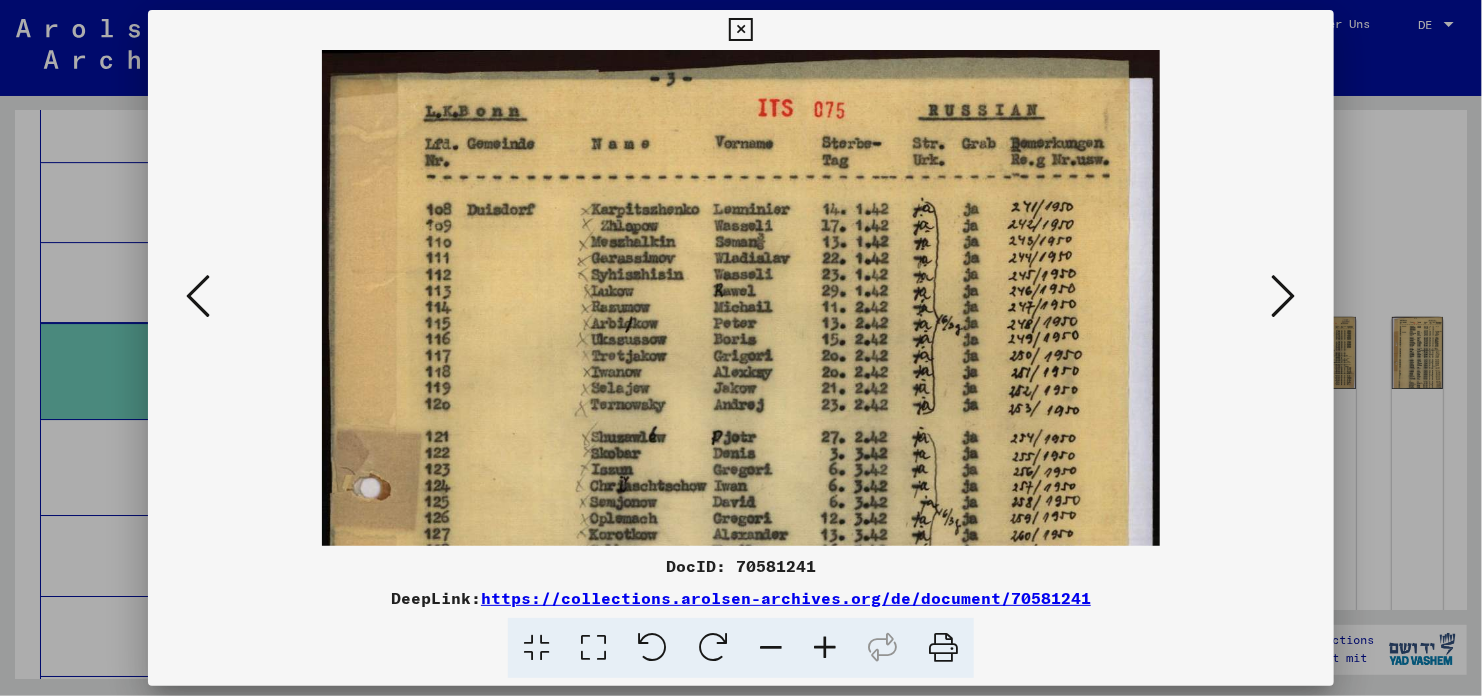 click at bounding box center (825, 648) 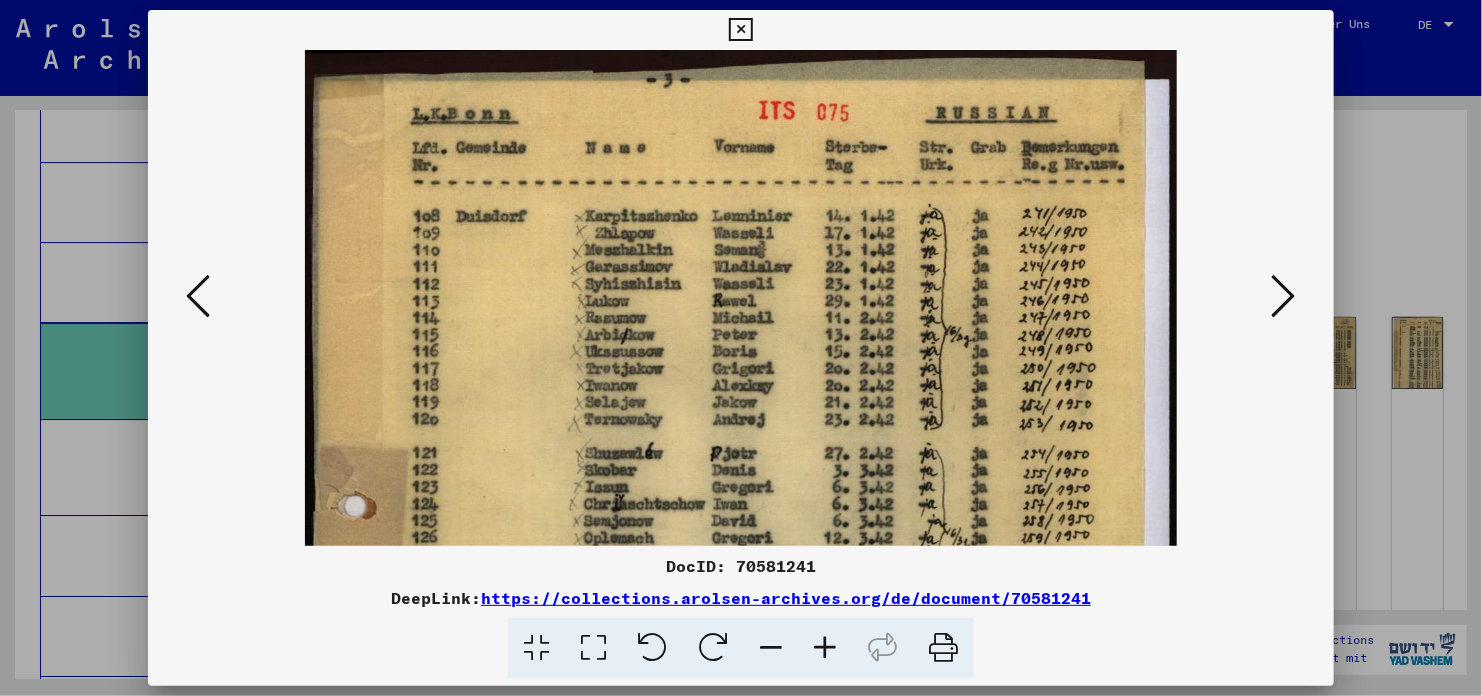 click at bounding box center [825, 648] 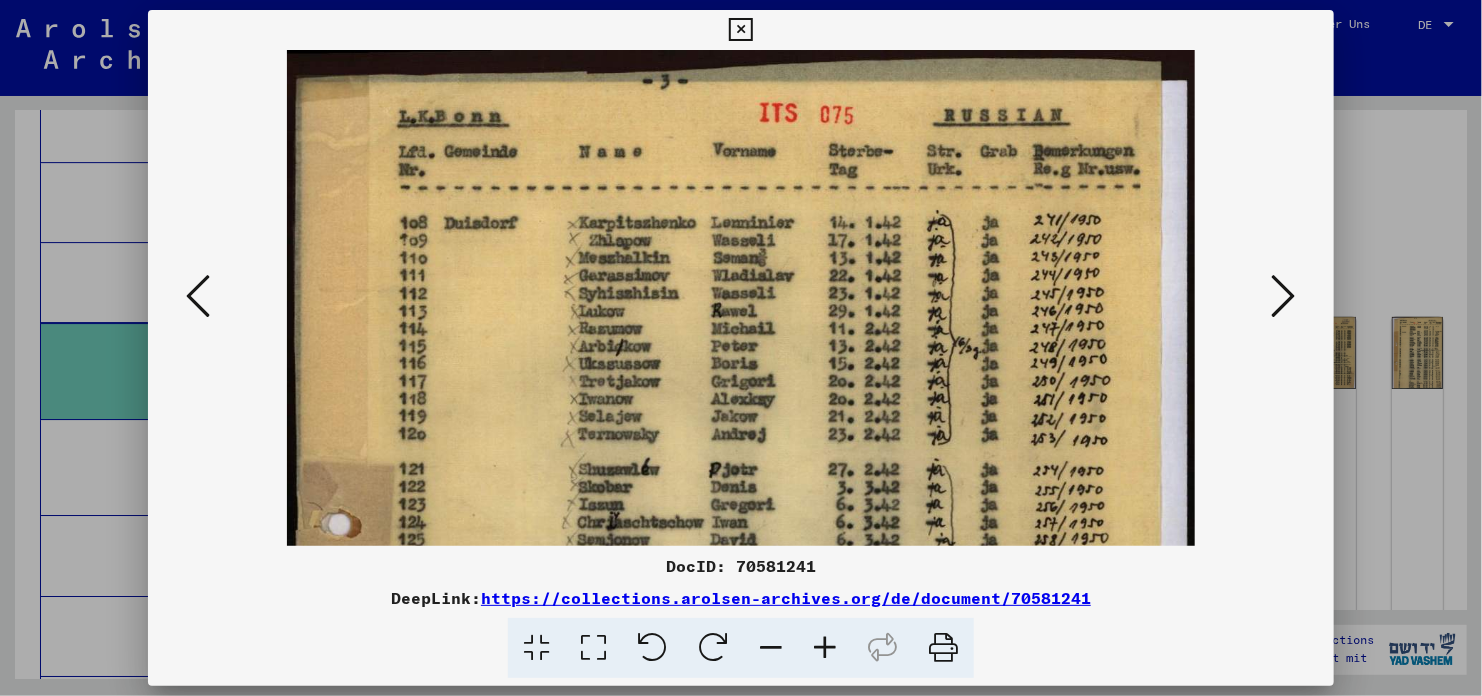 click at bounding box center (825, 648) 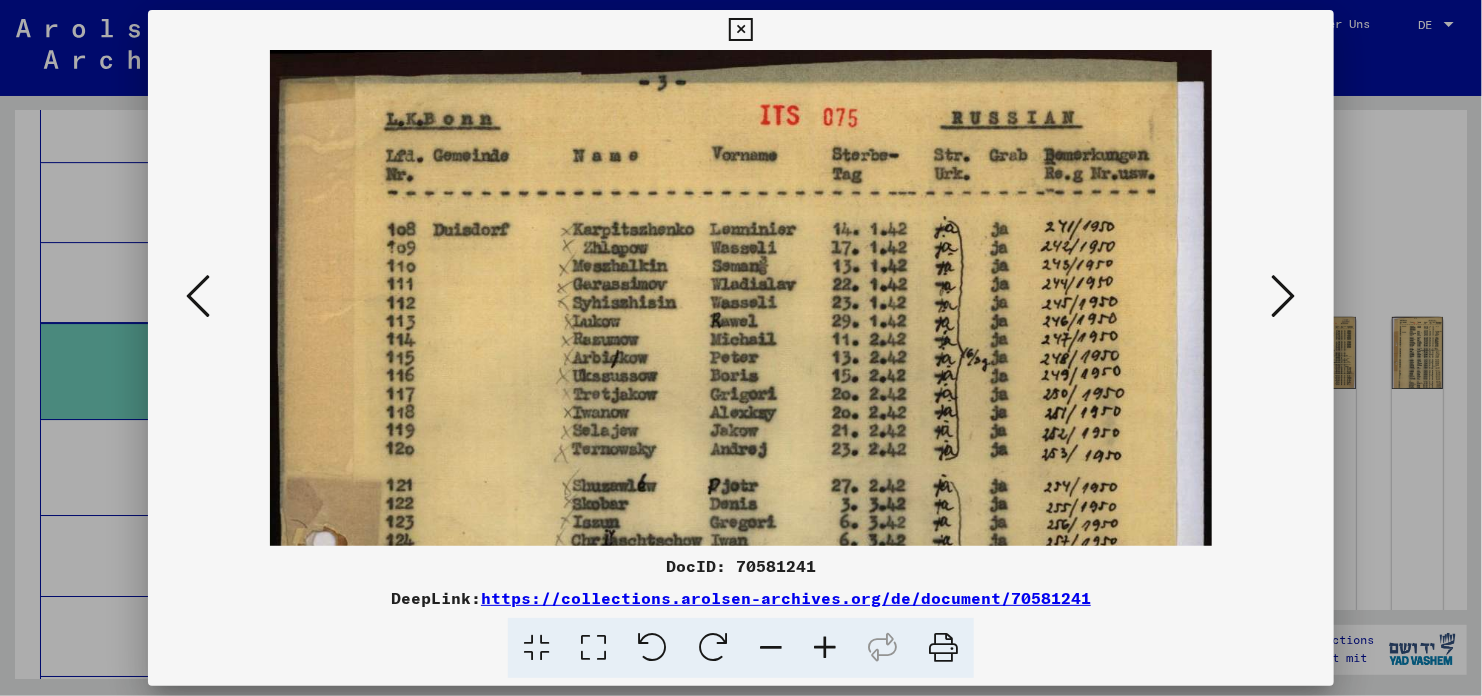 click at bounding box center (825, 648) 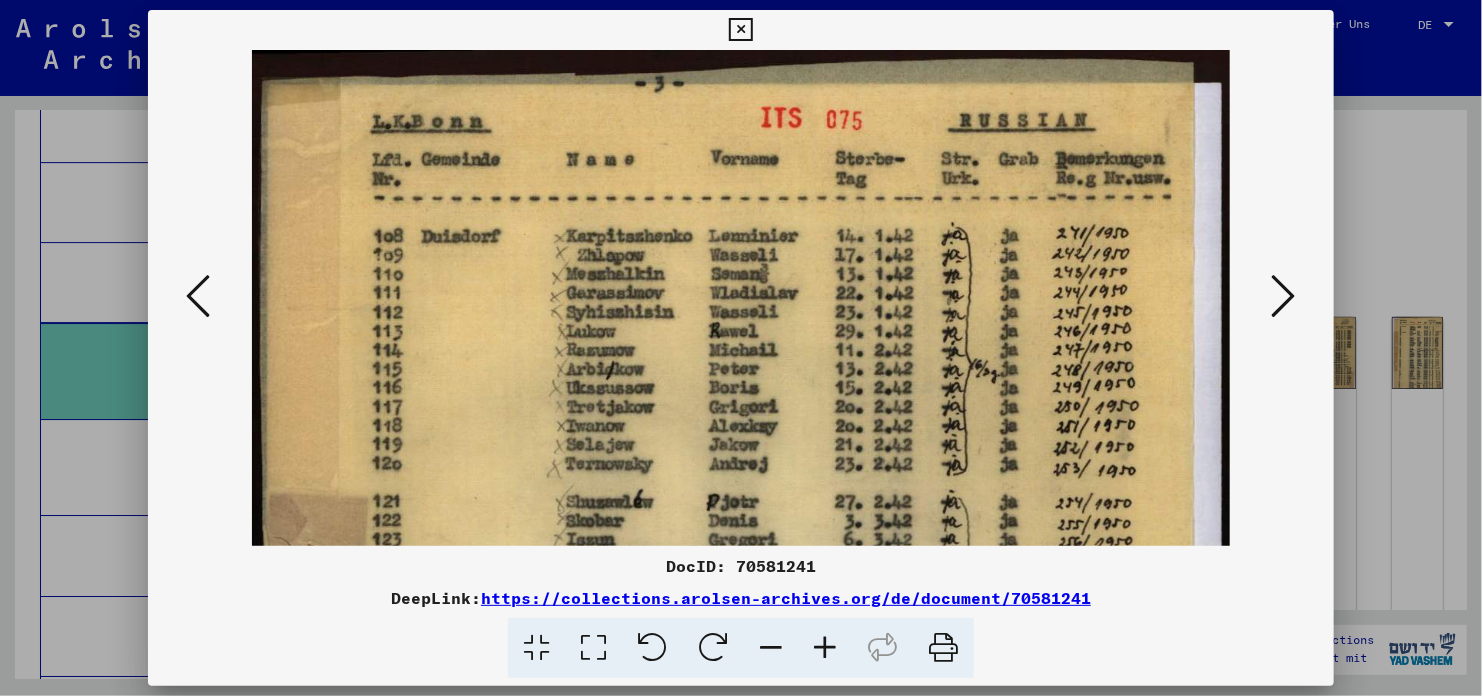 click at bounding box center [825, 648] 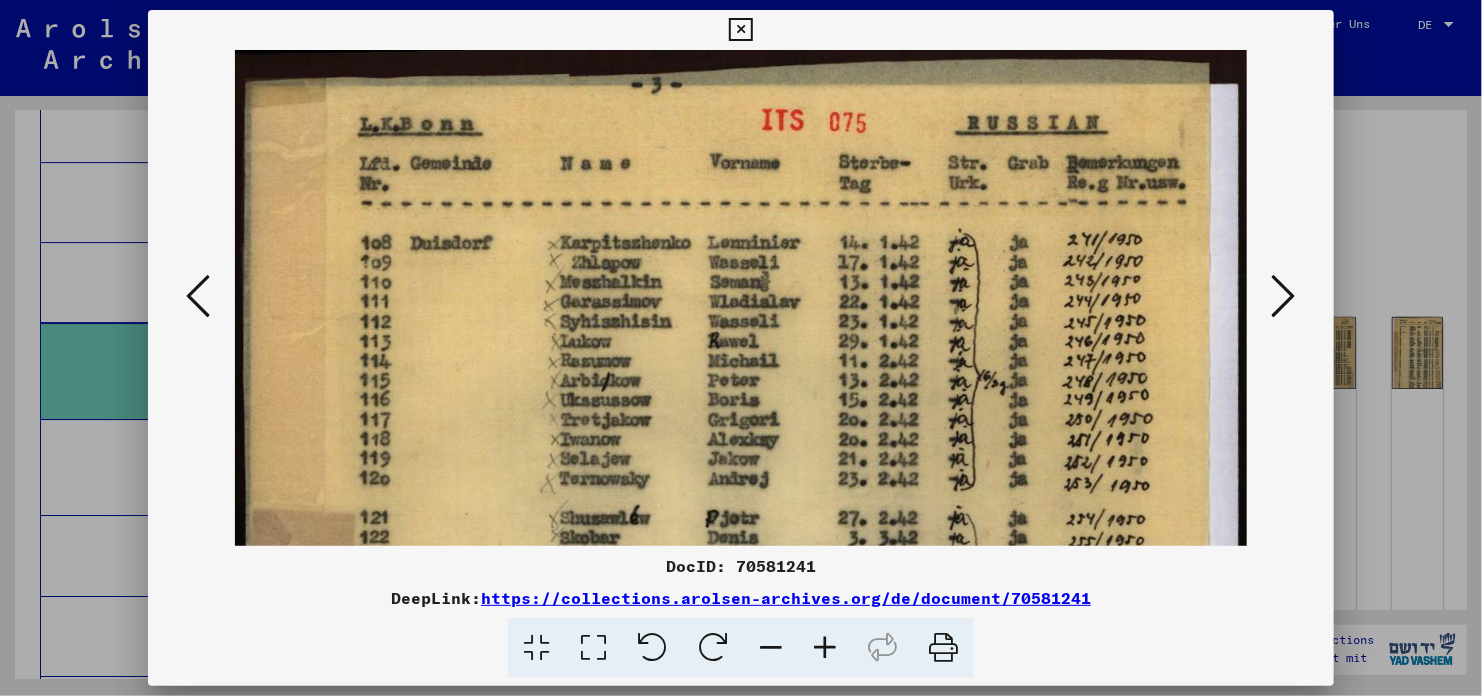 click at bounding box center [1284, 296] 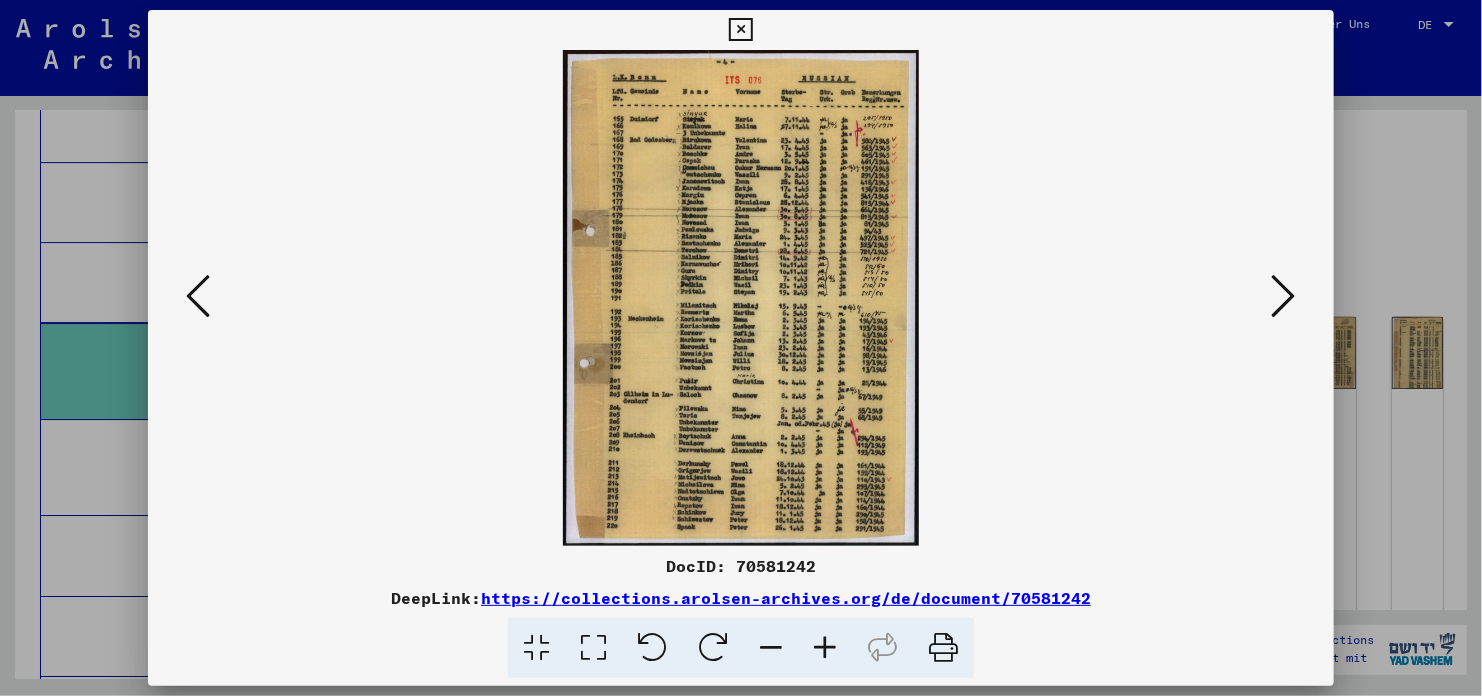 click at bounding box center (1284, 296) 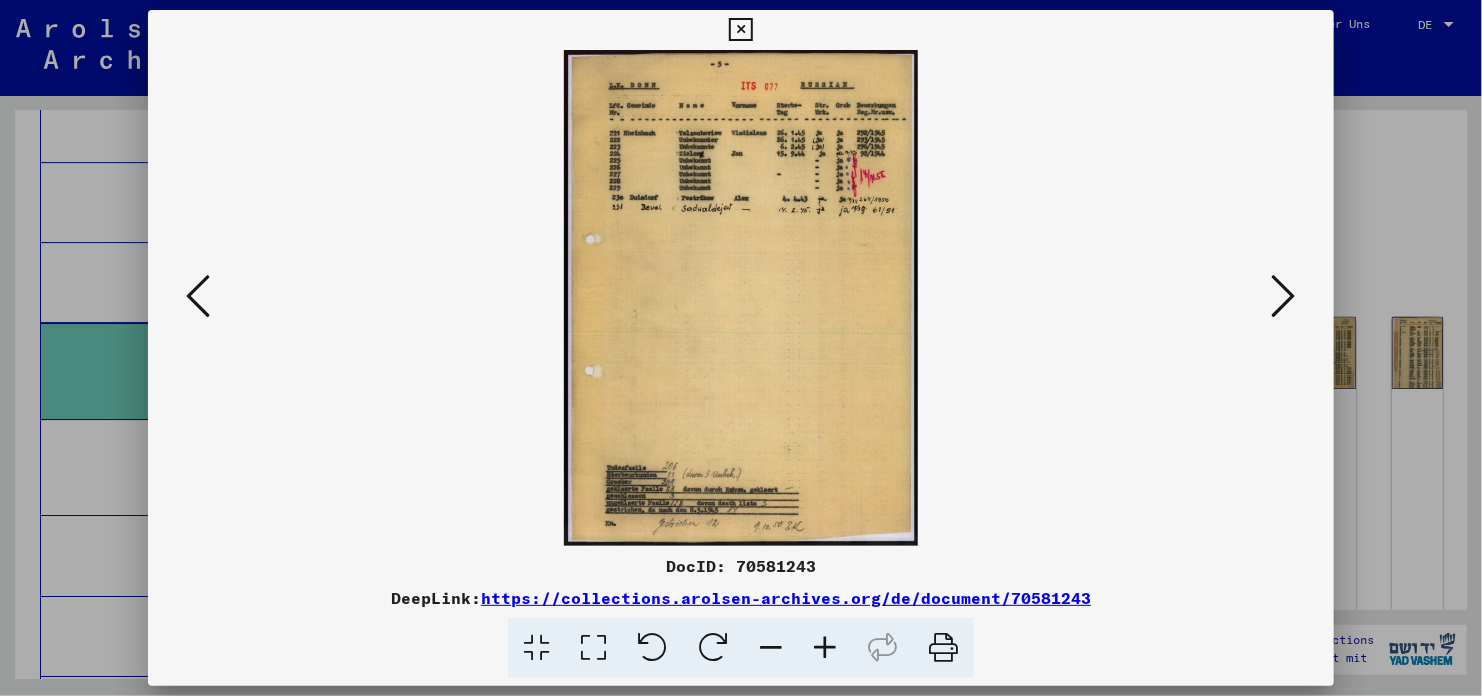 click at bounding box center [825, 648] 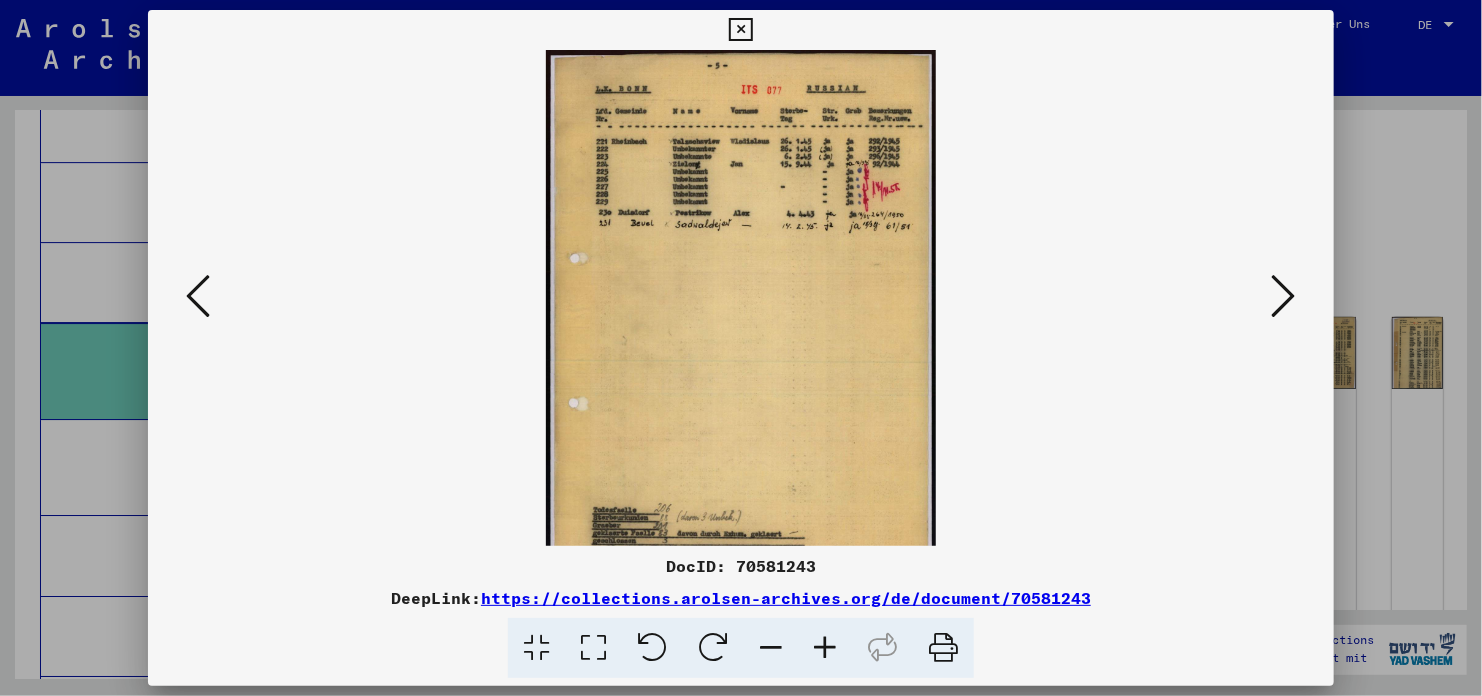 click at bounding box center [825, 648] 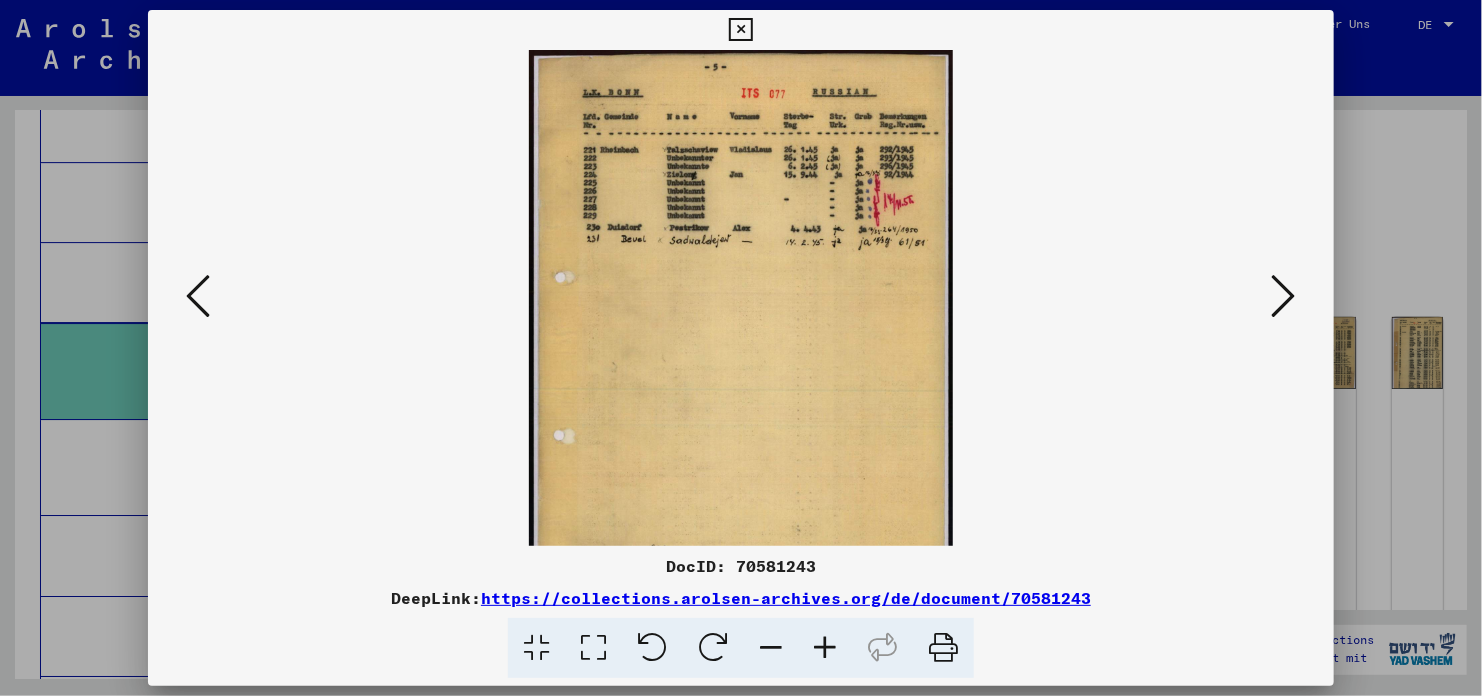 click at bounding box center [825, 648] 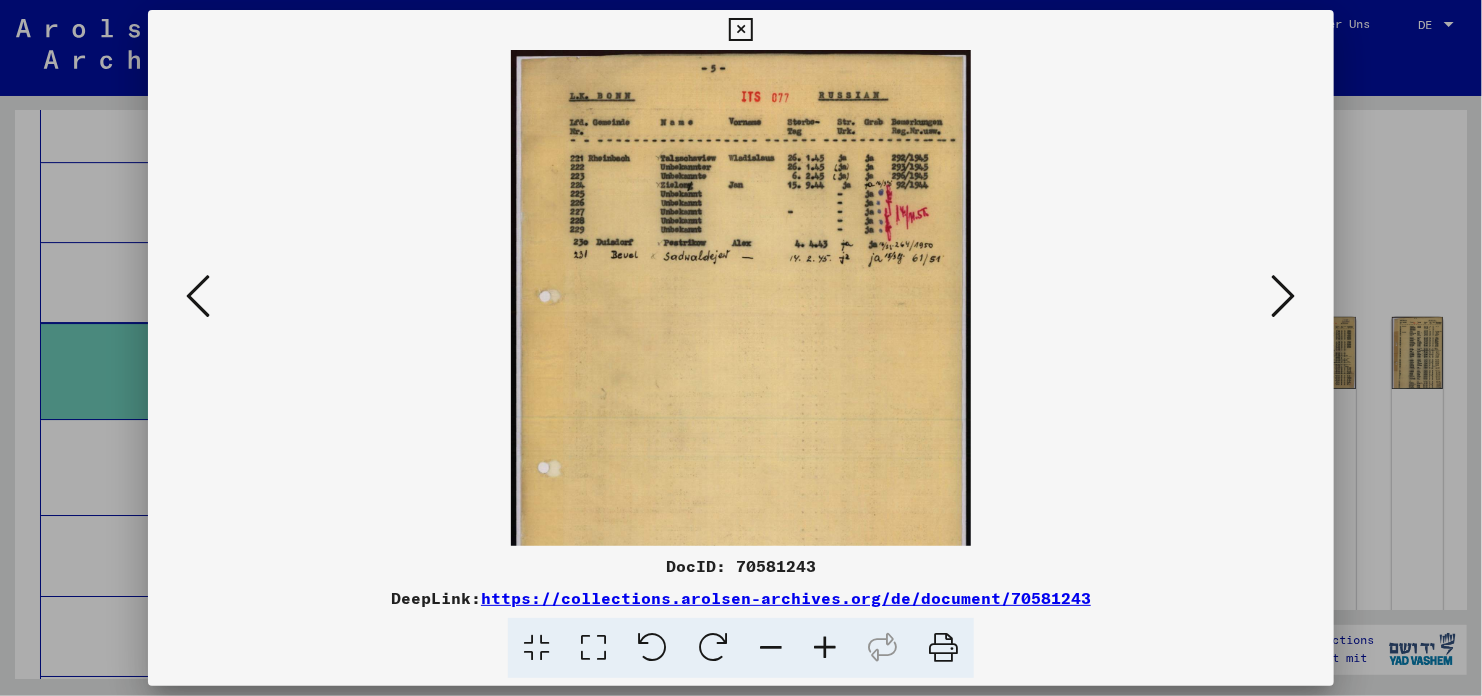 click at bounding box center [825, 648] 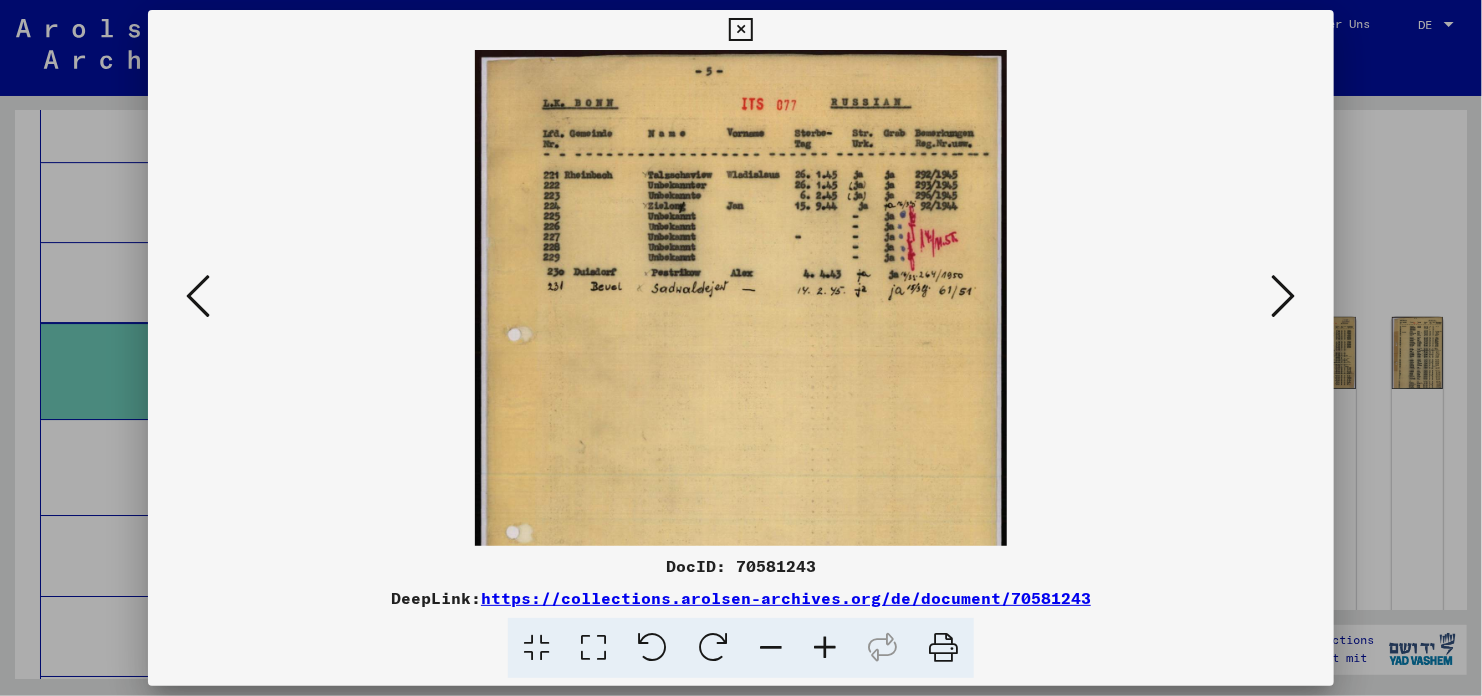 click at bounding box center (825, 648) 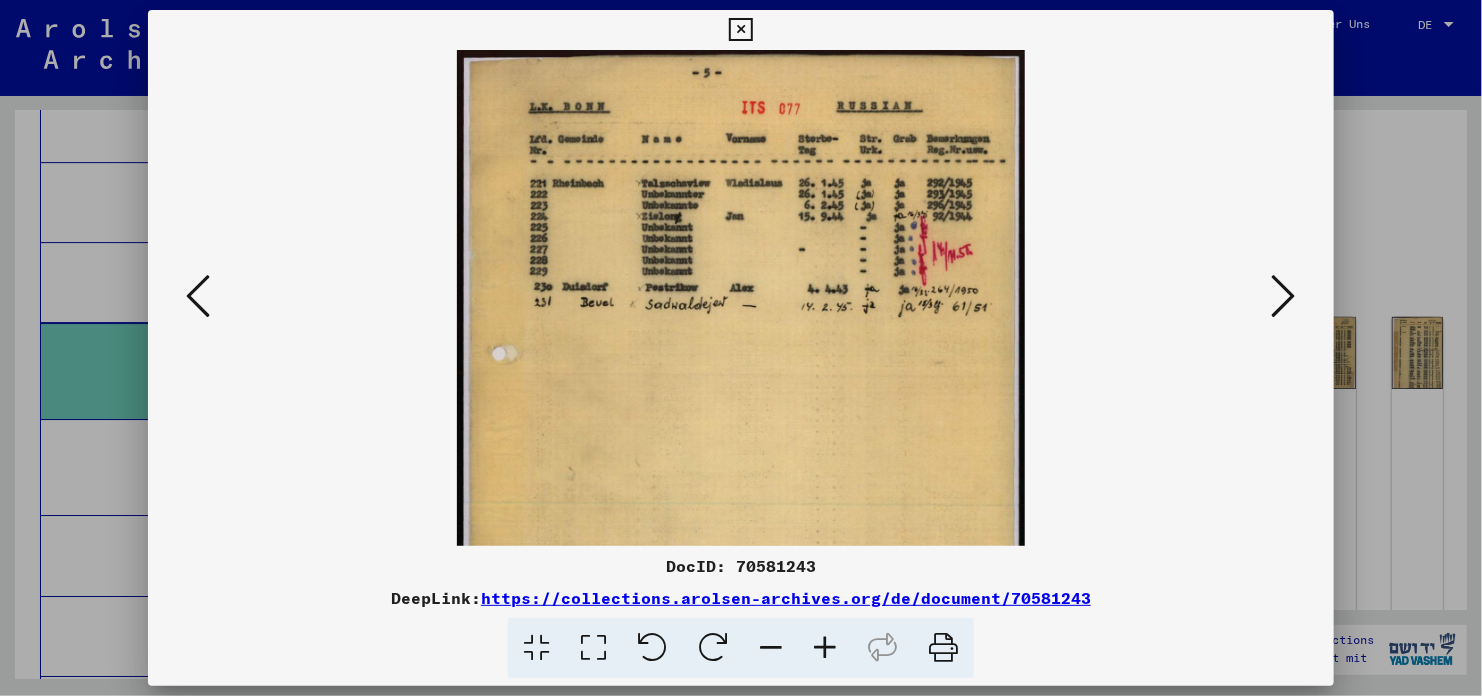 click at bounding box center (825, 648) 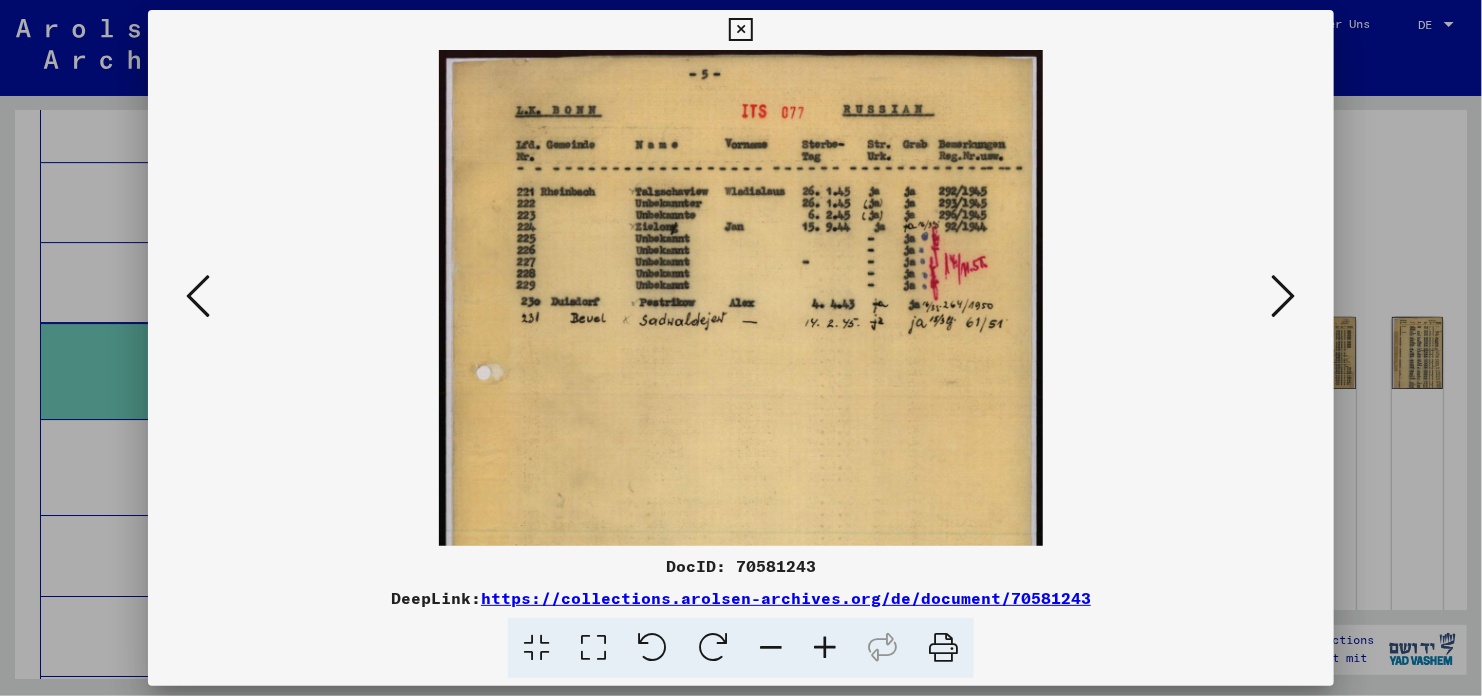 click at bounding box center (825, 648) 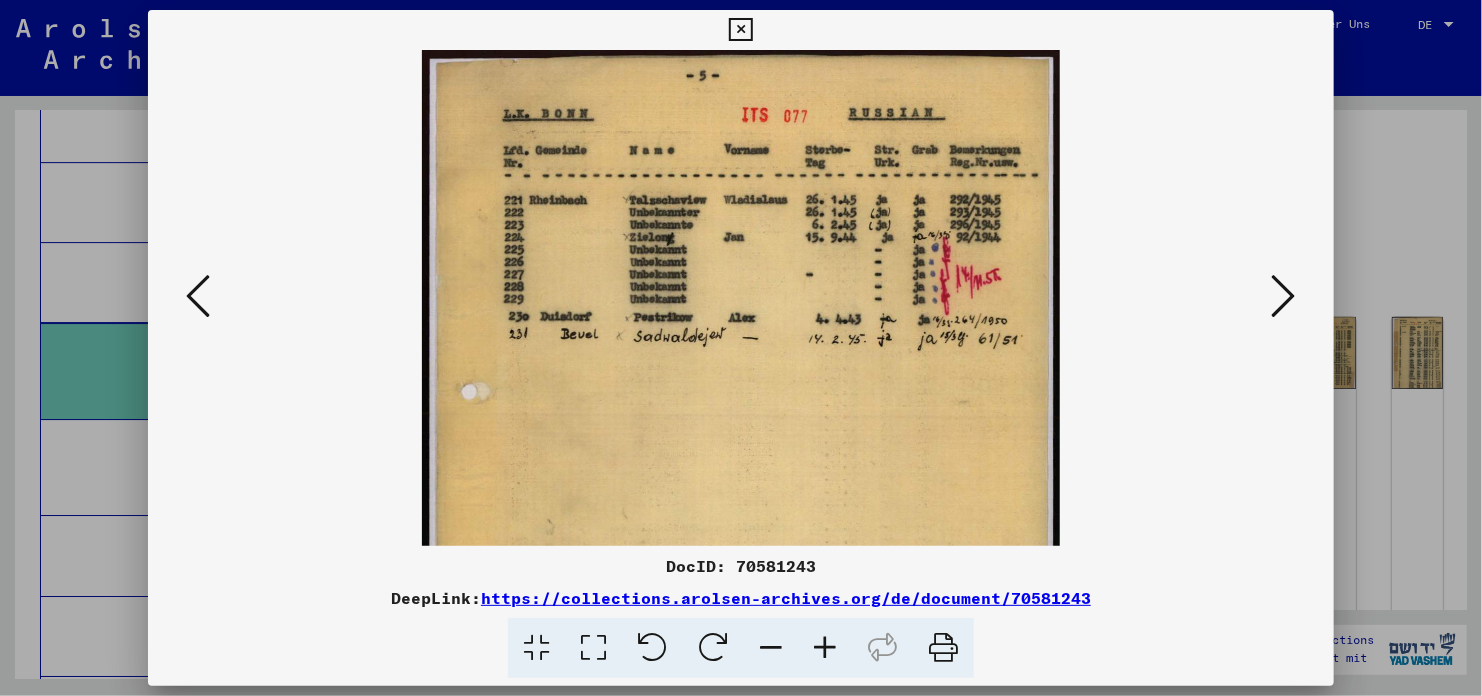click at bounding box center (825, 648) 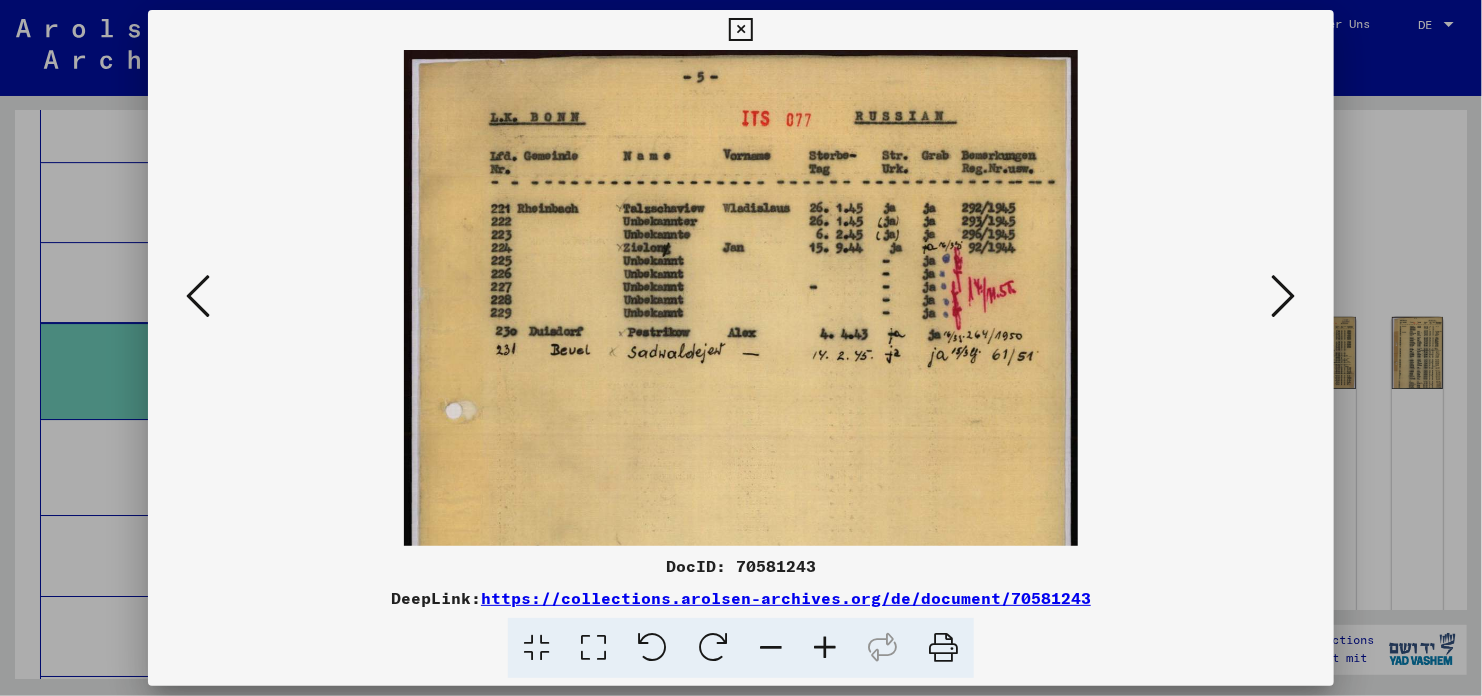 click at bounding box center [825, 648] 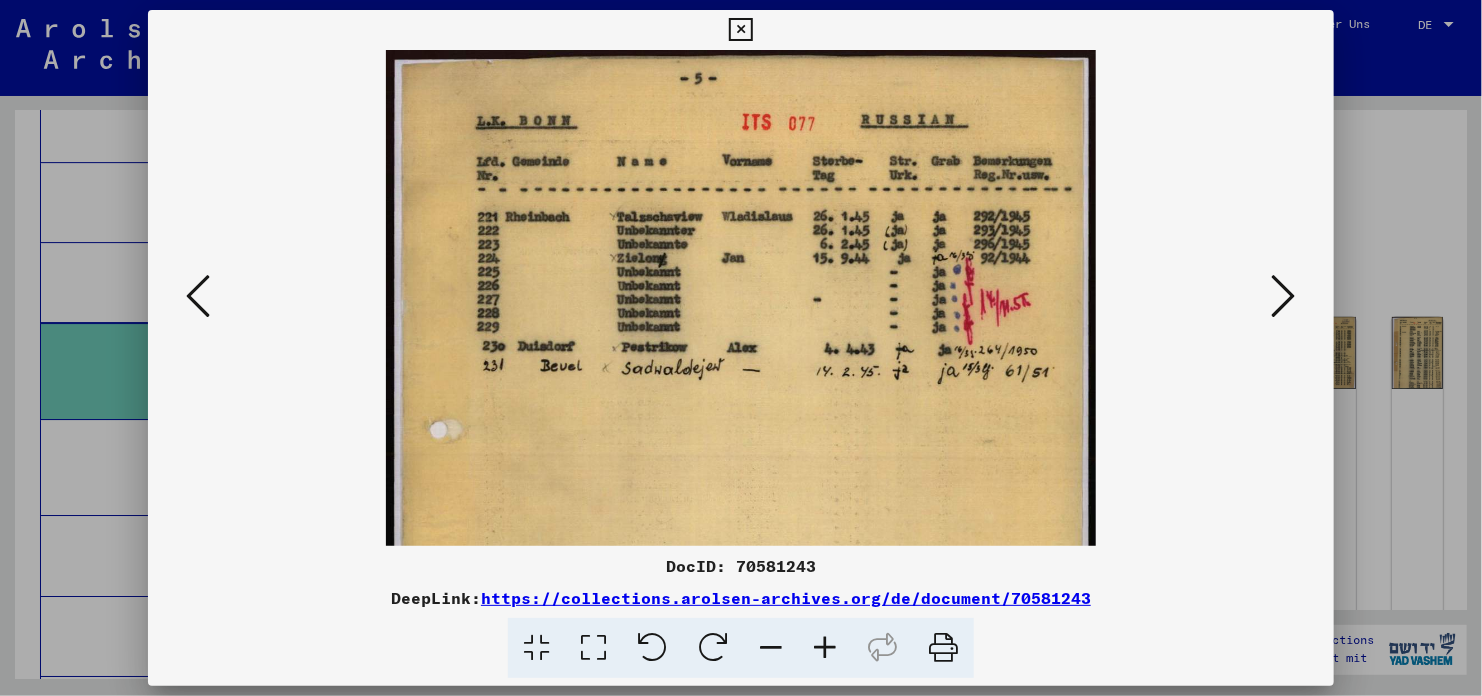 click at bounding box center (825, 648) 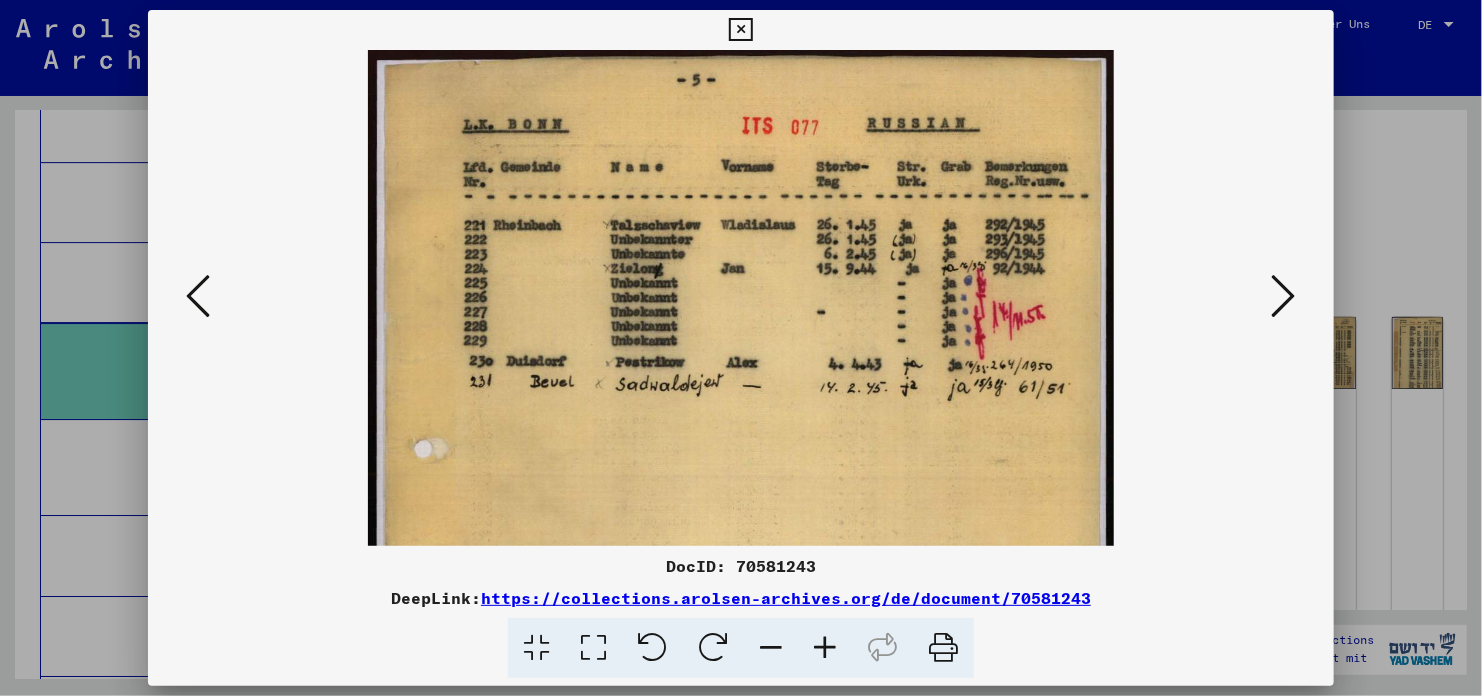 click at bounding box center [825, 648] 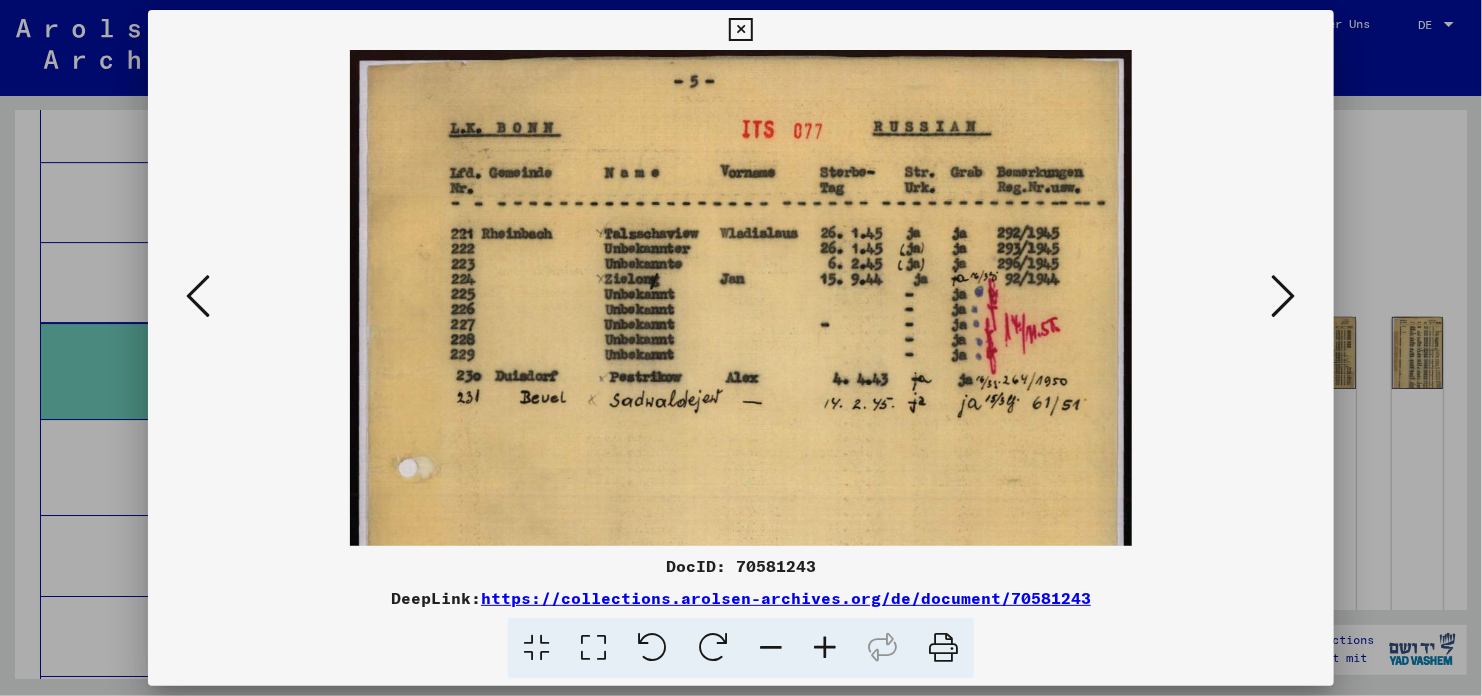 click at bounding box center (825, 648) 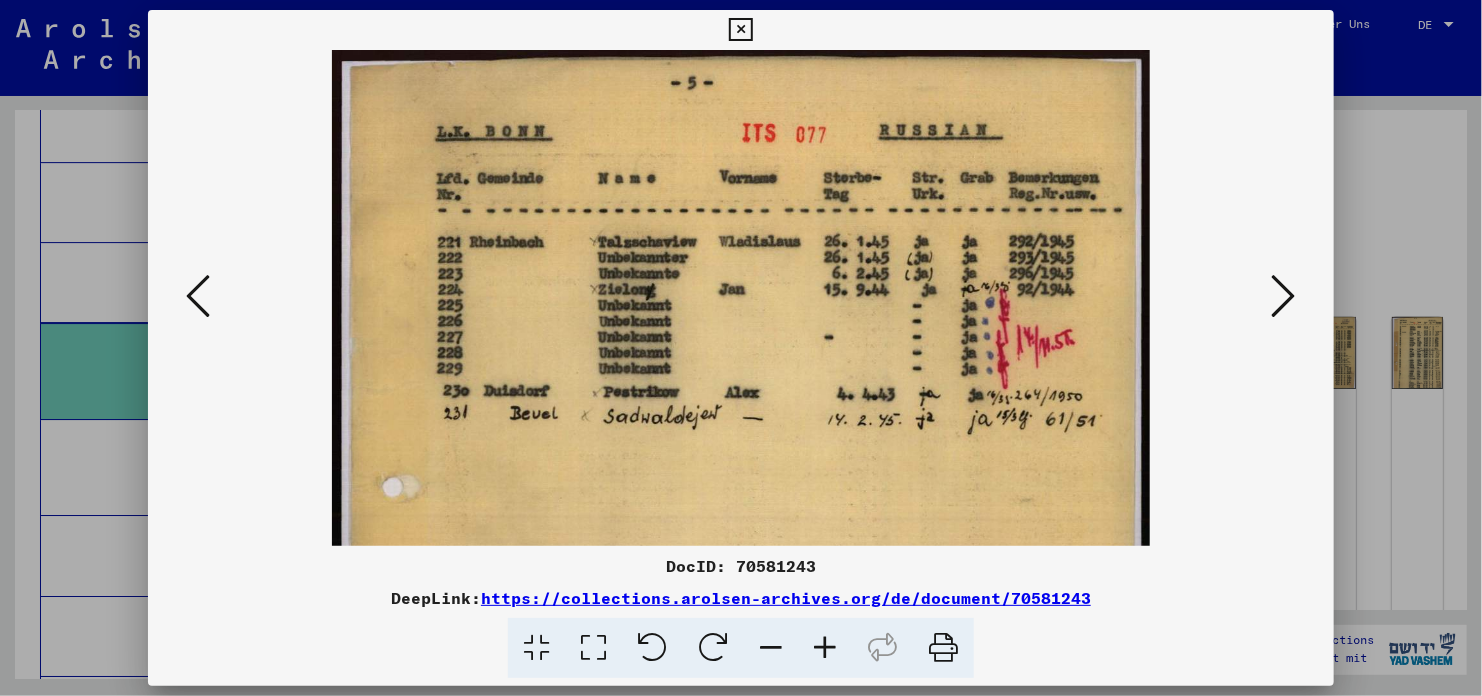 click at bounding box center (825, 648) 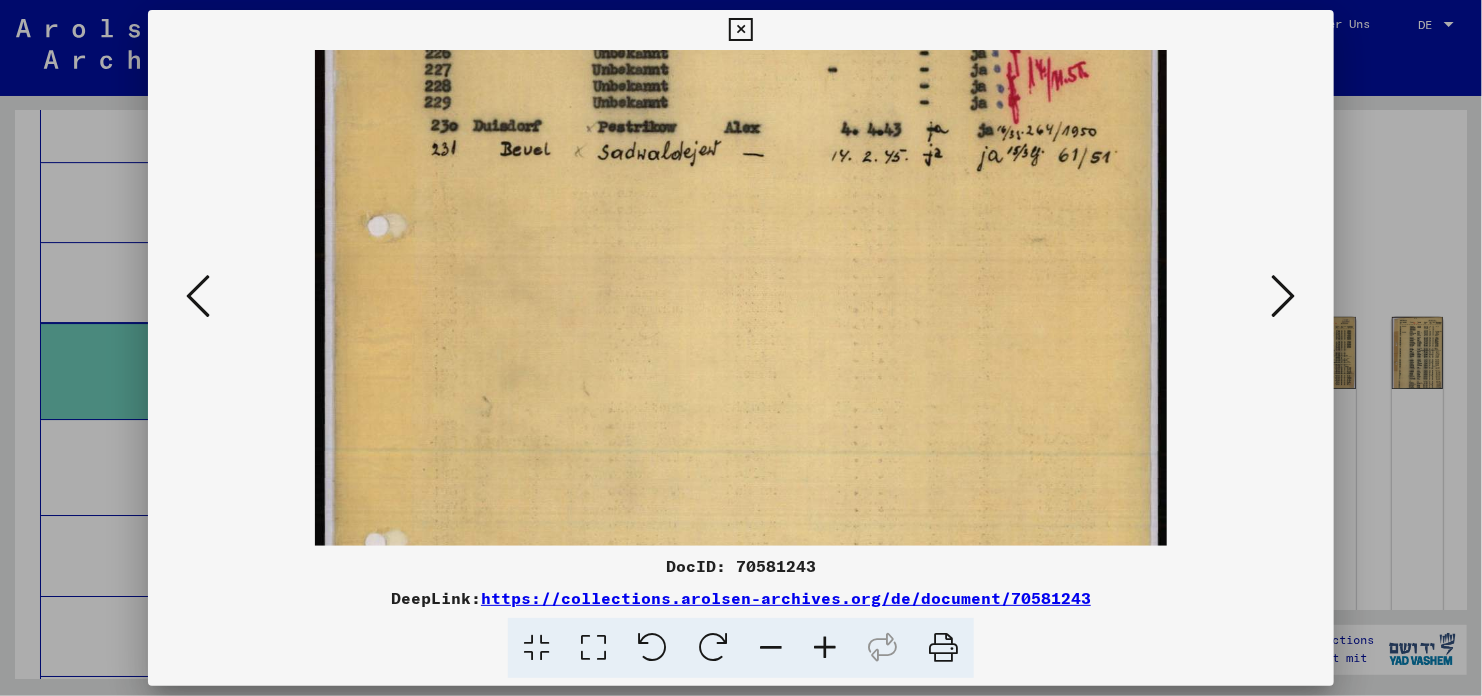 scroll, scrollTop: 308, scrollLeft: 0, axis: vertical 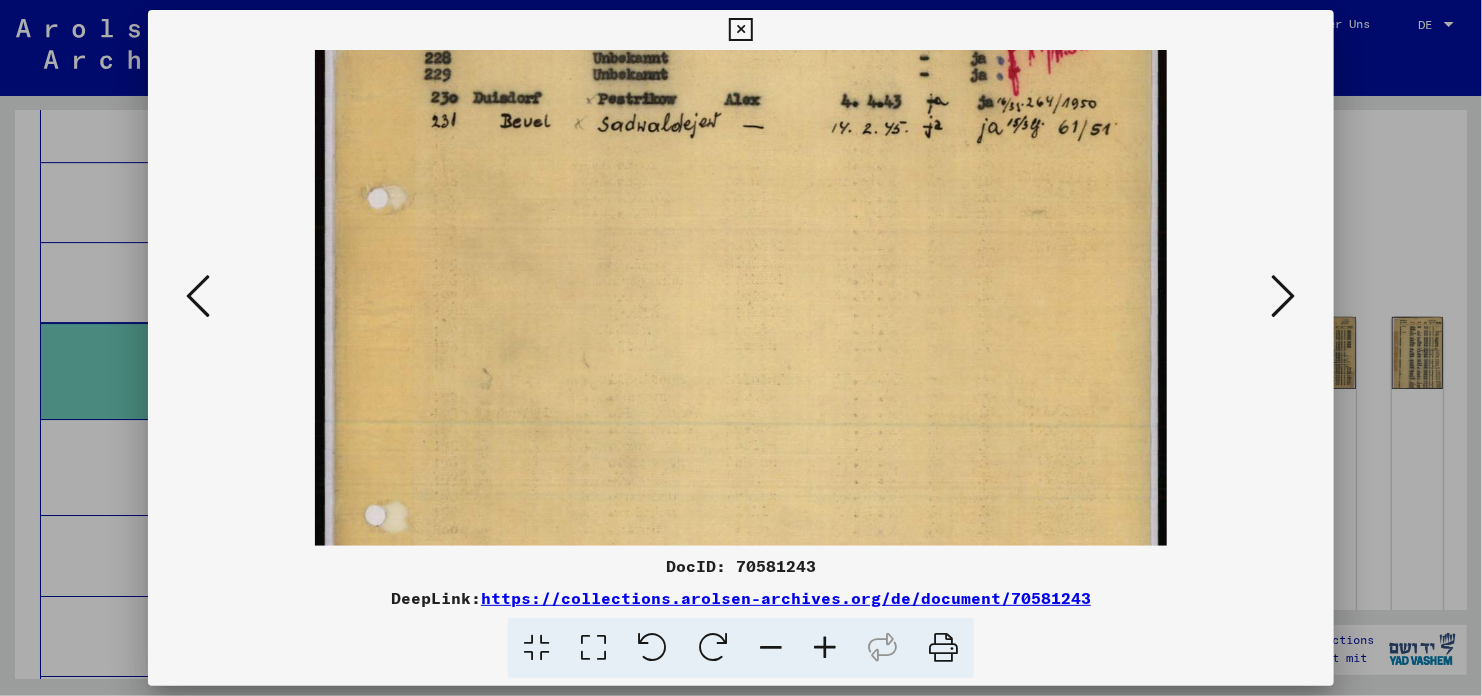 drag, startPoint x: 821, startPoint y: 511, endPoint x: 835, endPoint y: 207, distance: 304.3222 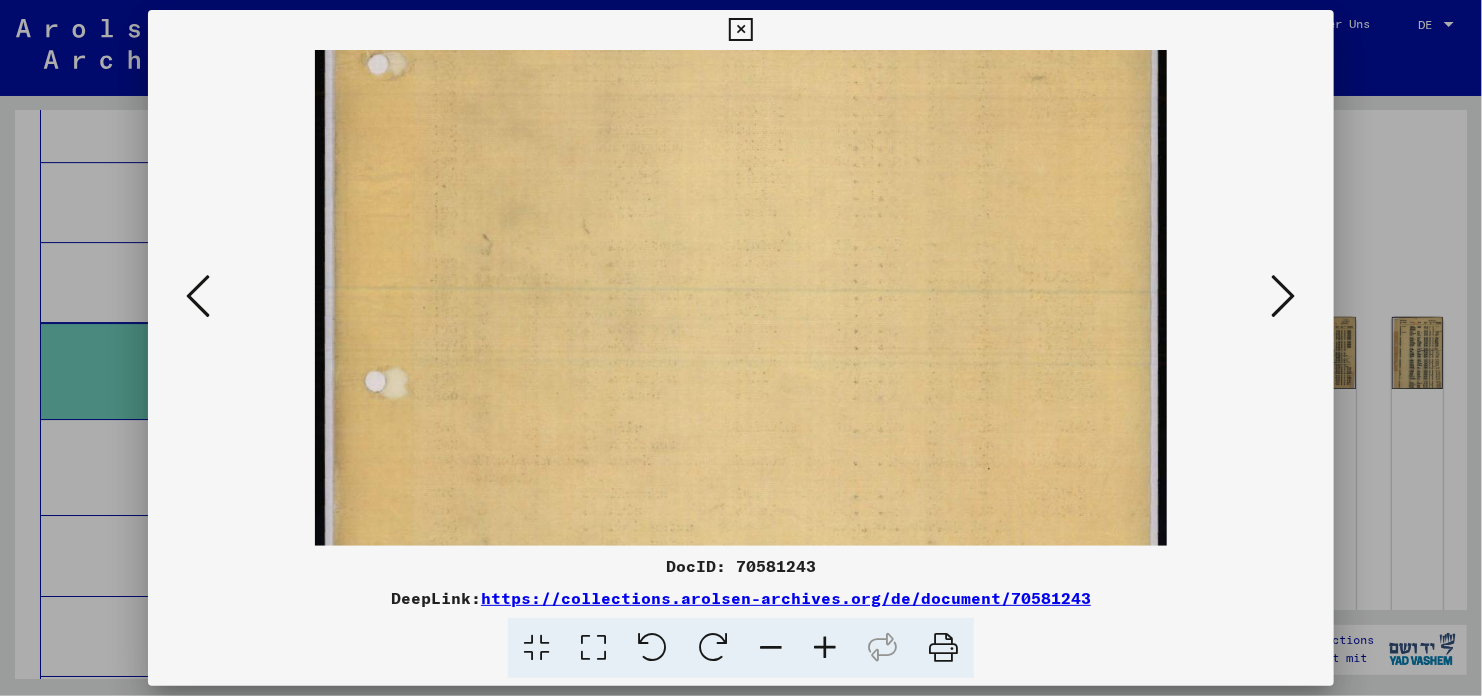 drag, startPoint x: 815, startPoint y: 386, endPoint x: 832, endPoint y: 252, distance: 135.07405 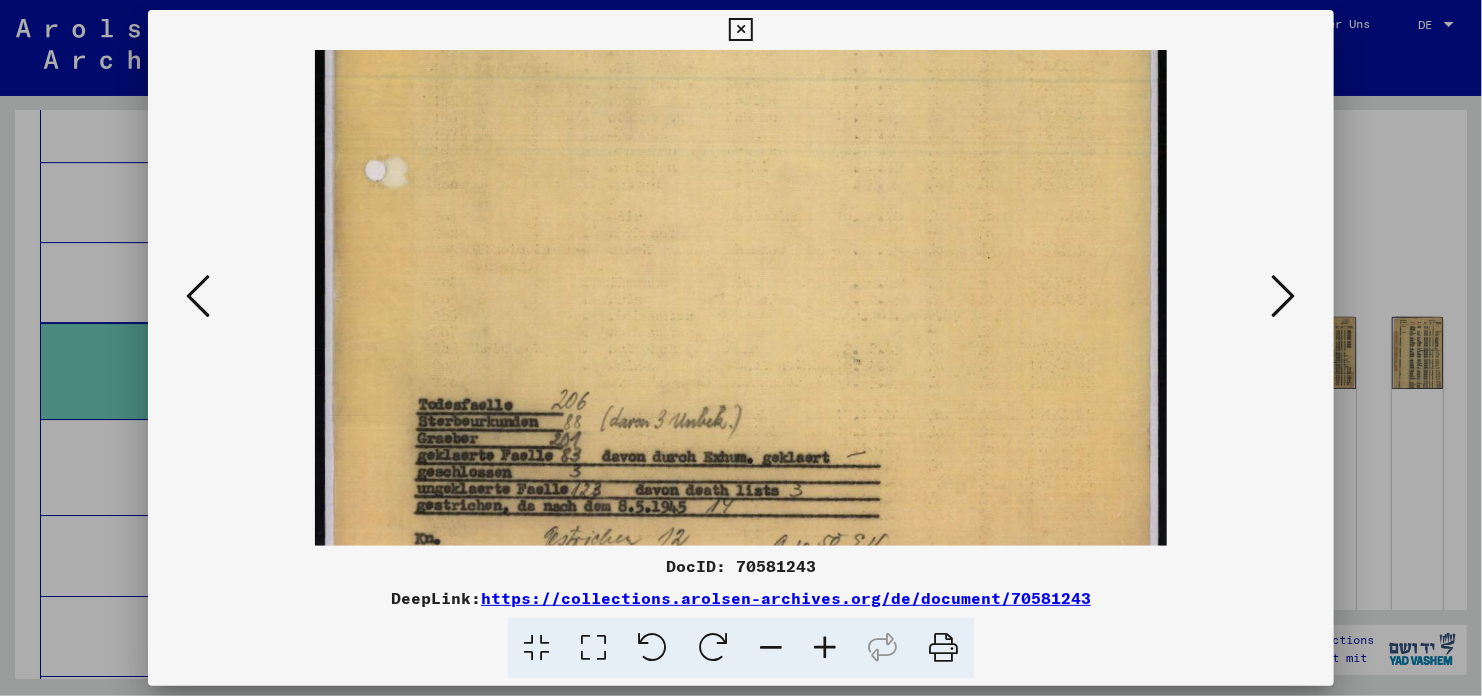 drag, startPoint x: 823, startPoint y: 403, endPoint x: 855, endPoint y: 192, distance: 213.41275 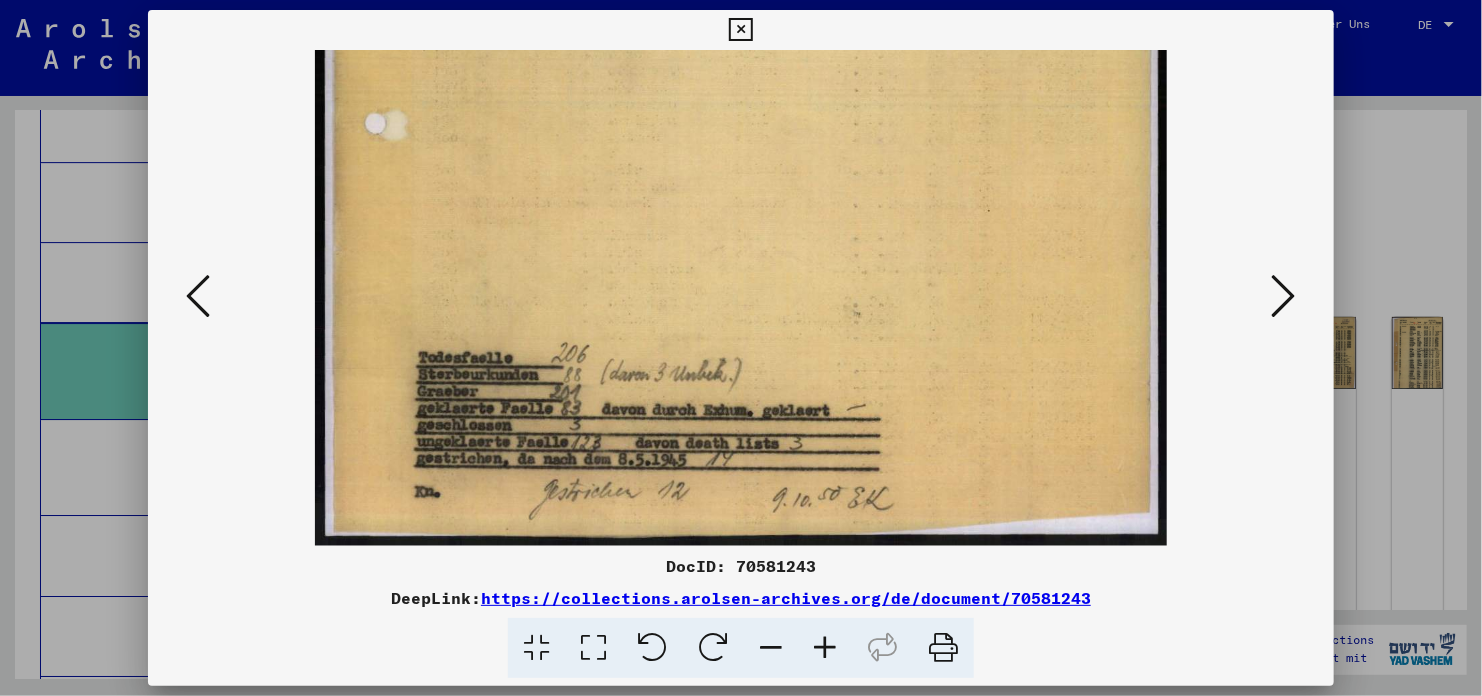 drag, startPoint x: 861, startPoint y: 347, endPoint x: 882, endPoint y: 262, distance: 87.555695 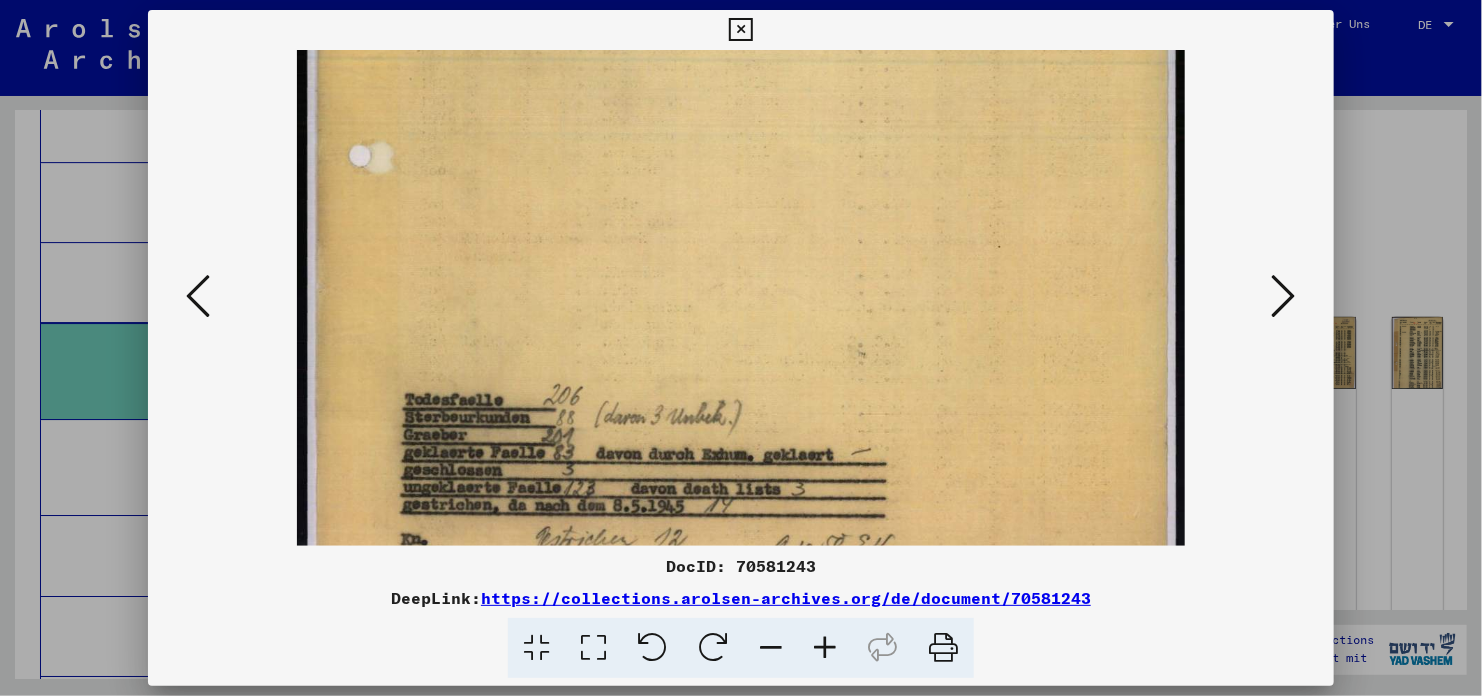 click at bounding box center [825, 648] 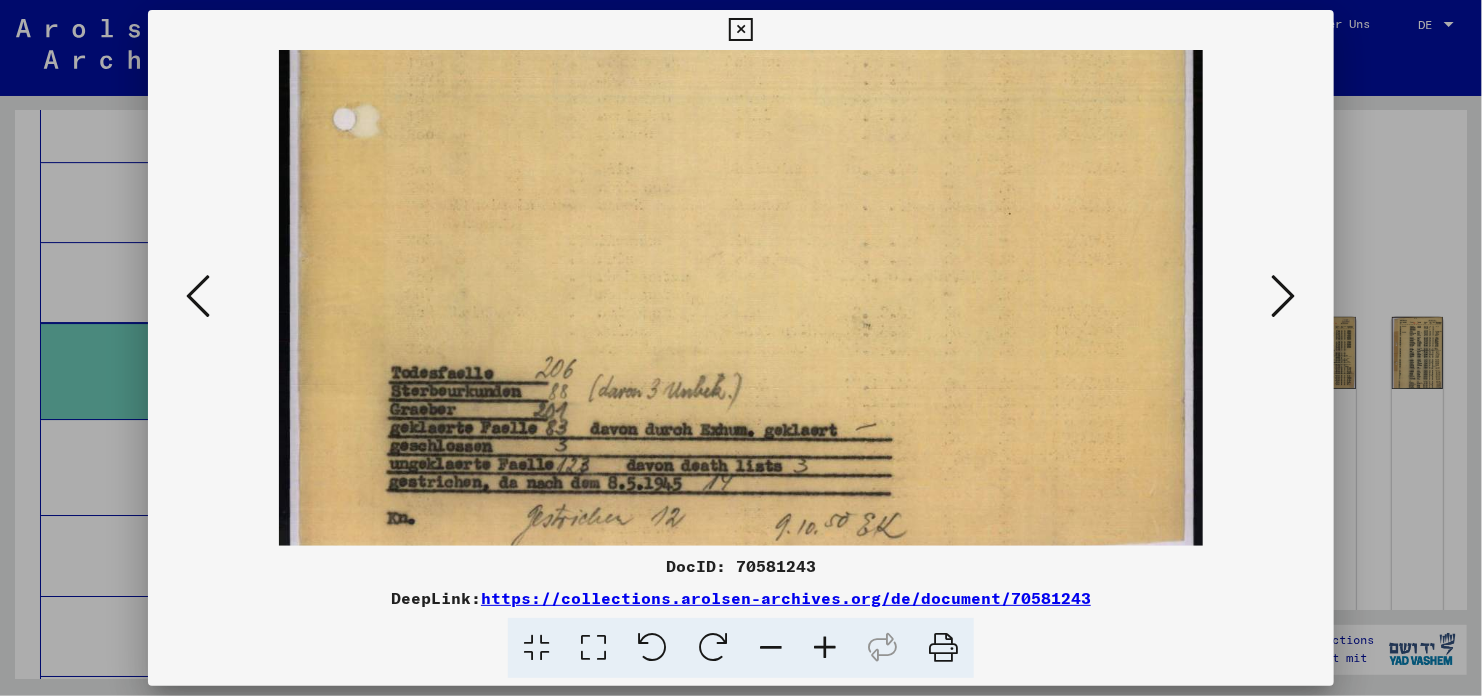 scroll, scrollTop: 800, scrollLeft: 0, axis: vertical 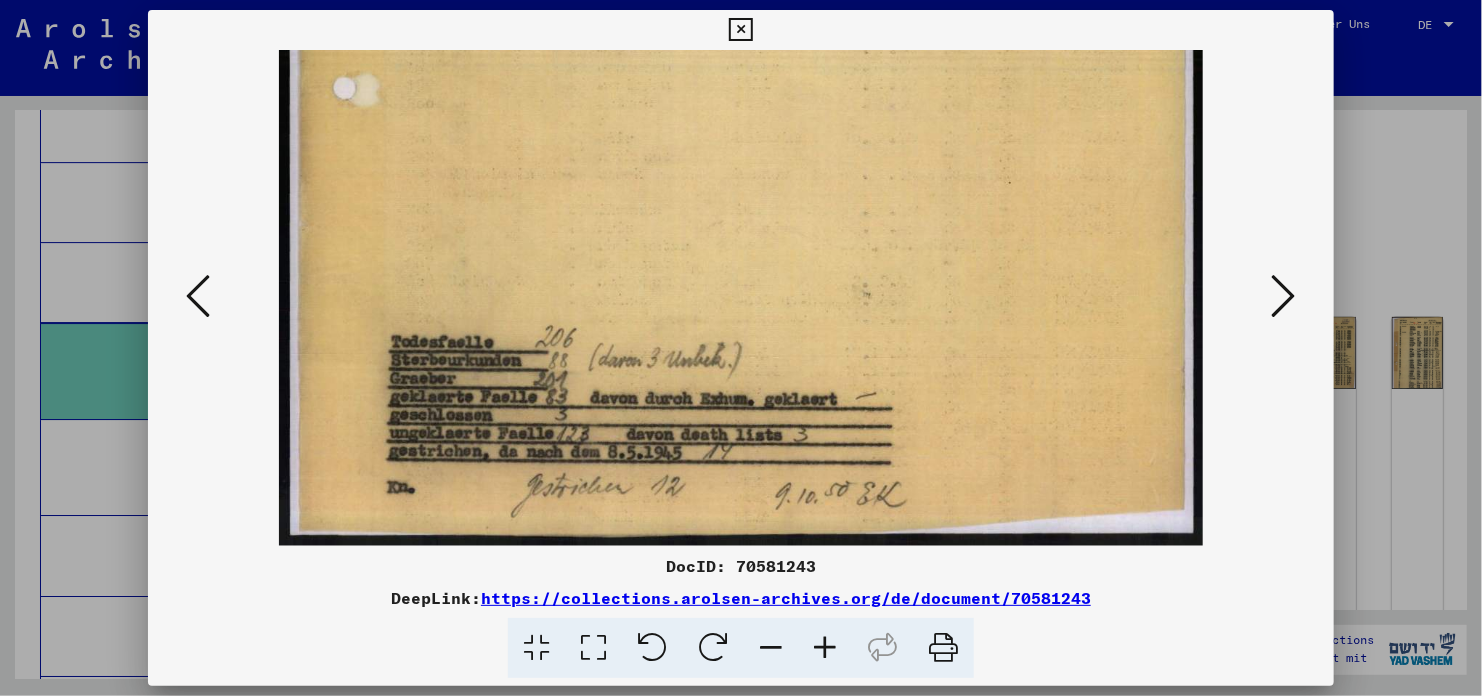drag, startPoint x: 827, startPoint y: 417, endPoint x: 863, endPoint y: 269, distance: 152.31546 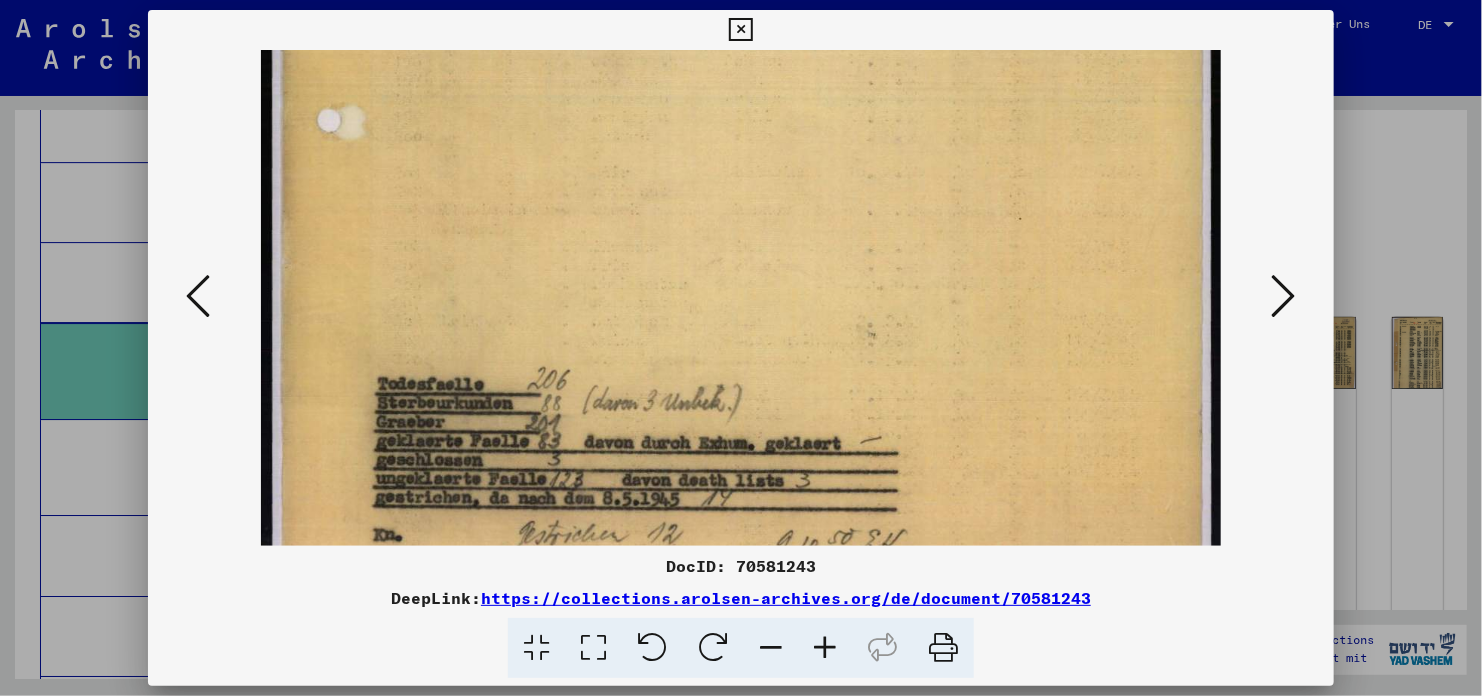 click at bounding box center (1284, 296) 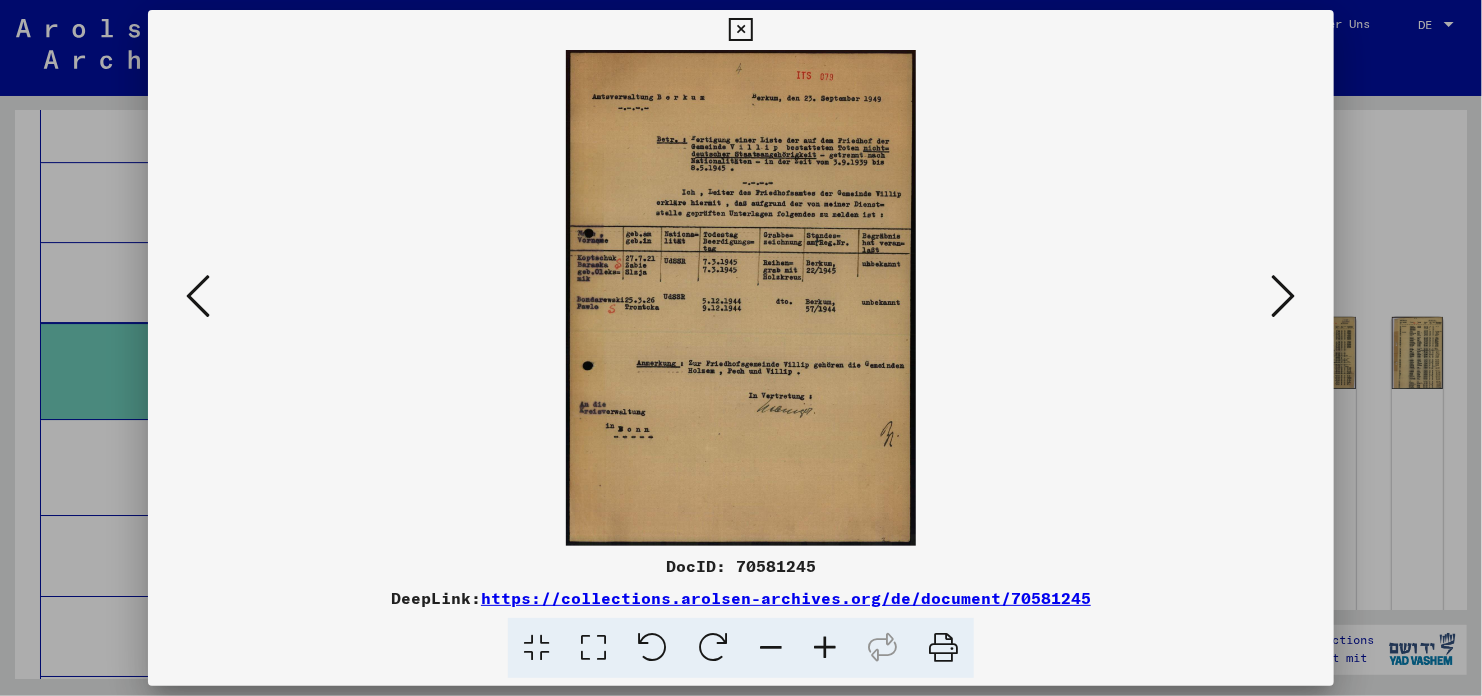scroll, scrollTop: 0, scrollLeft: 0, axis: both 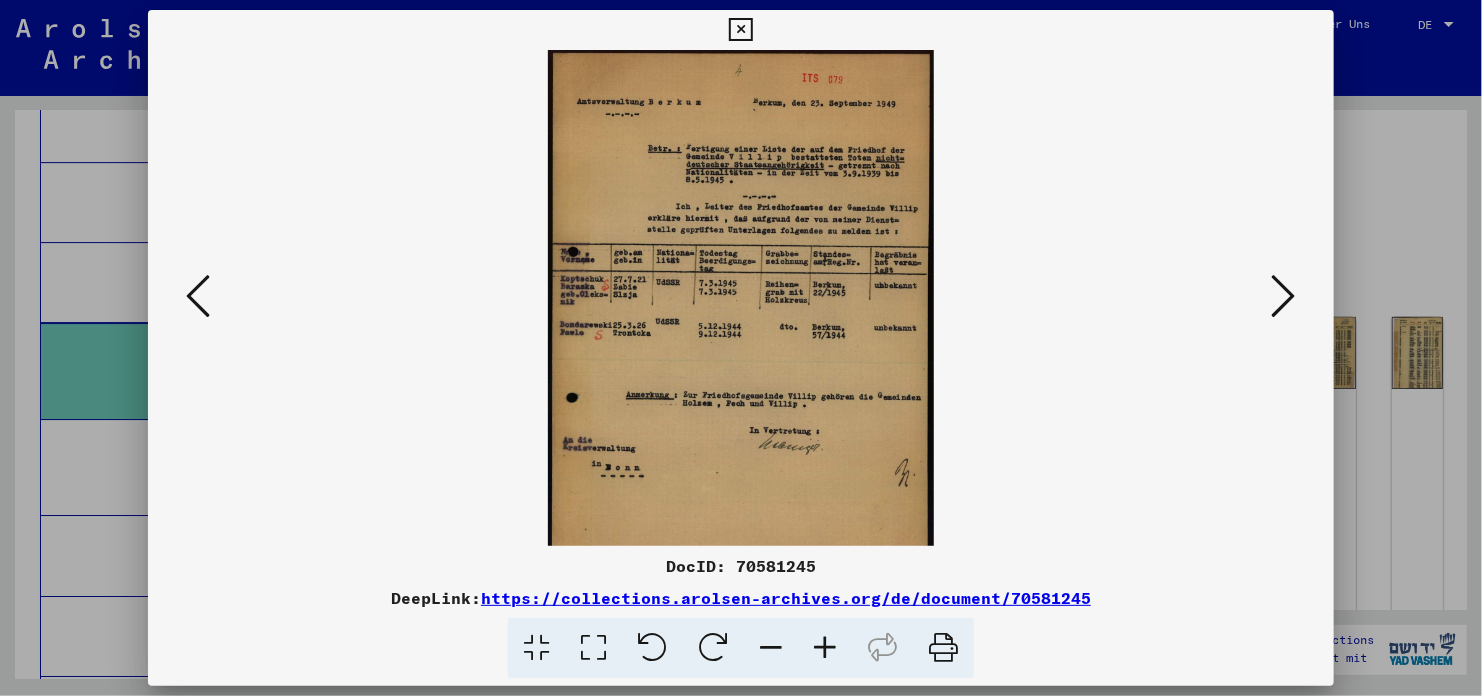 click at bounding box center (825, 648) 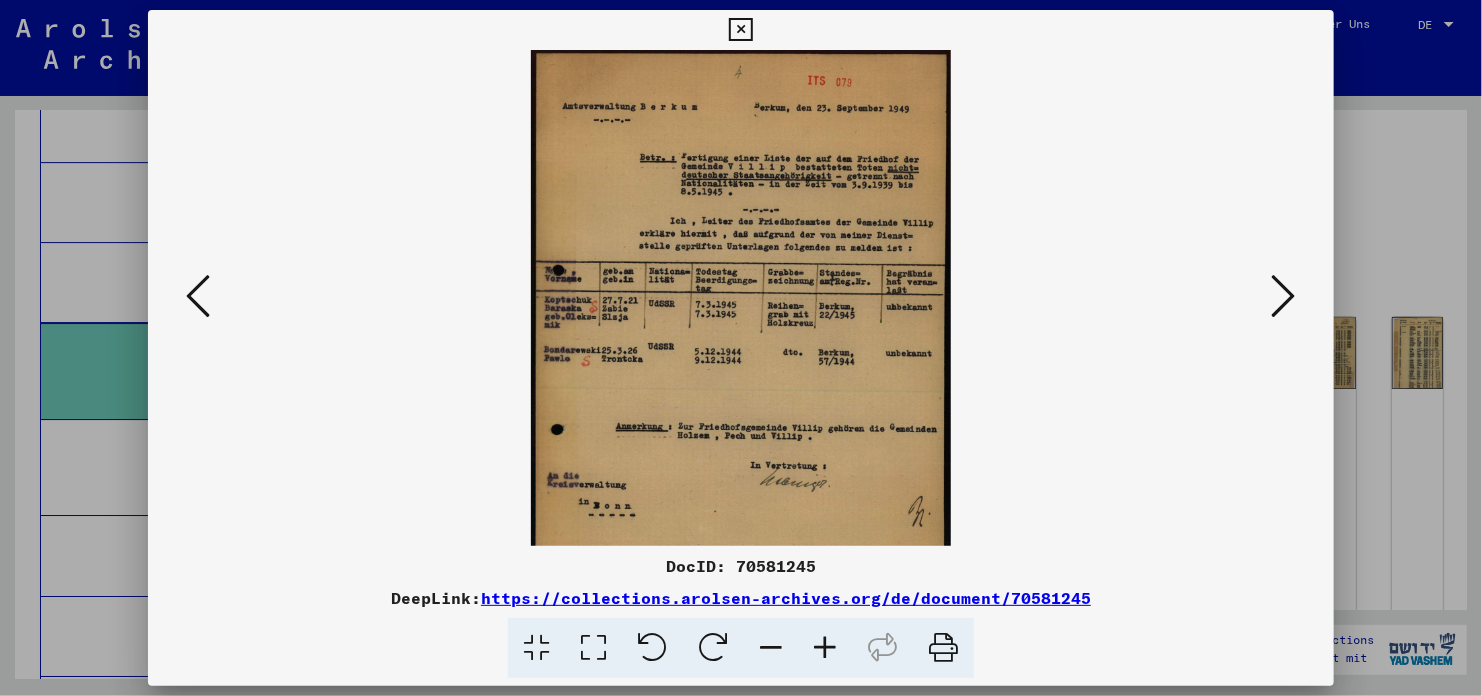 click at bounding box center [825, 648] 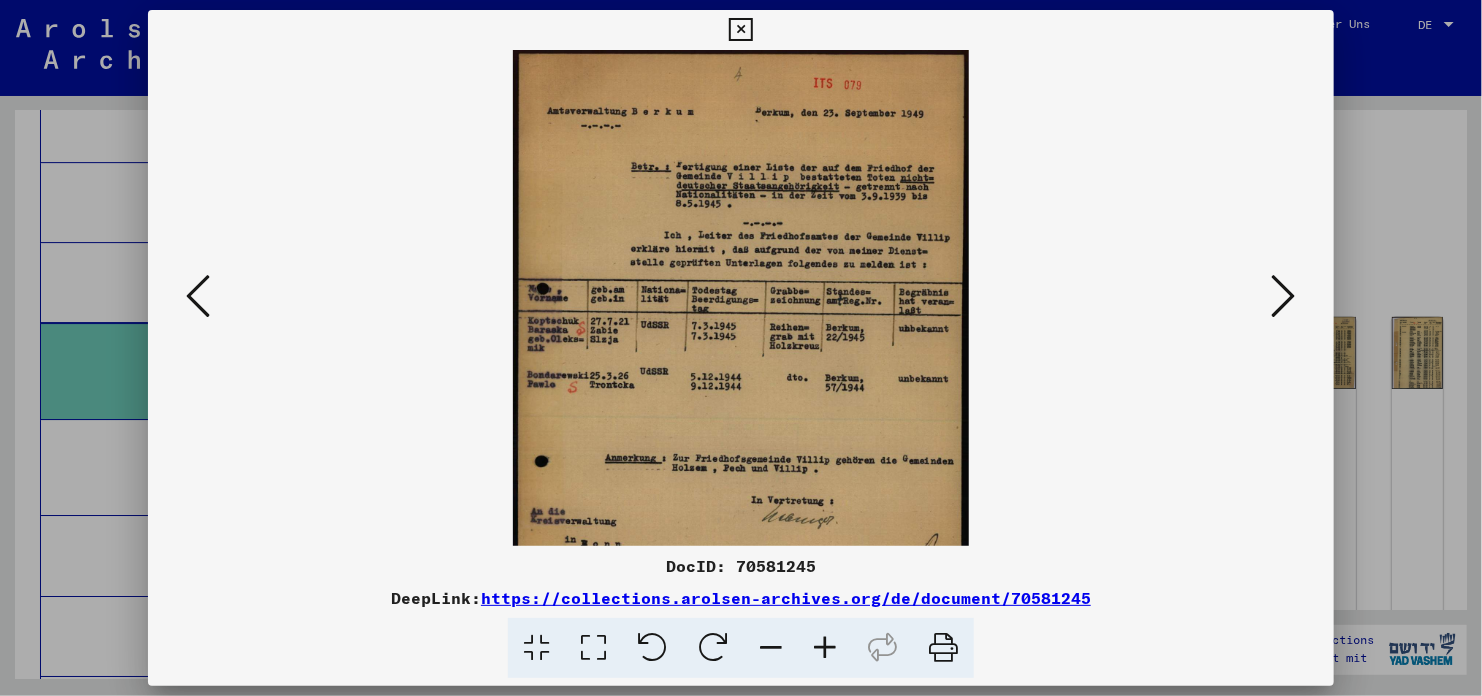click at bounding box center (825, 648) 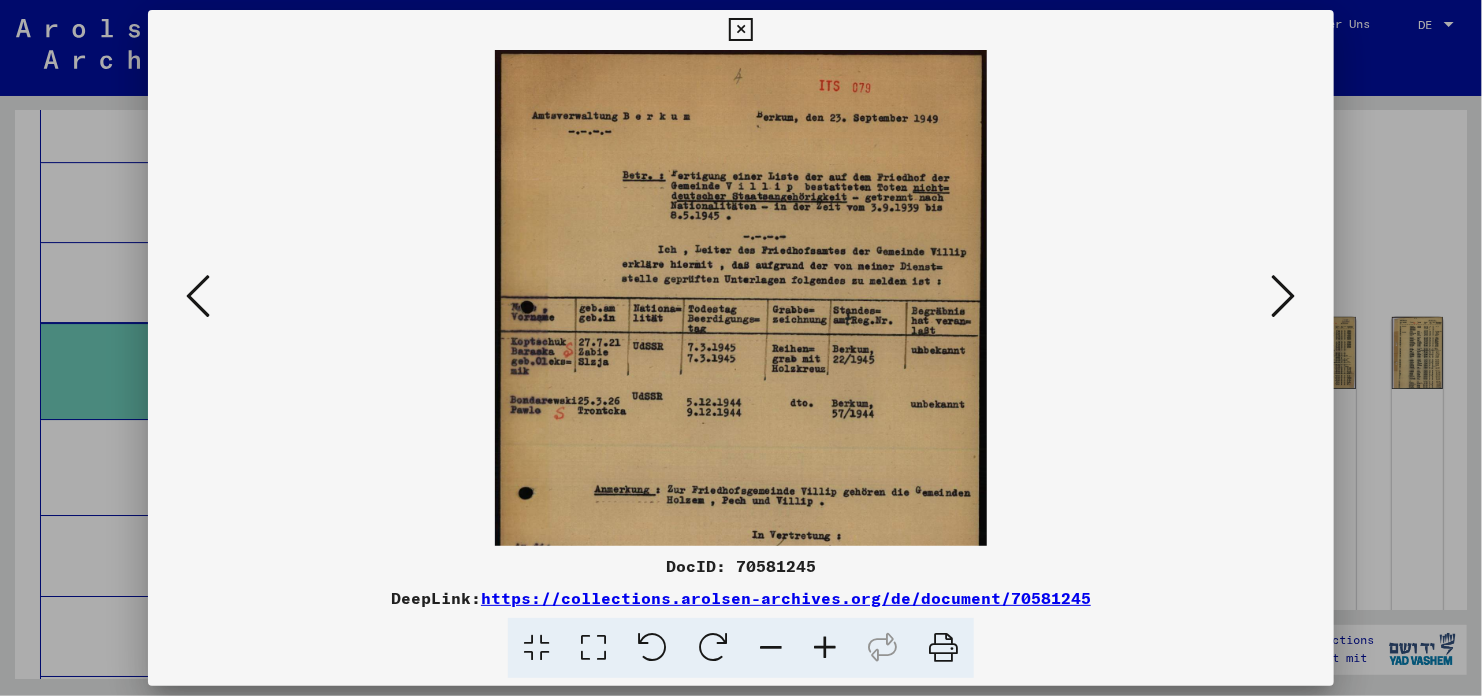 click at bounding box center (825, 648) 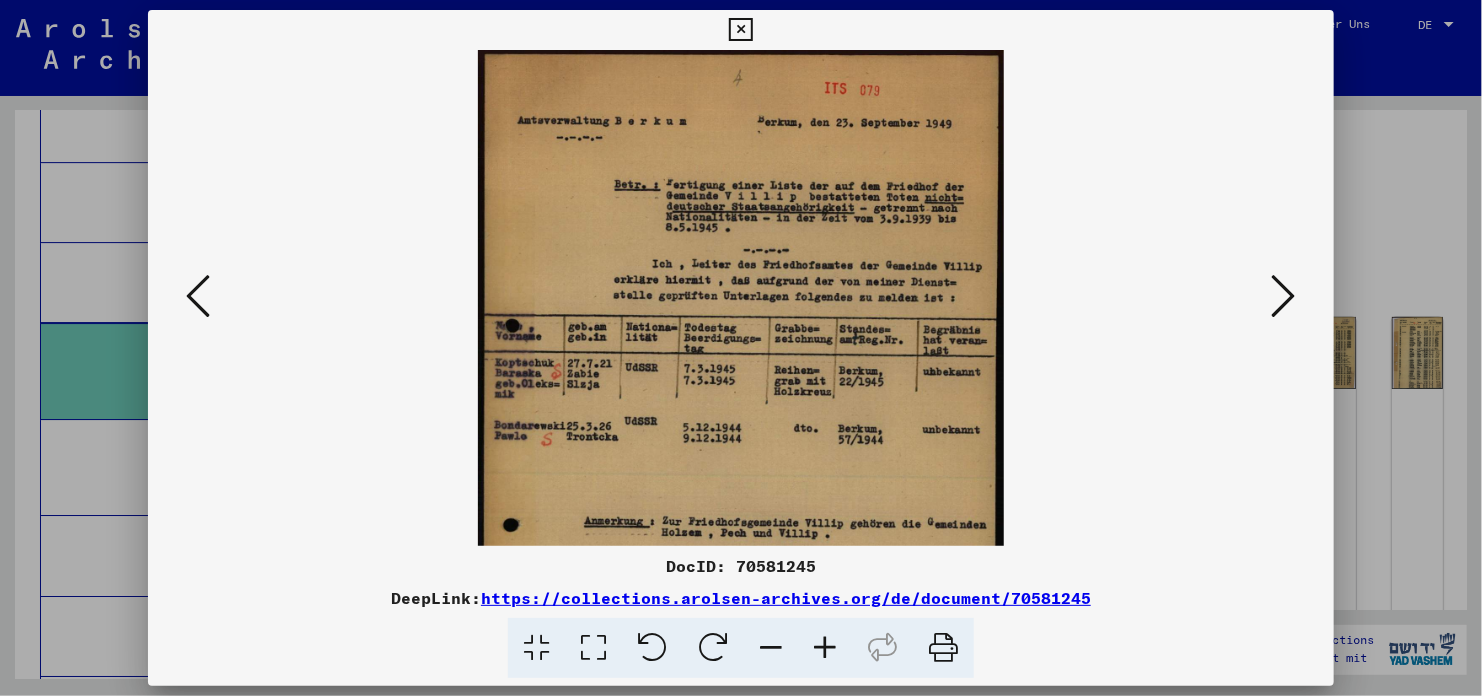 click at bounding box center [825, 648] 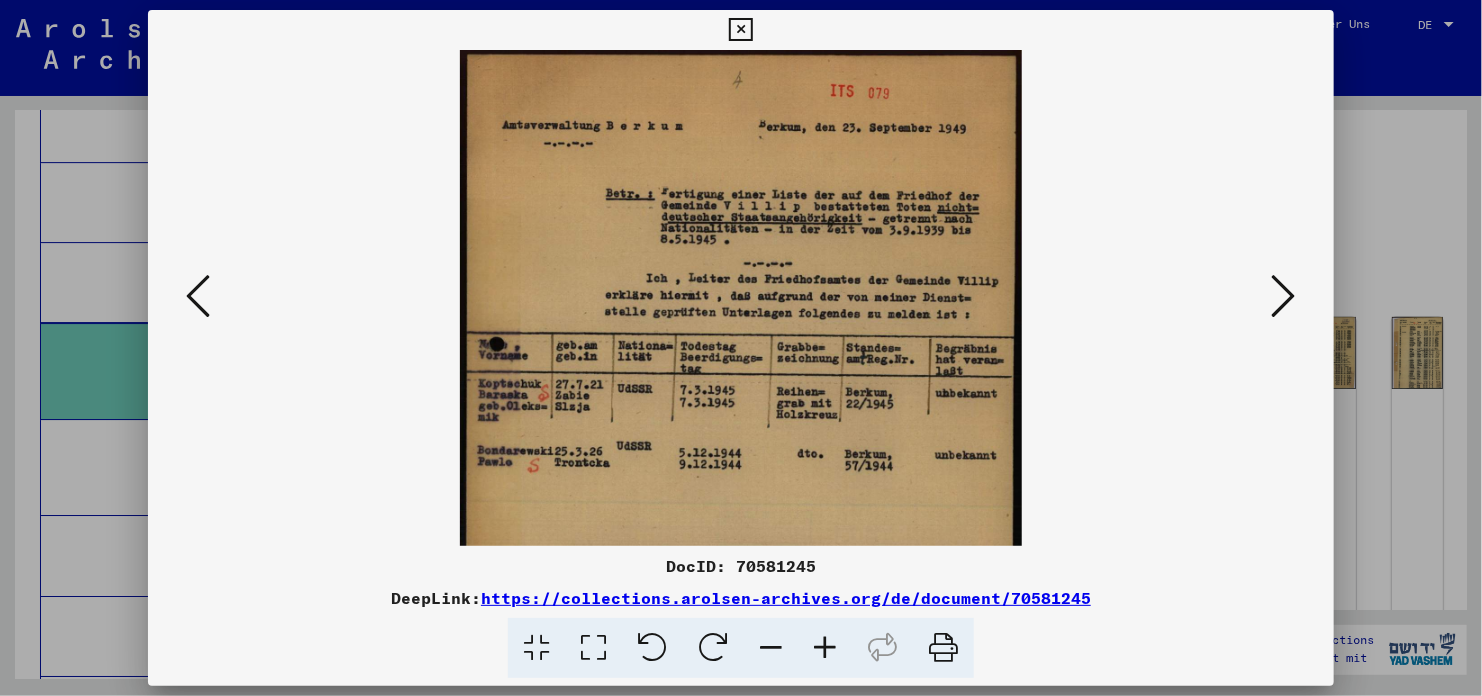 click at bounding box center (825, 648) 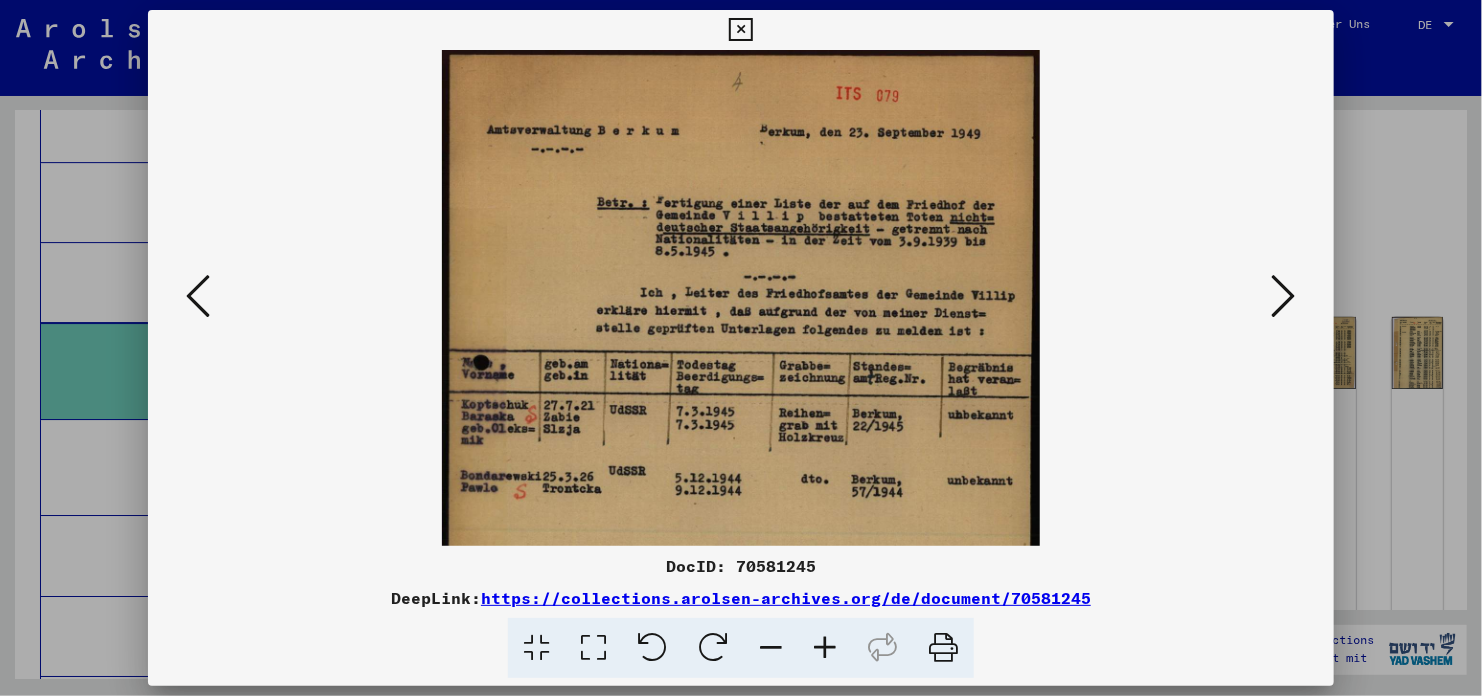 click at bounding box center (825, 648) 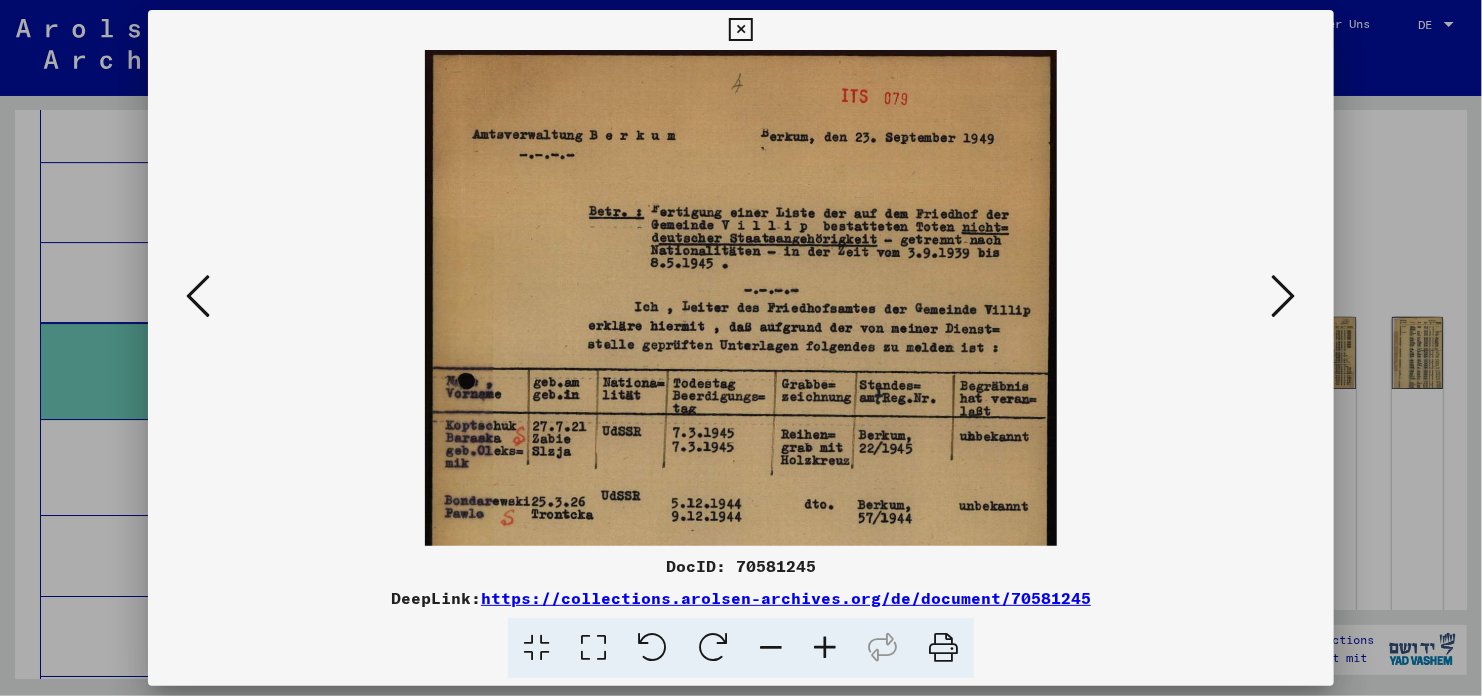 click at bounding box center (825, 648) 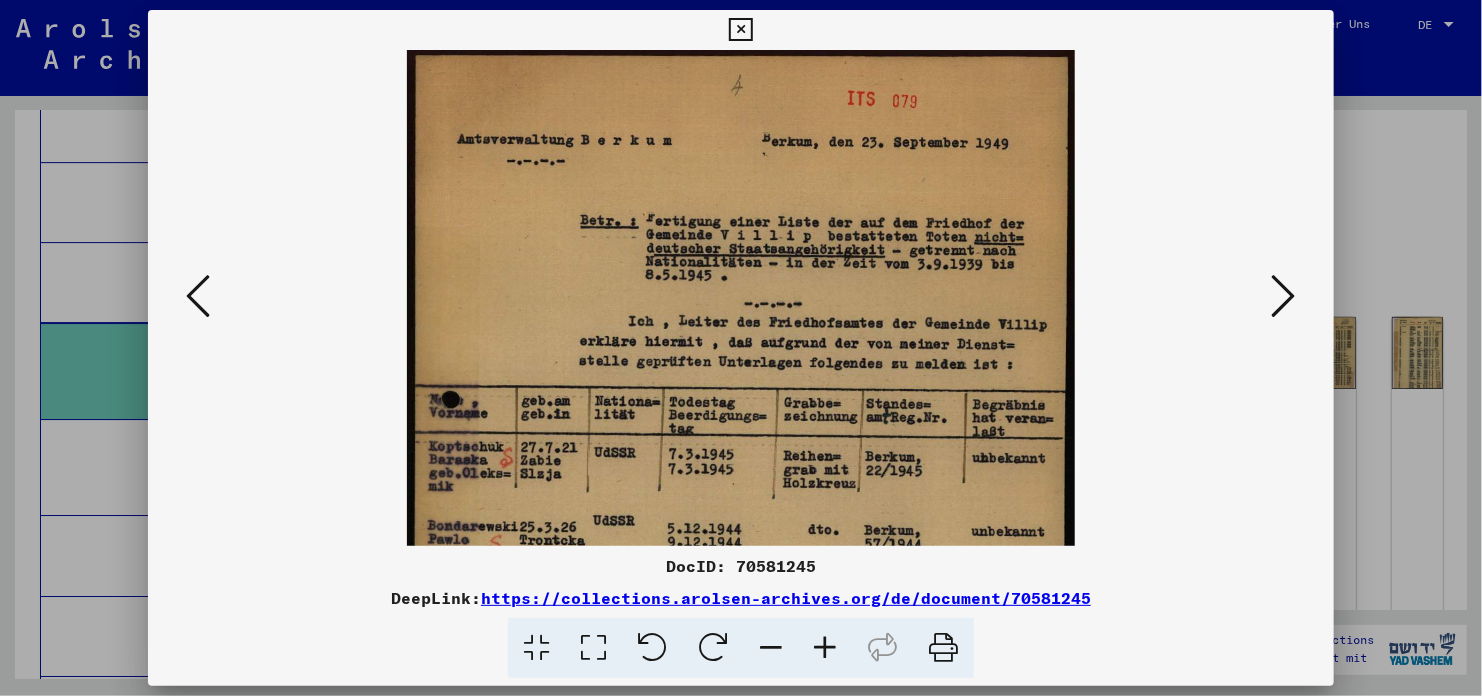 click at bounding box center (825, 648) 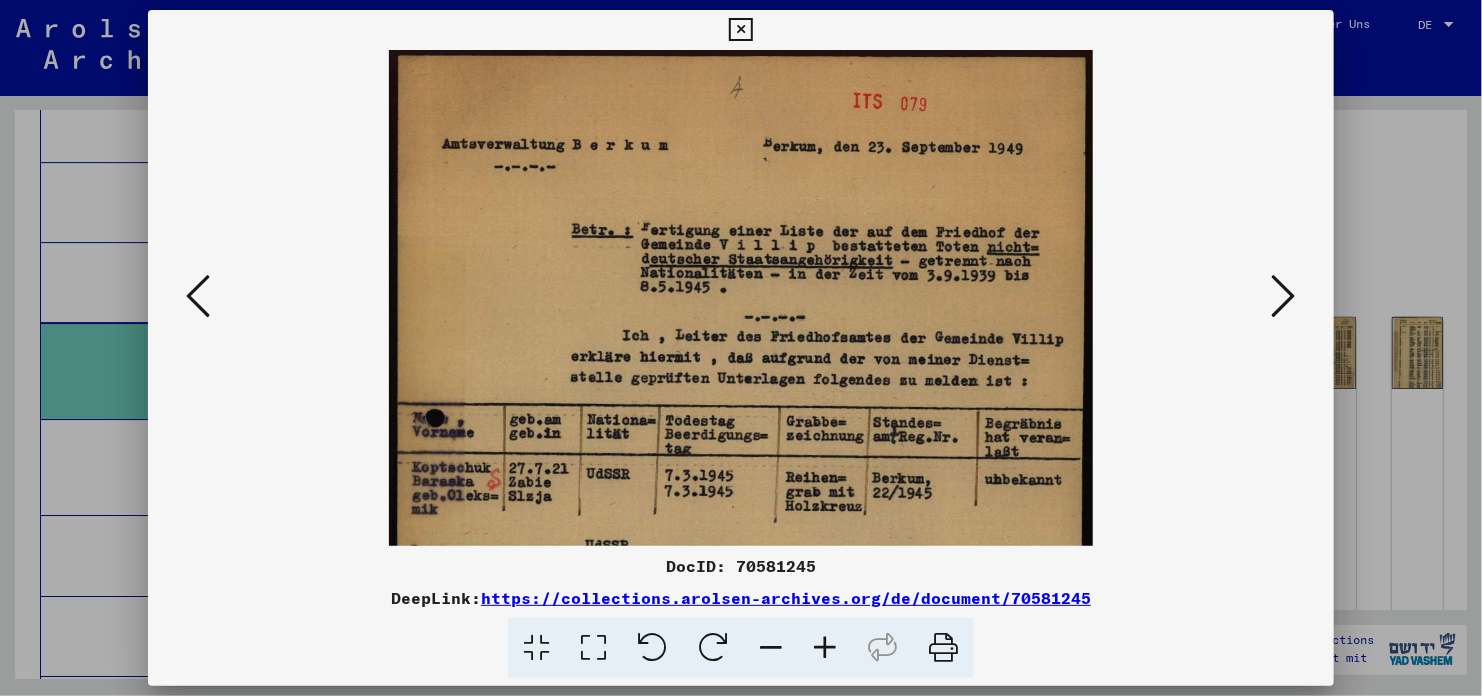 click at bounding box center [825, 648] 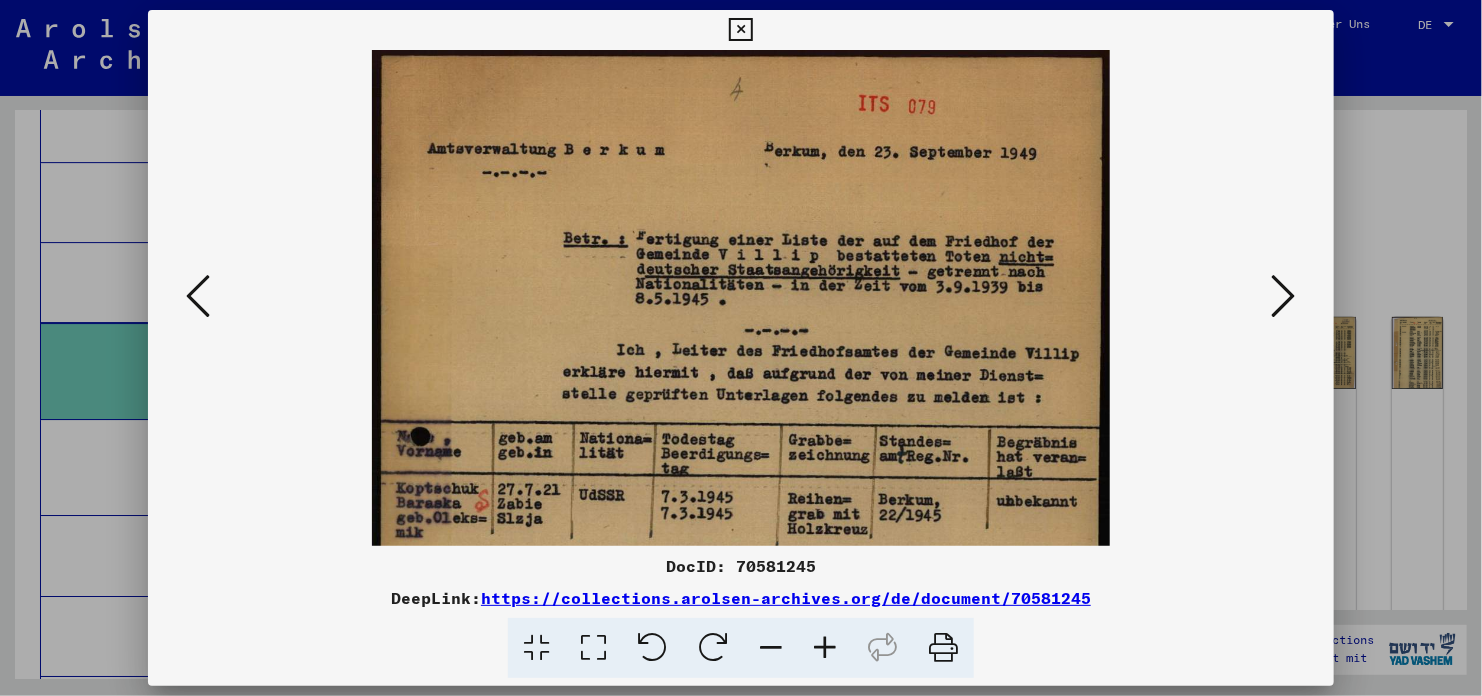 click at bounding box center [825, 648] 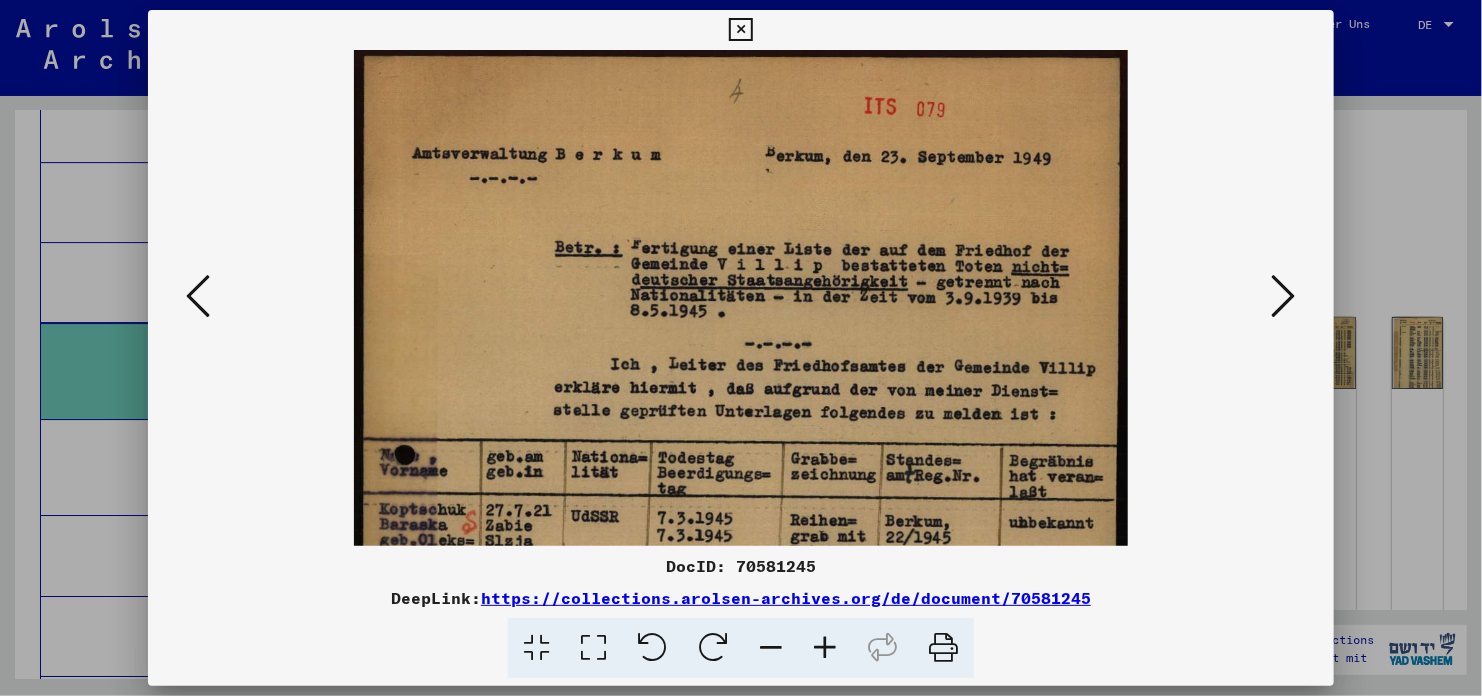 click at bounding box center [825, 648] 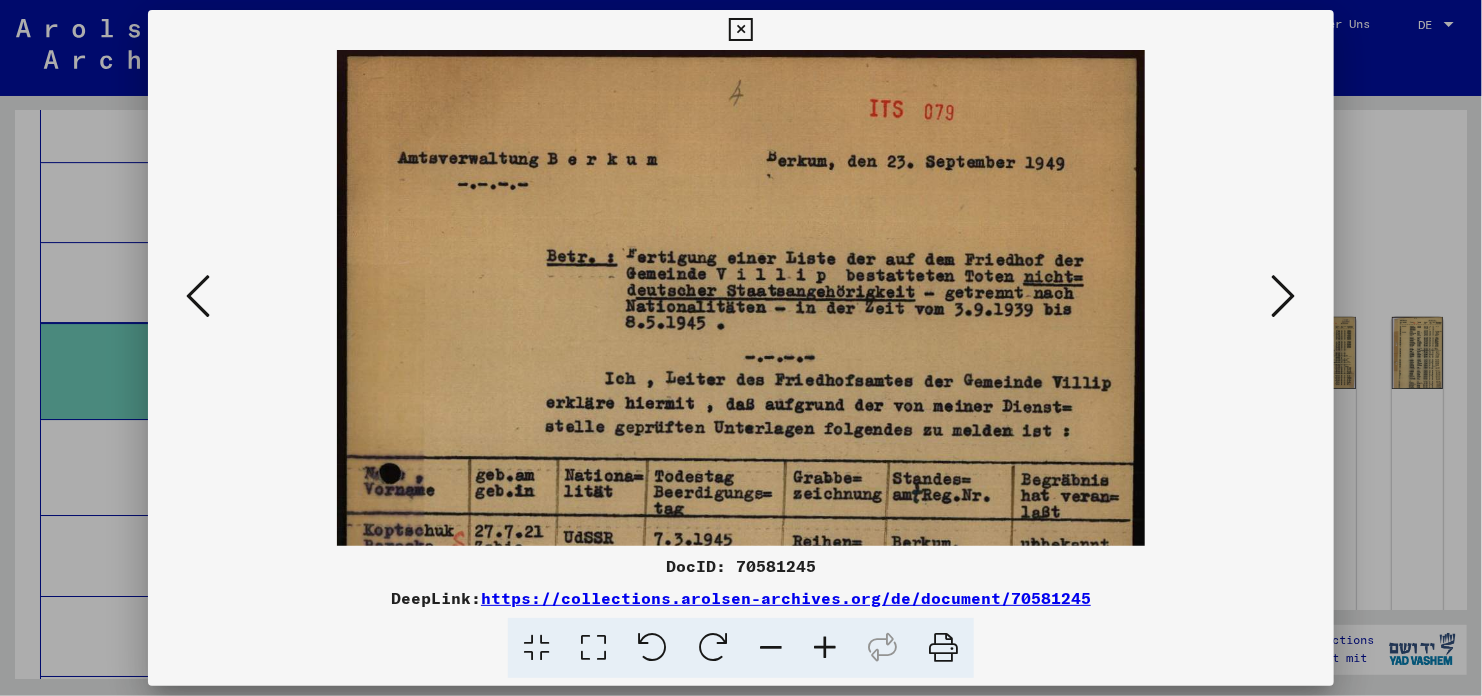 click at bounding box center [825, 648] 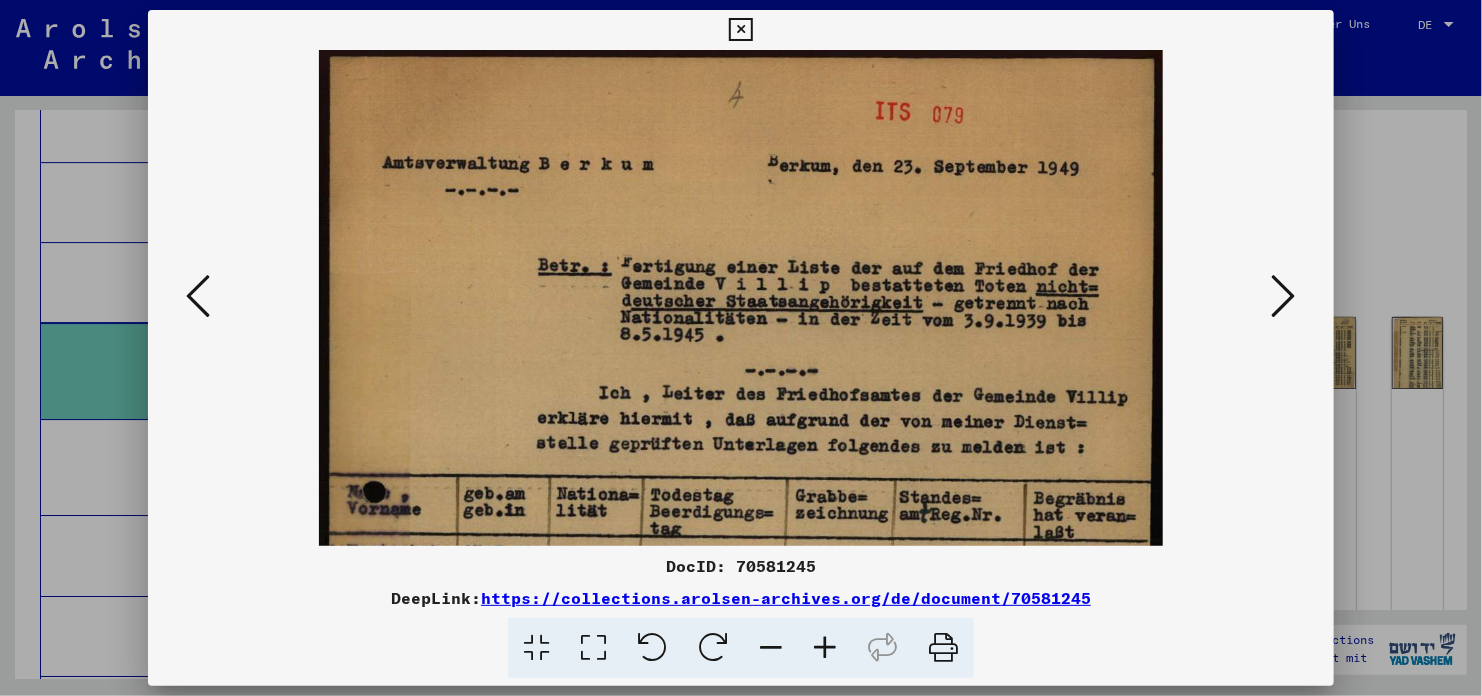 click at bounding box center [825, 648] 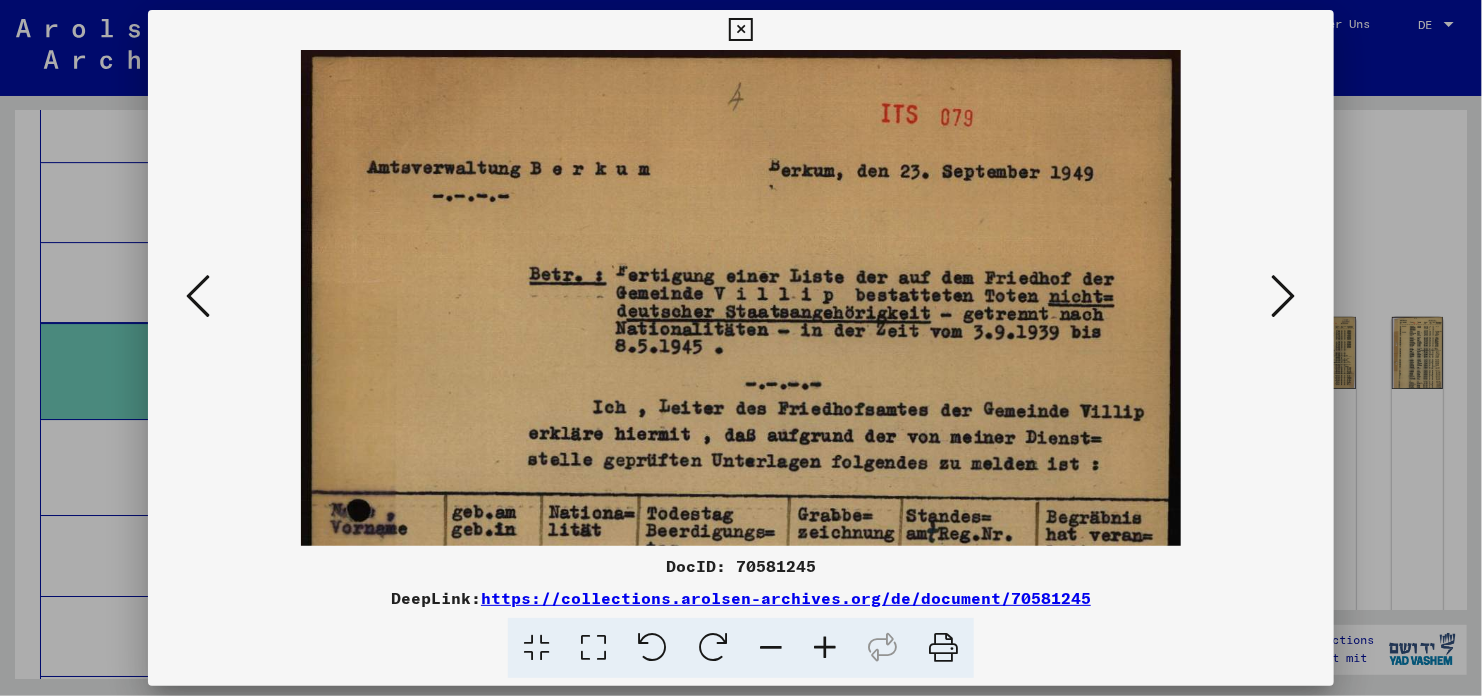click at bounding box center (825, 648) 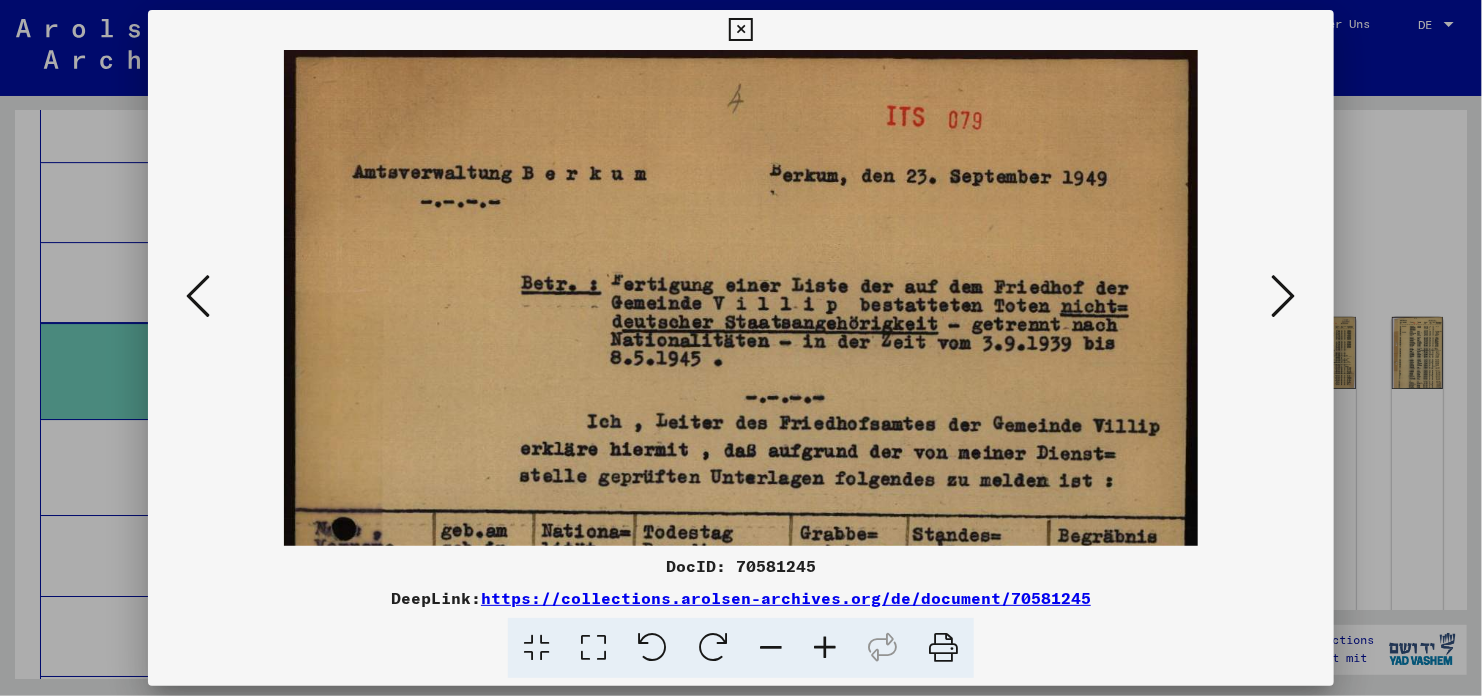 click at bounding box center (825, 648) 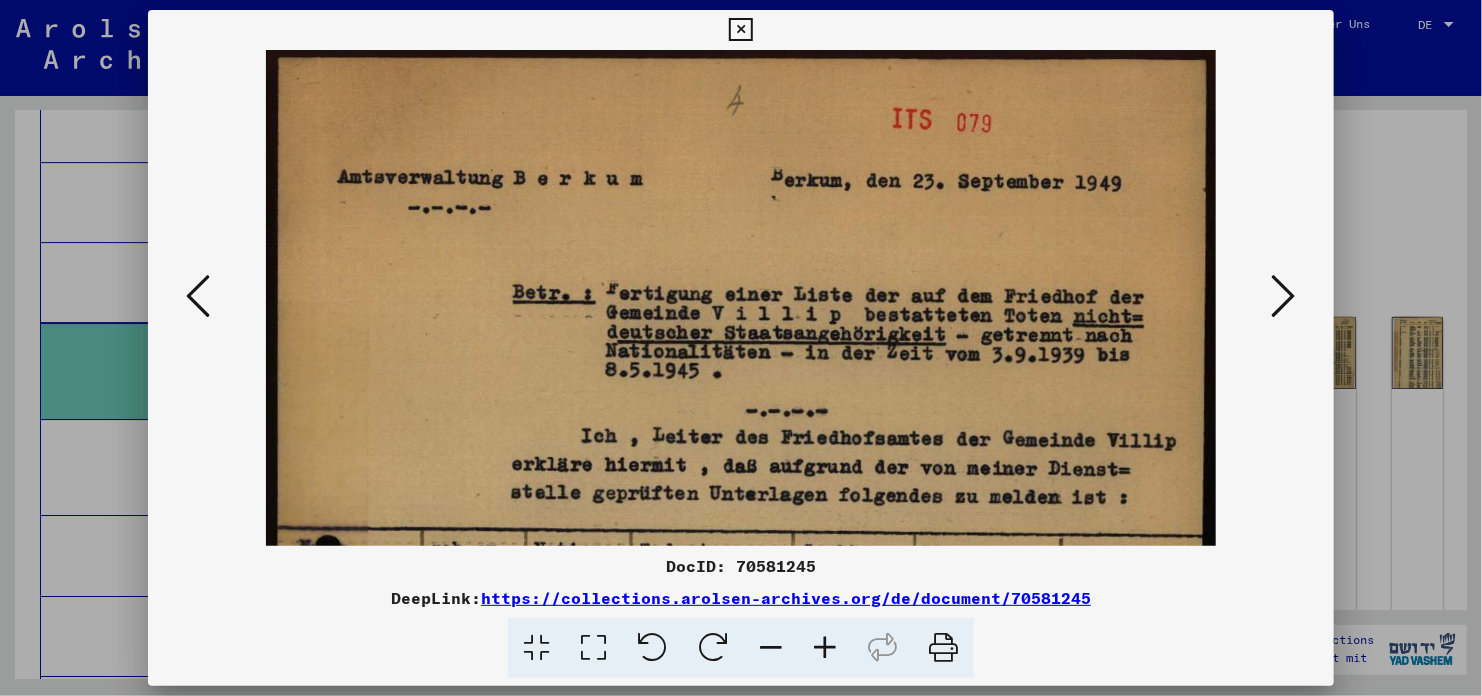 click at bounding box center (825, 648) 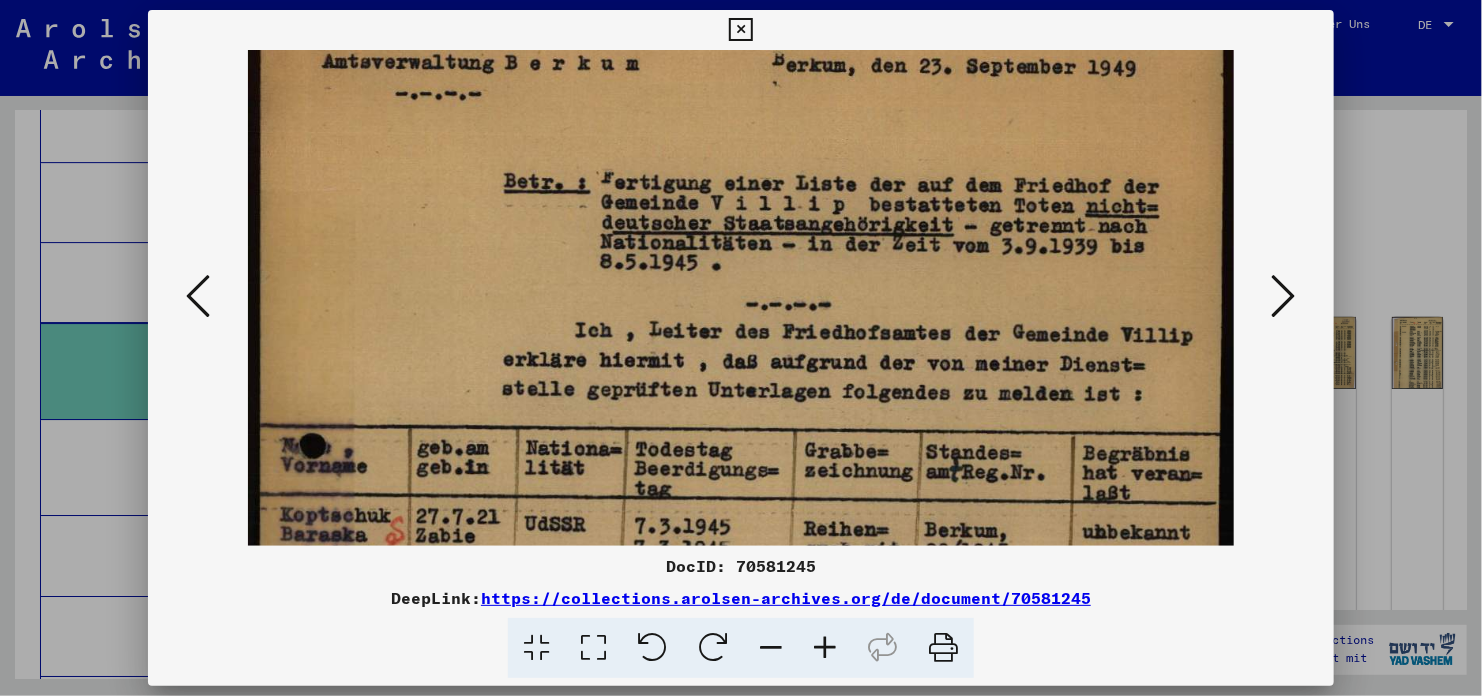 drag, startPoint x: 830, startPoint y: 466, endPoint x: 829, endPoint y: 346, distance: 120.004166 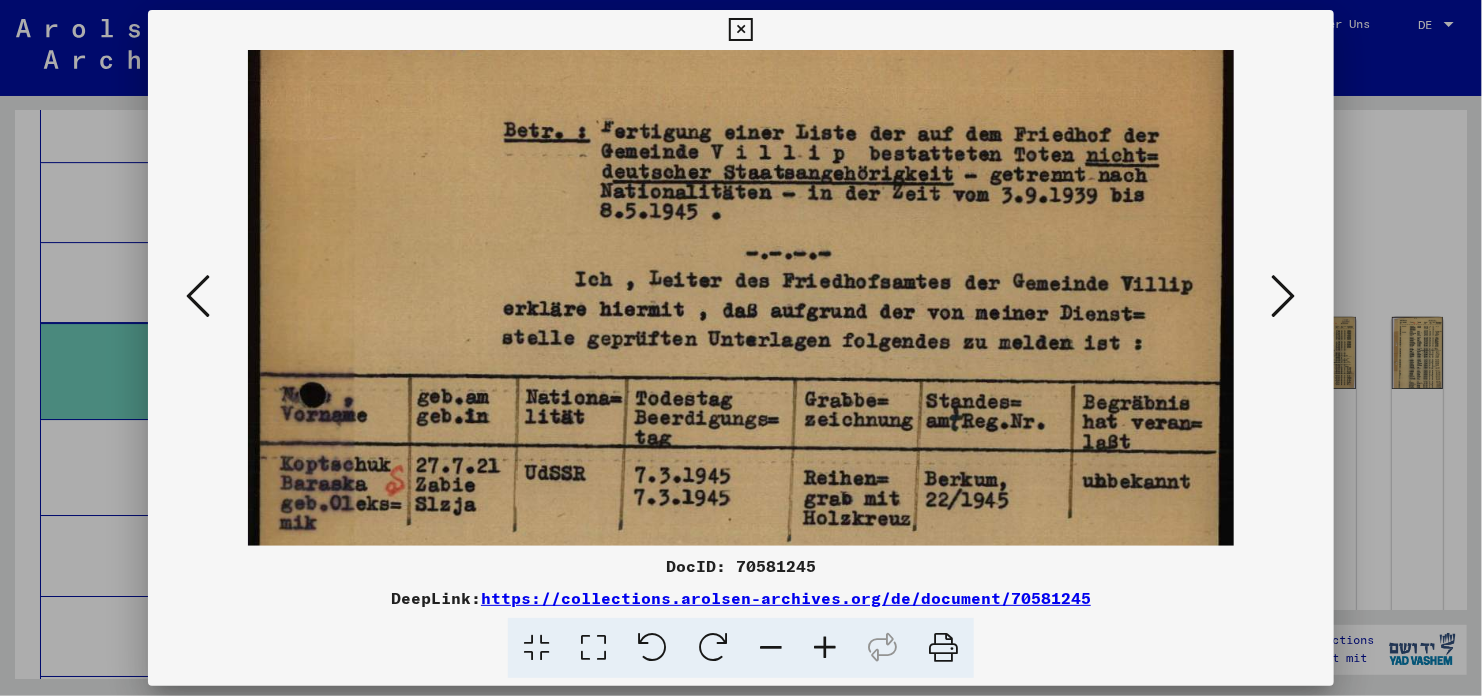 scroll, scrollTop: 205, scrollLeft: 0, axis: vertical 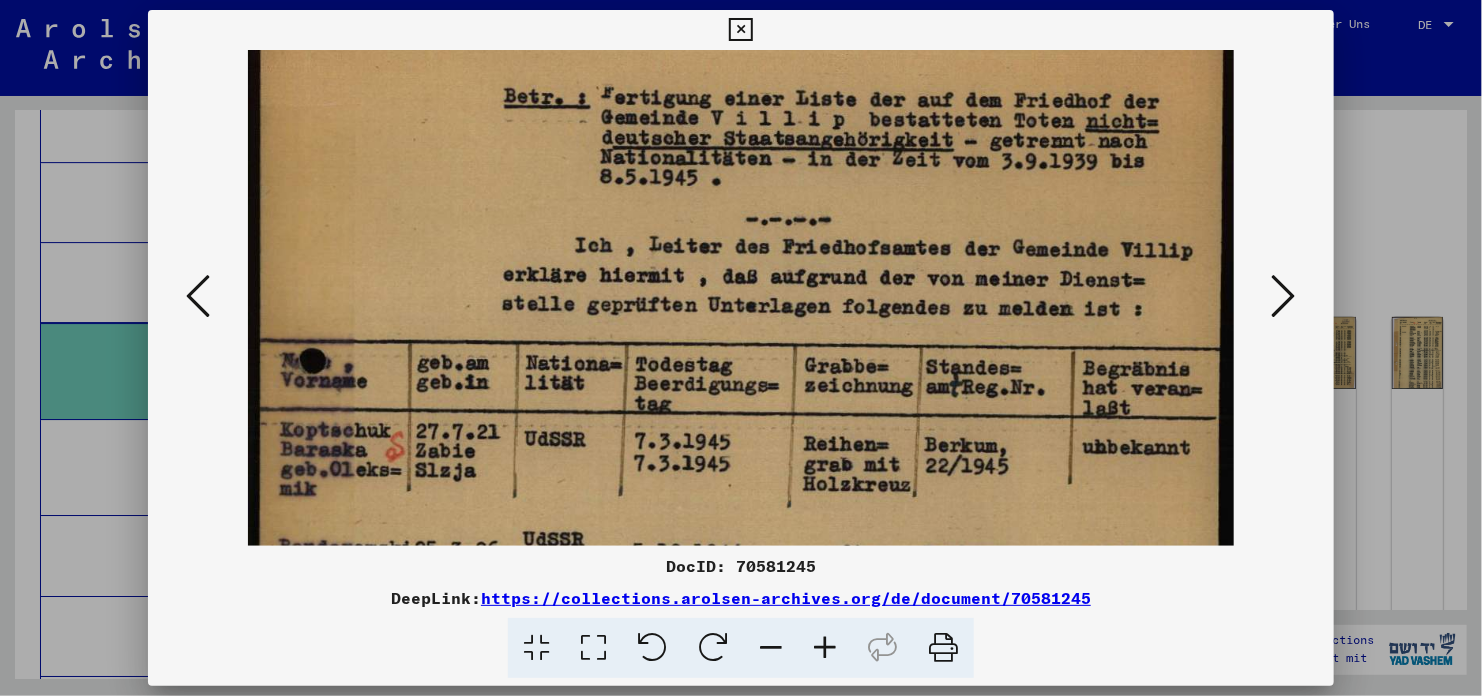 drag, startPoint x: 824, startPoint y: 383, endPoint x: 824, endPoint y: 345, distance: 38 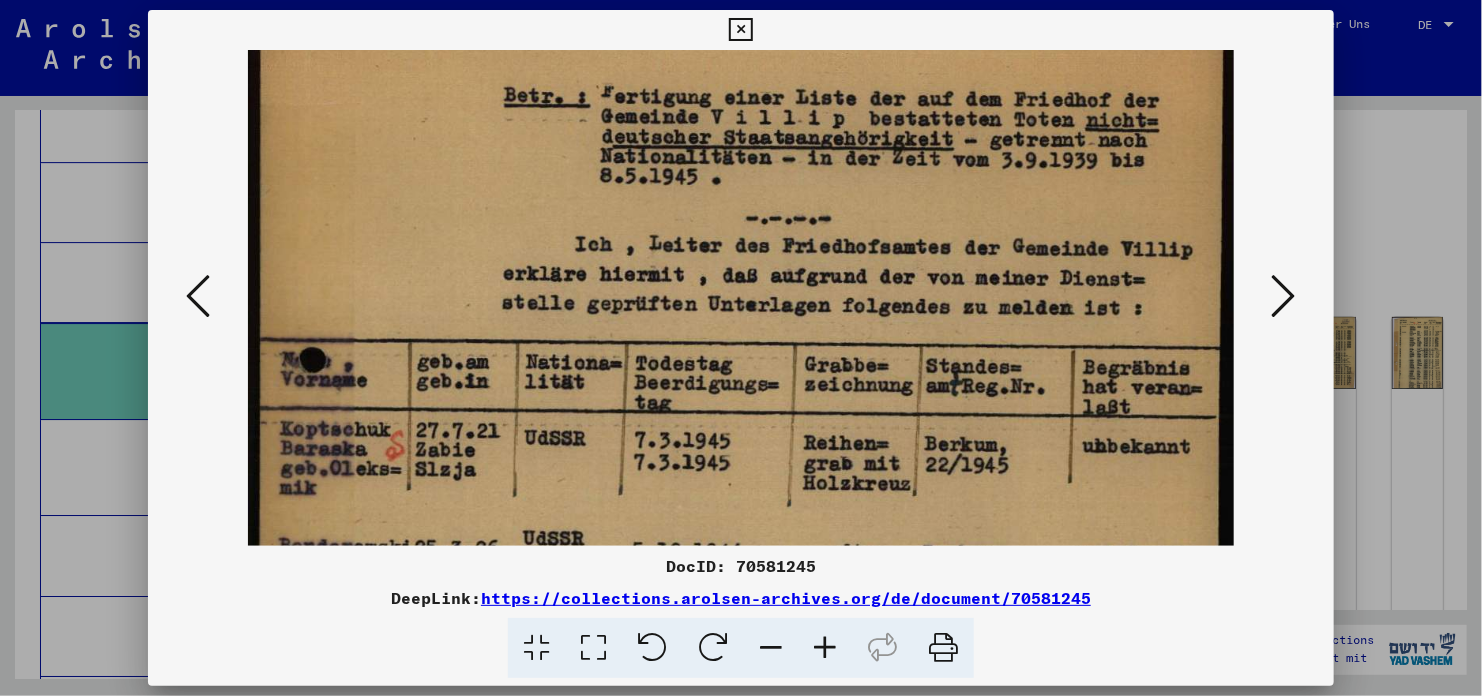 click at bounding box center (741, 92) 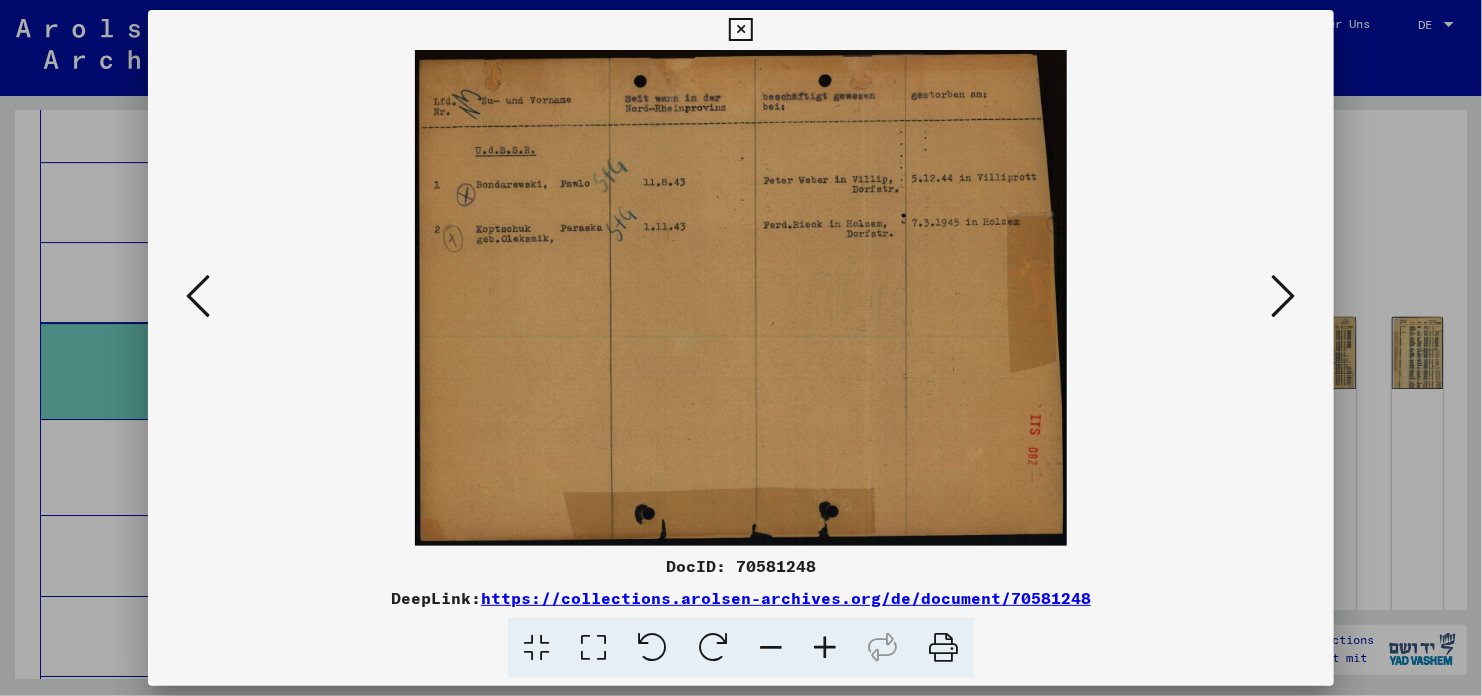 click at bounding box center (1284, 296) 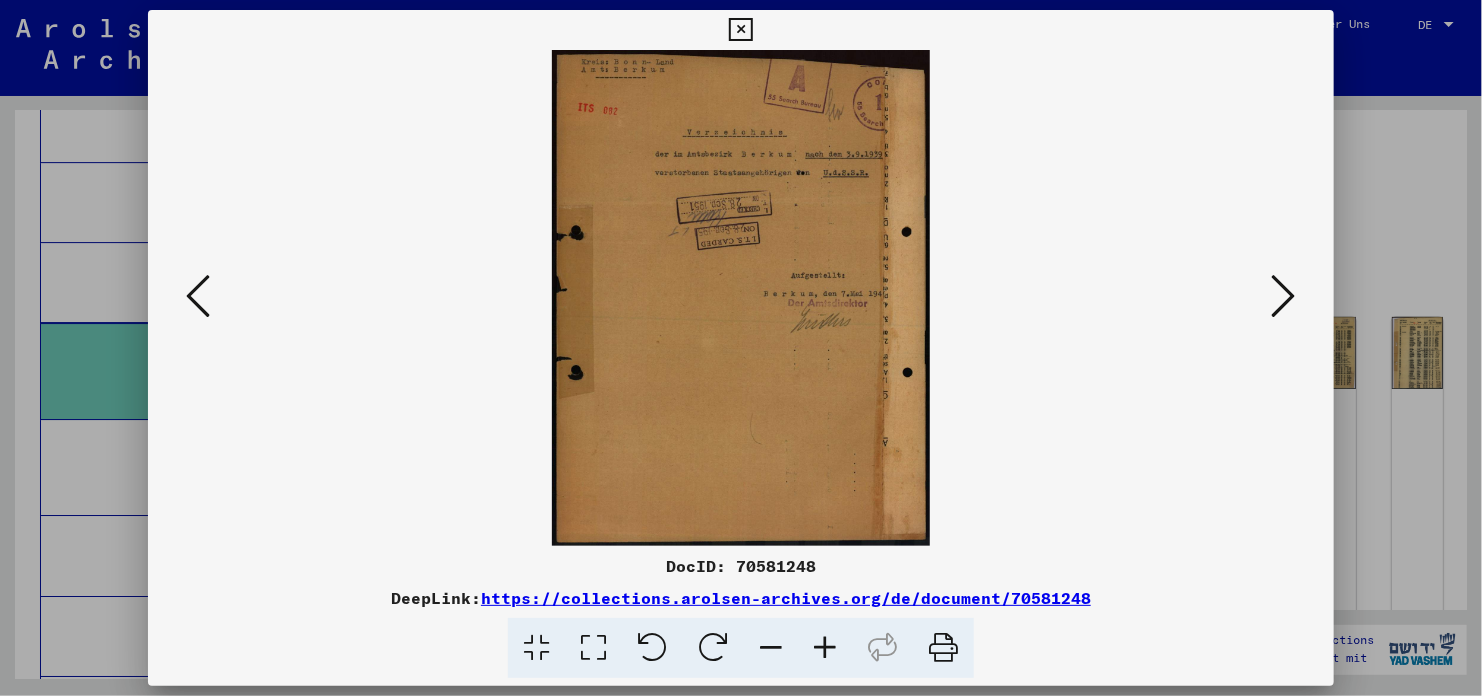 click at bounding box center (825, 648) 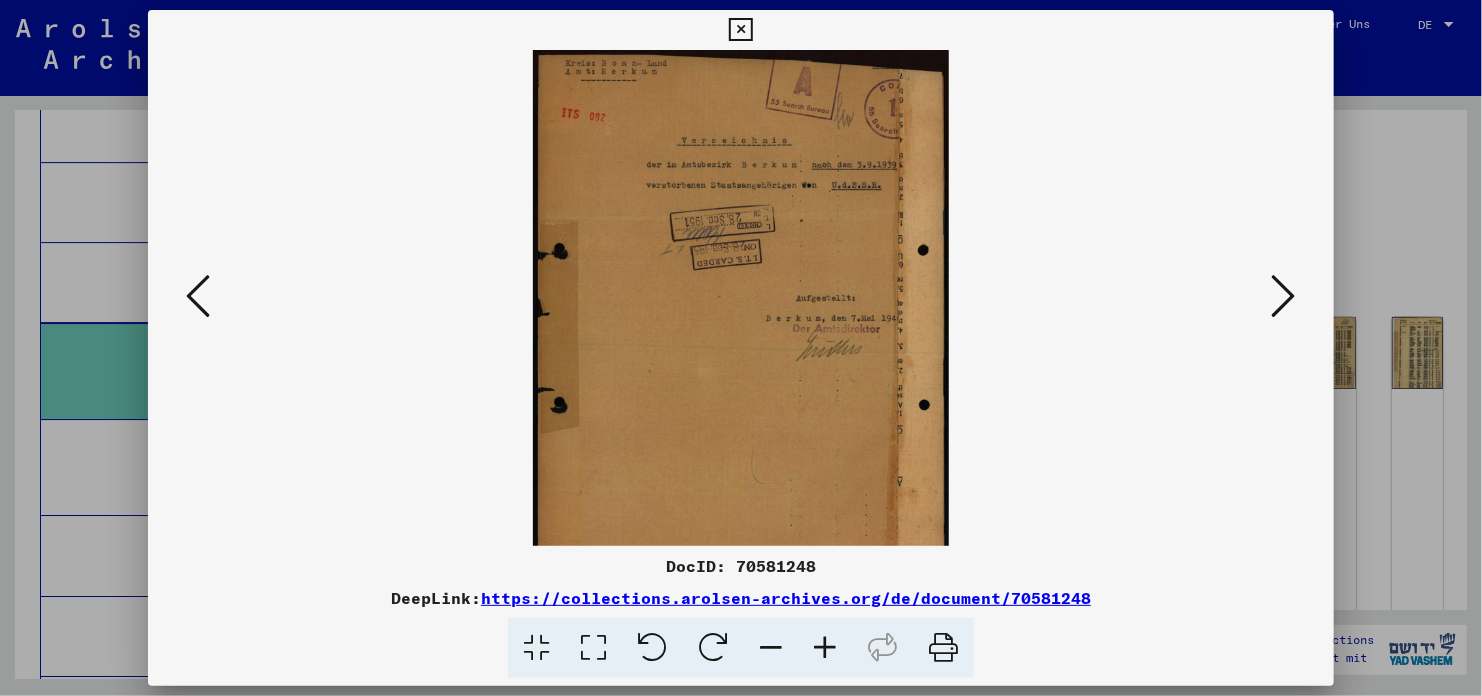 click at bounding box center [825, 648] 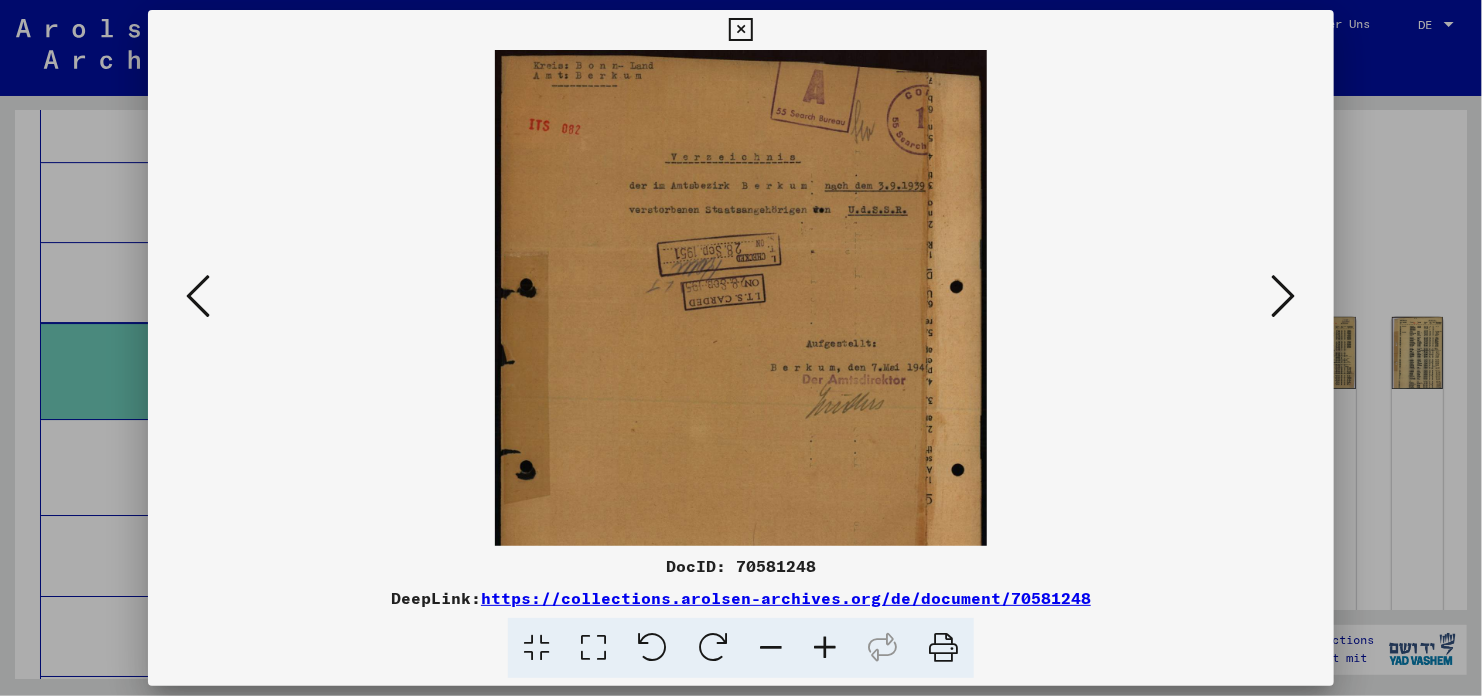 click at bounding box center [825, 648] 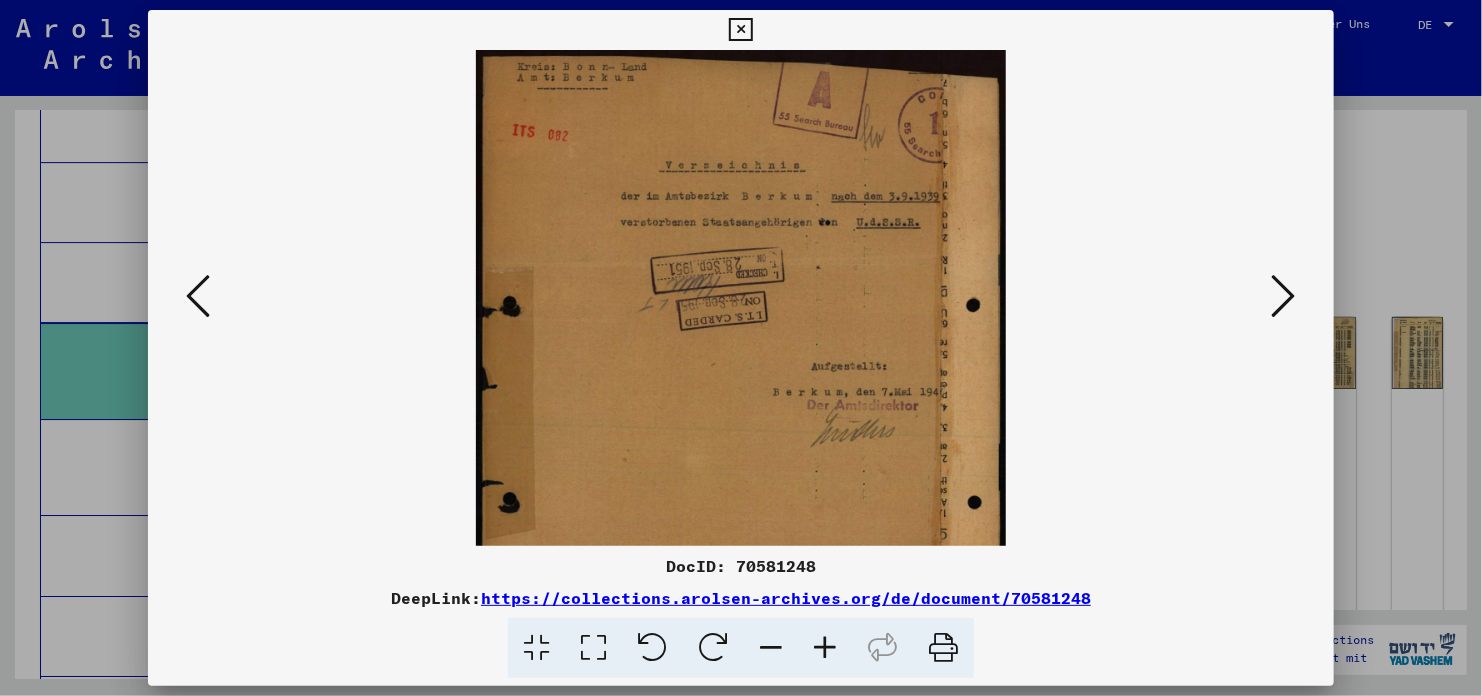 click at bounding box center [825, 648] 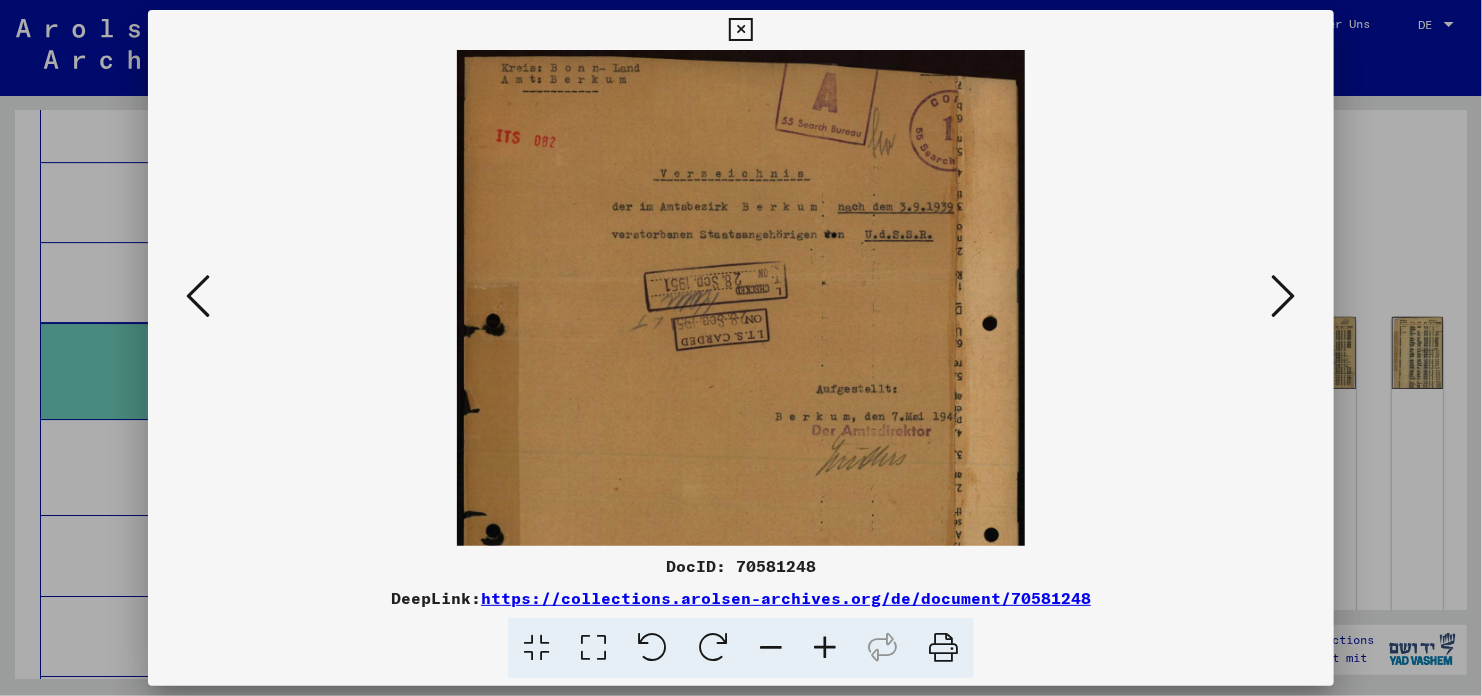 click at bounding box center [825, 648] 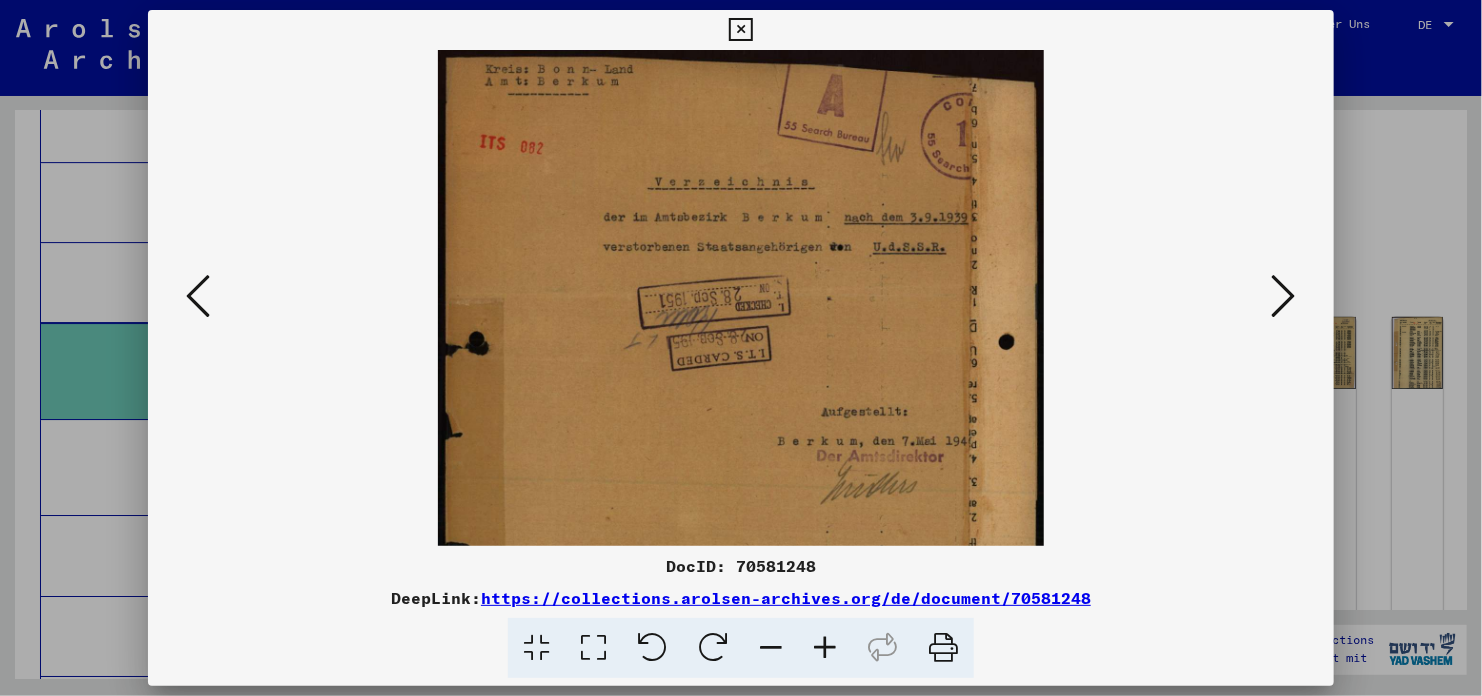 click at bounding box center (825, 648) 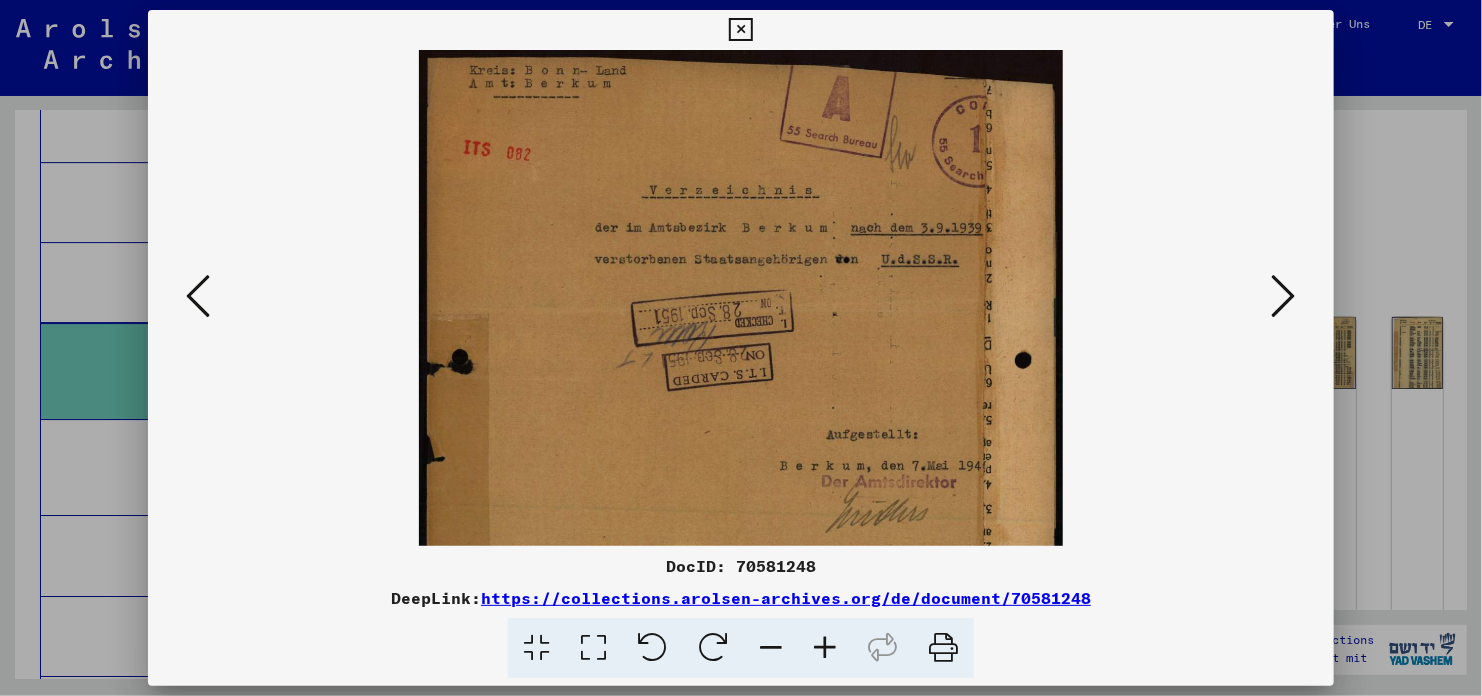 click at bounding box center (825, 648) 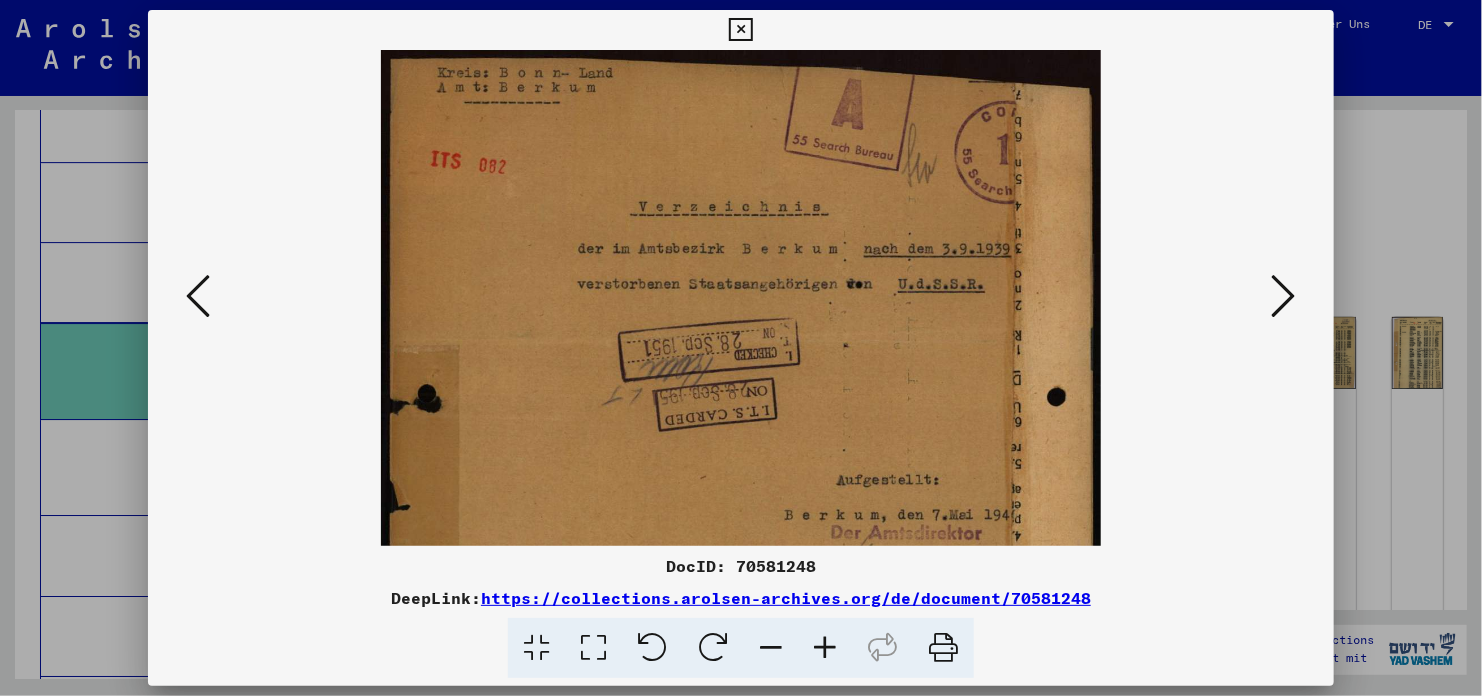 click at bounding box center [825, 648] 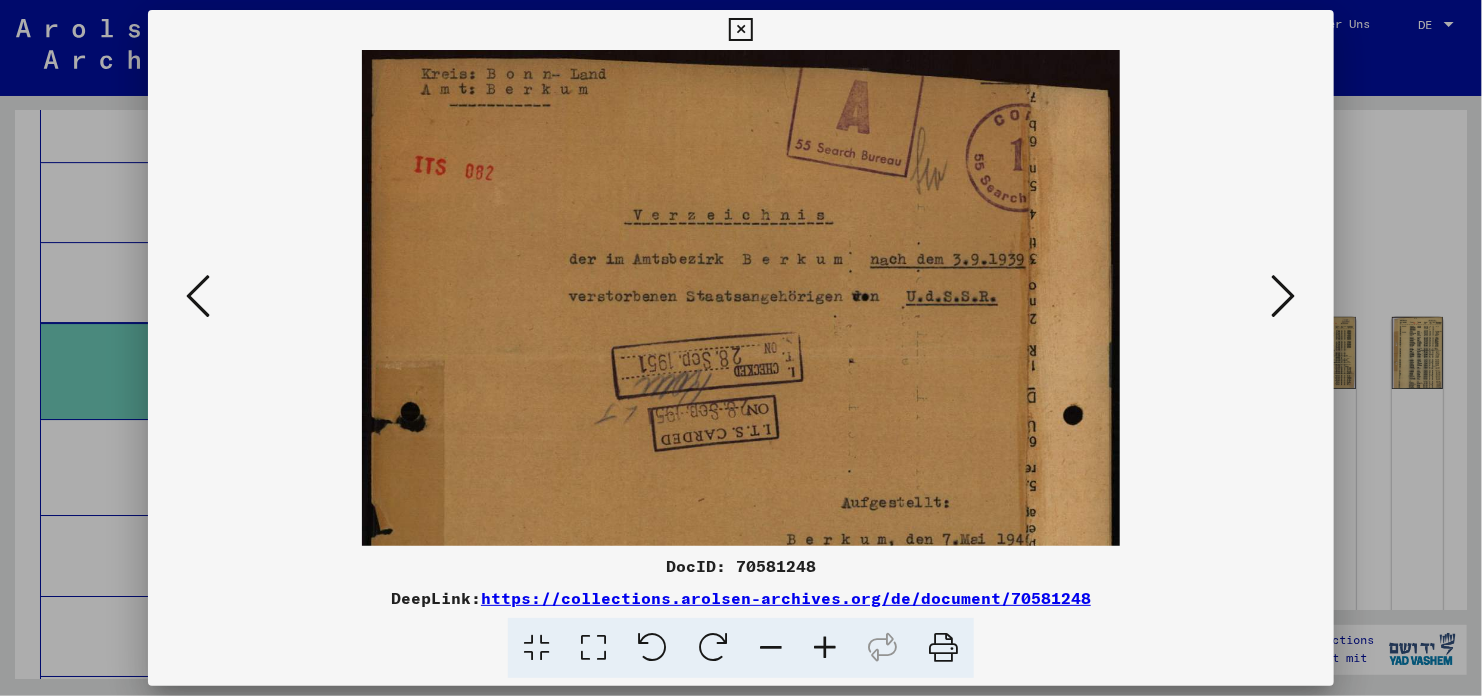 click at bounding box center (825, 648) 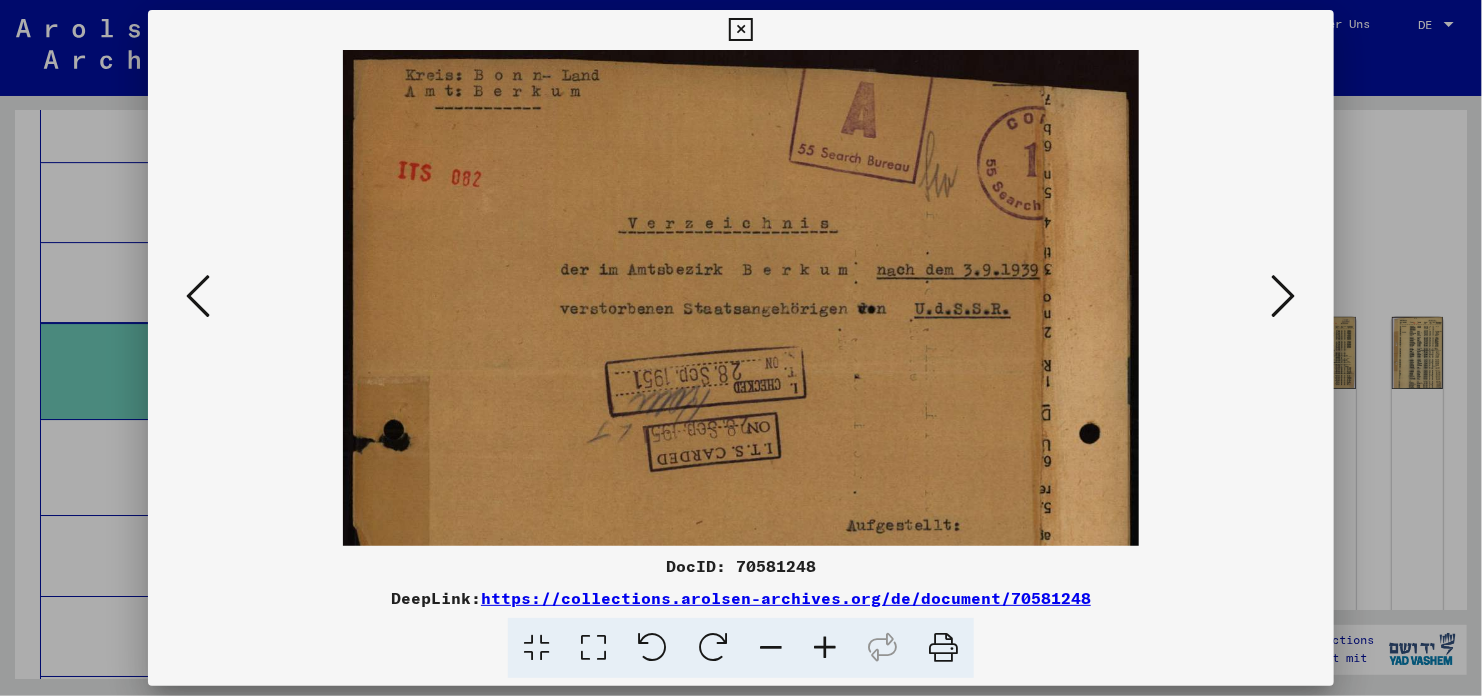 click at bounding box center [825, 648] 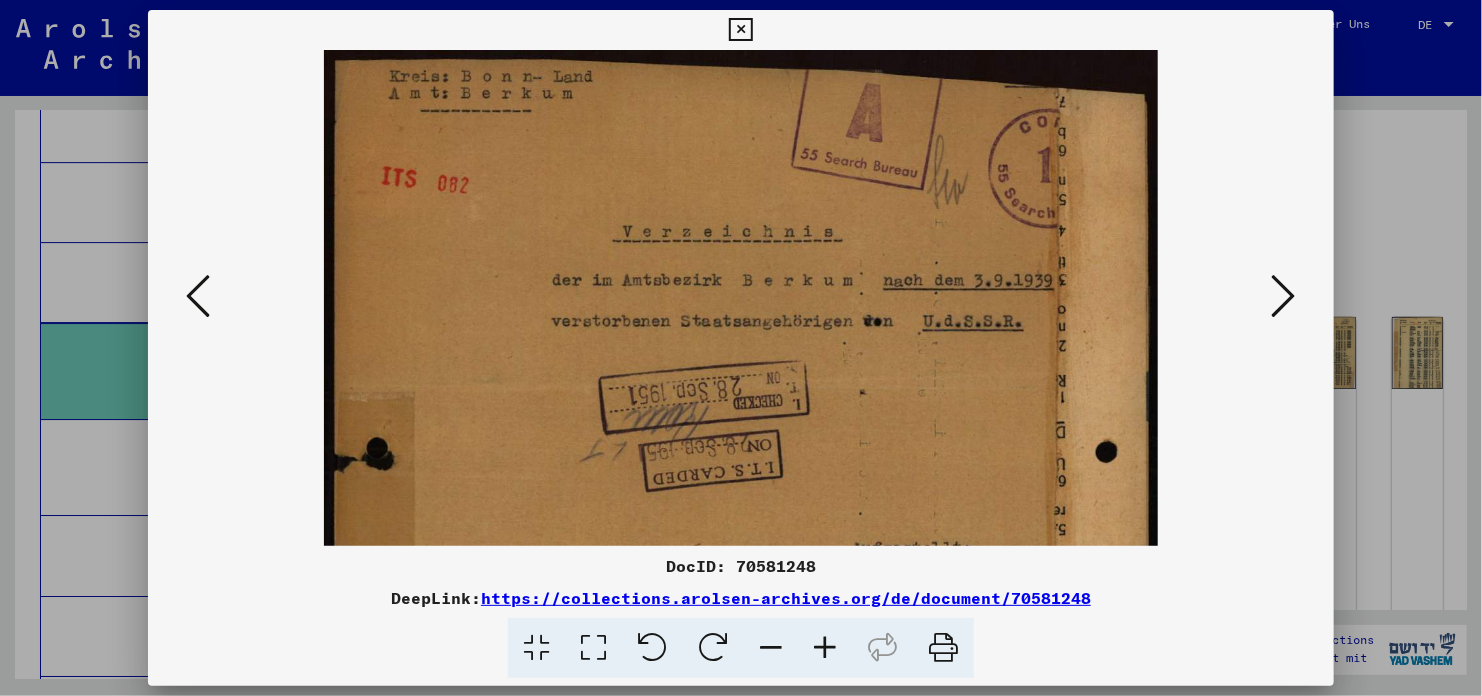 click at bounding box center (825, 648) 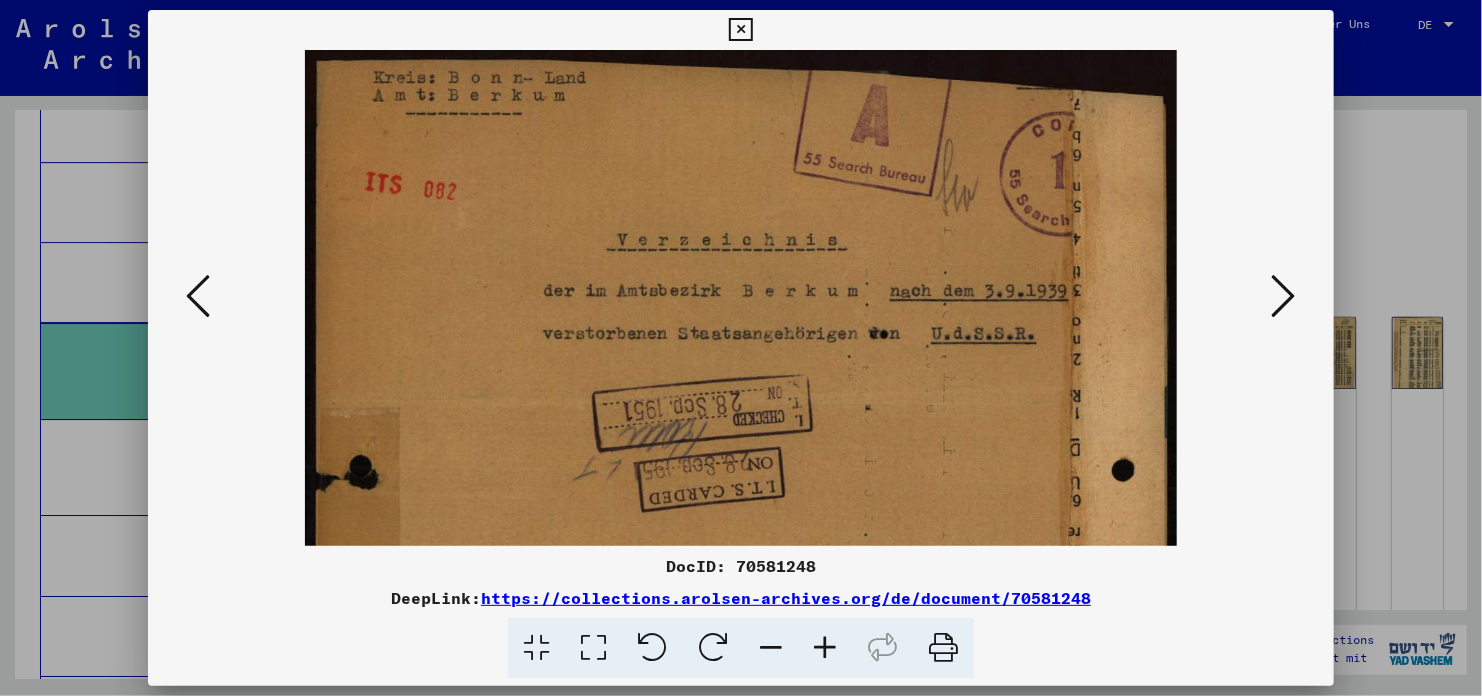 click at bounding box center (825, 648) 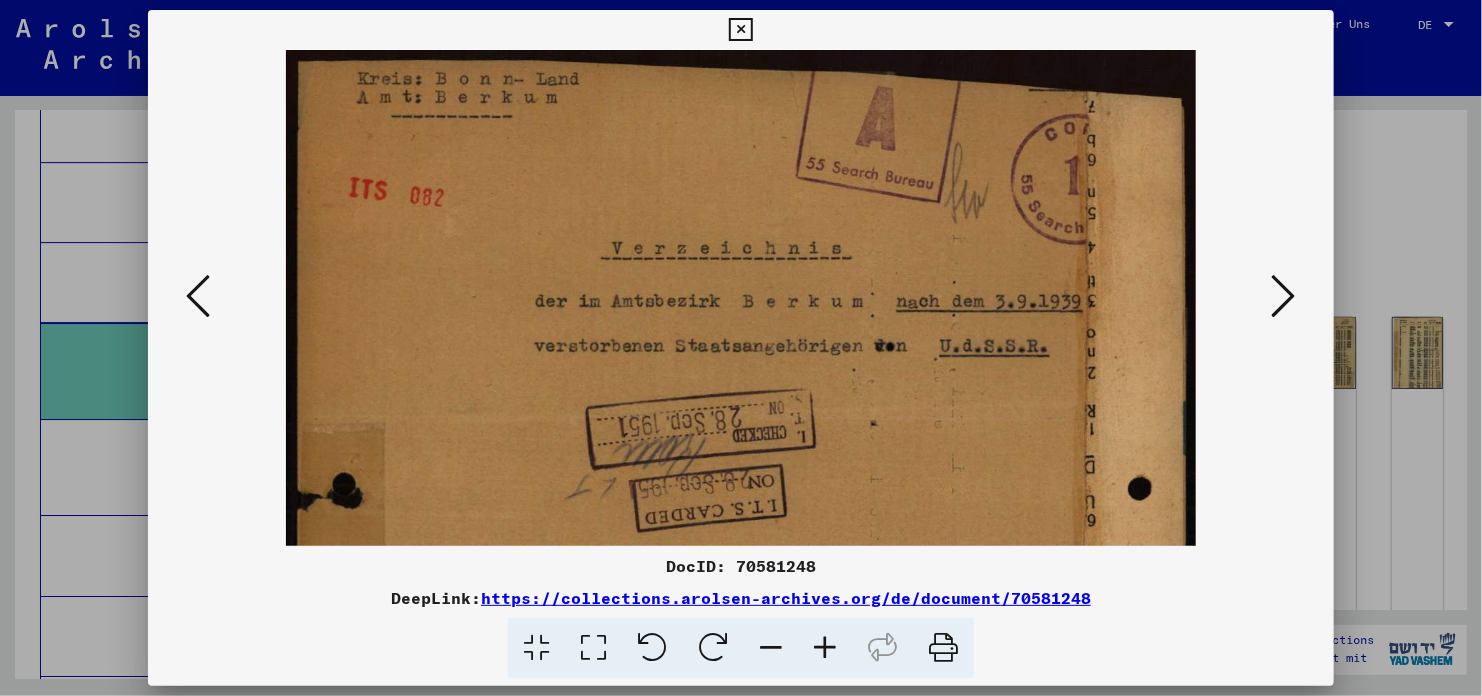 click at bounding box center (825, 648) 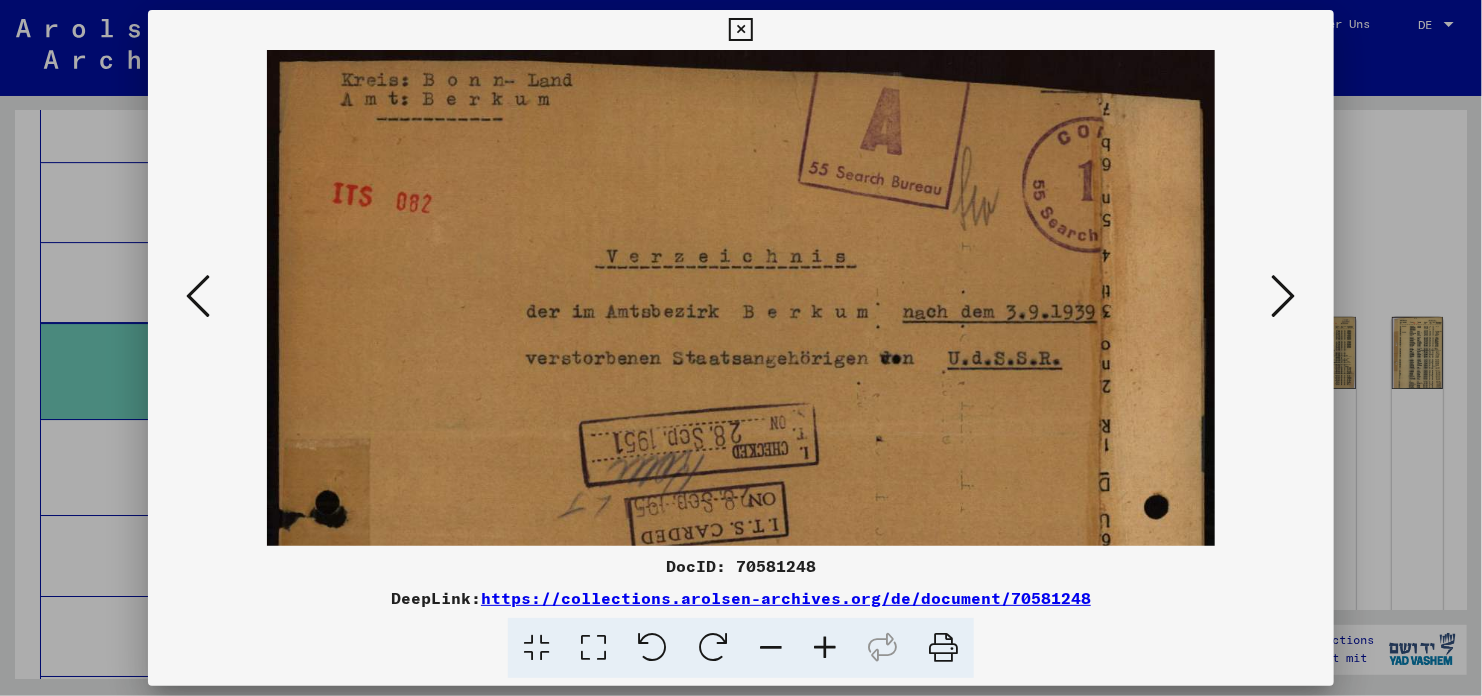 drag, startPoint x: 845, startPoint y: 362, endPoint x: 845, endPoint y: 397, distance: 35 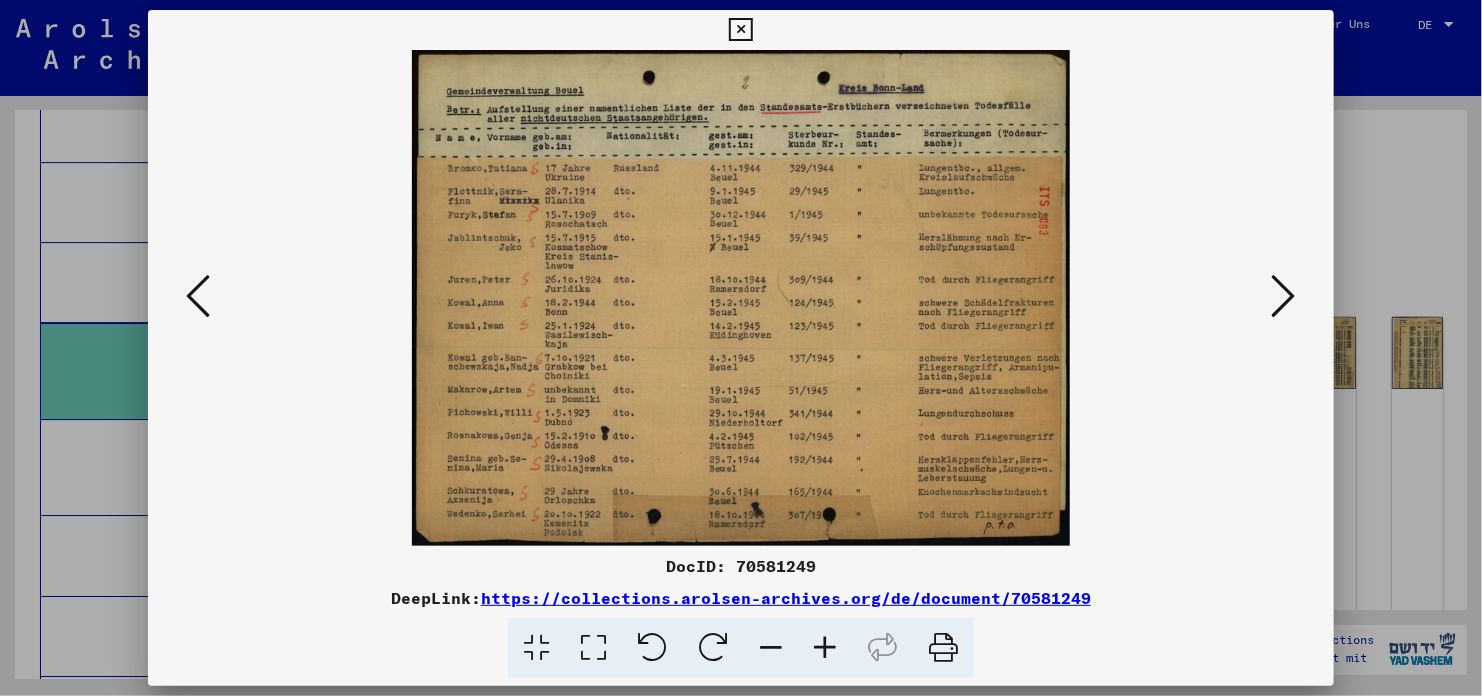 click at bounding box center [825, 648] 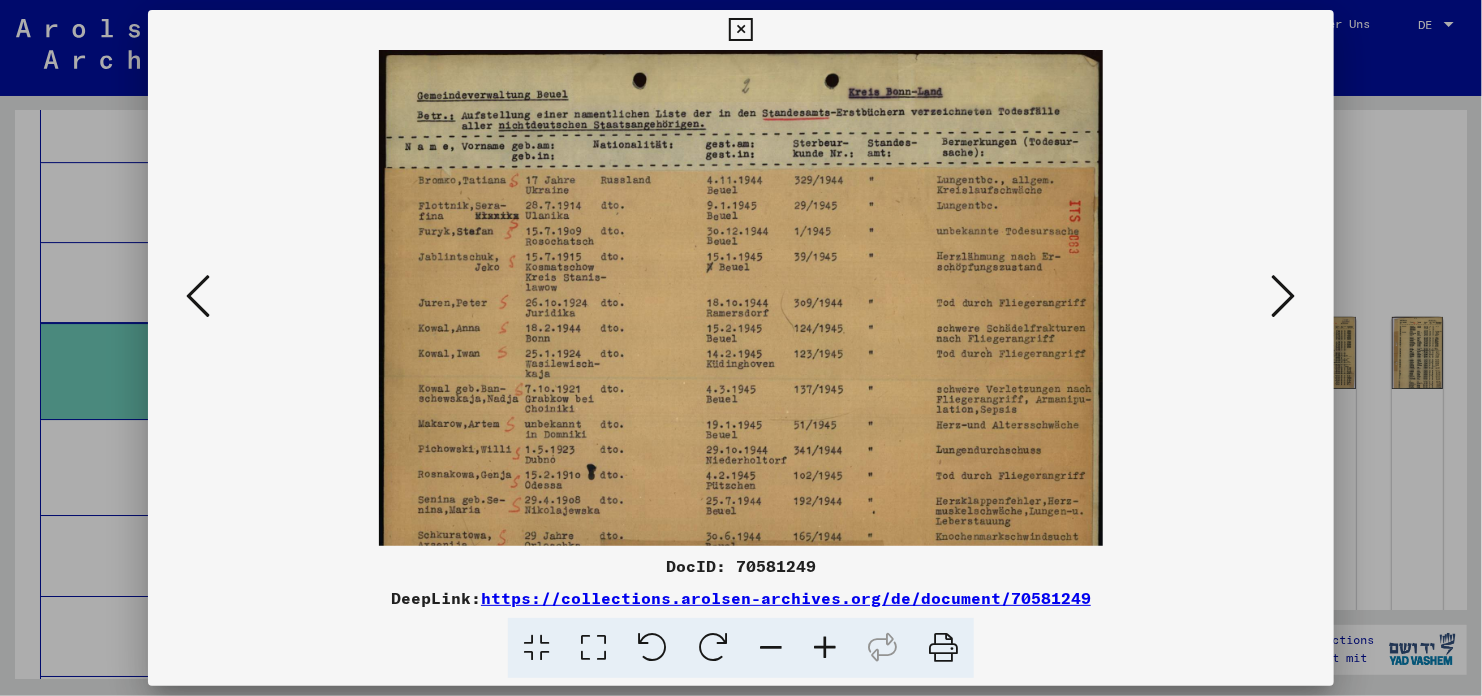 click at bounding box center [825, 648] 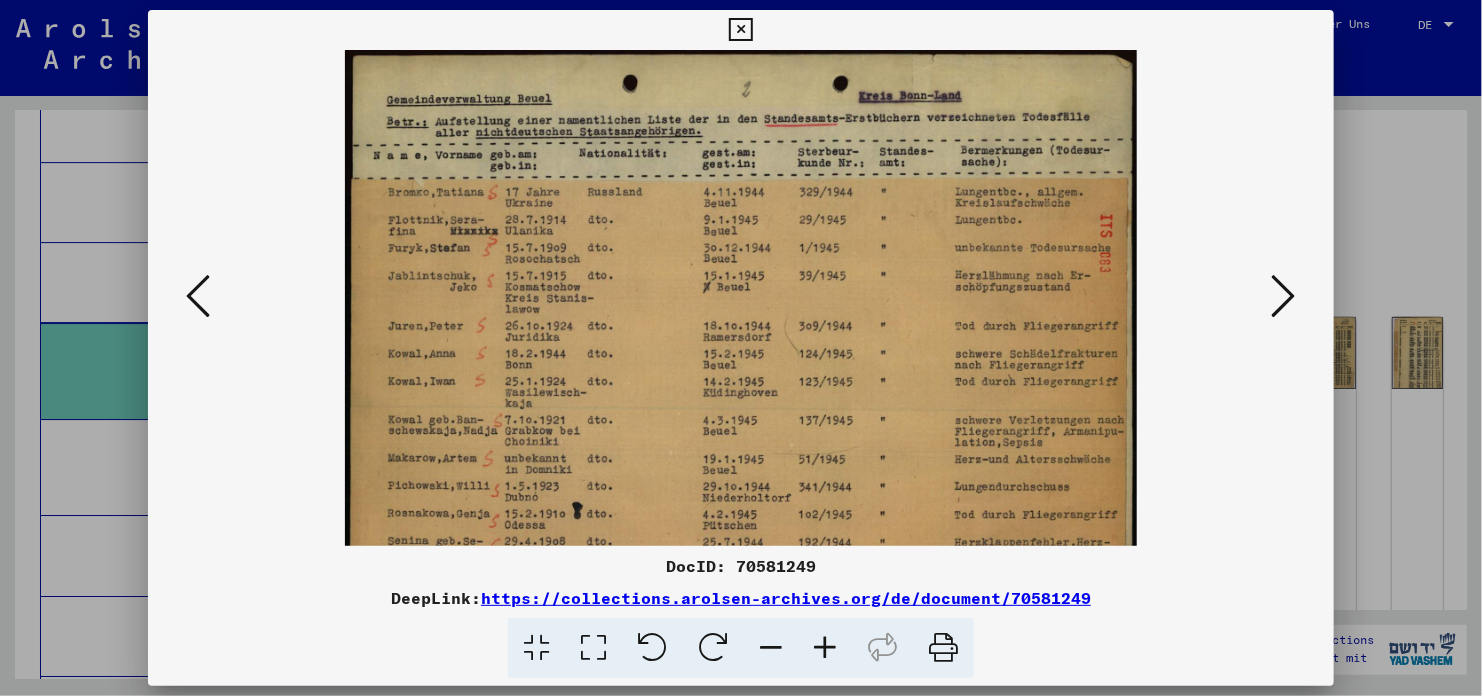 click at bounding box center (825, 648) 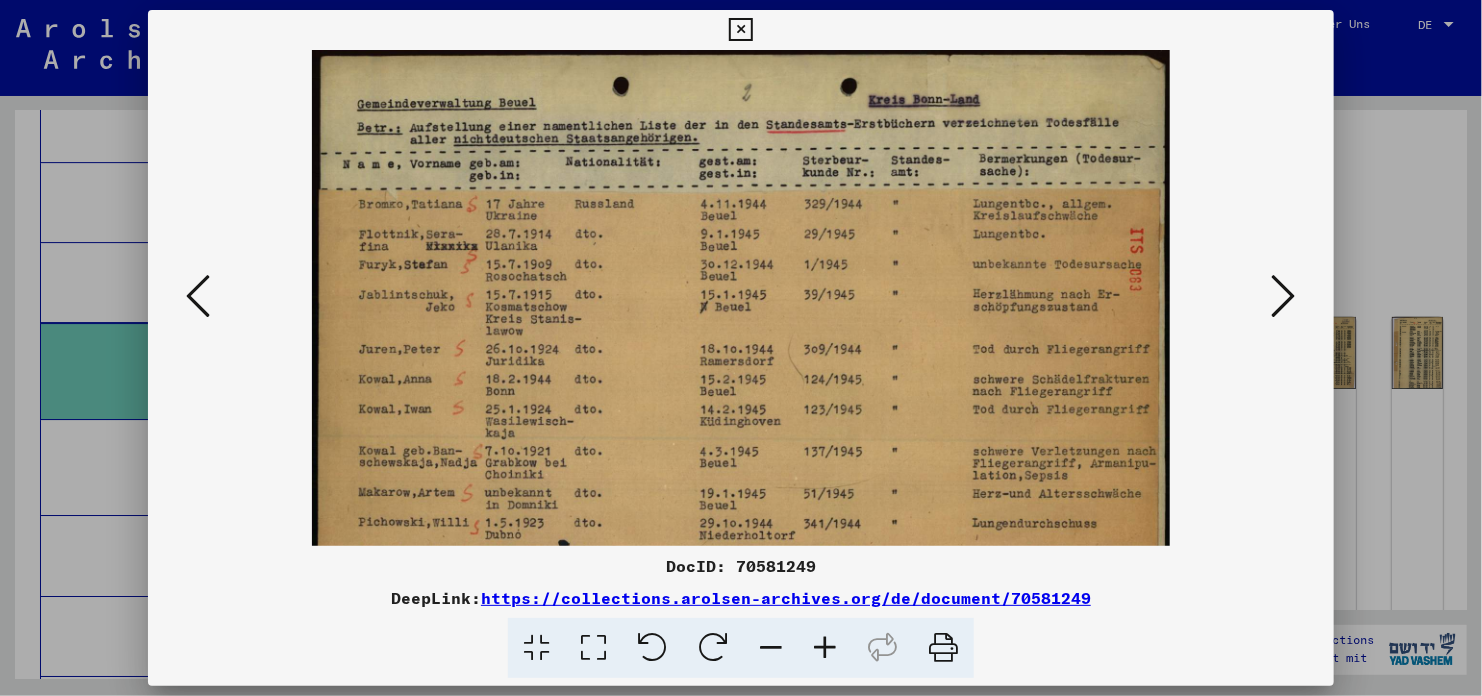 click at bounding box center (825, 648) 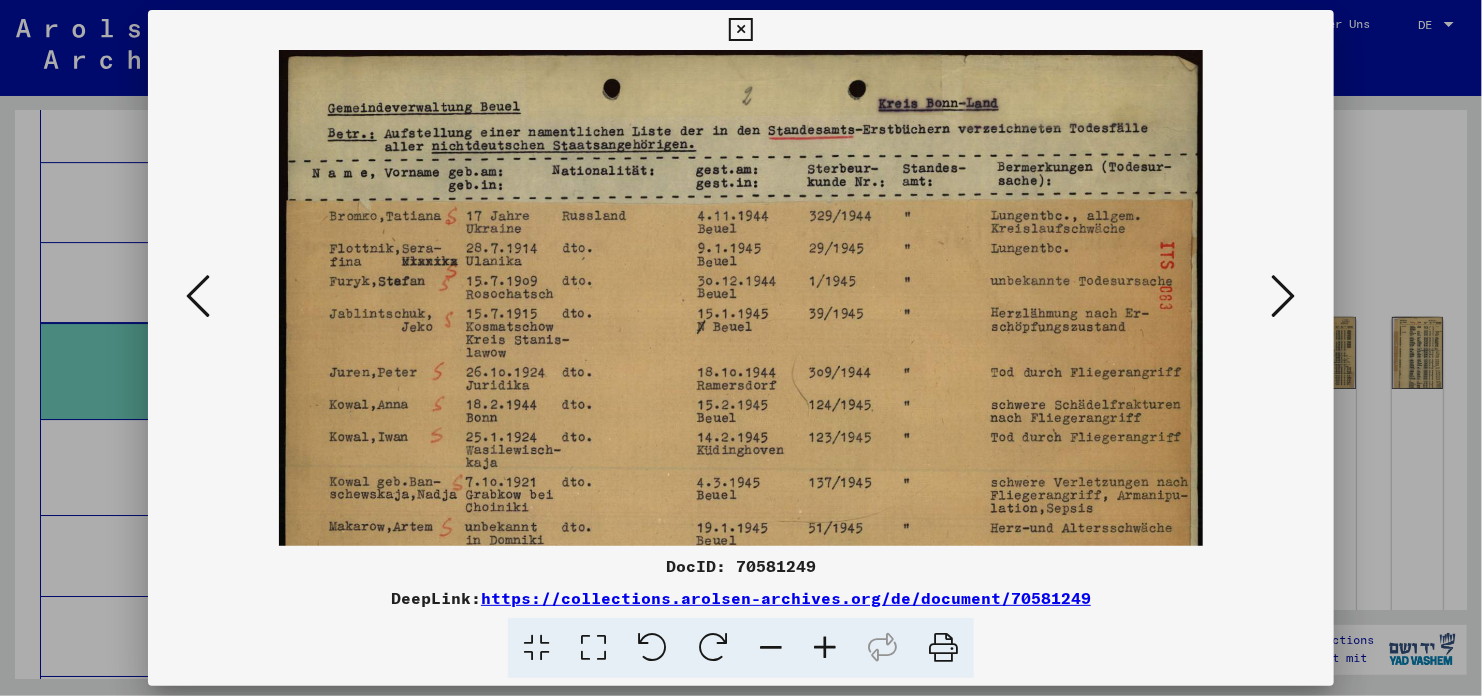 click at bounding box center (825, 648) 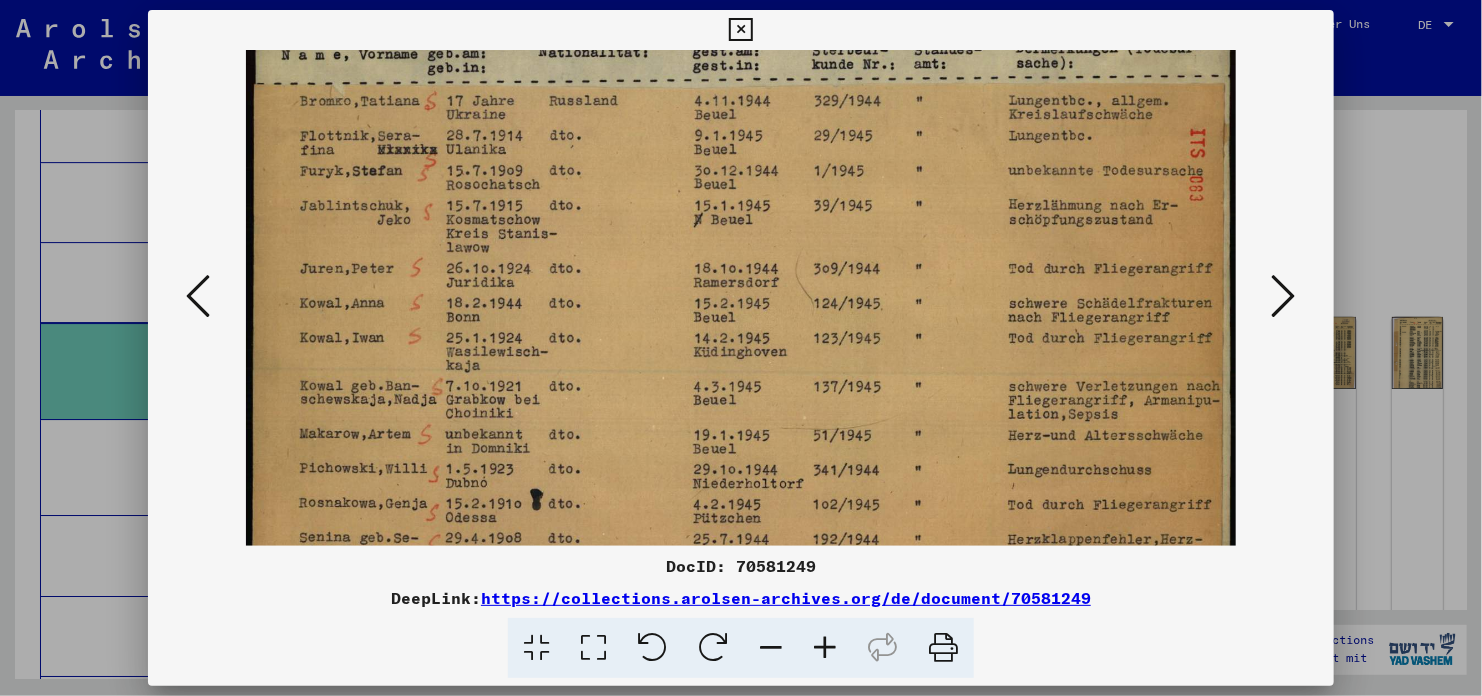 drag, startPoint x: 715, startPoint y: 477, endPoint x: 711, endPoint y: 349, distance: 128.06248 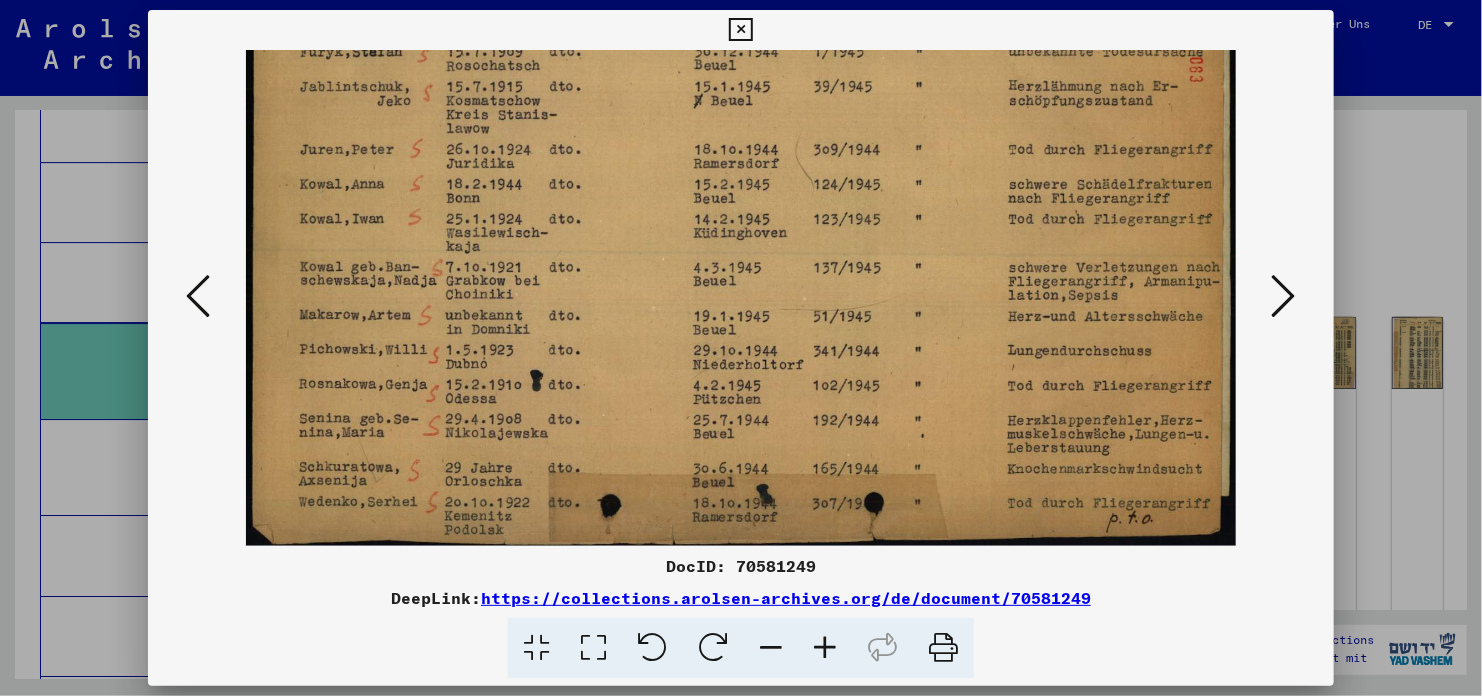 scroll, scrollTop: 250, scrollLeft: 0, axis: vertical 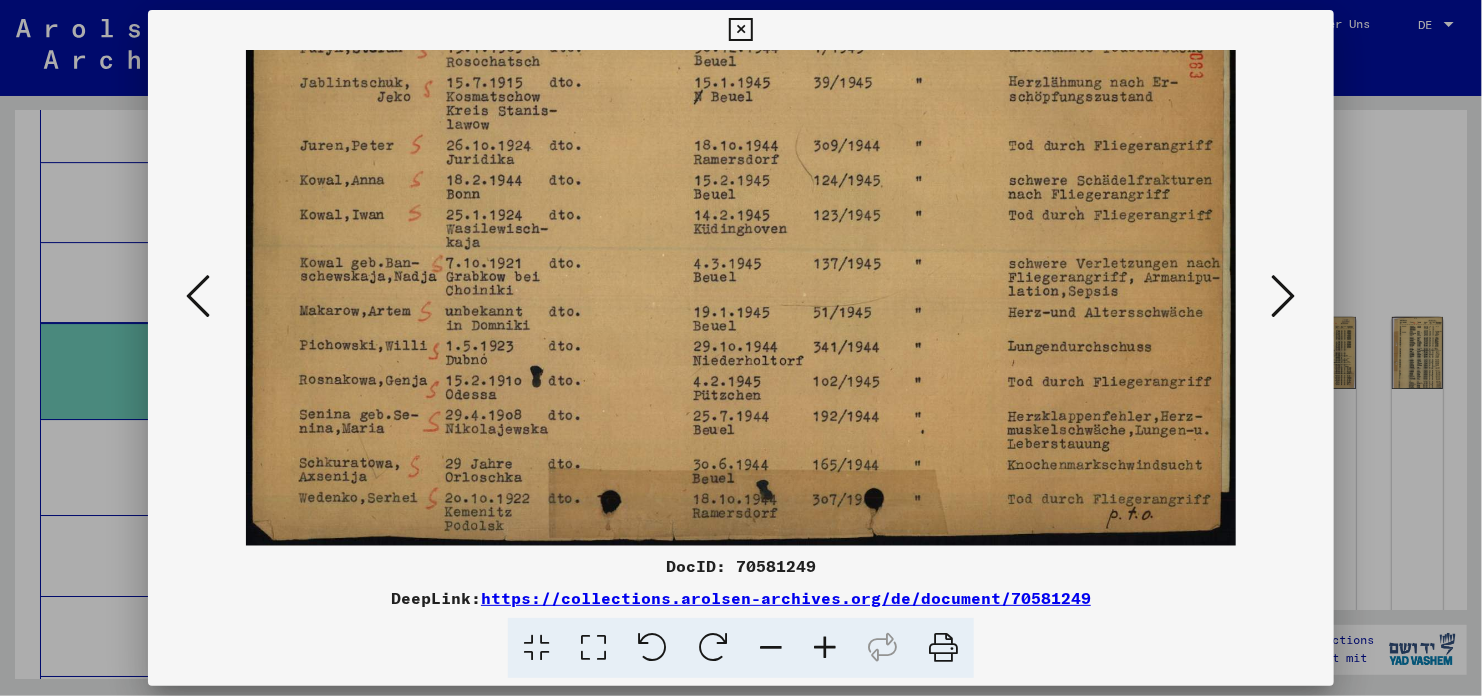 drag, startPoint x: 707, startPoint y: 464, endPoint x: 703, endPoint y: 317, distance: 147.05441 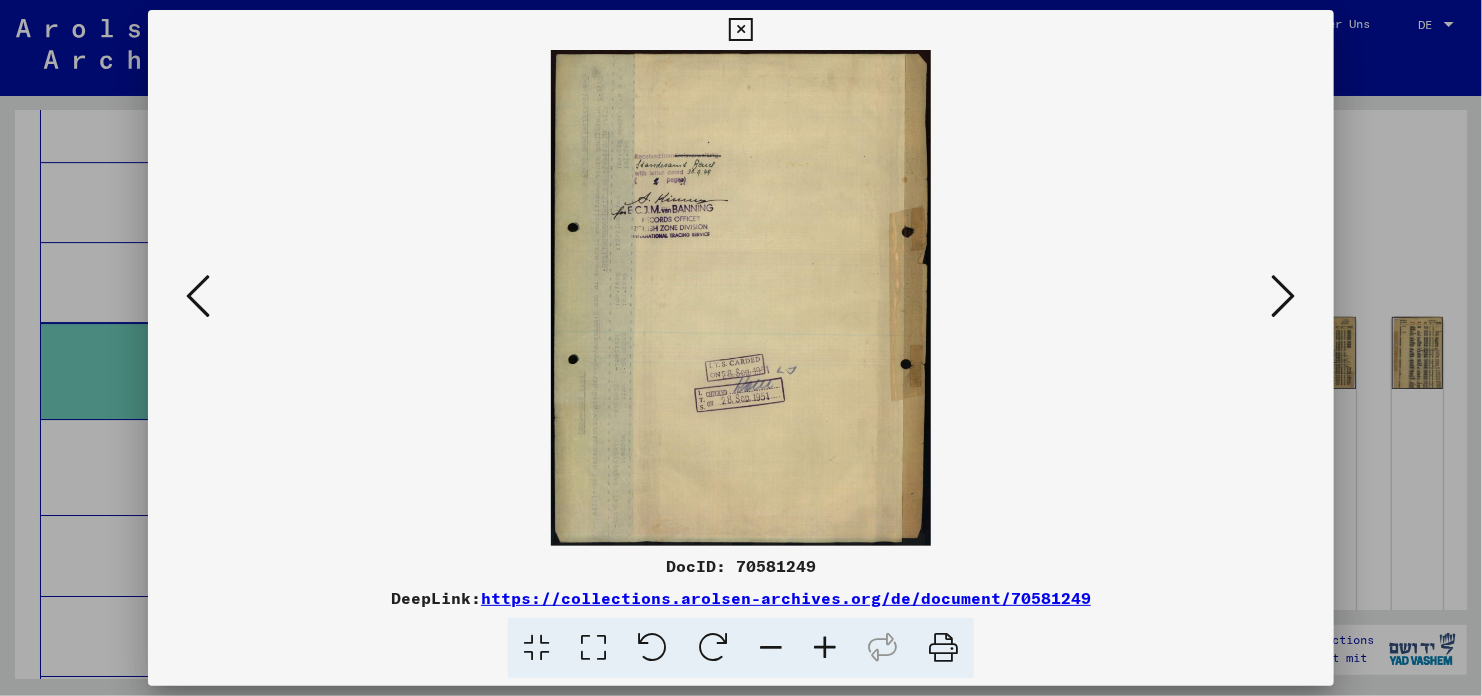 scroll, scrollTop: 0, scrollLeft: 0, axis: both 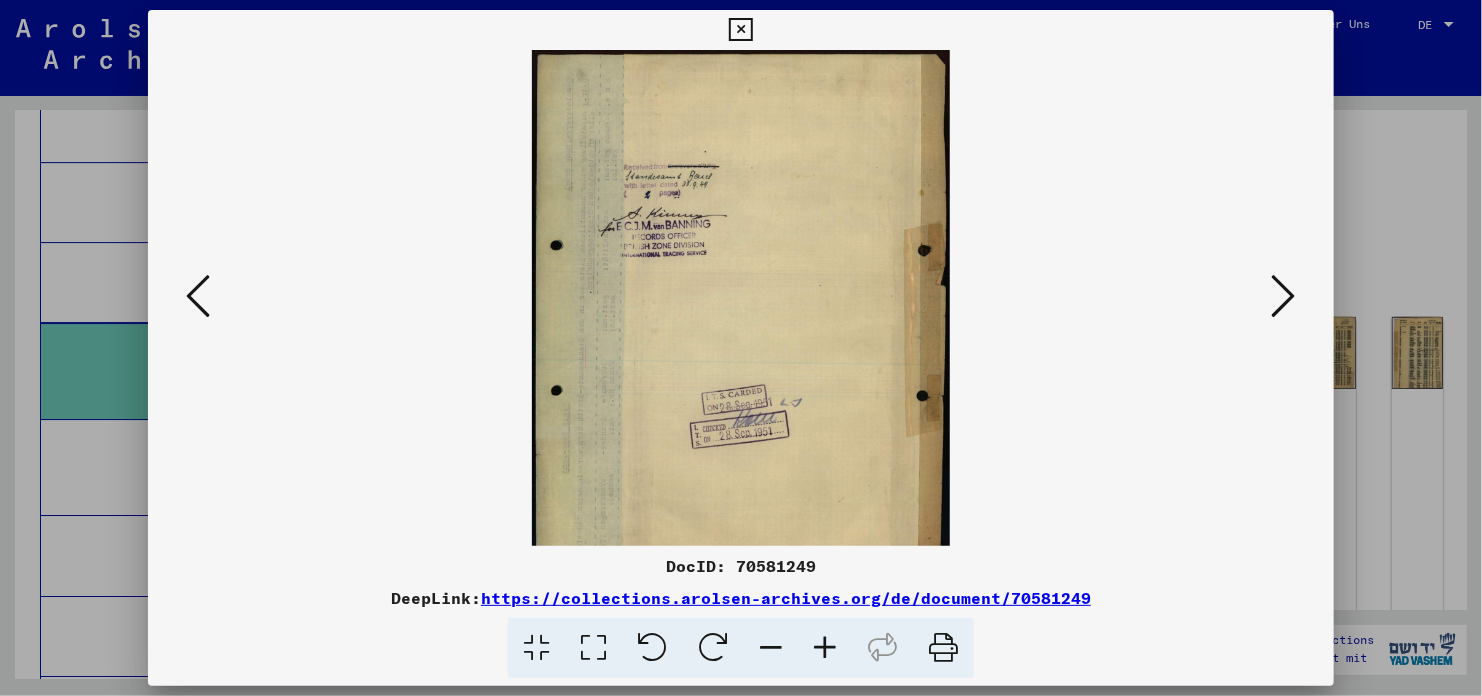 click at bounding box center (825, 648) 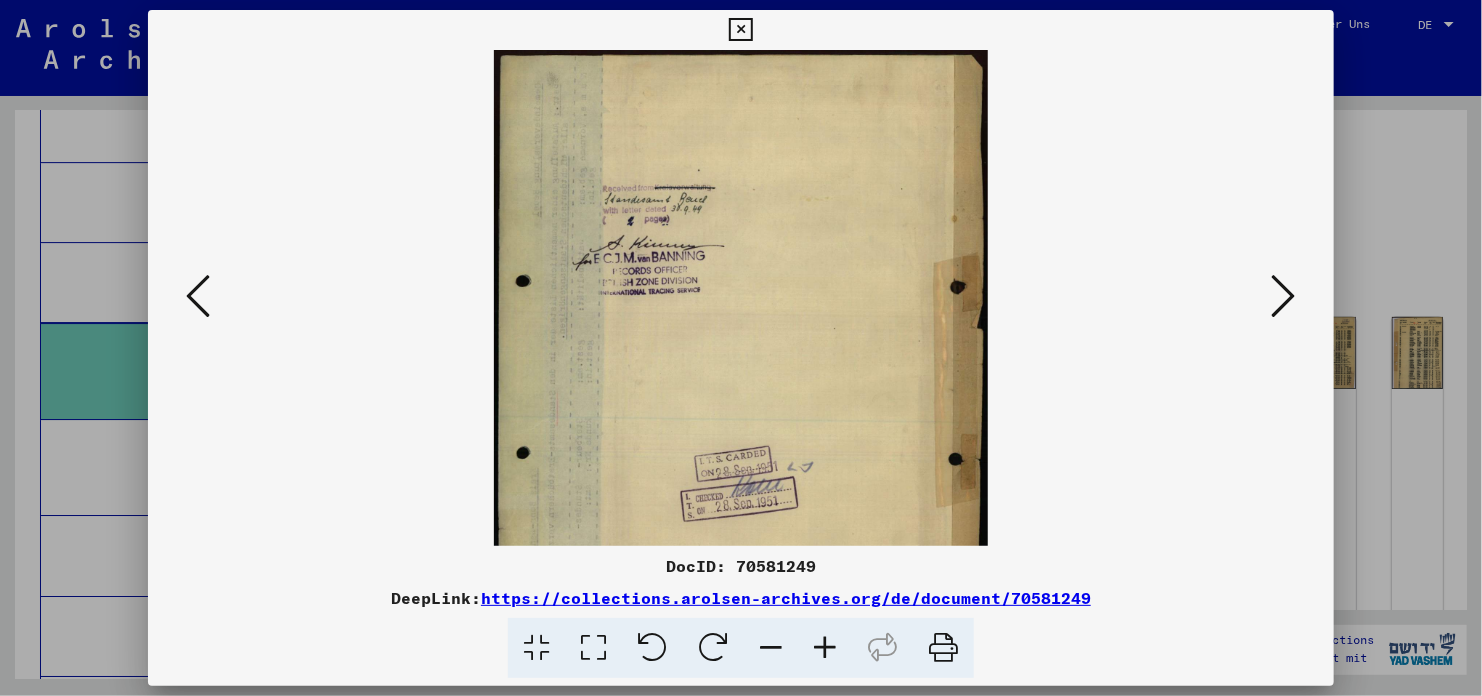click at bounding box center [825, 648] 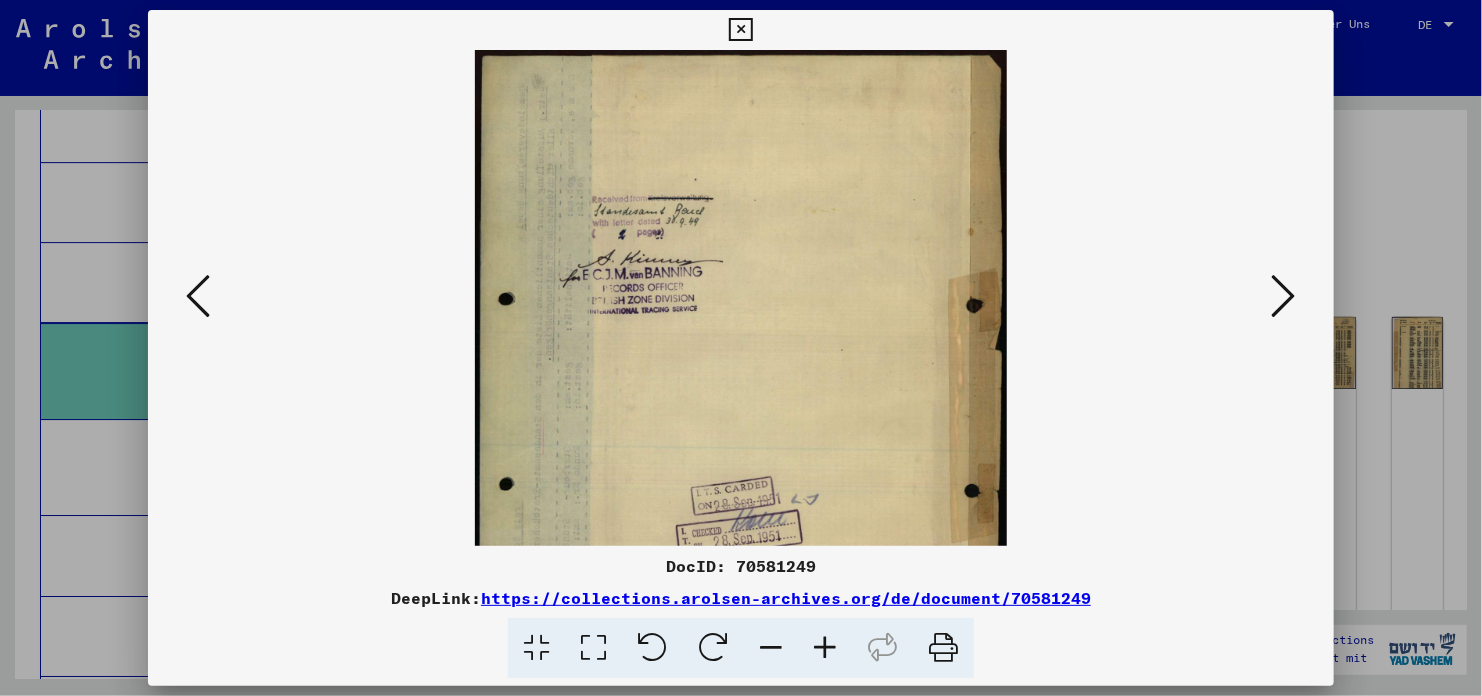 click at bounding box center (825, 648) 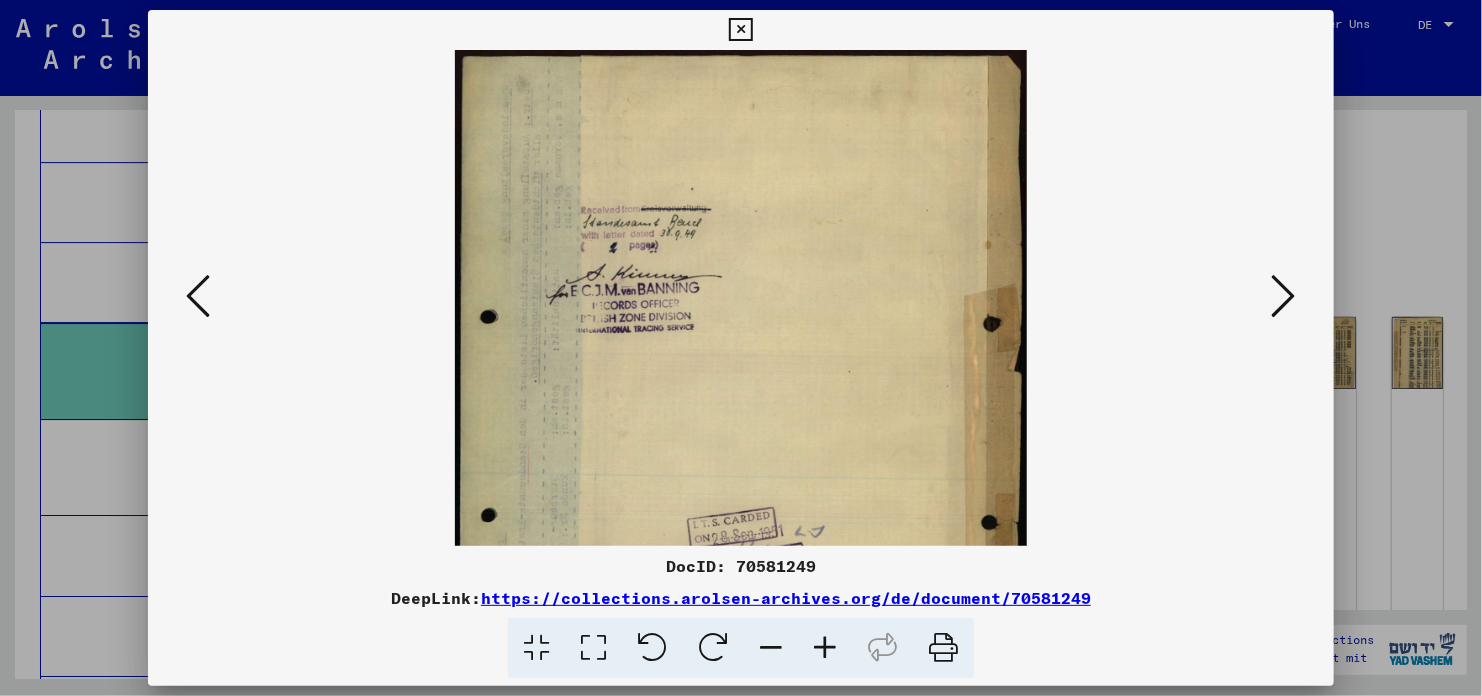 click at bounding box center (825, 648) 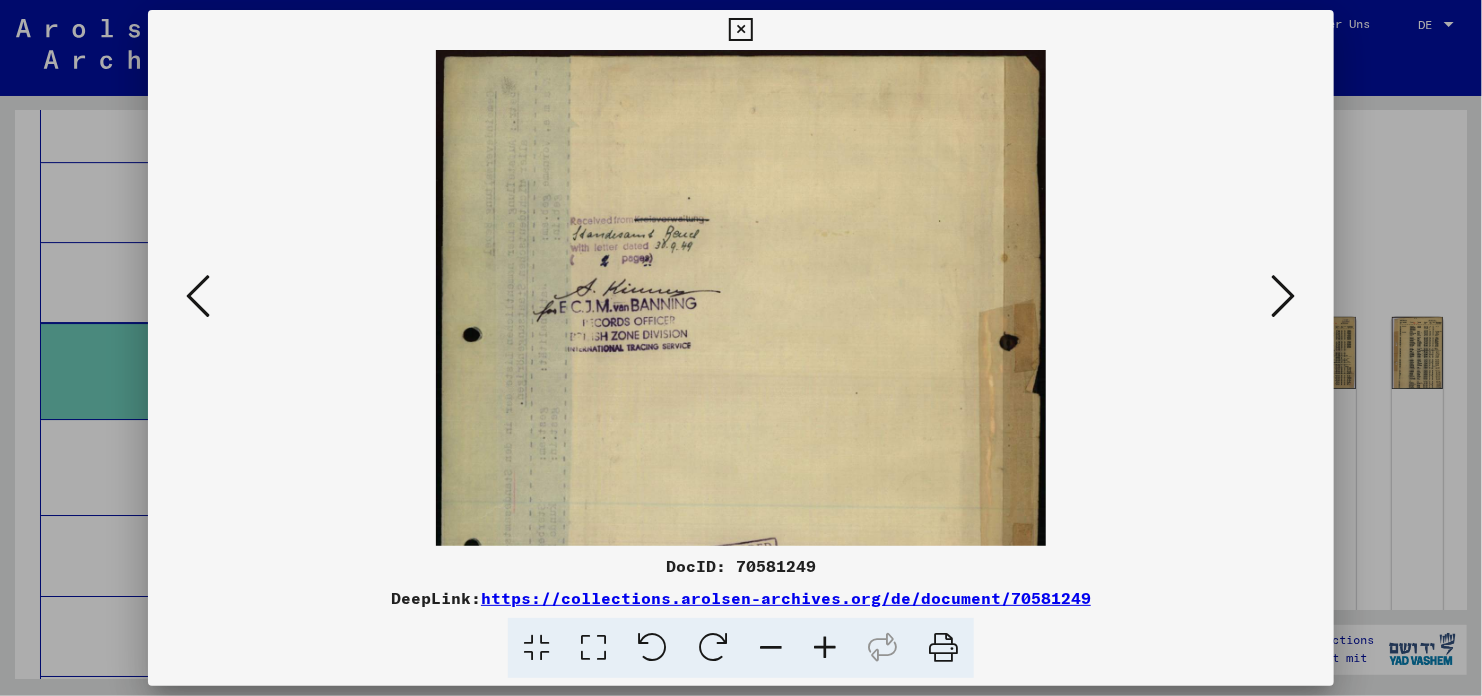 click at bounding box center (825, 648) 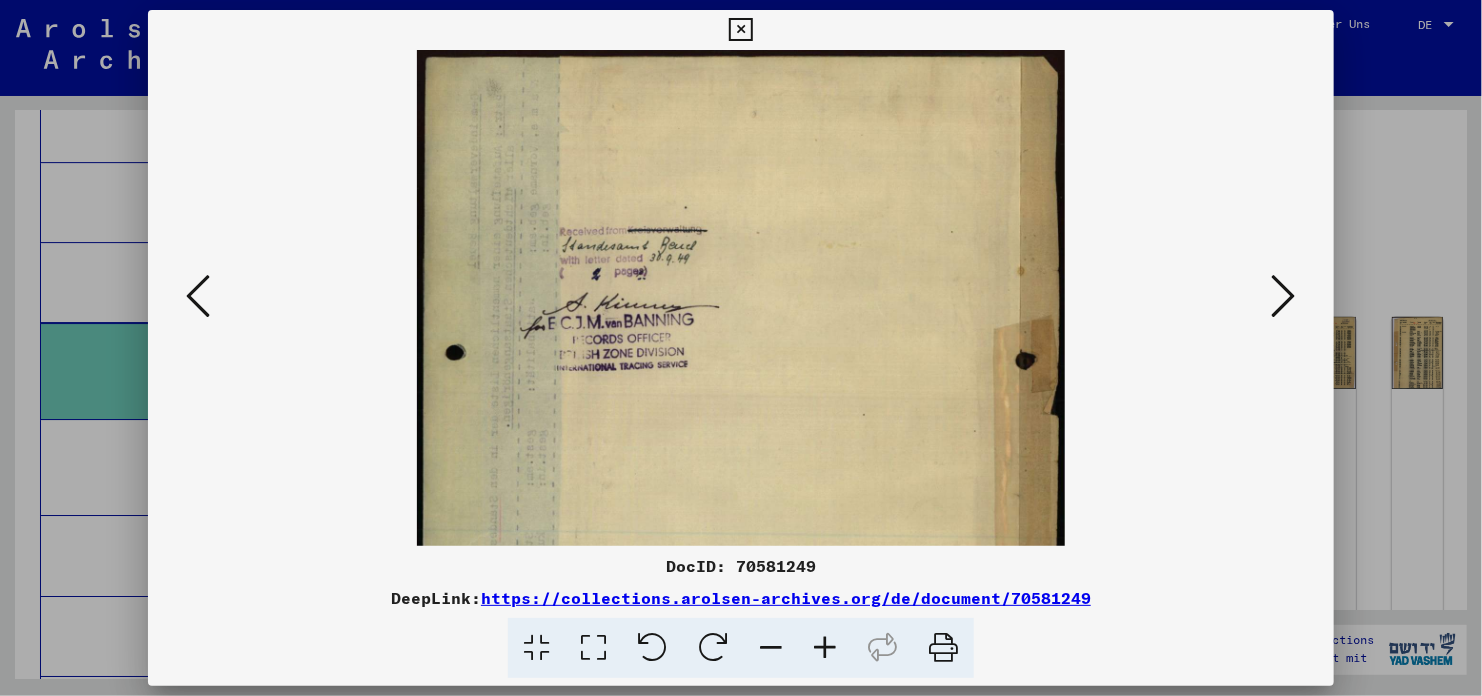 click at bounding box center [825, 648] 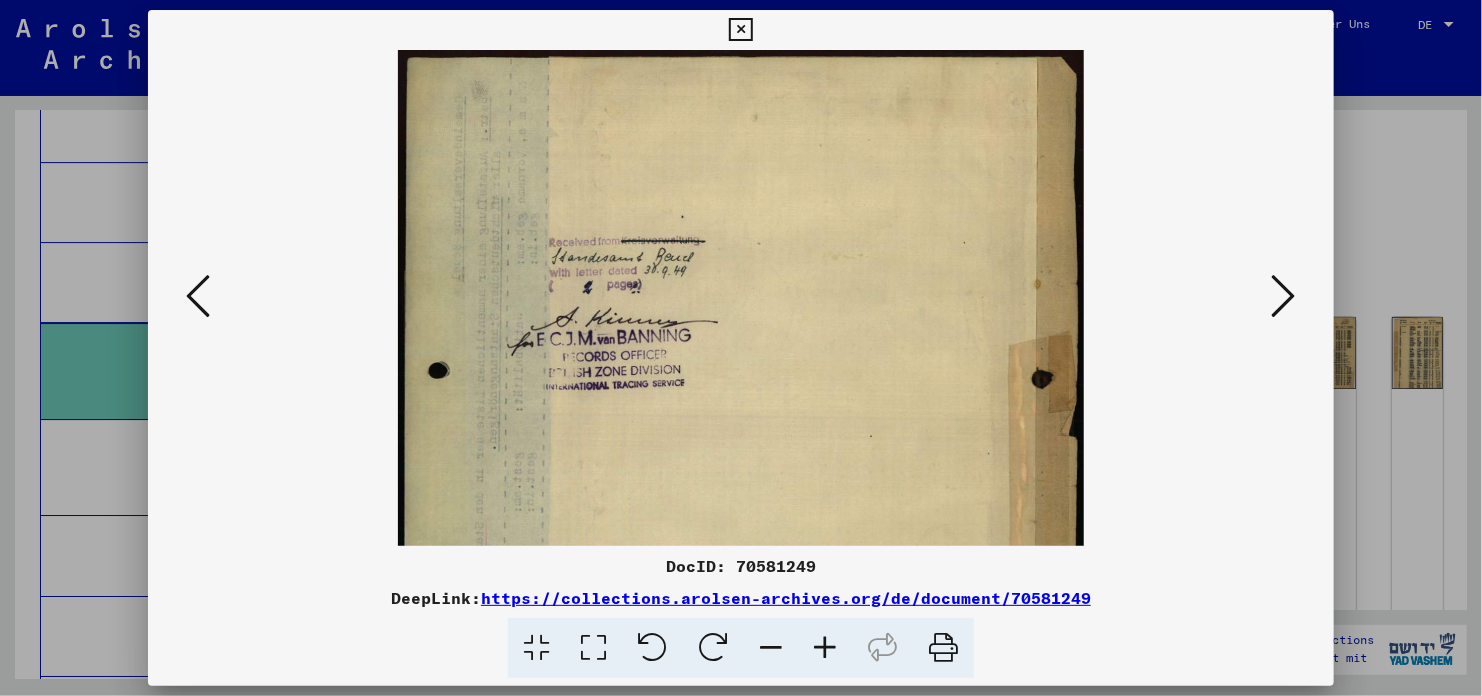 click at bounding box center [825, 648] 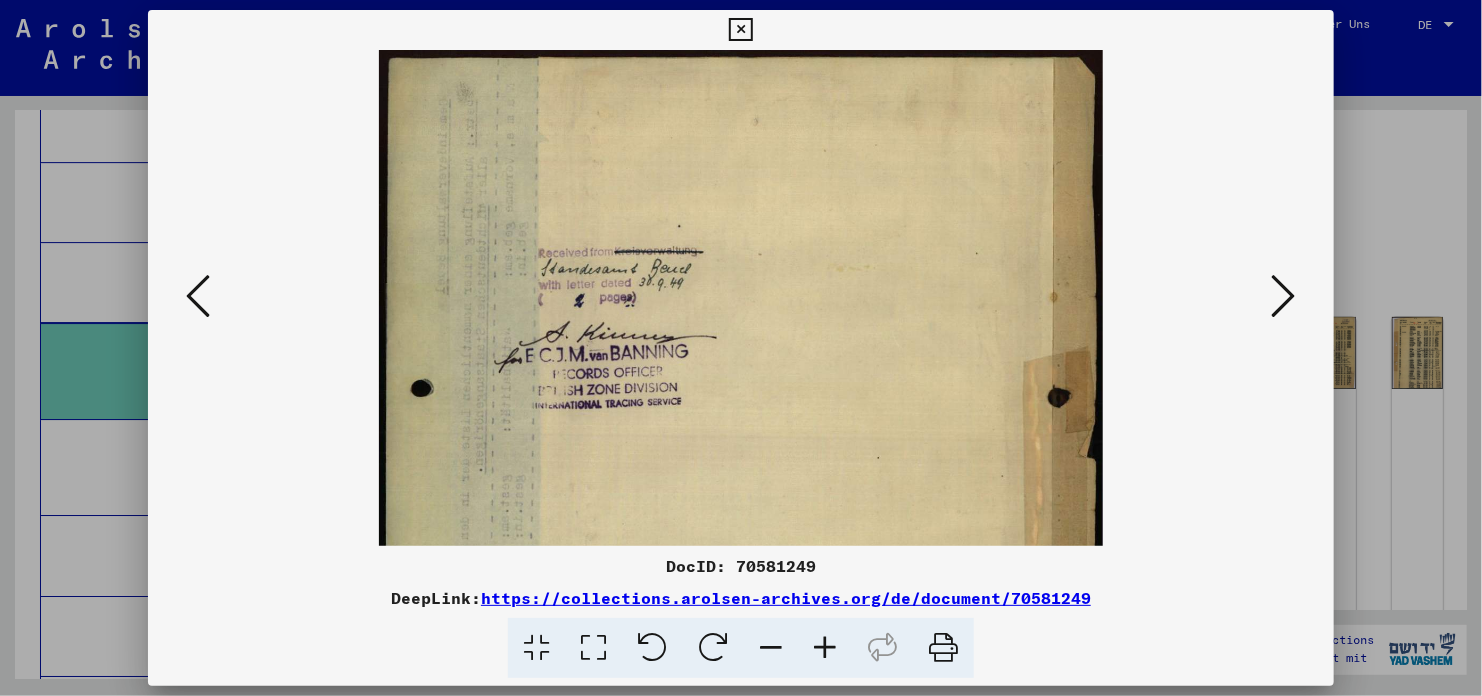 click at bounding box center [825, 648] 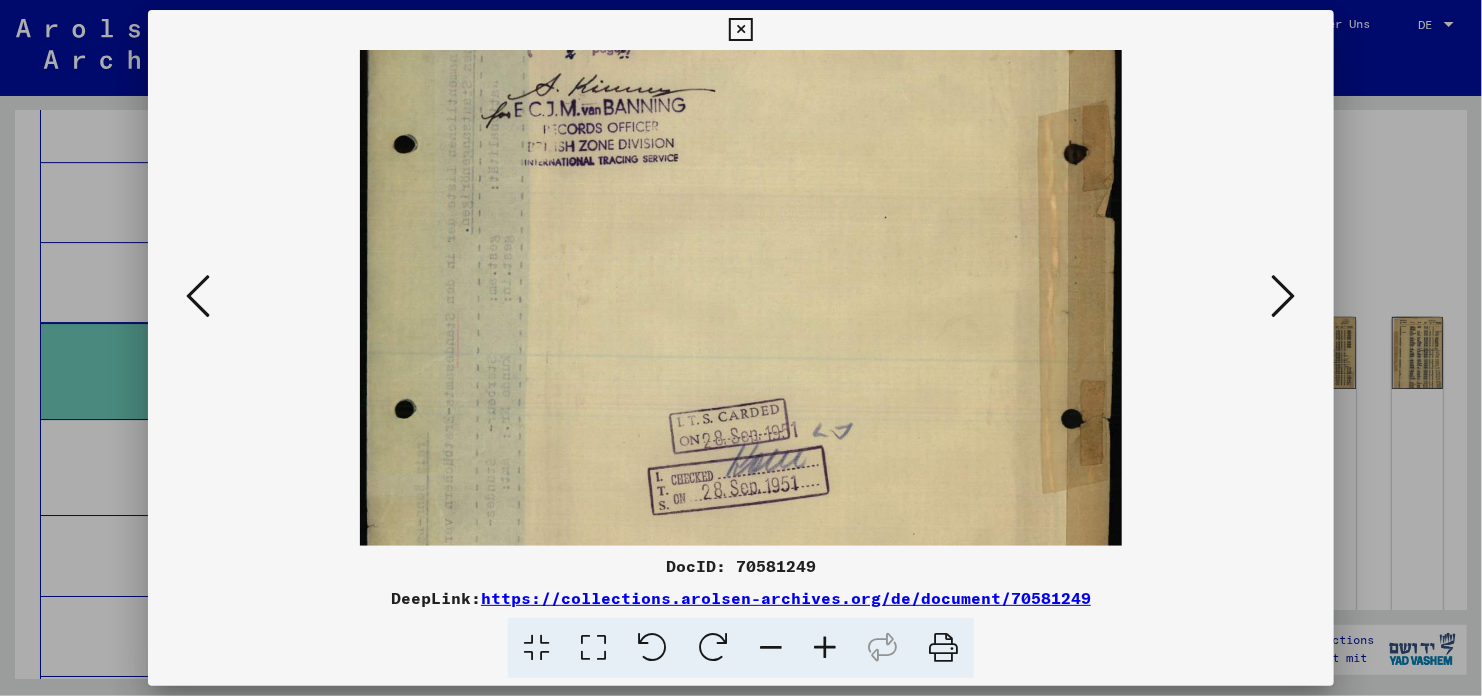 drag, startPoint x: 814, startPoint y: 497, endPoint x: 848, endPoint y: 233, distance: 266.1804 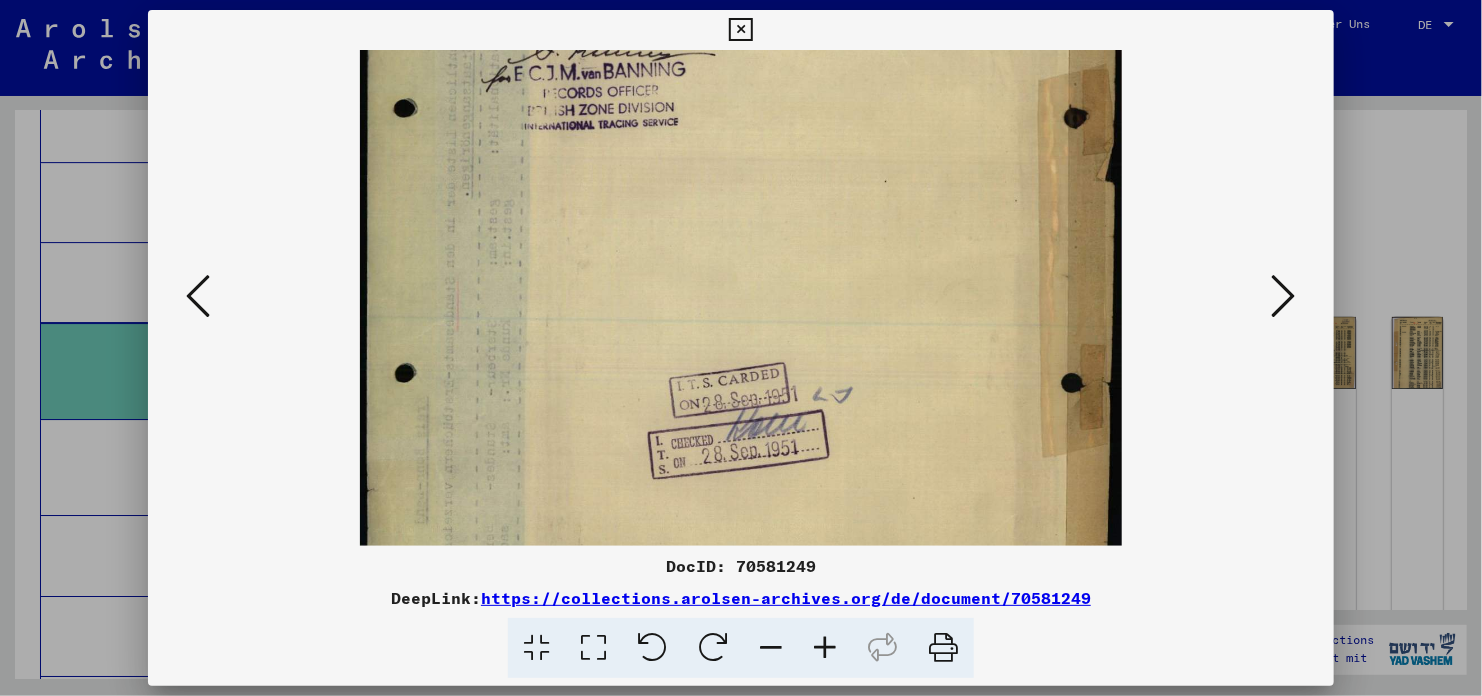 scroll, scrollTop: 329, scrollLeft: 0, axis: vertical 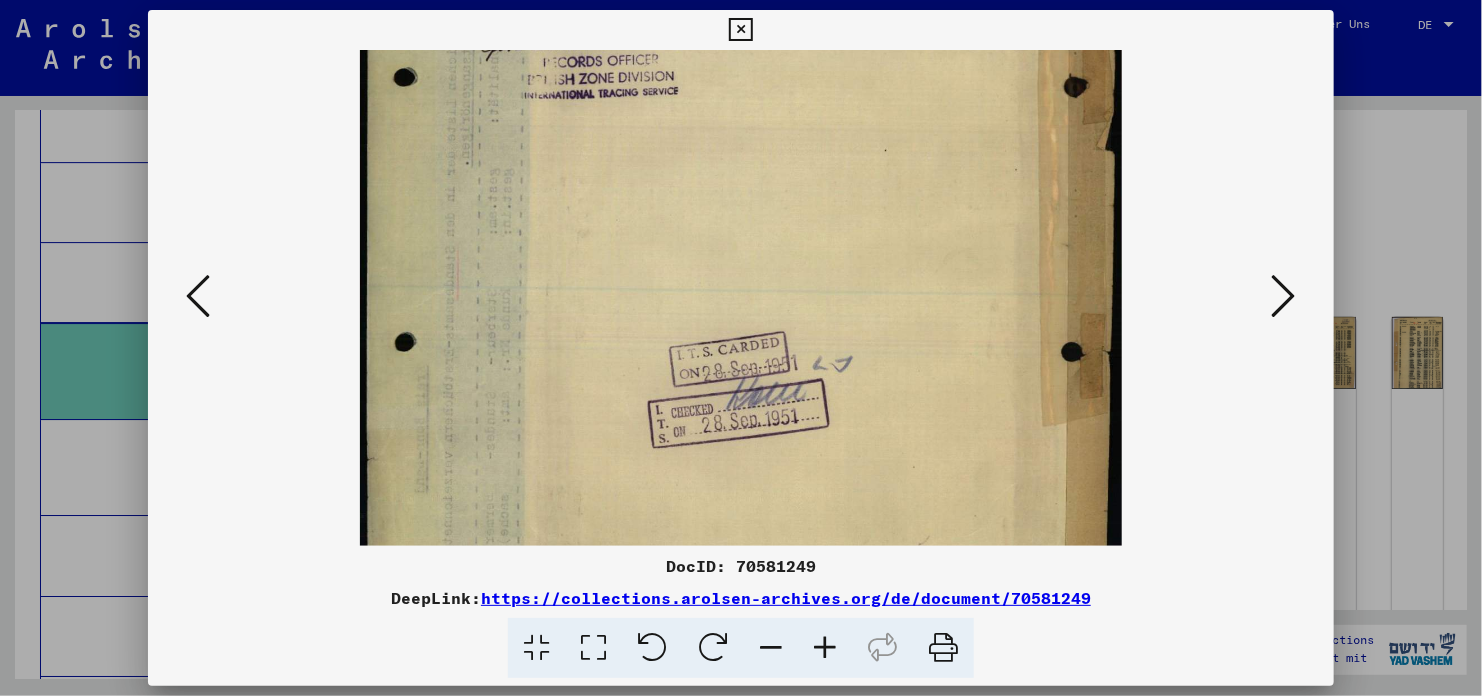 drag, startPoint x: 908, startPoint y: 437, endPoint x: 914, endPoint y: 374, distance: 63.28507 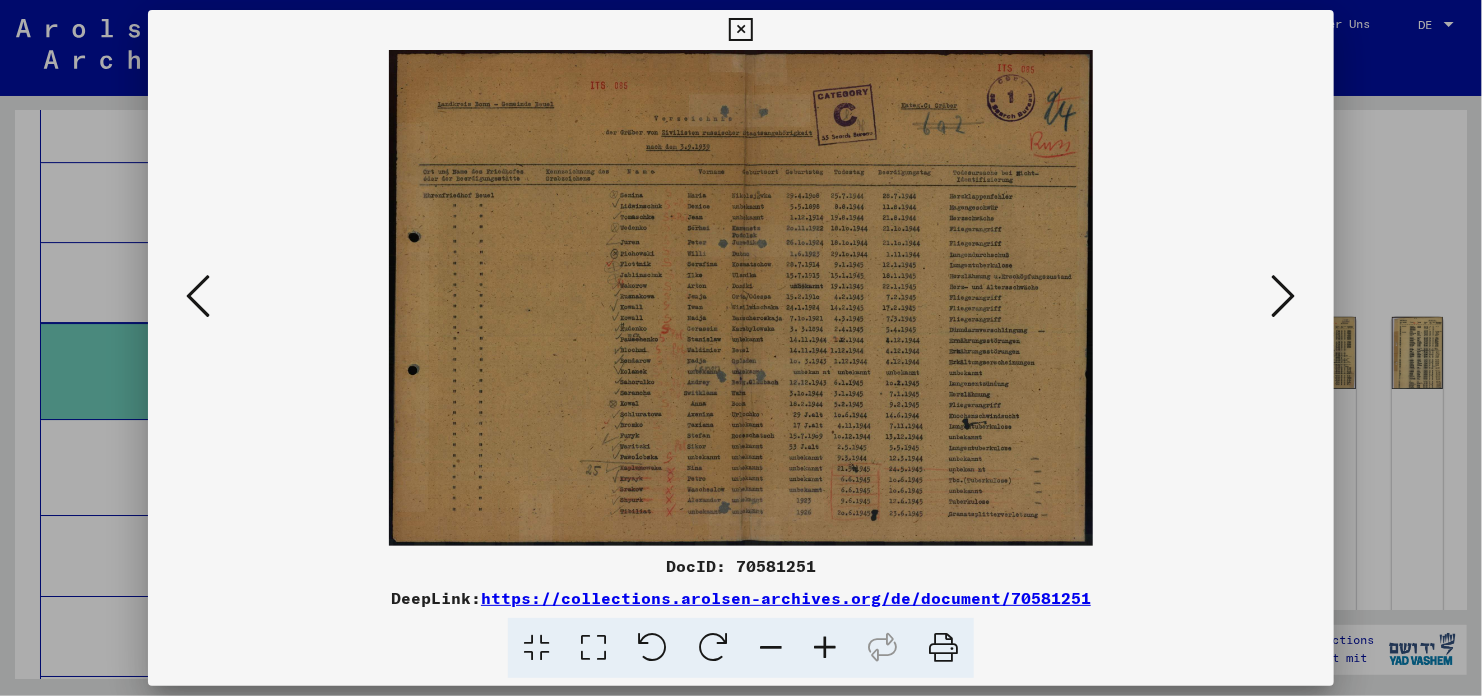 click at bounding box center (825, 648) 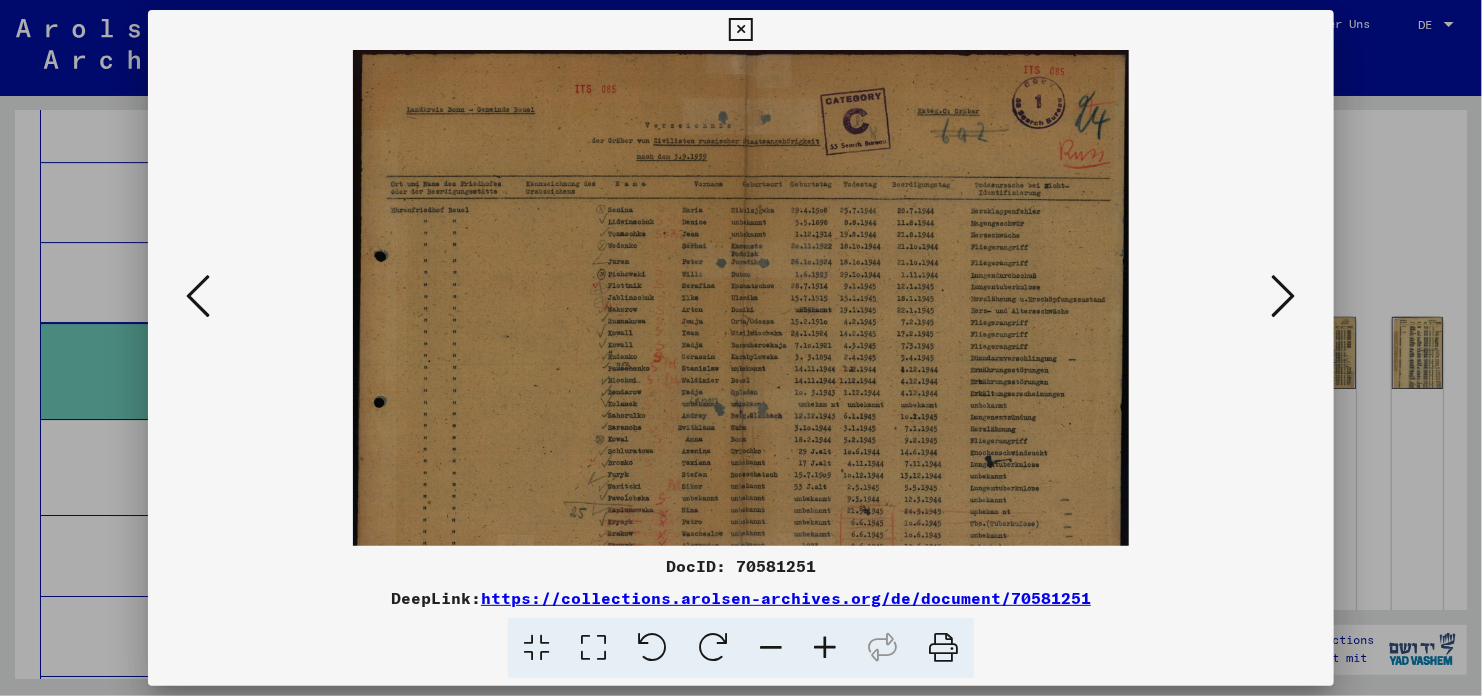 click at bounding box center [825, 648] 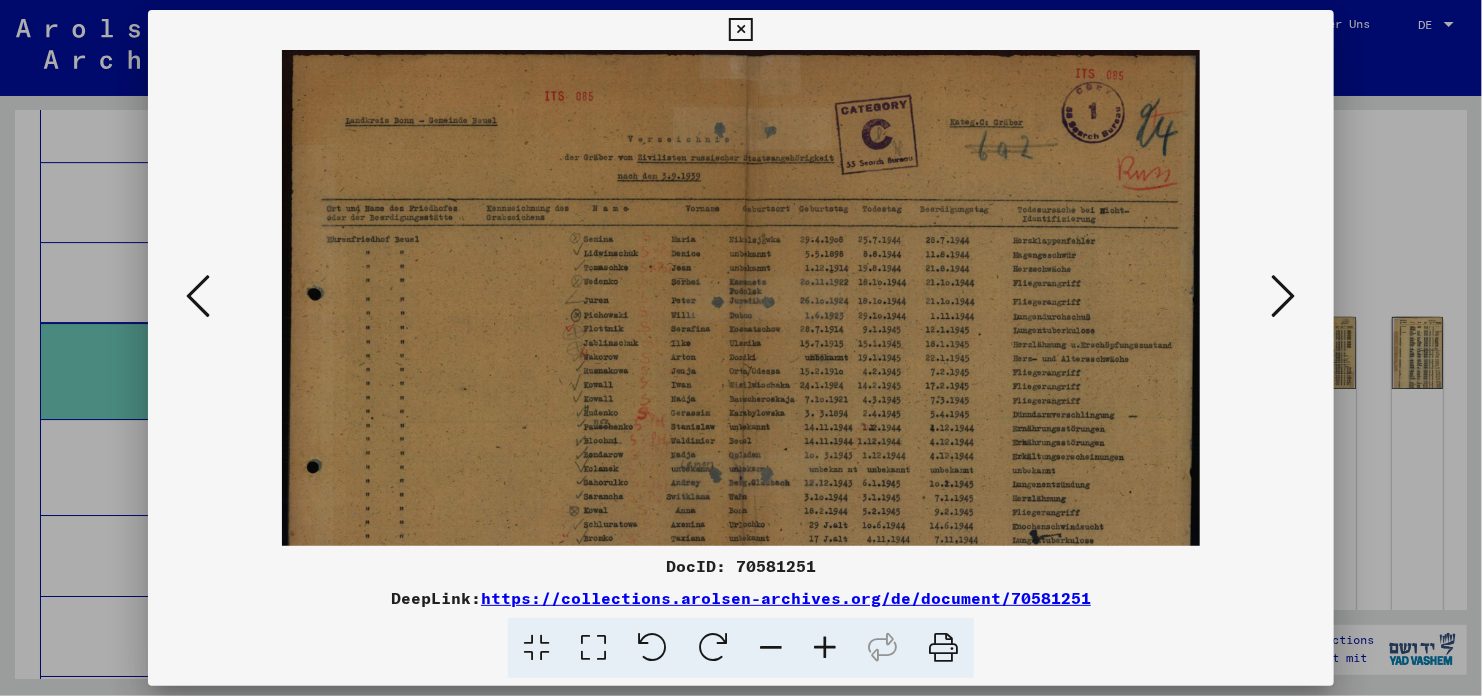 click at bounding box center [825, 648] 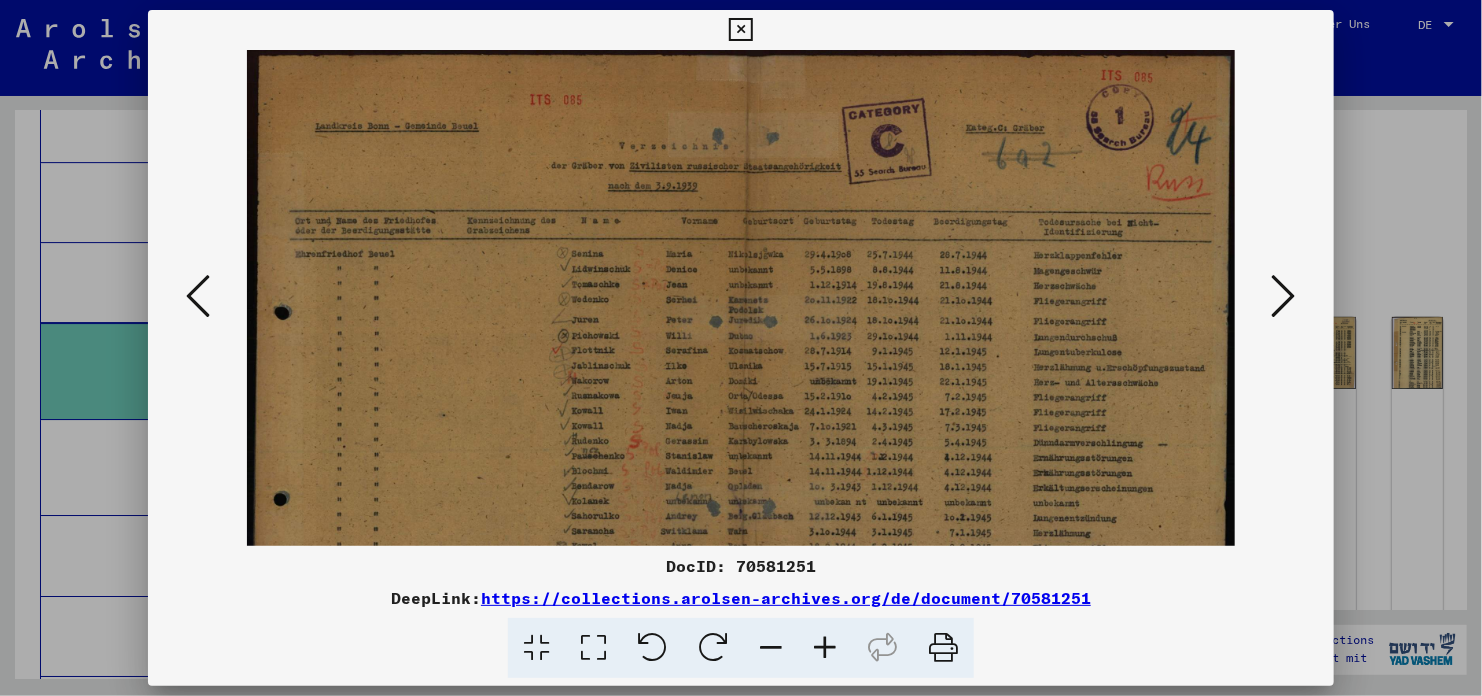 click at bounding box center (825, 648) 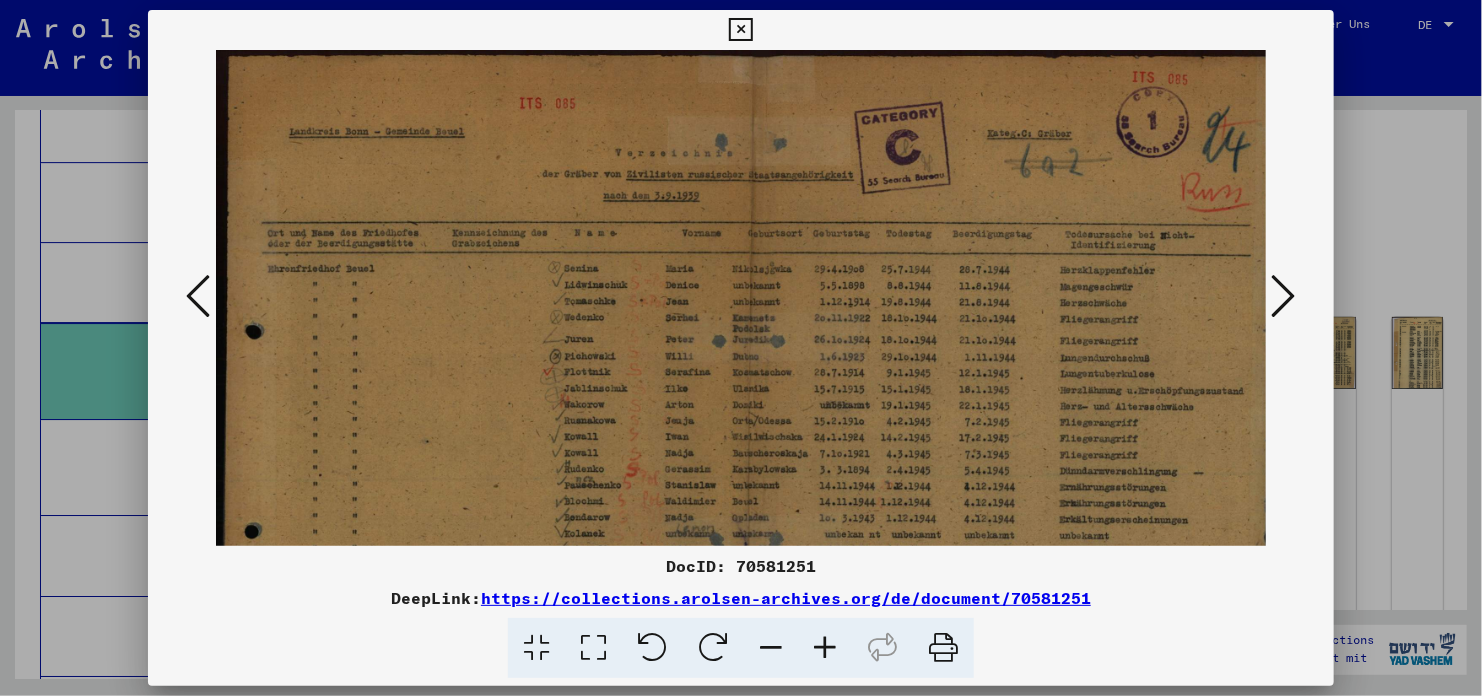 click at bounding box center (825, 648) 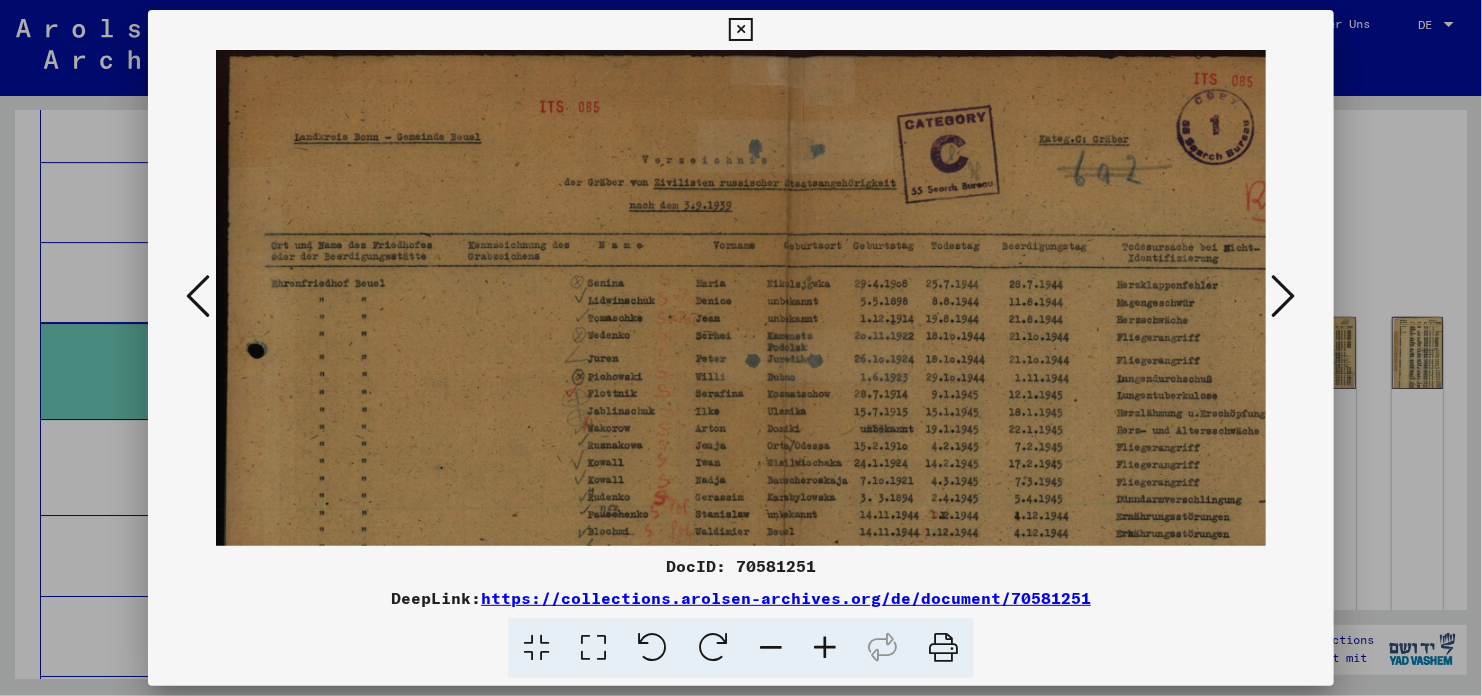 click at bounding box center [825, 648] 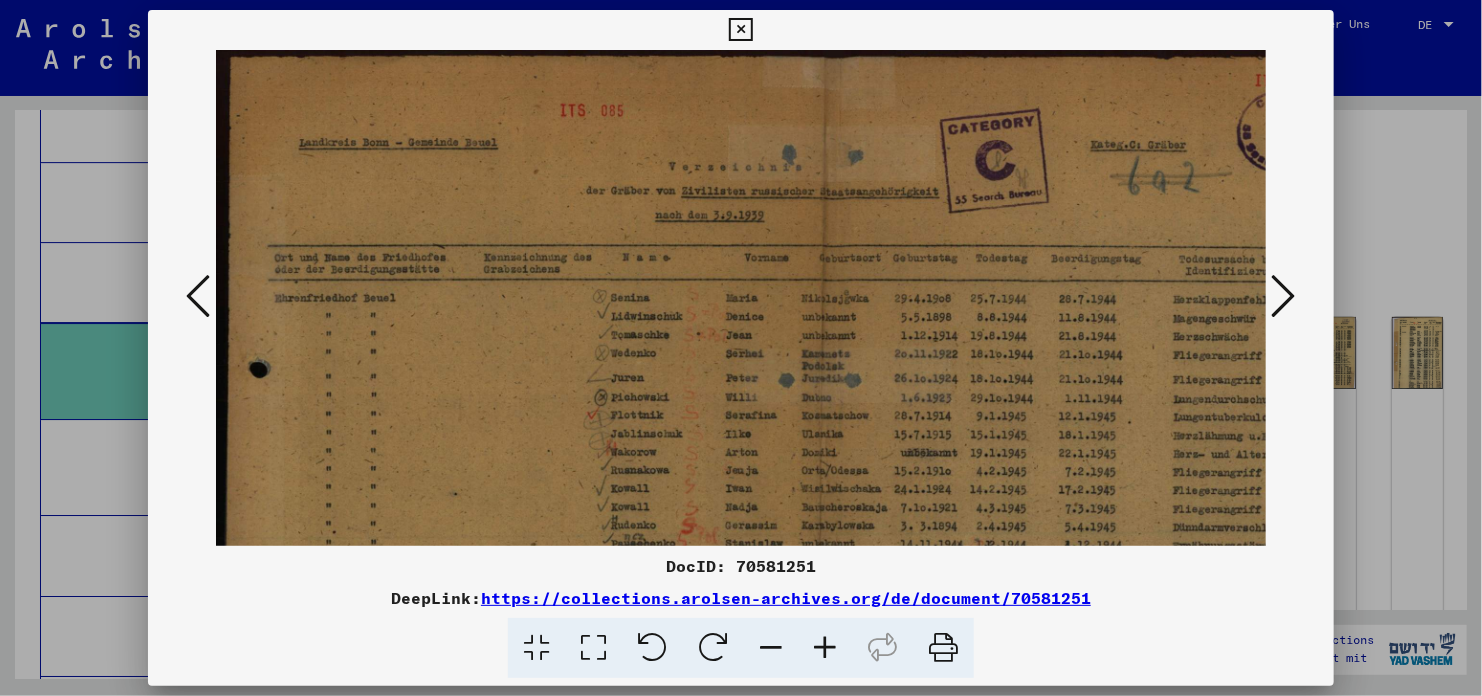 click at bounding box center (825, 648) 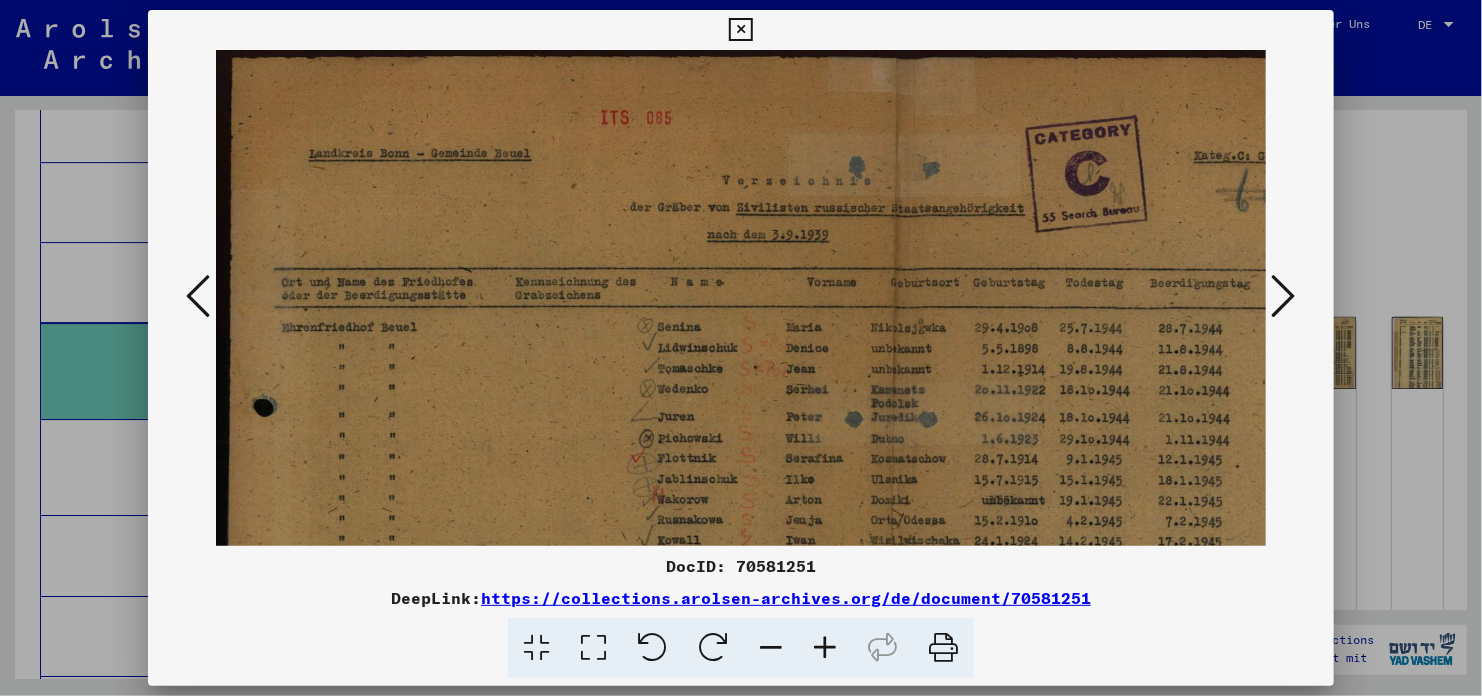 click at bounding box center (825, 648) 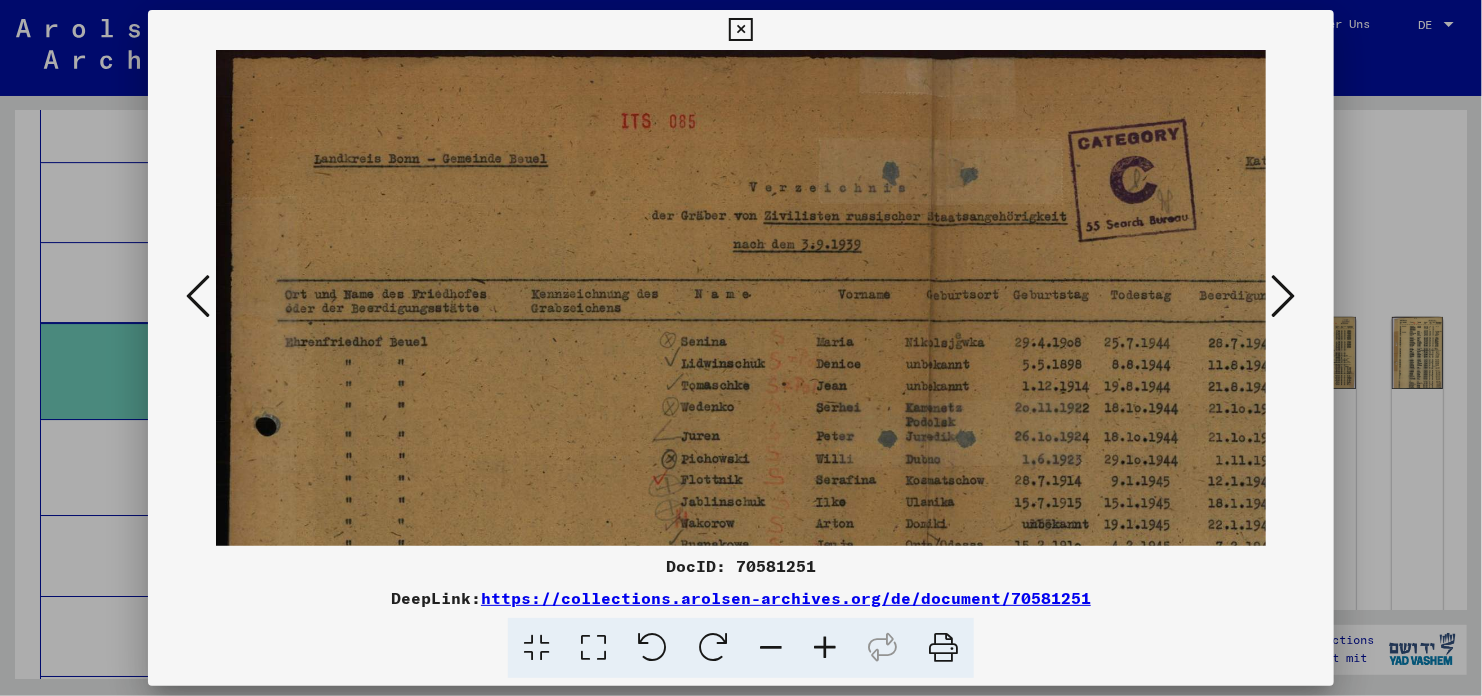 click at bounding box center (825, 648) 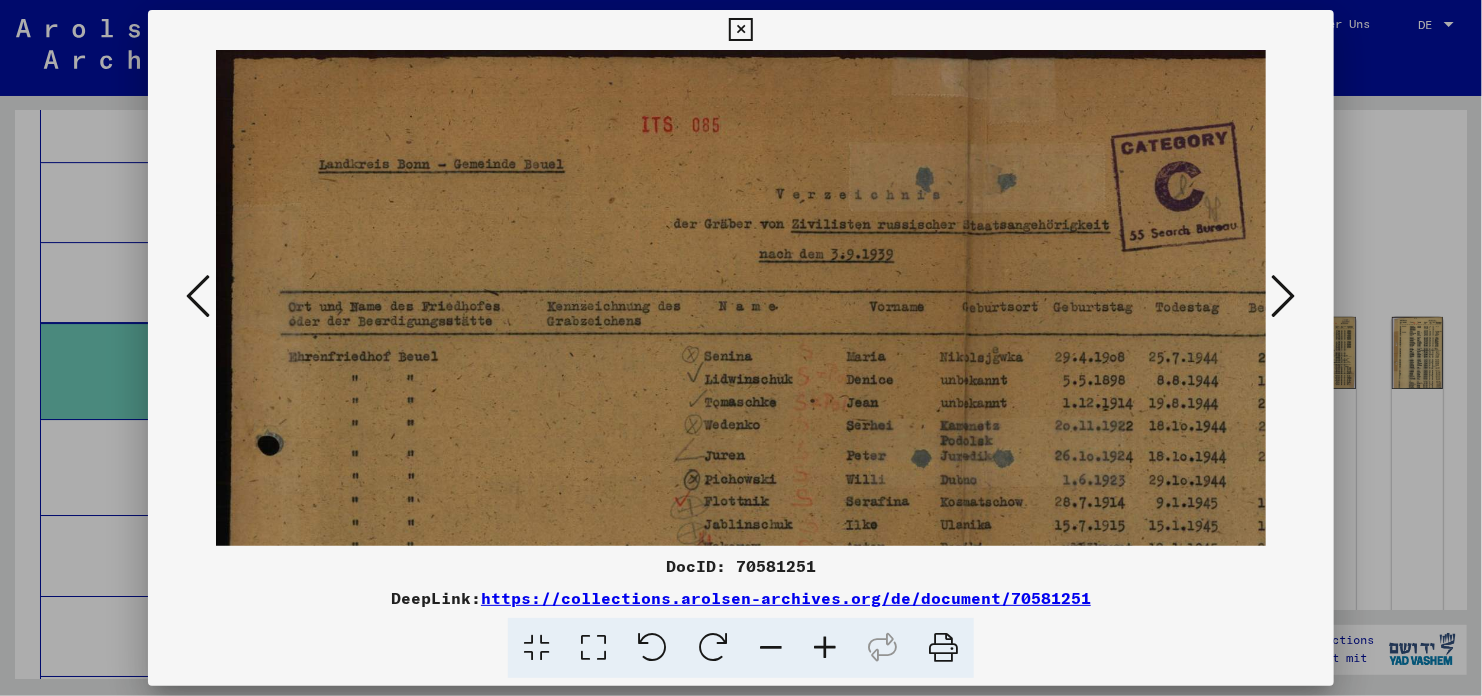 click at bounding box center [825, 648] 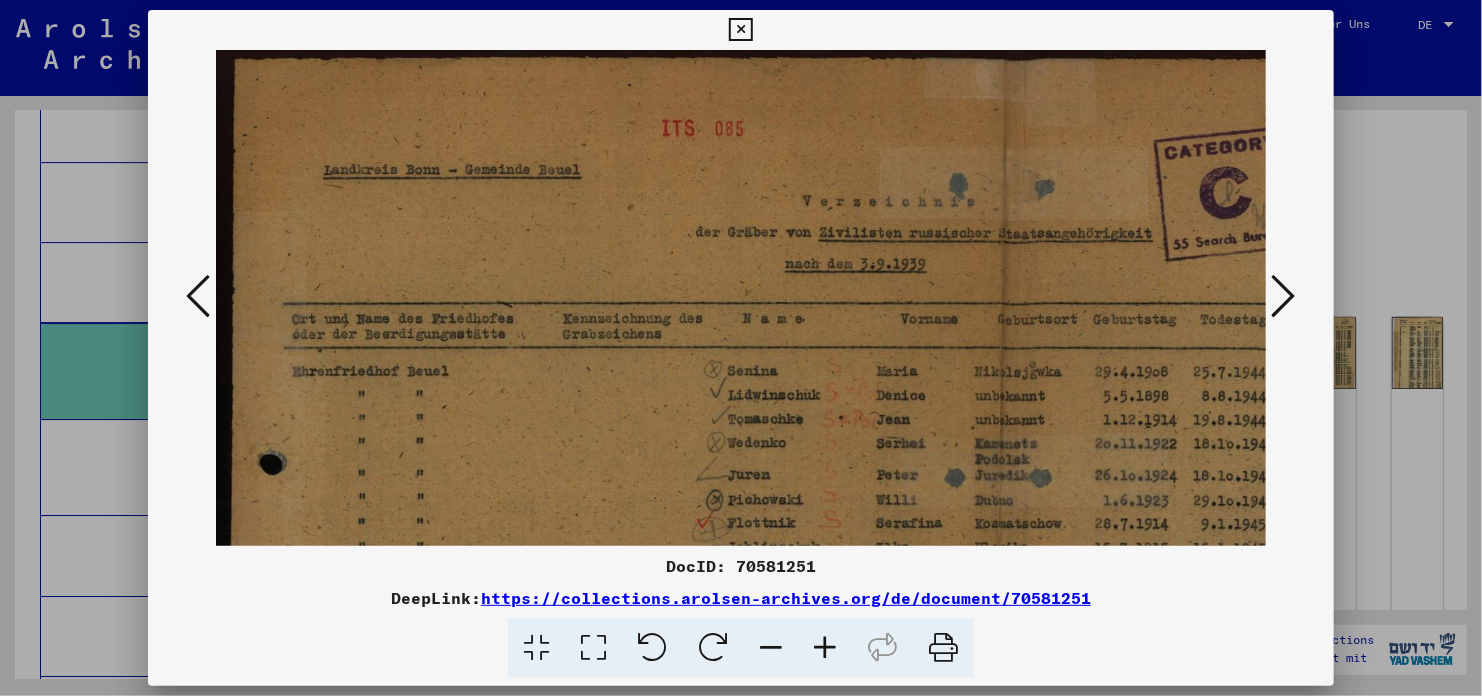 click at bounding box center (825, 648) 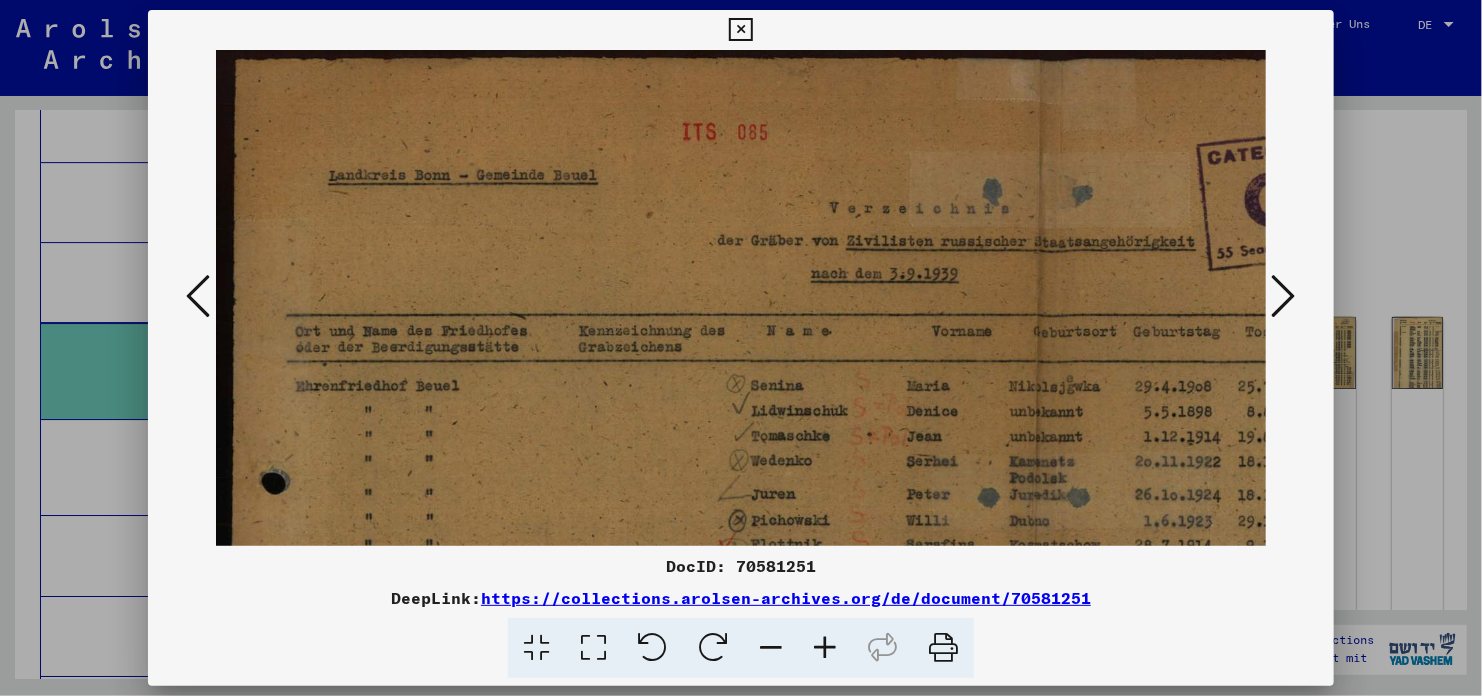 click at bounding box center [825, 648] 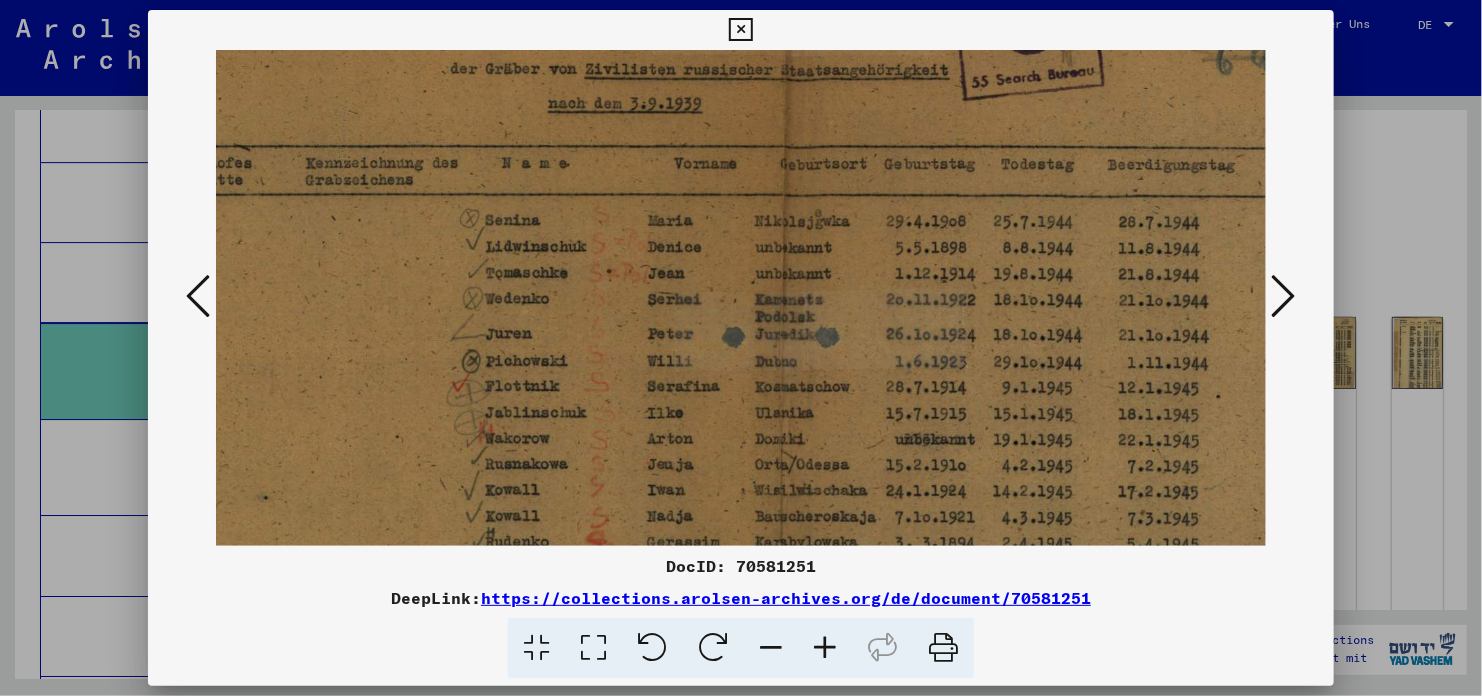 scroll, scrollTop: 180, scrollLeft: 288, axis: both 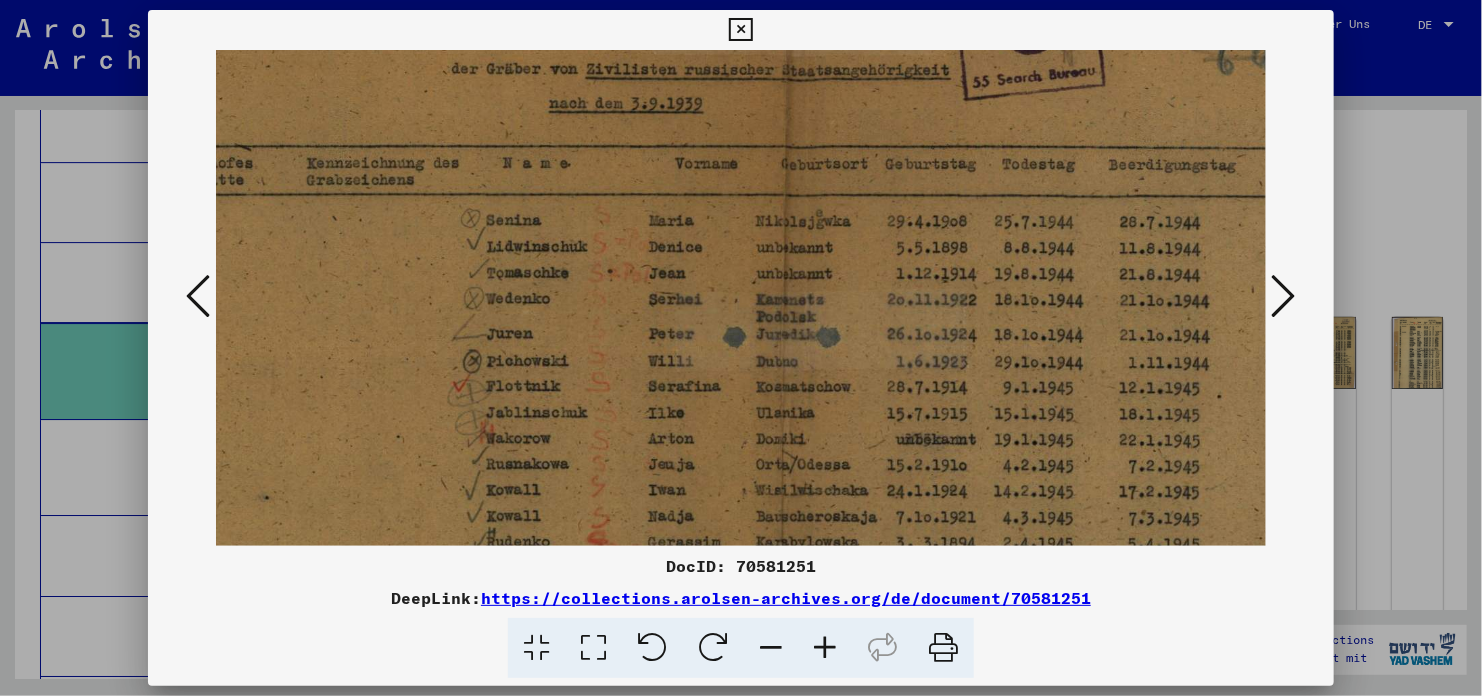 drag, startPoint x: 983, startPoint y: 485, endPoint x: 696, endPoint y: 305, distance: 338.77573 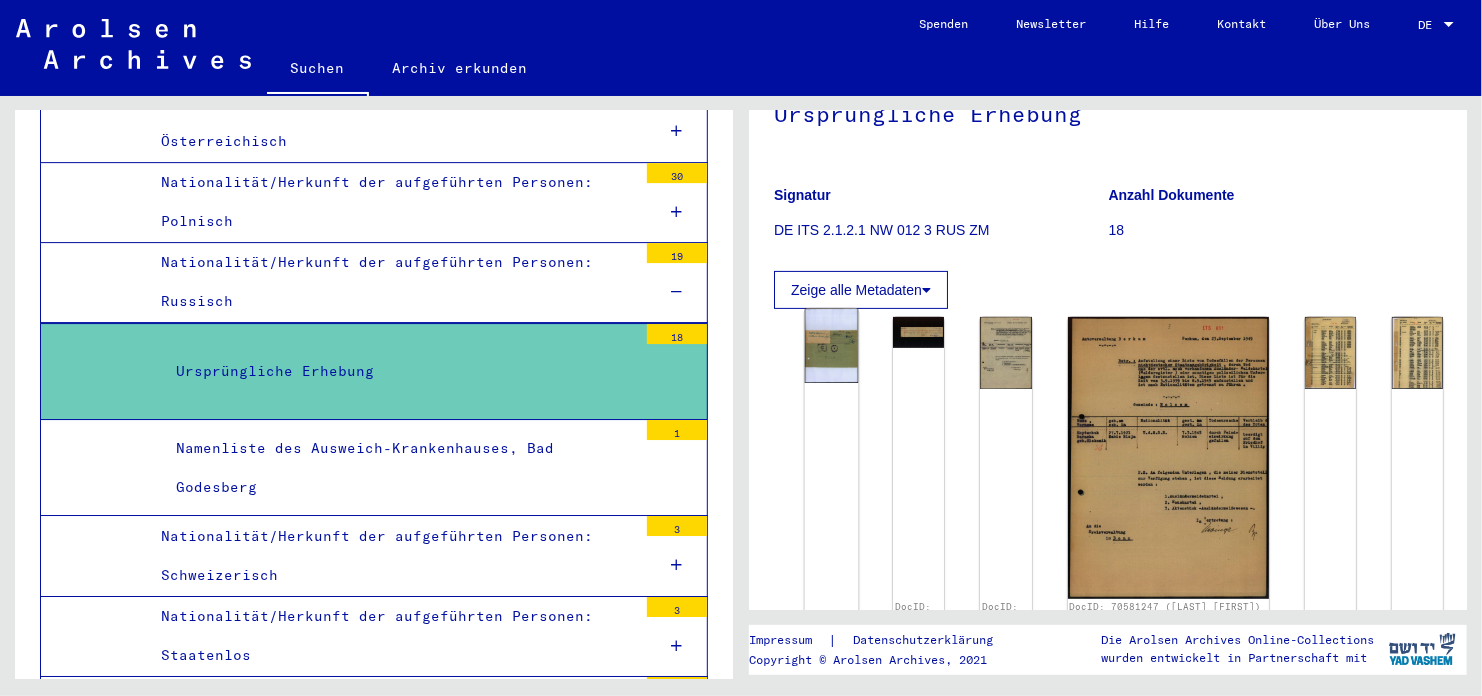 click 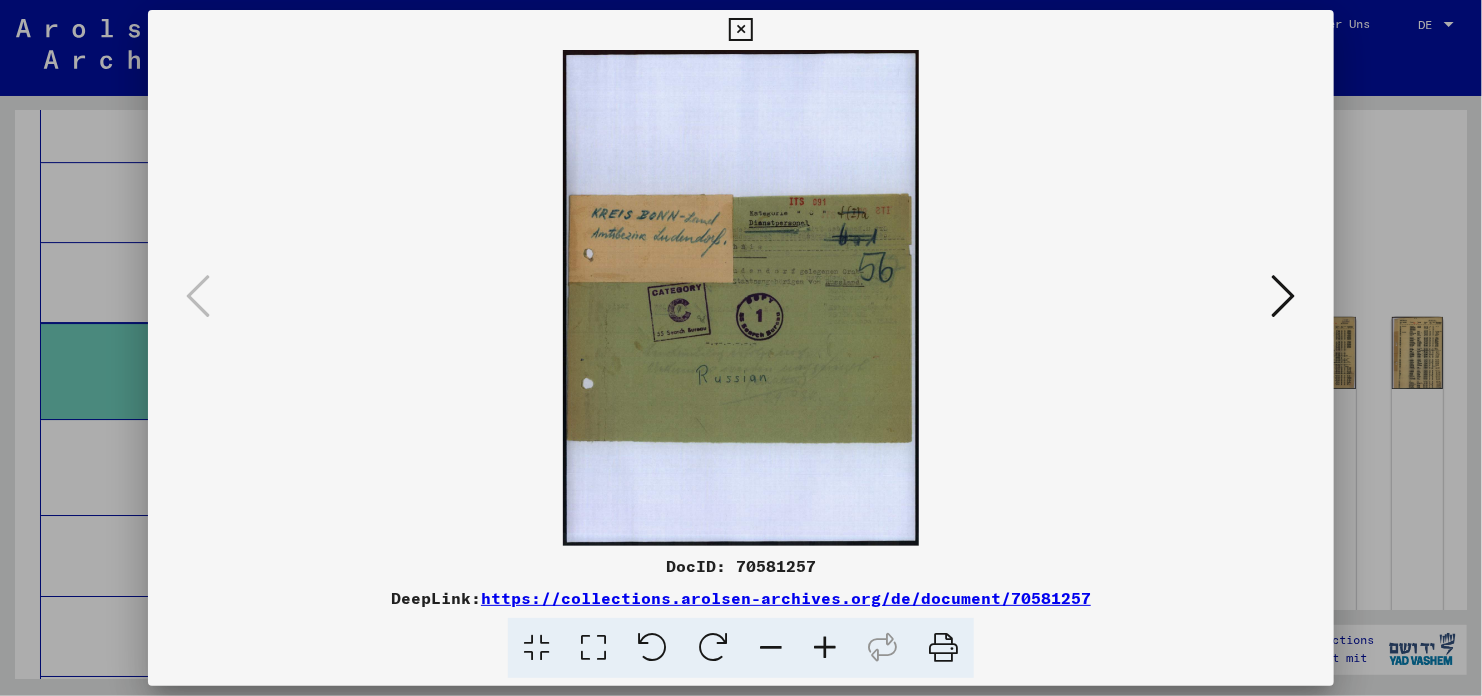 click at bounding box center (825, 648) 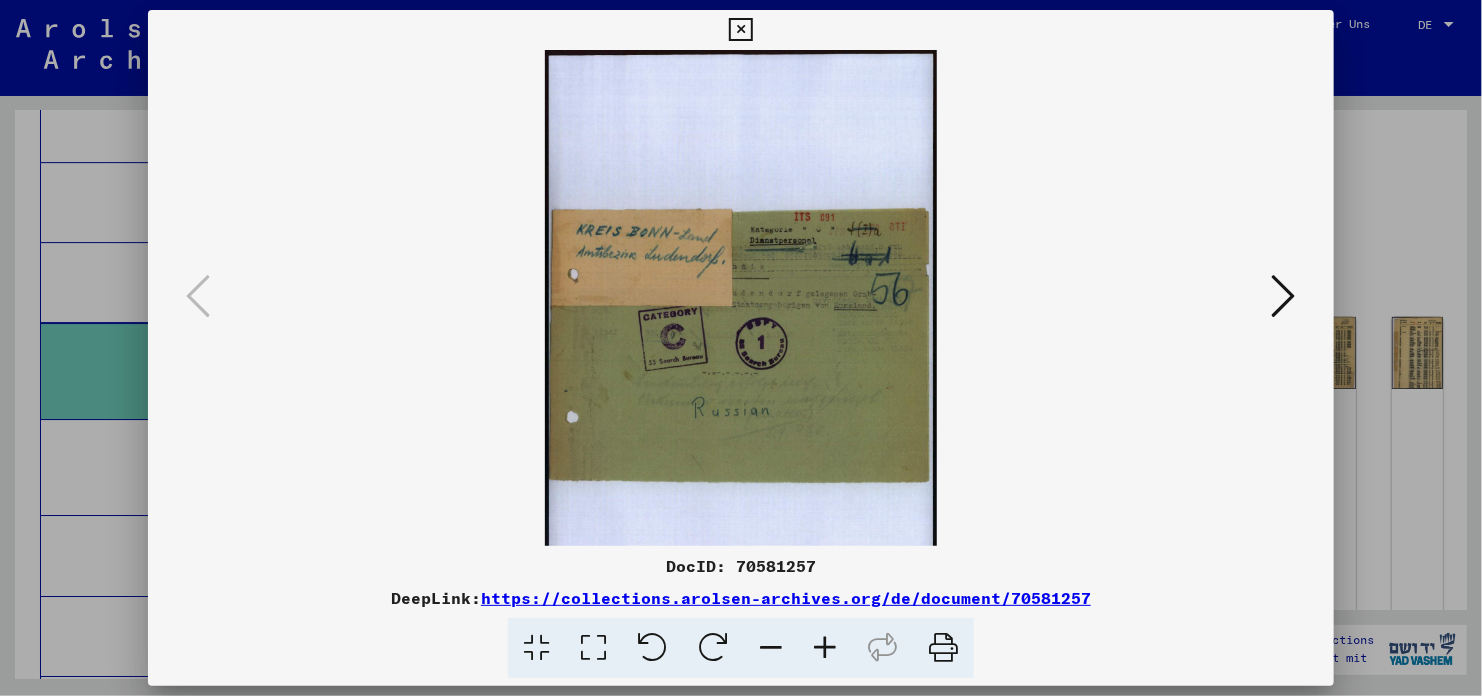 click at bounding box center [825, 648] 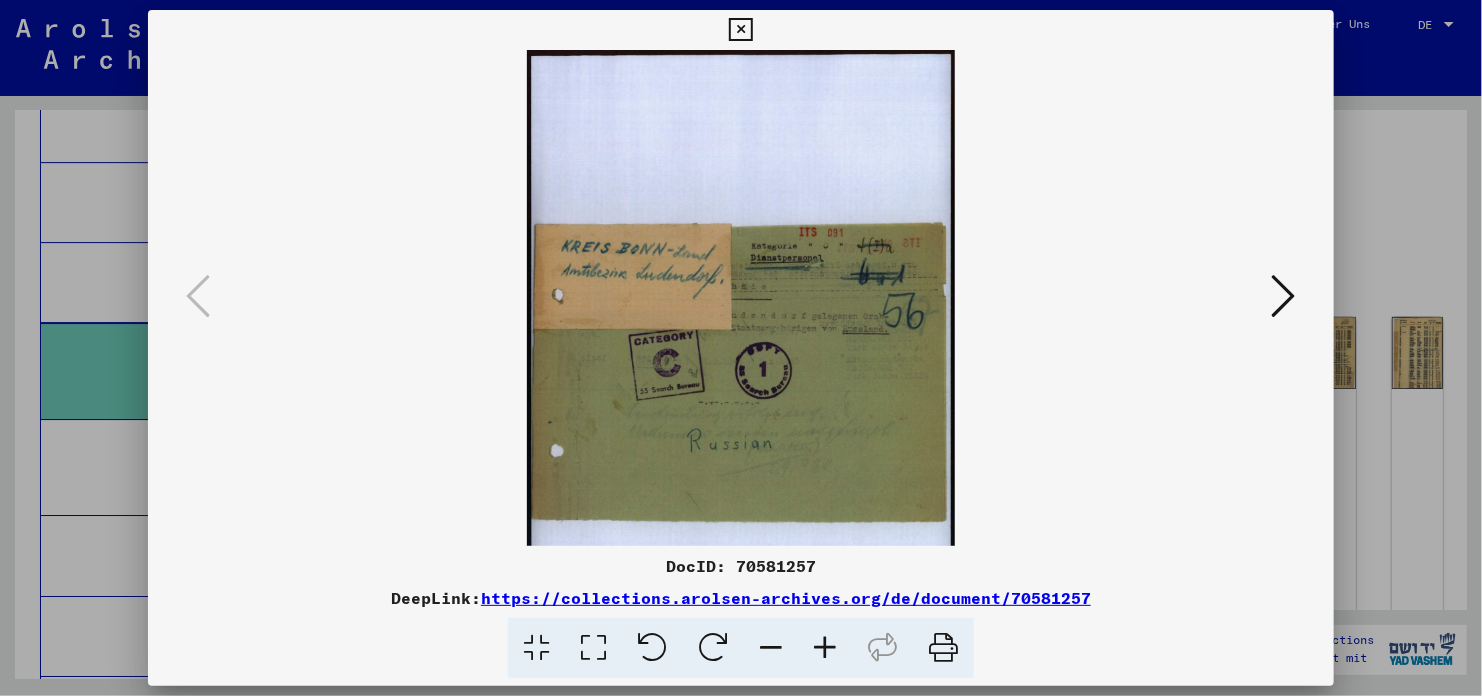 click at bounding box center [825, 648] 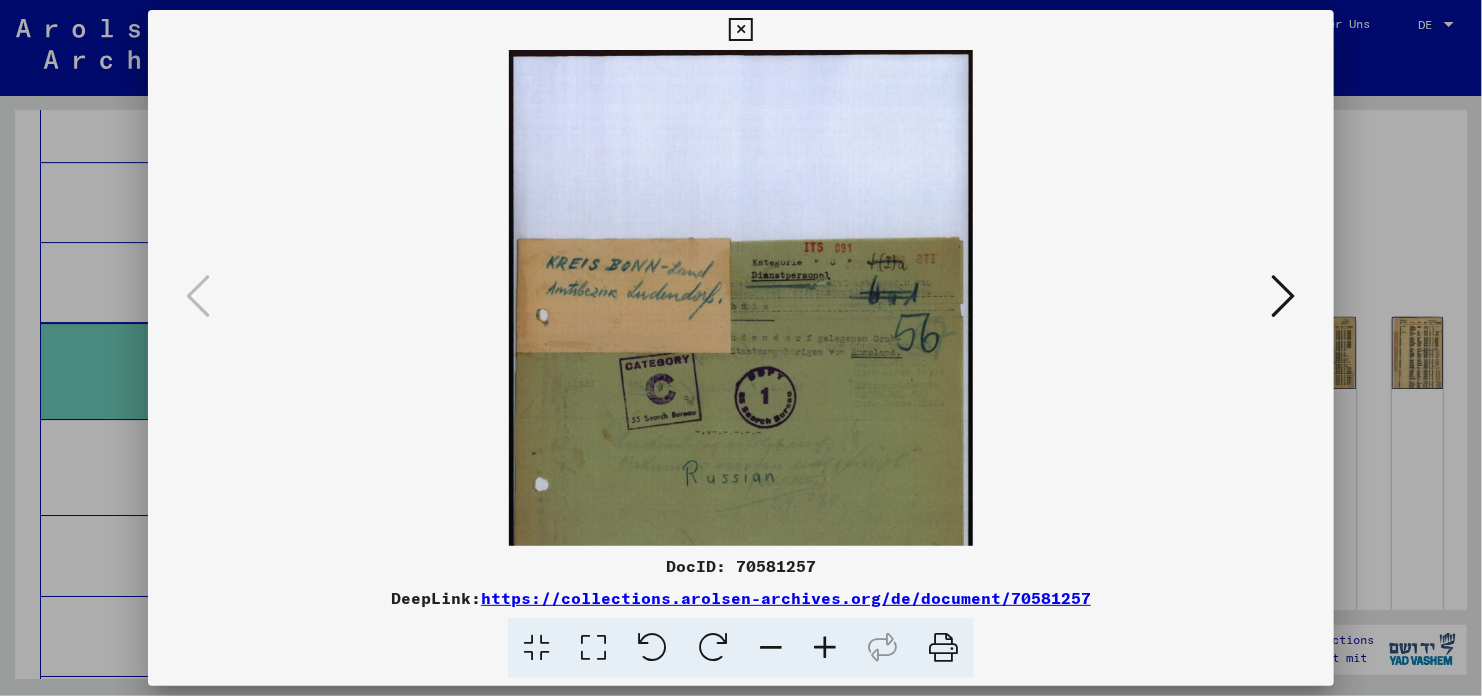 click at bounding box center (825, 648) 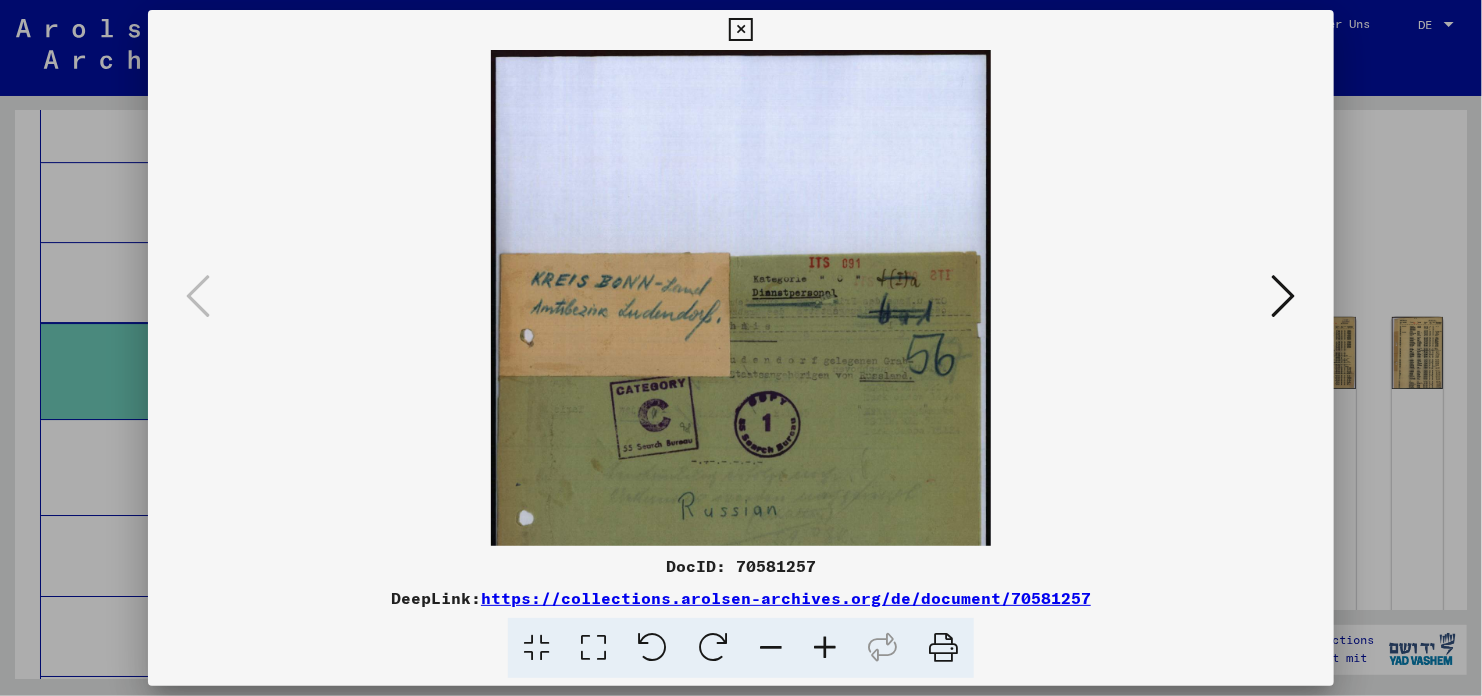 click at bounding box center [825, 648] 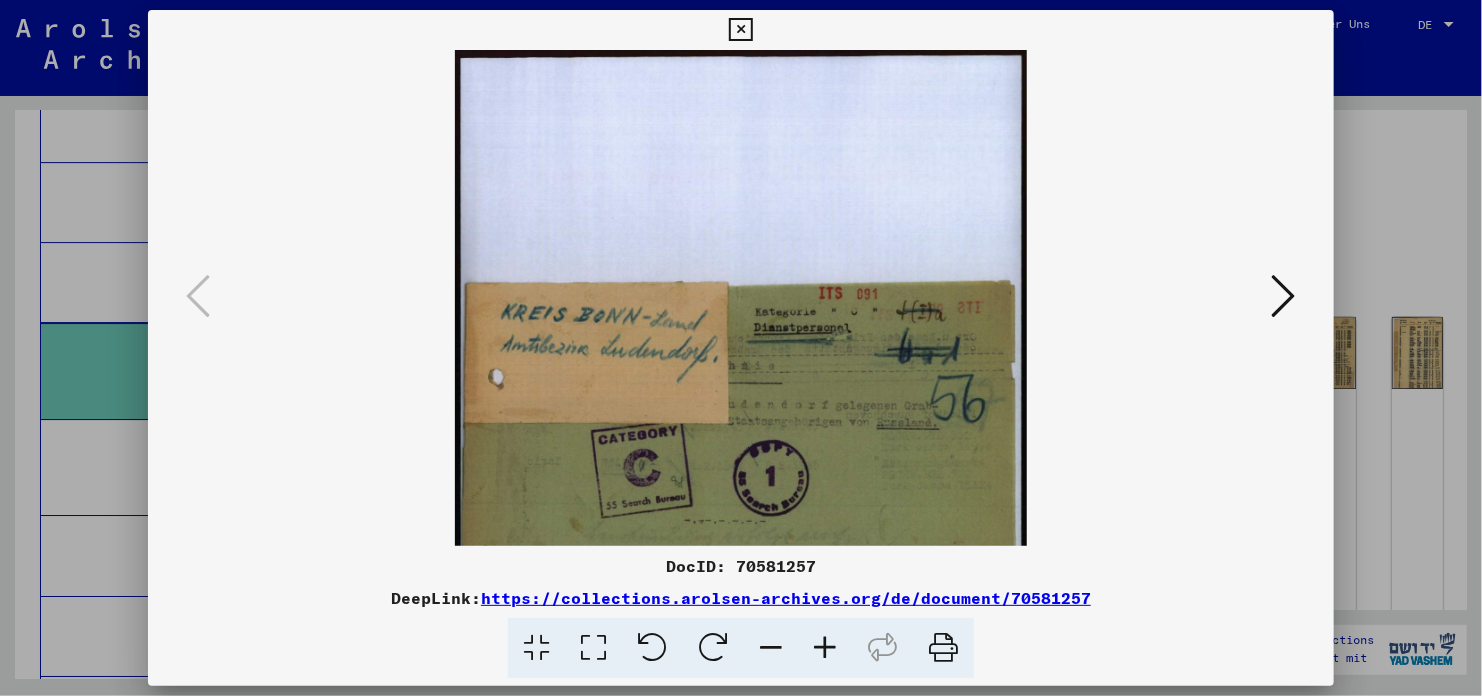 click at bounding box center (825, 648) 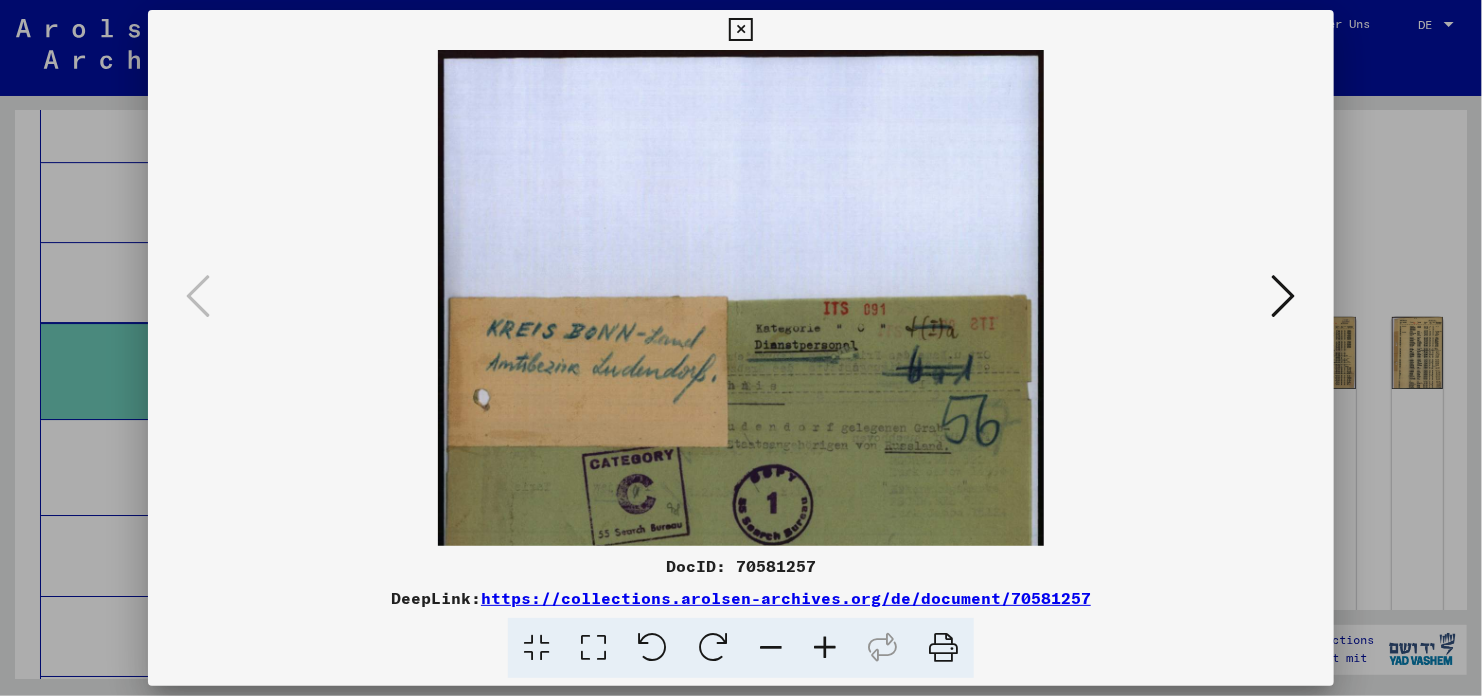 click at bounding box center [825, 648] 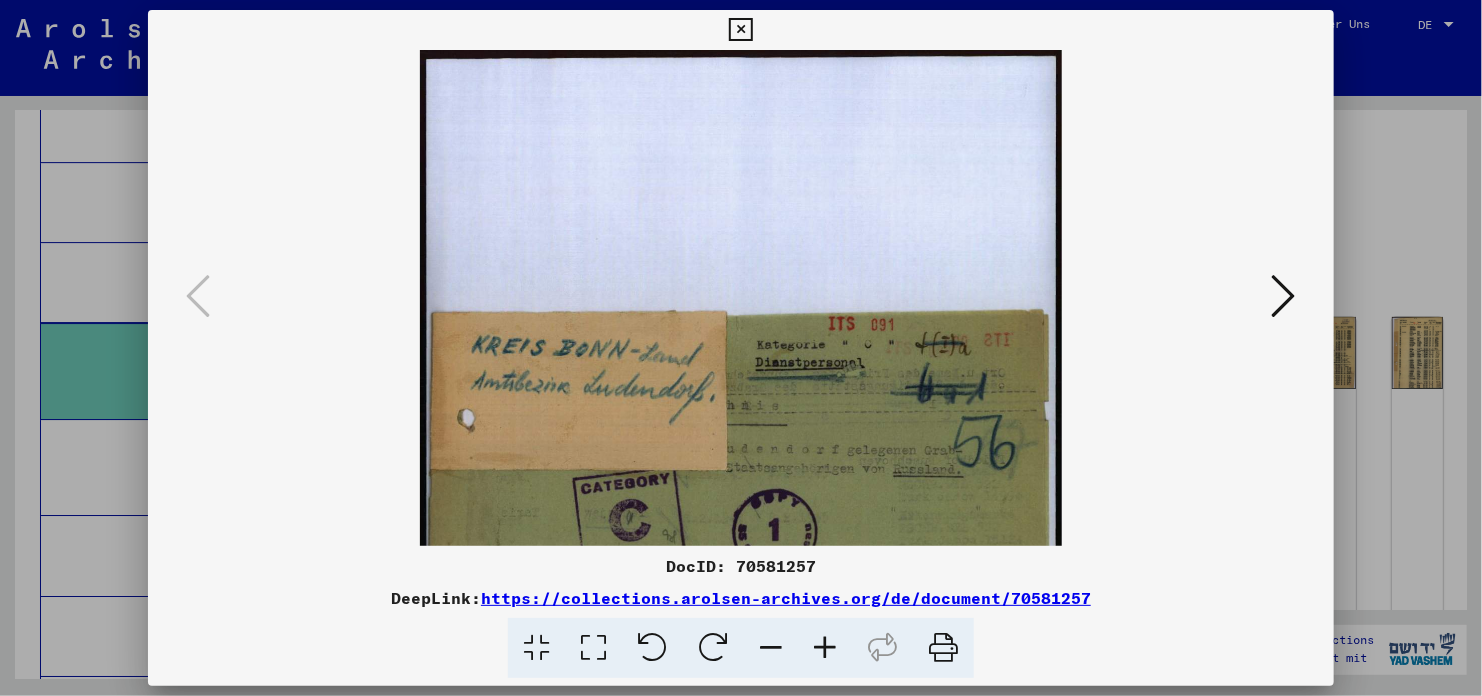 click at bounding box center (825, 648) 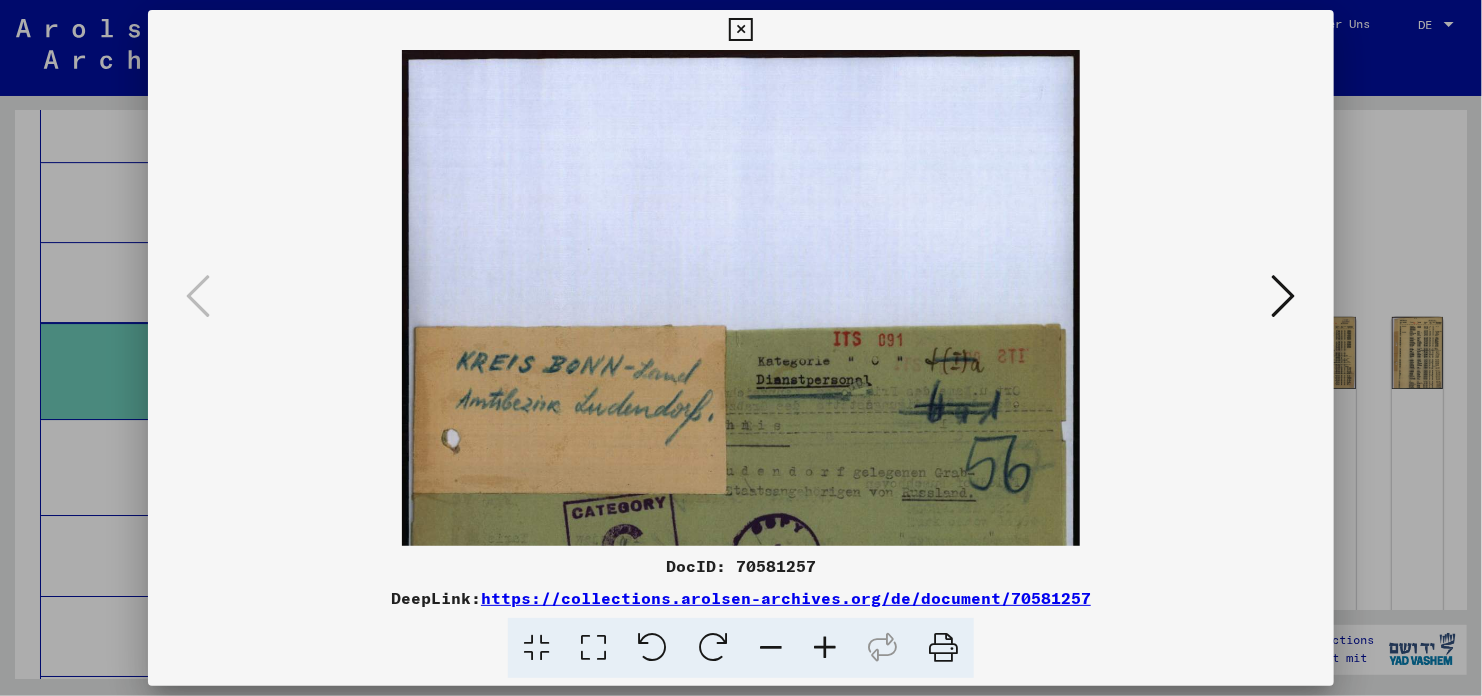 click at bounding box center [825, 648] 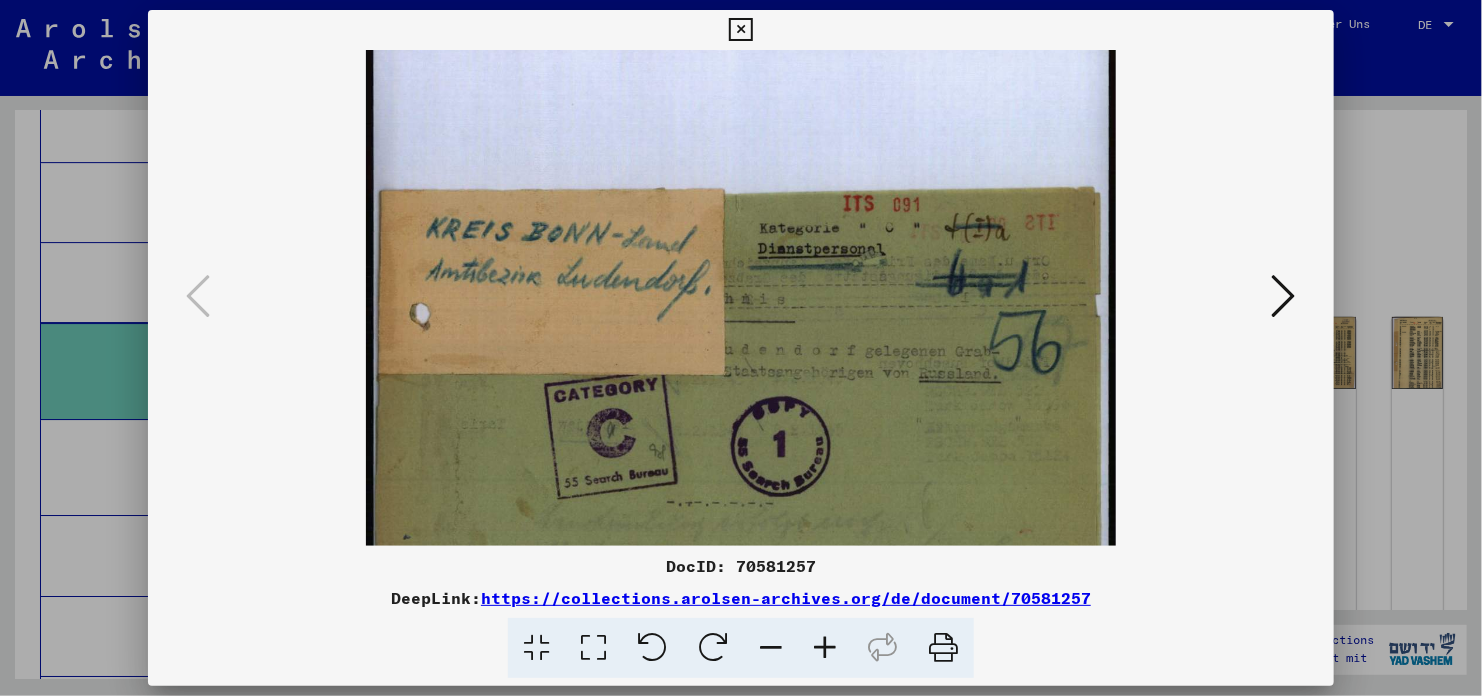 scroll, scrollTop: 168, scrollLeft: 0, axis: vertical 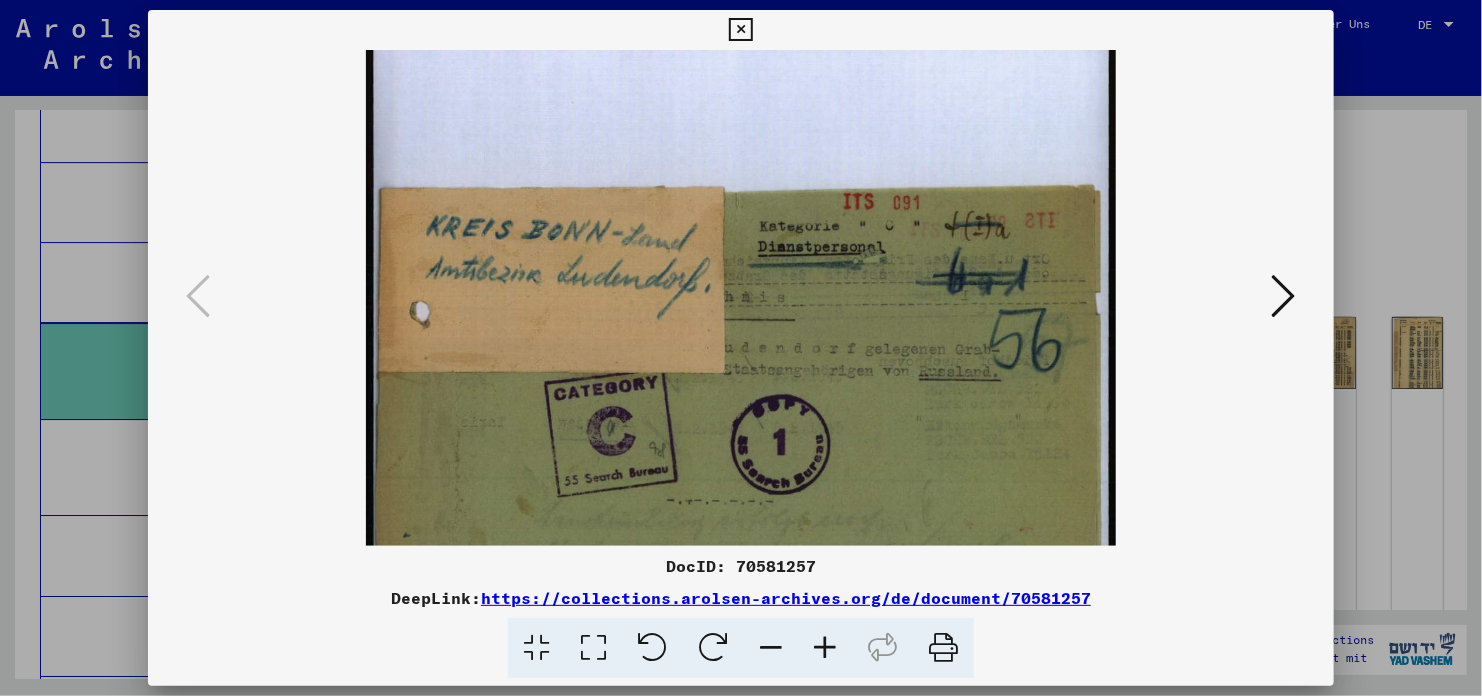 drag, startPoint x: 830, startPoint y: 532, endPoint x: 829, endPoint y: 367, distance: 165.00304 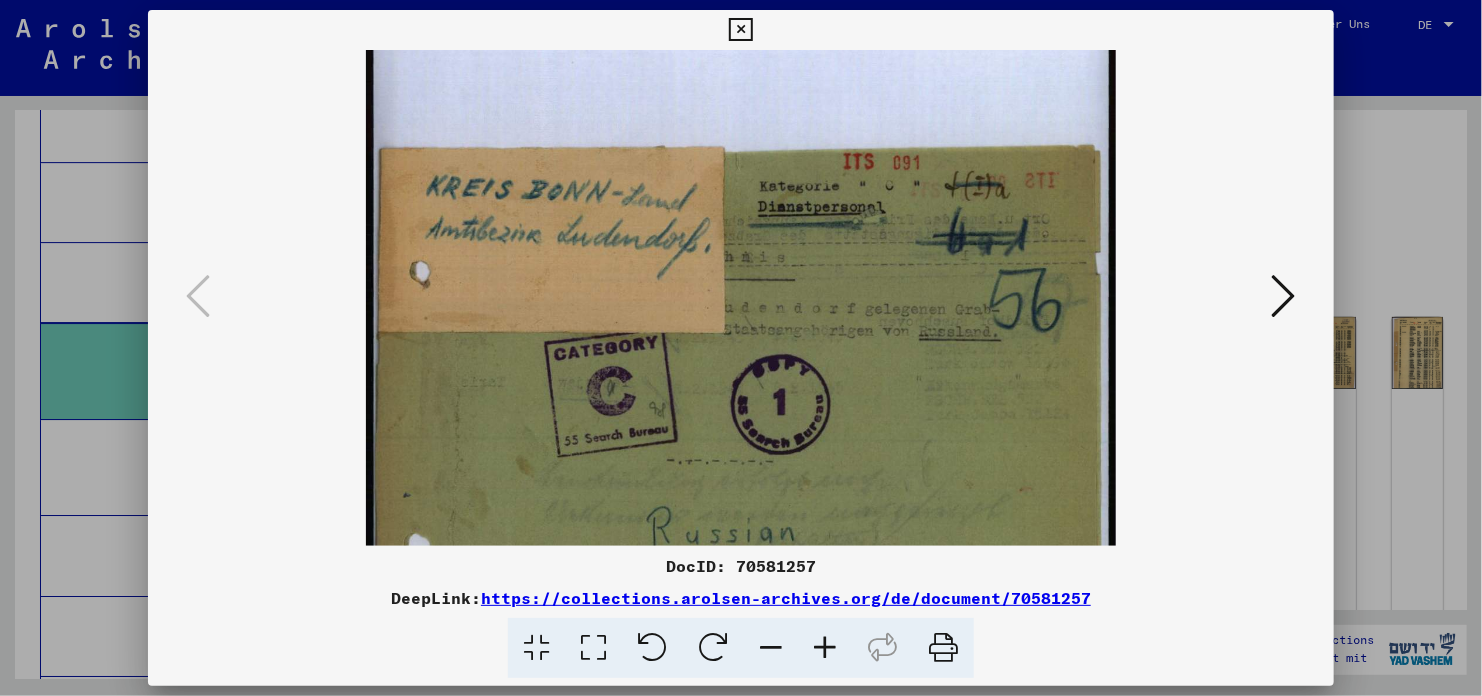 scroll, scrollTop: 212, scrollLeft: 0, axis: vertical 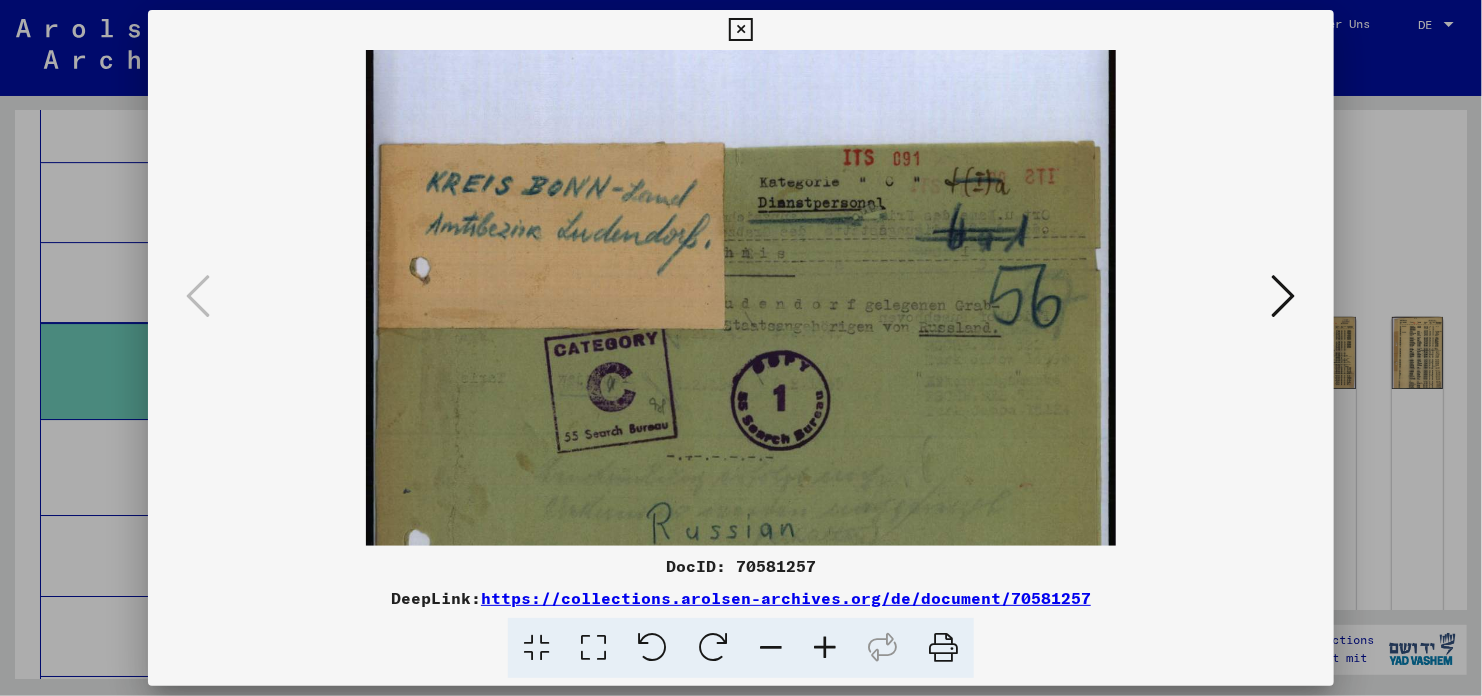 drag, startPoint x: 912, startPoint y: 441, endPoint x: 915, endPoint y: 397, distance: 44.102154 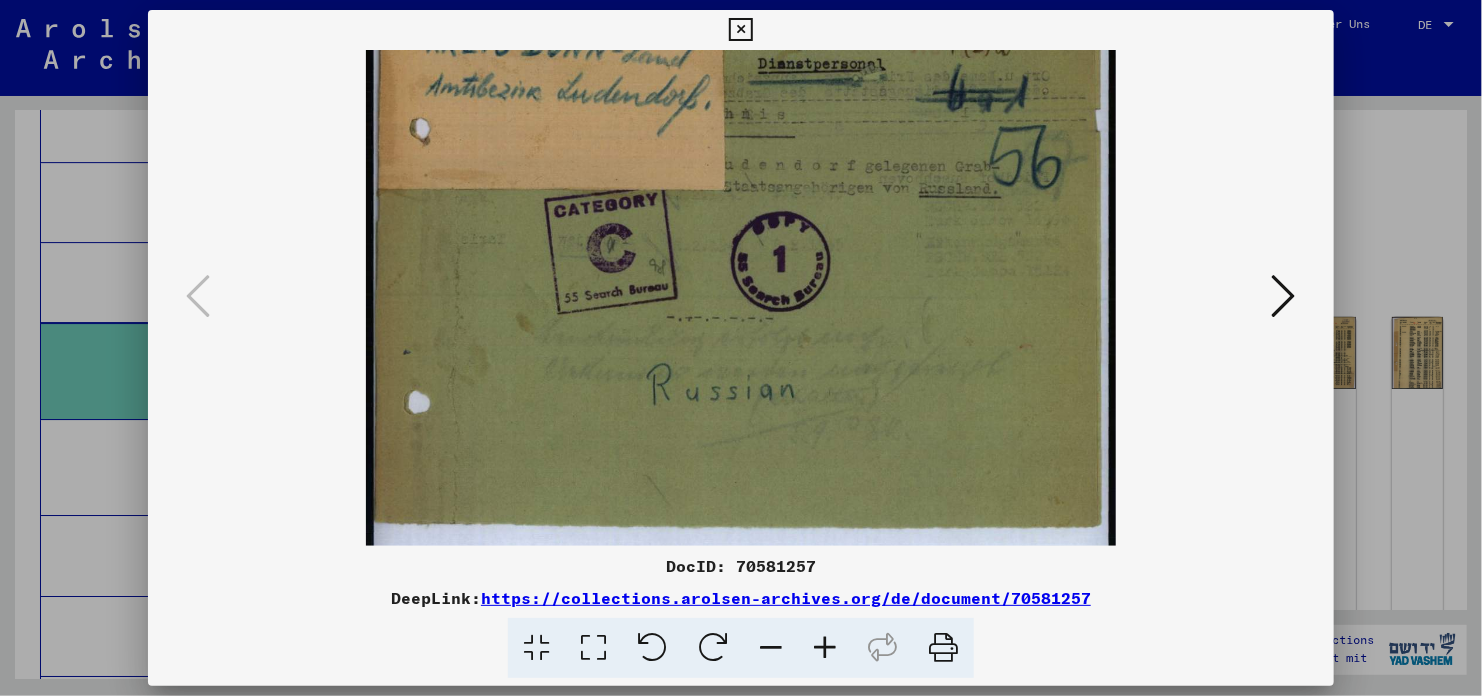 scroll, scrollTop: 290, scrollLeft: 0, axis: vertical 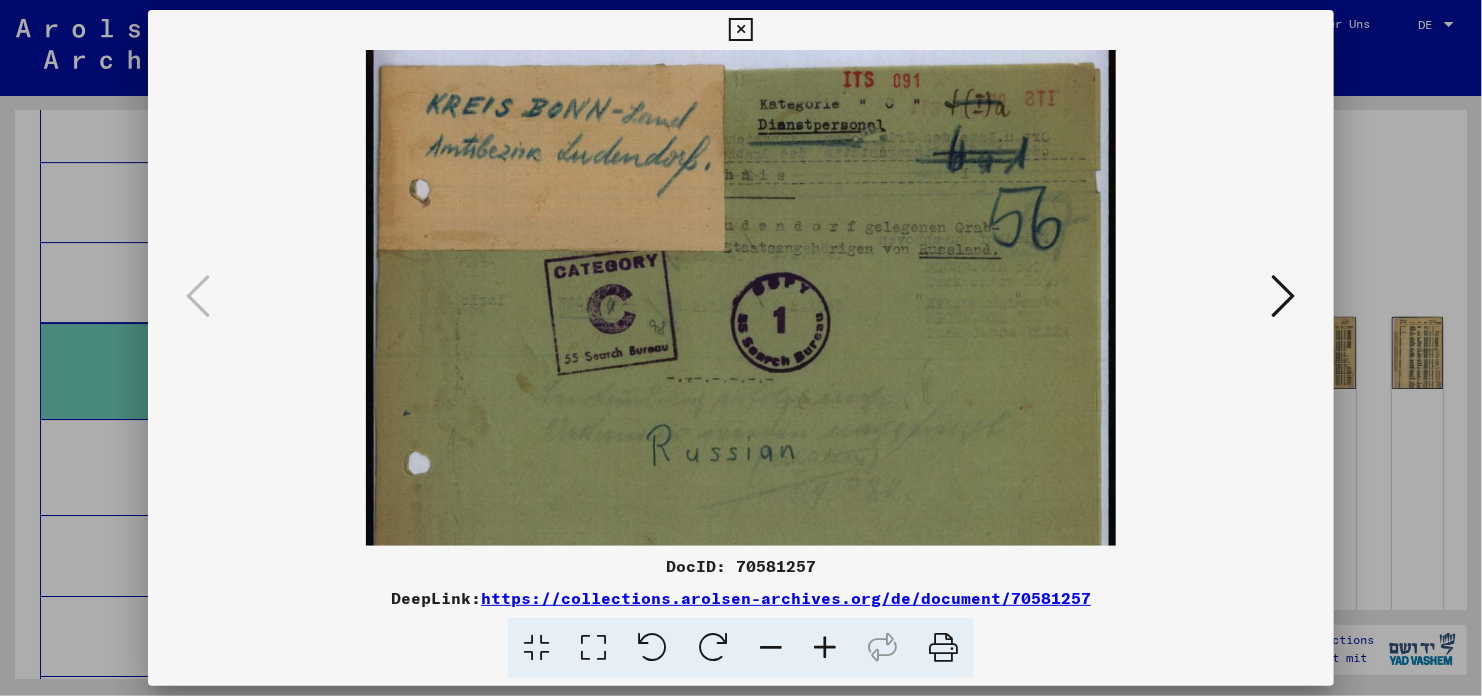 drag, startPoint x: 951, startPoint y: 389, endPoint x: 944, endPoint y: 354, distance: 35.69314 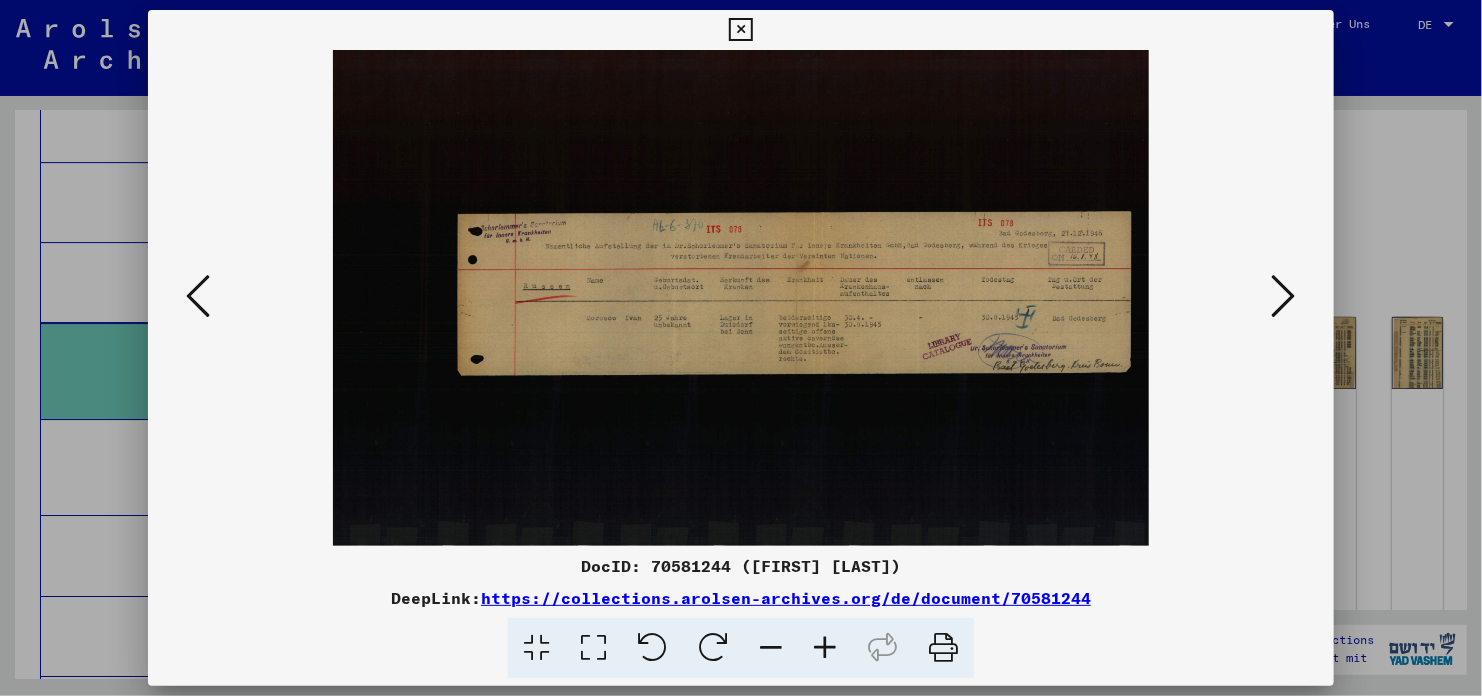 click at bounding box center [825, 648] 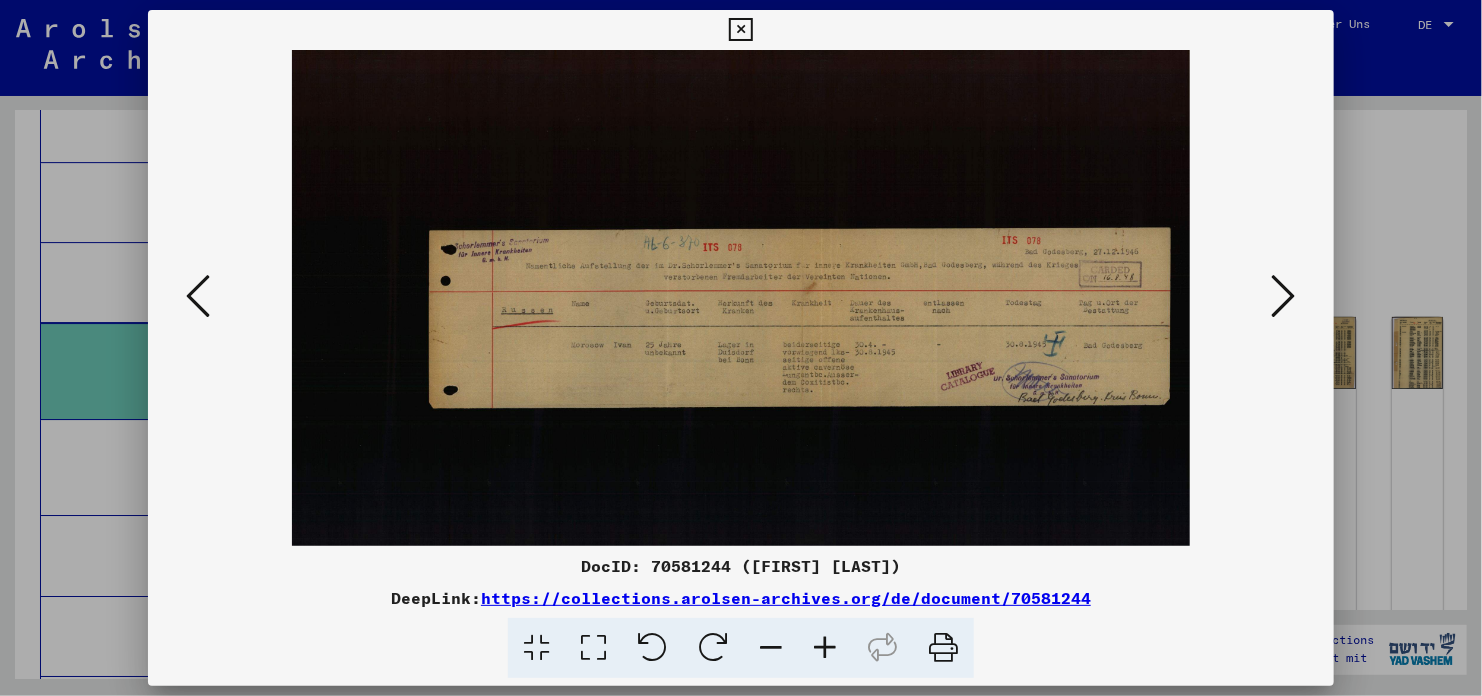click at bounding box center (825, 648) 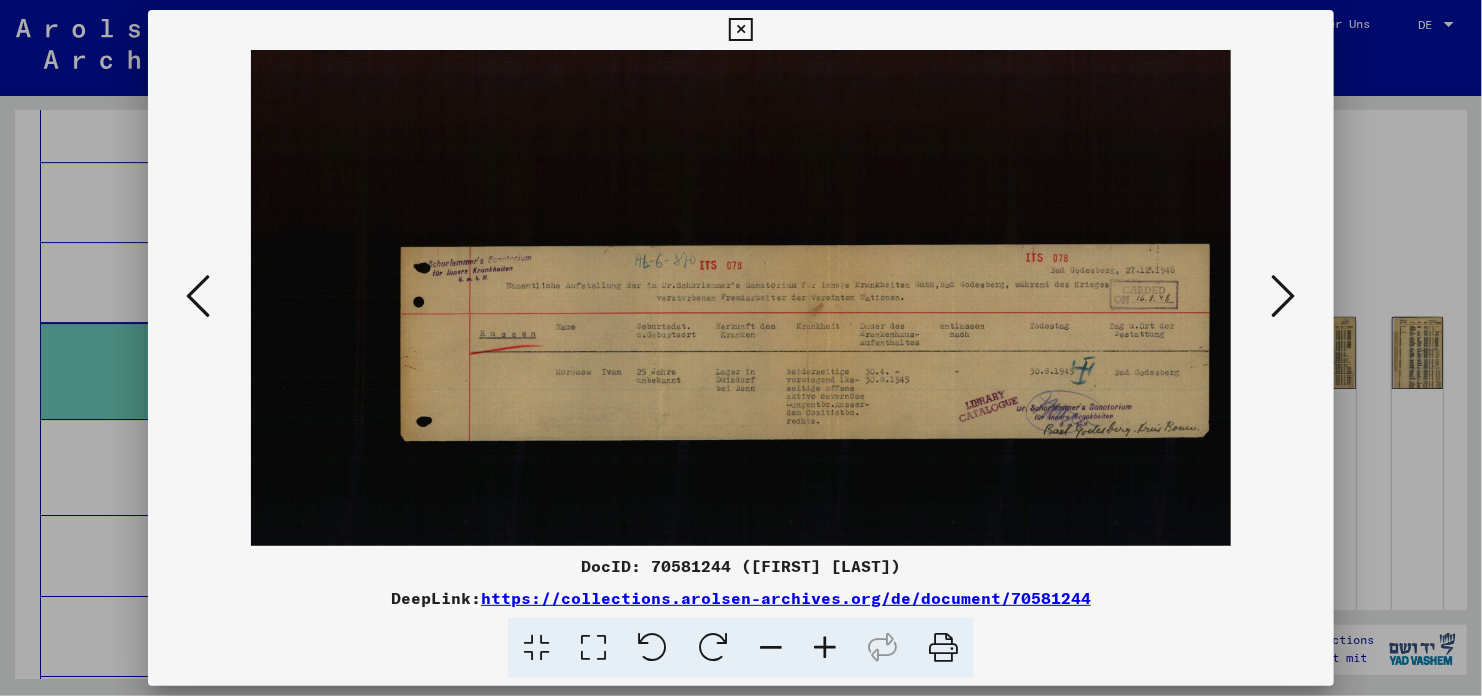 click at bounding box center [825, 648] 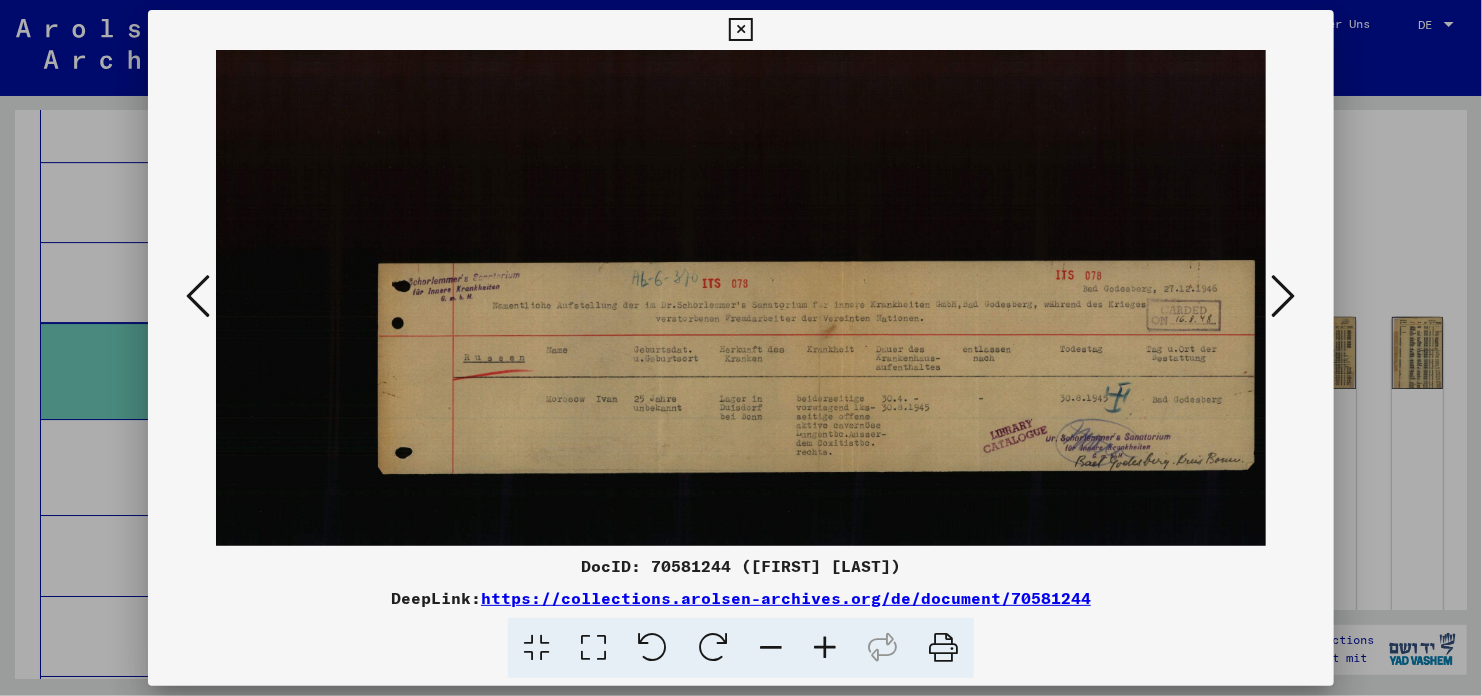 click at bounding box center [825, 648] 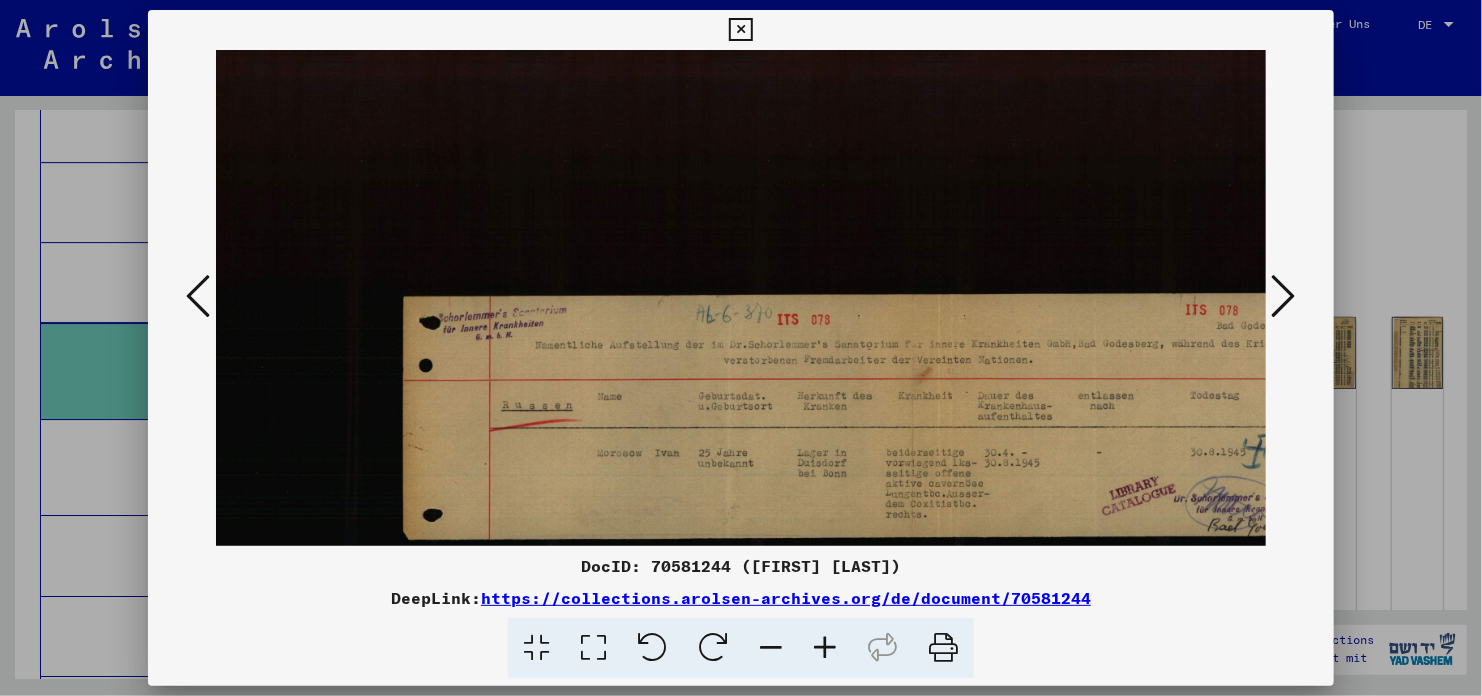 click at bounding box center [825, 648] 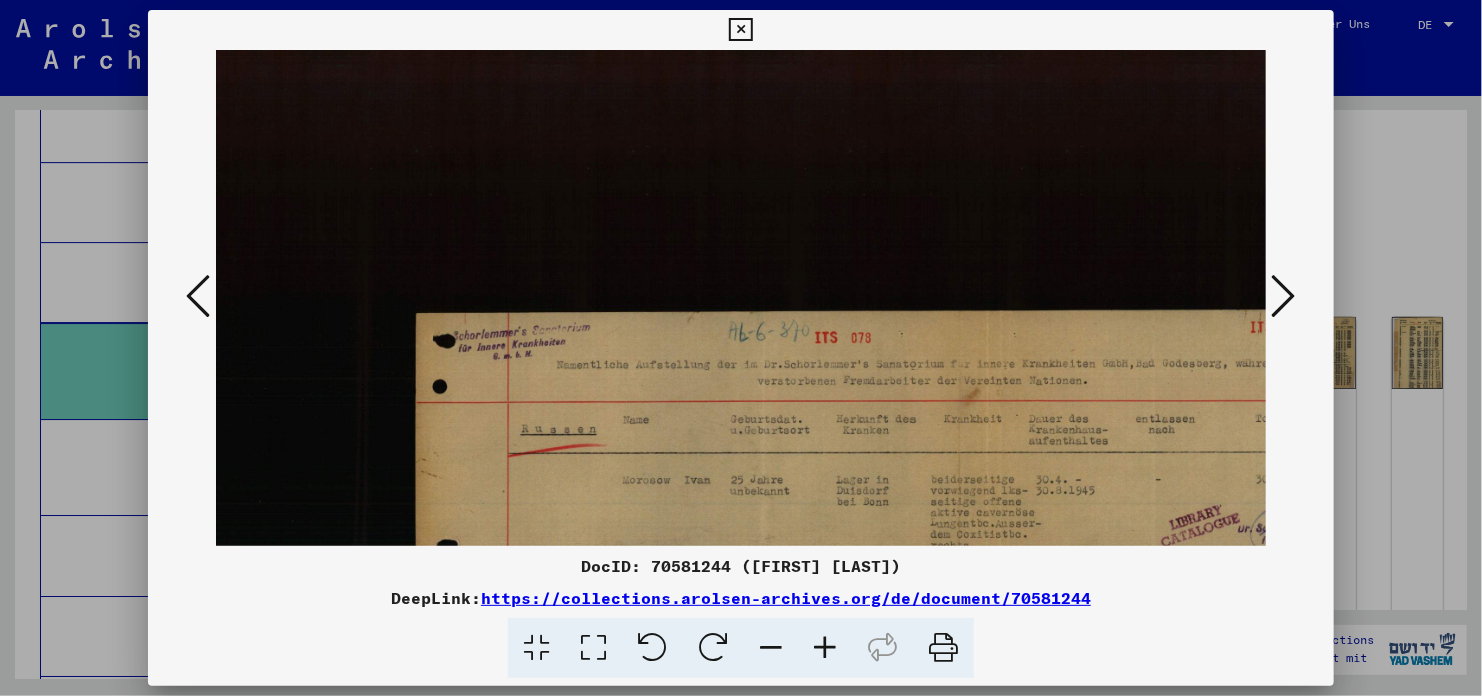 click at bounding box center [825, 648] 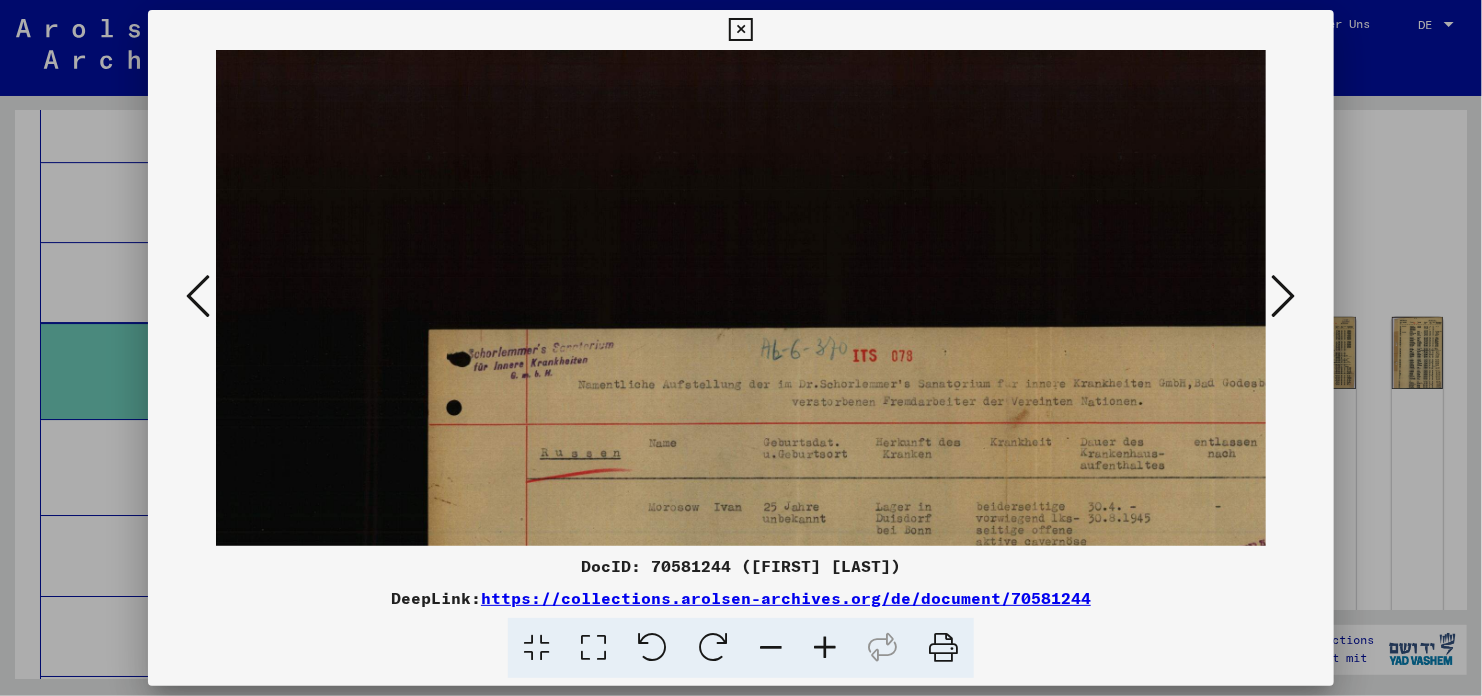 click at bounding box center [825, 648] 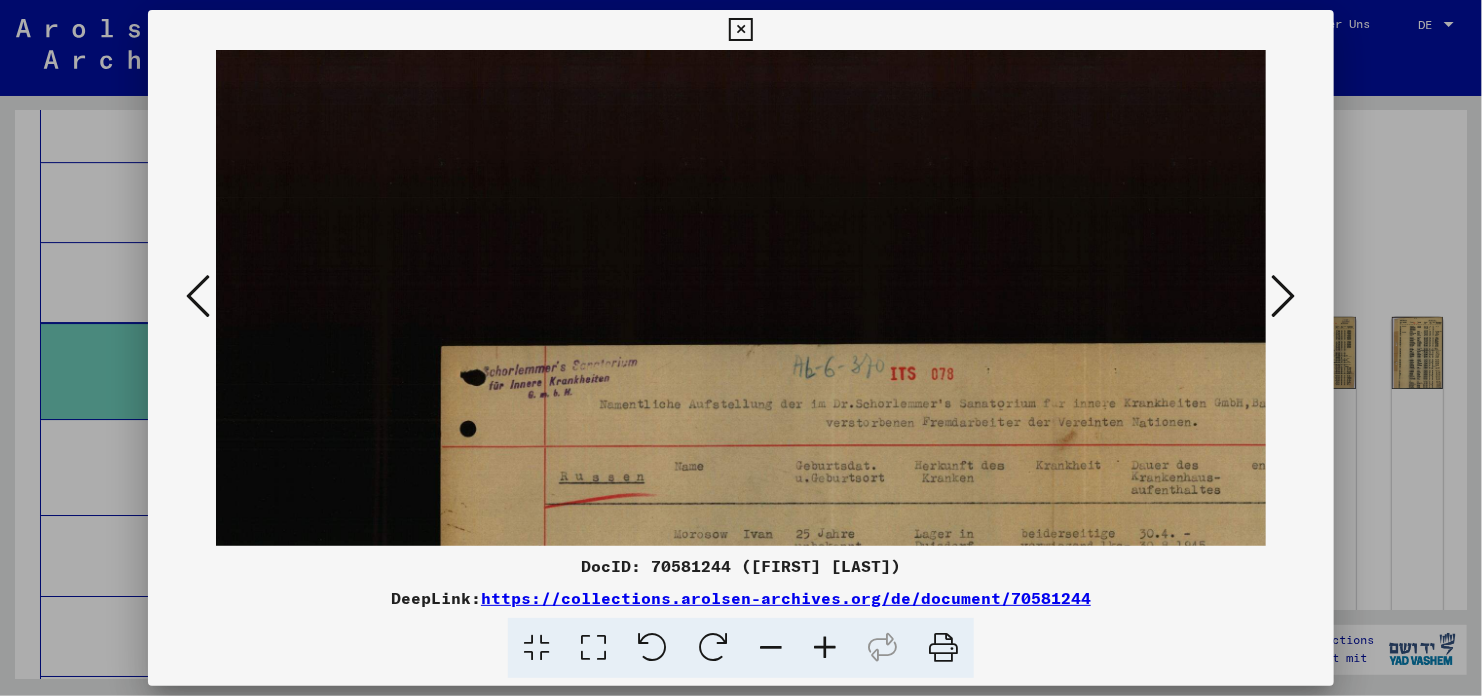 click at bounding box center (825, 648) 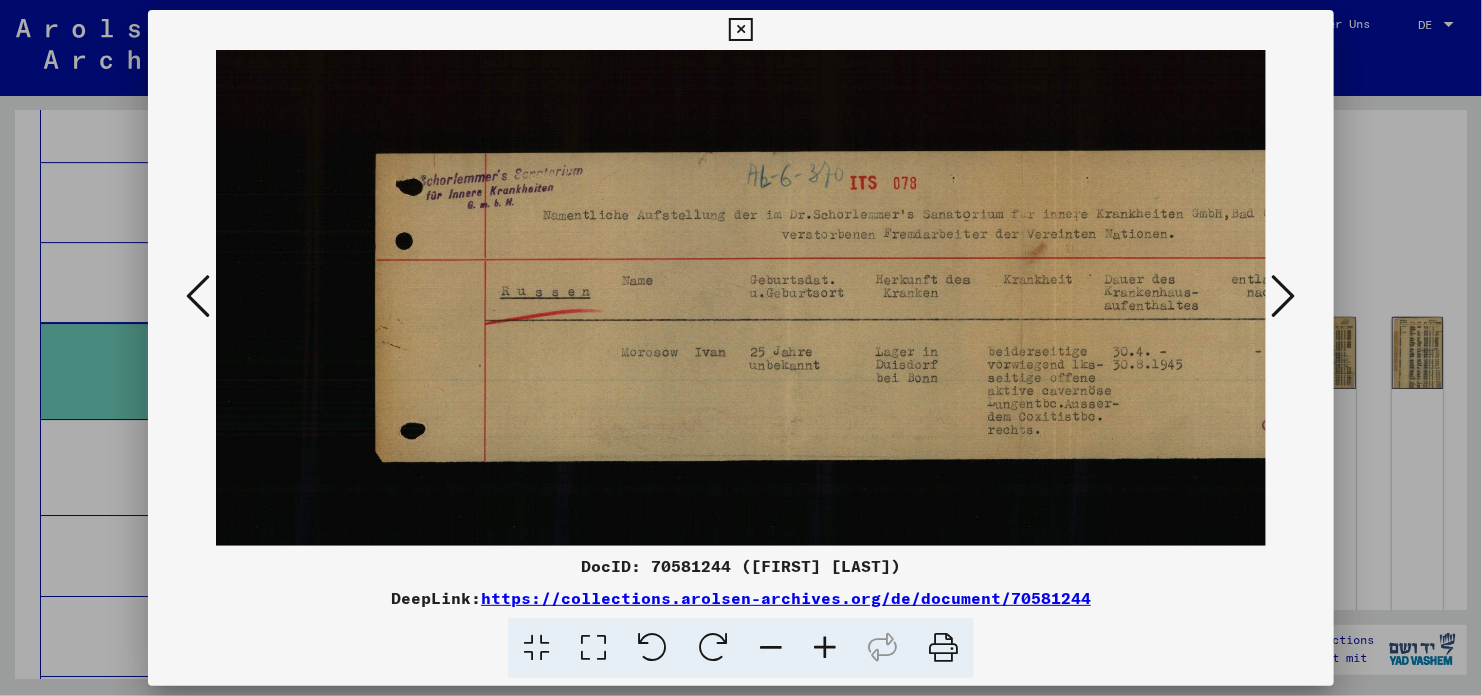 scroll, scrollTop: 221, scrollLeft: 80, axis: both 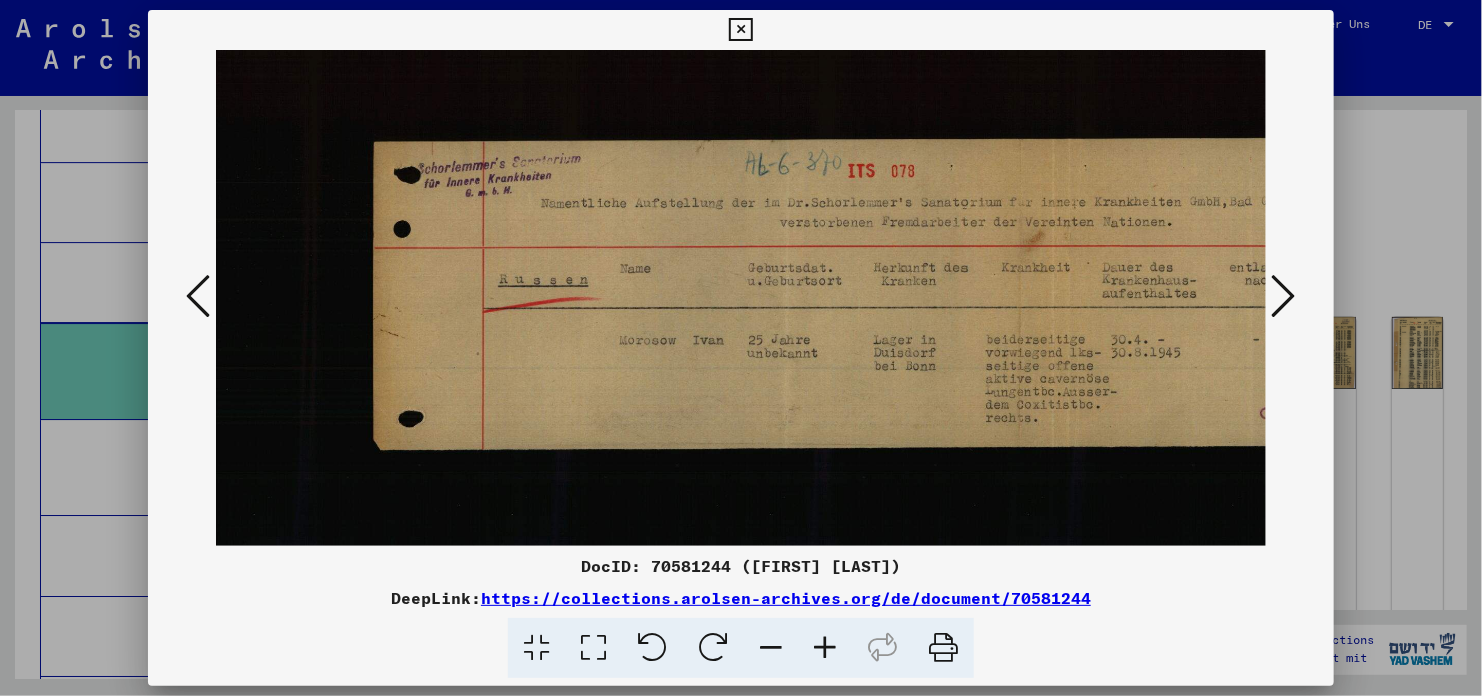 drag, startPoint x: 799, startPoint y: 454, endPoint x: 719, endPoint y: 233, distance: 235.03404 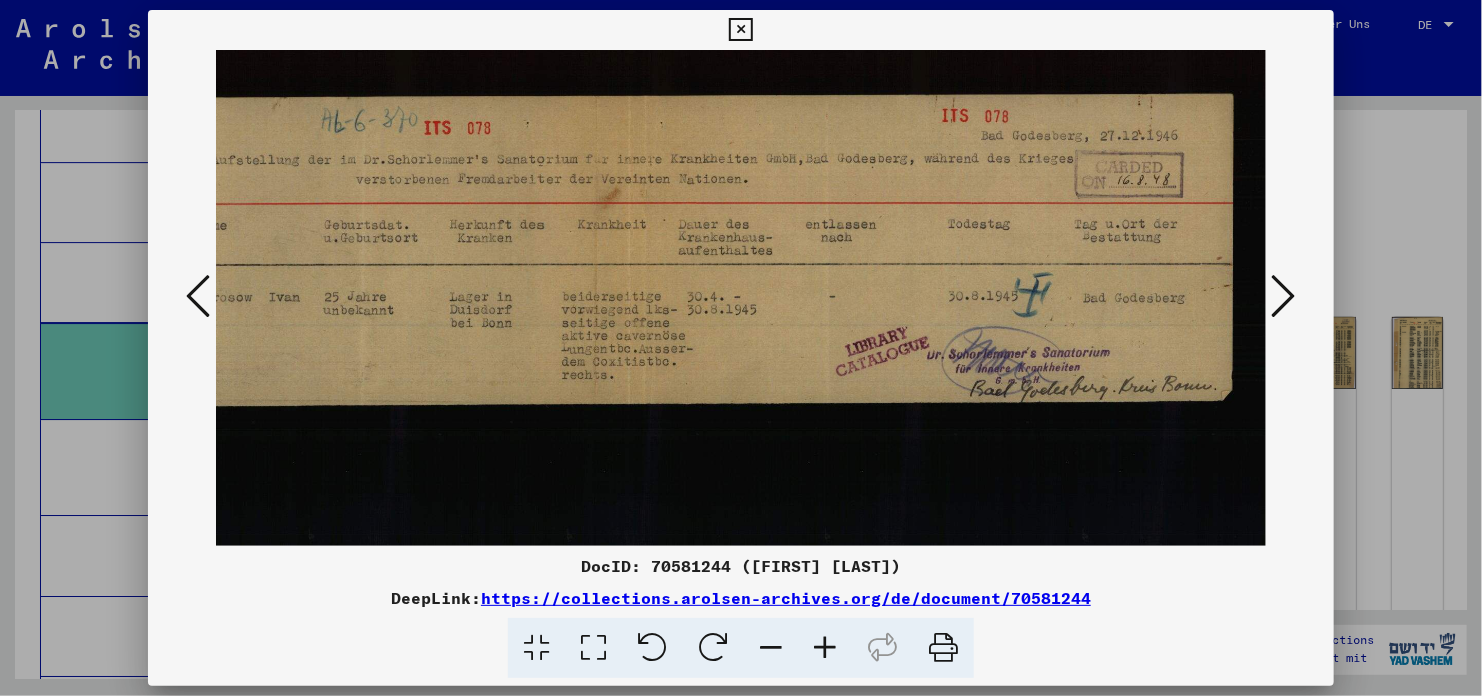 scroll, scrollTop: 267, scrollLeft: 504, axis: both 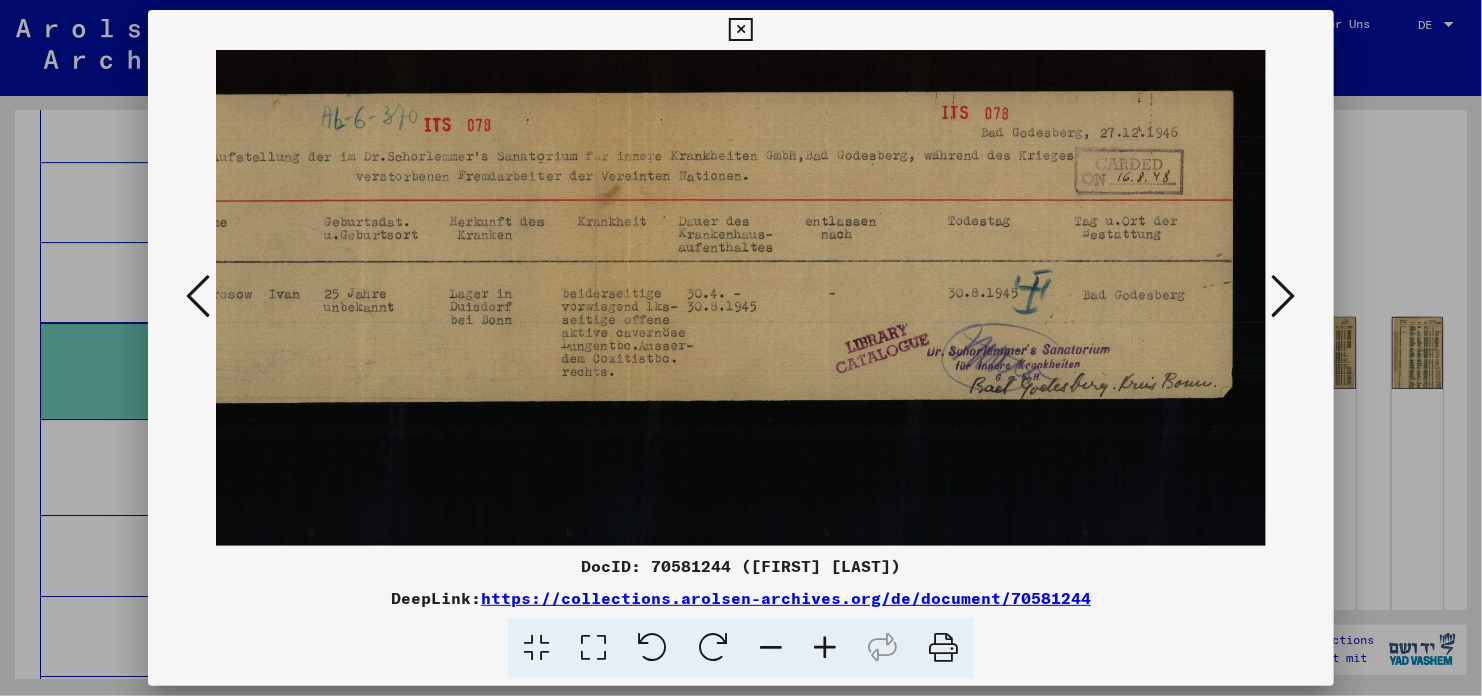 drag, startPoint x: 782, startPoint y: 384, endPoint x: 345, endPoint y: 342, distance: 439.01367 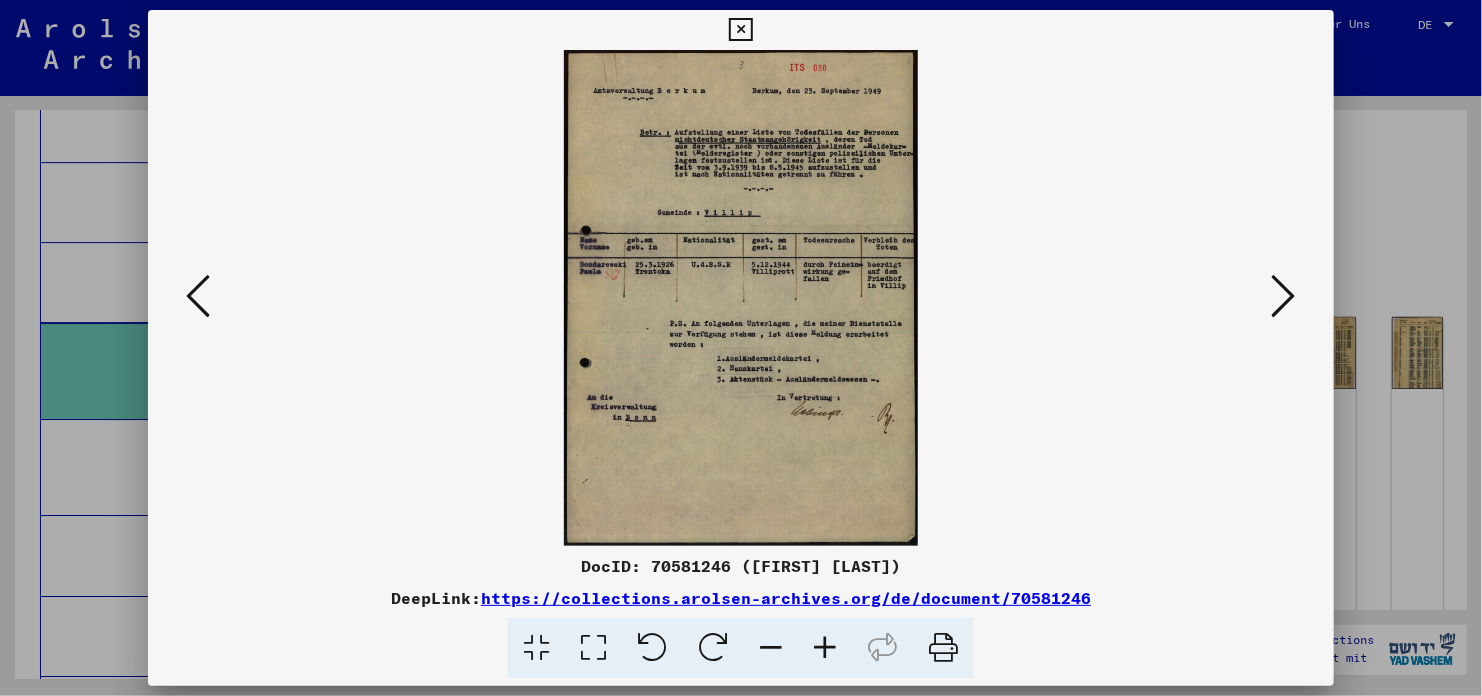 click at bounding box center [825, 648] 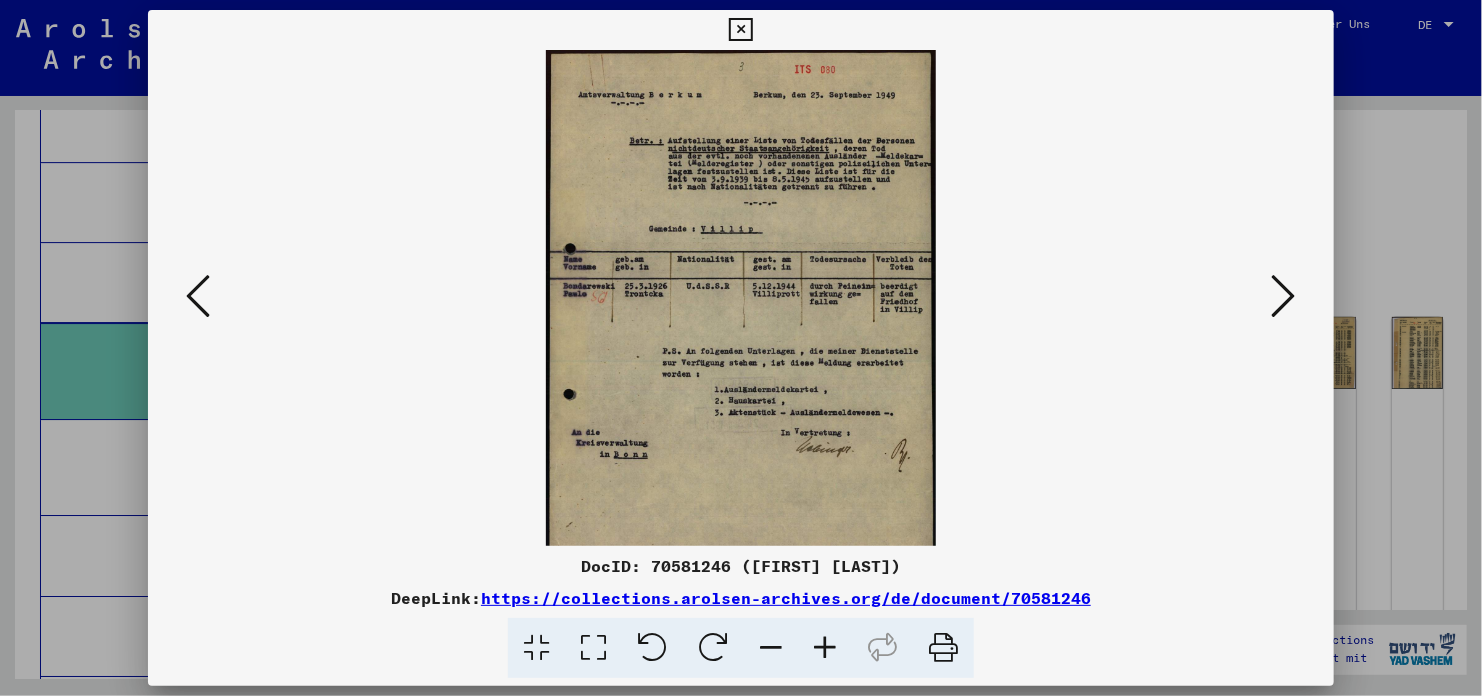 click at bounding box center (825, 648) 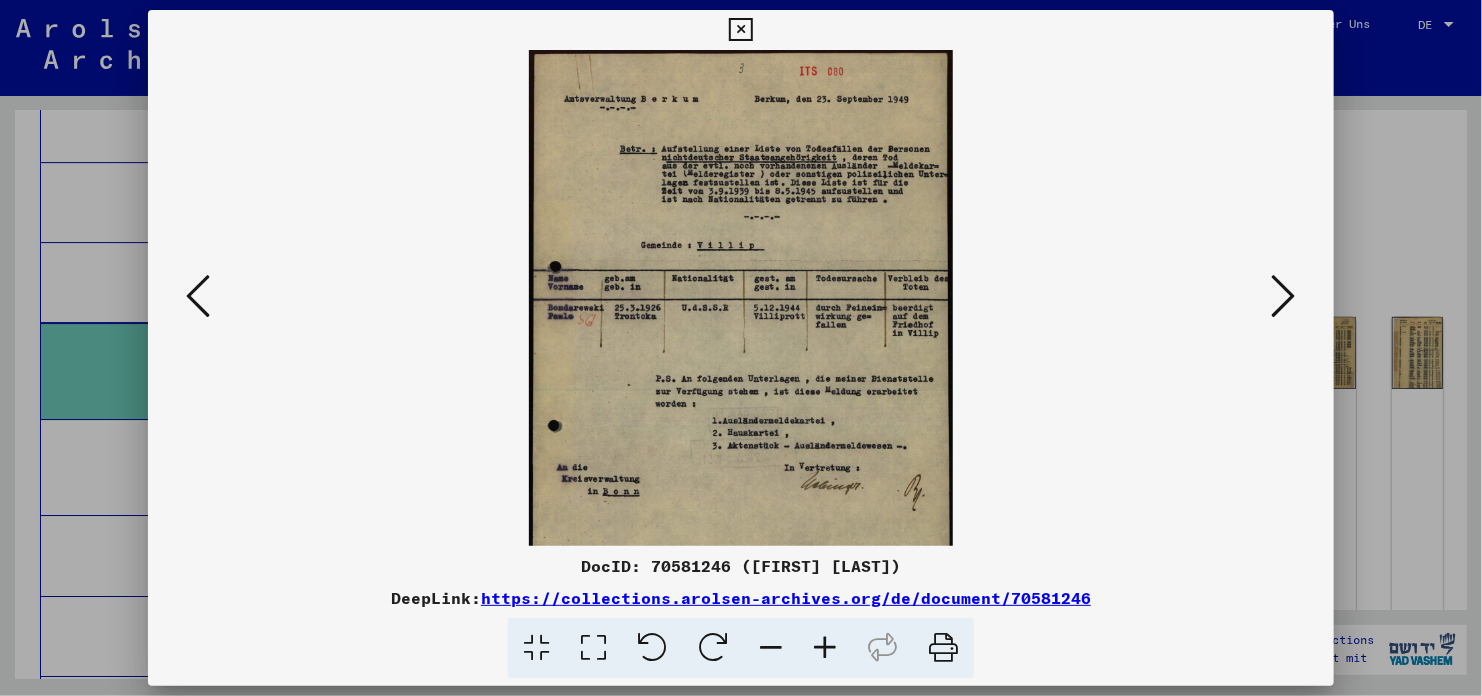click at bounding box center [825, 648] 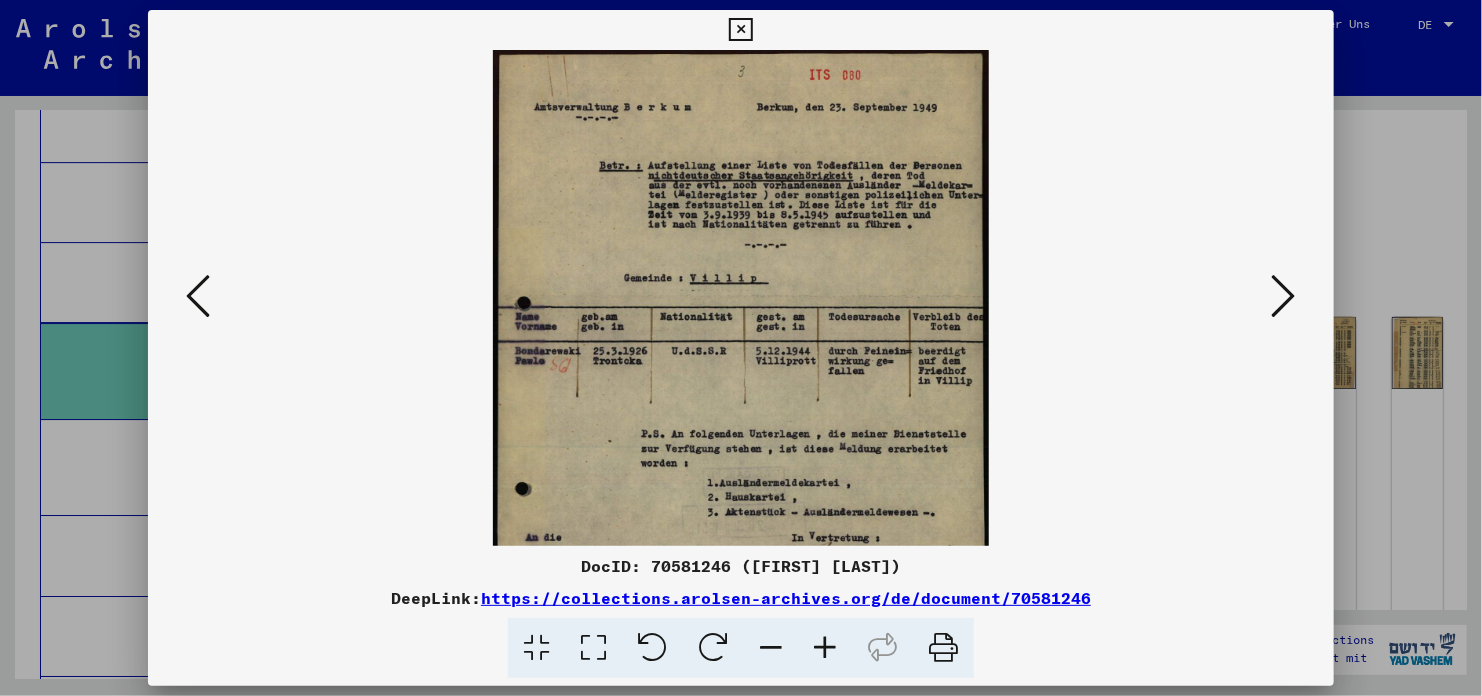click at bounding box center (825, 648) 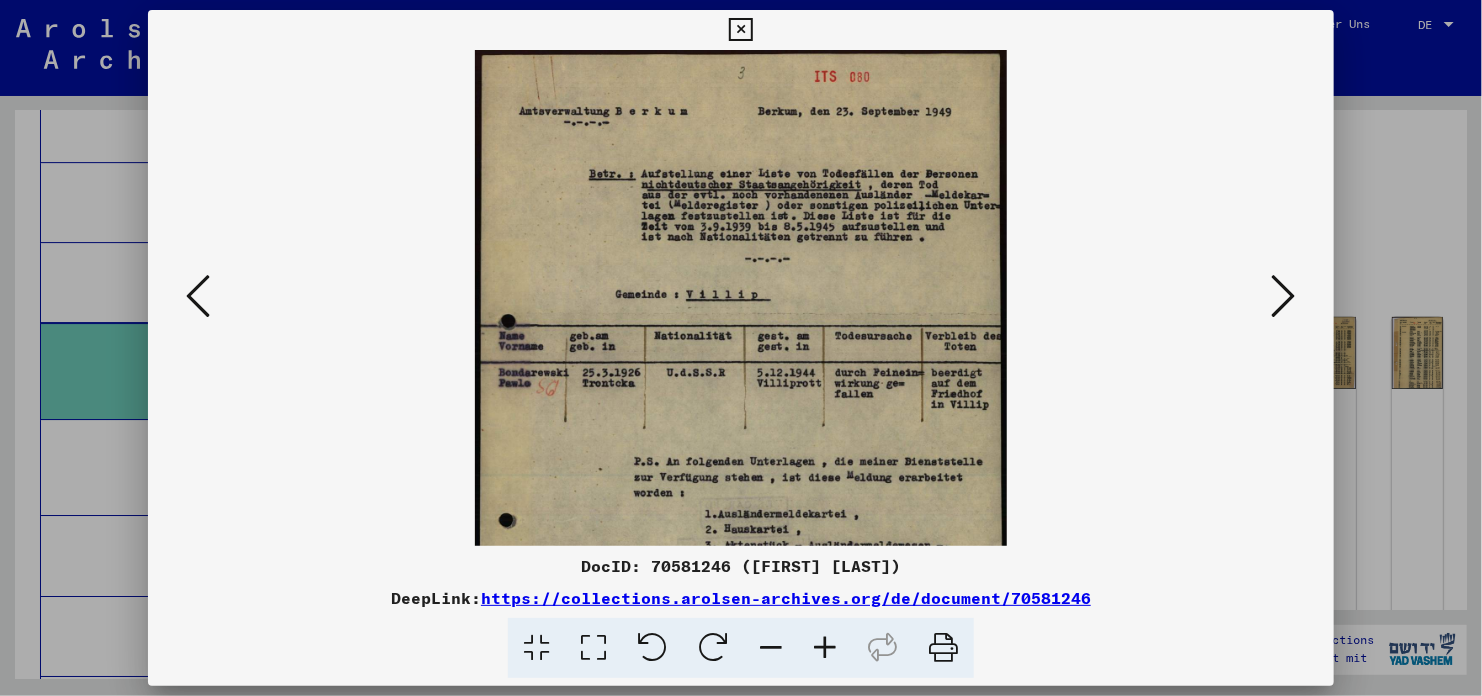 click at bounding box center [825, 648] 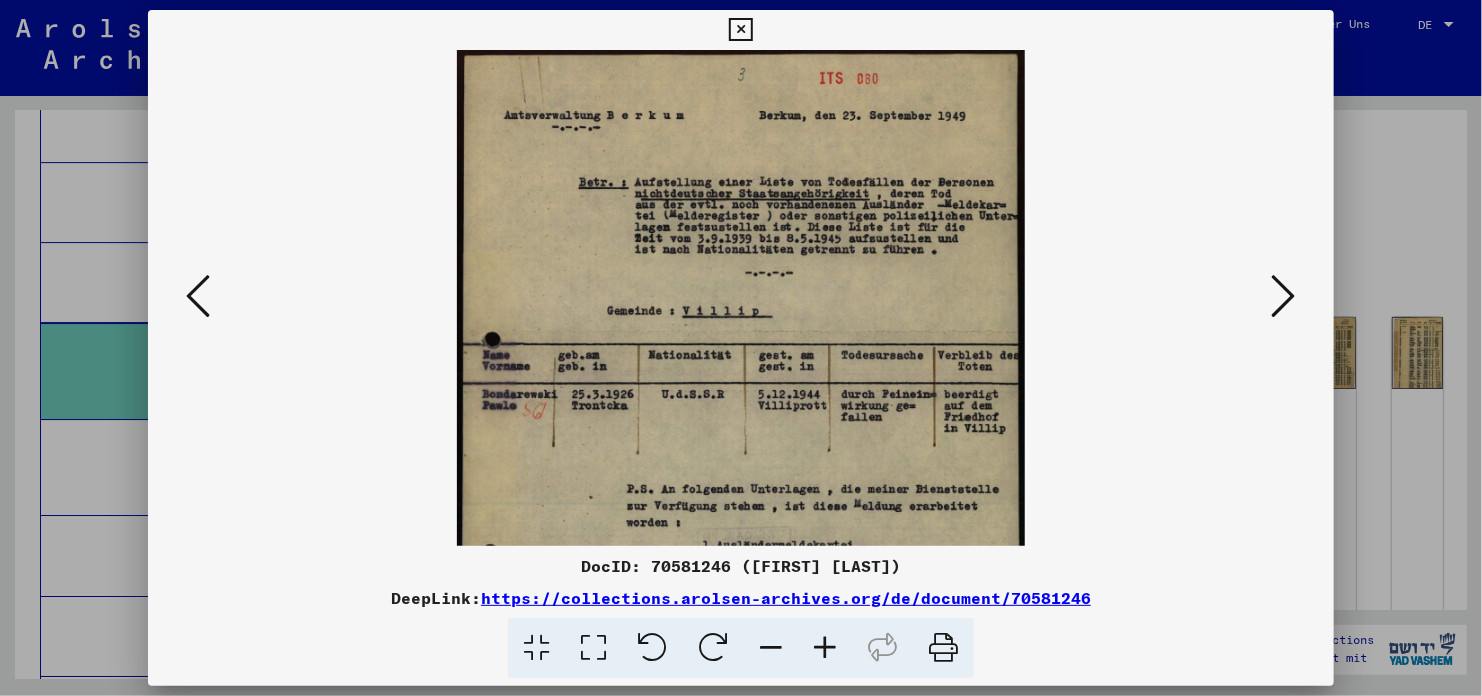 click at bounding box center [825, 648] 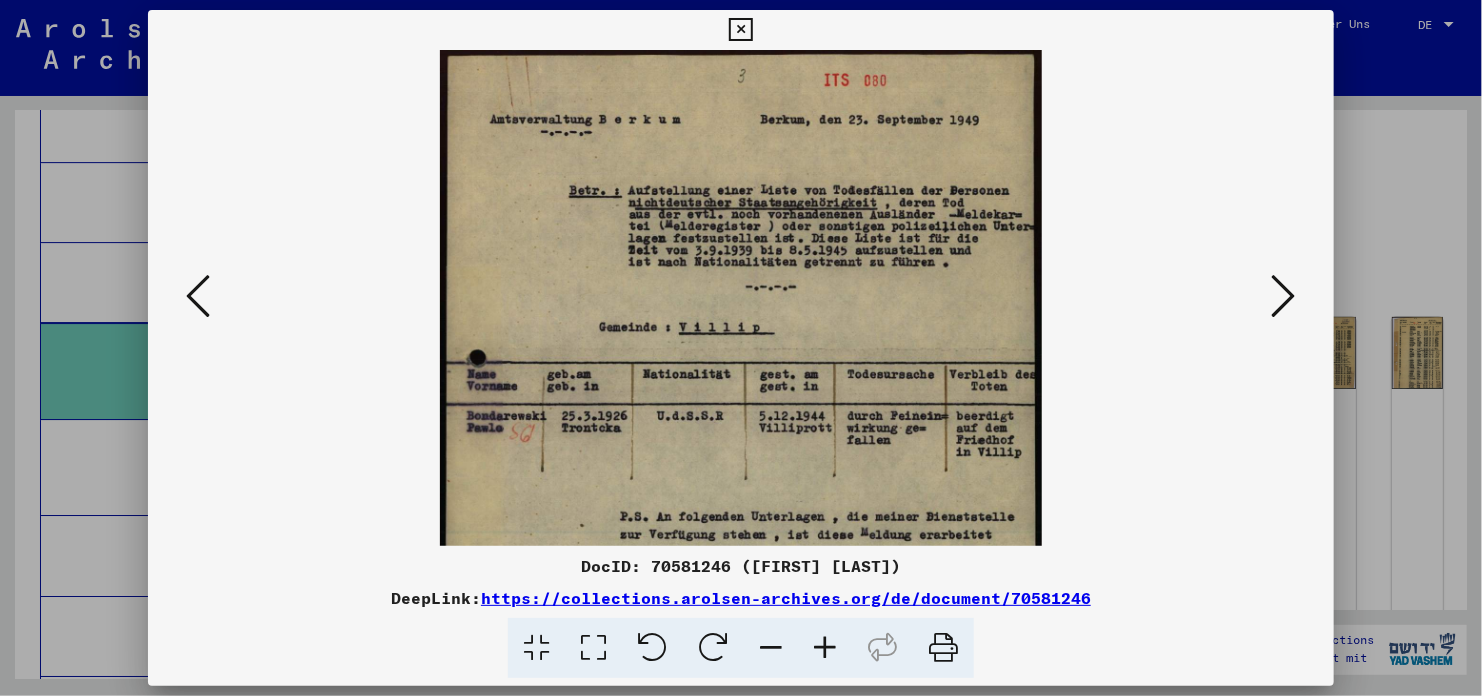 click at bounding box center (825, 648) 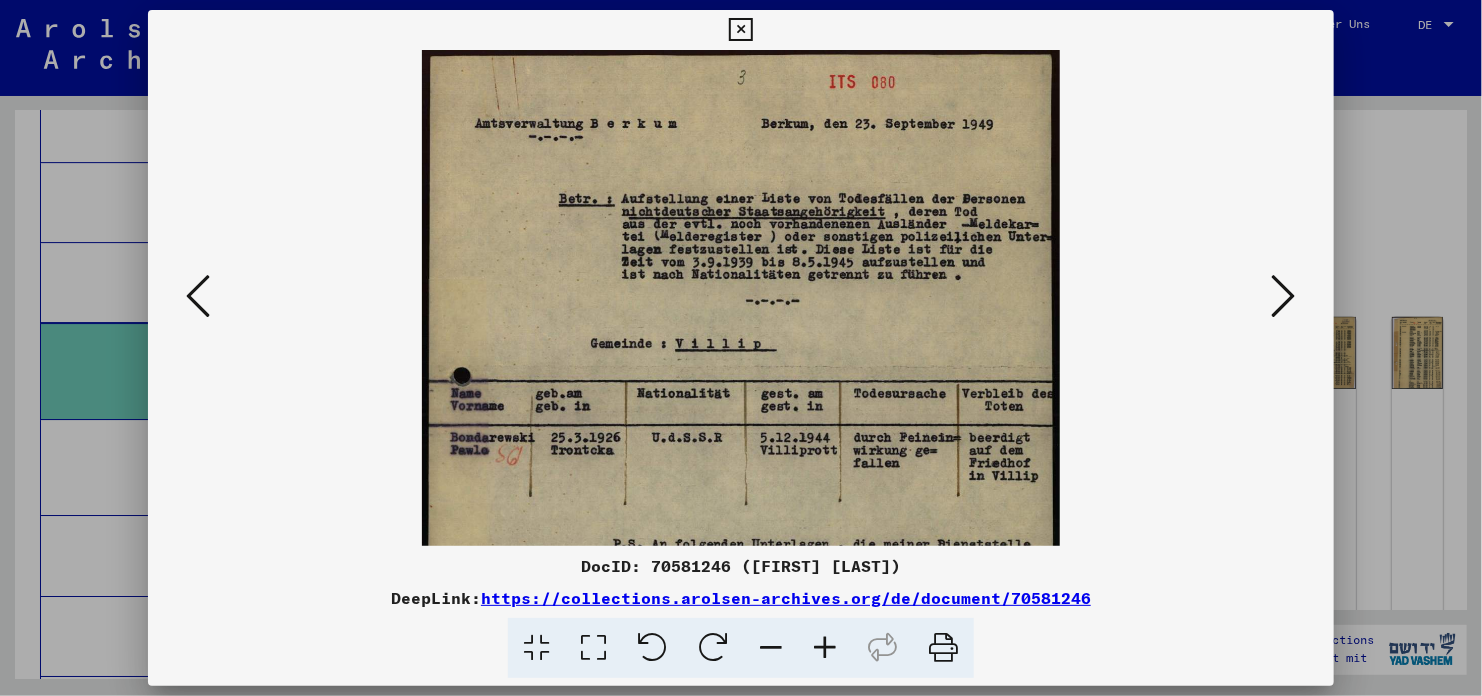 click at bounding box center [825, 648] 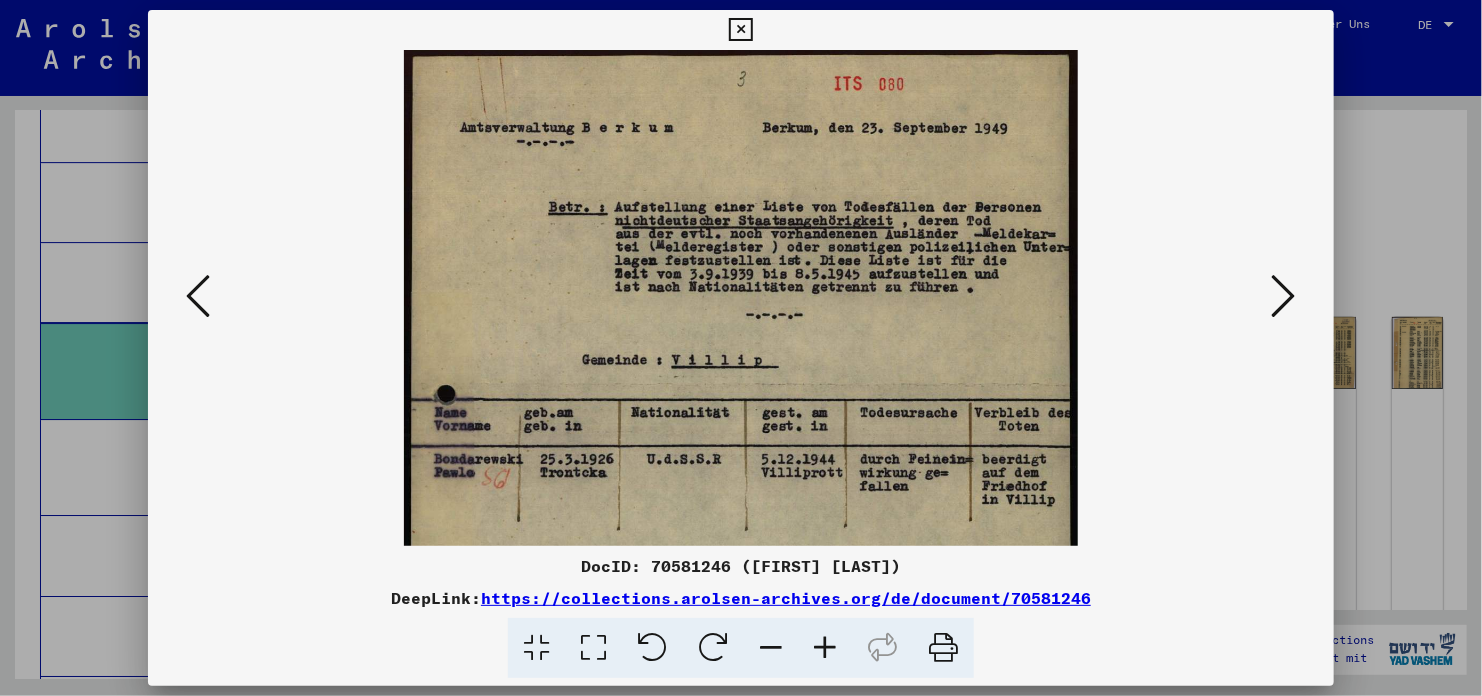 click at bounding box center (825, 648) 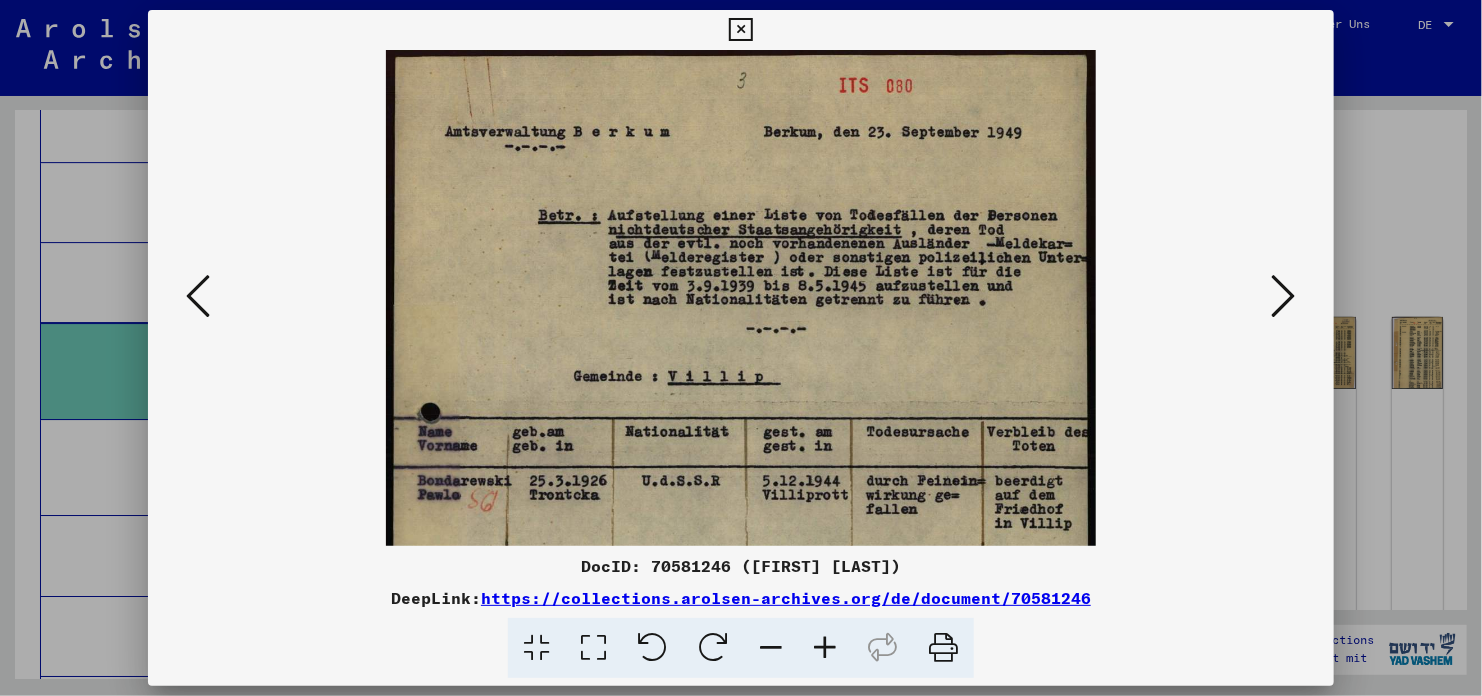 click at bounding box center (825, 648) 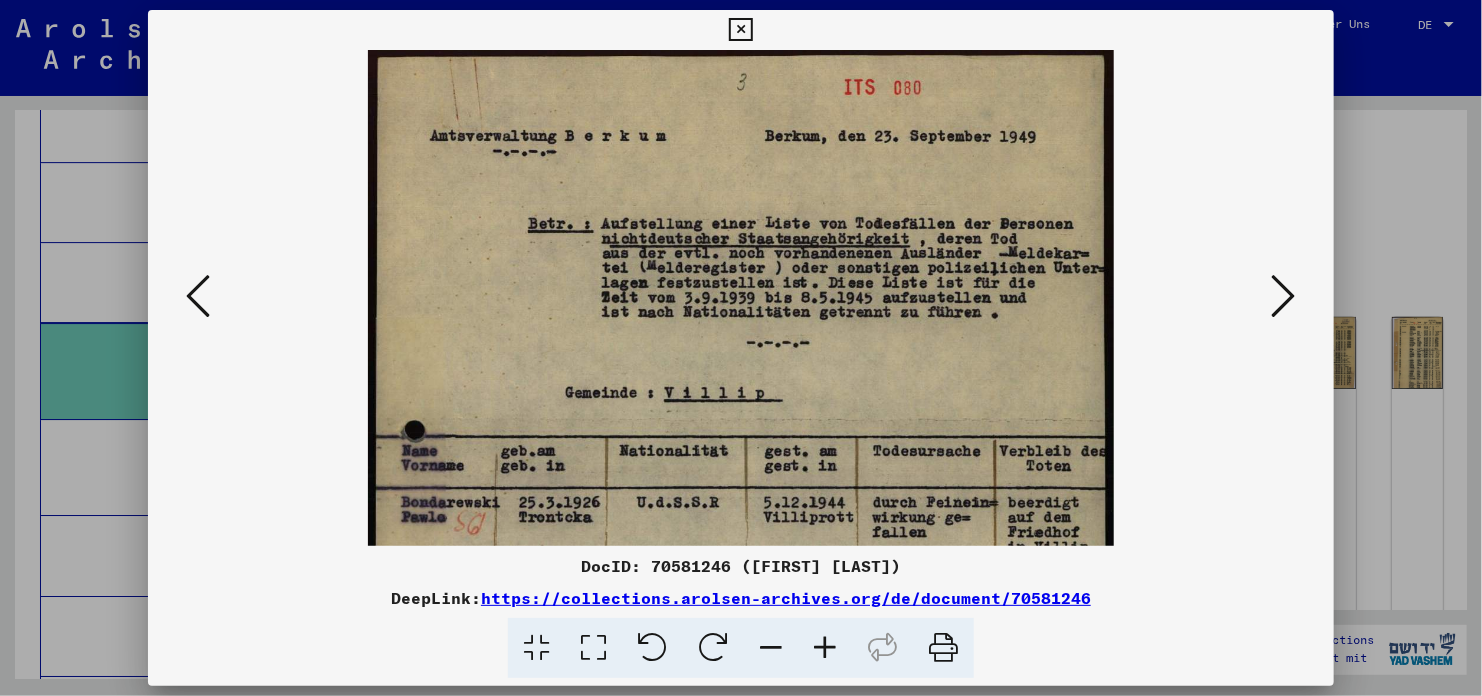 click at bounding box center [825, 648] 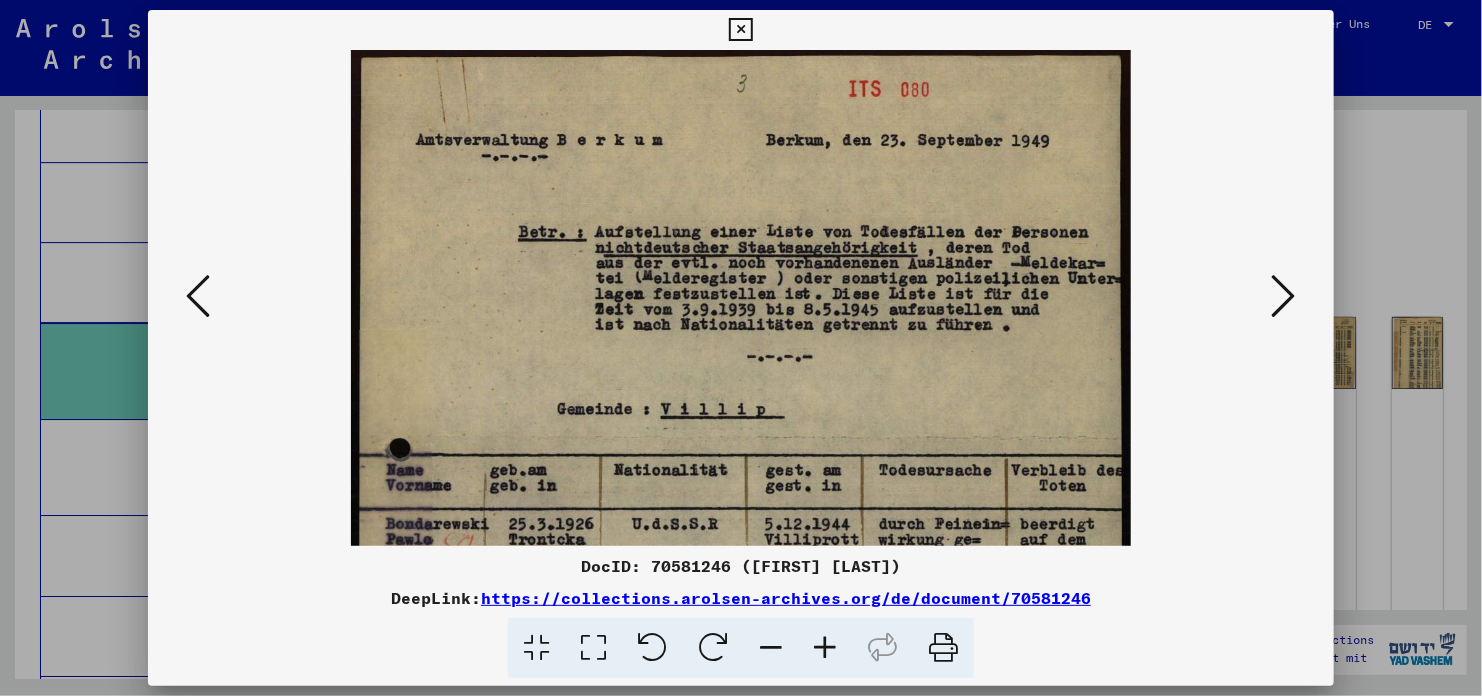 click at bounding box center [825, 648] 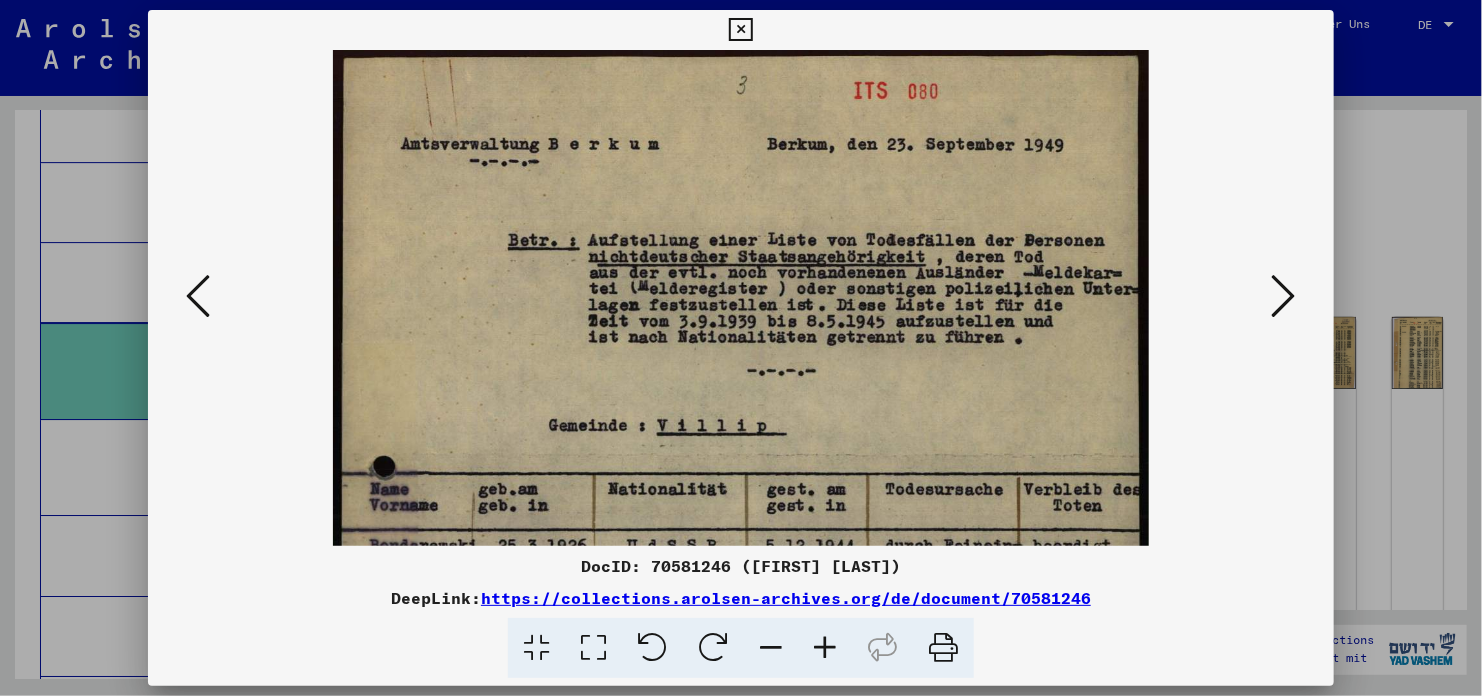 click at bounding box center (825, 648) 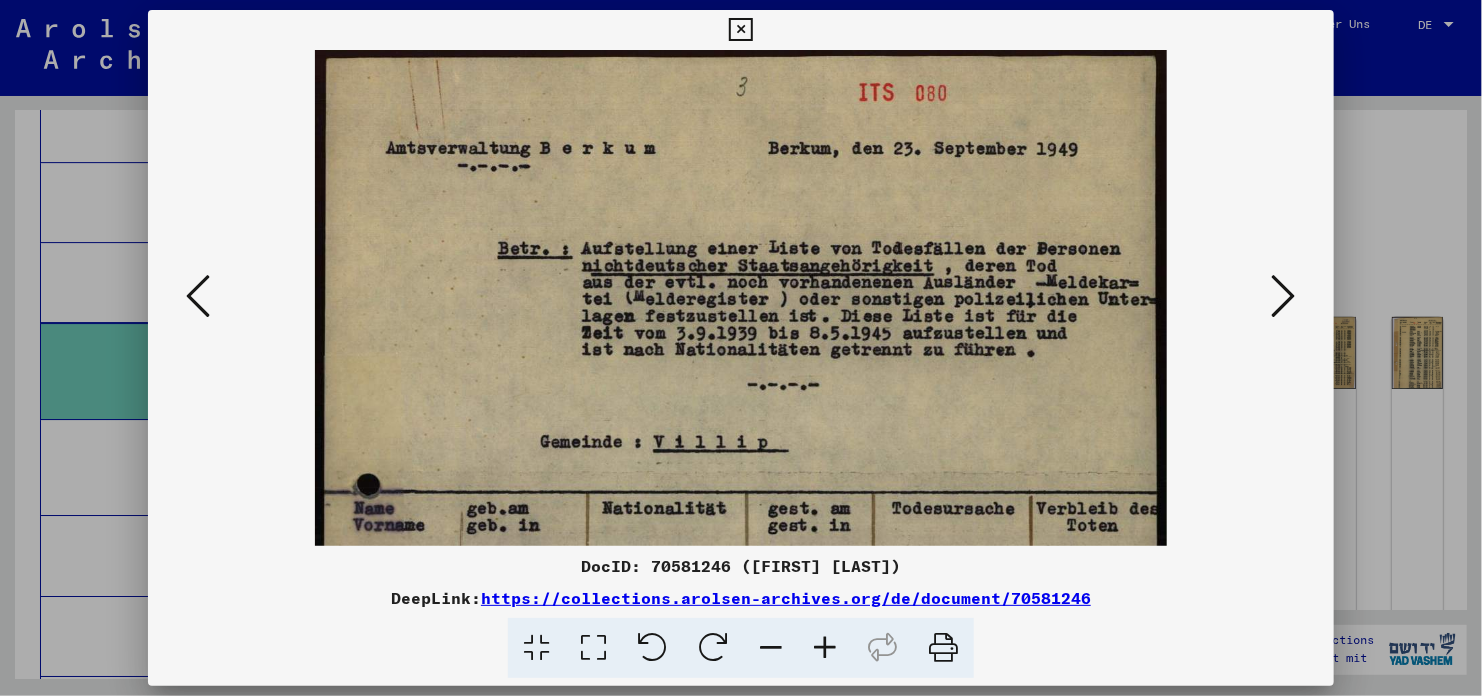 click at bounding box center [825, 648] 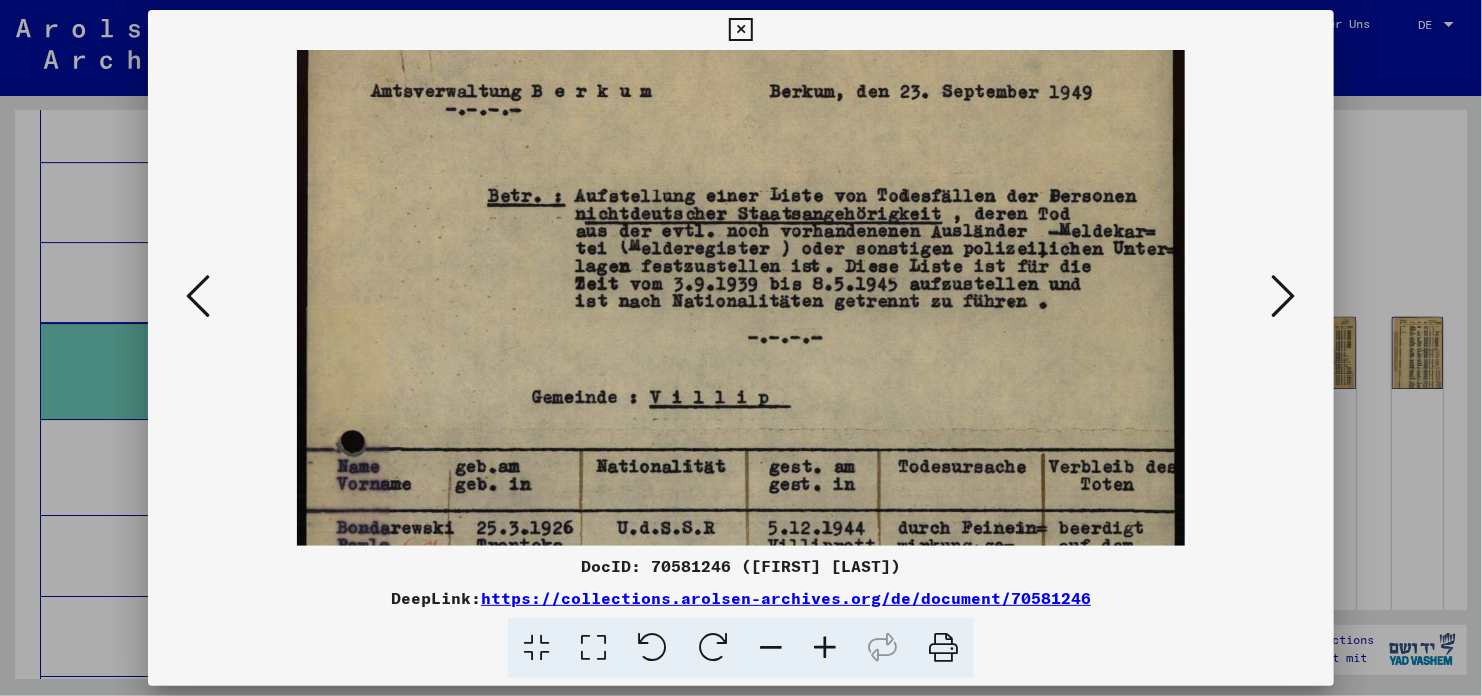 scroll, scrollTop: 64, scrollLeft: 0, axis: vertical 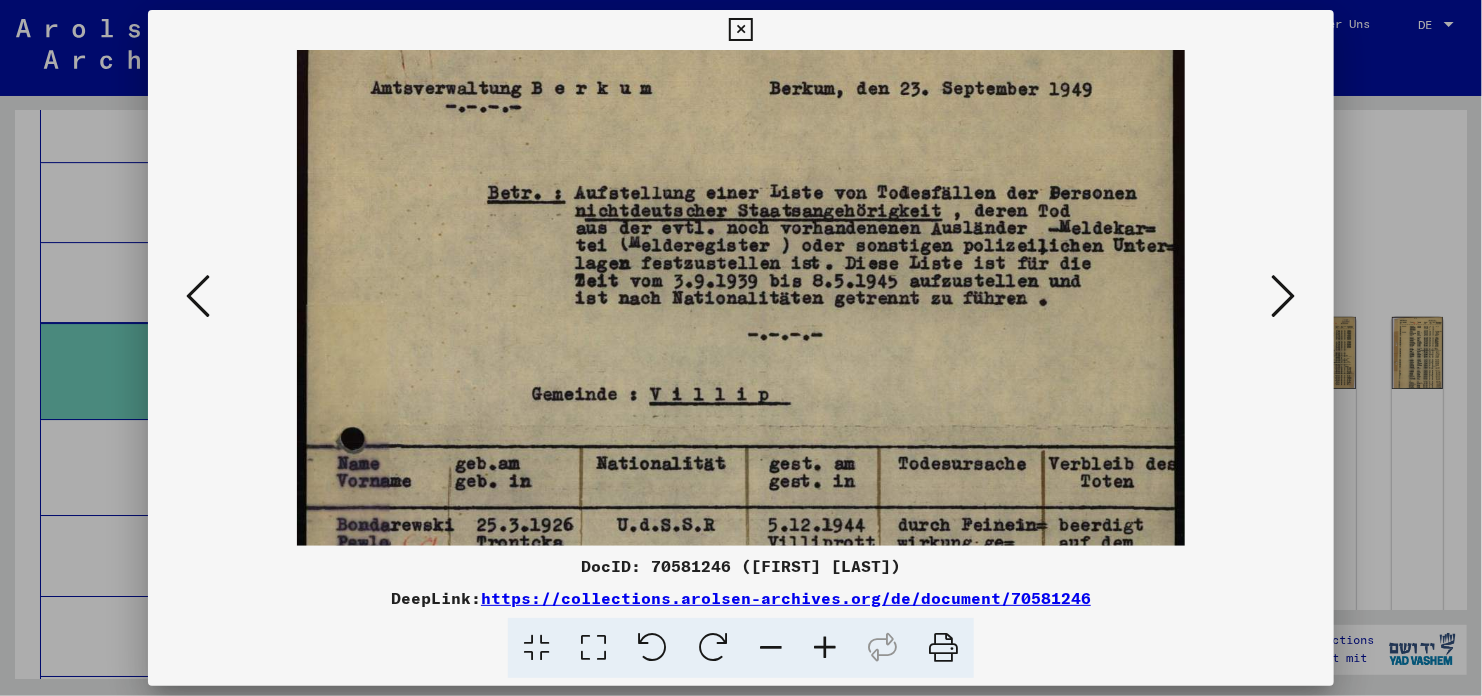 drag, startPoint x: 924, startPoint y: 455, endPoint x: 858, endPoint y: 390, distance: 92.63369 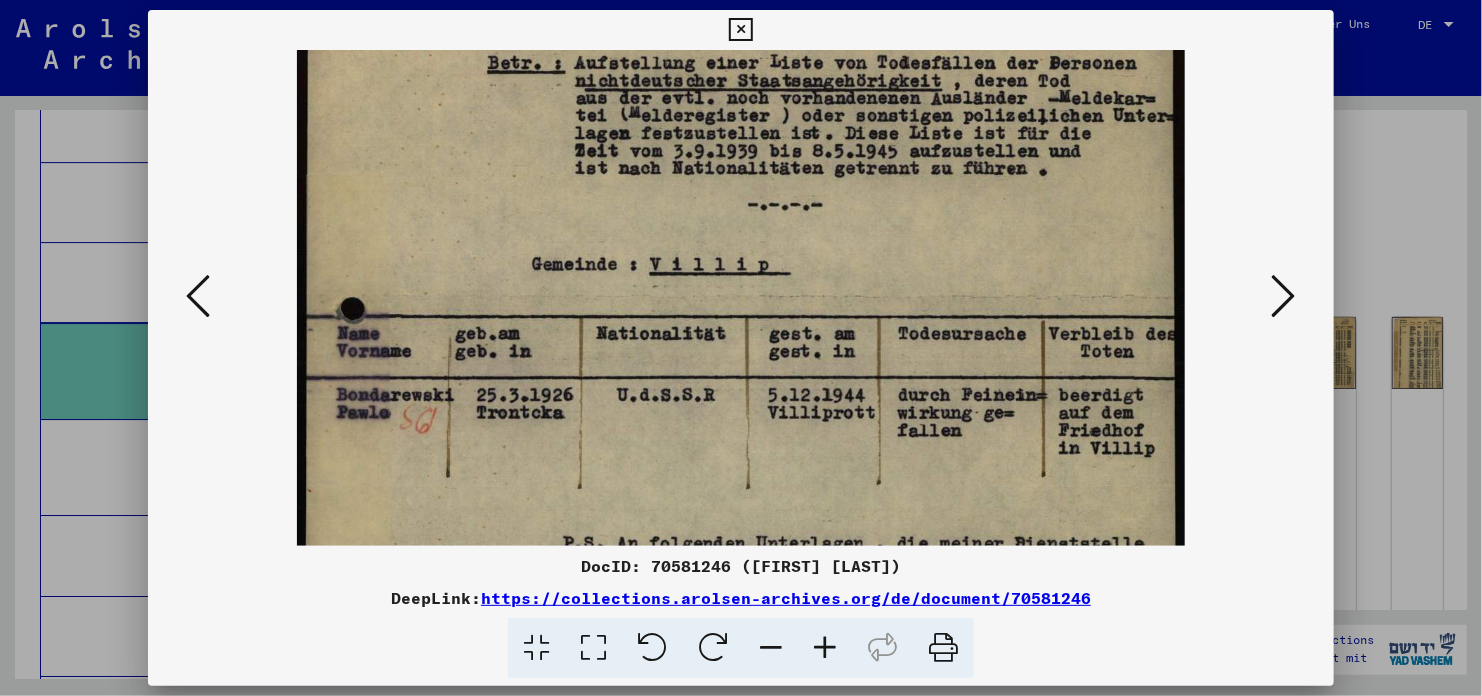 drag, startPoint x: 991, startPoint y: 453, endPoint x: 979, endPoint y: 319, distance: 134.53624 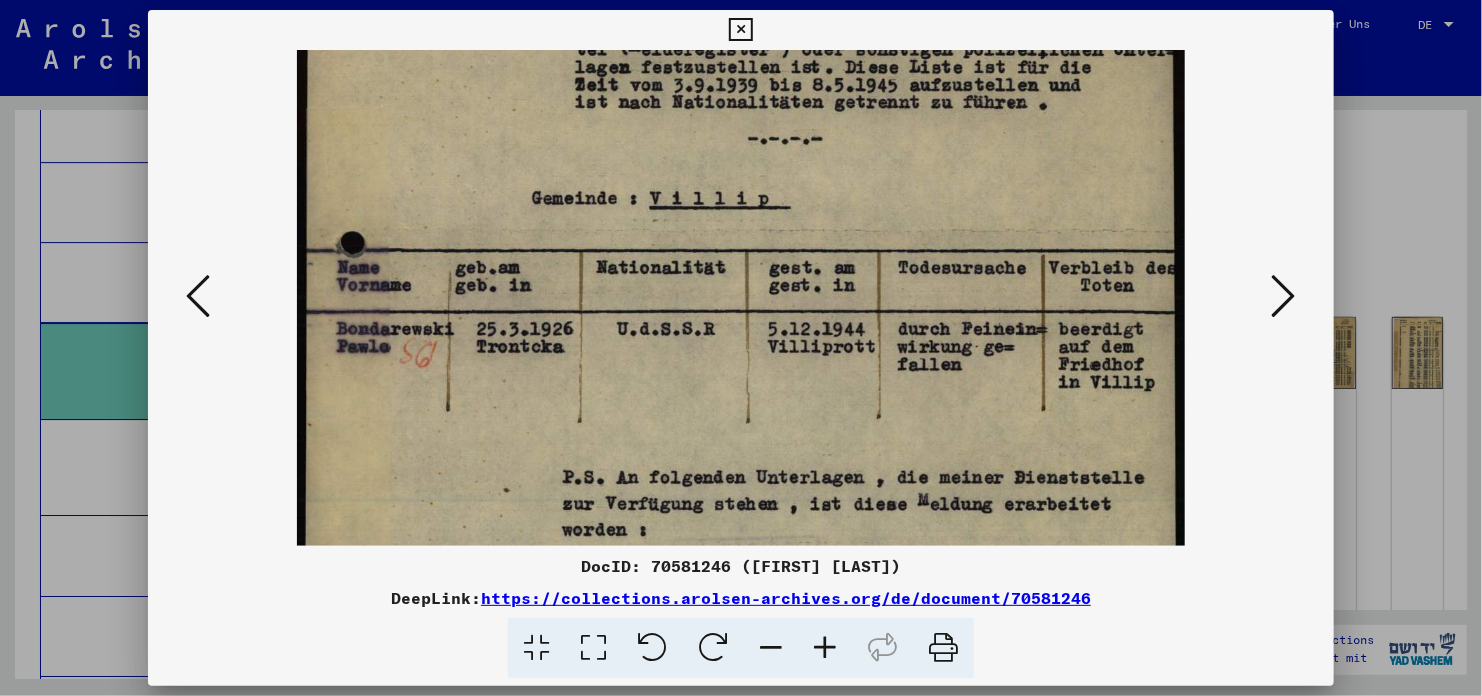 scroll, scrollTop: 285, scrollLeft: 0, axis: vertical 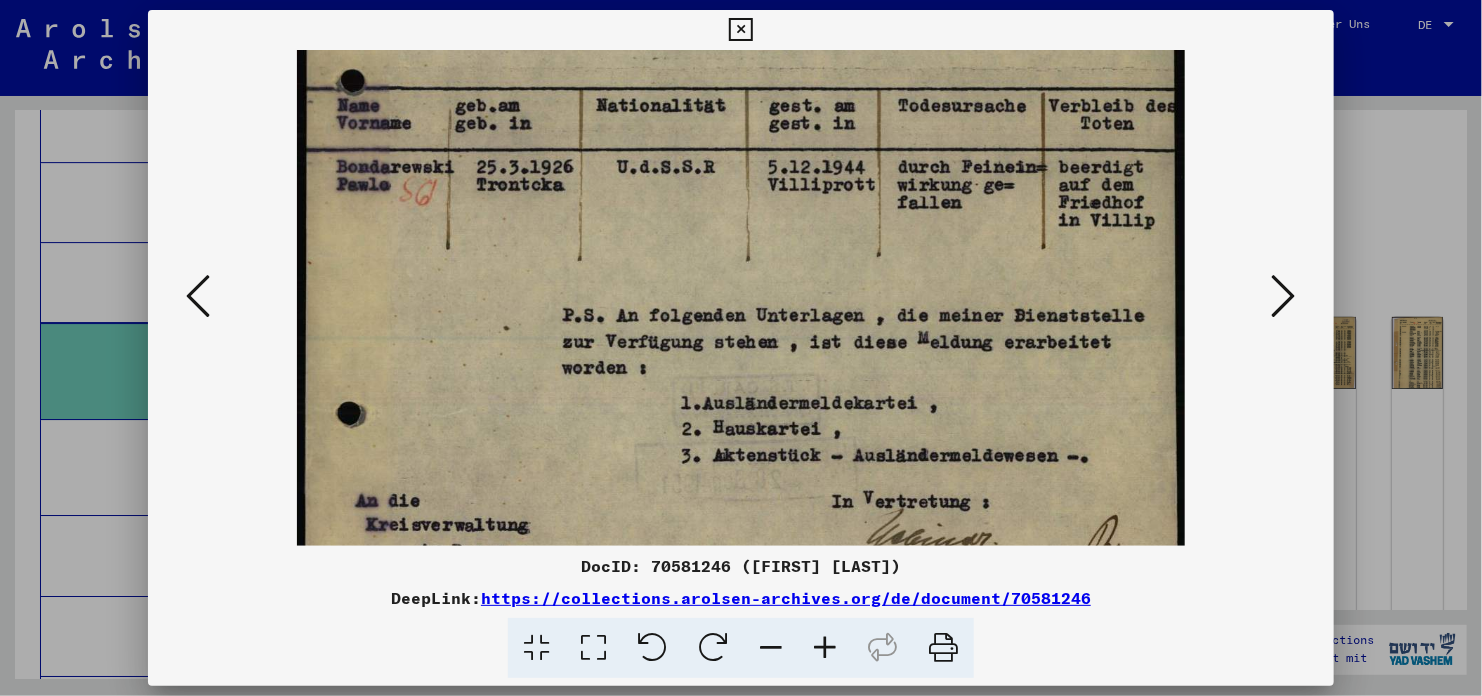 drag, startPoint x: 978, startPoint y: 348, endPoint x: 935, endPoint y: 120, distance: 232.0194 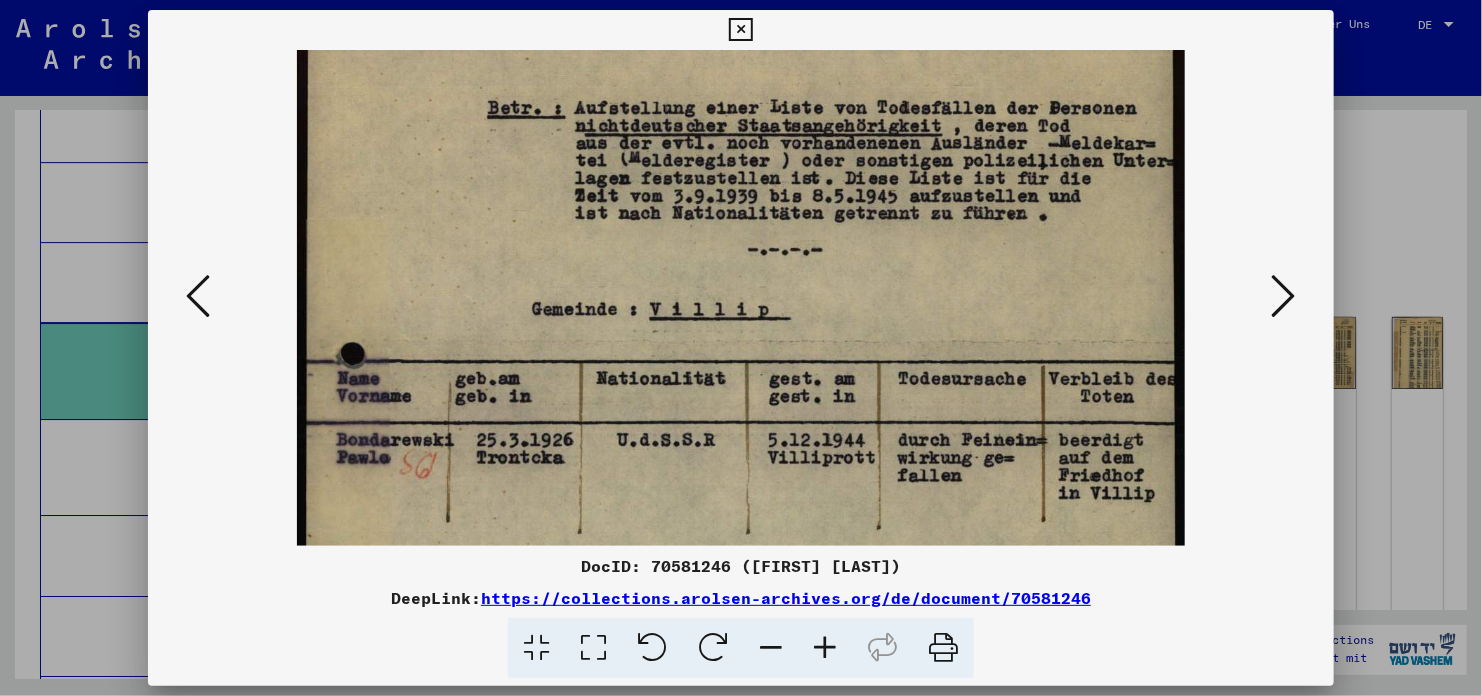 drag, startPoint x: 1095, startPoint y: 313, endPoint x: 999, endPoint y: 609, distance: 311.1784 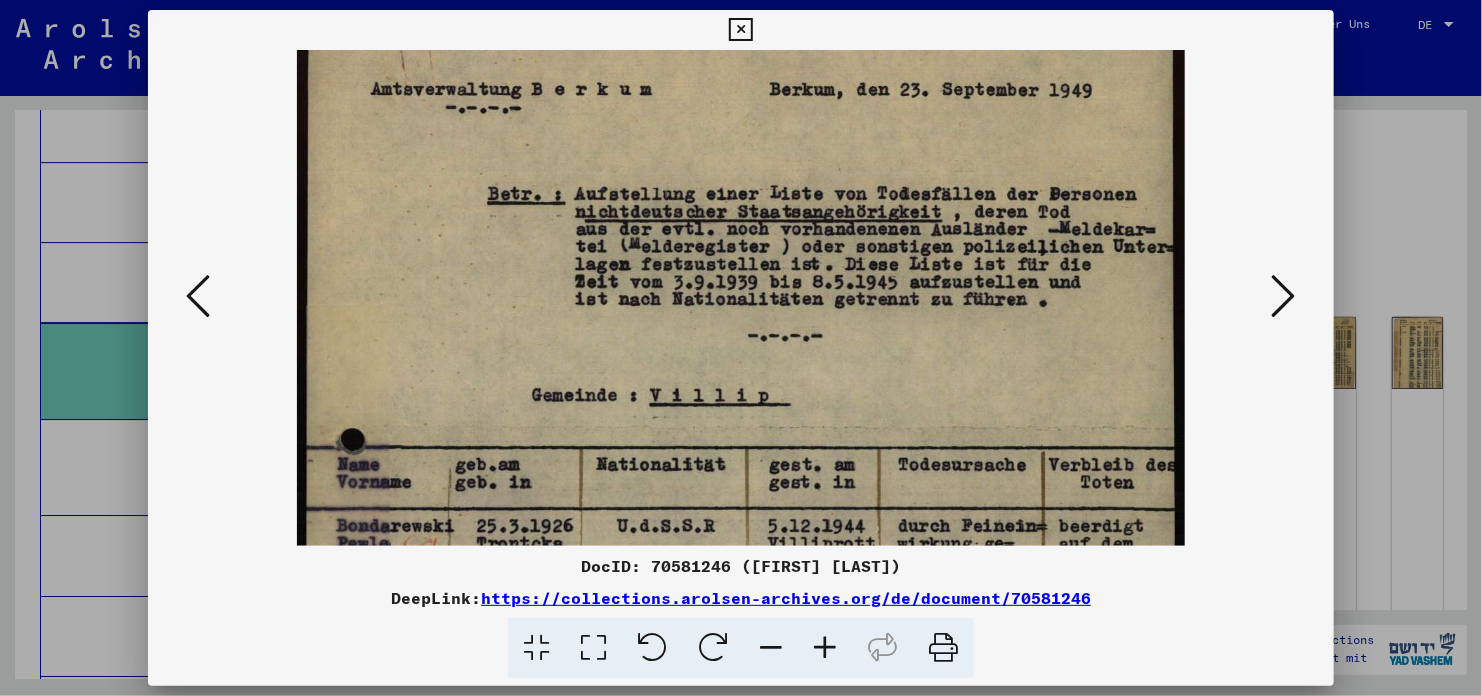 scroll, scrollTop: 57, scrollLeft: 0, axis: vertical 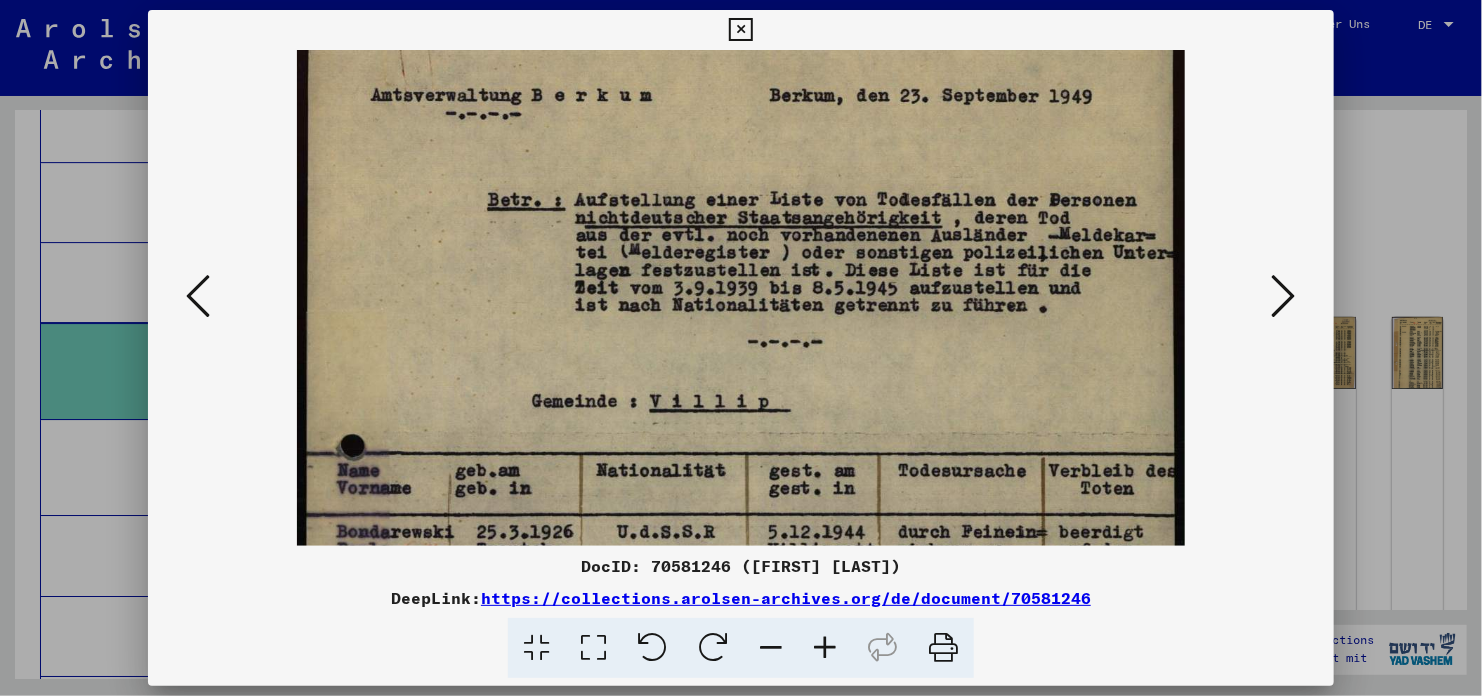 drag, startPoint x: 905, startPoint y: 257, endPoint x: 905, endPoint y: 351, distance: 94 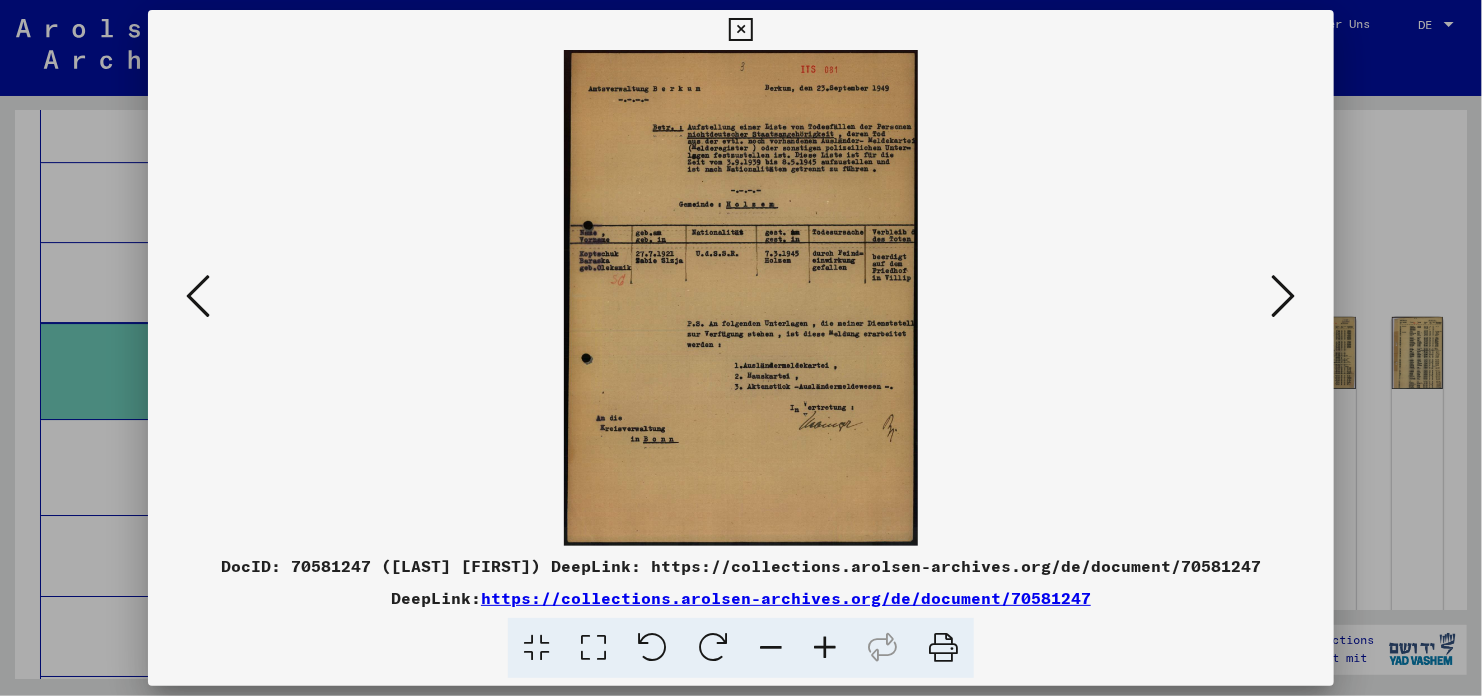 click at bounding box center [825, 648] 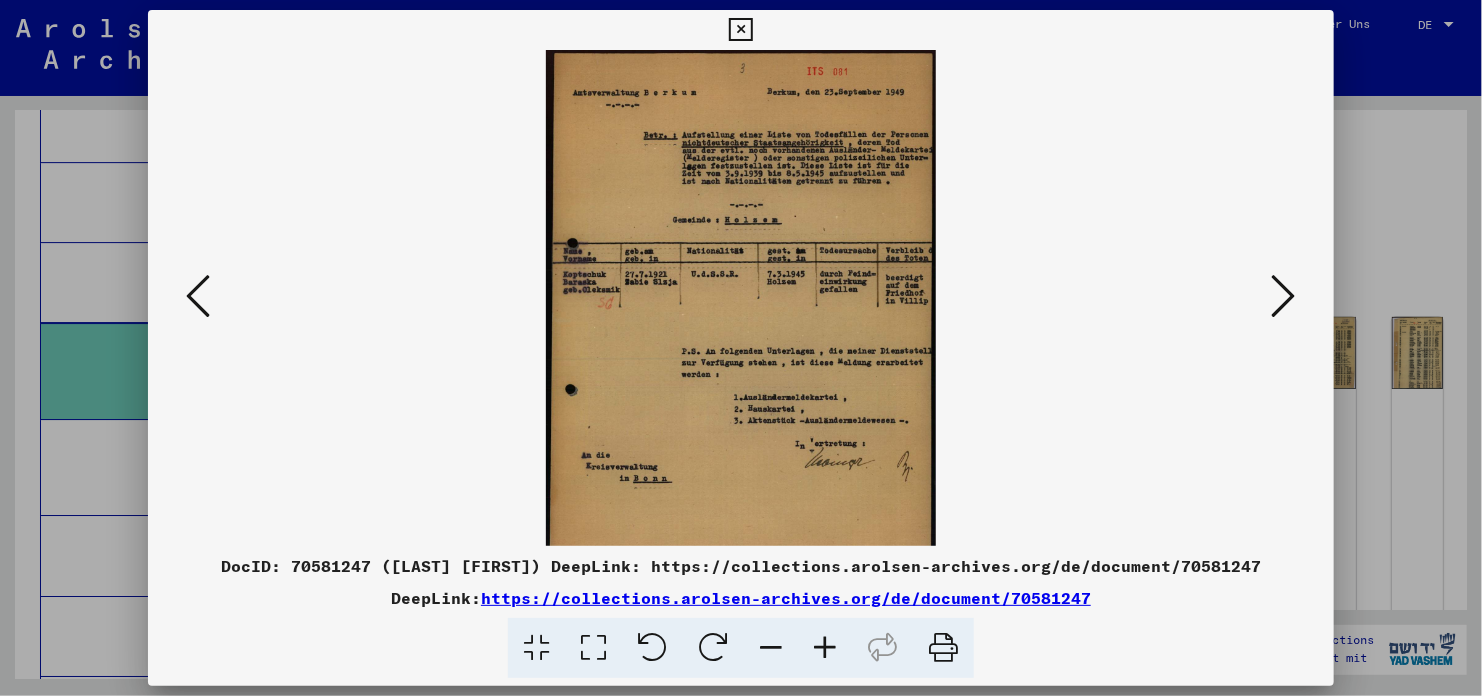 click at bounding box center [825, 648] 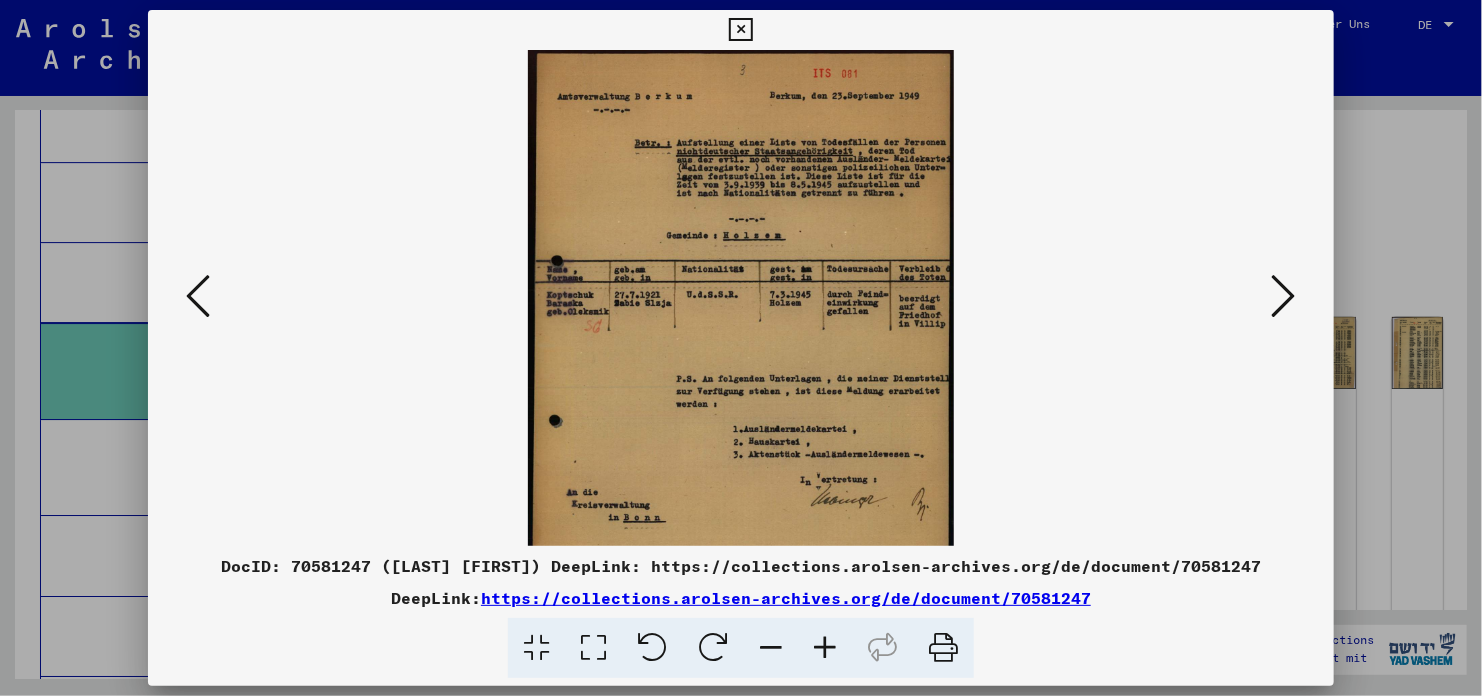 click at bounding box center [825, 648] 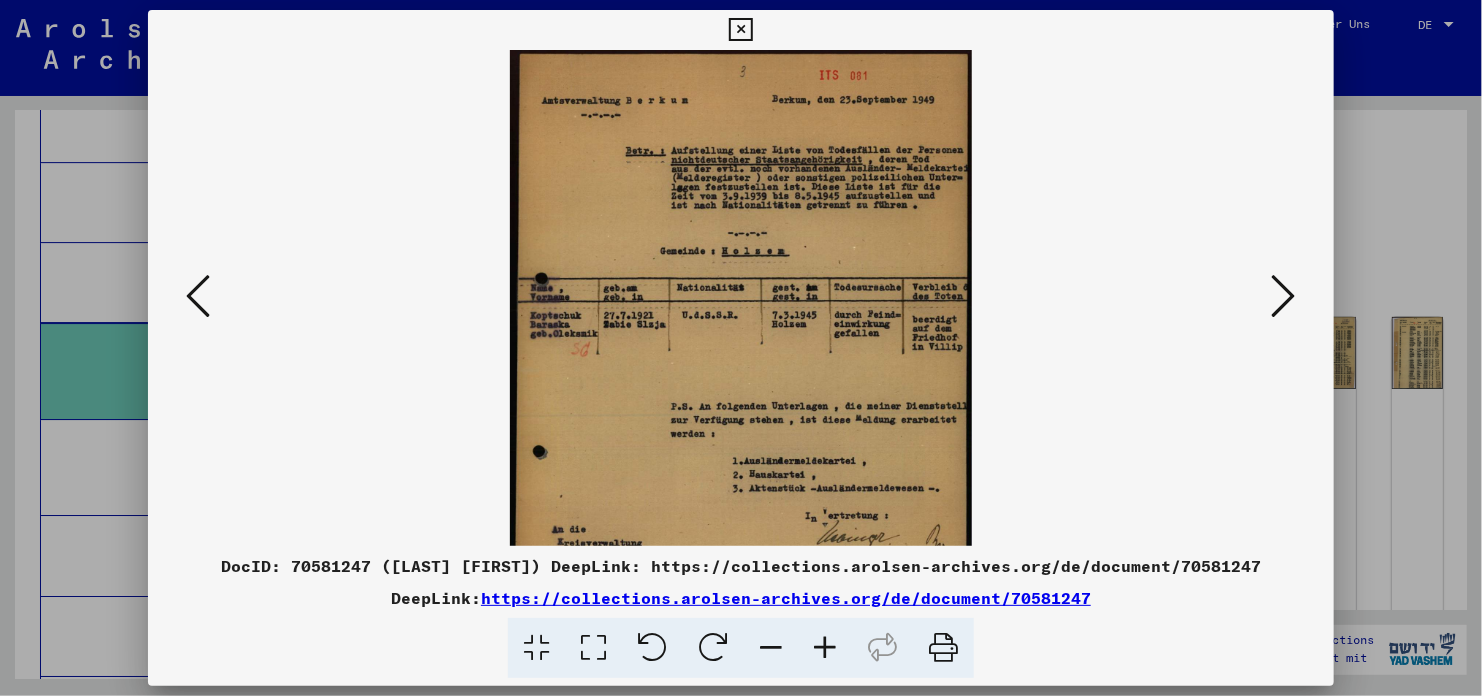 click at bounding box center [825, 648] 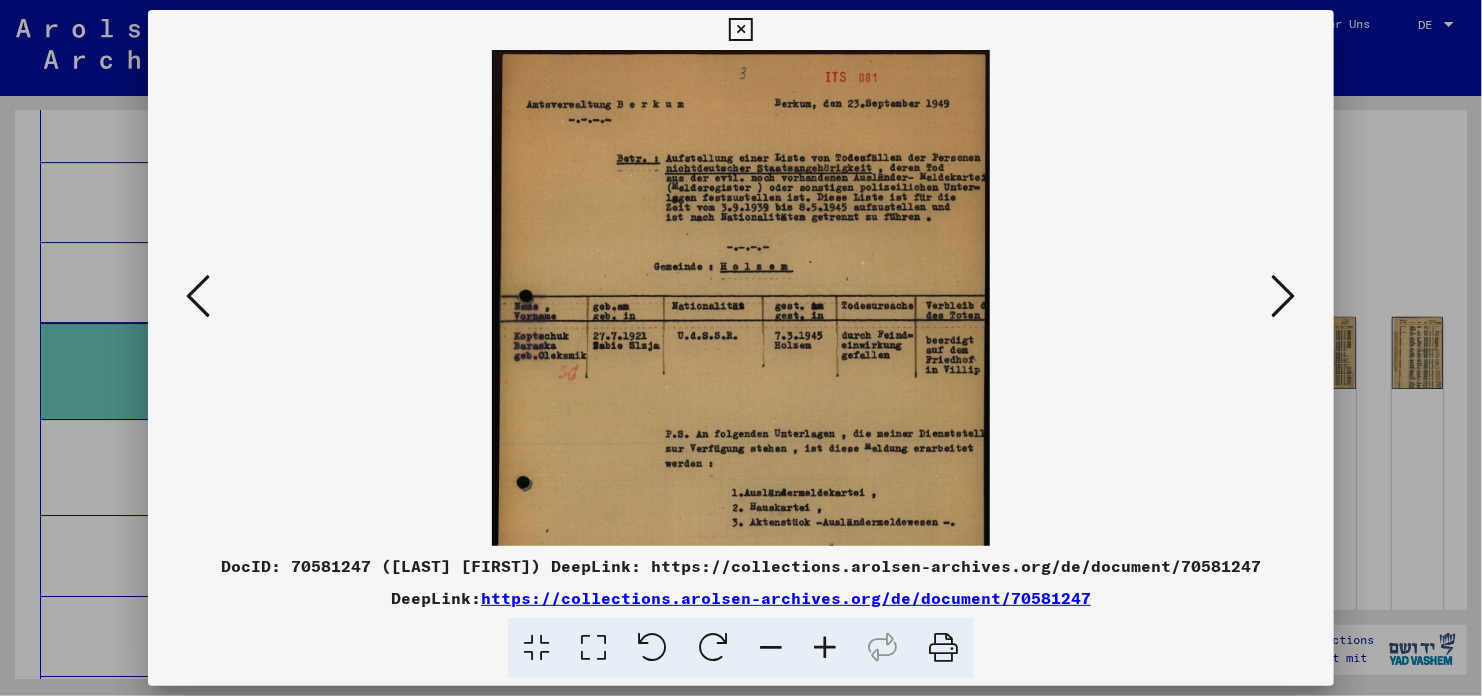 click at bounding box center [825, 648] 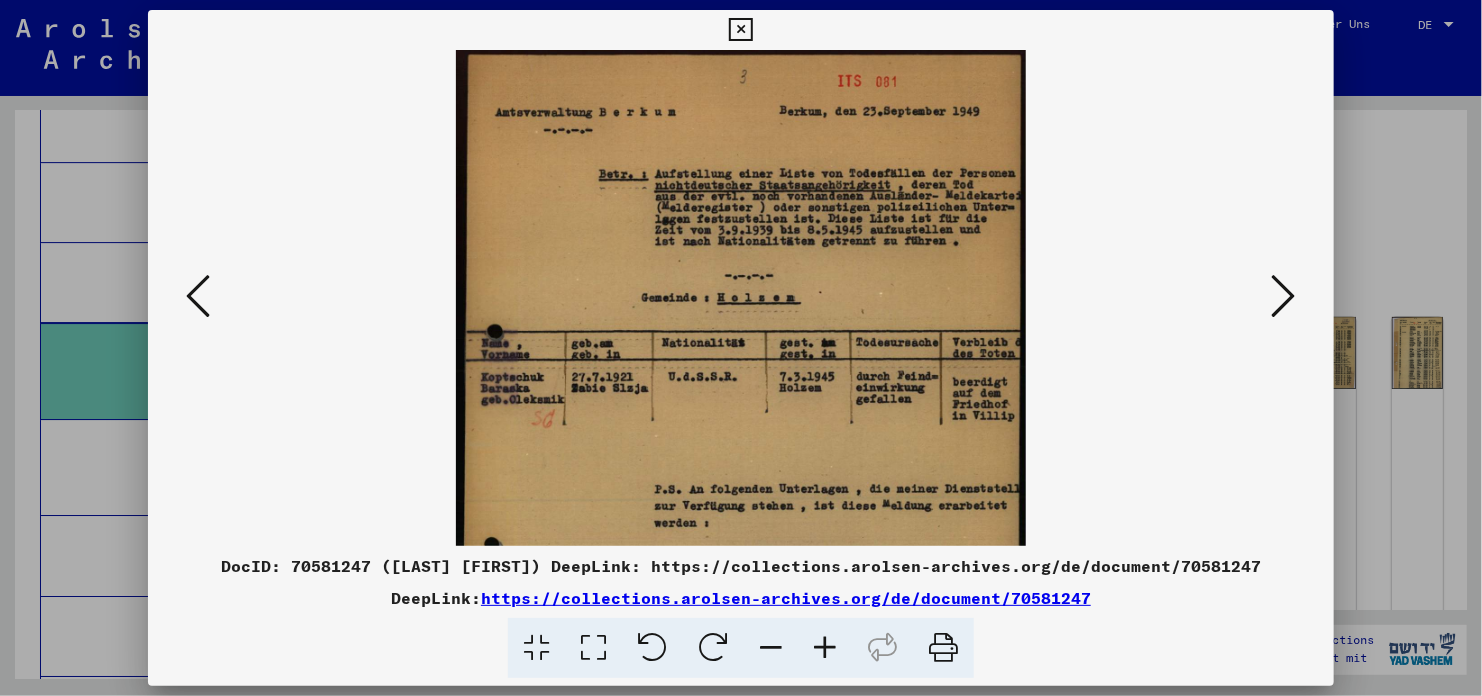 click at bounding box center (825, 648) 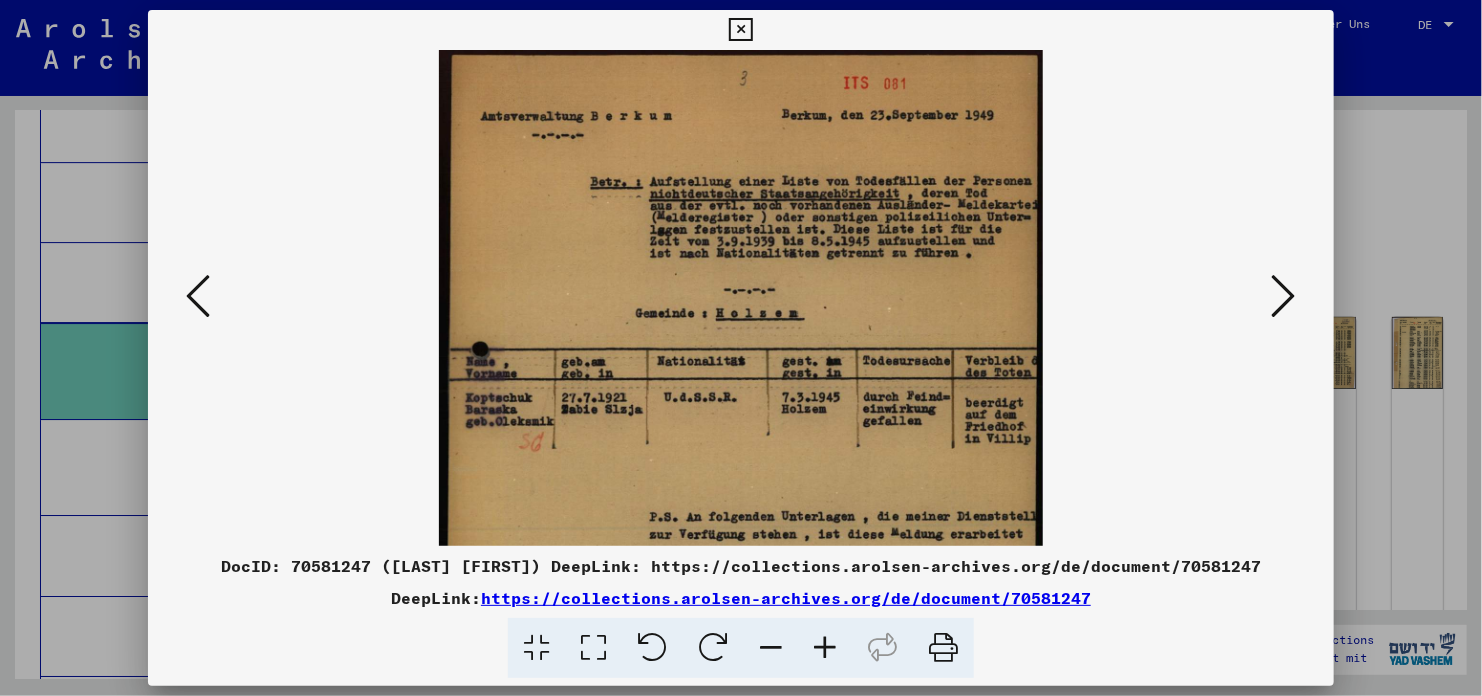 click at bounding box center (825, 648) 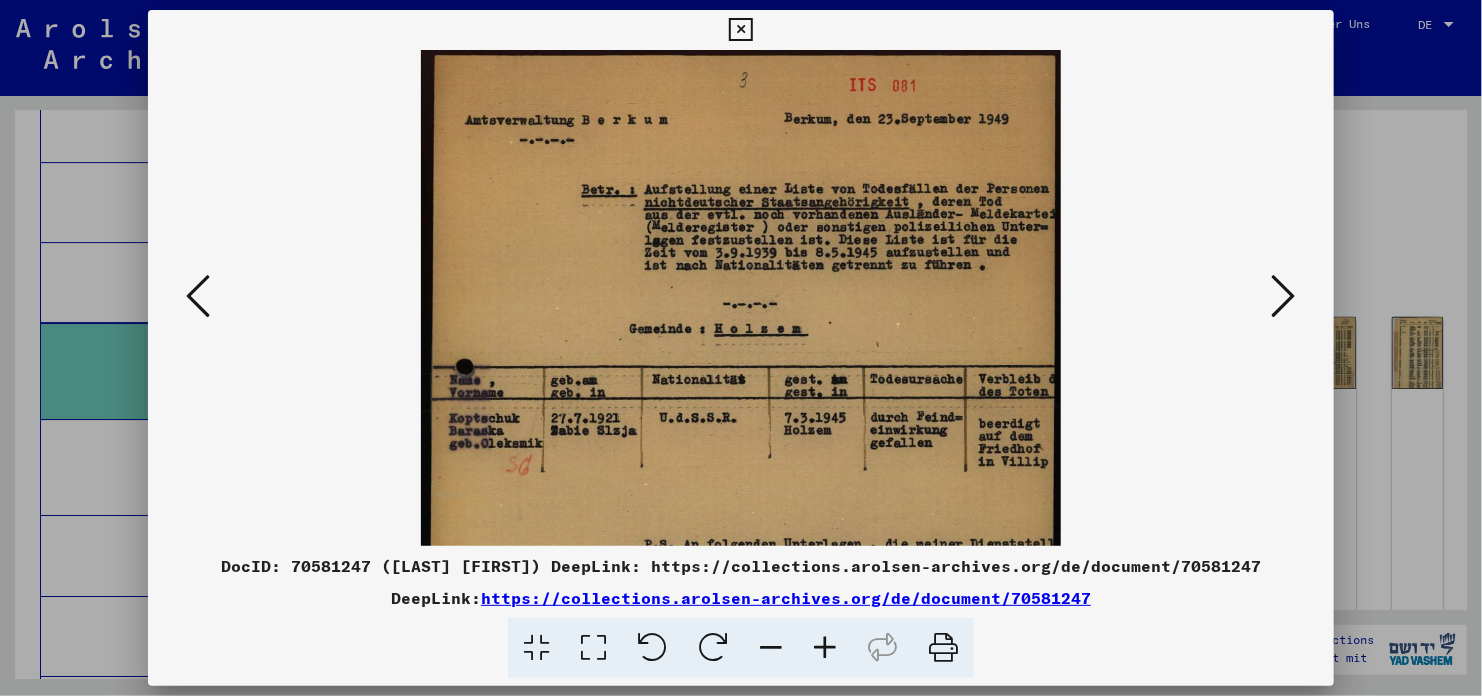 click at bounding box center [825, 648] 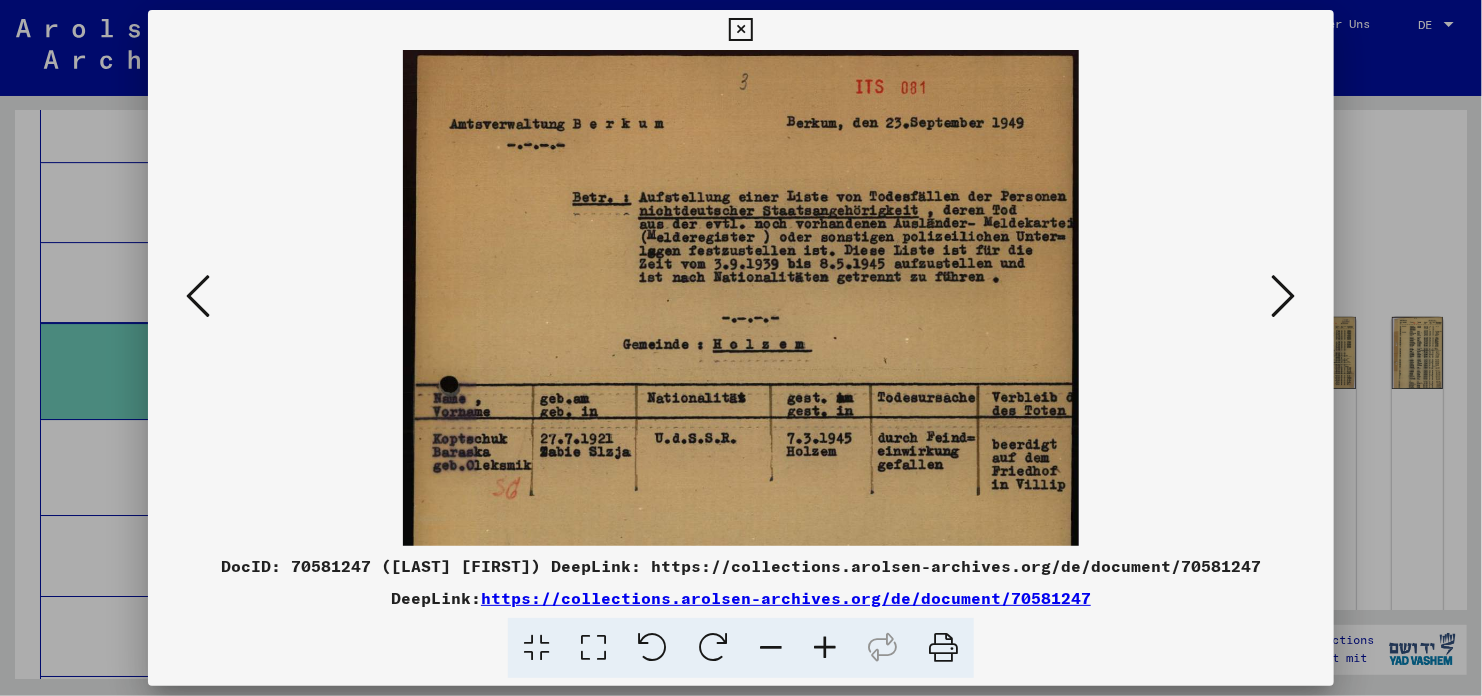 click at bounding box center [825, 648] 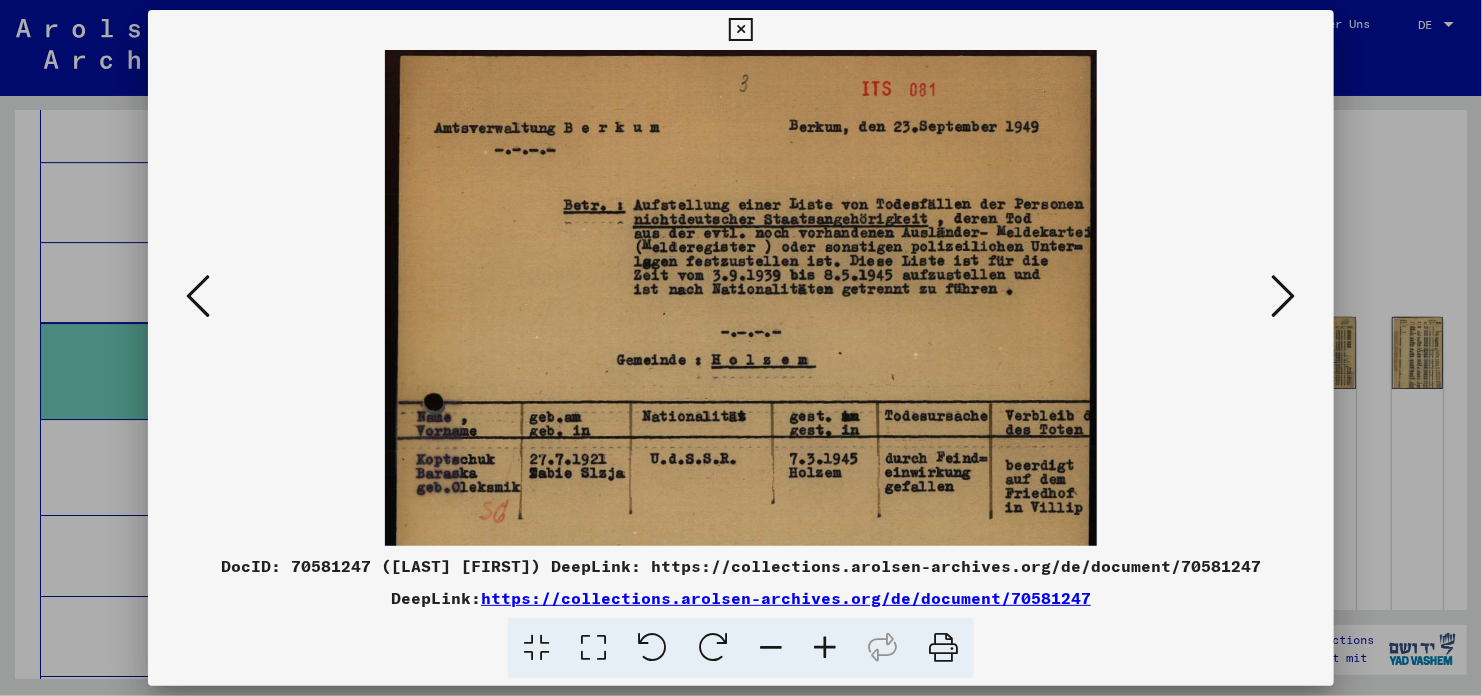 click at bounding box center [825, 648] 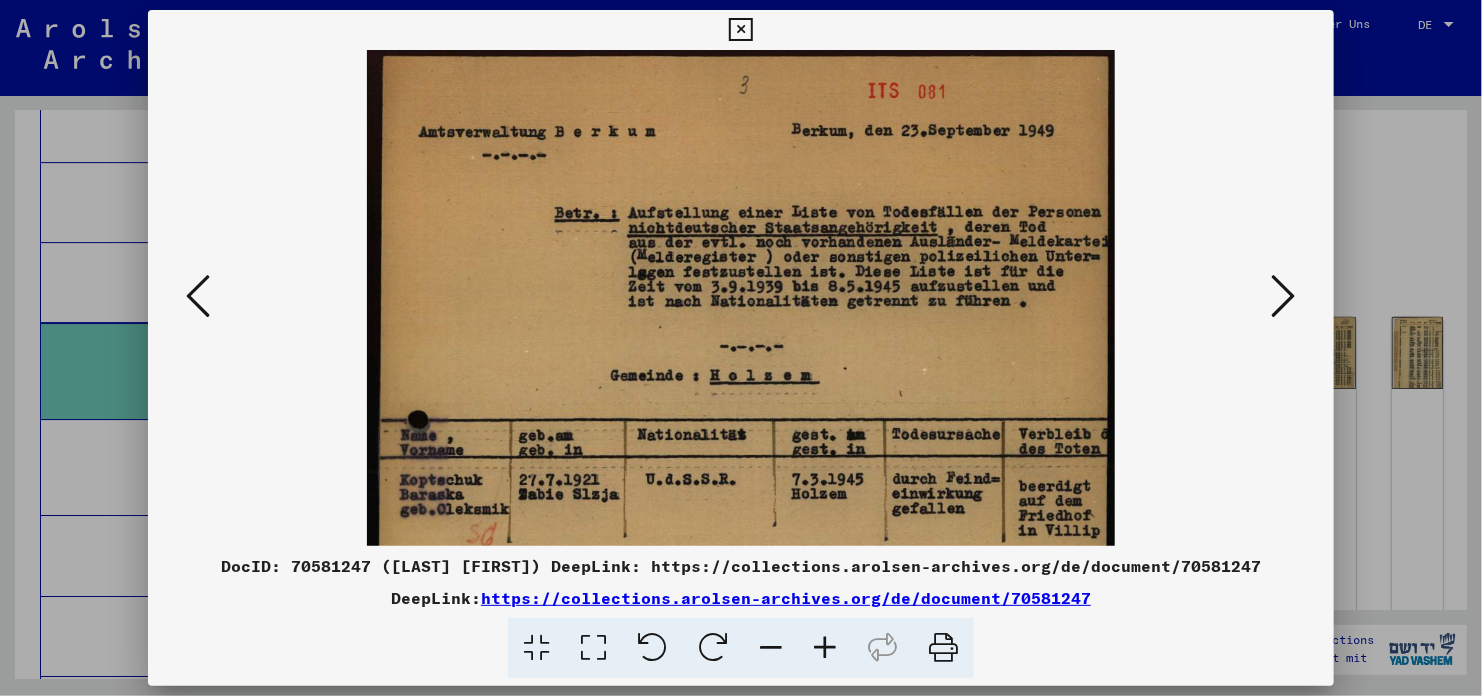 click at bounding box center (825, 648) 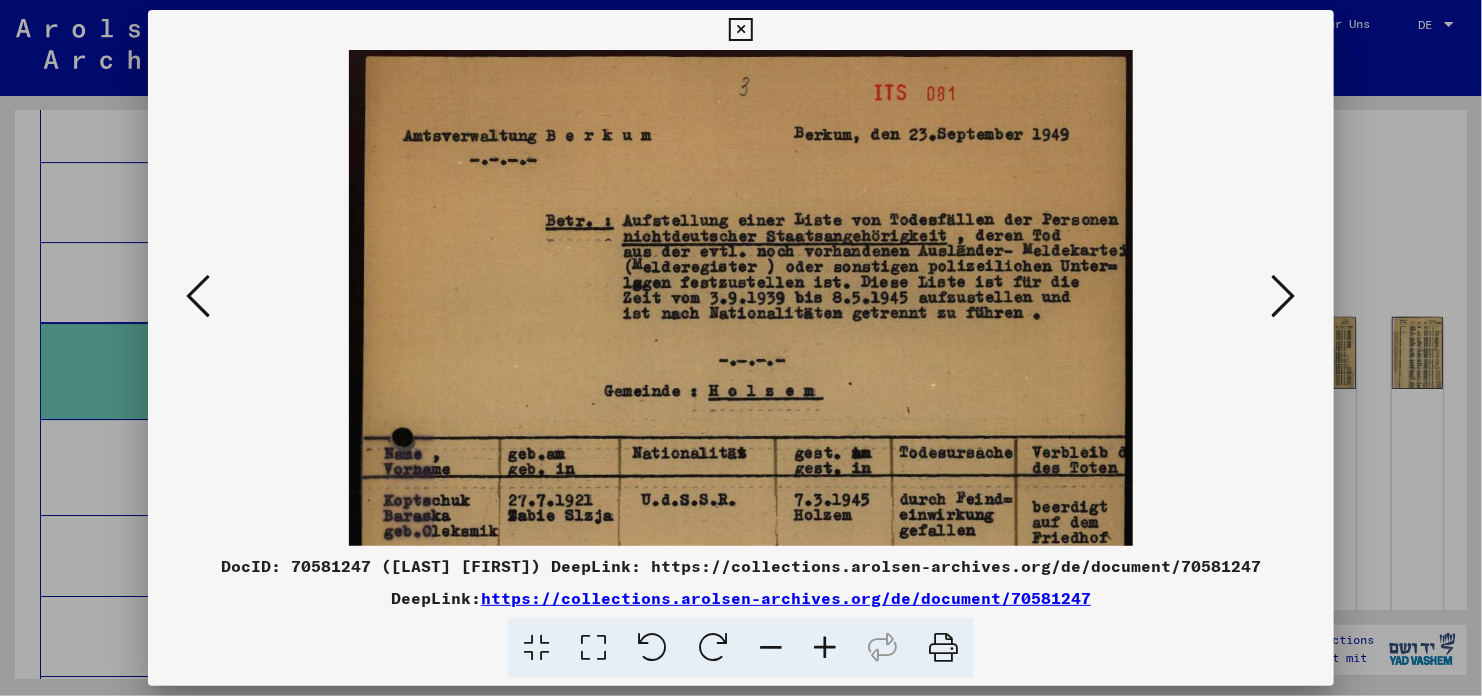 click at bounding box center (825, 648) 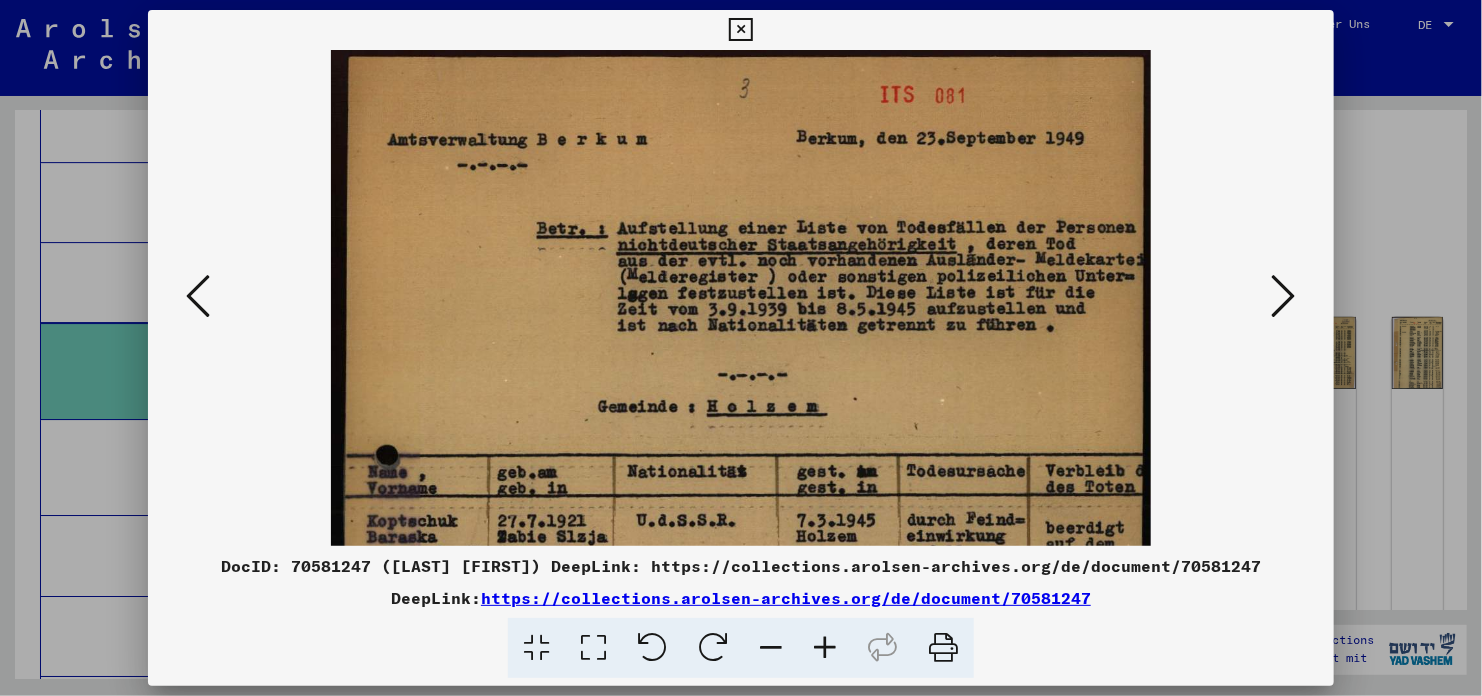 scroll, scrollTop: 4, scrollLeft: 0, axis: vertical 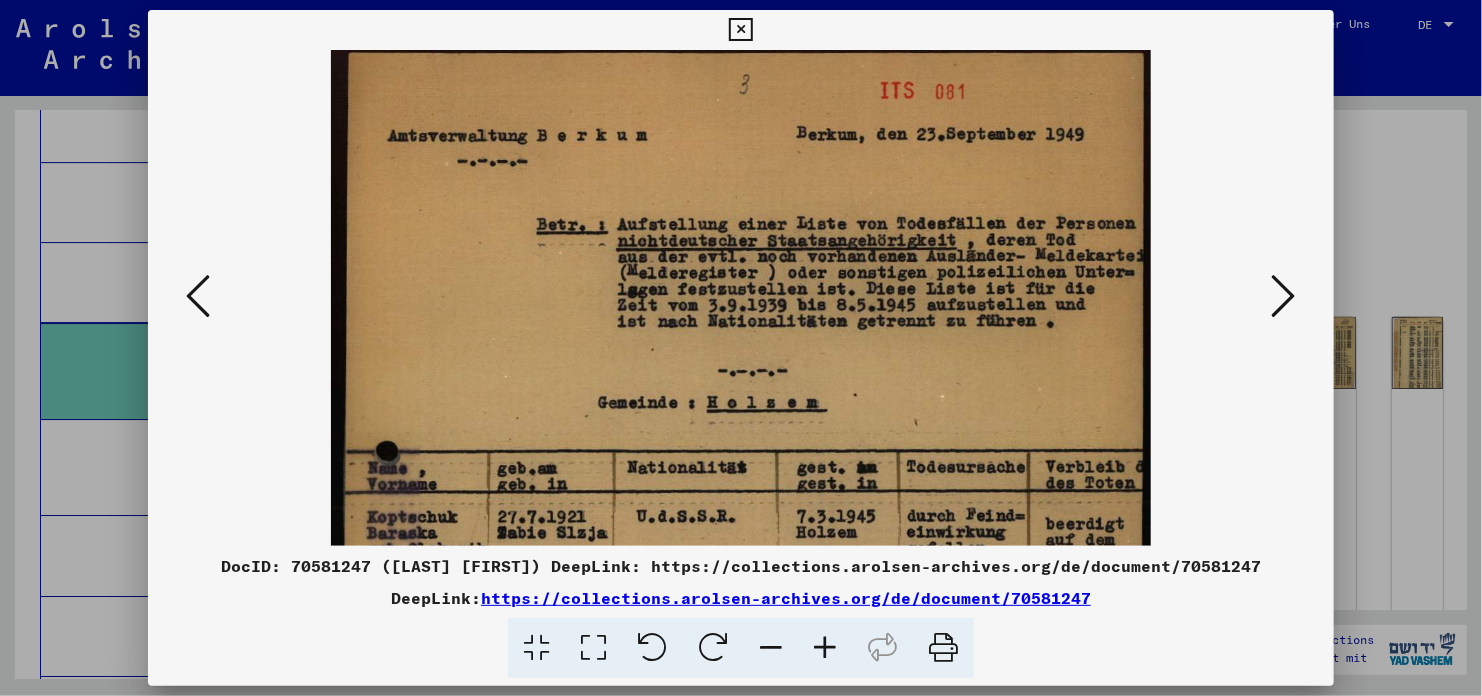 drag, startPoint x: 965, startPoint y: 434, endPoint x: 931, endPoint y: 429, distance: 34.36568 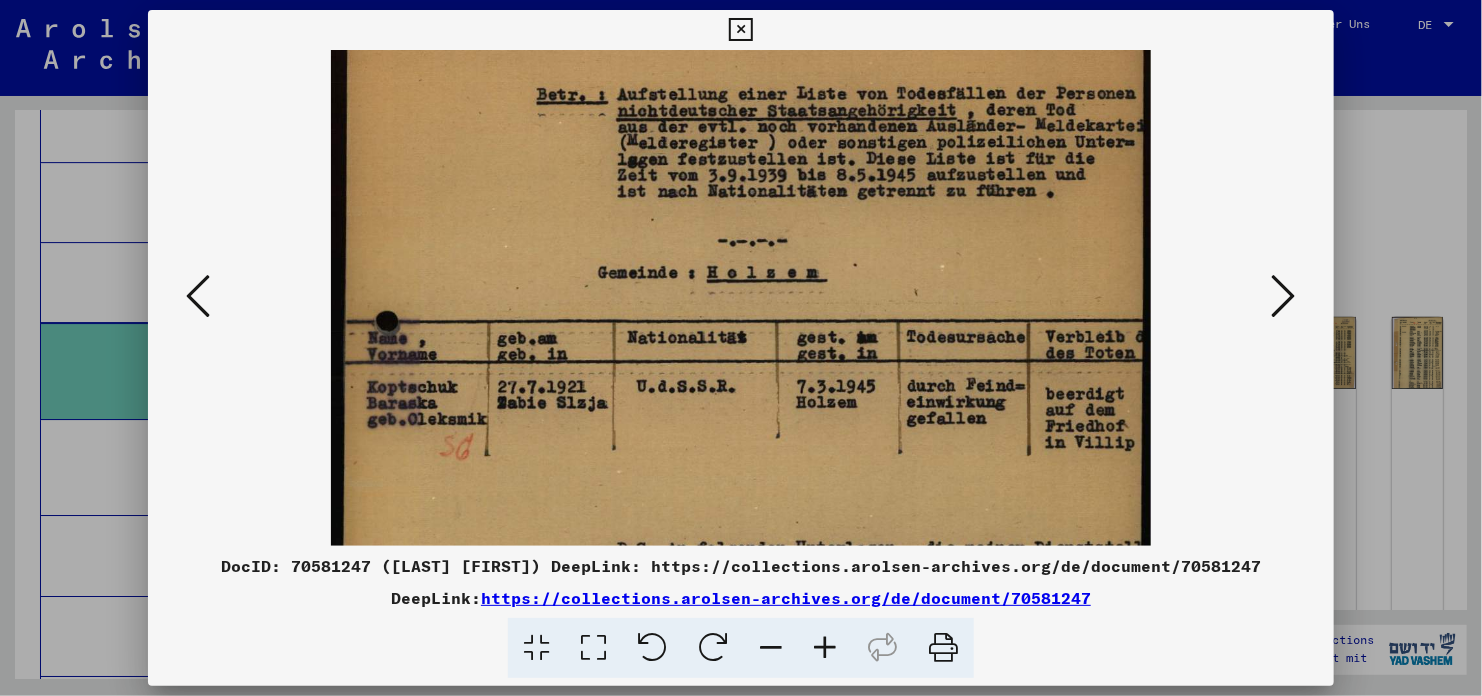 scroll, scrollTop: 142, scrollLeft: 0, axis: vertical 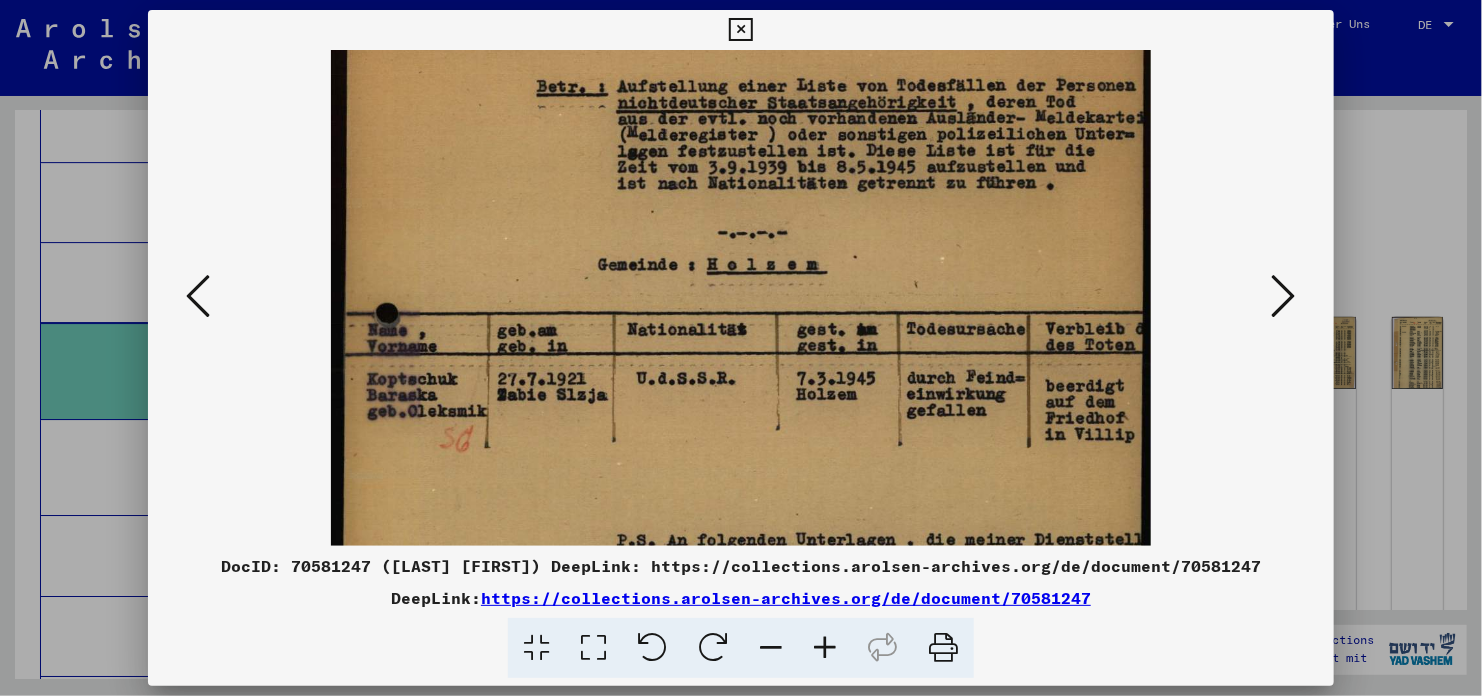 drag, startPoint x: 1047, startPoint y: 446, endPoint x: 1031, endPoint y: 313, distance: 133.95895 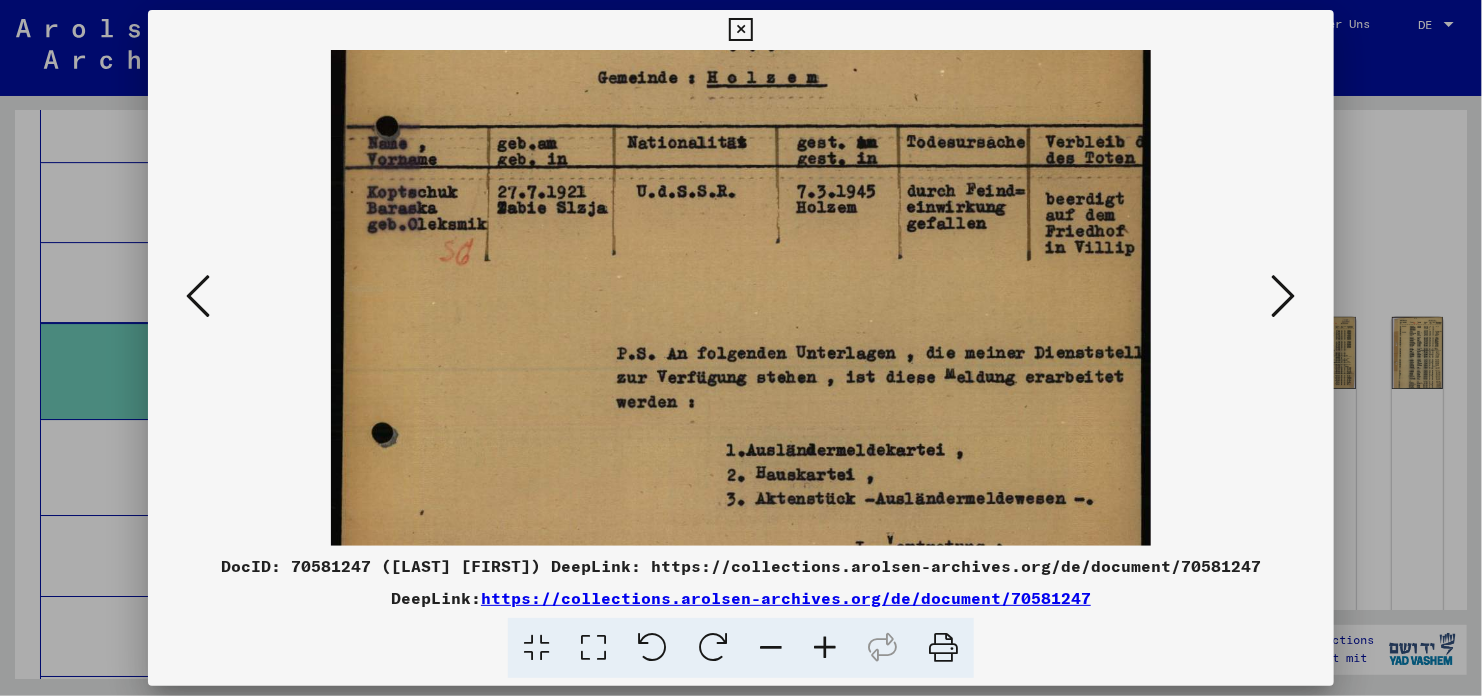 scroll, scrollTop: 339, scrollLeft: 0, axis: vertical 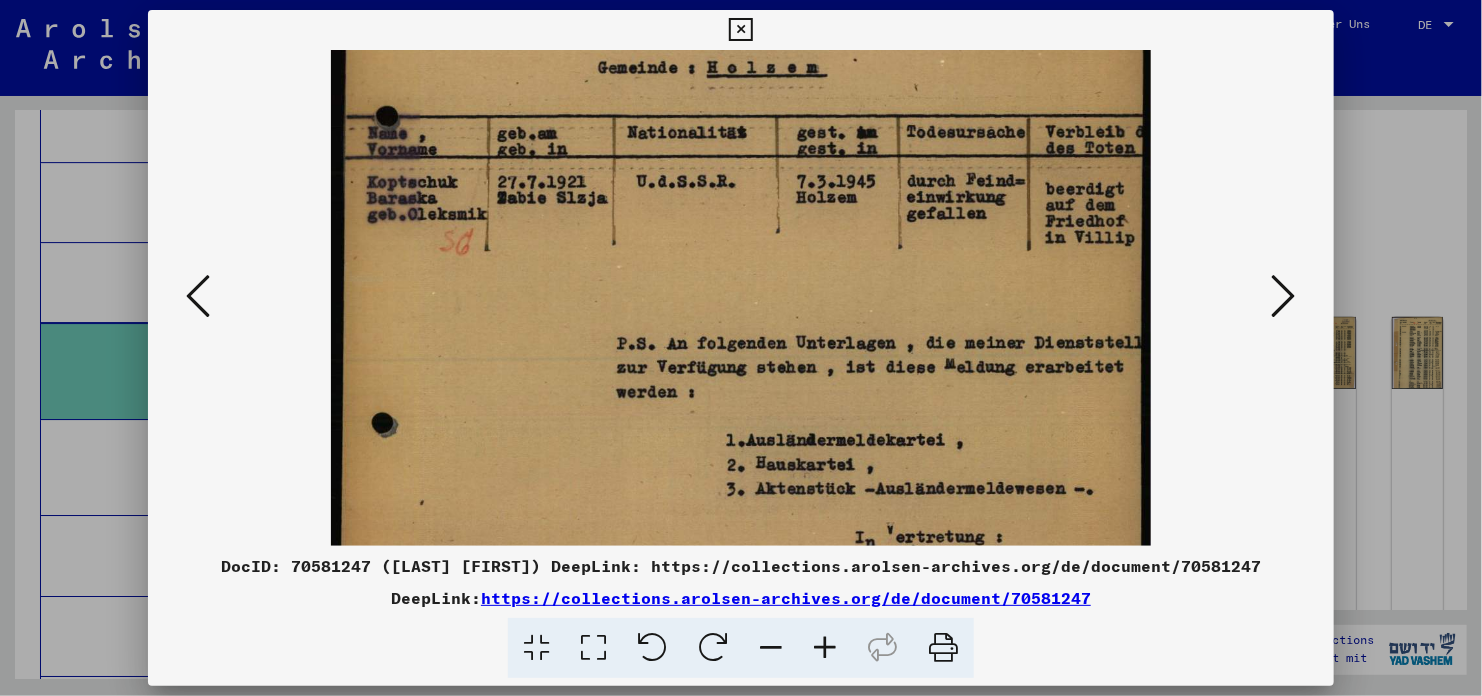 drag, startPoint x: 1083, startPoint y: 372, endPoint x: 1004, endPoint y: 177, distance: 210.39487 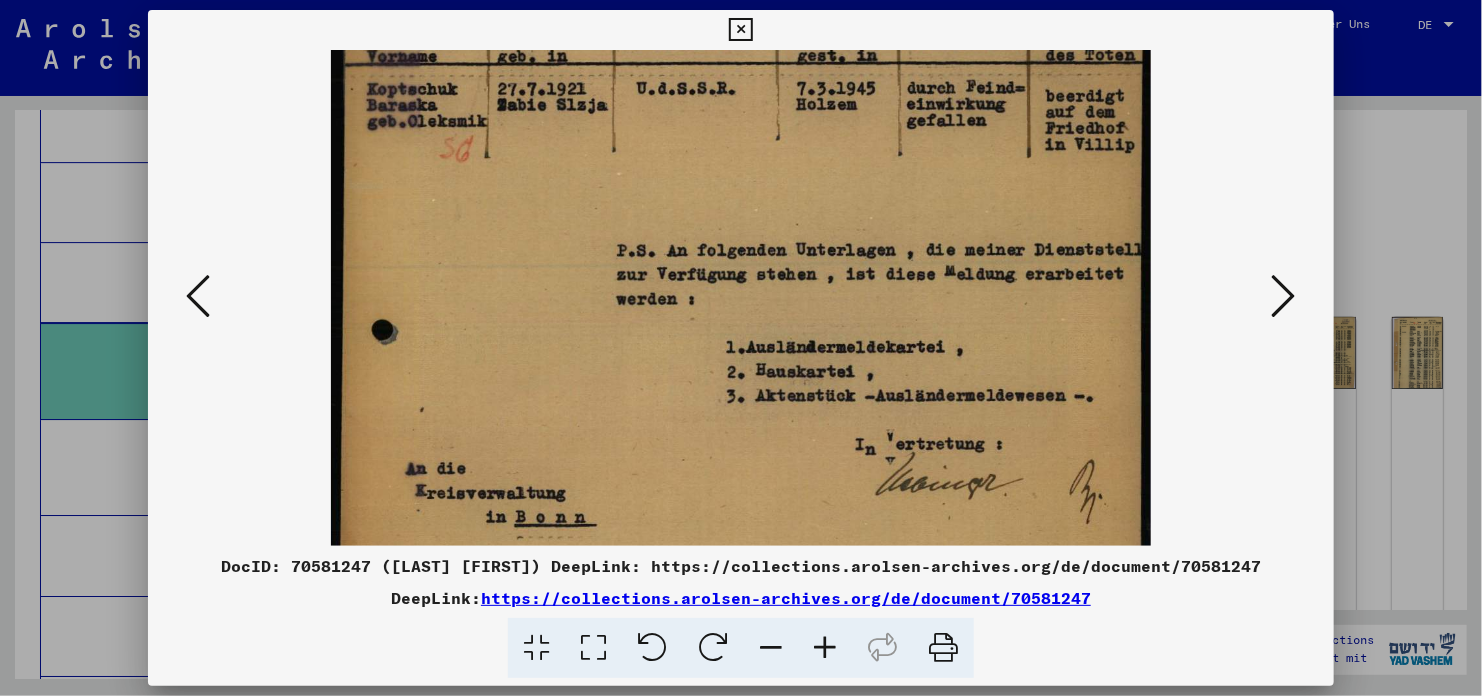 scroll, scrollTop: 449, scrollLeft: 0, axis: vertical 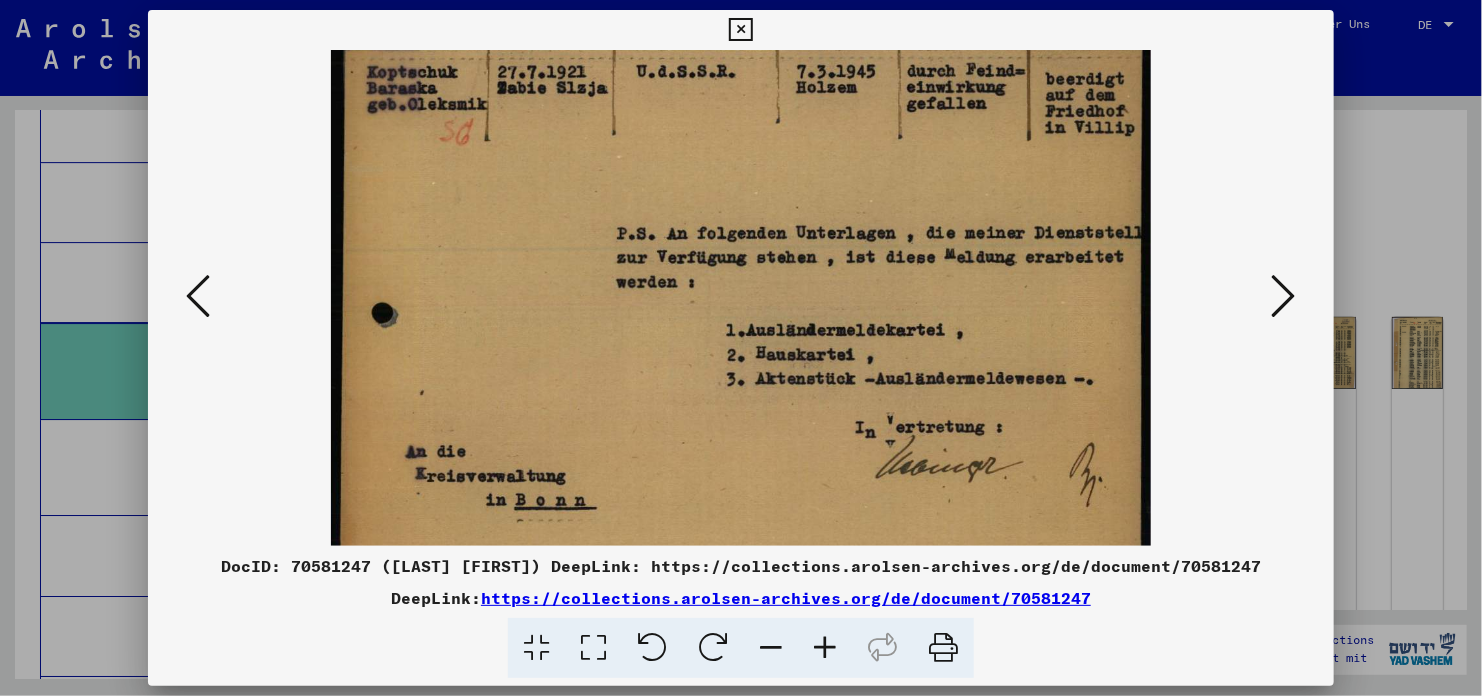 drag, startPoint x: 1003, startPoint y: 229, endPoint x: 970, endPoint y: 121, distance: 112.929184 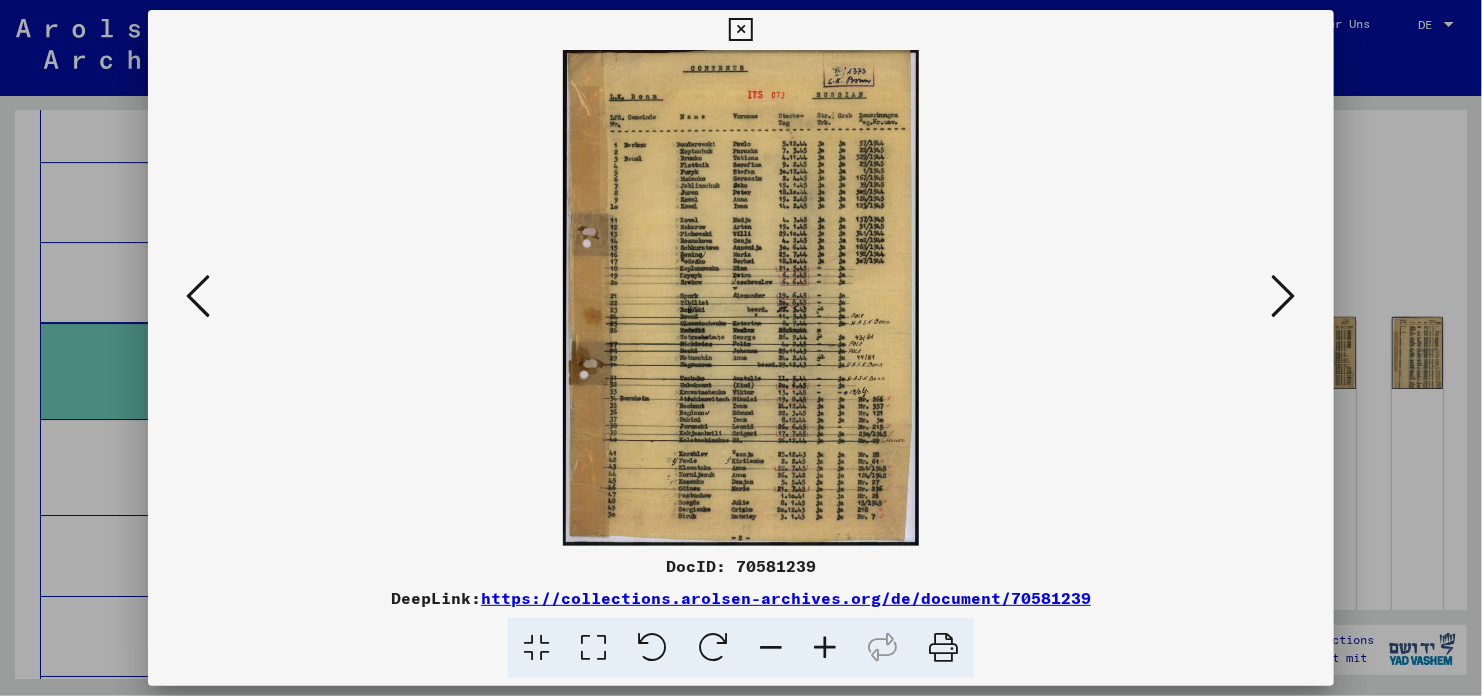 scroll, scrollTop: 0, scrollLeft: 0, axis: both 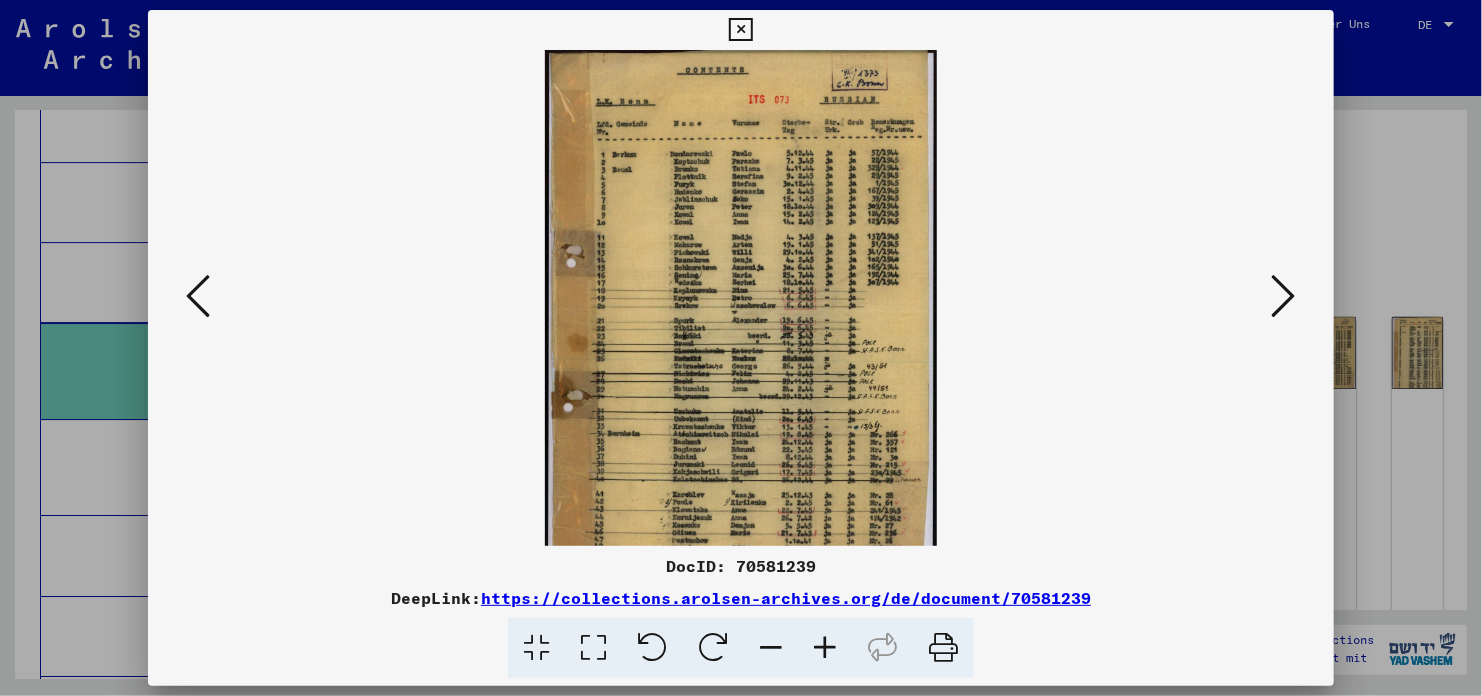 click at bounding box center (825, 648) 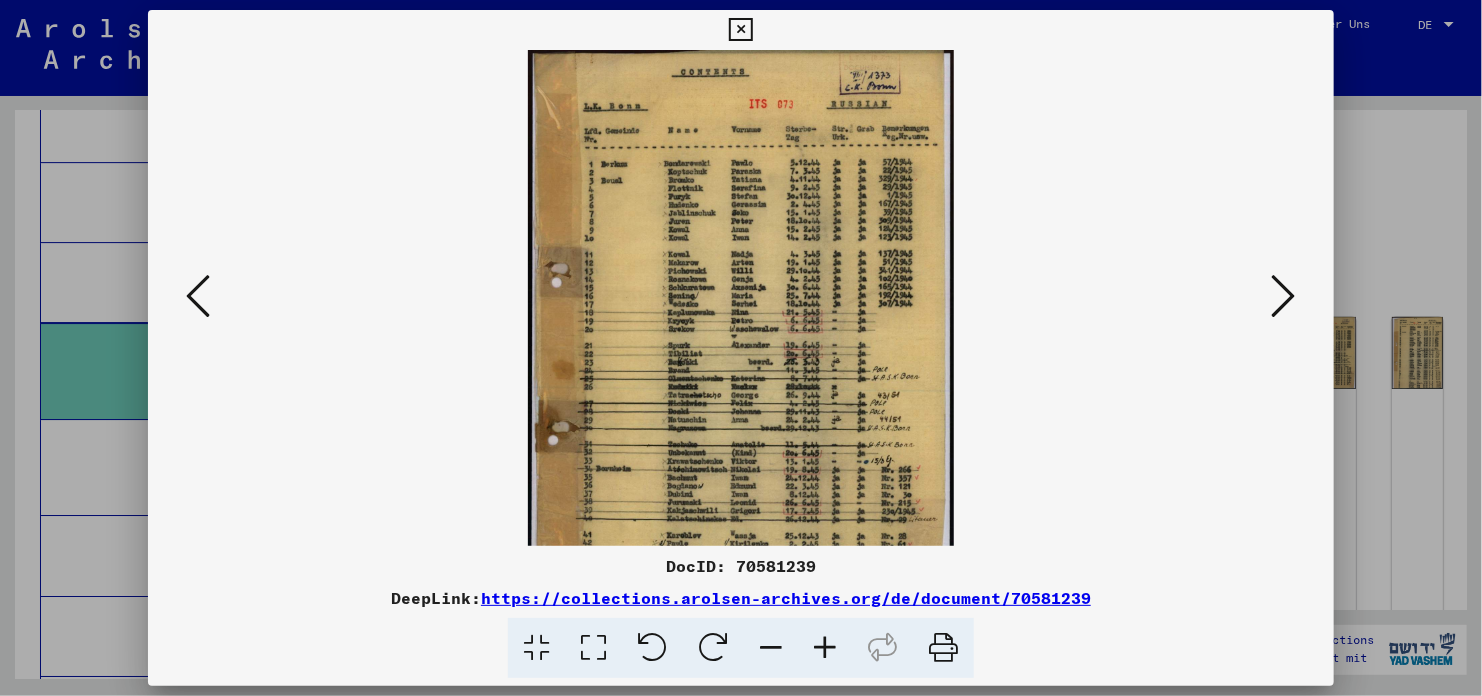click at bounding box center (825, 648) 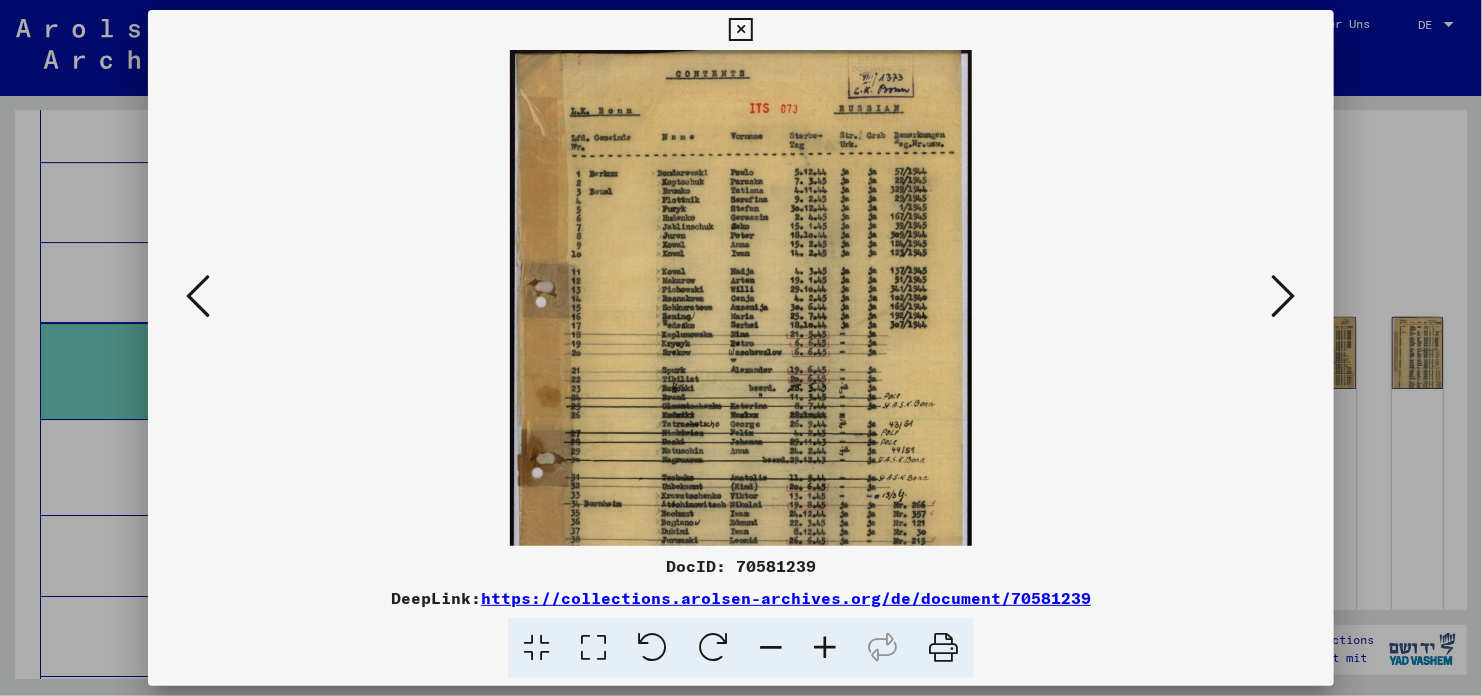 click at bounding box center [825, 648] 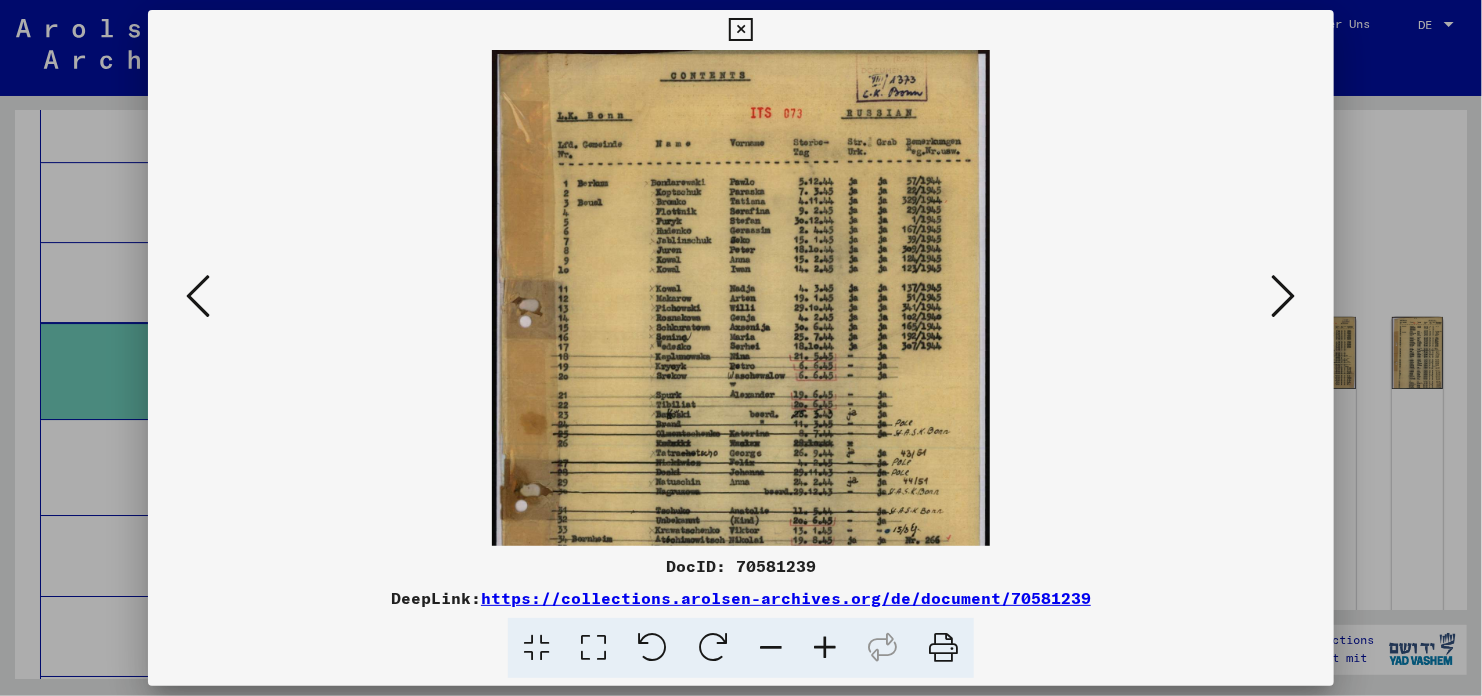 click at bounding box center (825, 648) 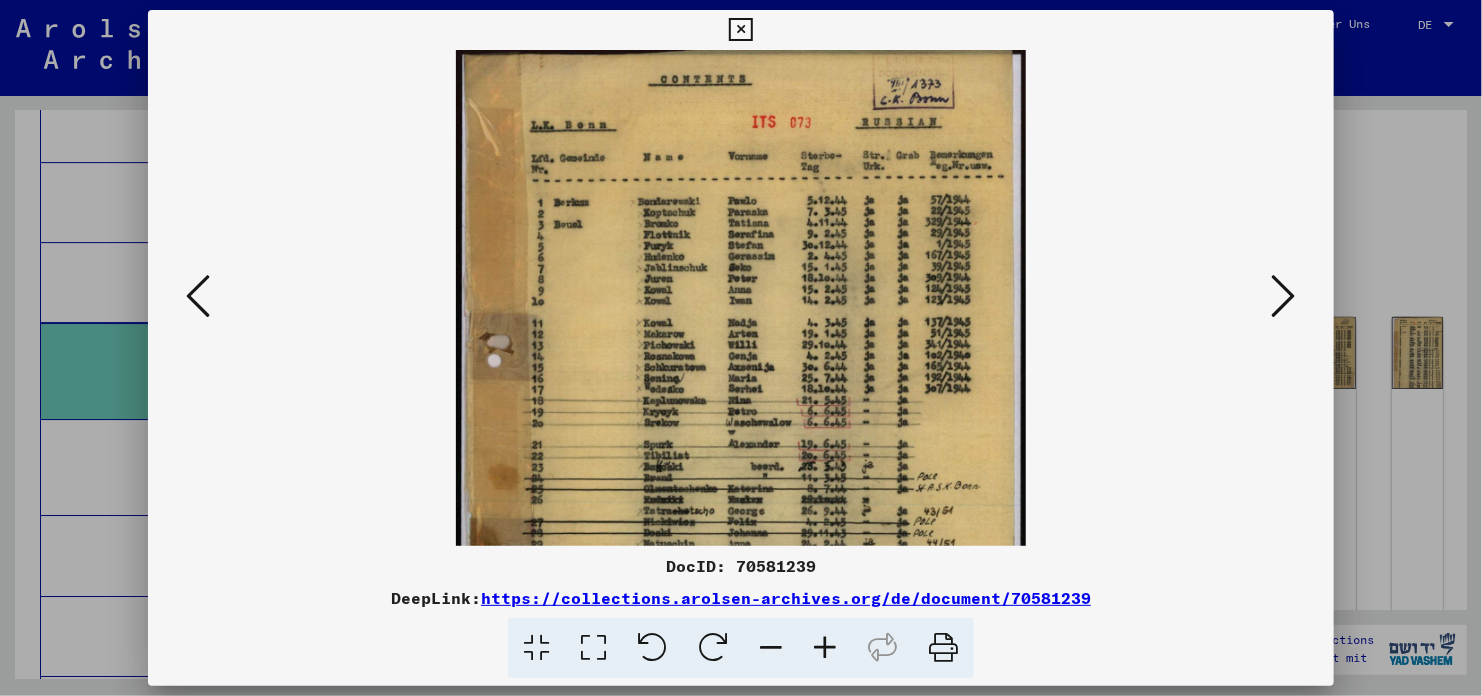 click at bounding box center (825, 648) 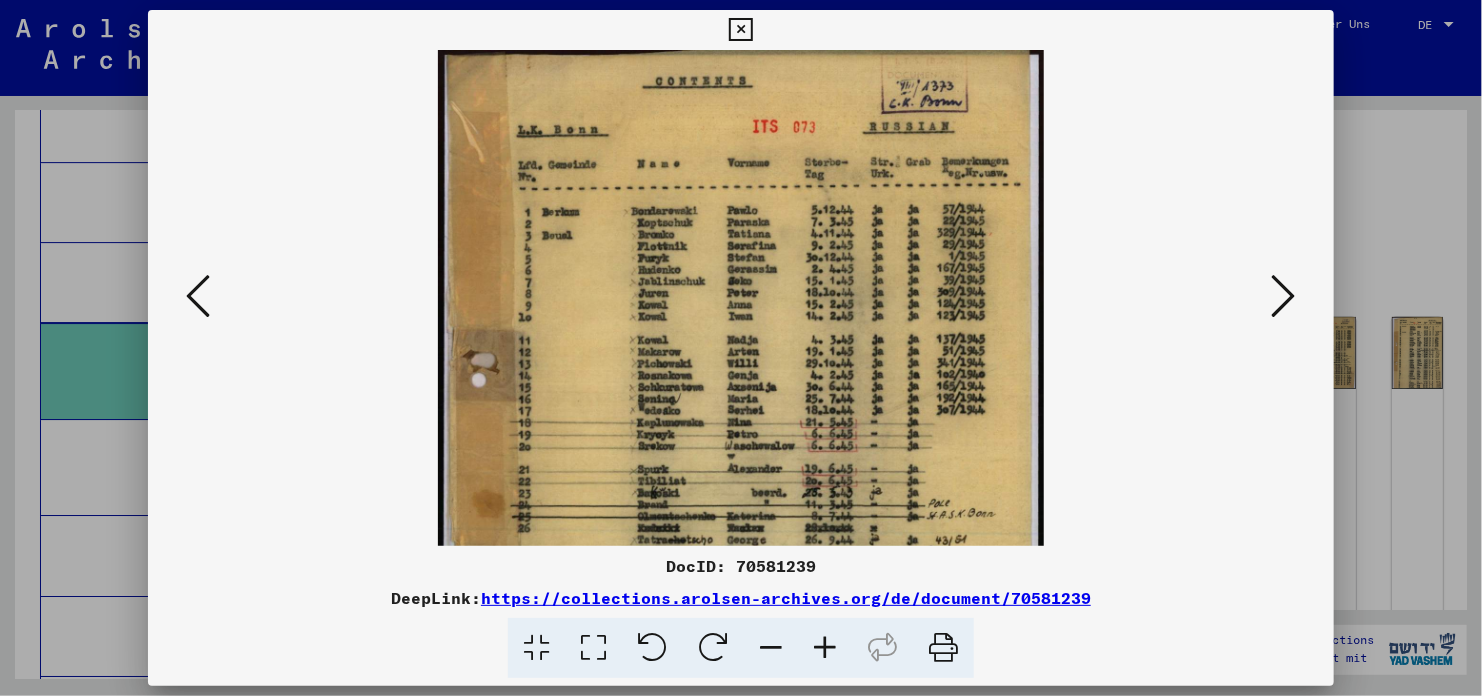 click at bounding box center [825, 648] 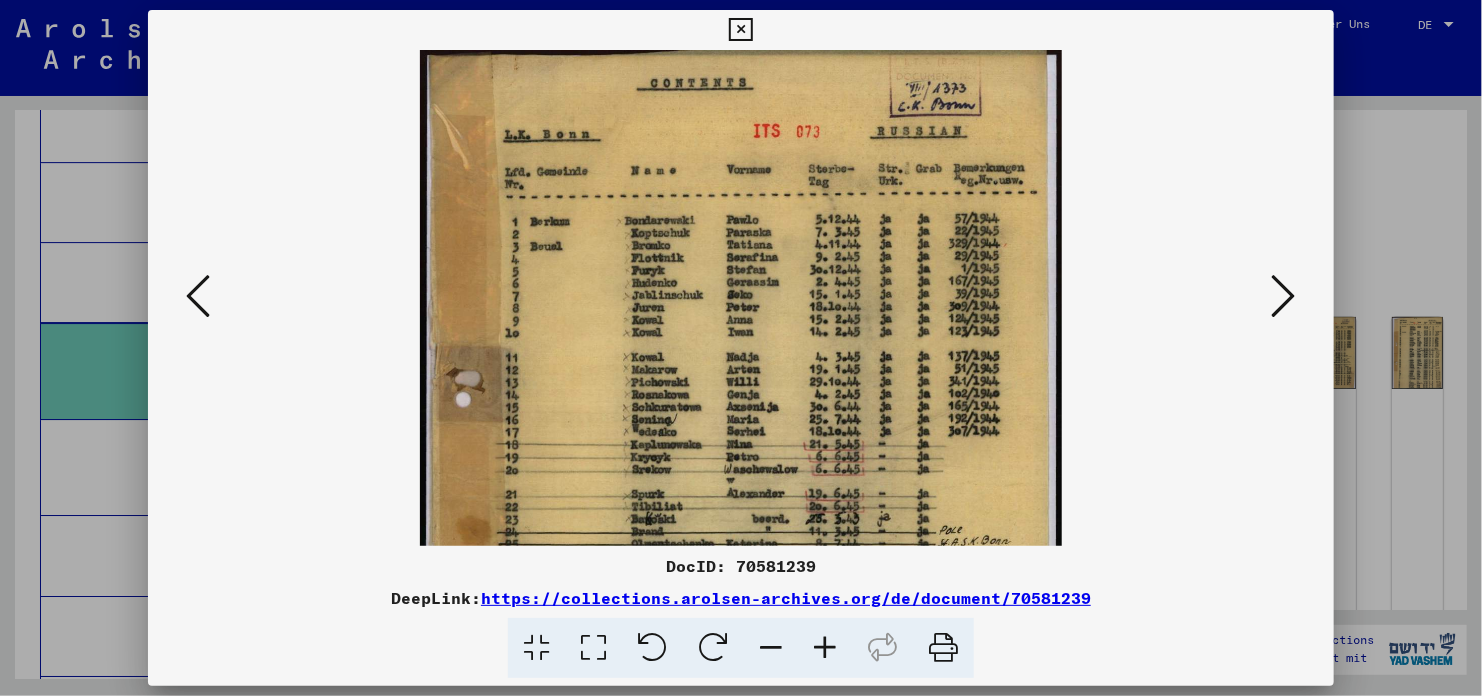 click at bounding box center [825, 648] 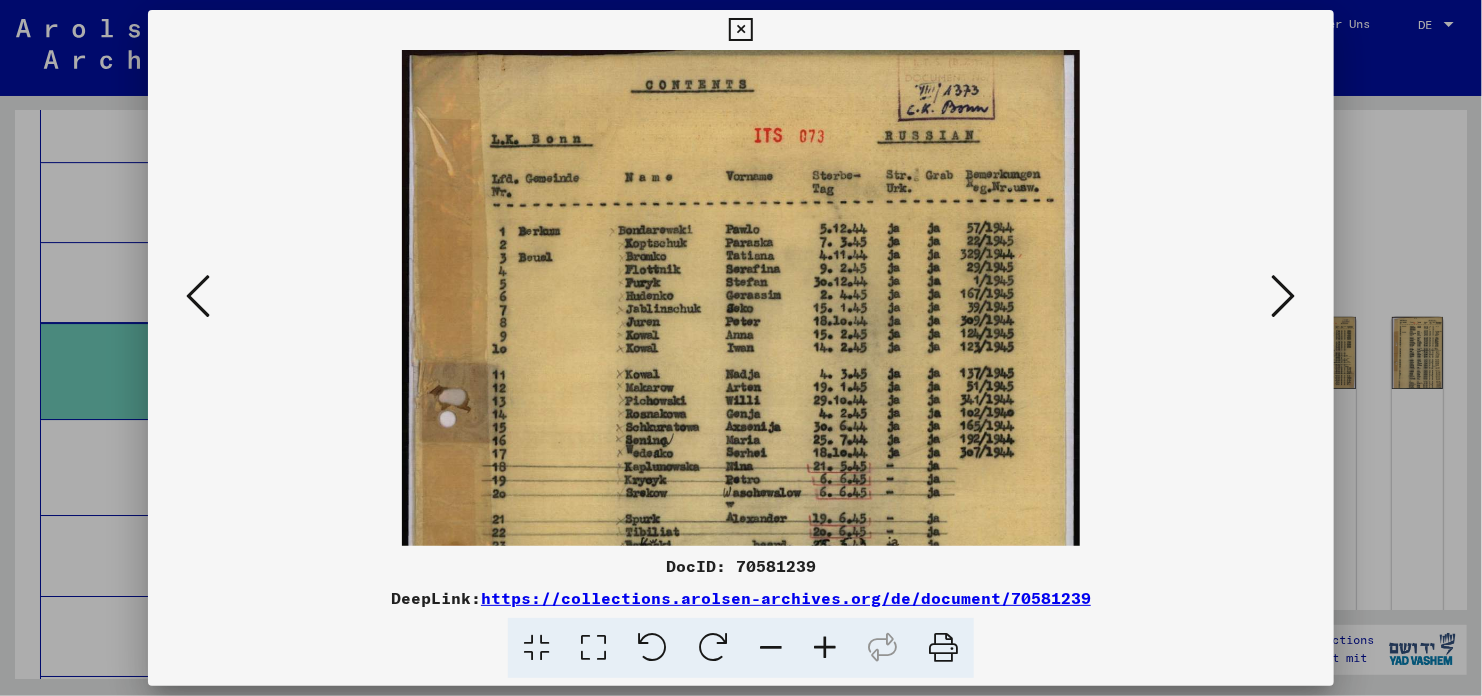click at bounding box center [825, 648] 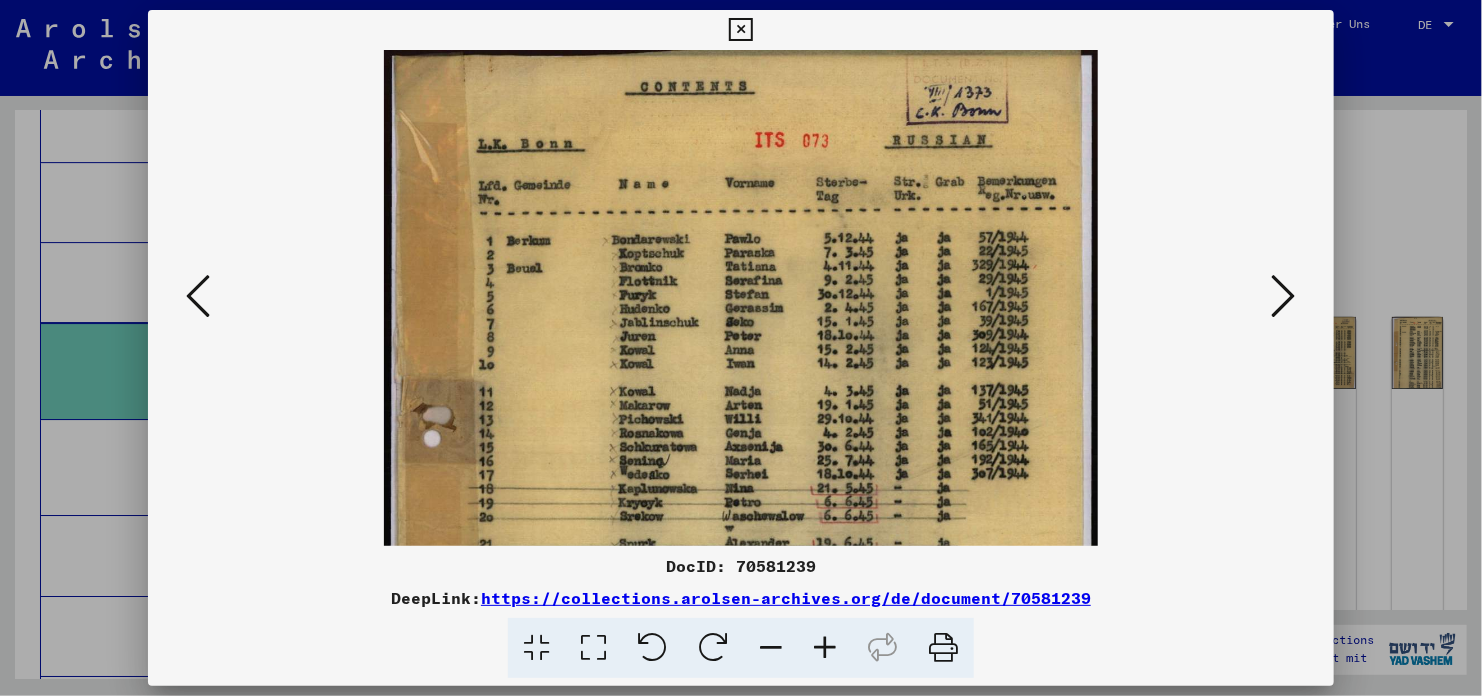 click at bounding box center [825, 648] 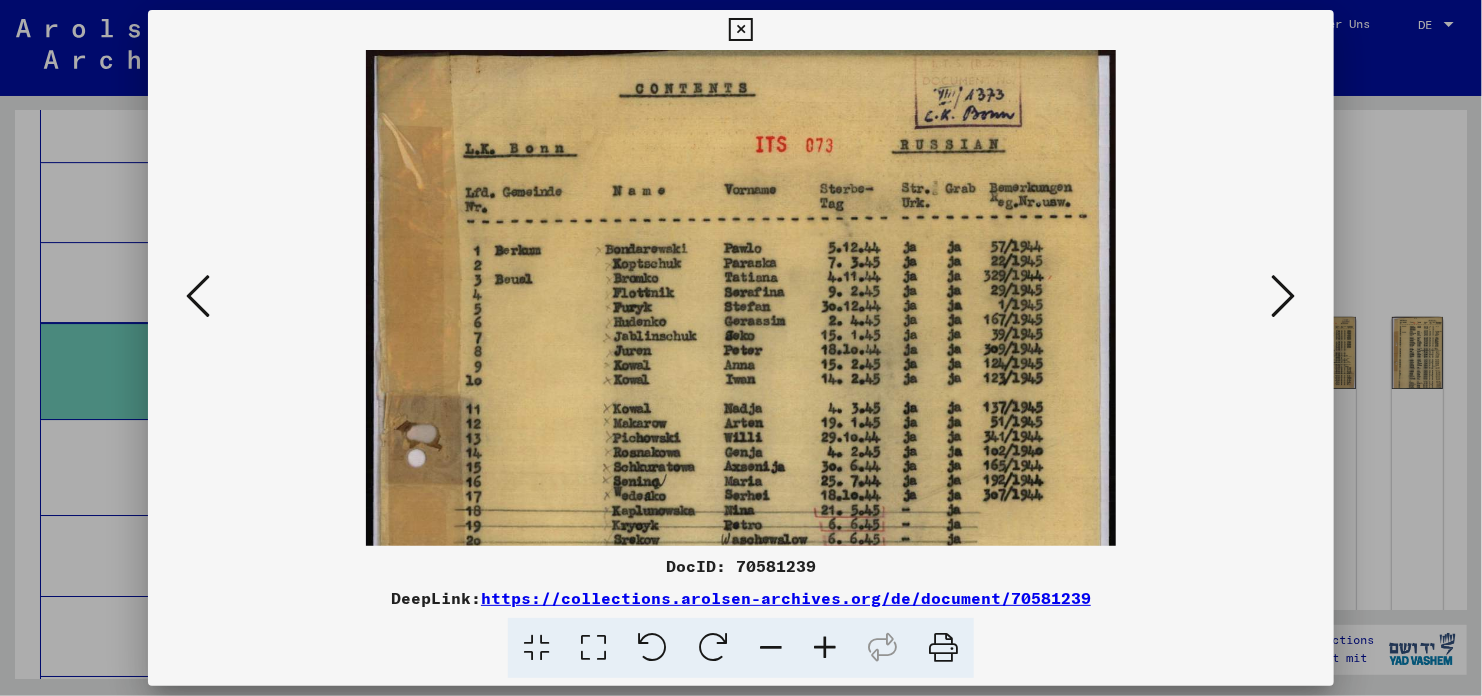click at bounding box center (825, 648) 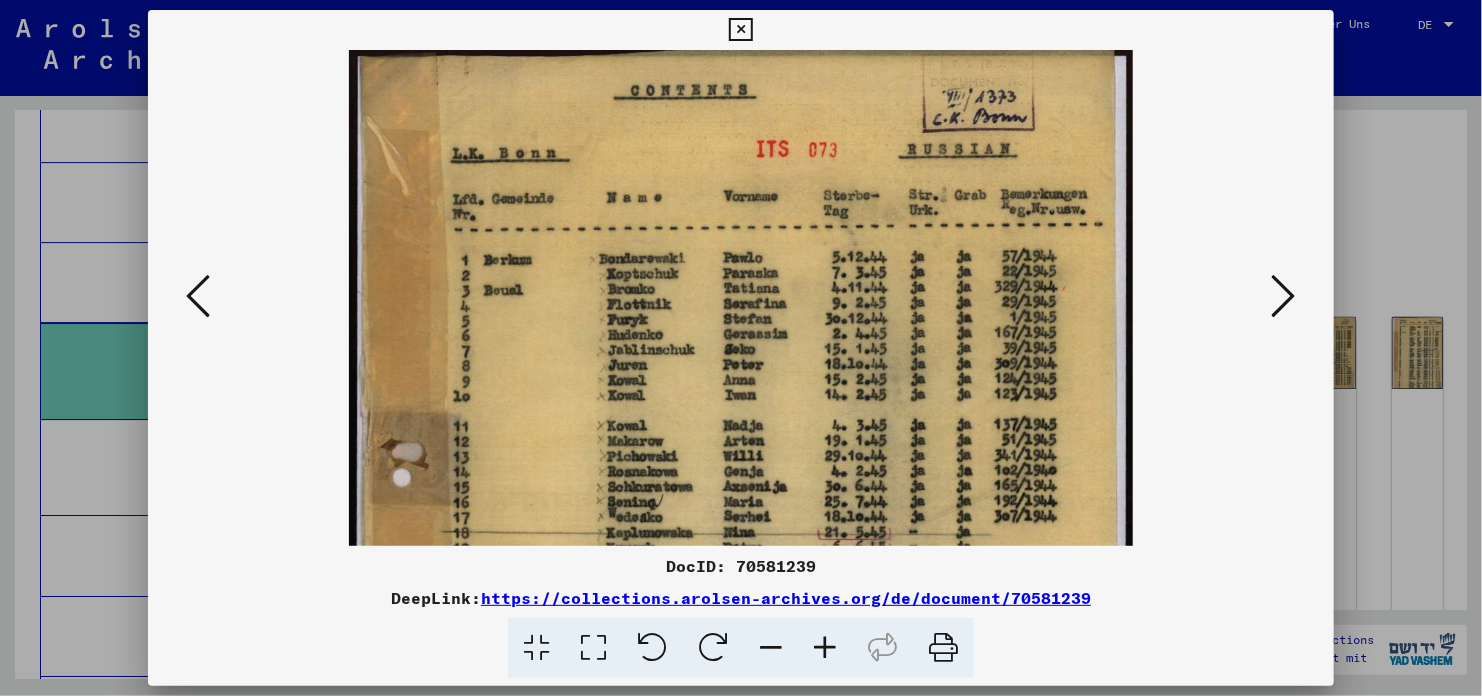 click at bounding box center [825, 648] 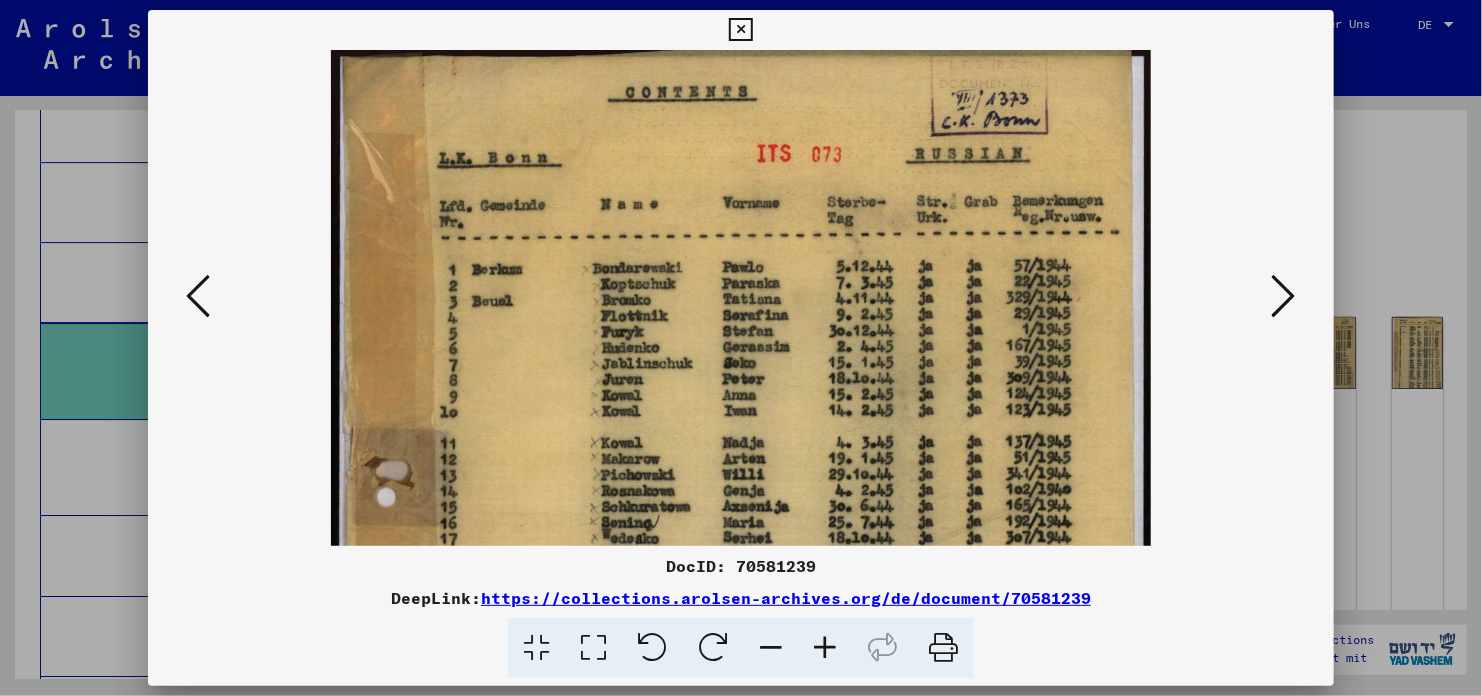 click at bounding box center (825, 648) 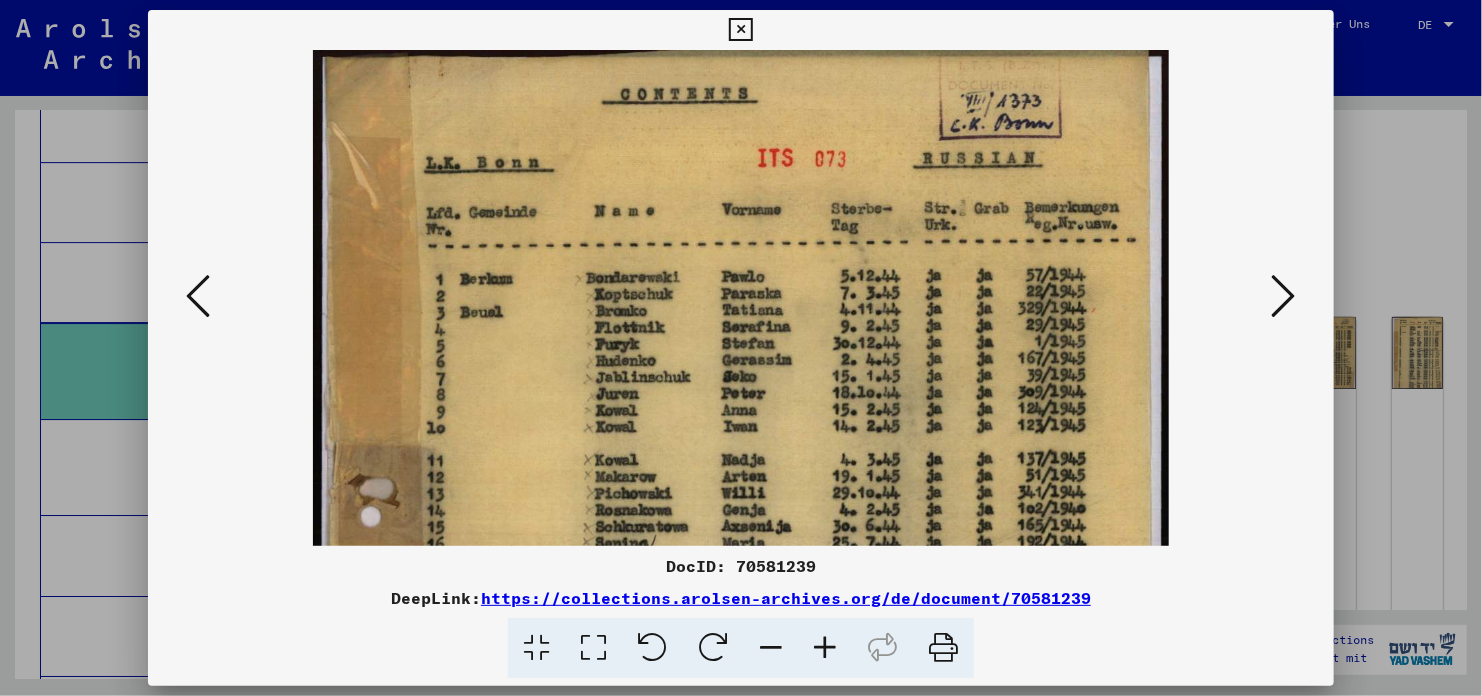 click at bounding box center [825, 648] 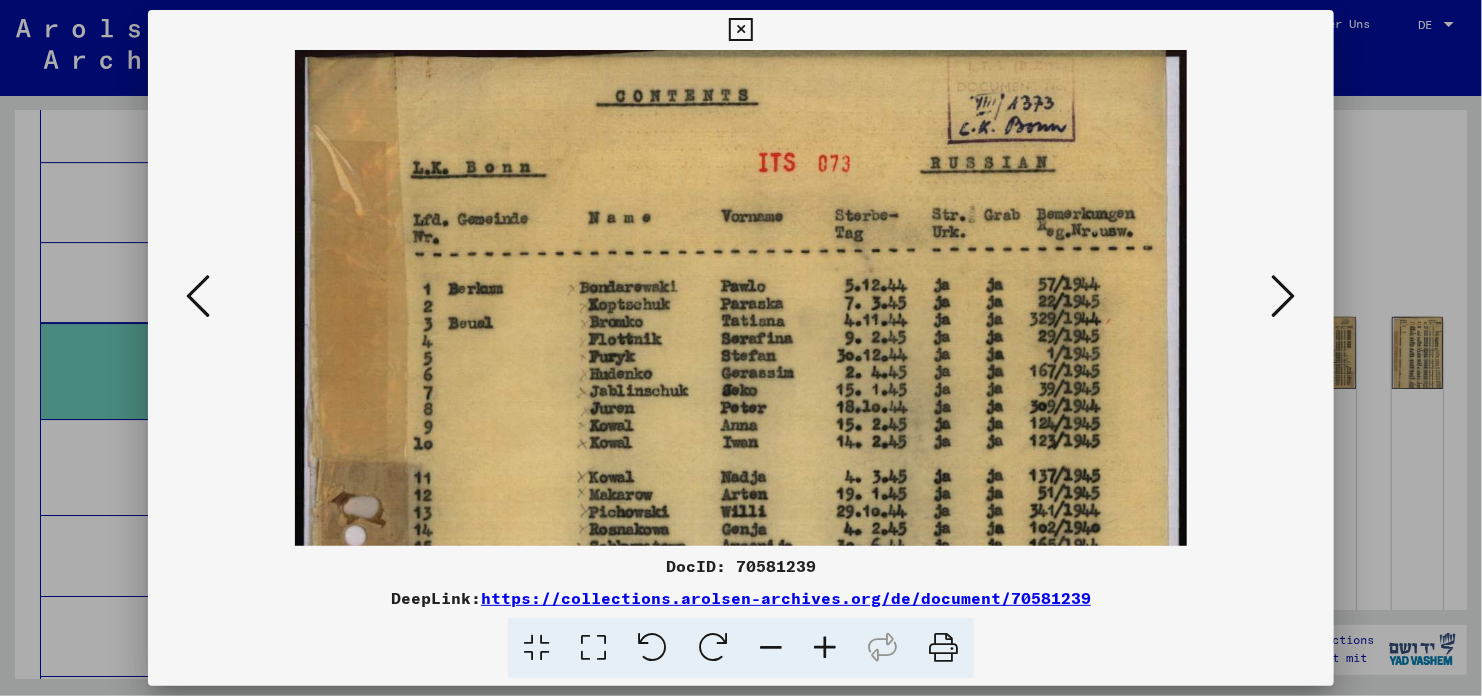 click at bounding box center (825, 648) 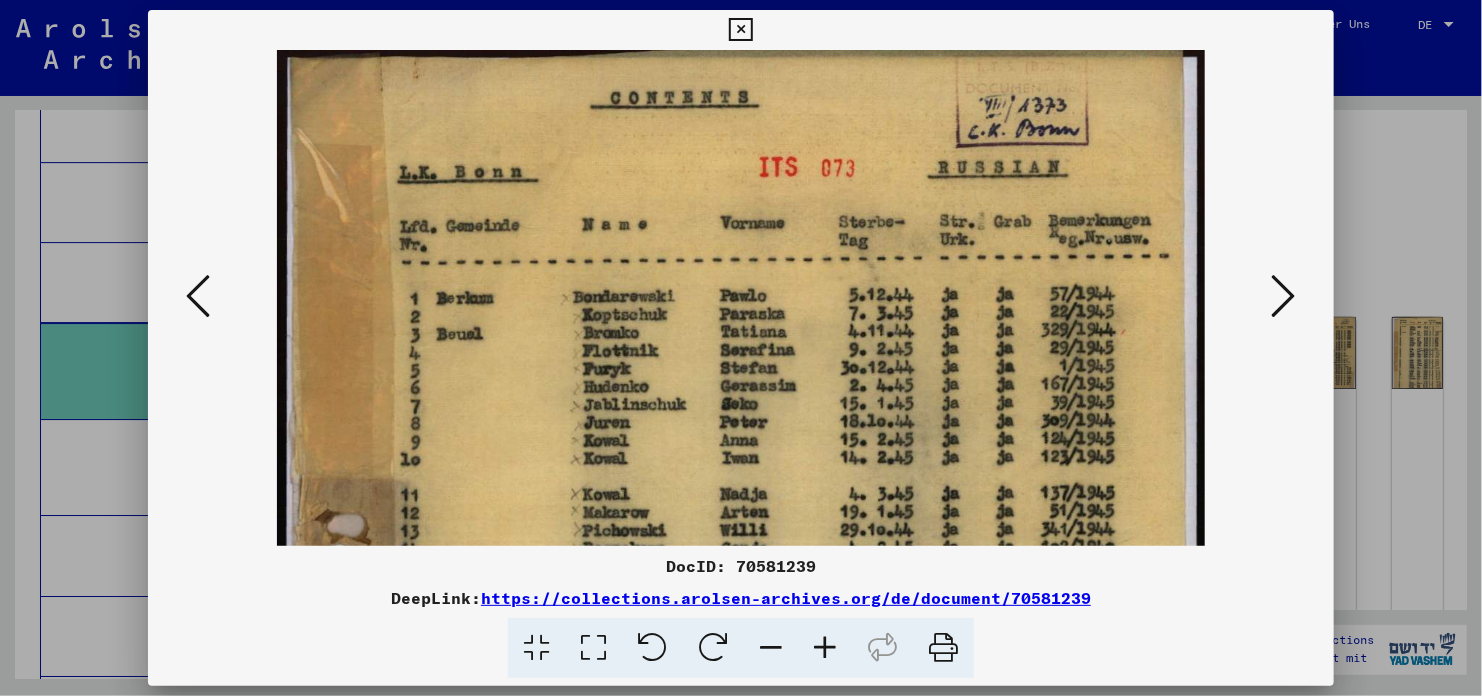 click at bounding box center (825, 648) 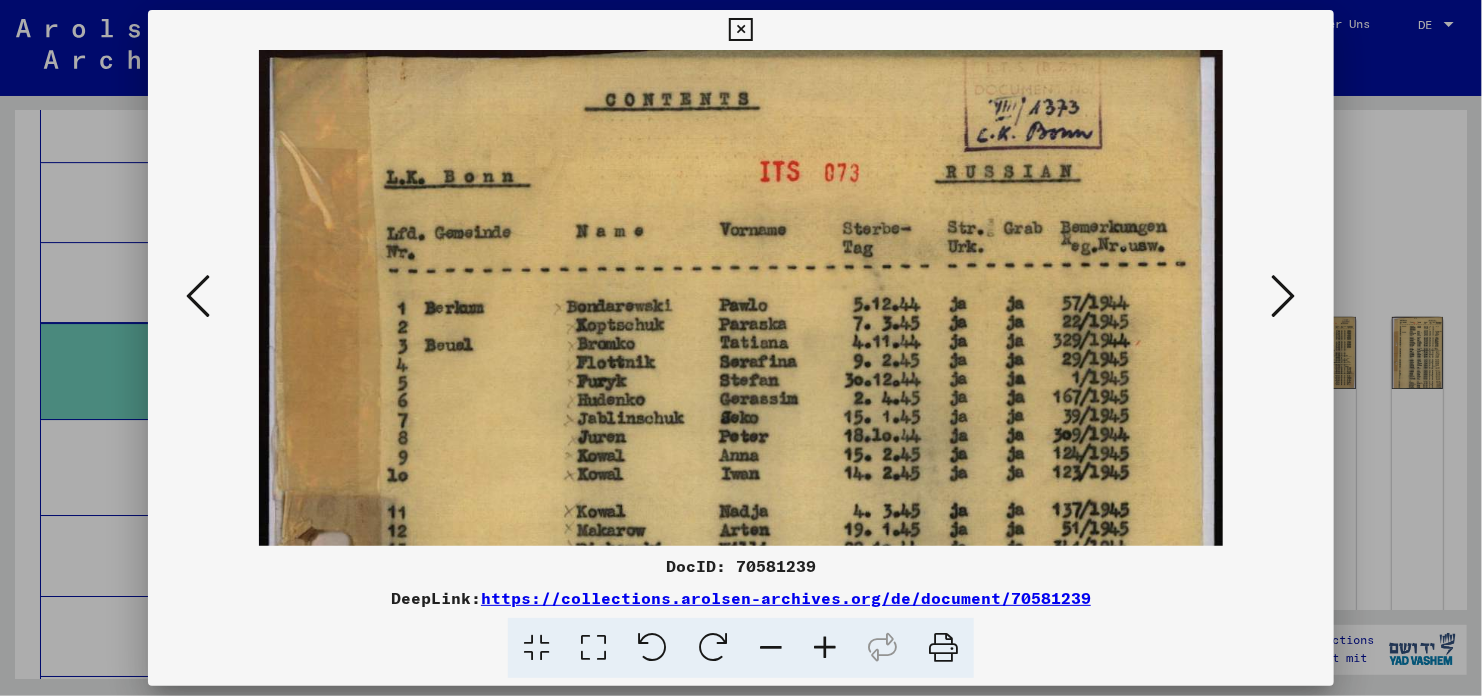 click at bounding box center (825, 648) 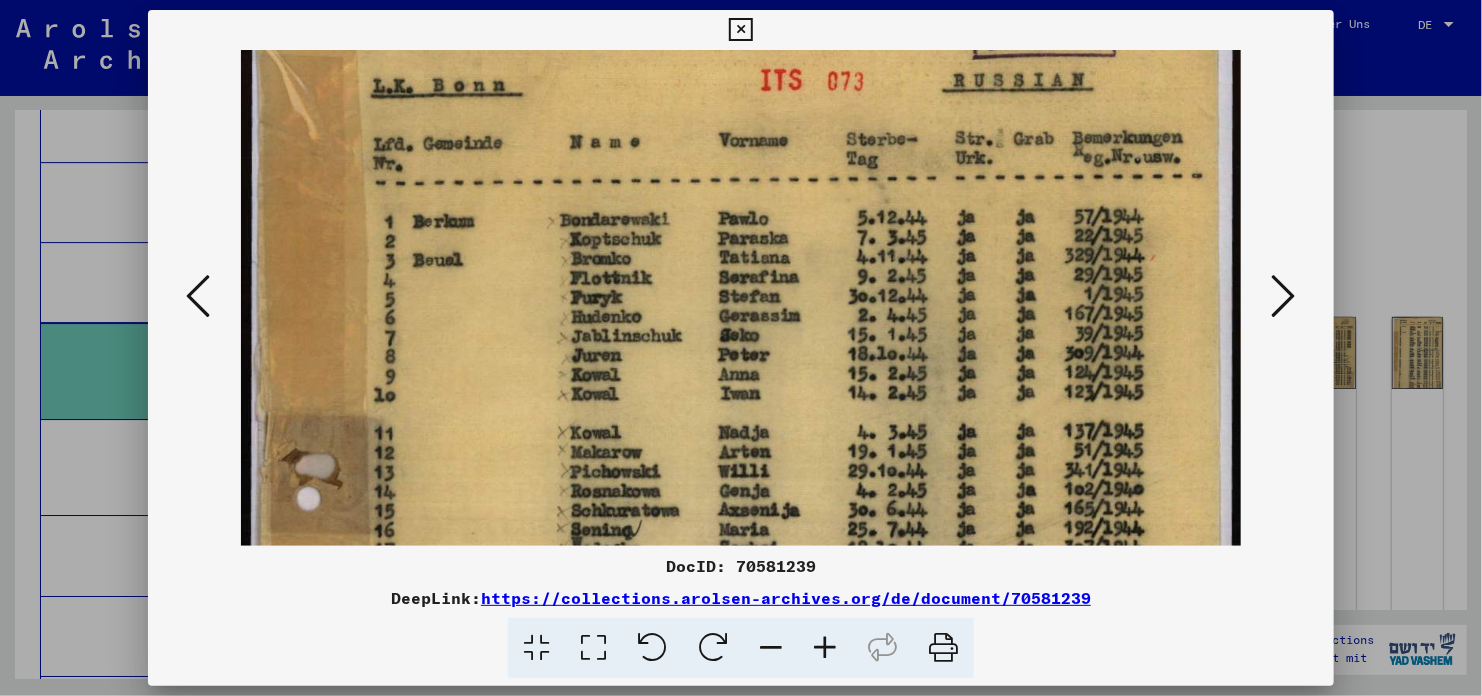 scroll, scrollTop: 104, scrollLeft: 0, axis: vertical 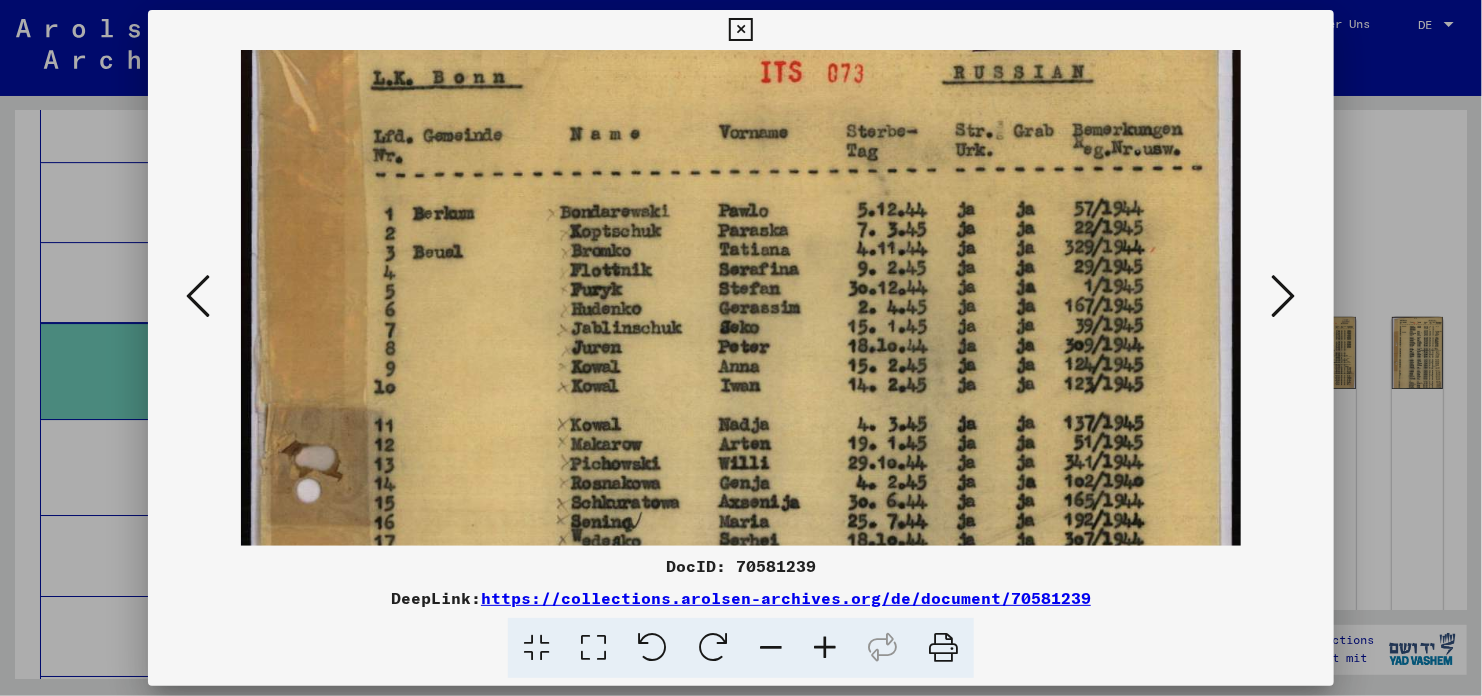 drag, startPoint x: 855, startPoint y: 393, endPoint x: 833, endPoint y: 290, distance: 105.32331 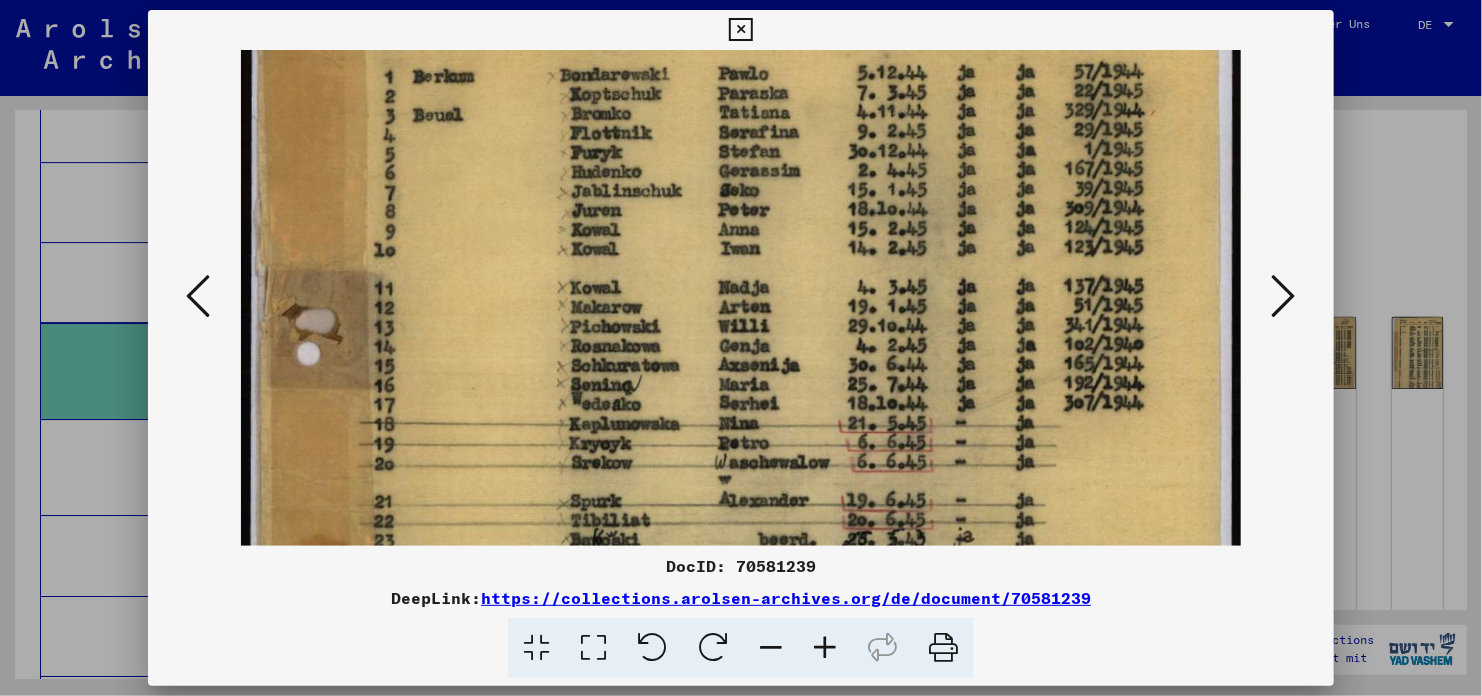 drag, startPoint x: 975, startPoint y: 380, endPoint x: 977, endPoint y: 242, distance: 138.0145 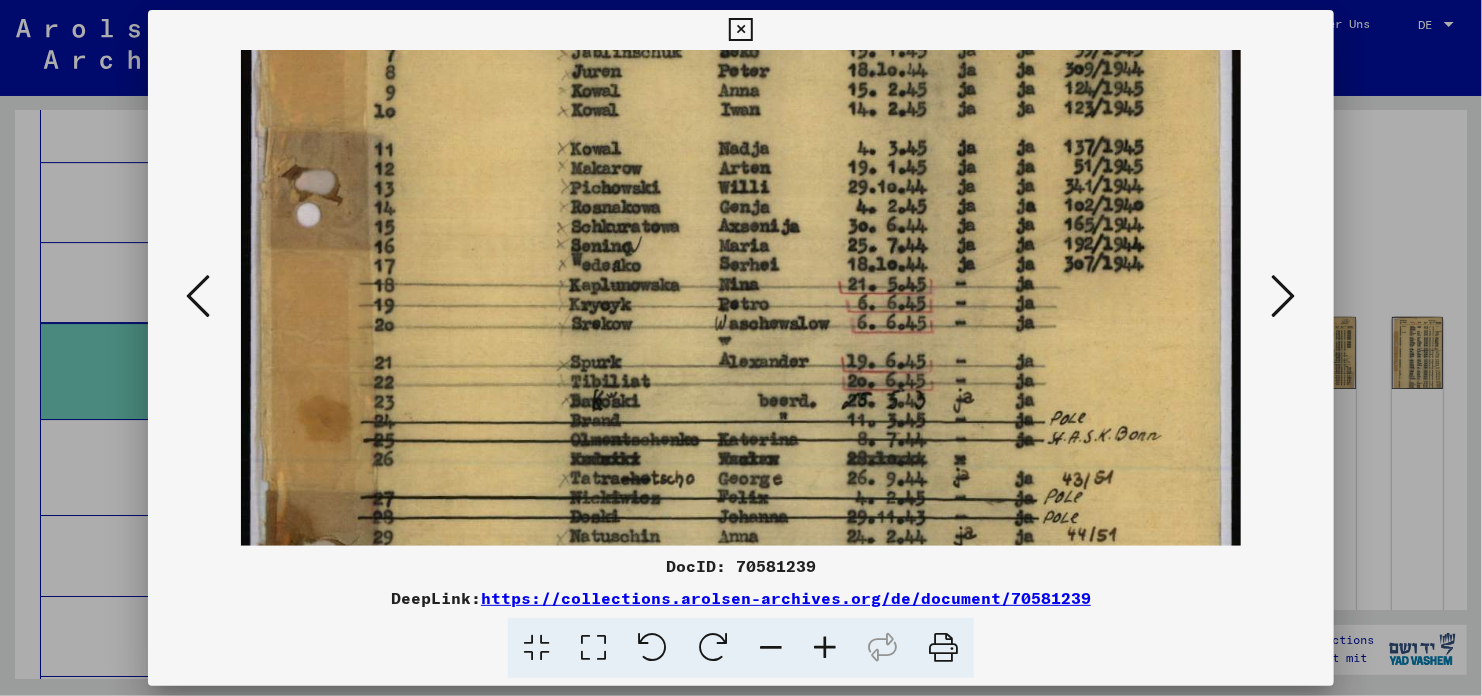 drag, startPoint x: 974, startPoint y: 391, endPoint x: 975, endPoint y: 256, distance: 135.00371 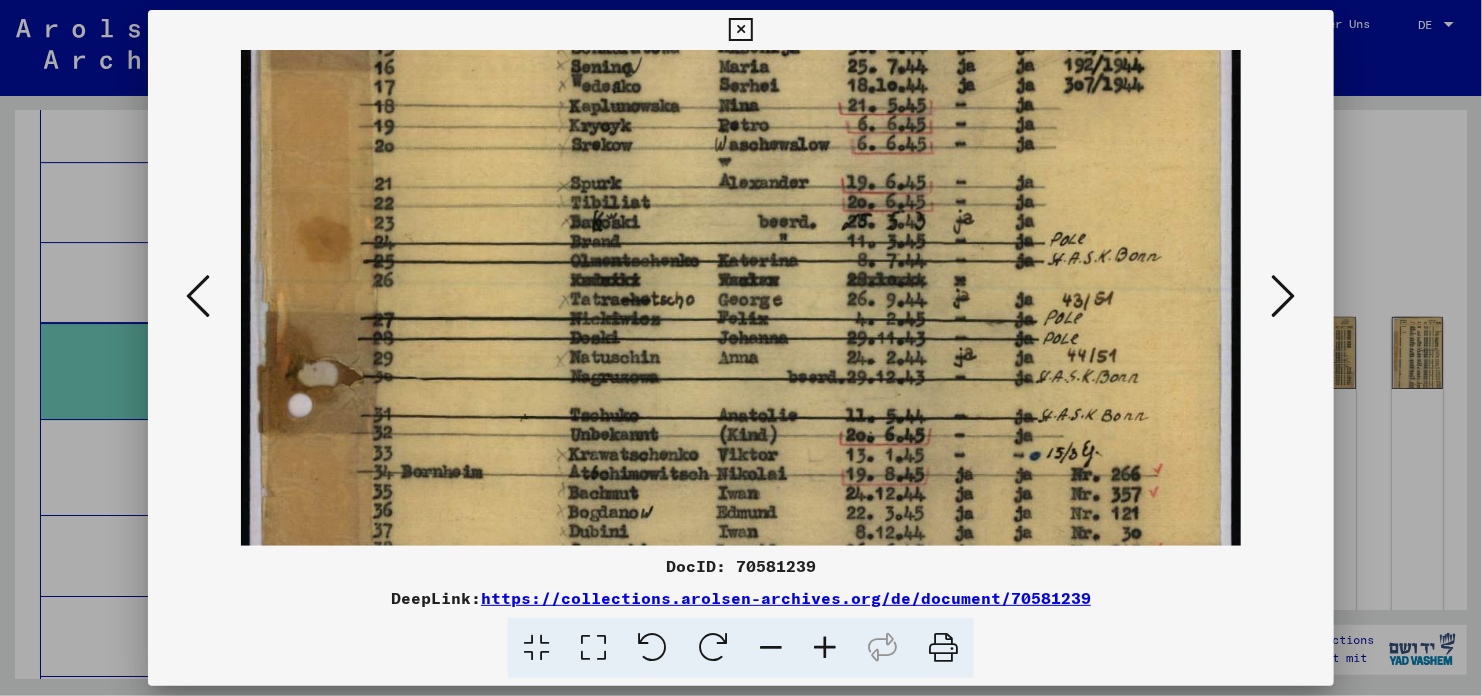 drag, startPoint x: 1018, startPoint y: 420, endPoint x: 1019, endPoint y: 245, distance: 175.00285 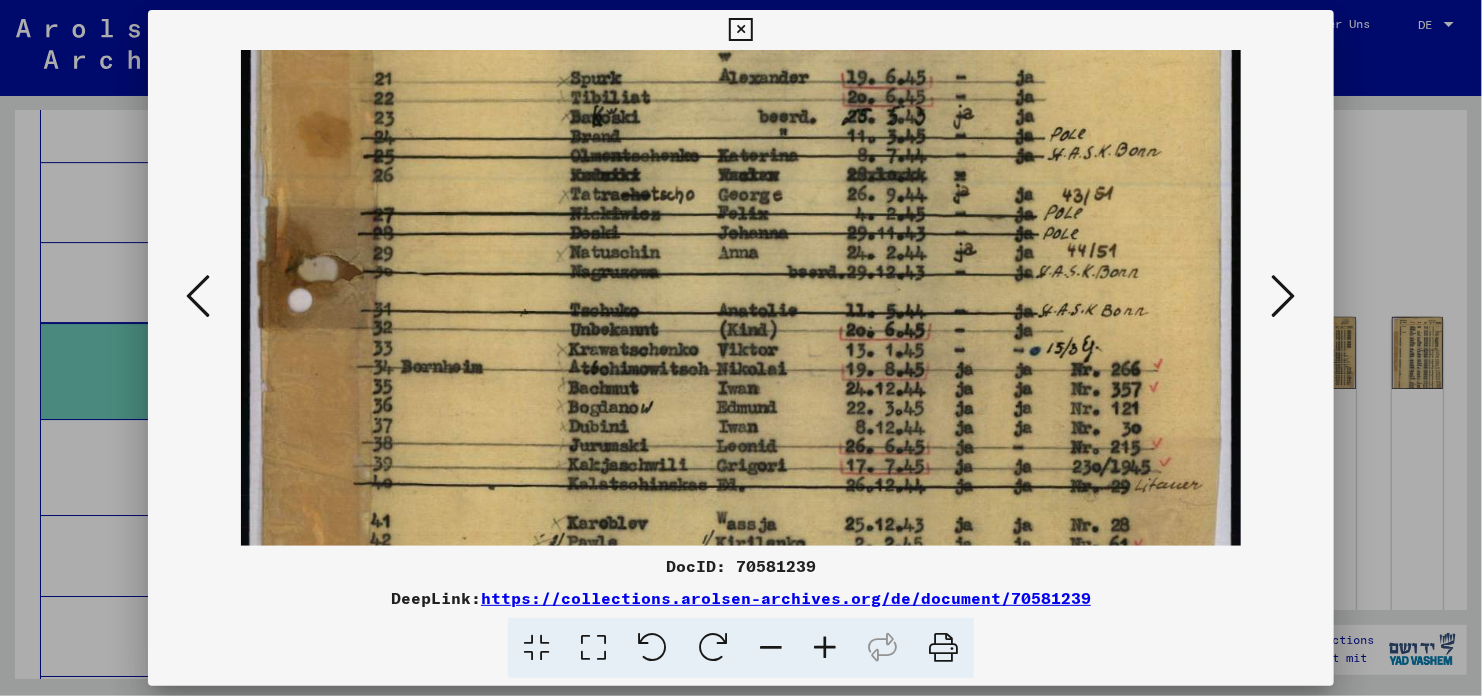 scroll, scrollTop: 666, scrollLeft: 0, axis: vertical 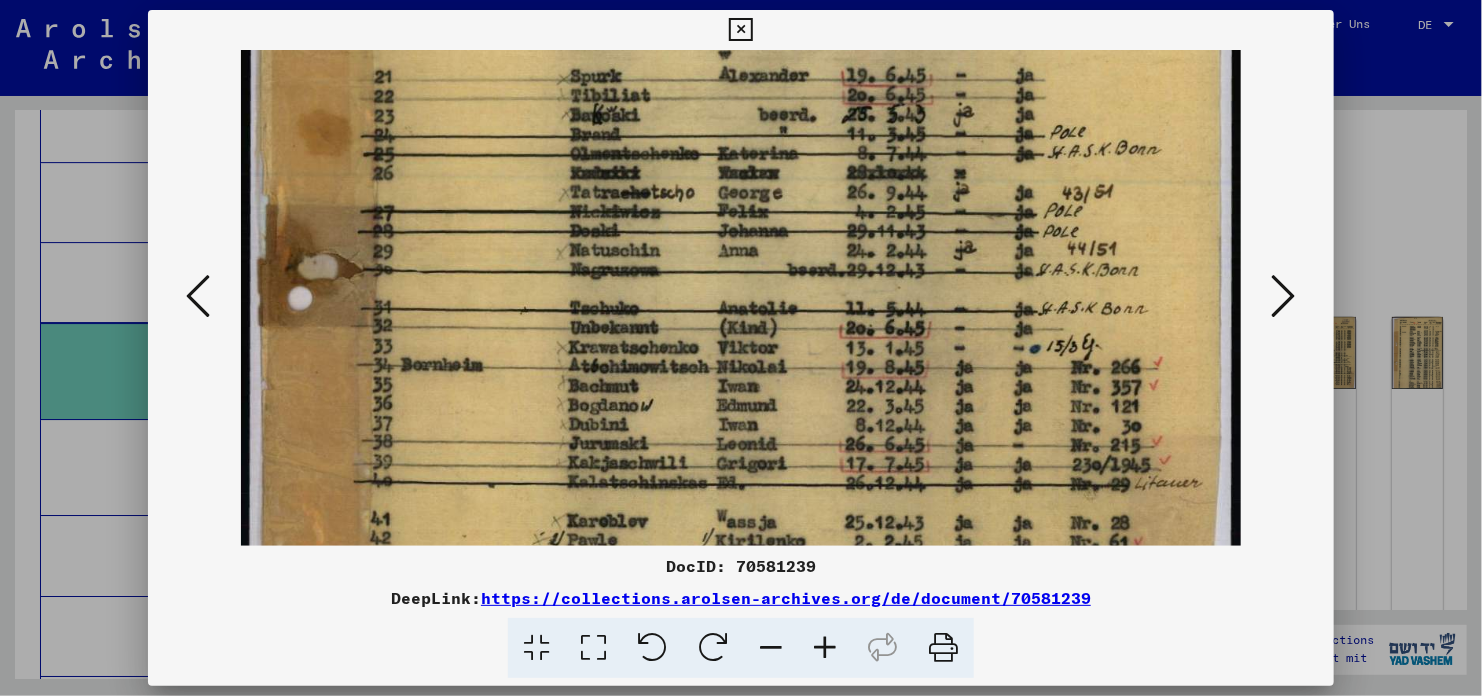 drag, startPoint x: 1019, startPoint y: 411, endPoint x: 1023, endPoint y: 302, distance: 109.07337 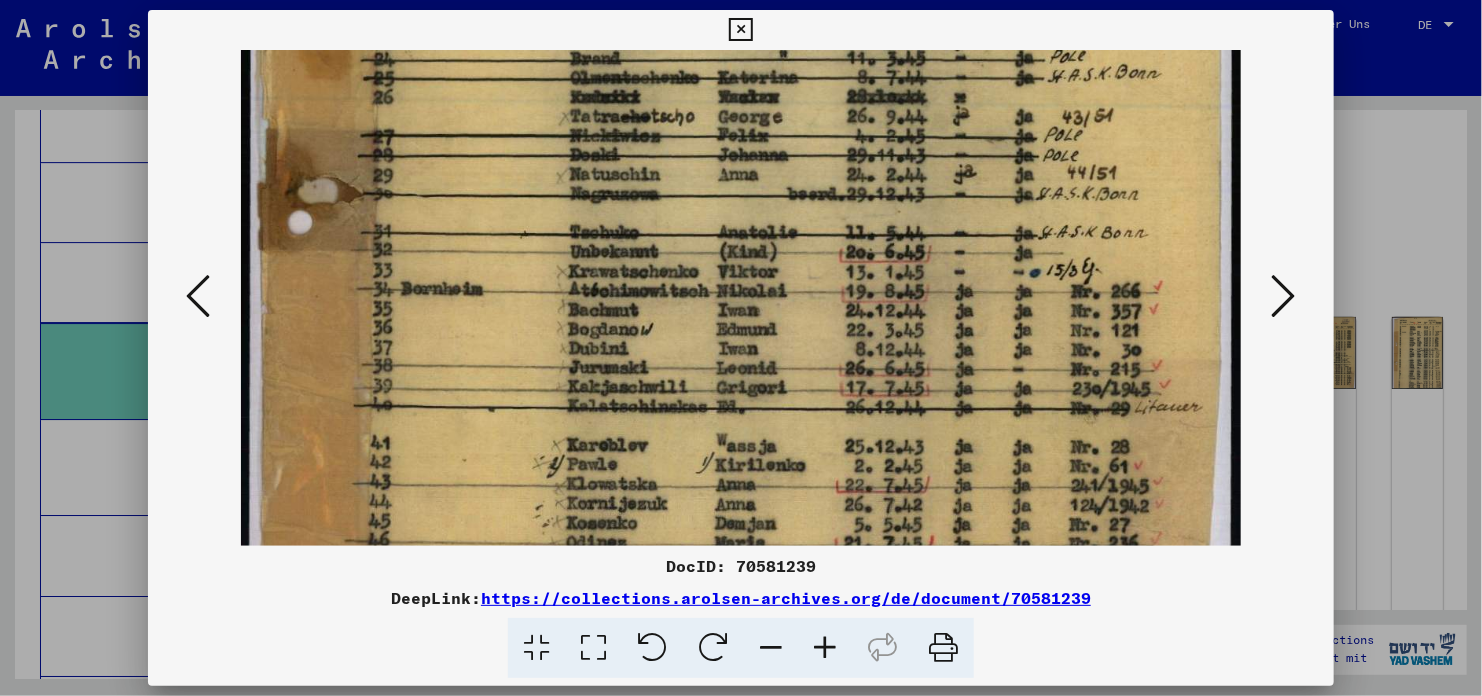drag, startPoint x: 1039, startPoint y: 397, endPoint x: 1039, endPoint y: 321, distance: 76 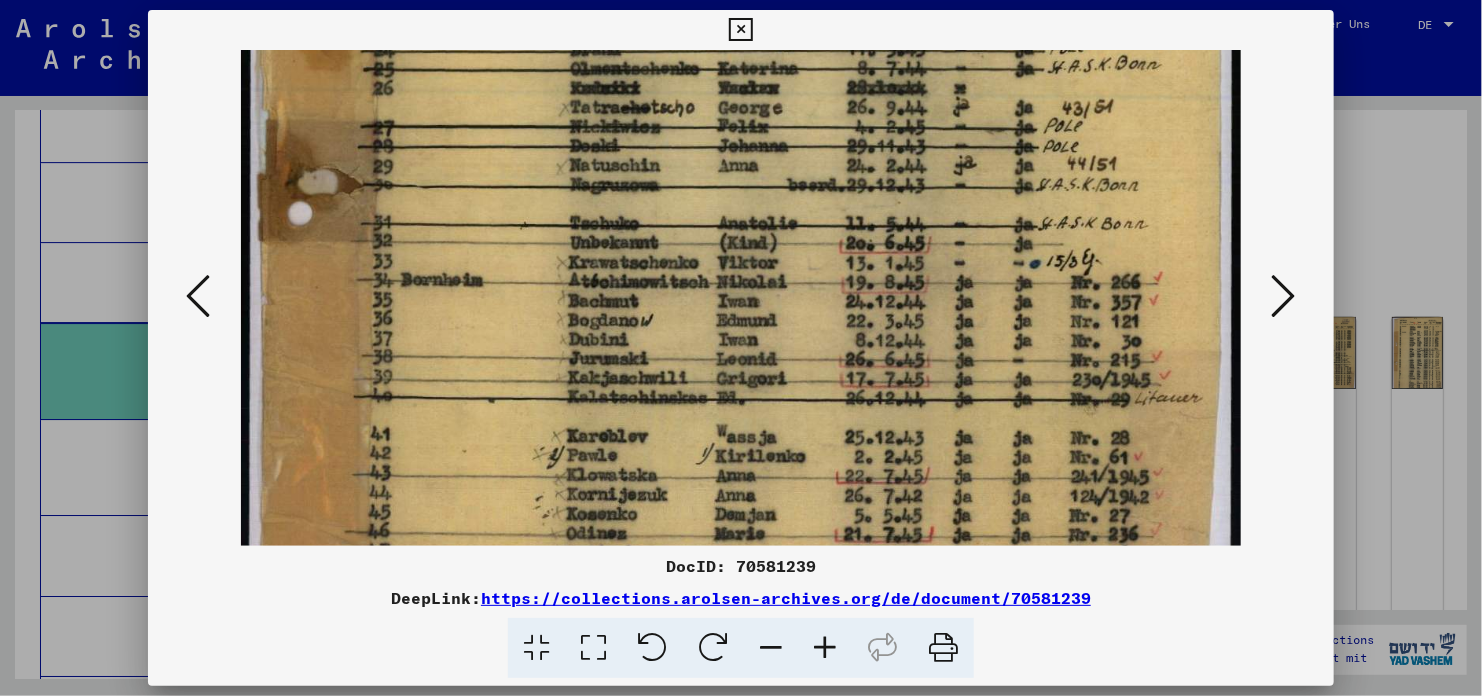 scroll, scrollTop: 752, scrollLeft: 0, axis: vertical 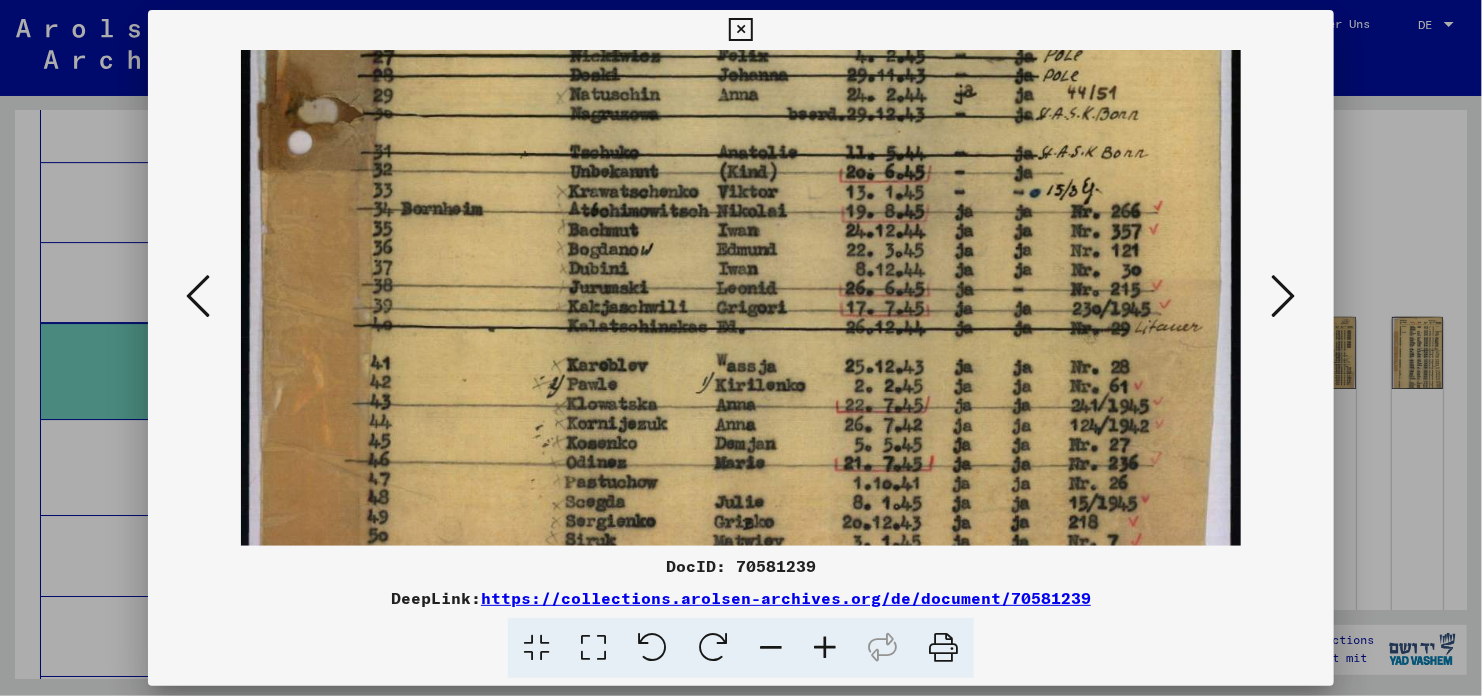 drag, startPoint x: 1078, startPoint y: 446, endPoint x: 1078, endPoint y: 365, distance: 81 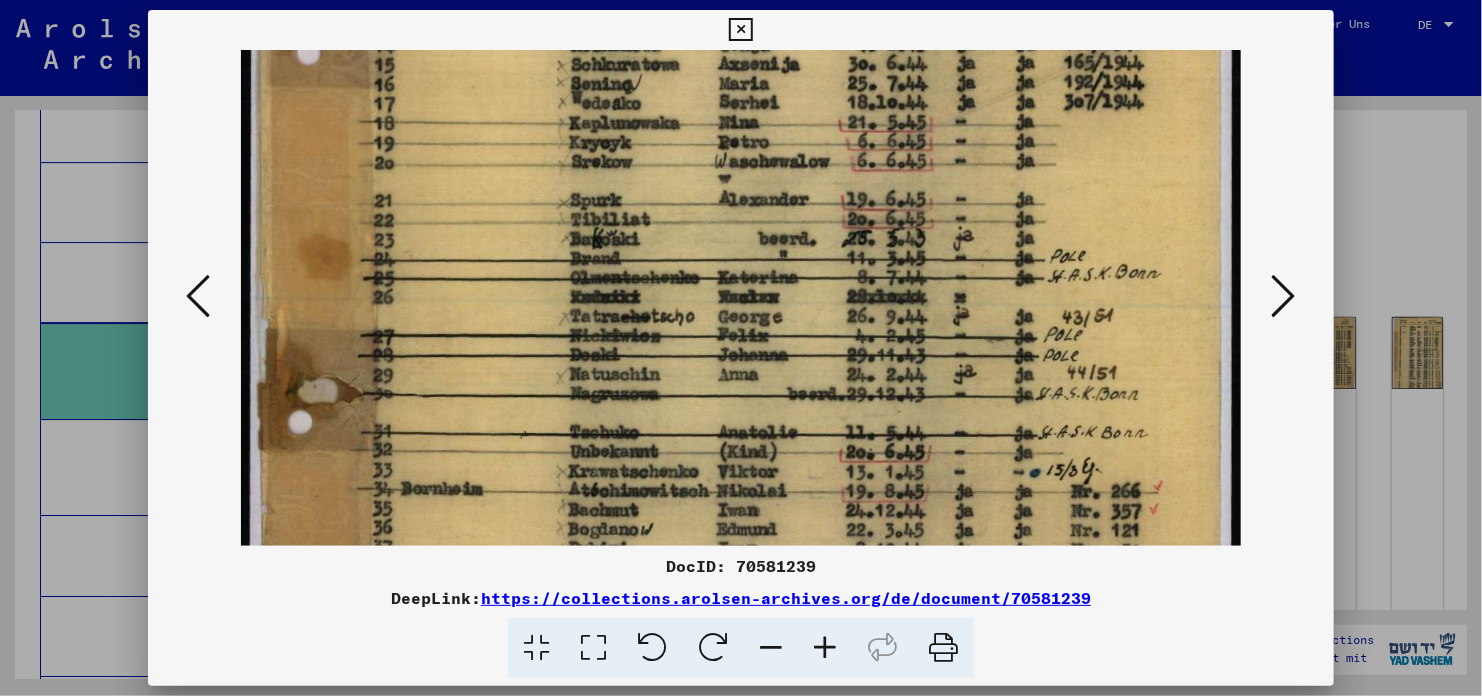 scroll, scrollTop: 539, scrollLeft: 0, axis: vertical 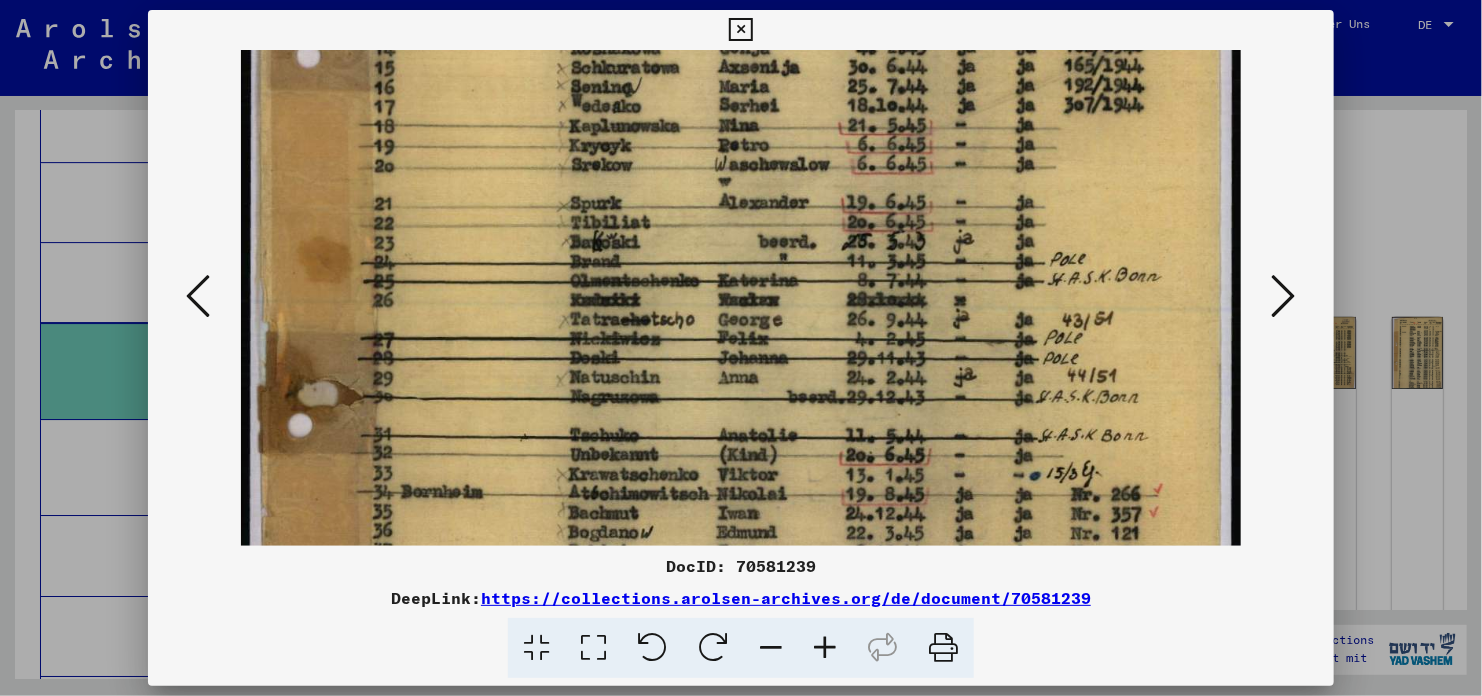 drag, startPoint x: 1083, startPoint y: 457, endPoint x: 1069, endPoint y: 744, distance: 287.34125 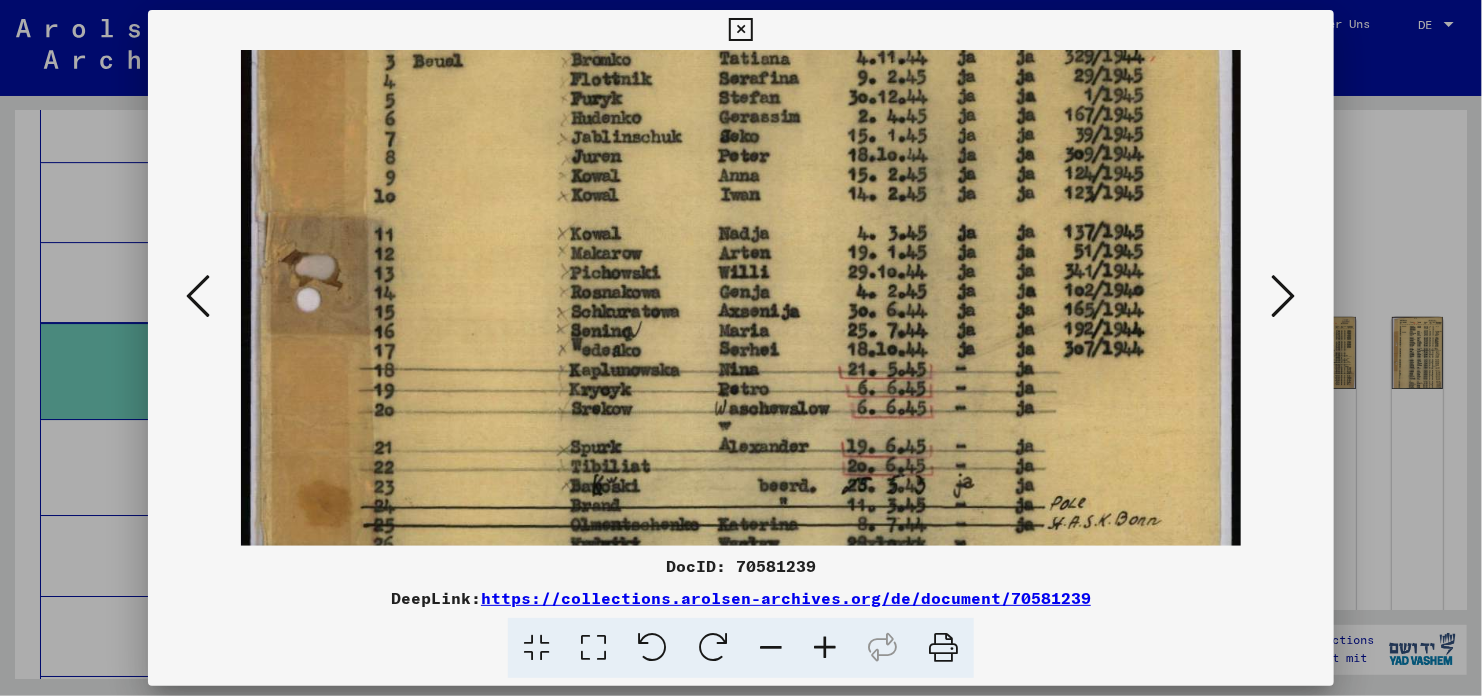 scroll, scrollTop: 272, scrollLeft: 0, axis: vertical 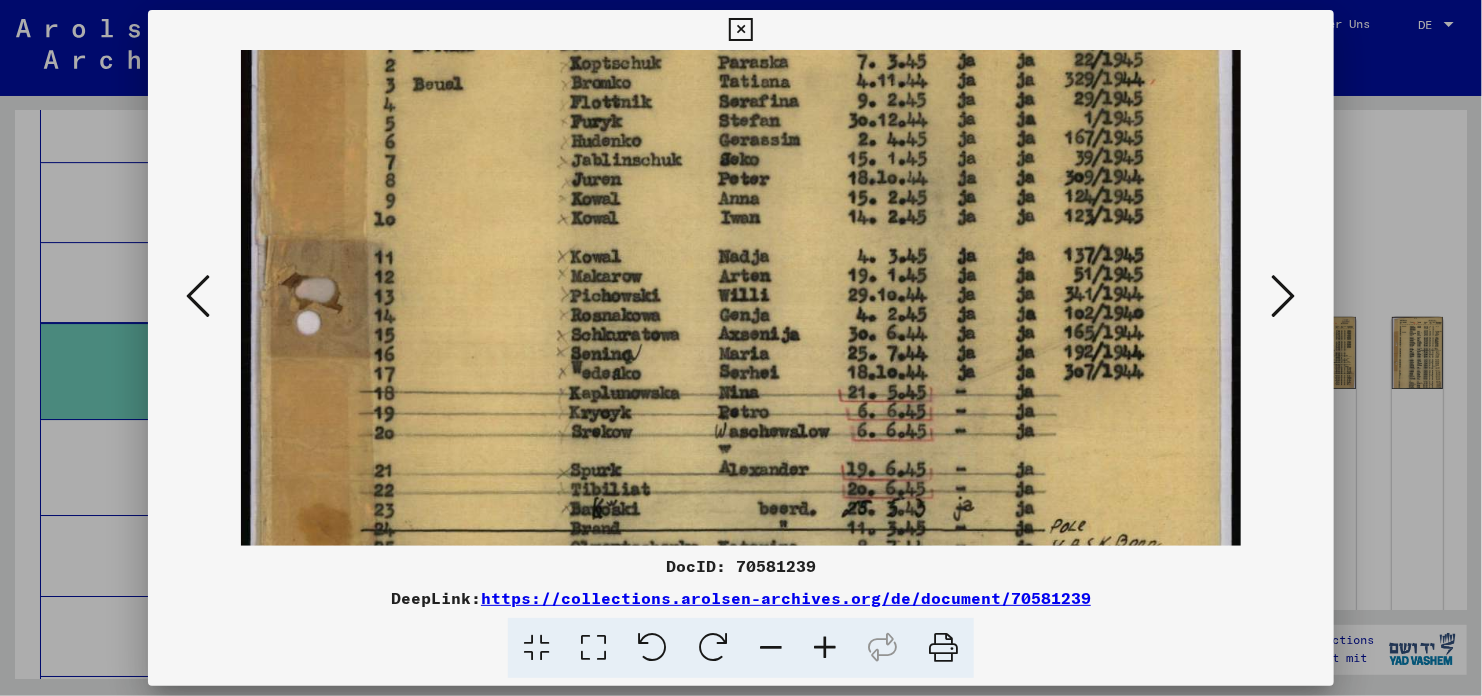 drag, startPoint x: 921, startPoint y: 393, endPoint x: 936, endPoint y: 665, distance: 272.4133 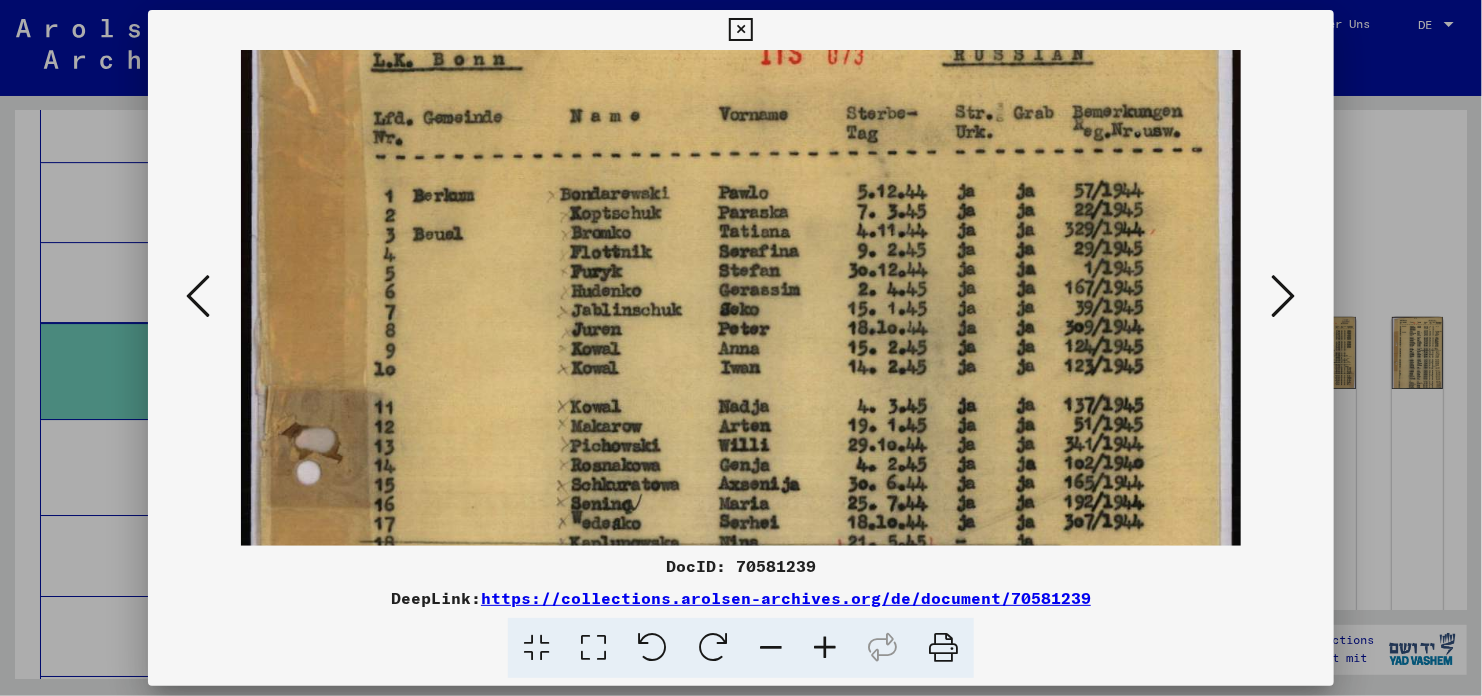scroll, scrollTop: 121, scrollLeft: 0, axis: vertical 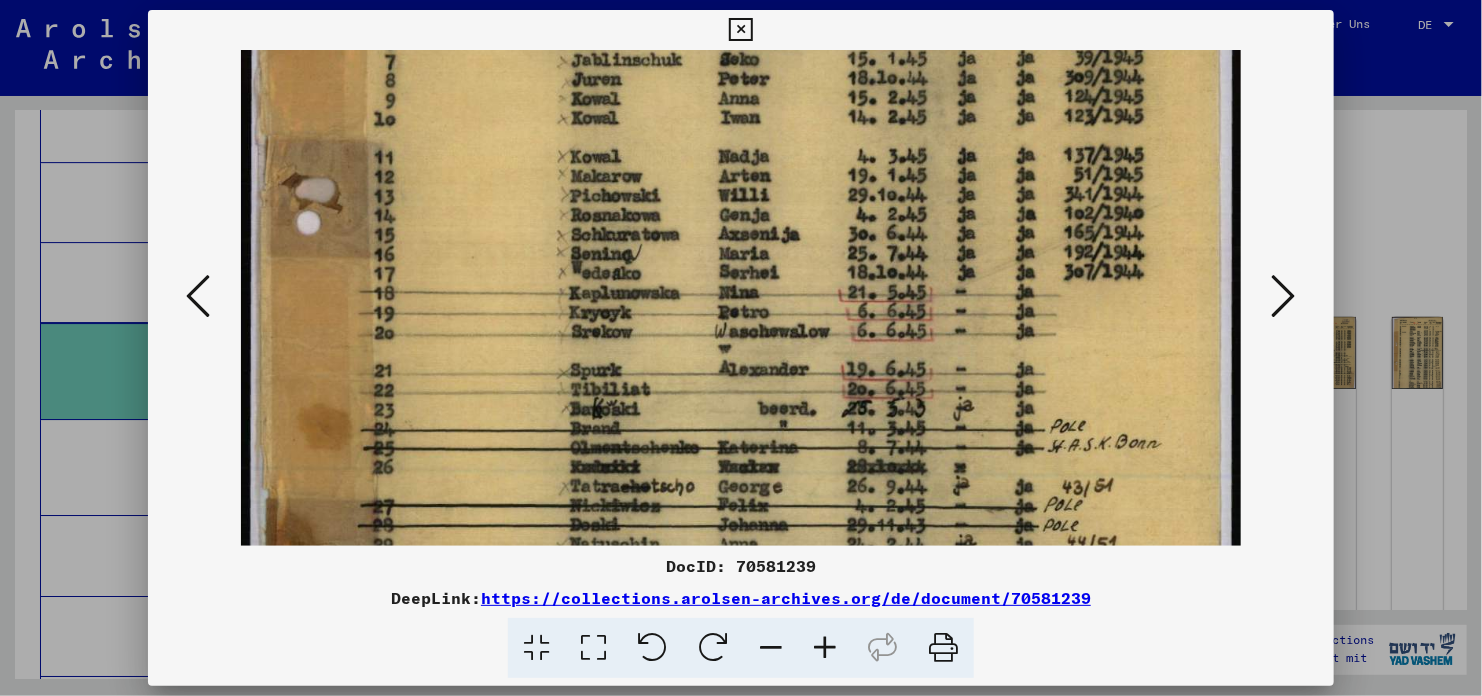 drag, startPoint x: 812, startPoint y: 304, endPoint x: 835, endPoint y: 205, distance: 101.636604 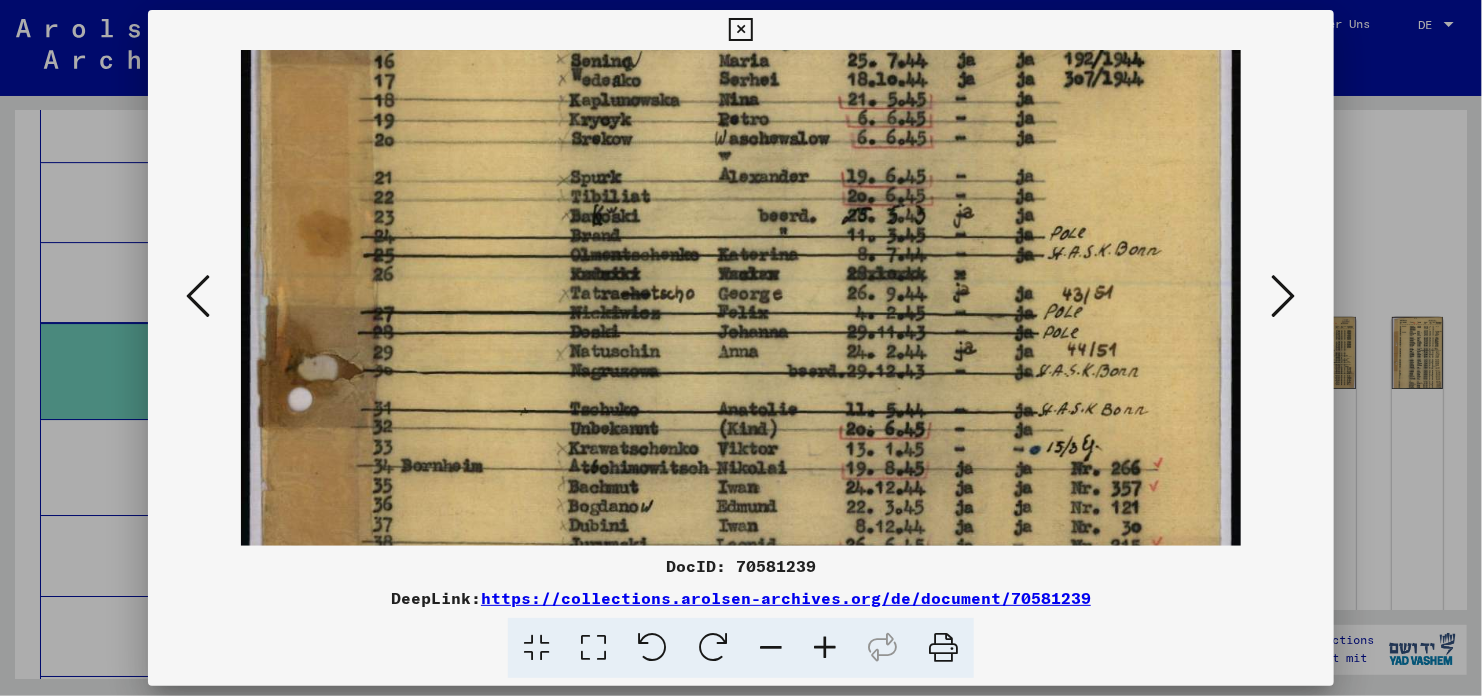 drag, startPoint x: 835, startPoint y: 365, endPoint x: 812, endPoint y: 173, distance: 193.3727 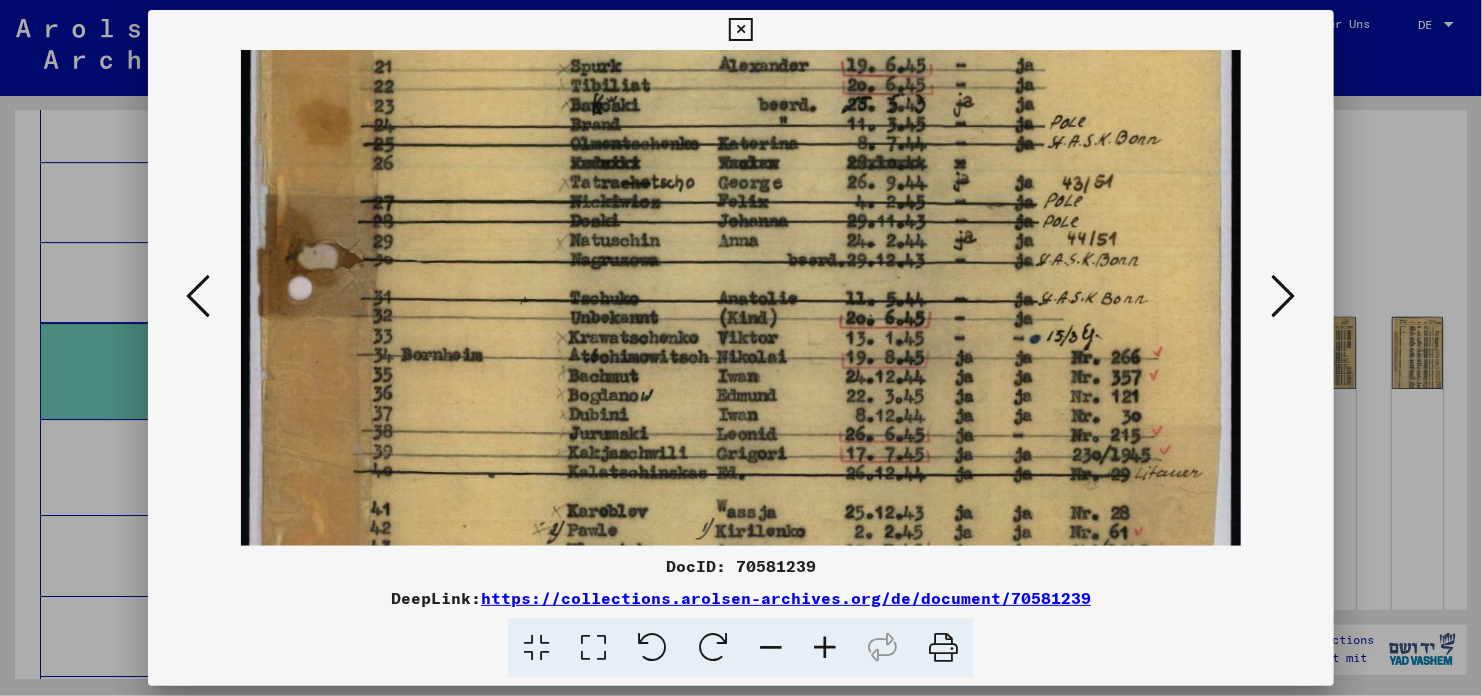 drag, startPoint x: 831, startPoint y: 325, endPoint x: 835, endPoint y: 217, distance: 108.07405 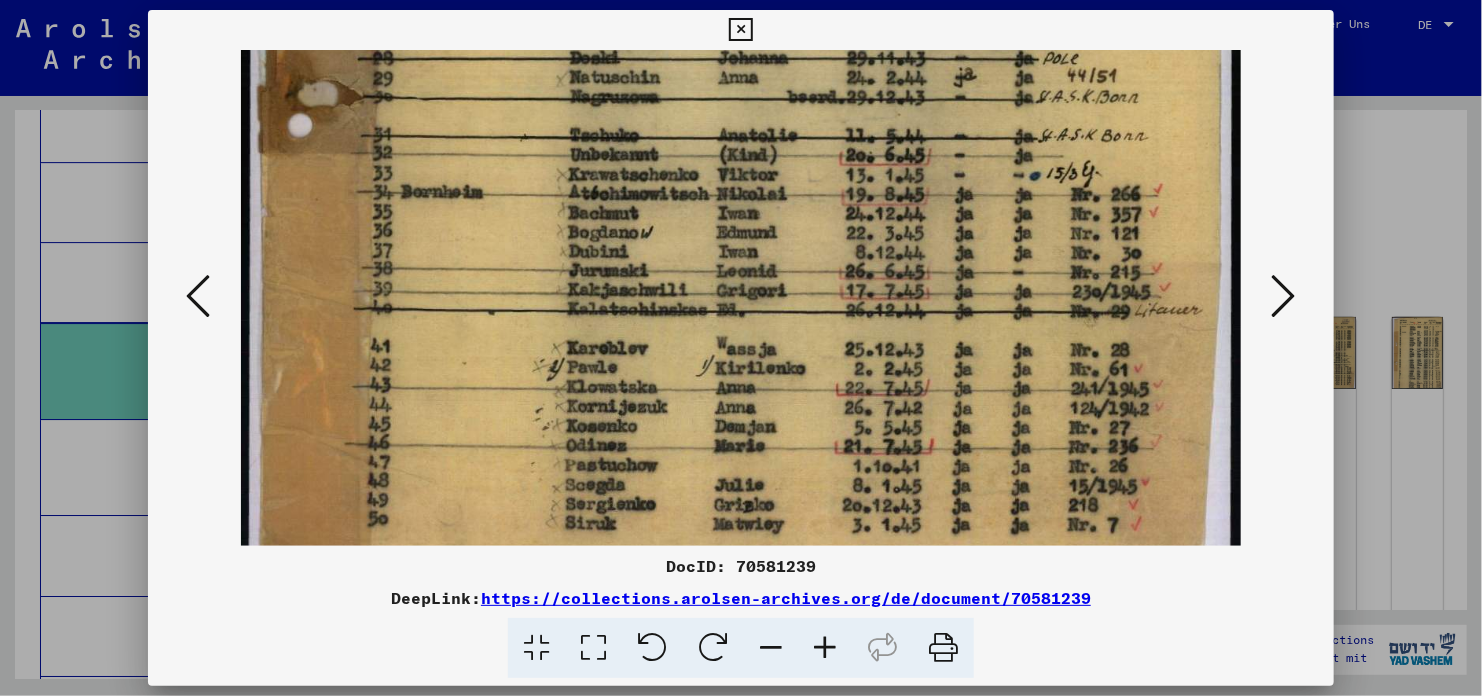 drag, startPoint x: 856, startPoint y: 357, endPoint x: 853, endPoint y: 197, distance: 160.02812 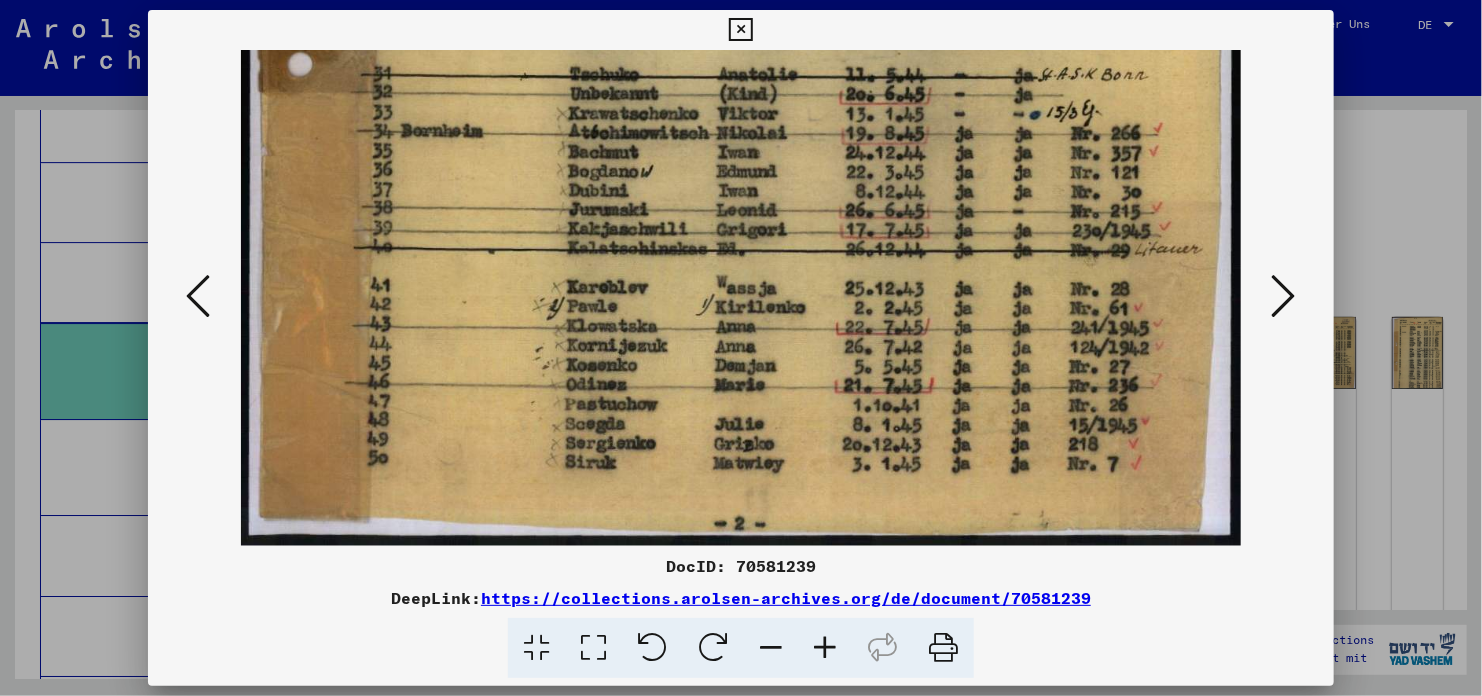 drag, startPoint x: 894, startPoint y: 394, endPoint x: 863, endPoint y: 222, distance: 174.77129 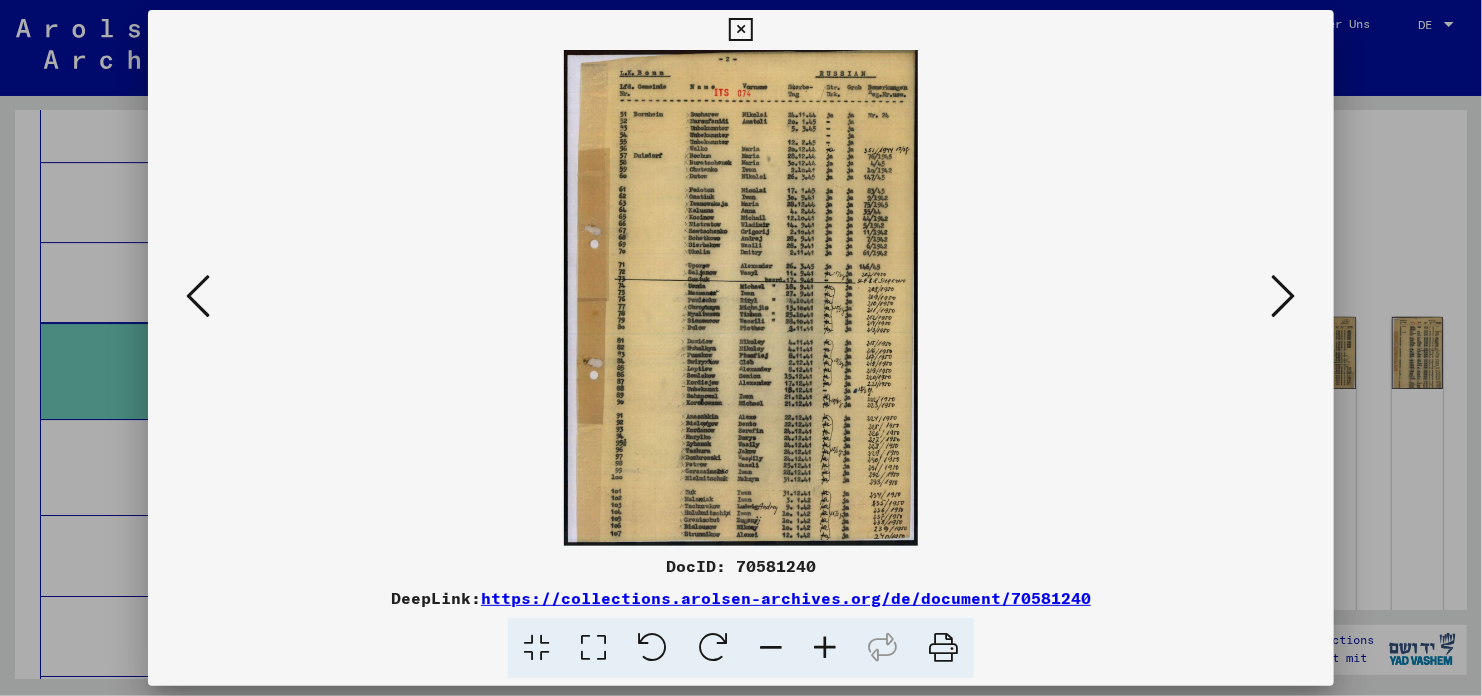 scroll, scrollTop: 0, scrollLeft: 0, axis: both 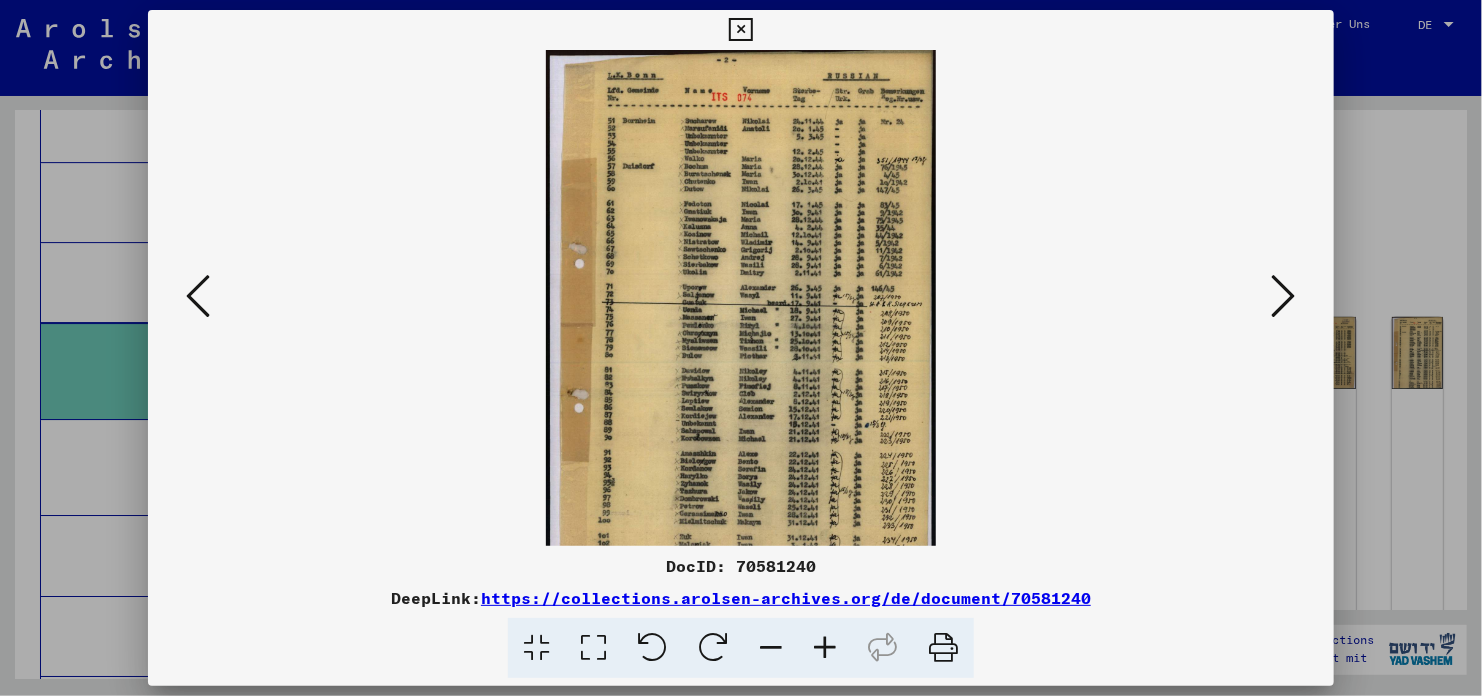 click at bounding box center (825, 648) 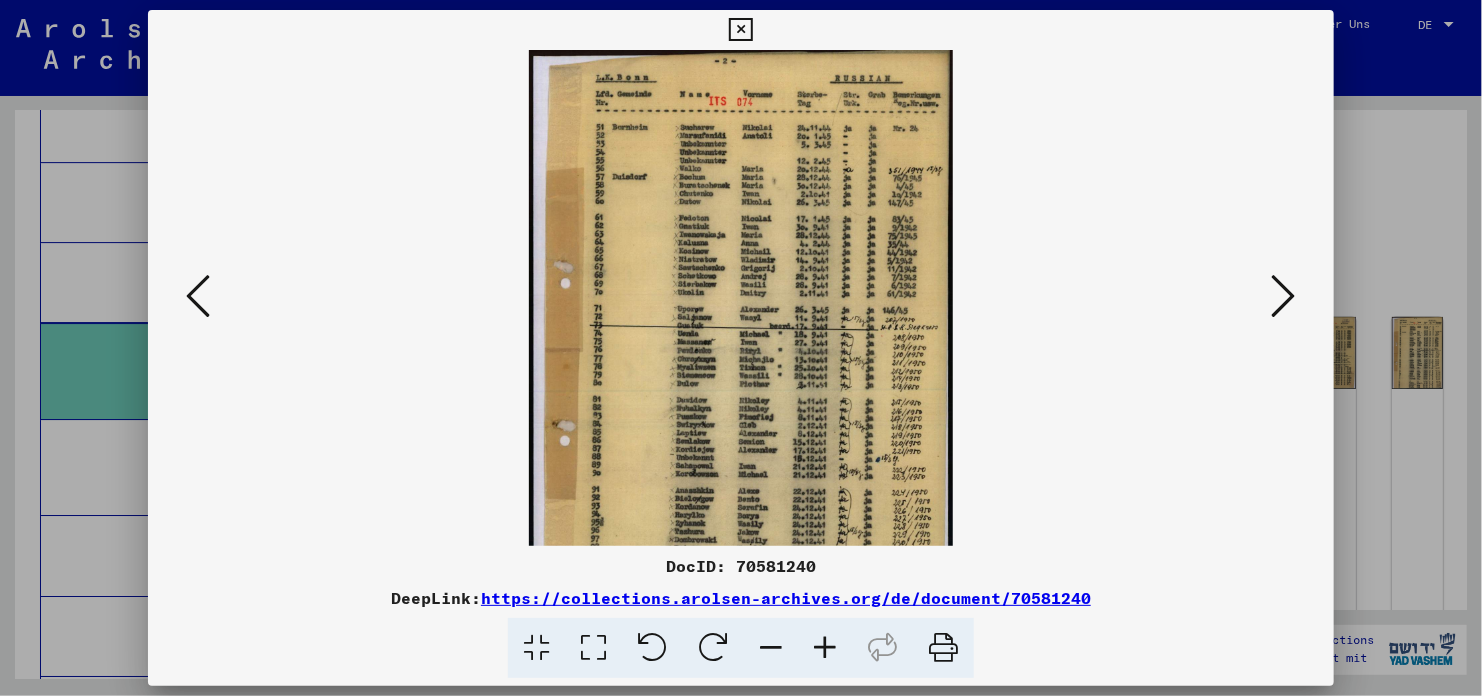 click at bounding box center (825, 648) 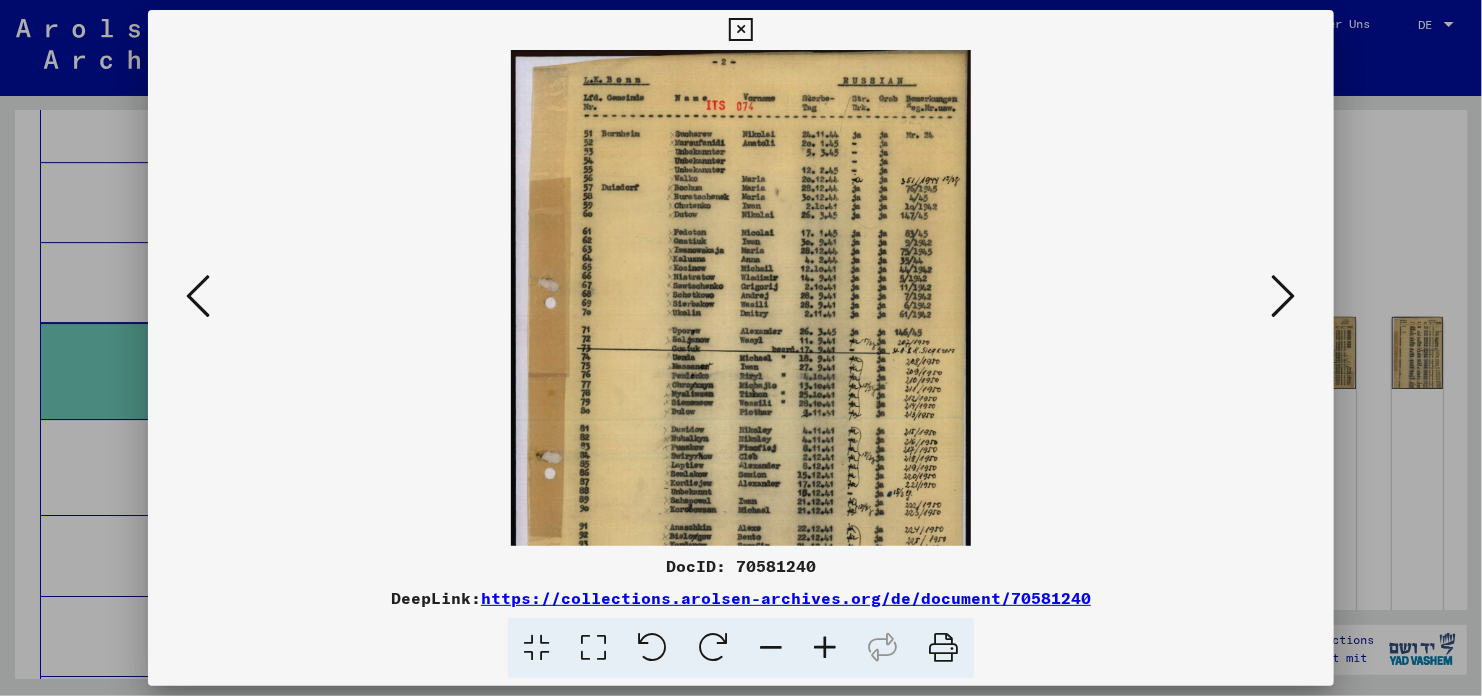 click at bounding box center [825, 648] 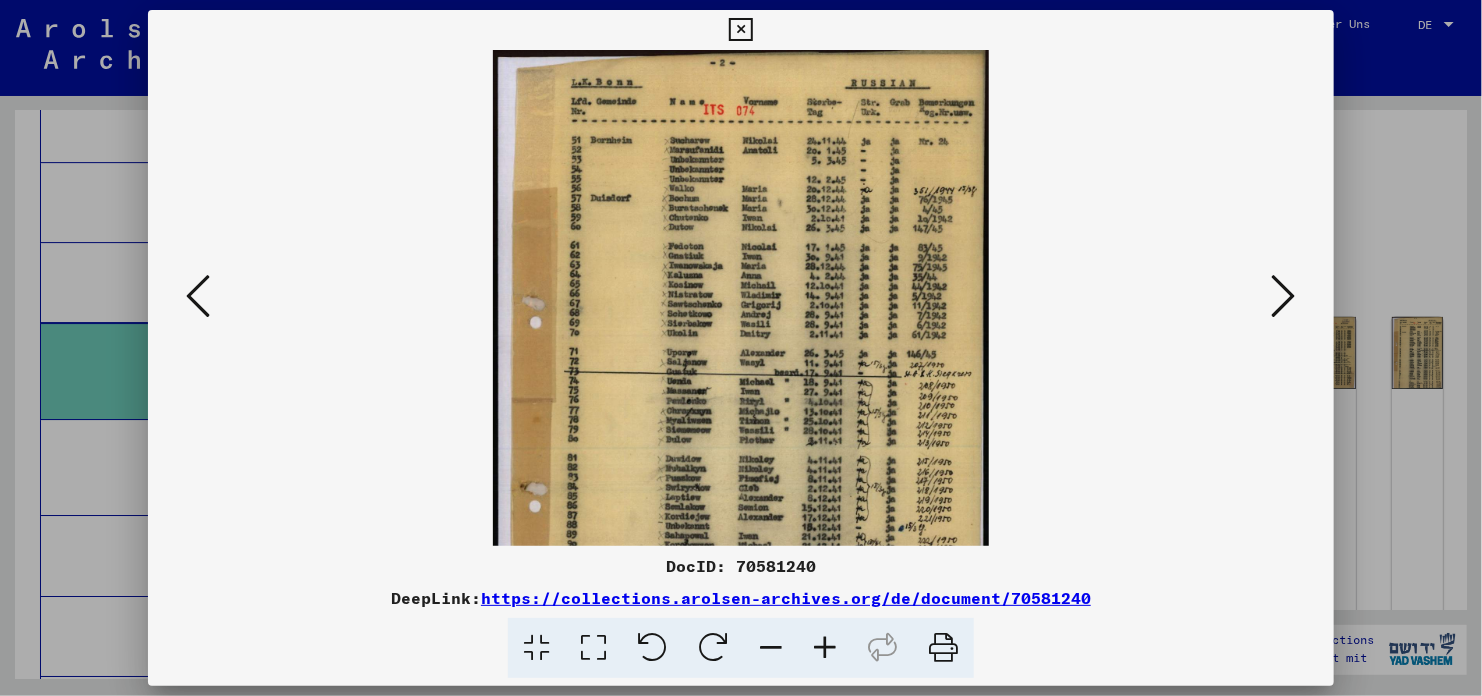 click at bounding box center (825, 648) 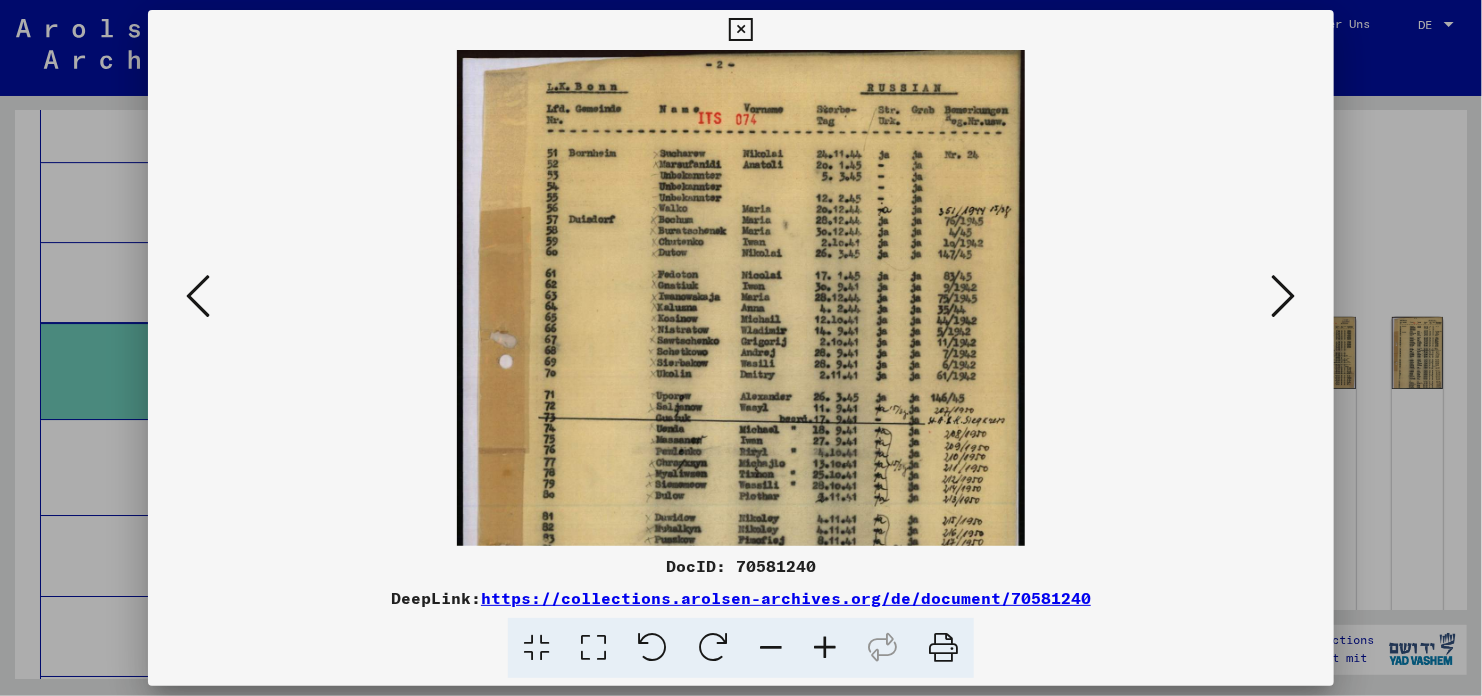 click at bounding box center (825, 648) 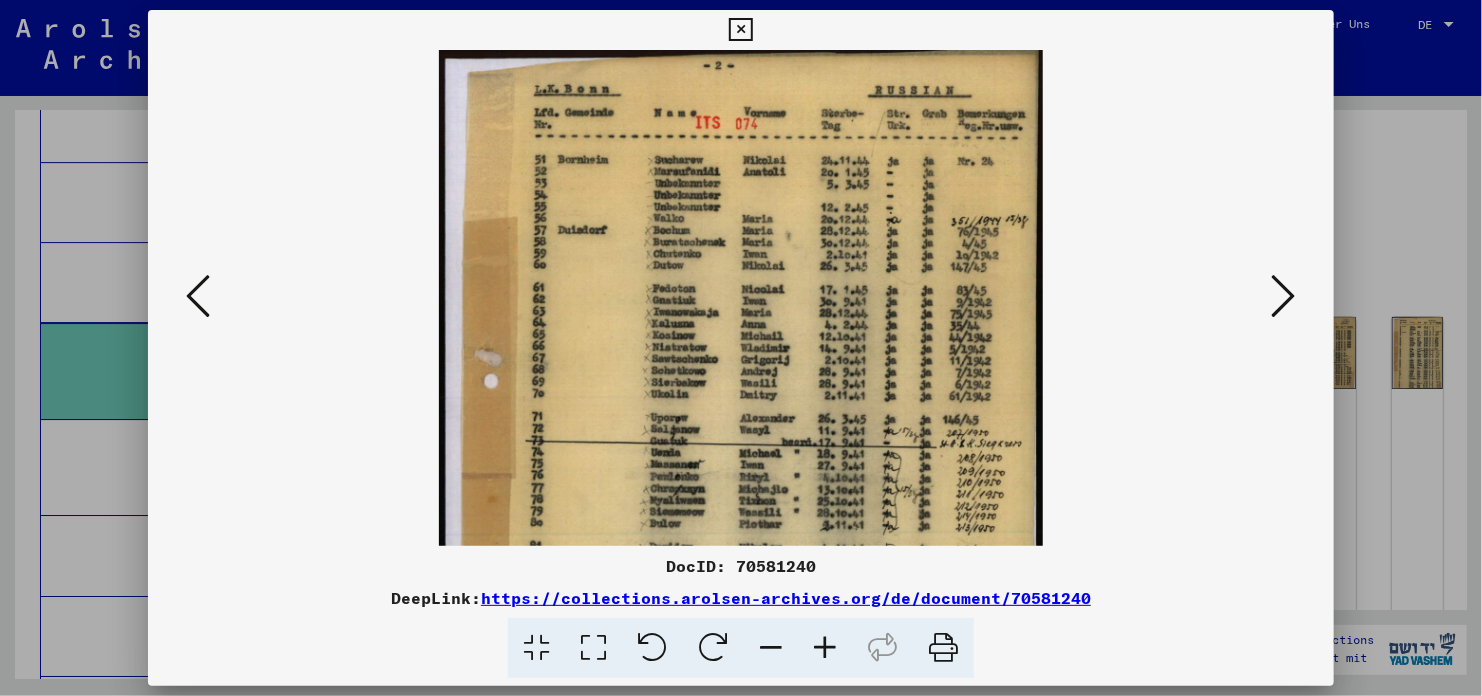 click at bounding box center (825, 648) 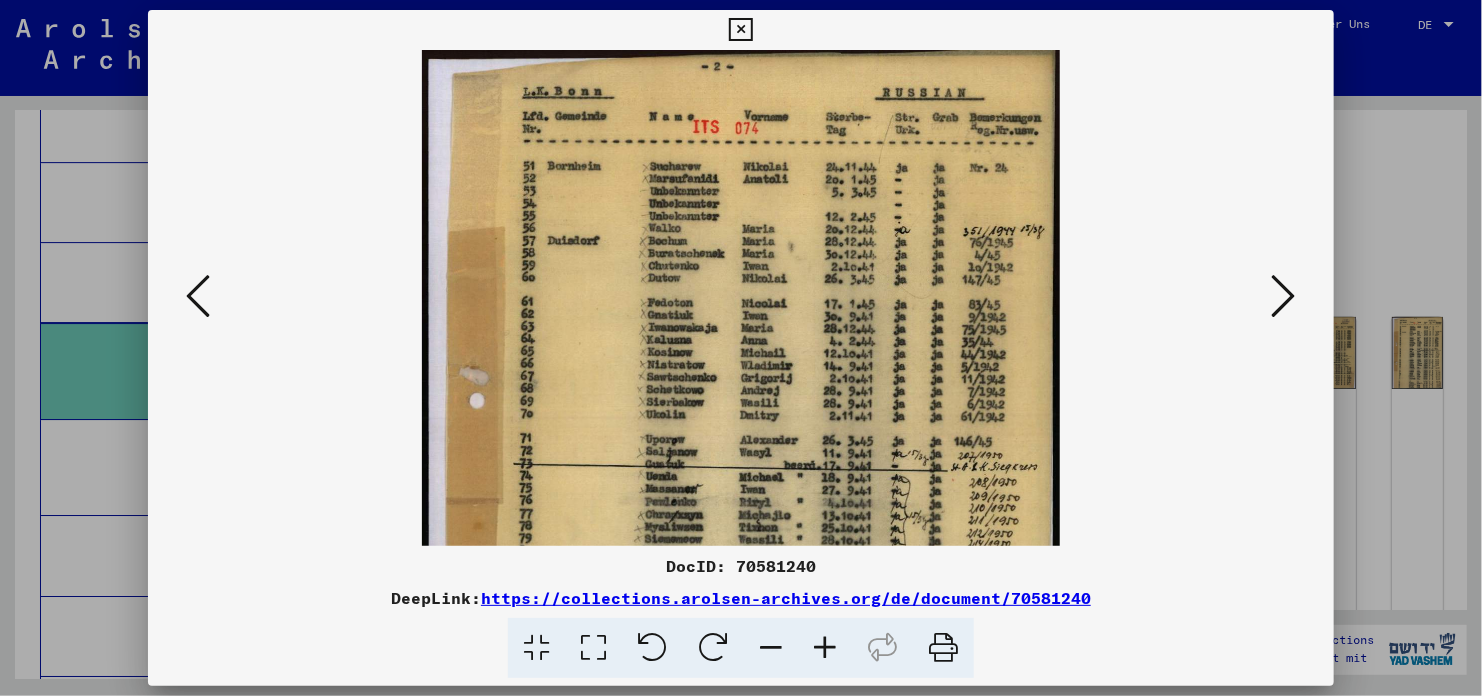 click at bounding box center [825, 648] 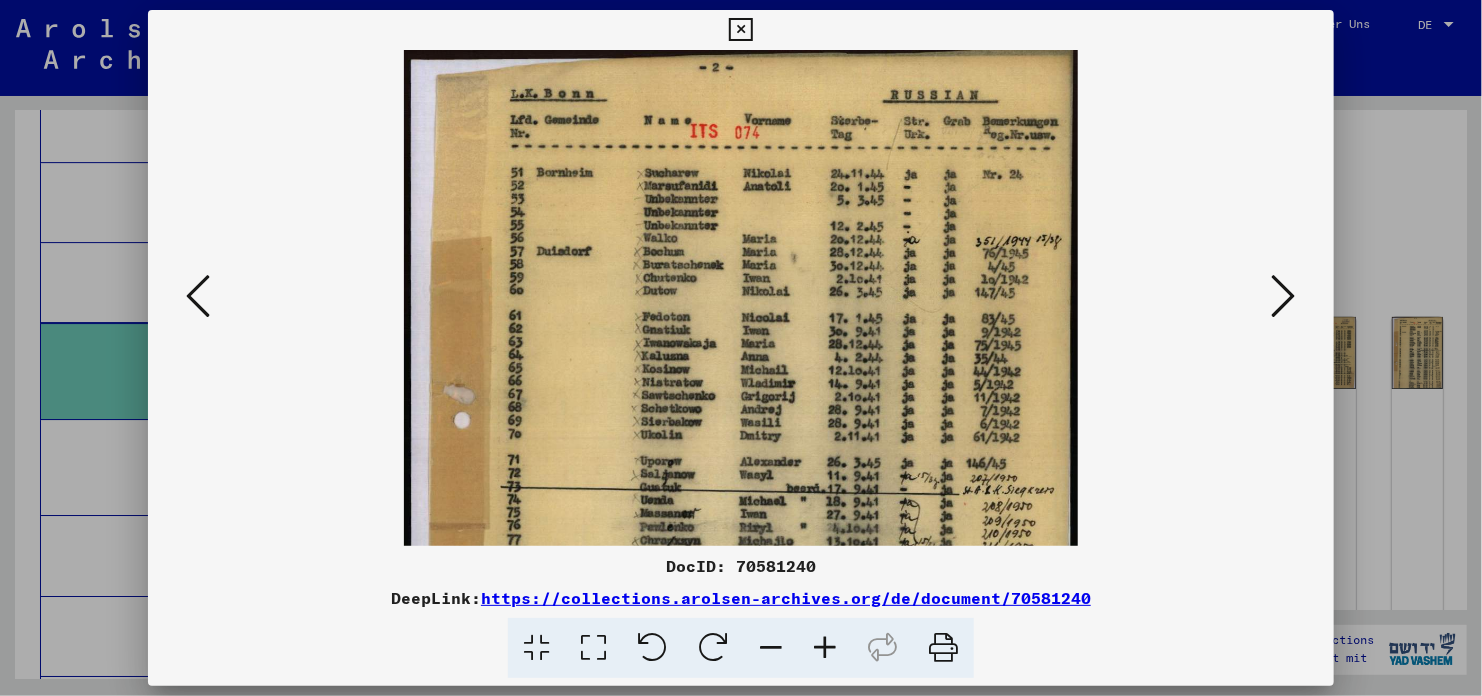 click at bounding box center (825, 648) 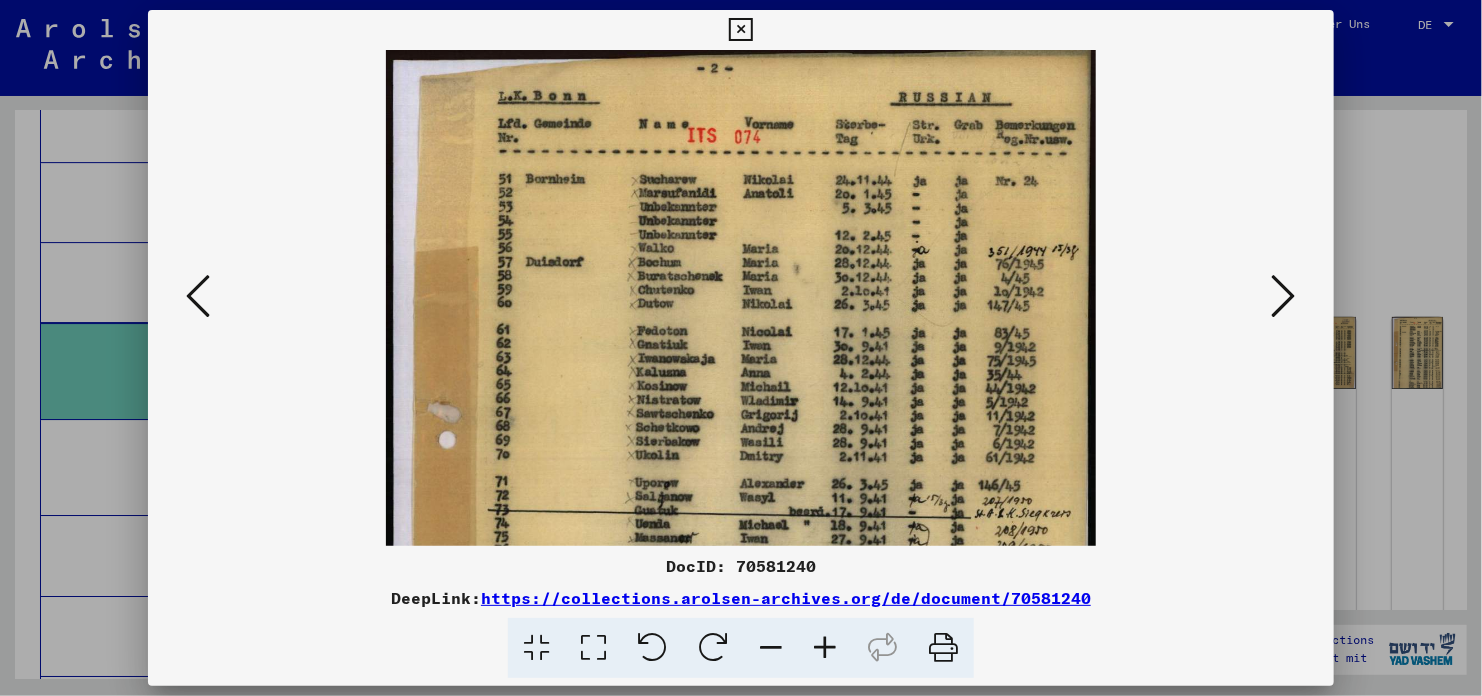 click at bounding box center [825, 648] 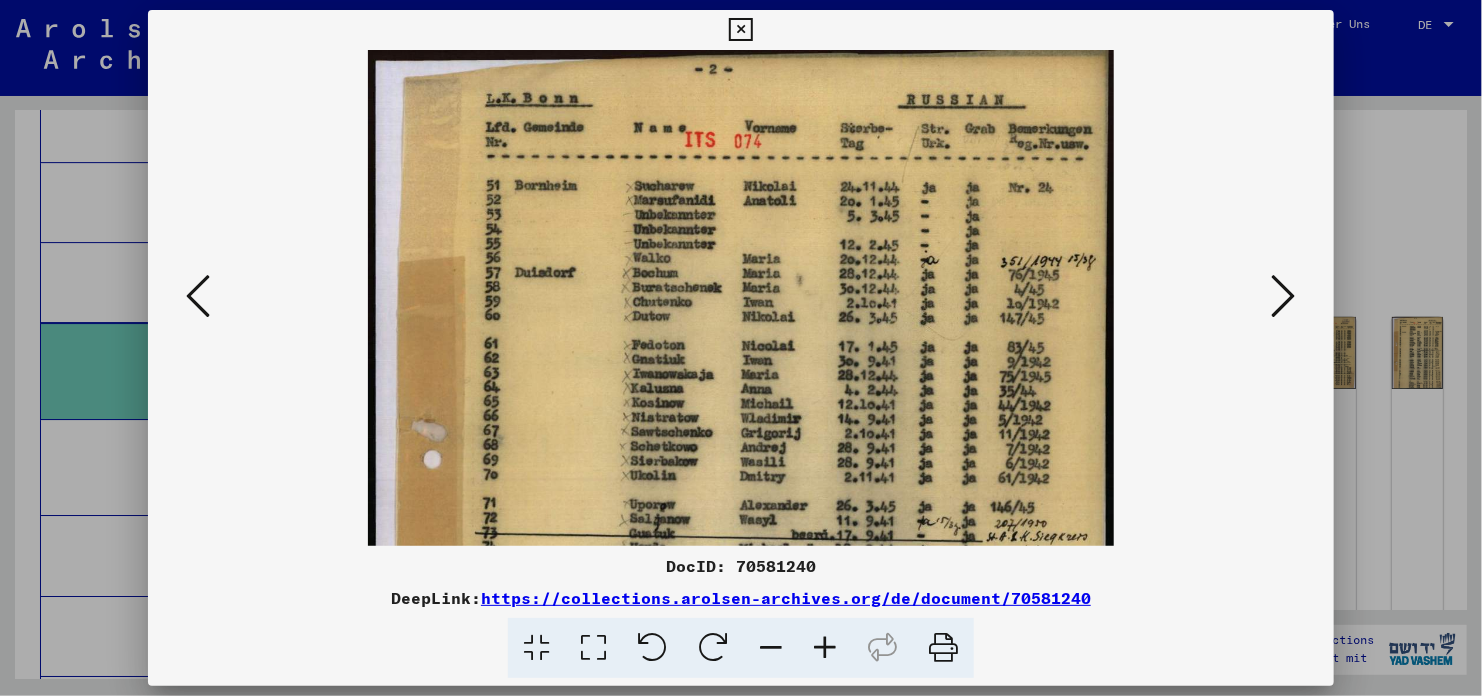 click at bounding box center (825, 648) 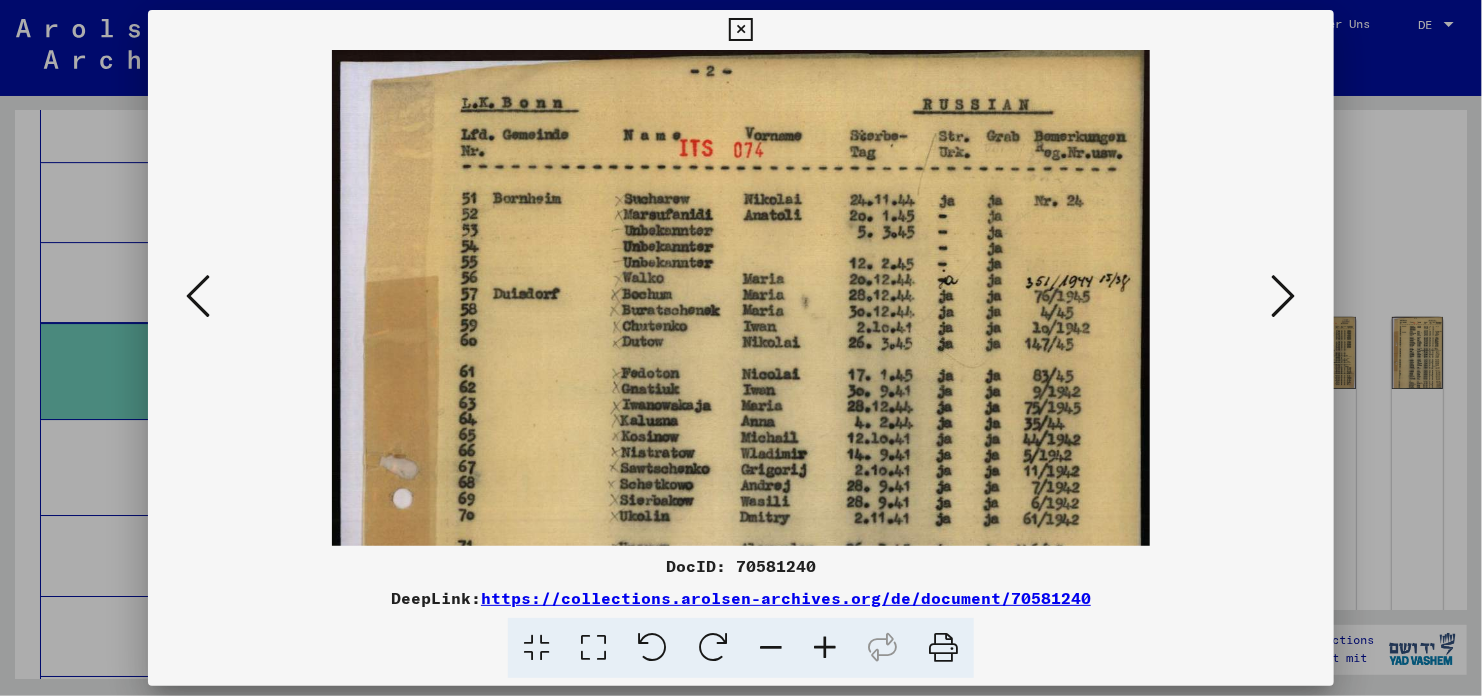 click at bounding box center [825, 648] 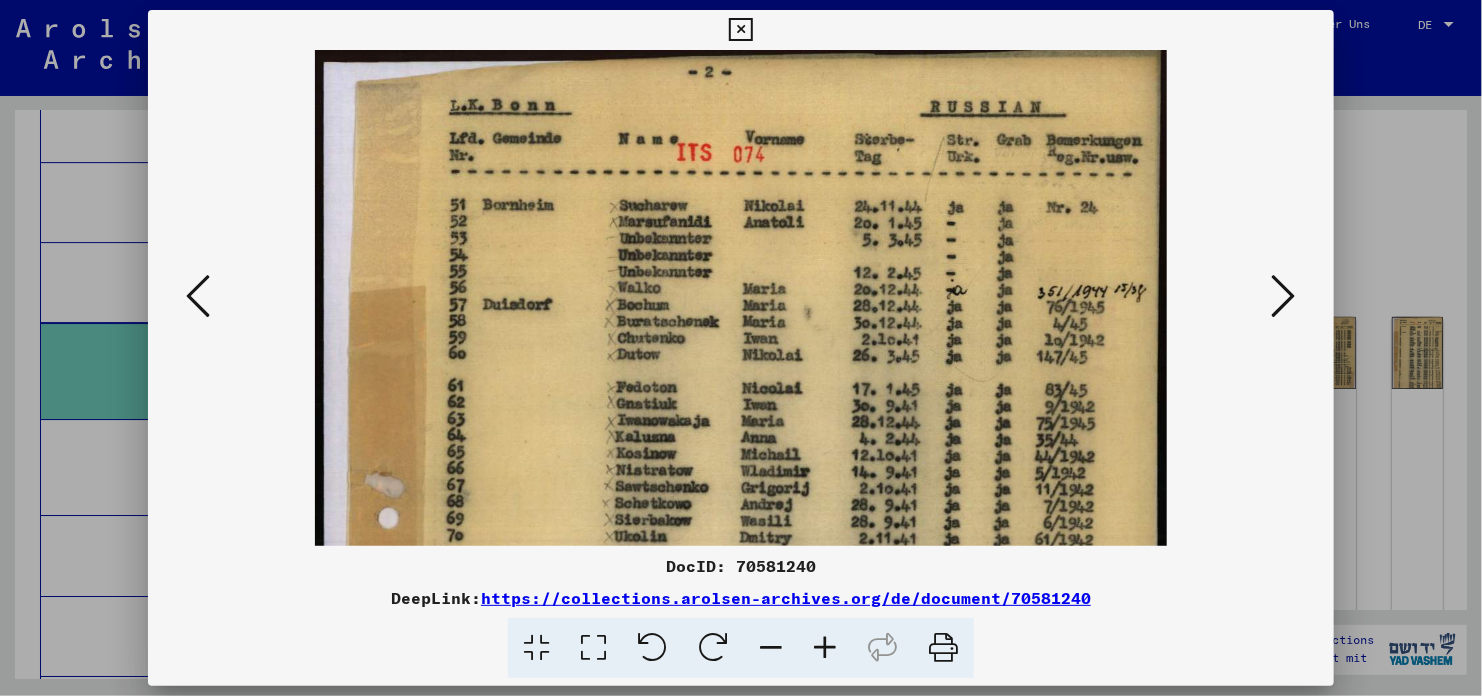 click at bounding box center [825, 648] 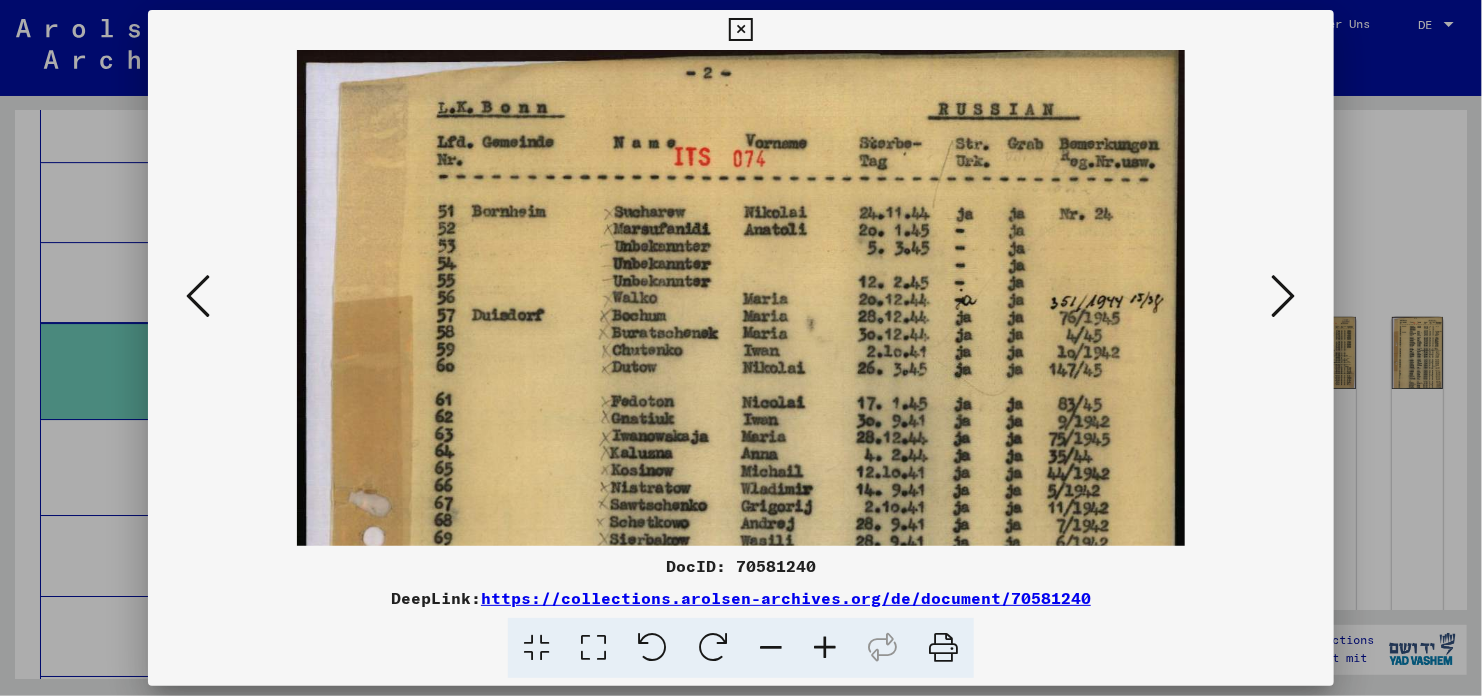 click at bounding box center (825, 648) 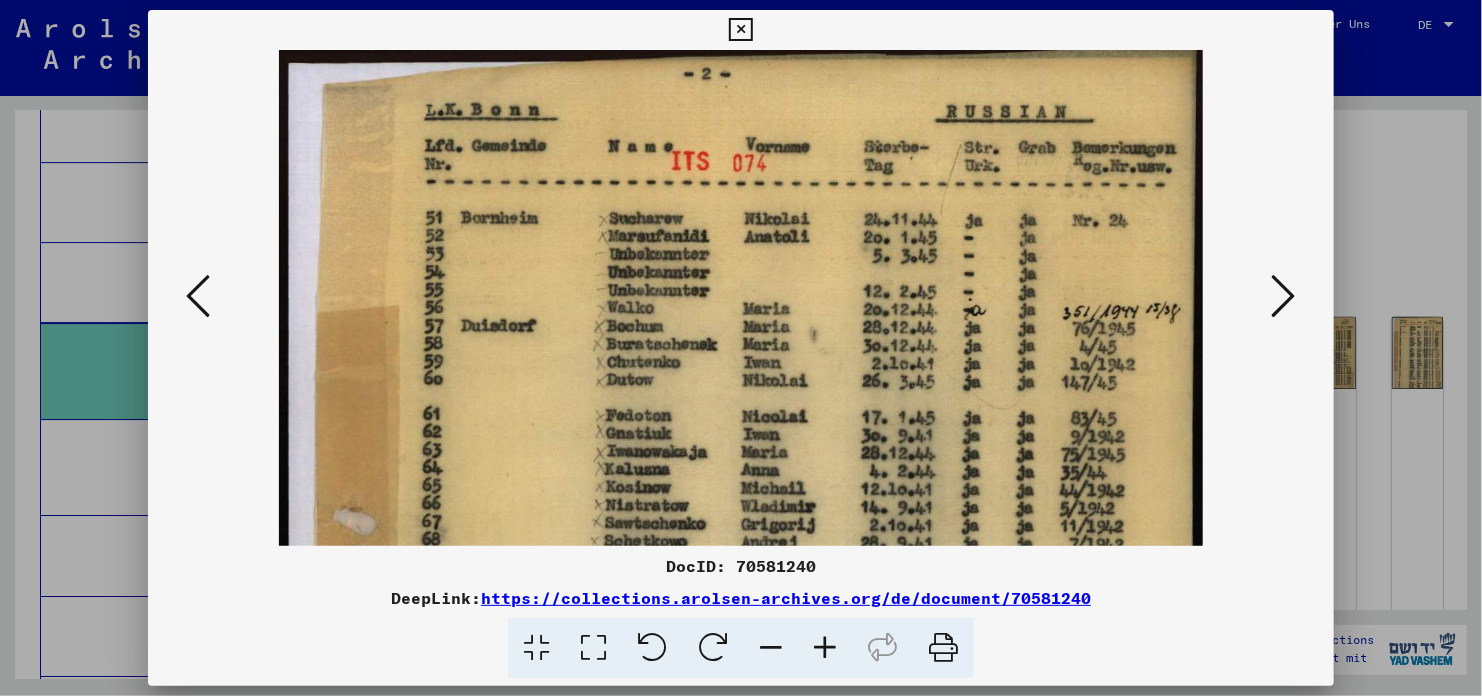 click at bounding box center [825, 648] 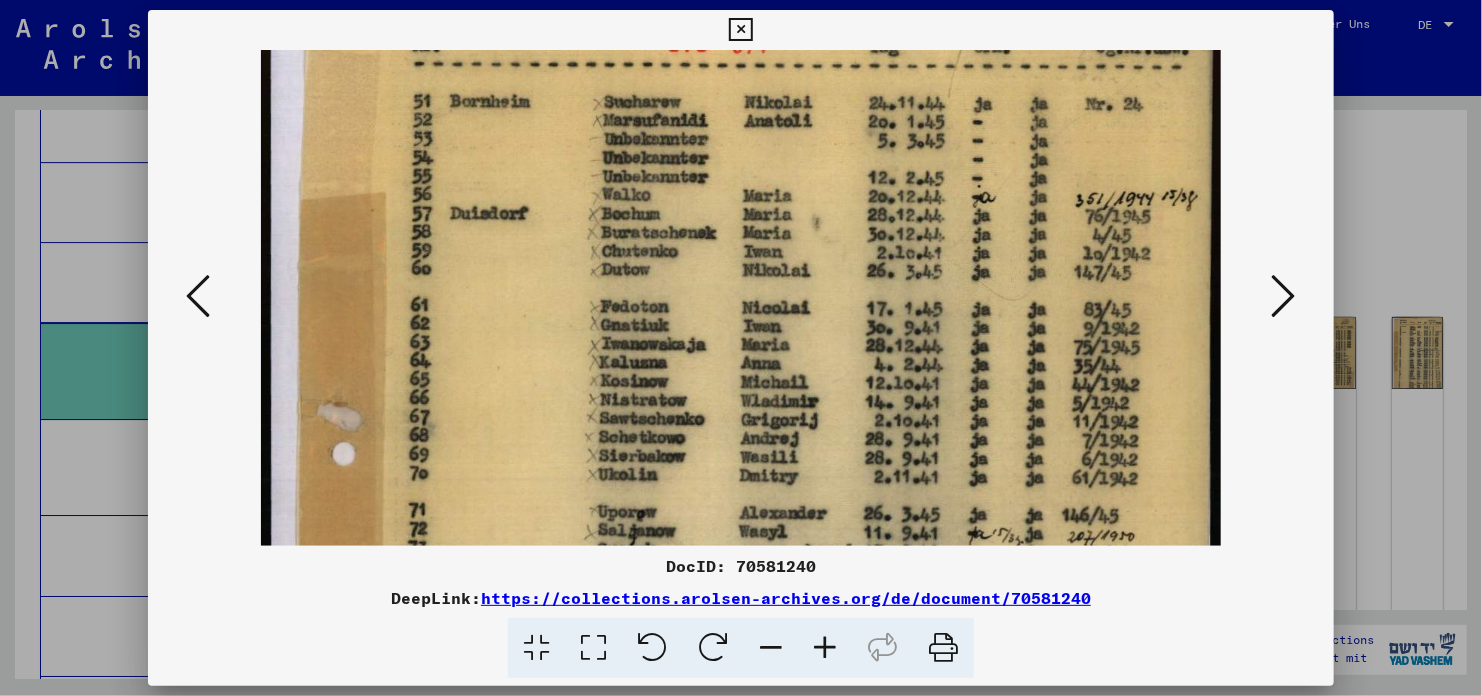 scroll, scrollTop: 136, scrollLeft: 0, axis: vertical 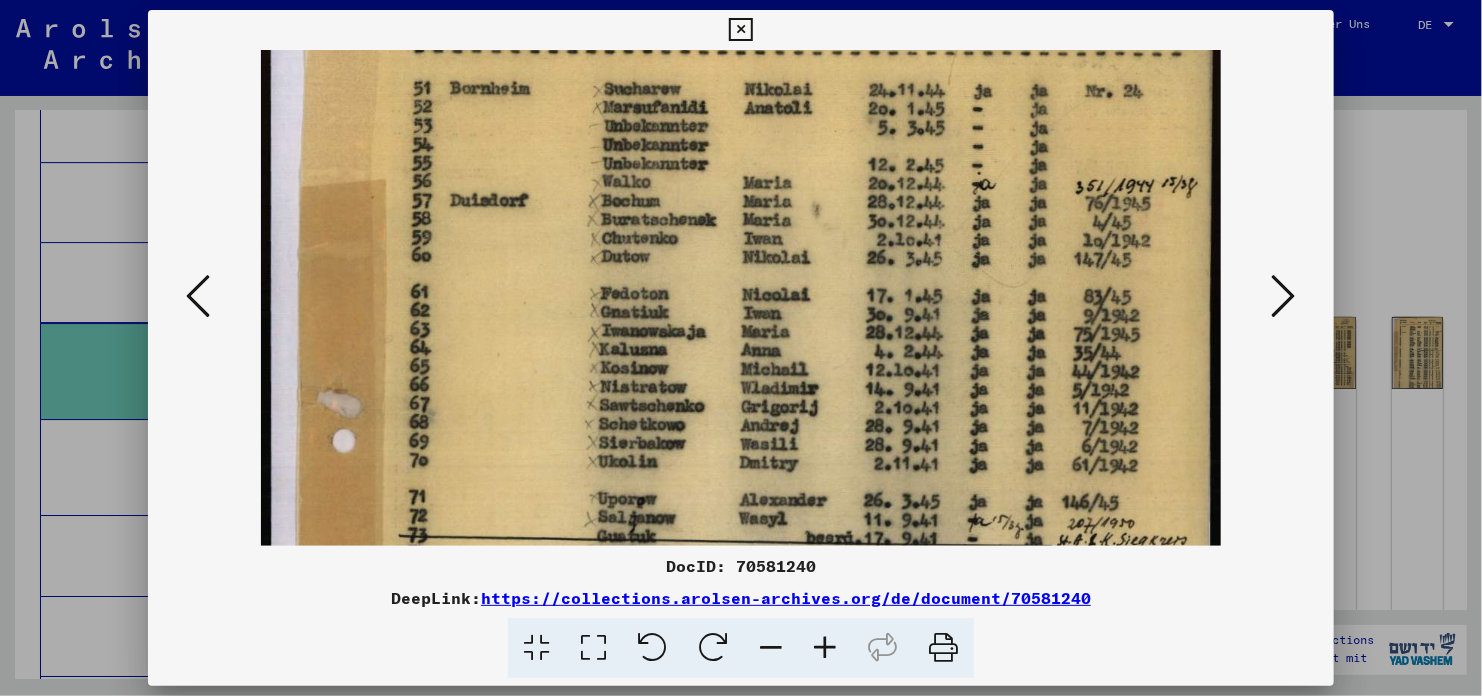 drag, startPoint x: 723, startPoint y: 436, endPoint x: 687, endPoint y: 305, distance: 135.85654 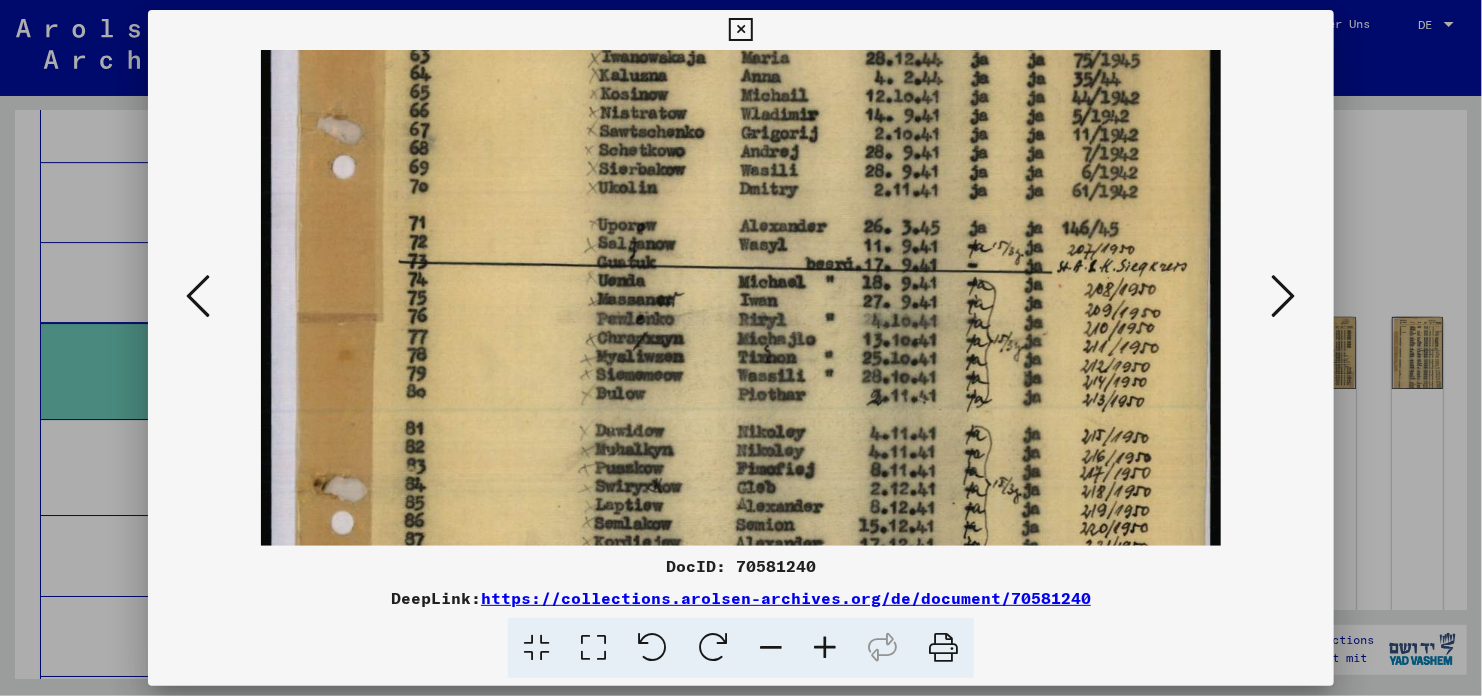 scroll, scrollTop: 491, scrollLeft: 0, axis: vertical 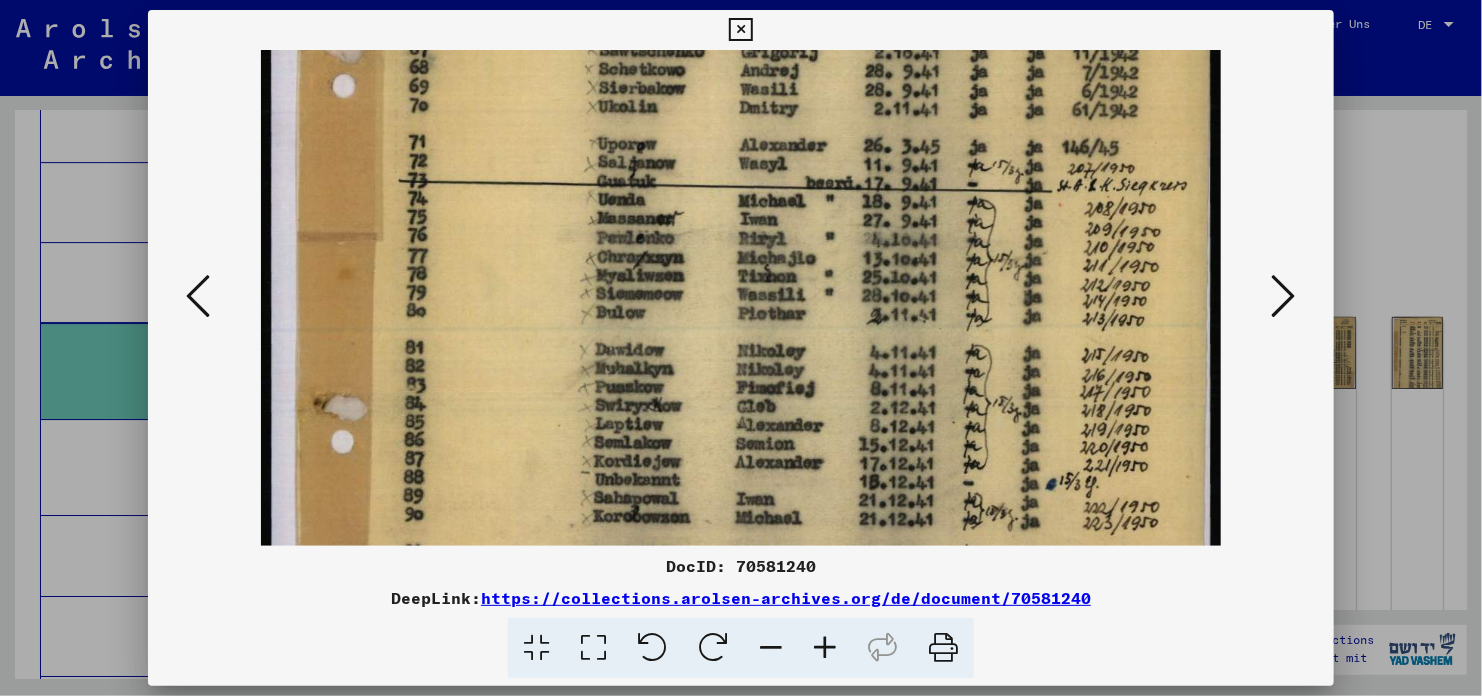 drag, startPoint x: 707, startPoint y: 367, endPoint x: 622, endPoint y: 12, distance: 365.03424 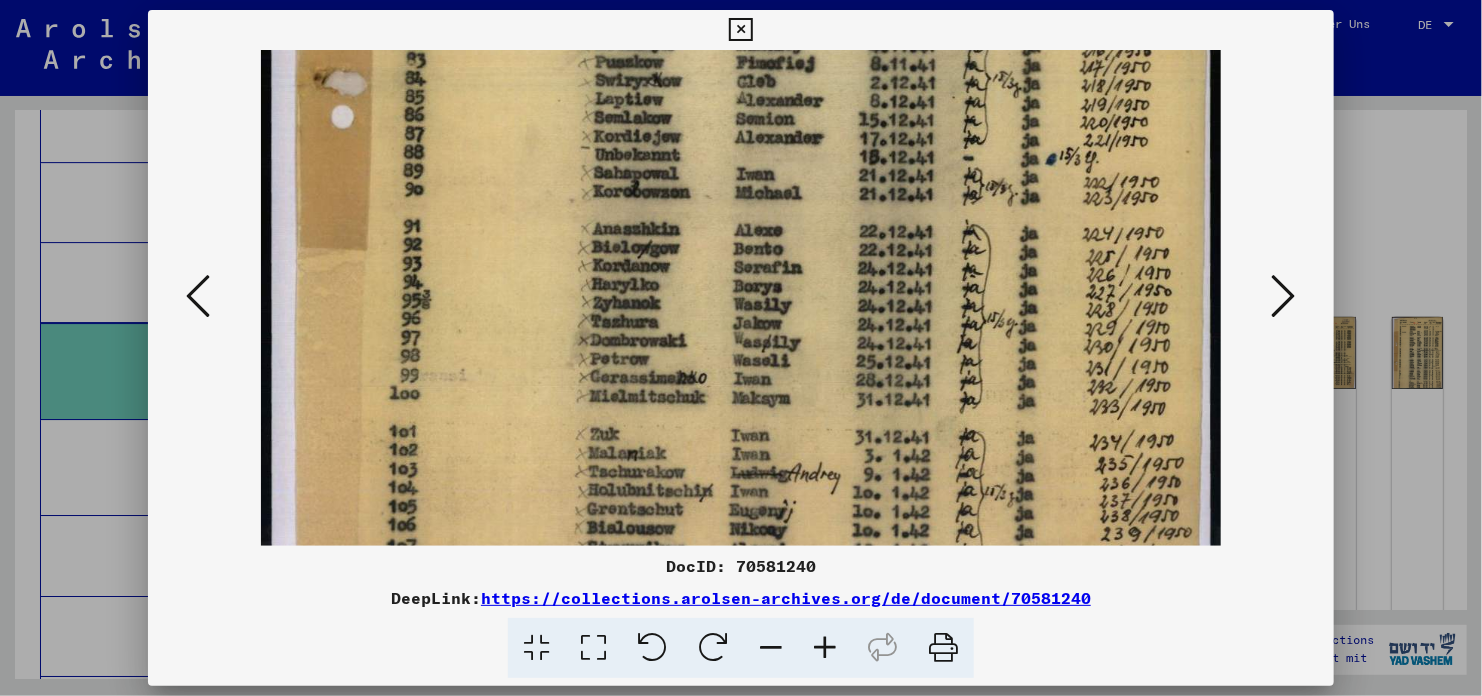 drag, startPoint x: 925, startPoint y: 378, endPoint x: 883, endPoint y: 58, distance: 322.74448 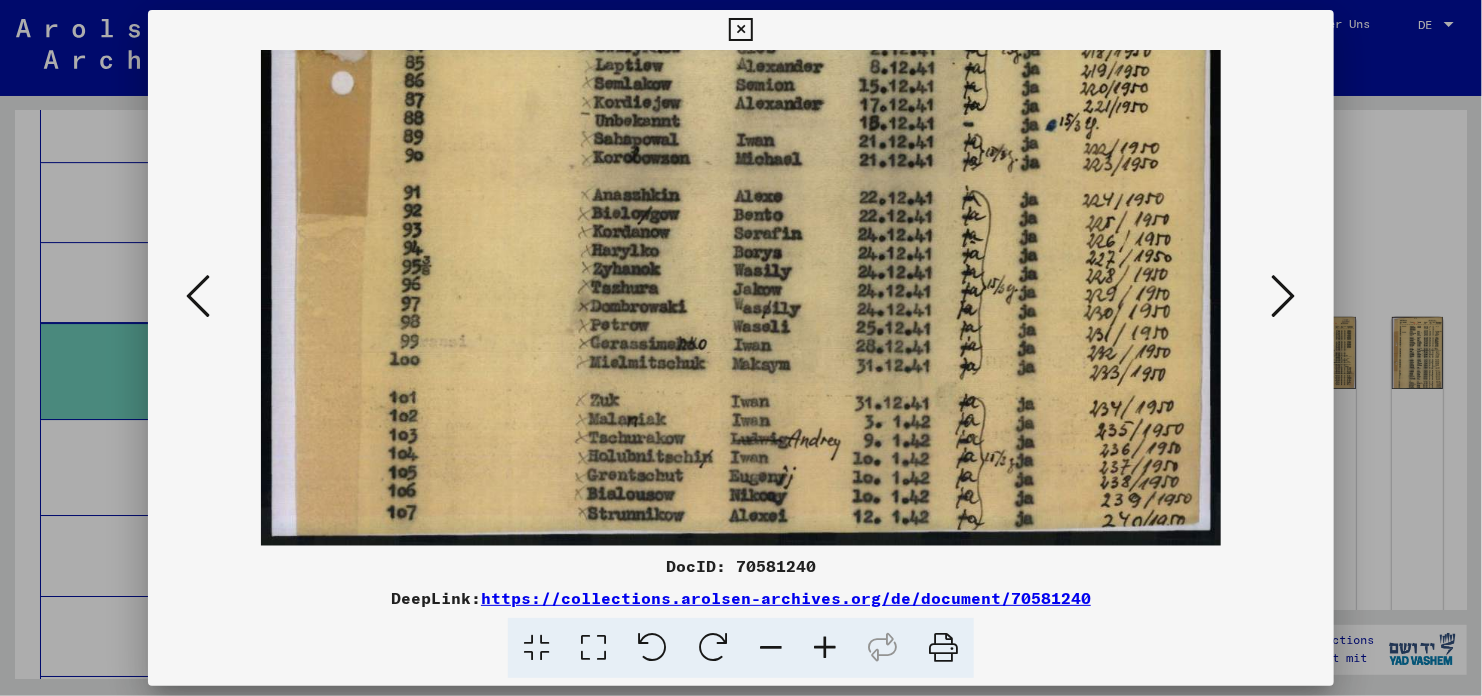 drag, startPoint x: 915, startPoint y: 254, endPoint x: 907, endPoint y: 142, distance: 112.28535 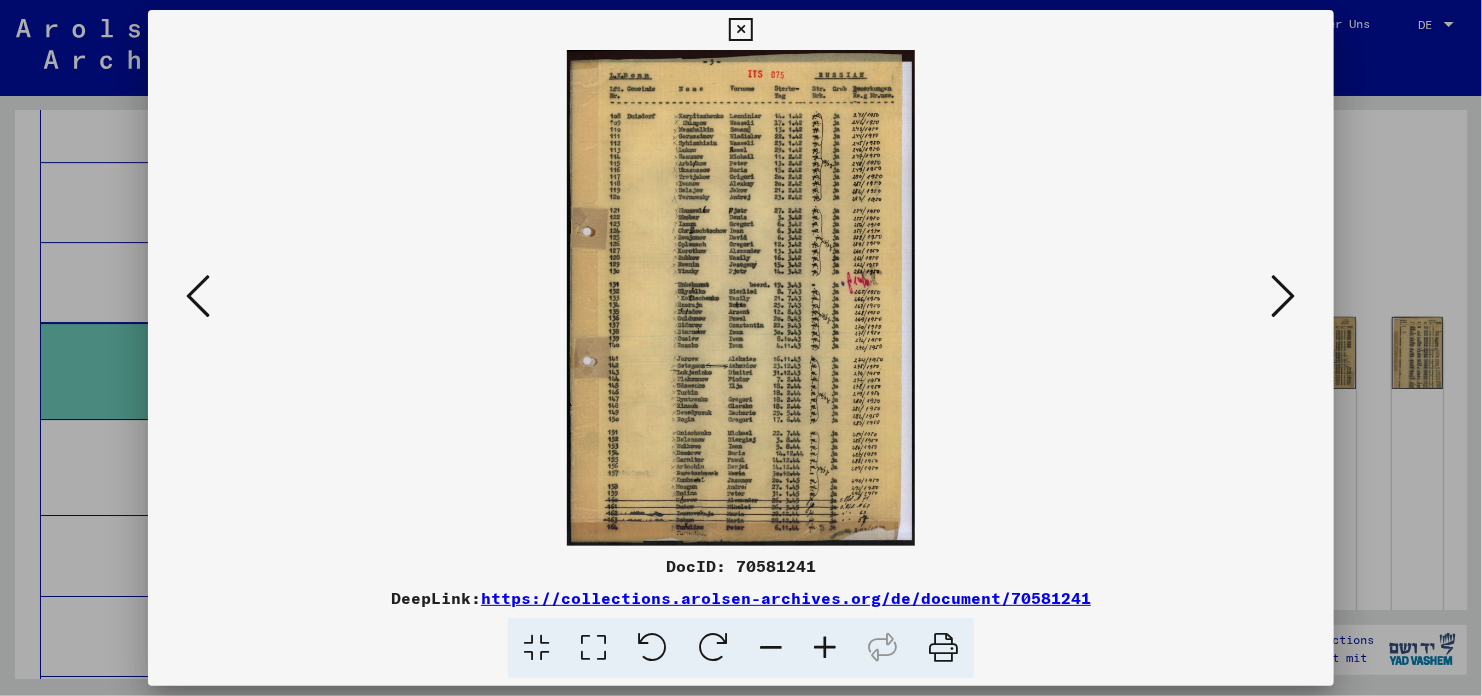 click at bounding box center (825, 648) 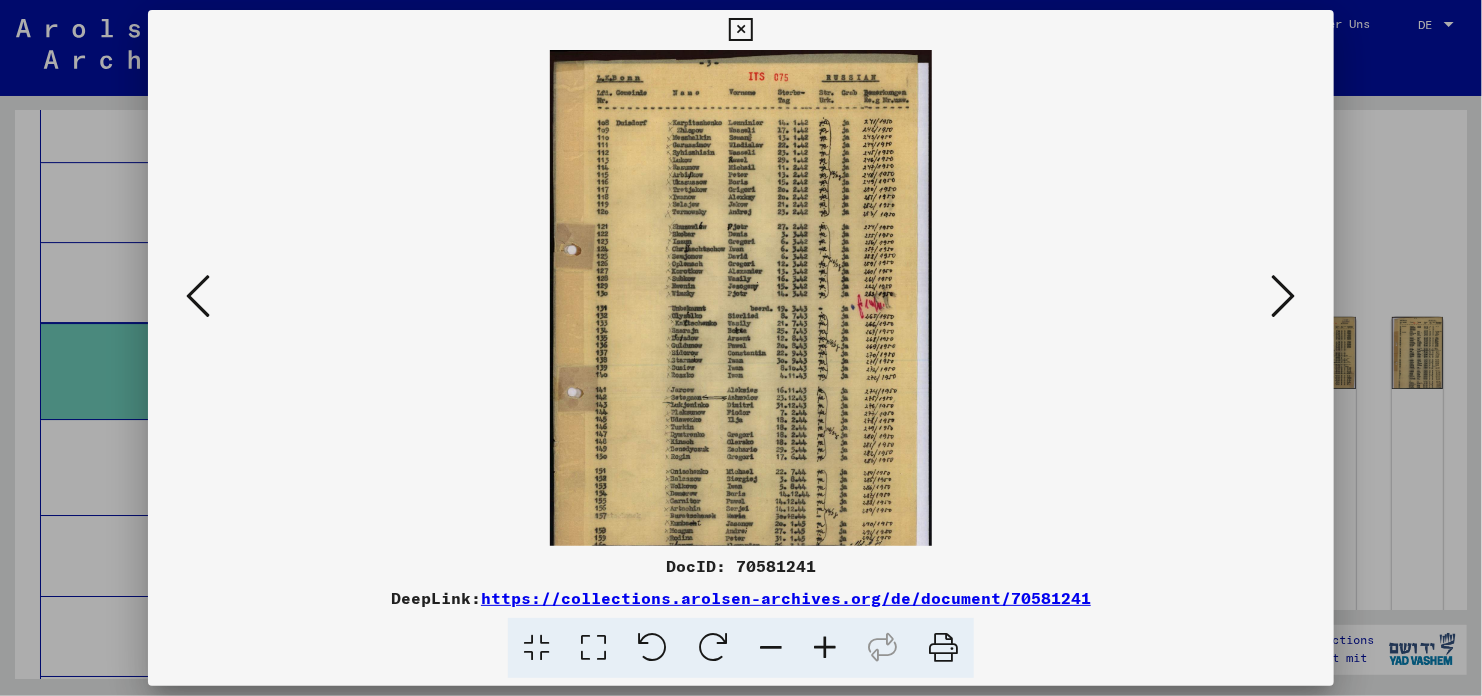 click at bounding box center (825, 648) 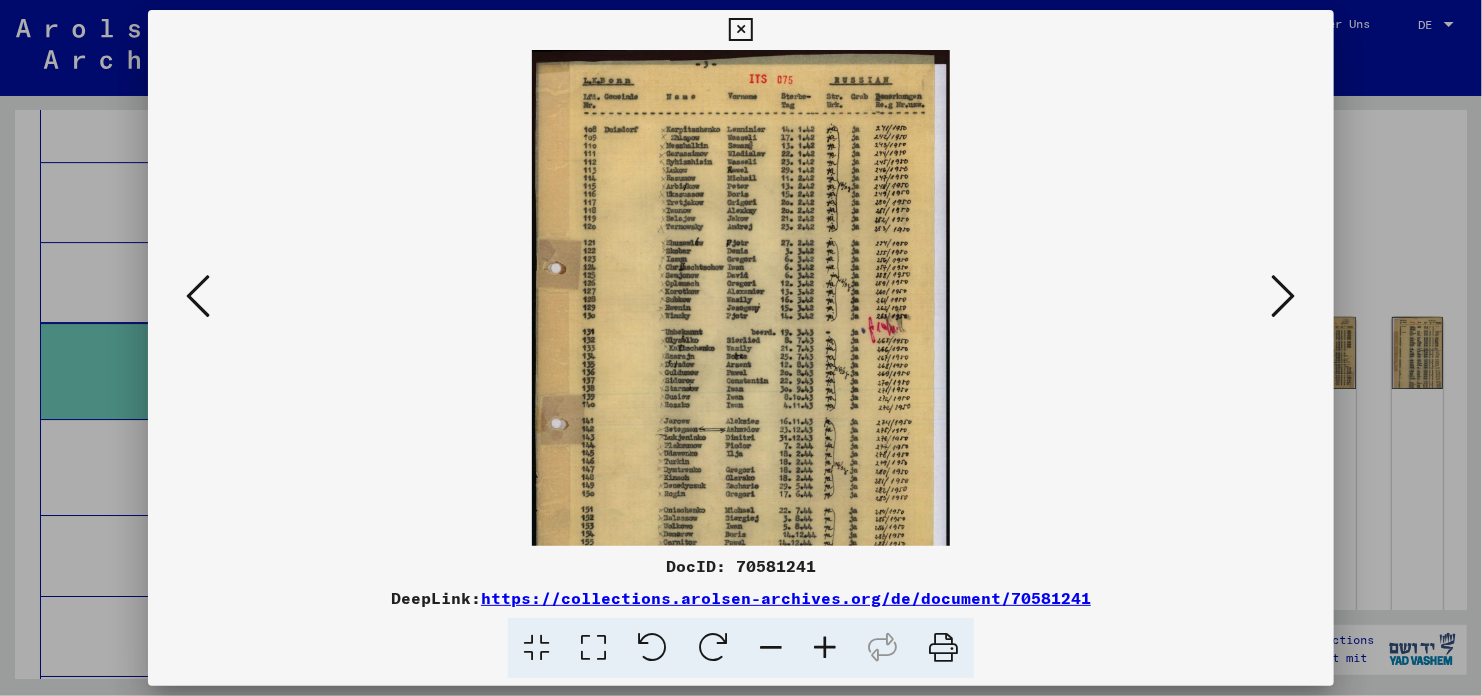 click at bounding box center [825, 648] 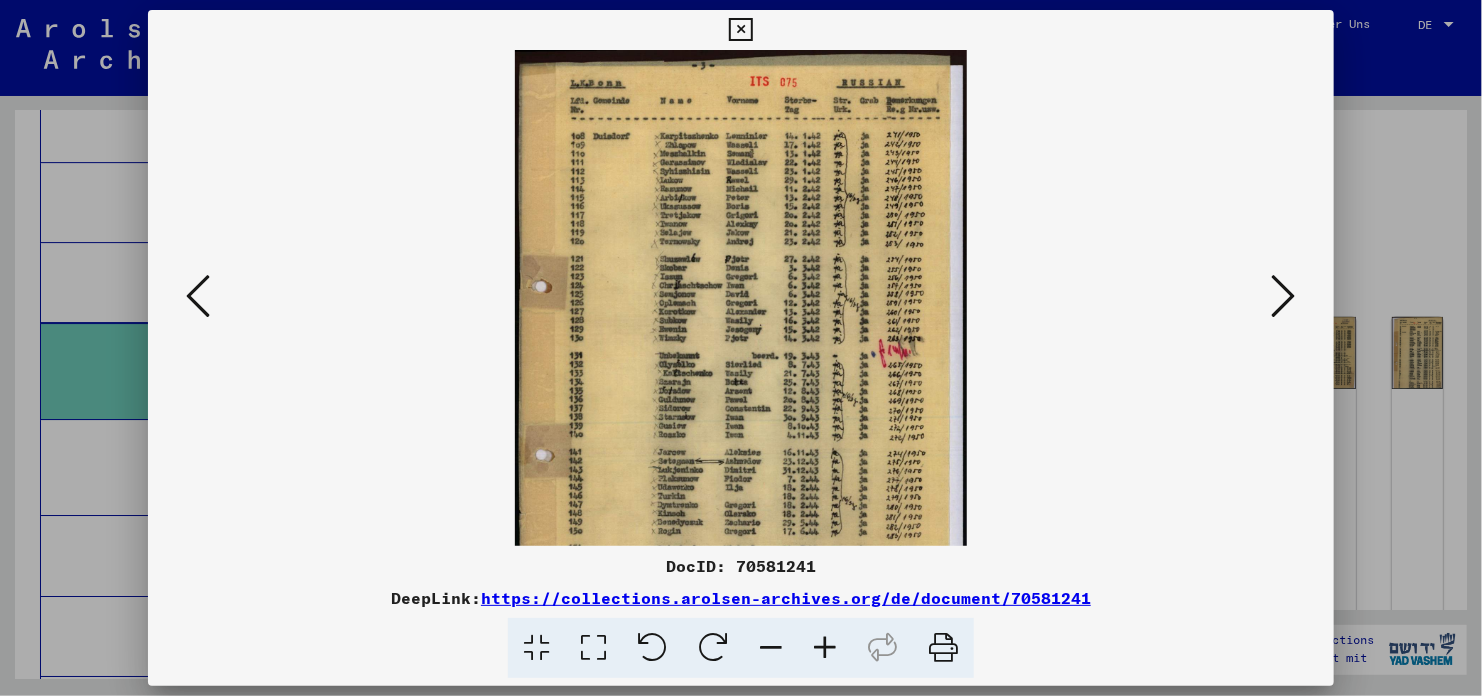 click at bounding box center (825, 648) 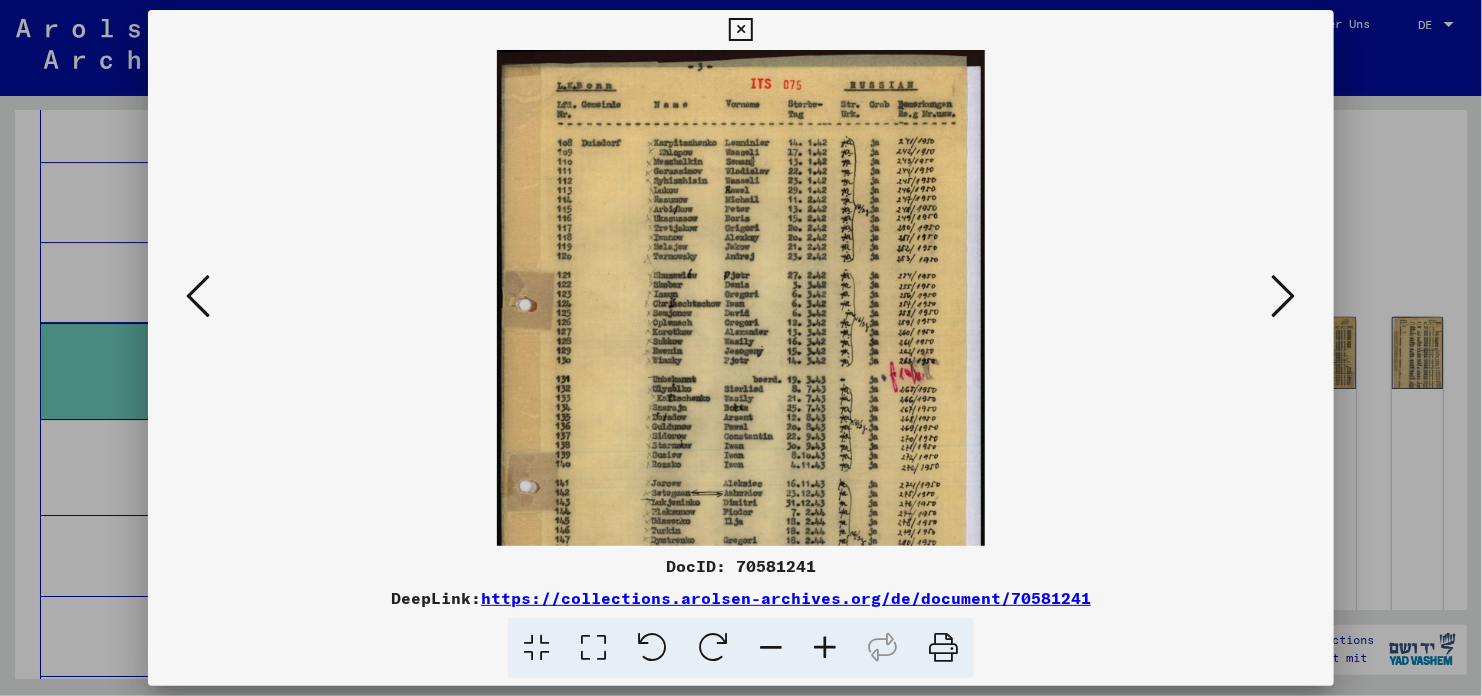 click at bounding box center (825, 648) 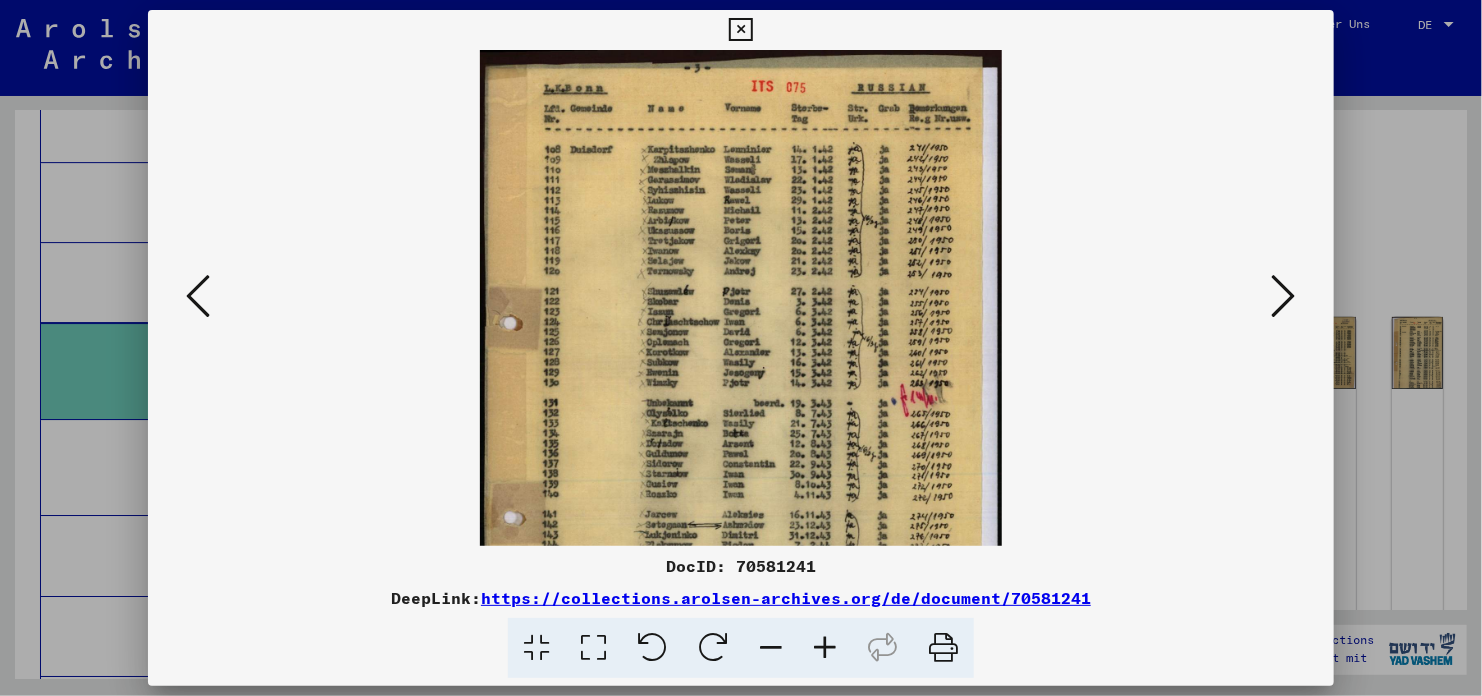 click at bounding box center [825, 648] 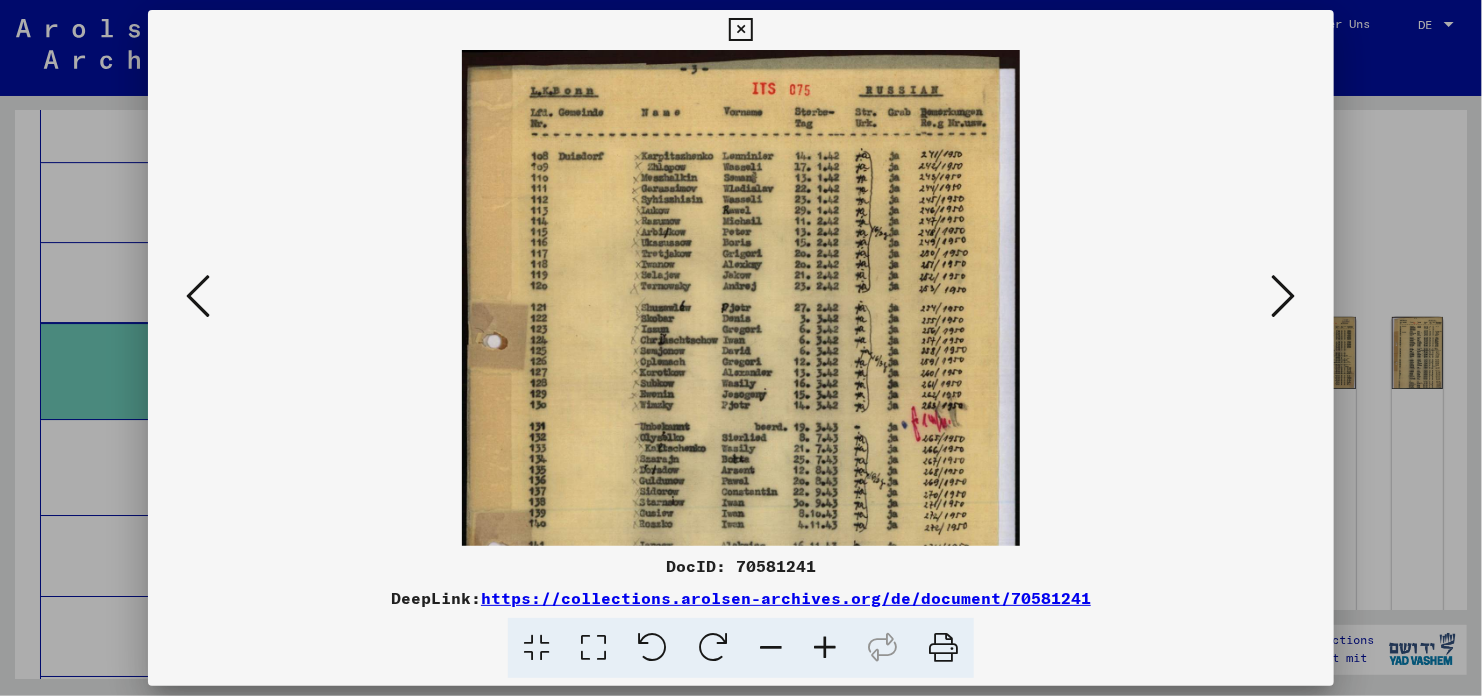 click at bounding box center (825, 648) 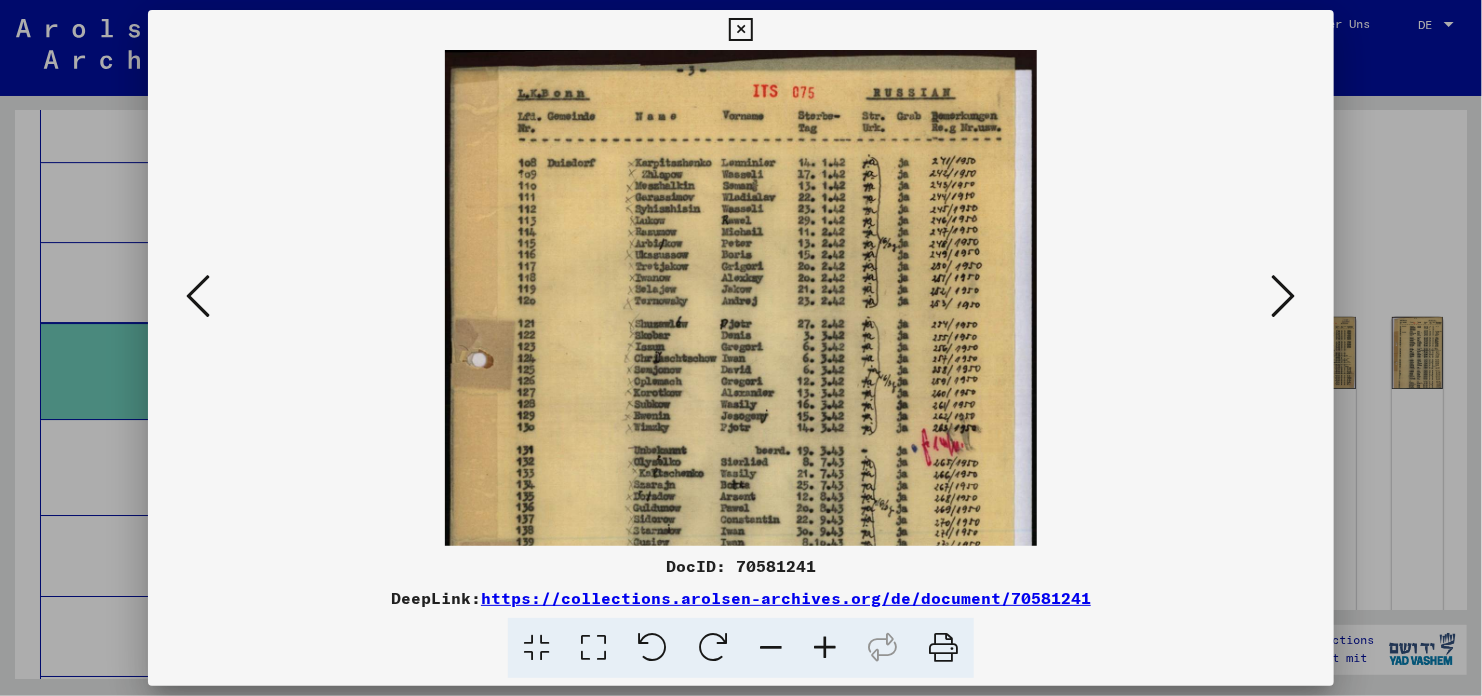 click at bounding box center [825, 648] 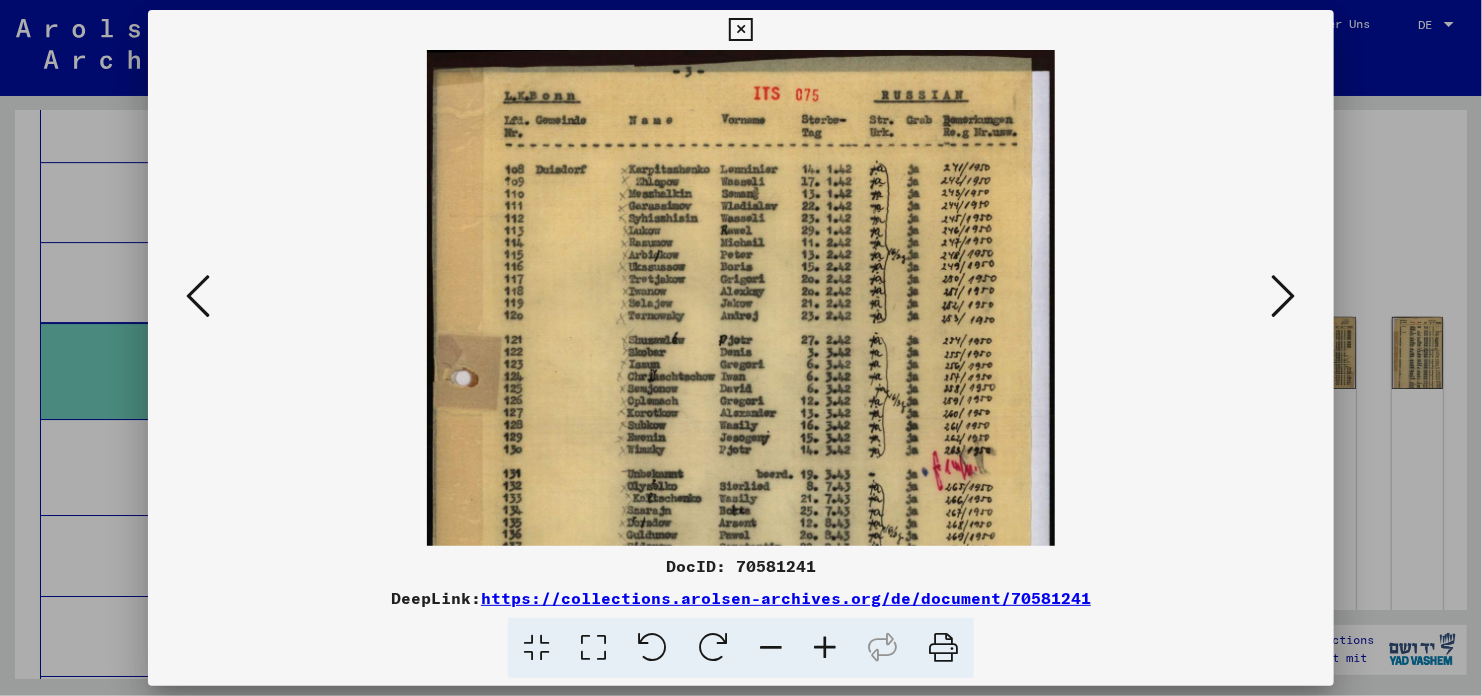 click at bounding box center [825, 648] 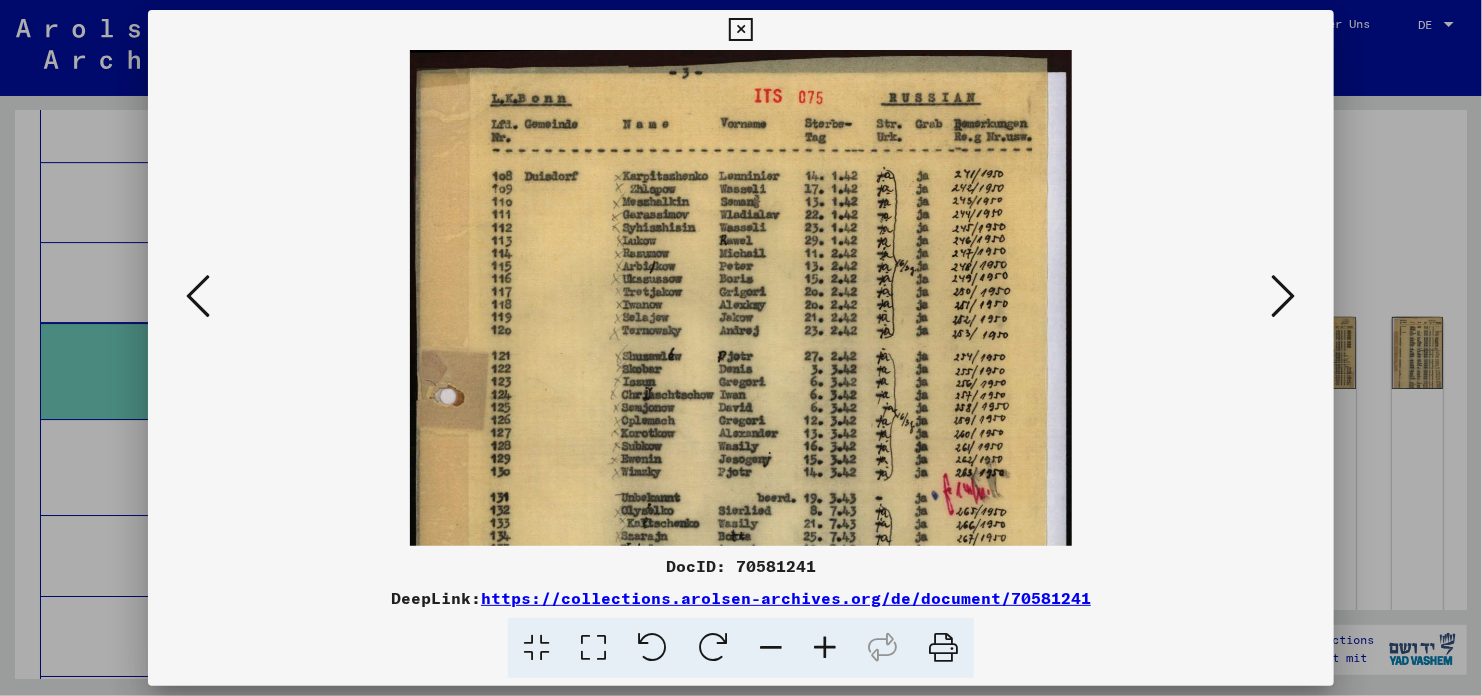 click at bounding box center (825, 648) 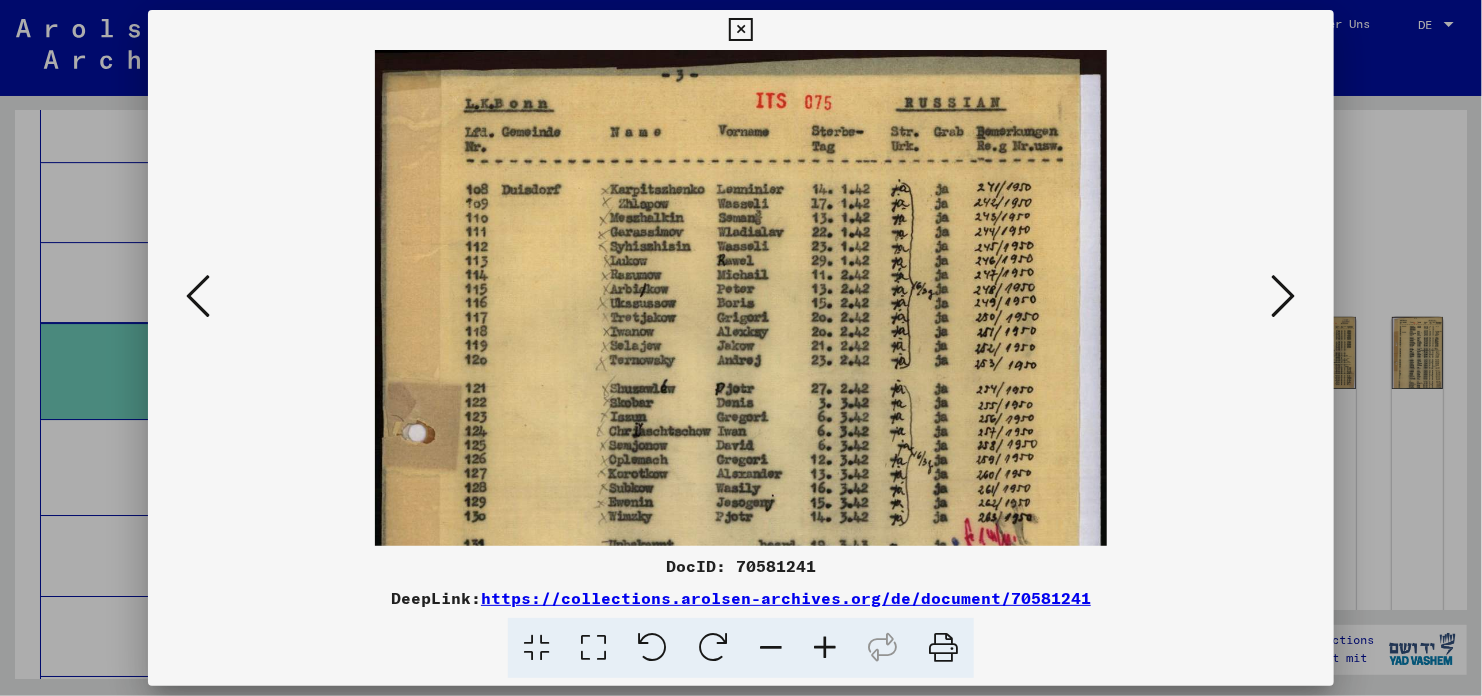 click at bounding box center [825, 648] 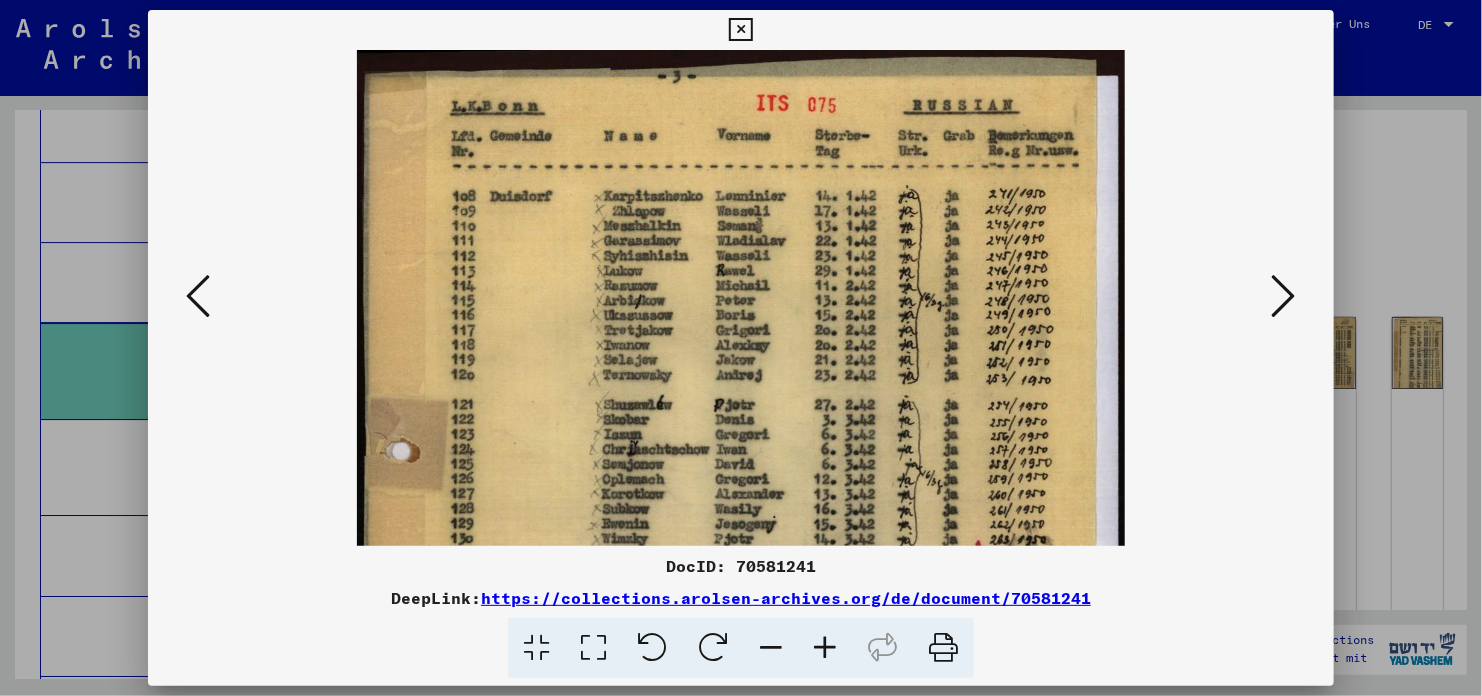 click at bounding box center (825, 648) 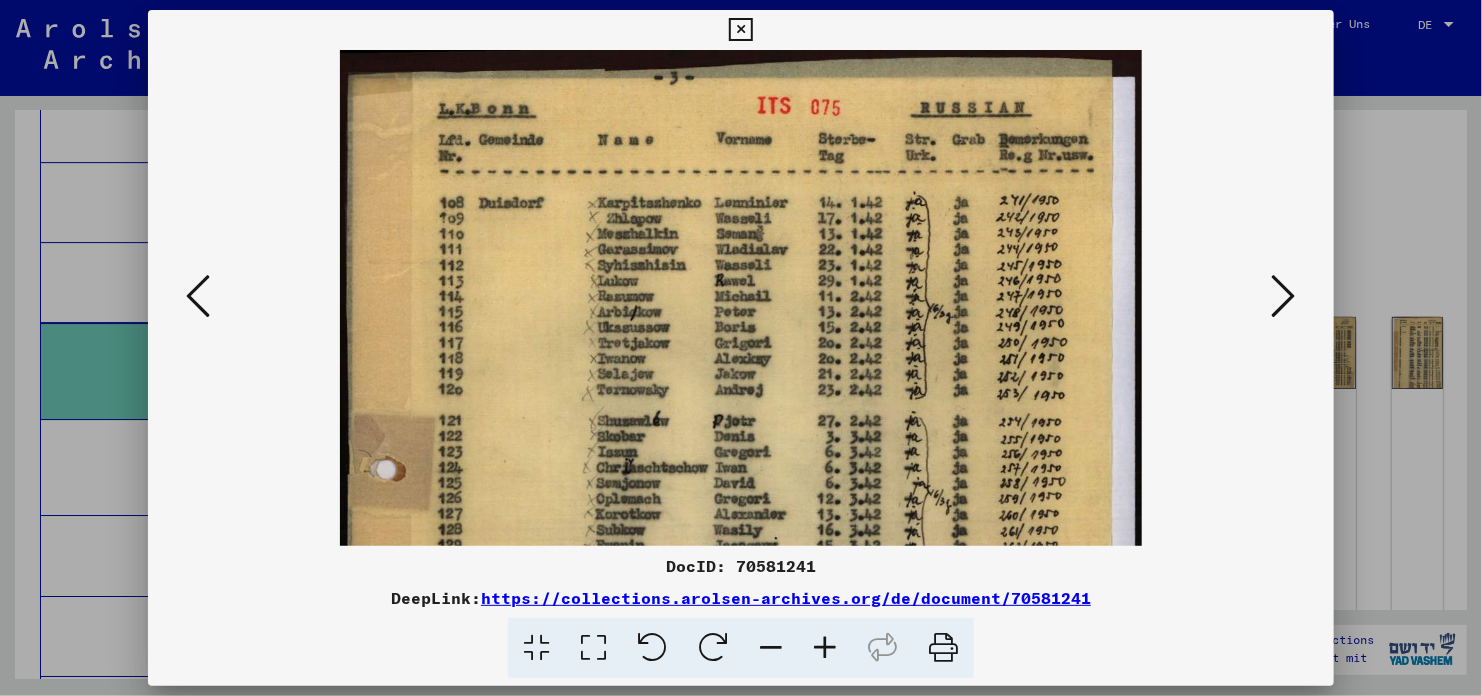 click at bounding box center (825, 648) 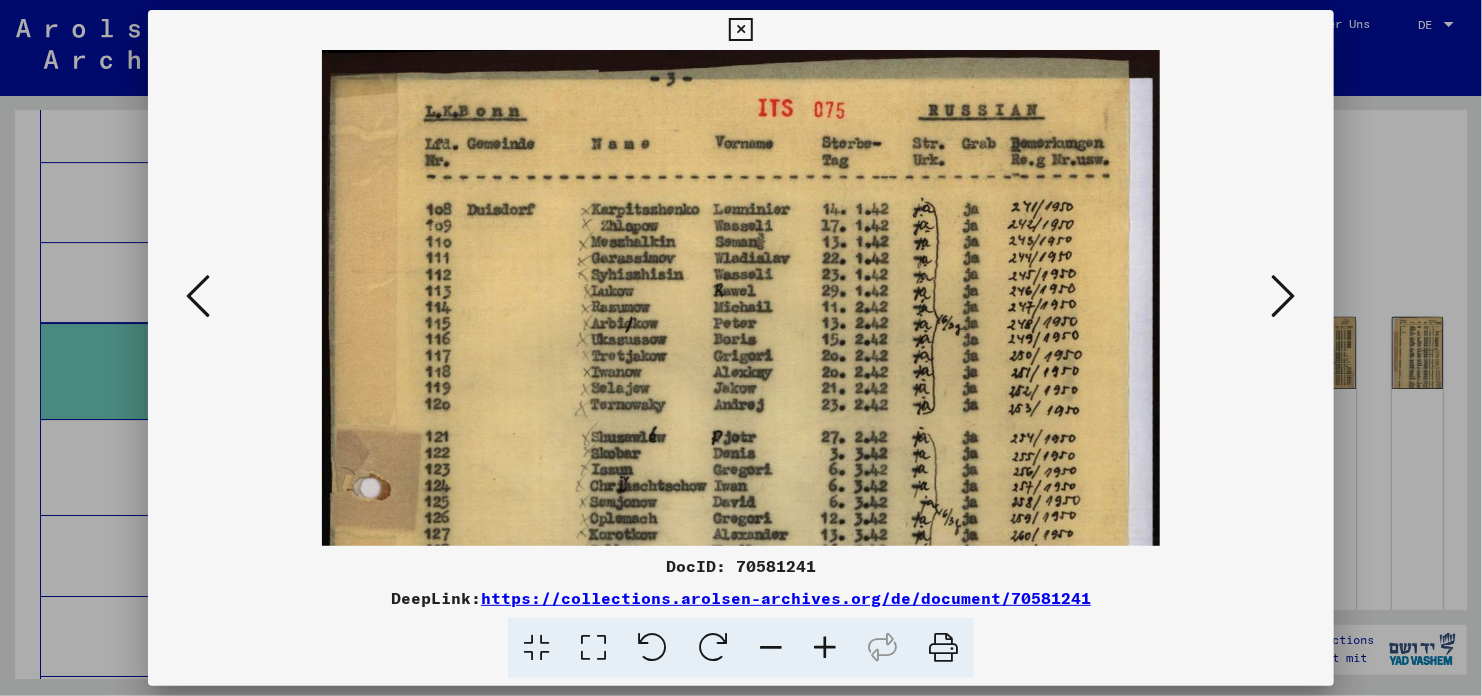 click at bounding box center [825, 648] 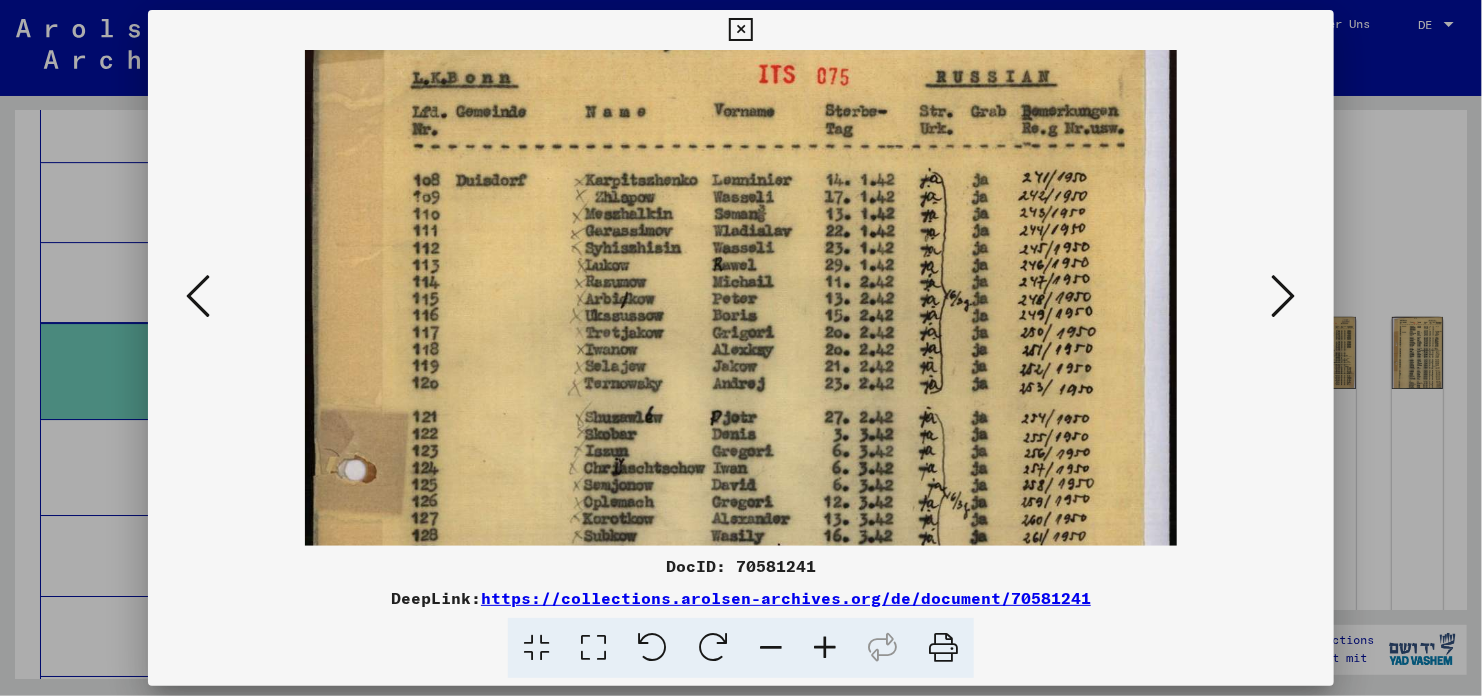 scroll, scrollTop: 0, scrollLeft: 0, axis: both 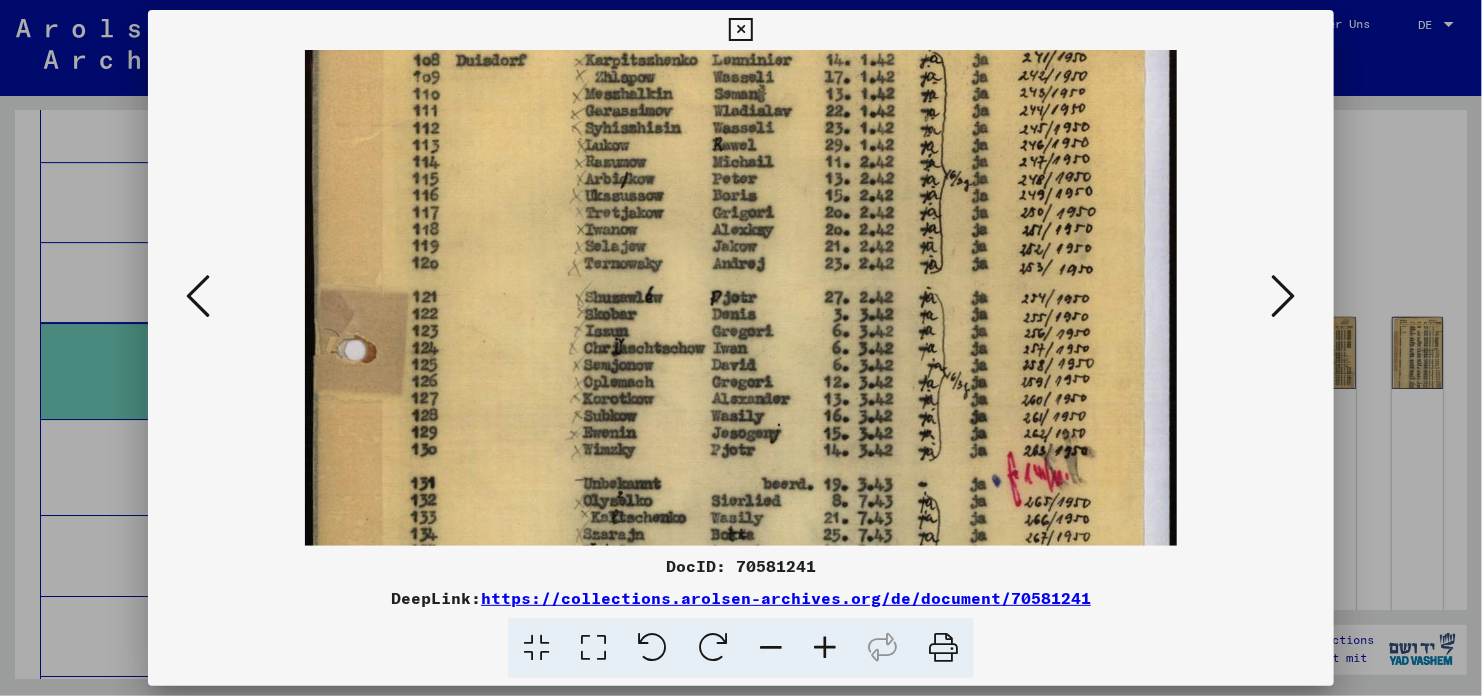 drag, startPoint x: 821, startPoint y: 494, endPoint x: 771, endPoint y: 349, distance: 153.37862 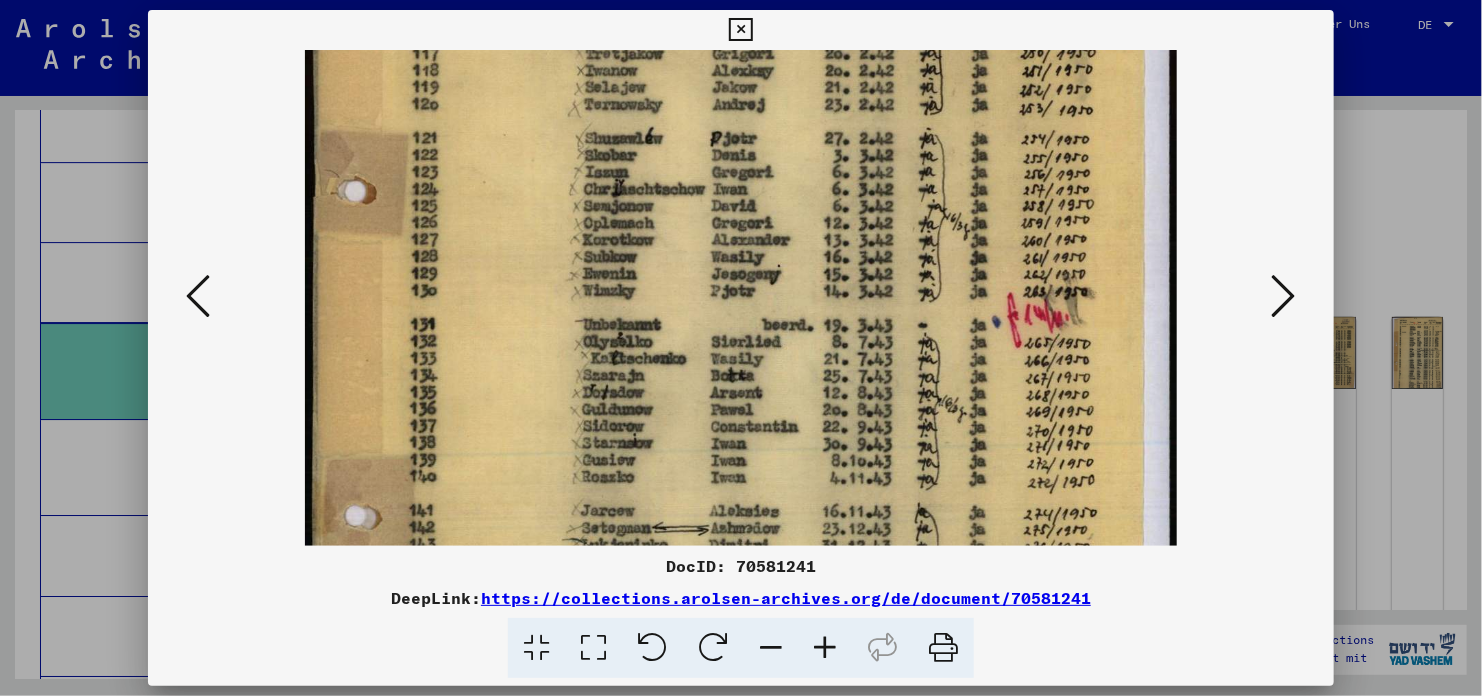 drag, startPoint x: 811, startPoint y: 489, endPoint x: 774, endPoint y: 331, distance: 162.27446 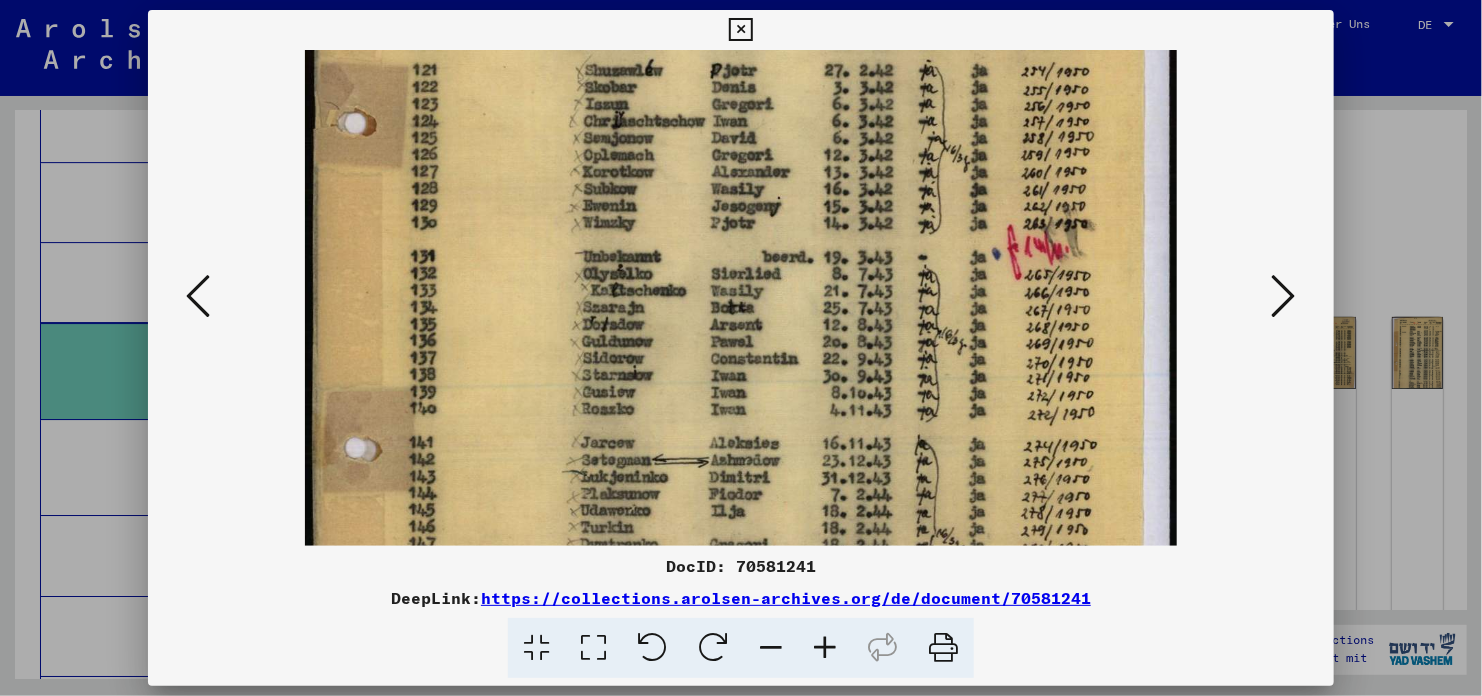 scroll, scrollTop: 387, scrollLeft: 0, axis: vertical 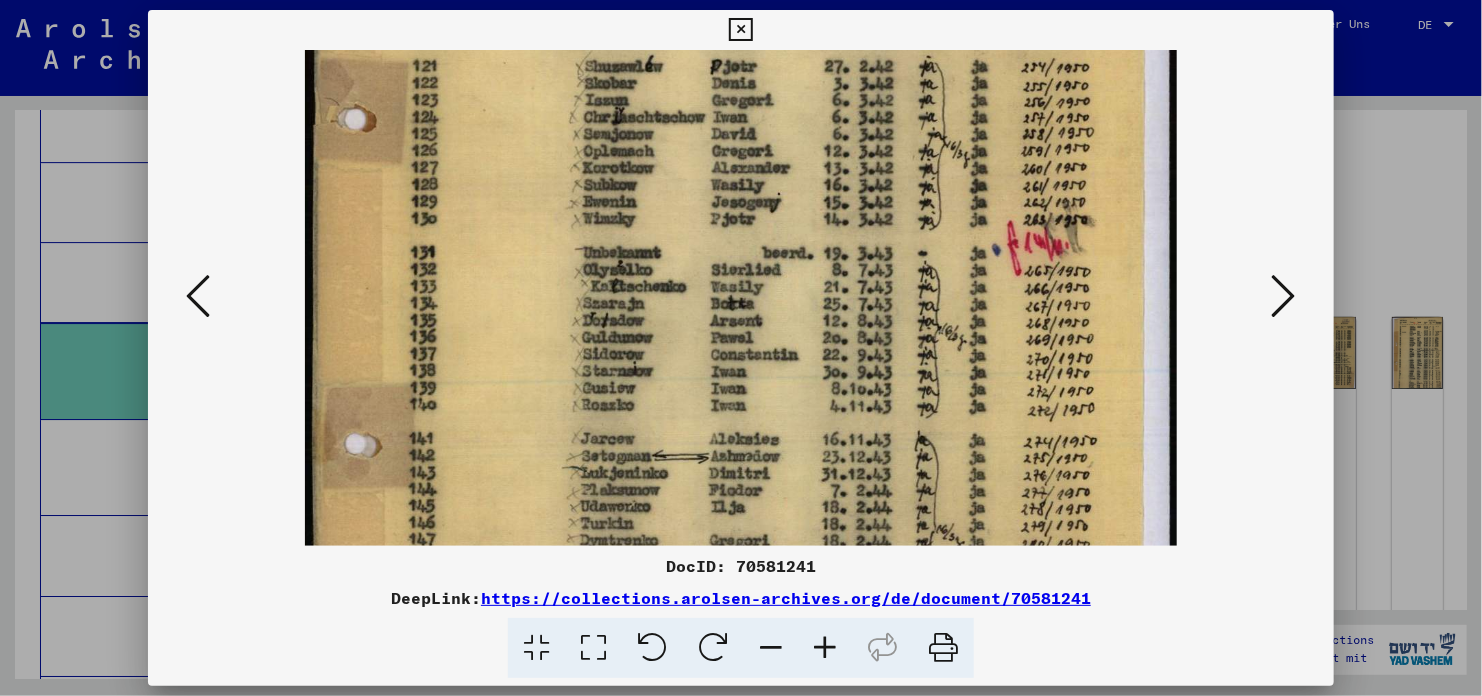 drag, startPoint x: 828, startPoint y: 458, endPoint x: 815, endPoint y: 389, distance: 70.21396 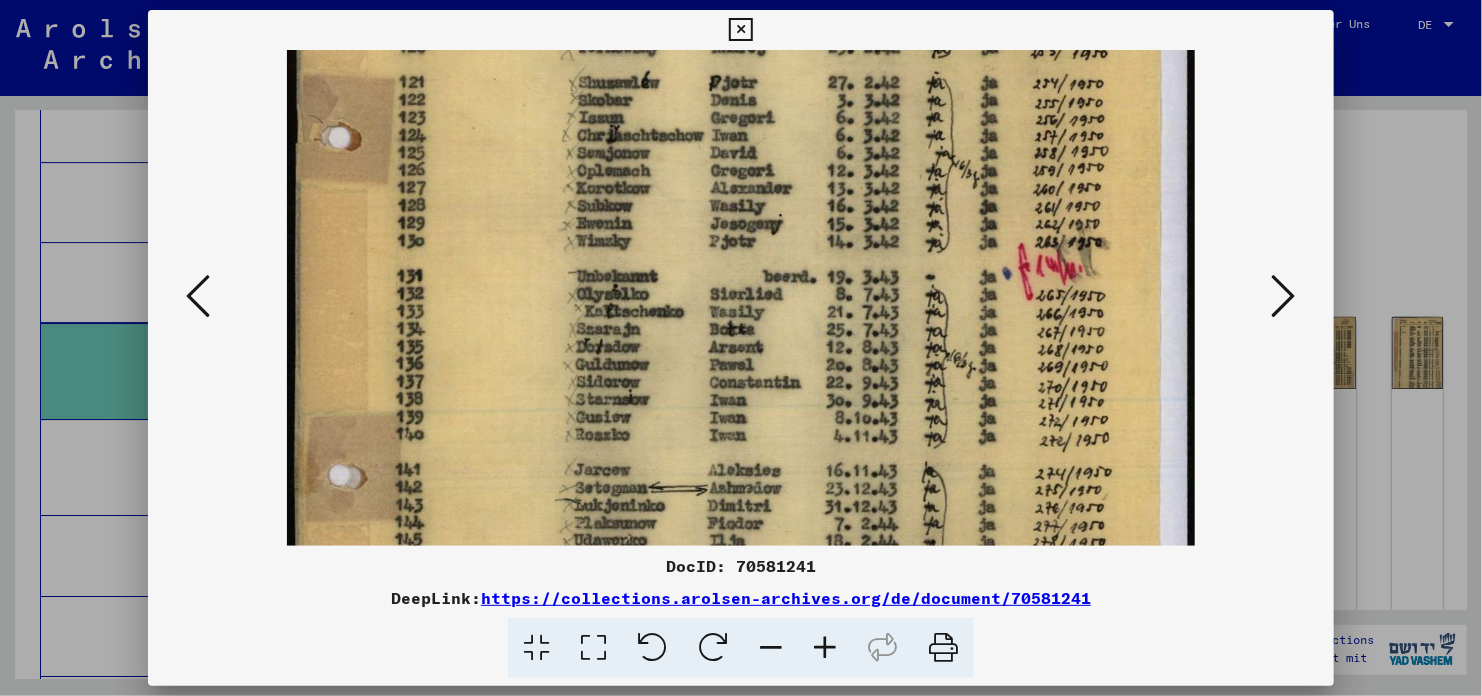 click at bounding box center [825, 648] 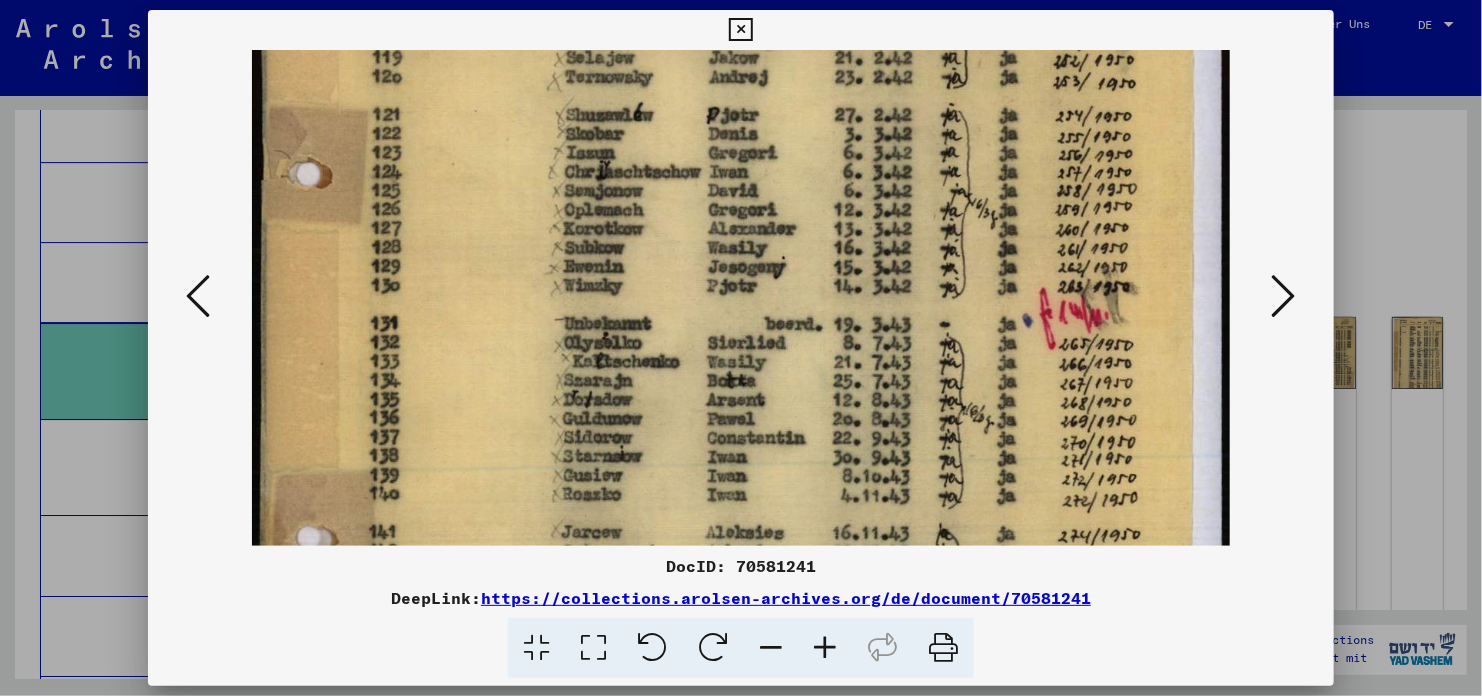 click at bounding box center (825, 648) 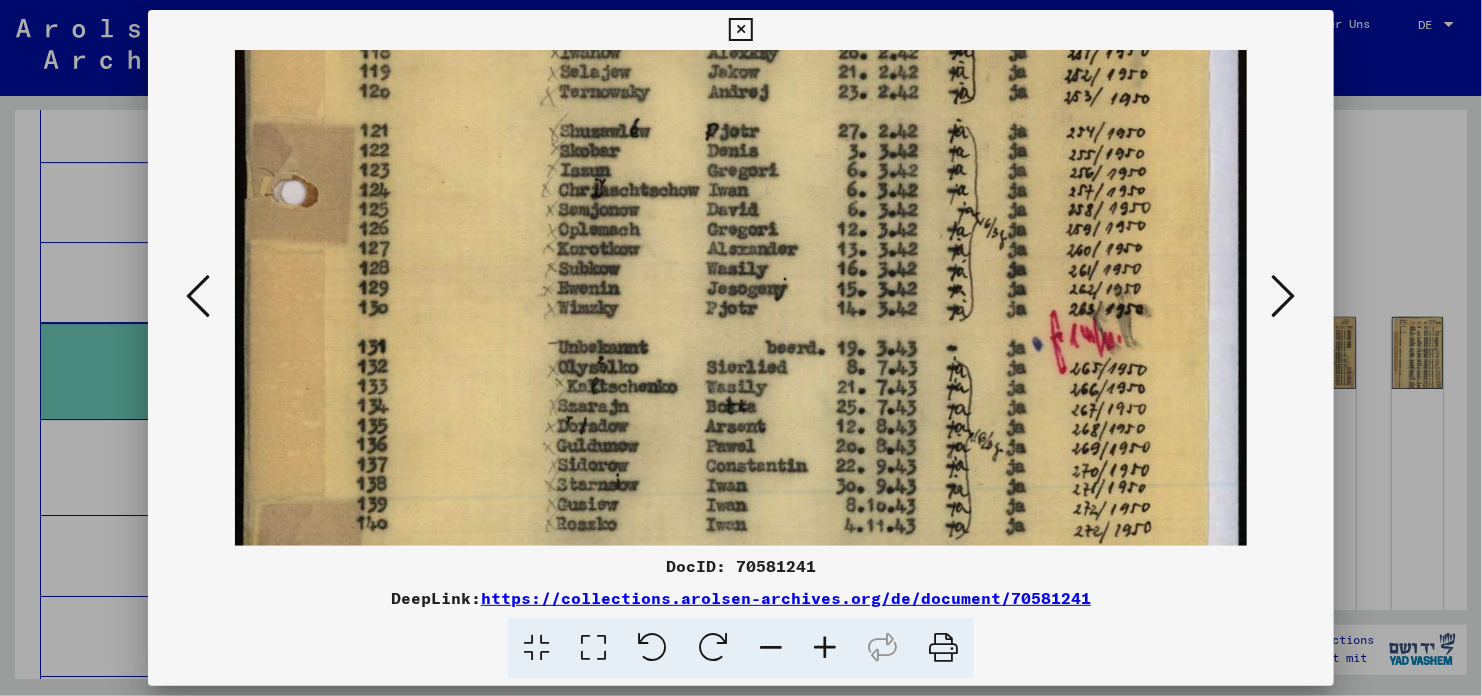 click at bounding box center [825, 648] 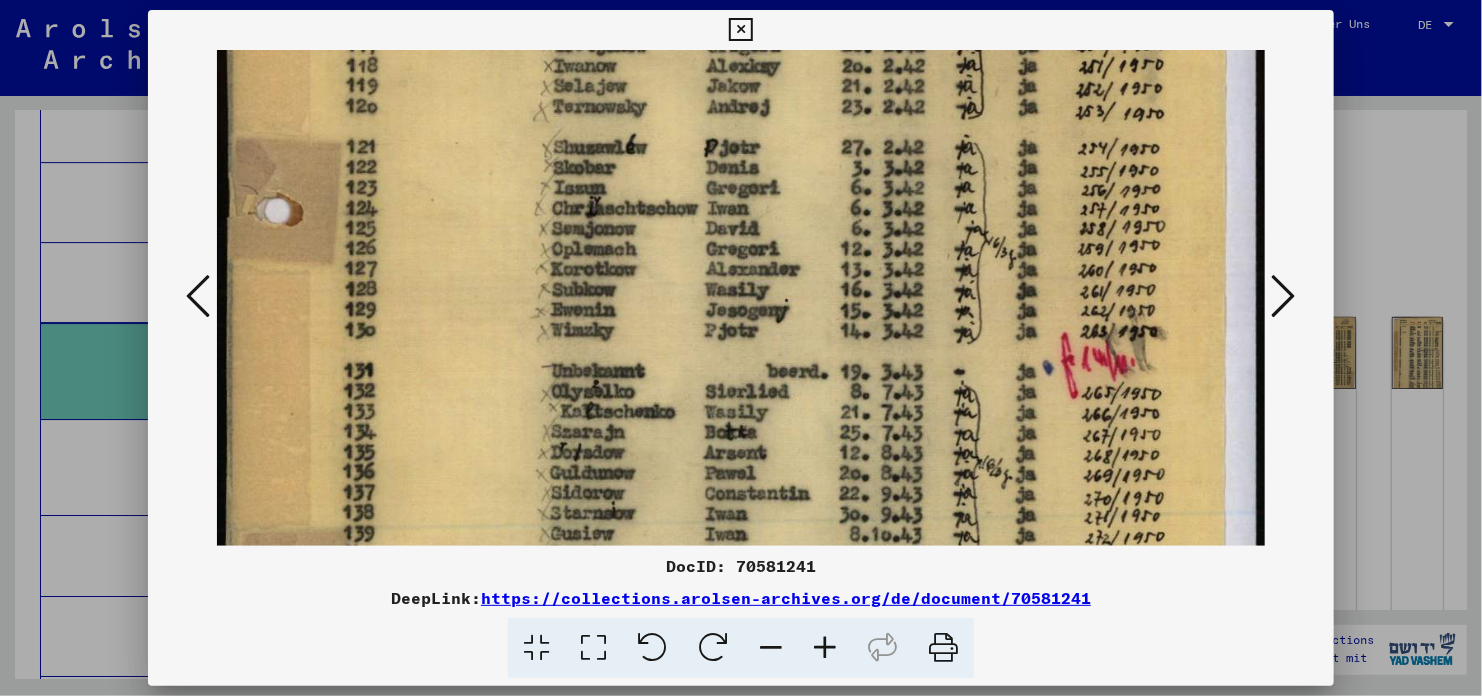 click at bounding box center [825, 648] 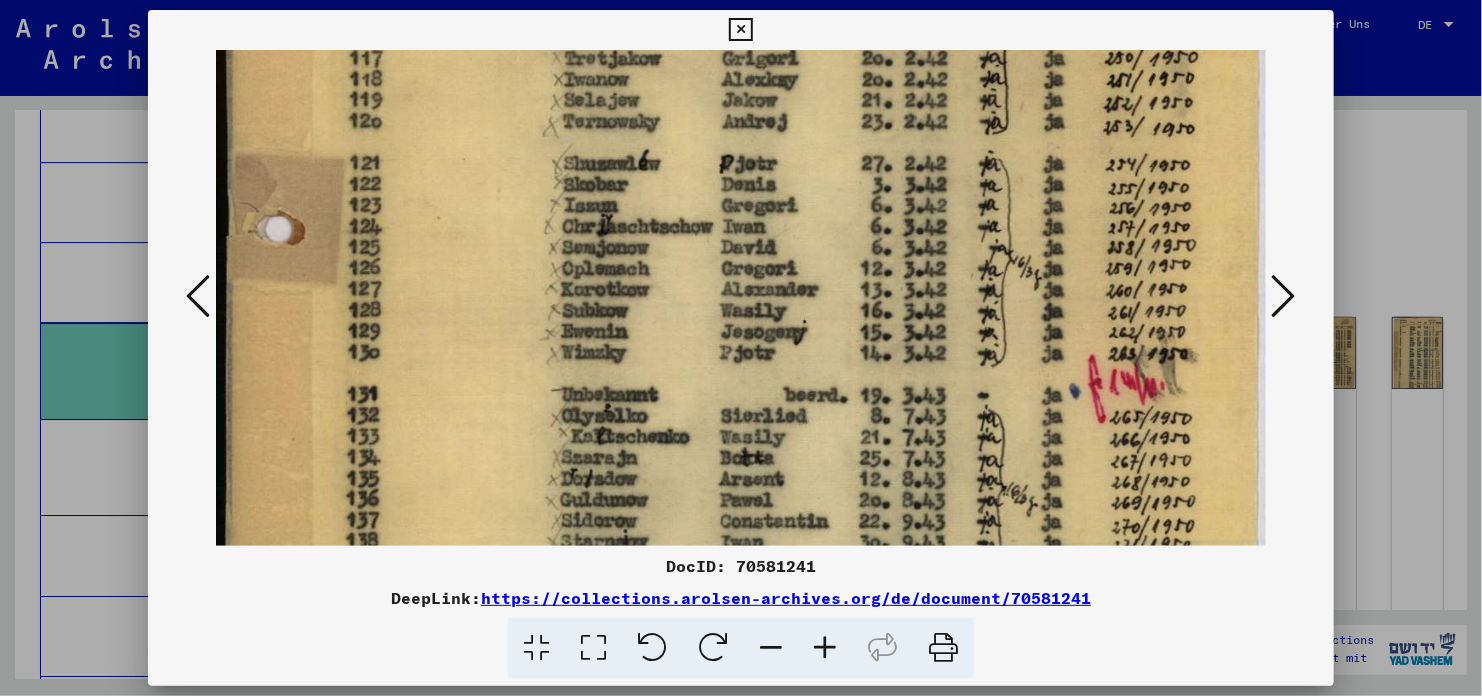 click at bounding box center [825, 648] 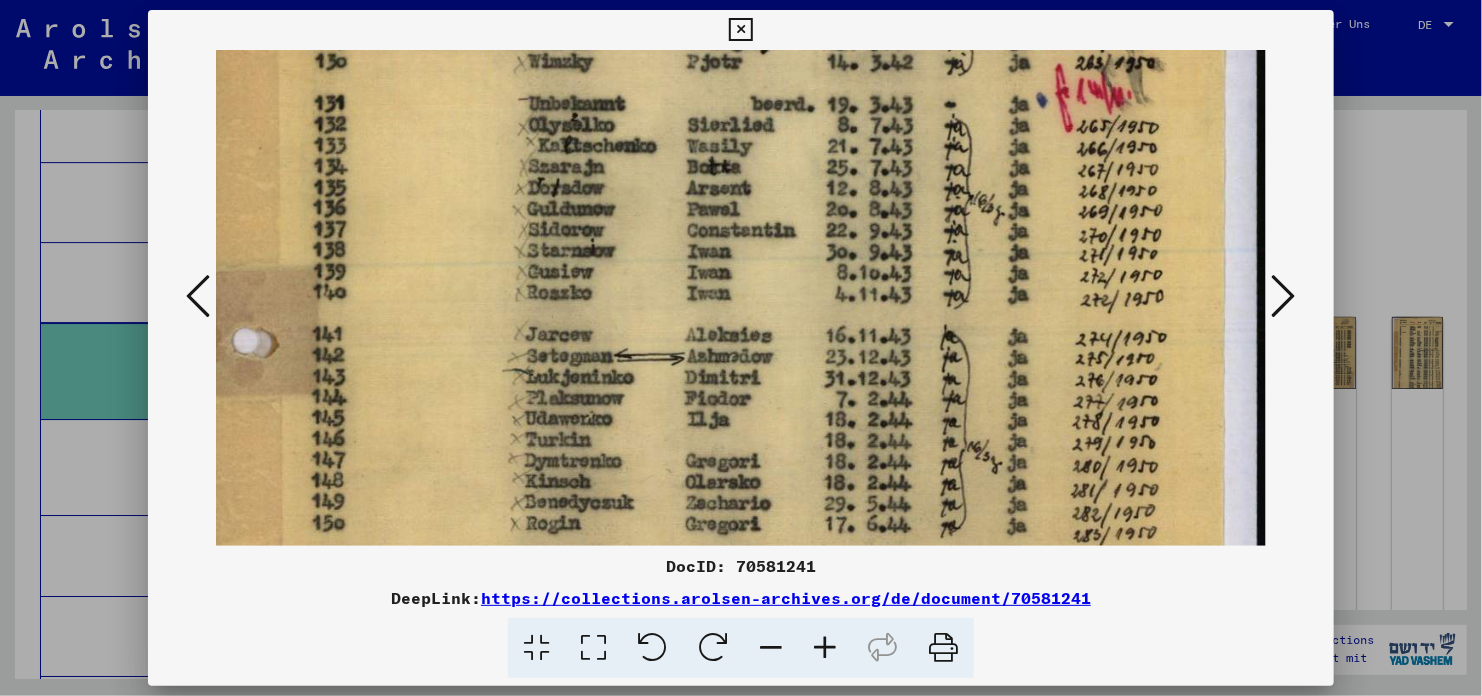 drag, startPoint x: 1063, startPoint y: 426, endPoint x: 965, endPoint y: 133, distance: 308.95468 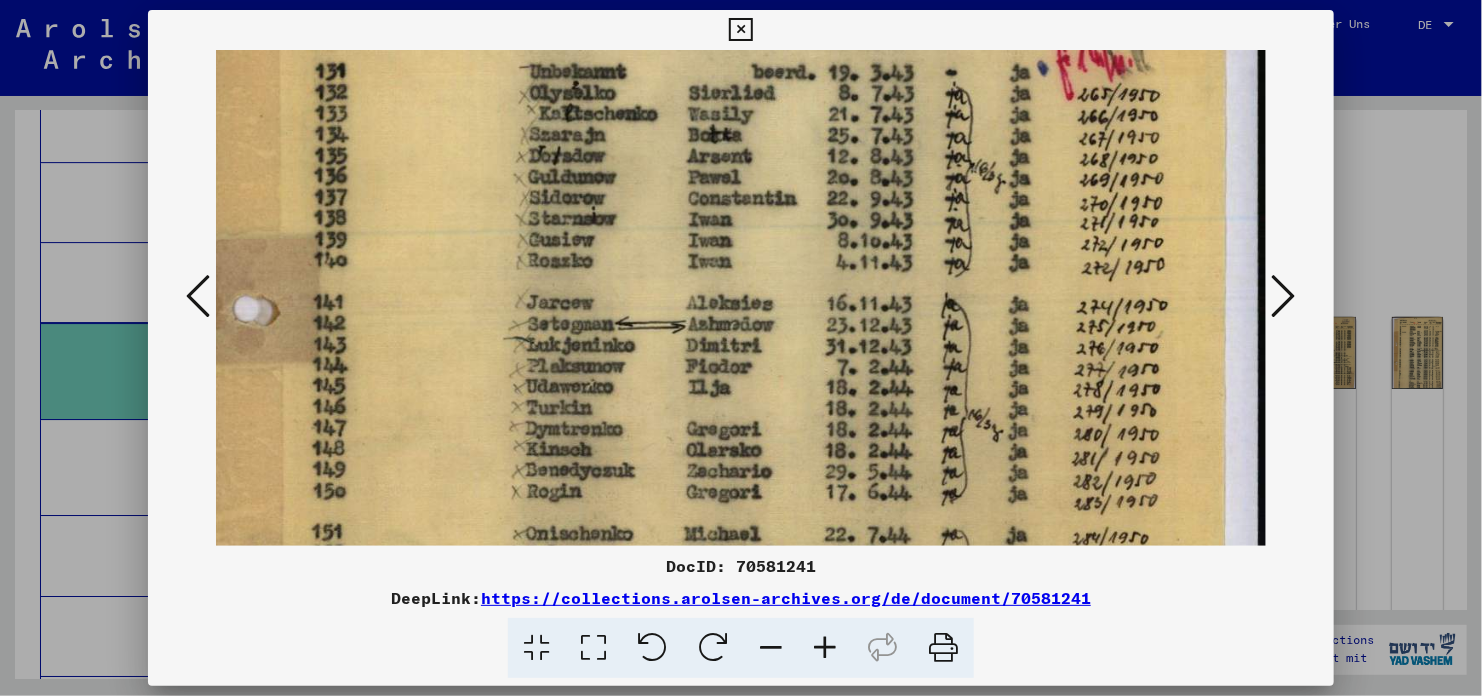 scroll, scrollTop: 713, scrollLeft: 32, axis: both 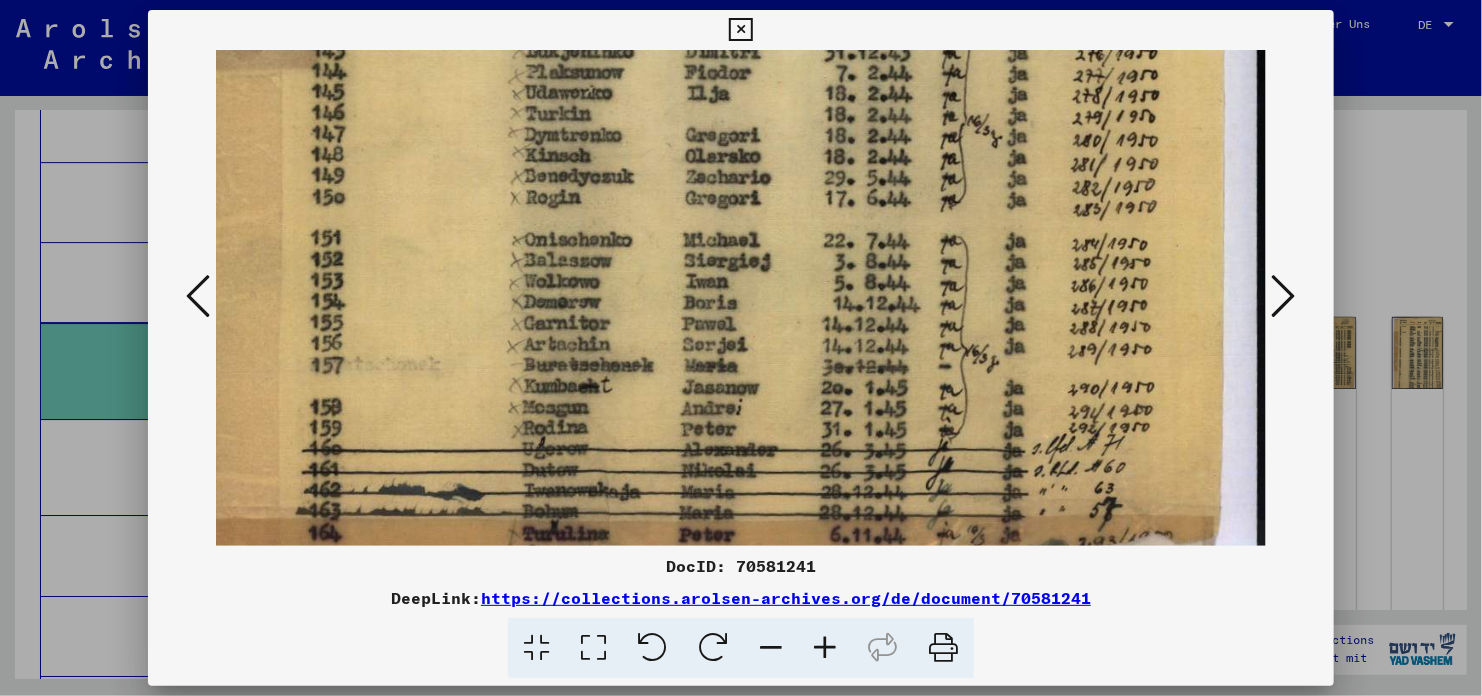 drag, startPoint x: 992, startPoint y: 402, endPoint x: 931, endPoint y: 80, distance: 327.72702 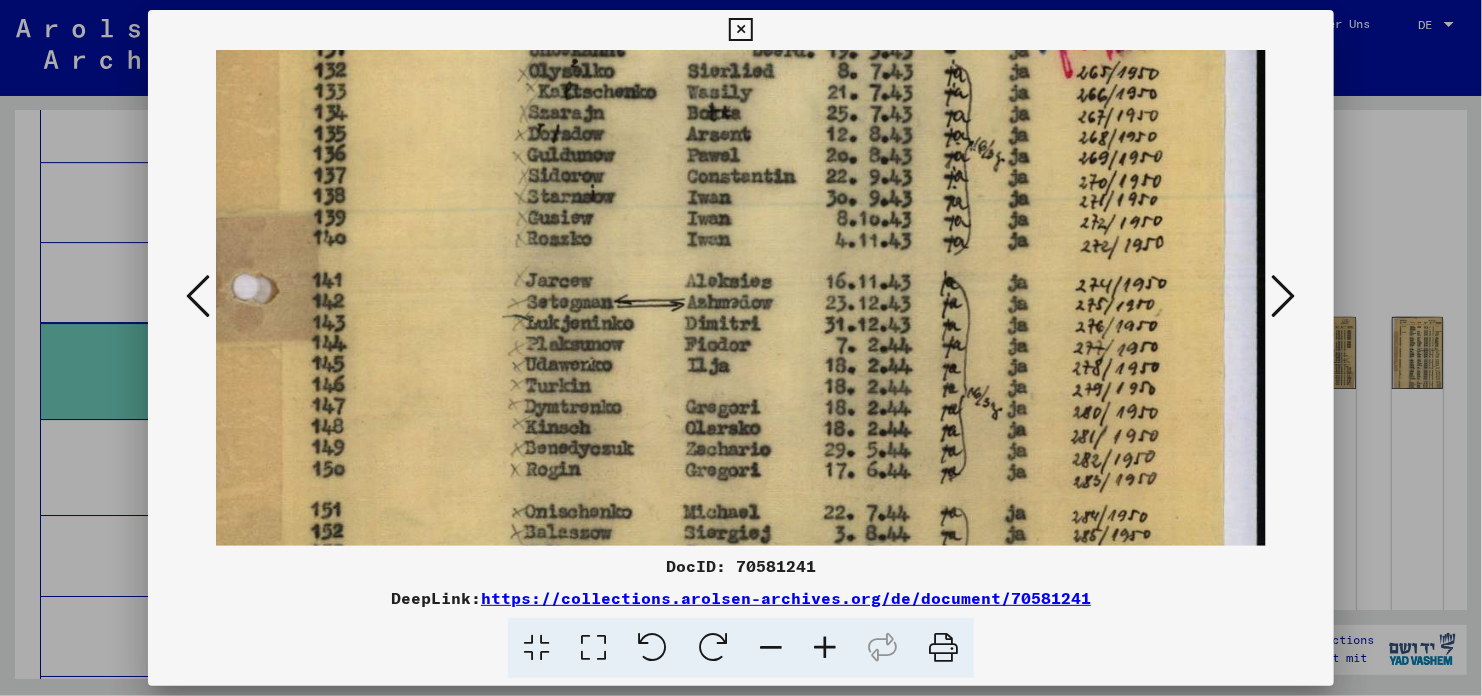 scroll, scrollTop: 732, scrollLeft: 33, axis: both 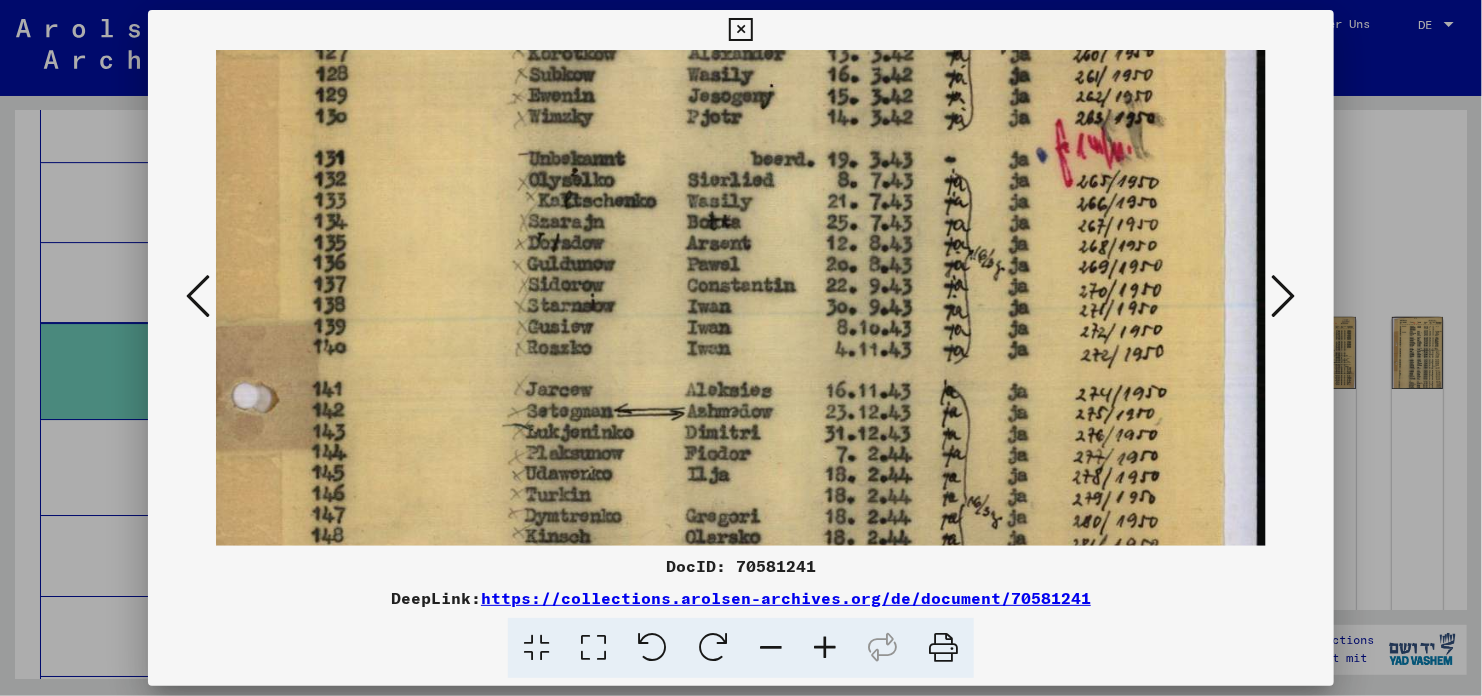 drag, startPoint x: 942, startPoint y: 227, endPoint x: 917, endPoint y: 341, distance: 116.70904 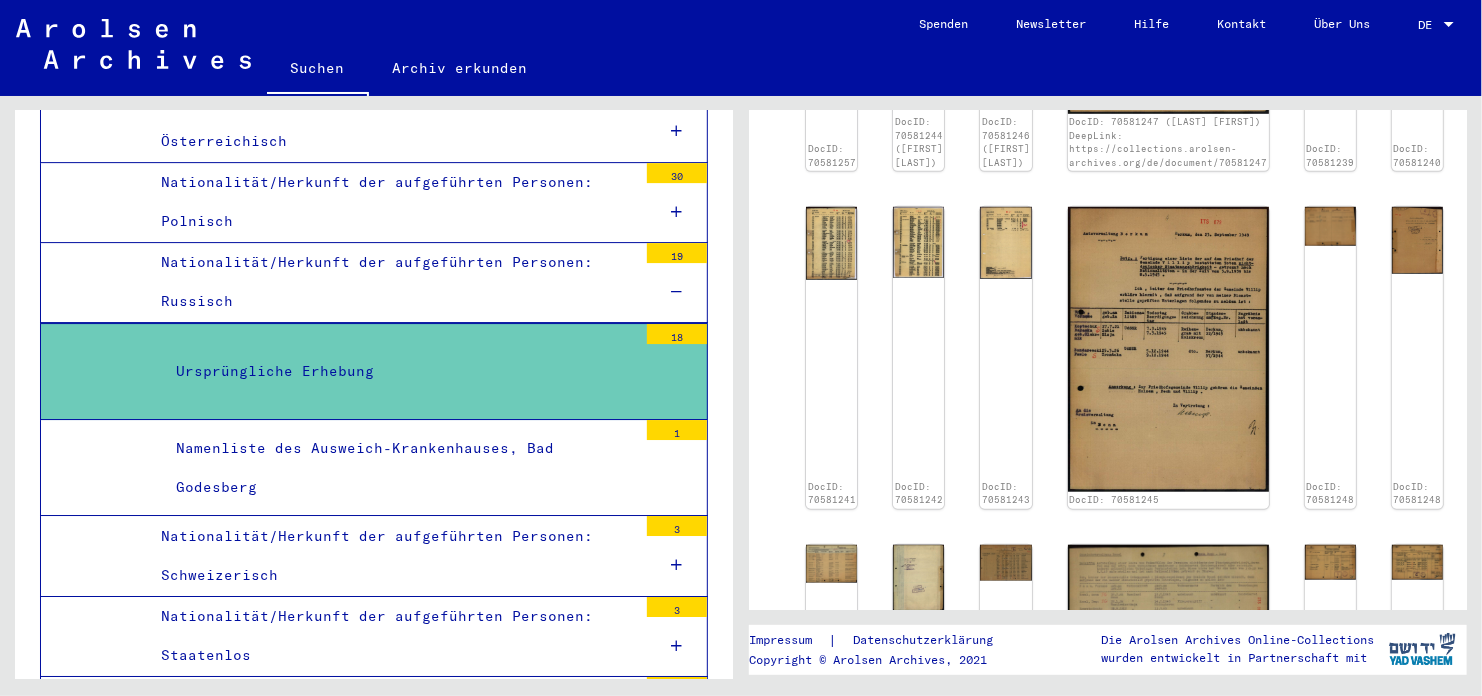 scroll, scrollTop: 688, scrollLeft: 0, axis: vertical 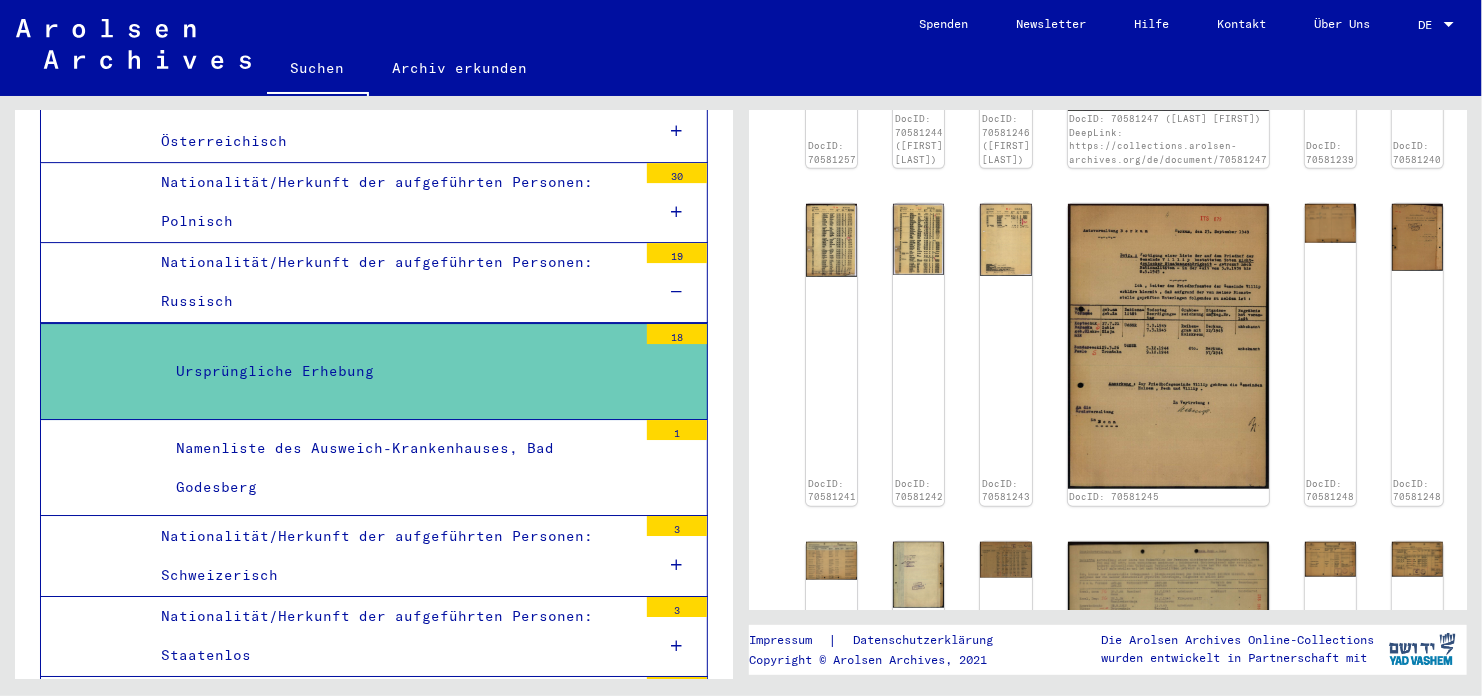 click 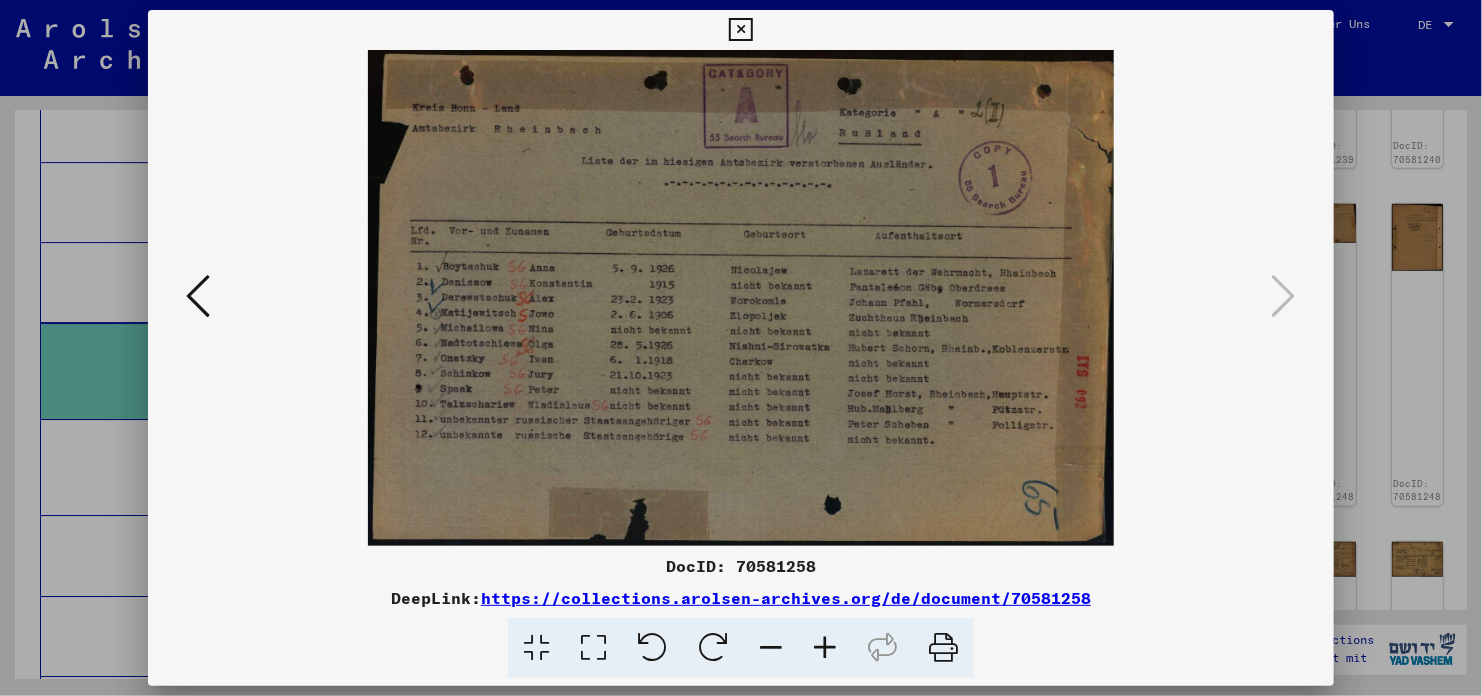 click at bounding box center (825, 648) 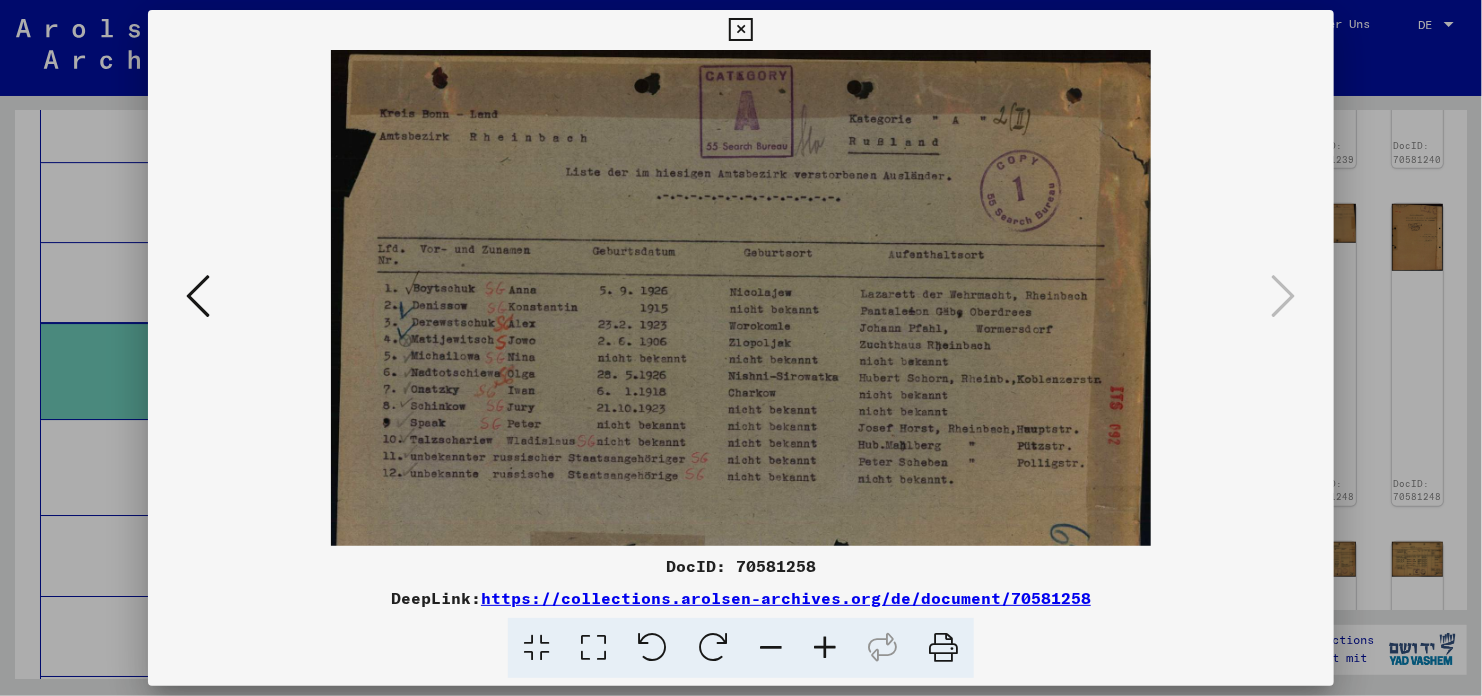 click at bounding box center [825, 648] 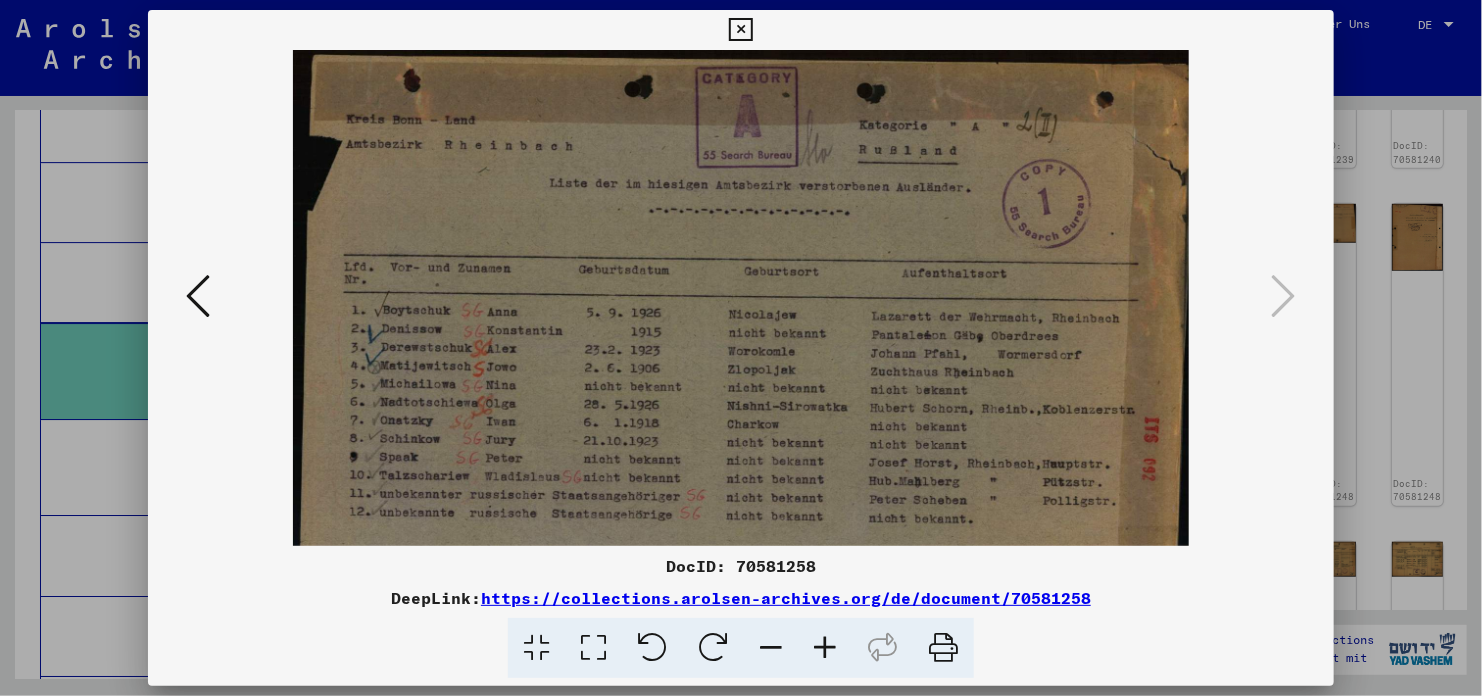 click at bounding box center (825, 648) 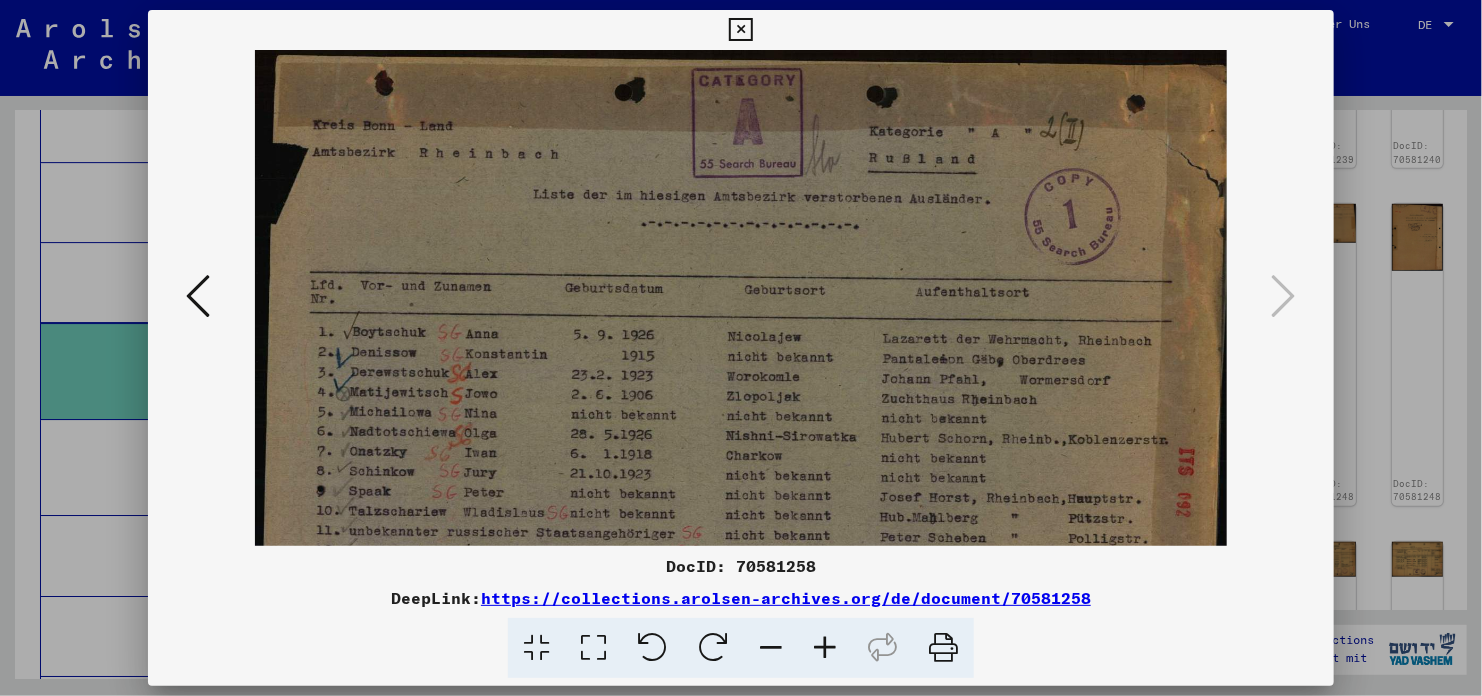 click at bounding box center [825, 648] 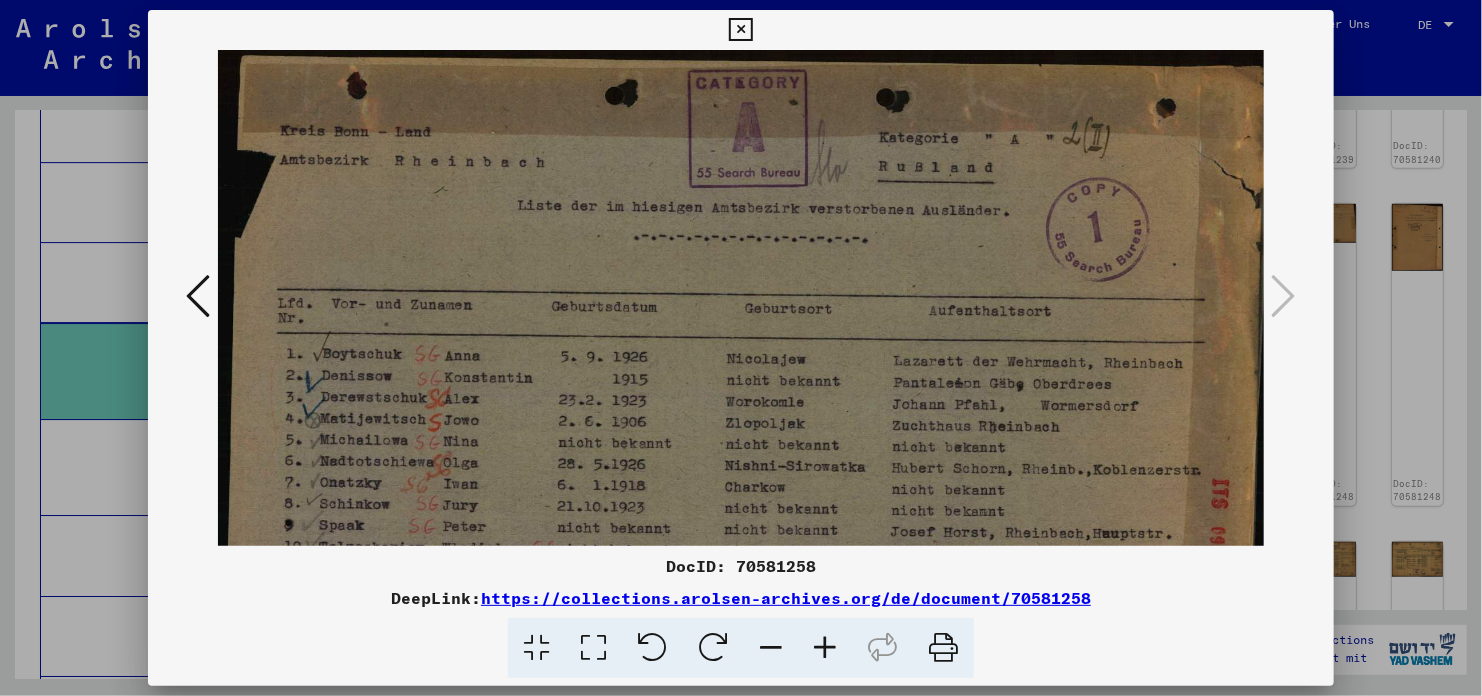 click at bounding box center (825, 648) 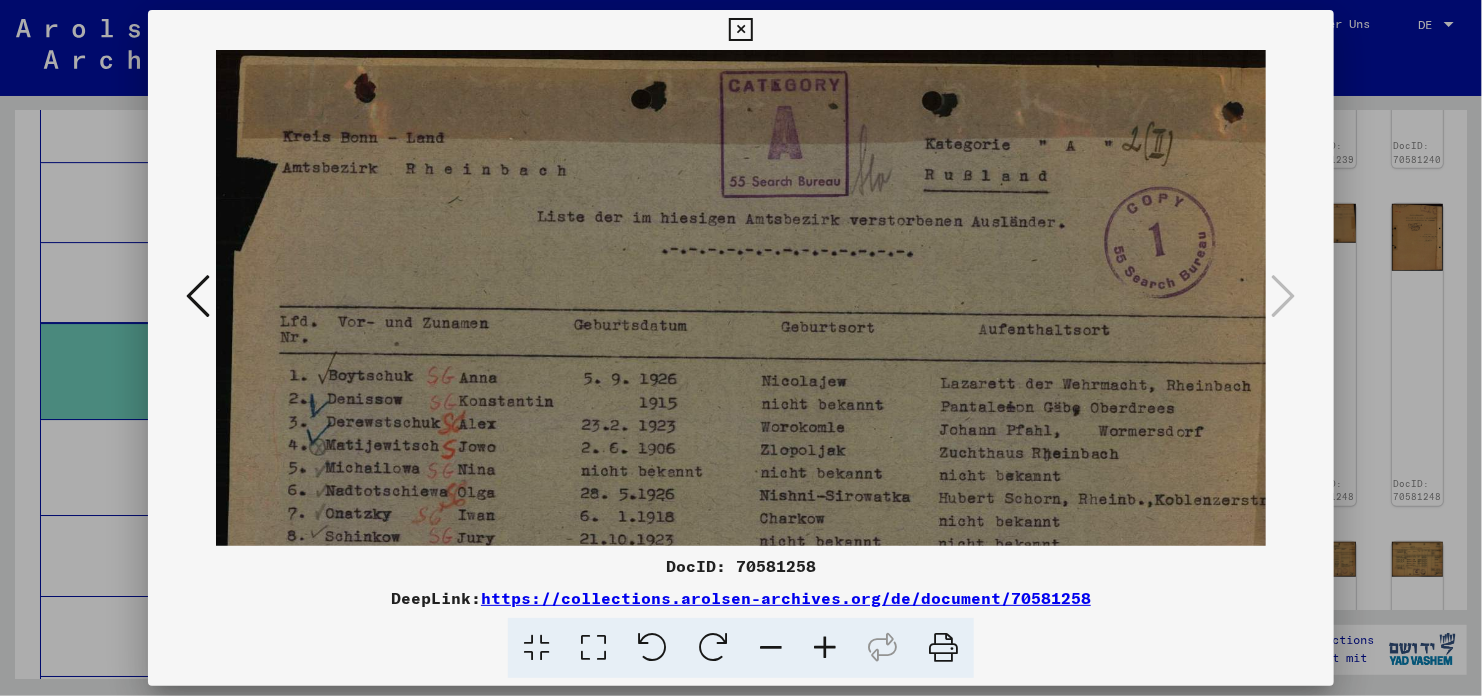 click at bounding box center (825, 648) 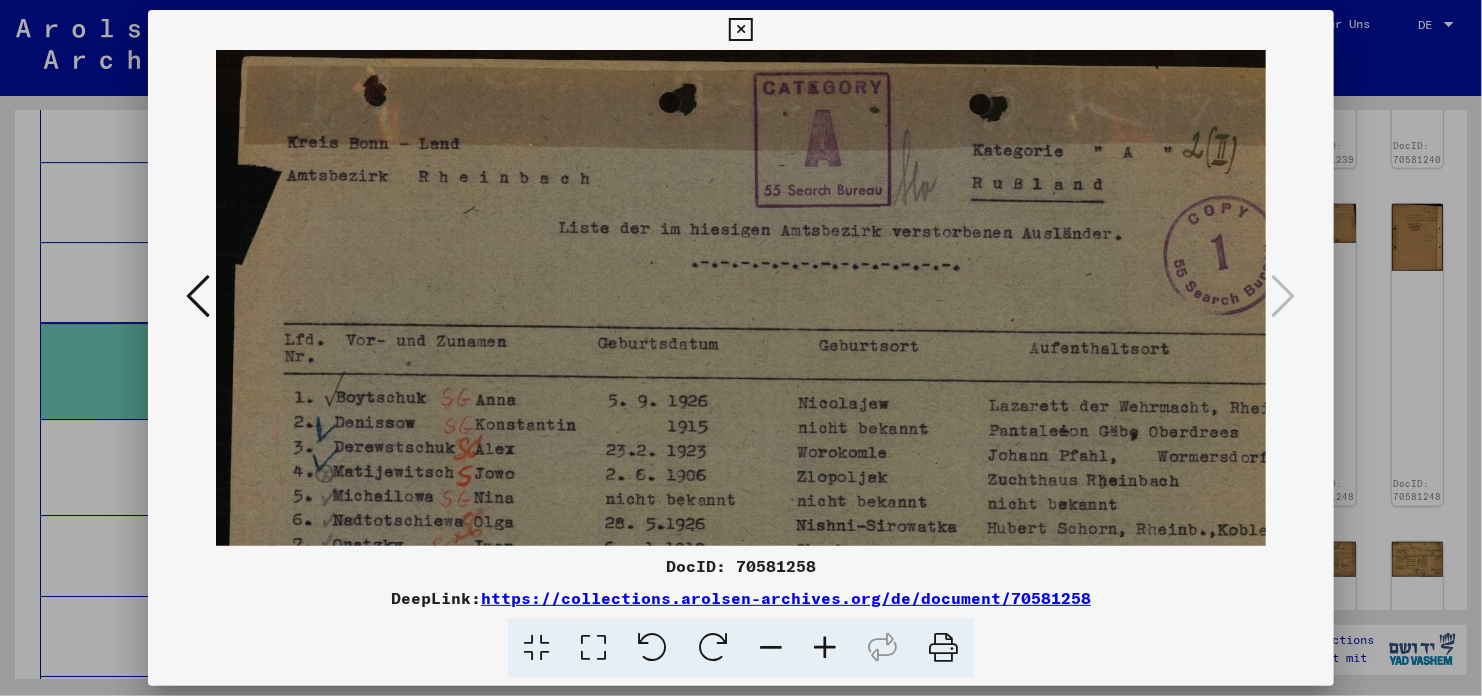 click at bounding box center (825, 648) 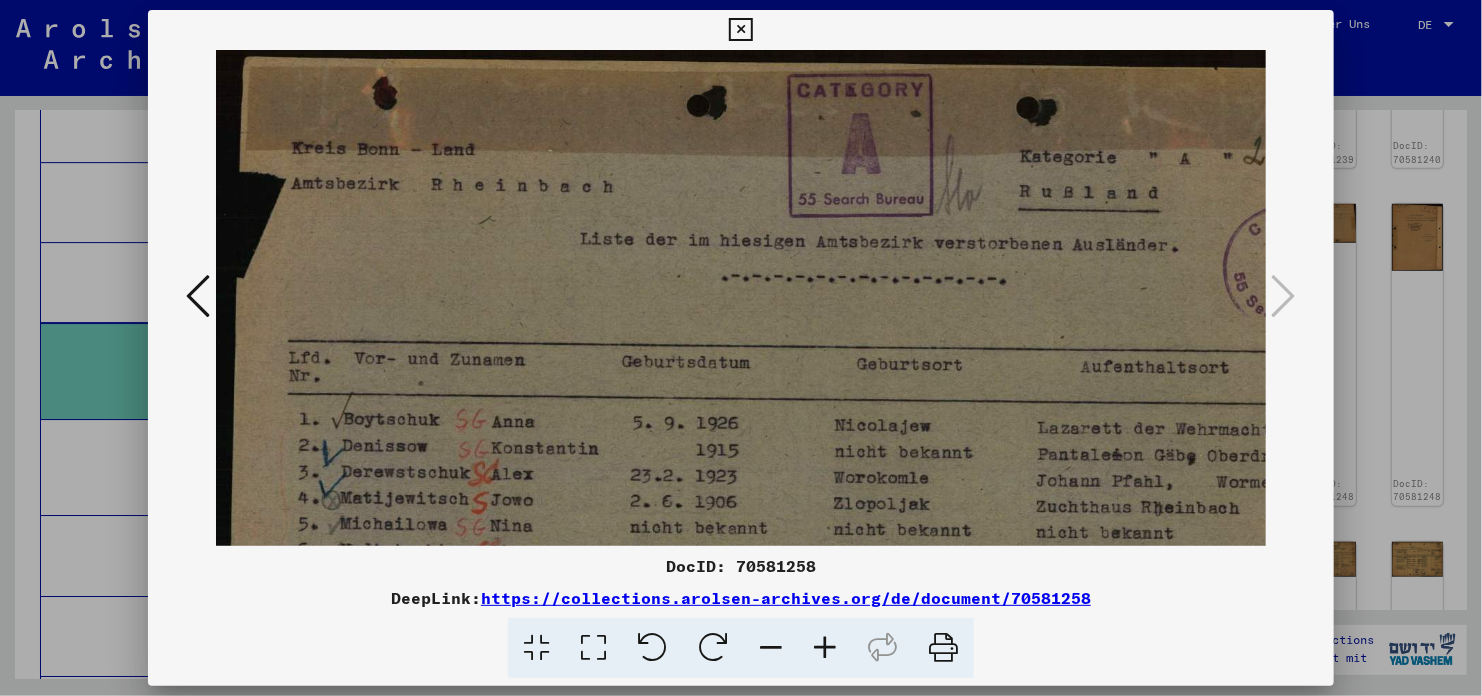 click at bounding box center [825, 648] 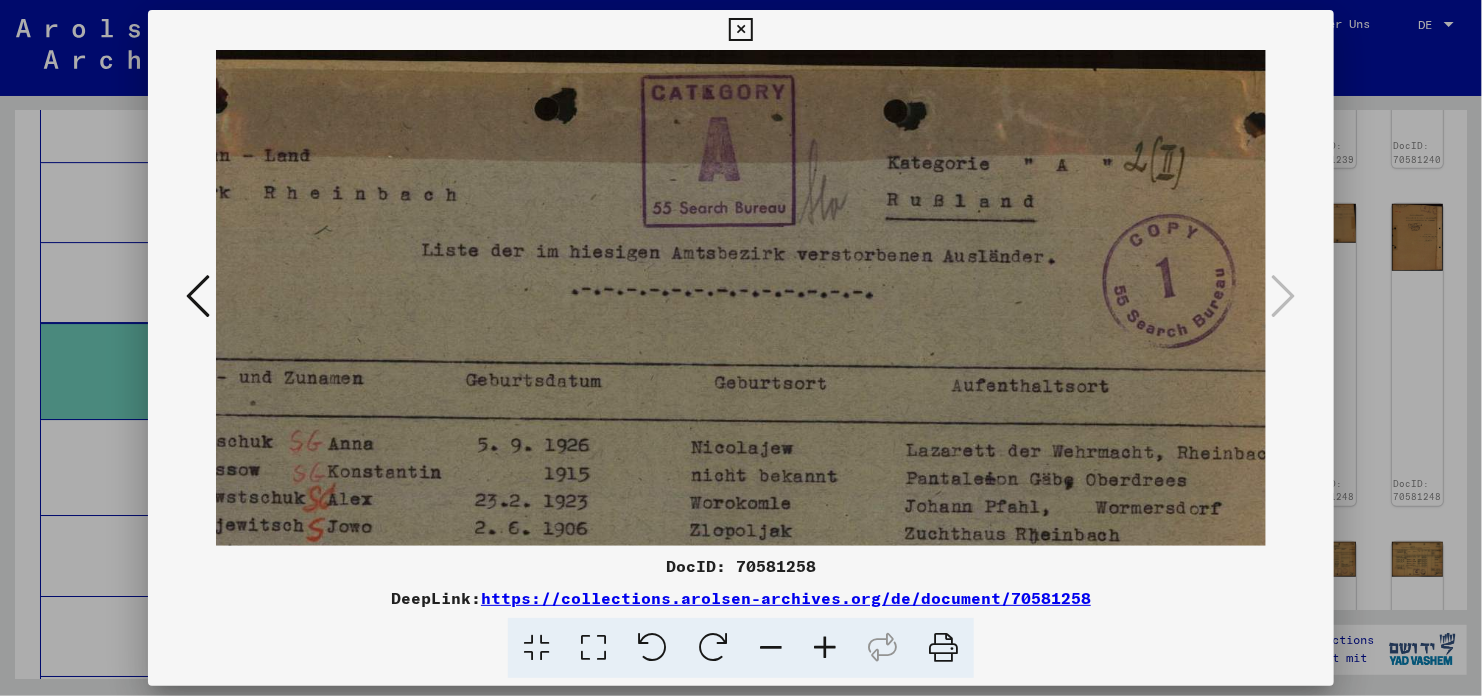 scroll, scrollTop: 52, scrollLeft: 132, axis: both 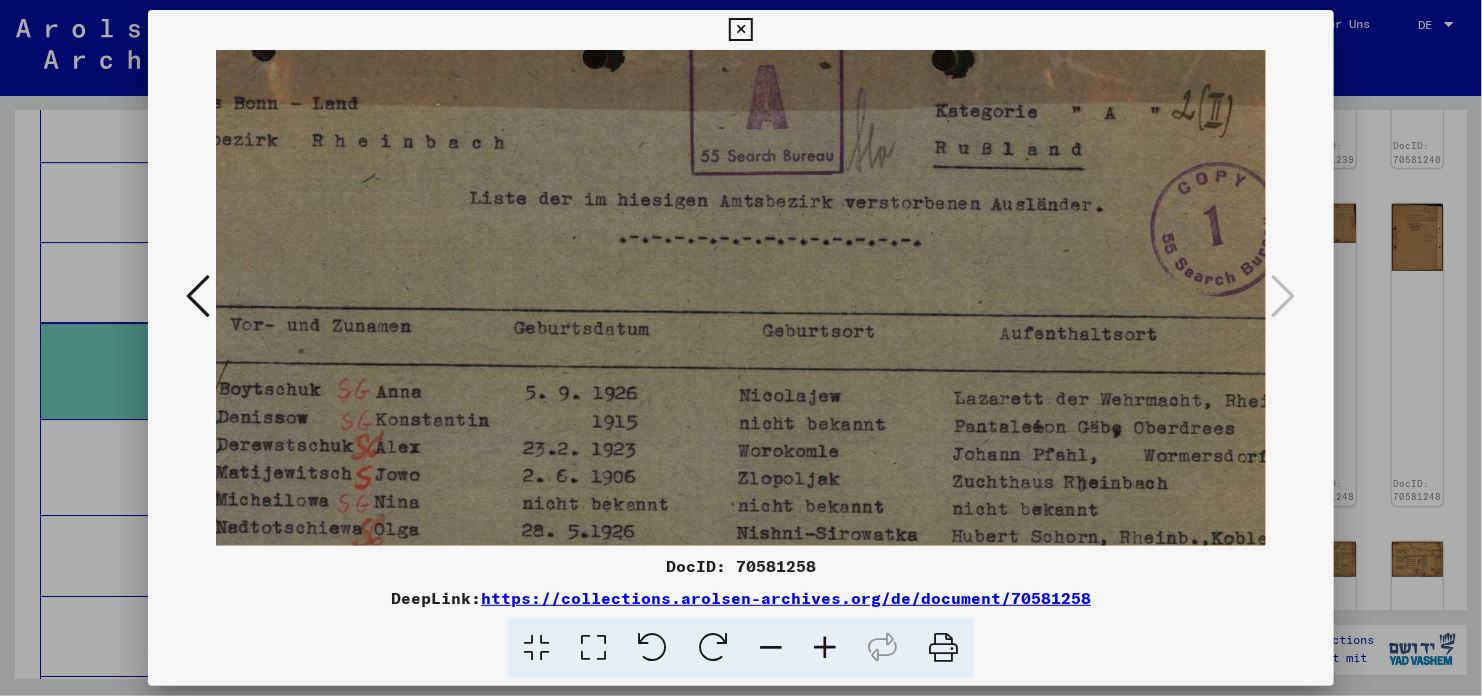 drag, startPoint x: 816, startPoint y: 446, endPoint x: 692, endPoint y: 458, distance: 124.57929 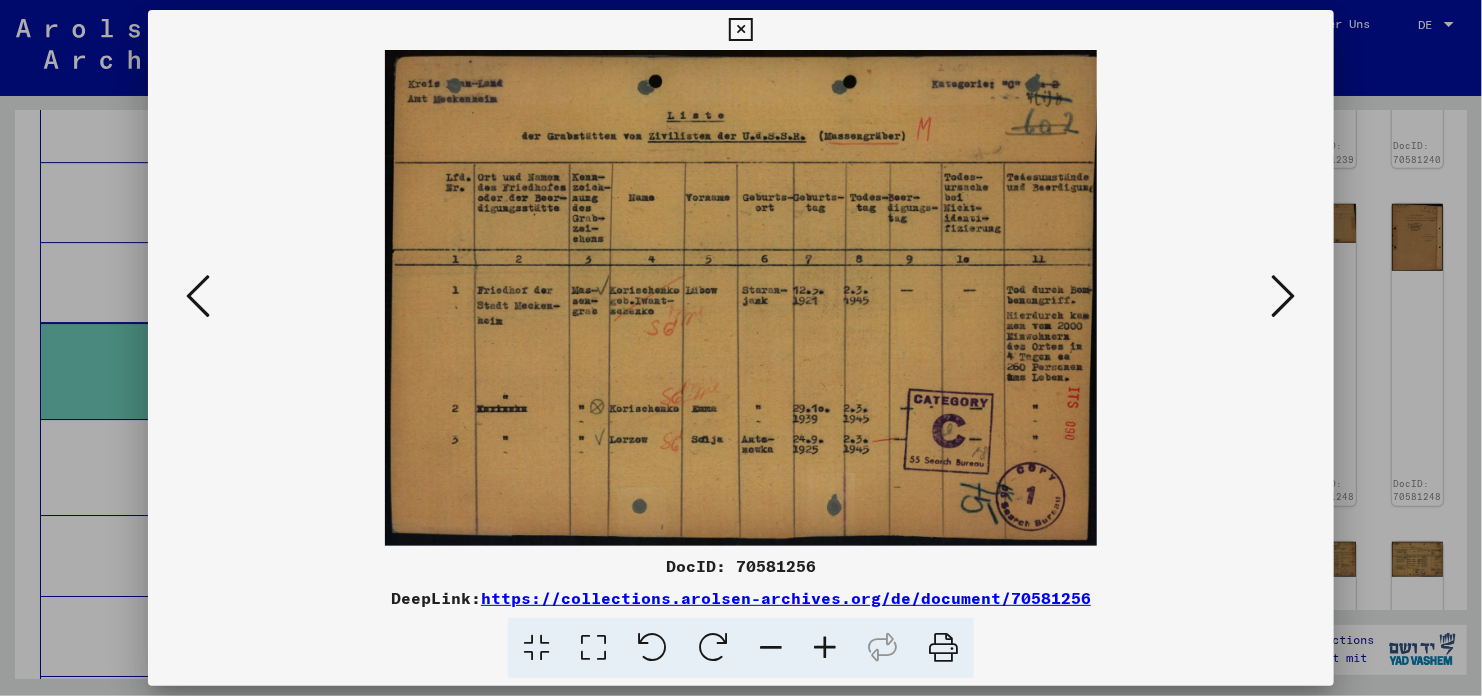 click at bounding box center [825, 648] 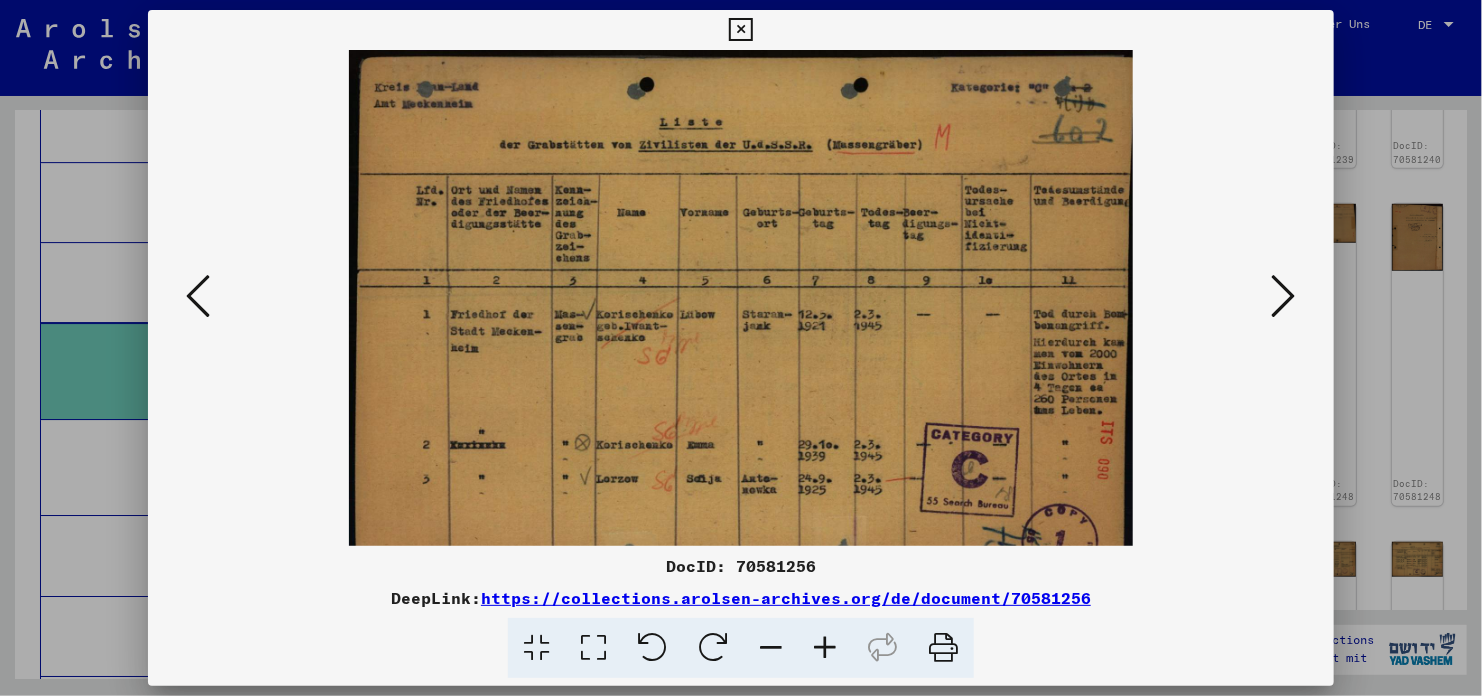 click at bounding box center (825, 648) 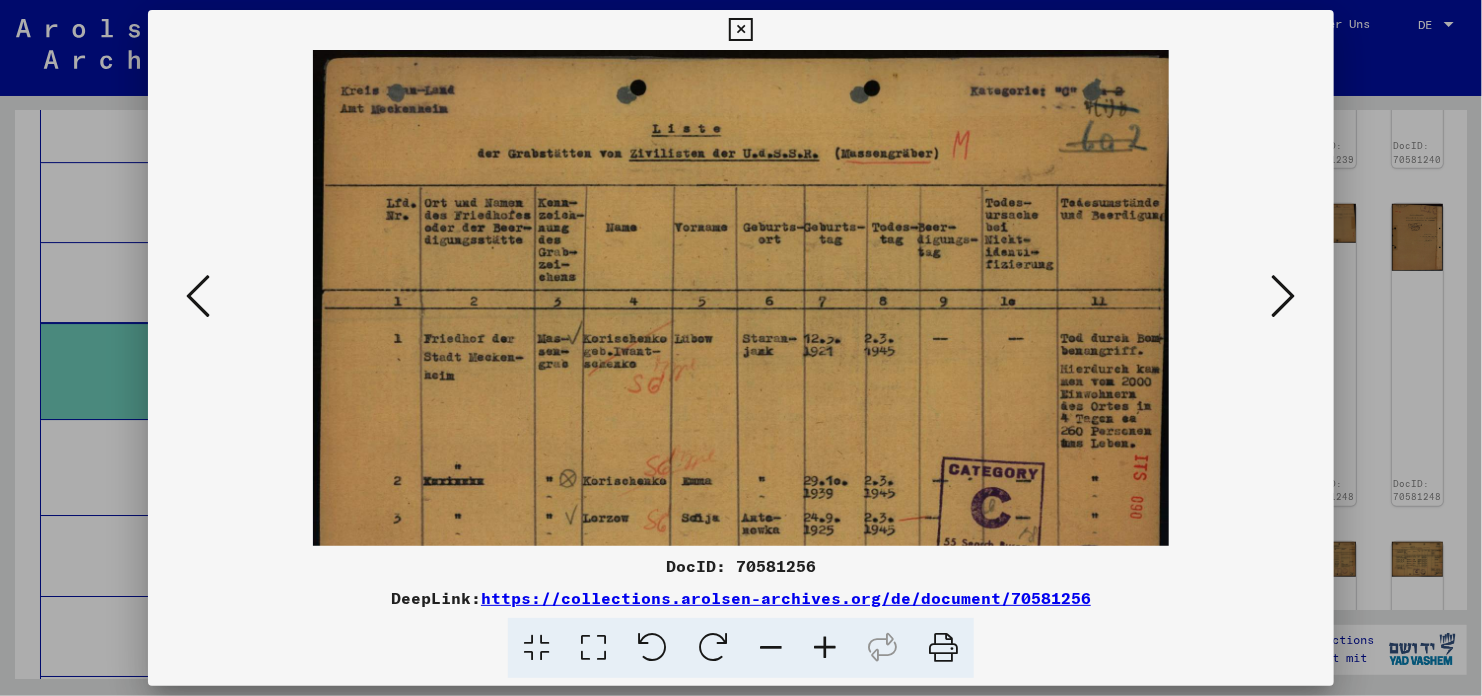 click at bounding box center (825, 648) 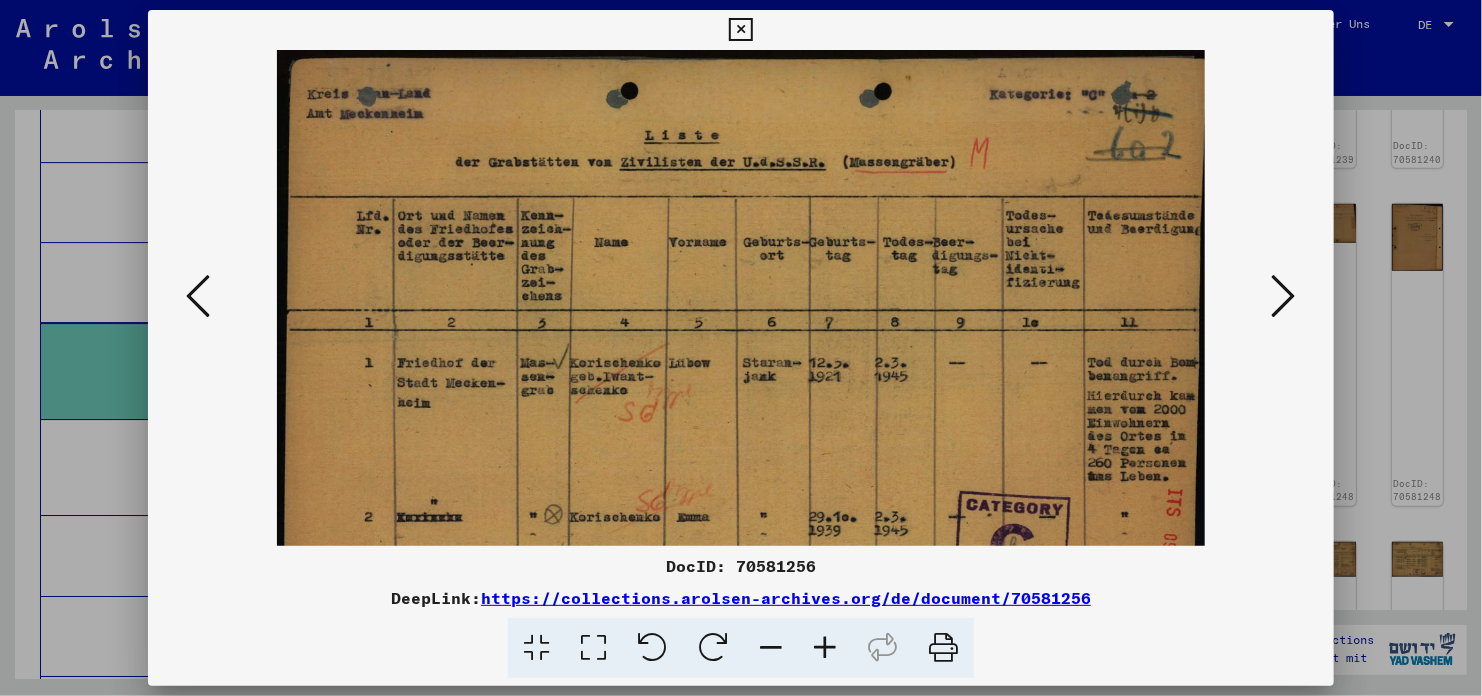 click at bounding box center [825, 648] 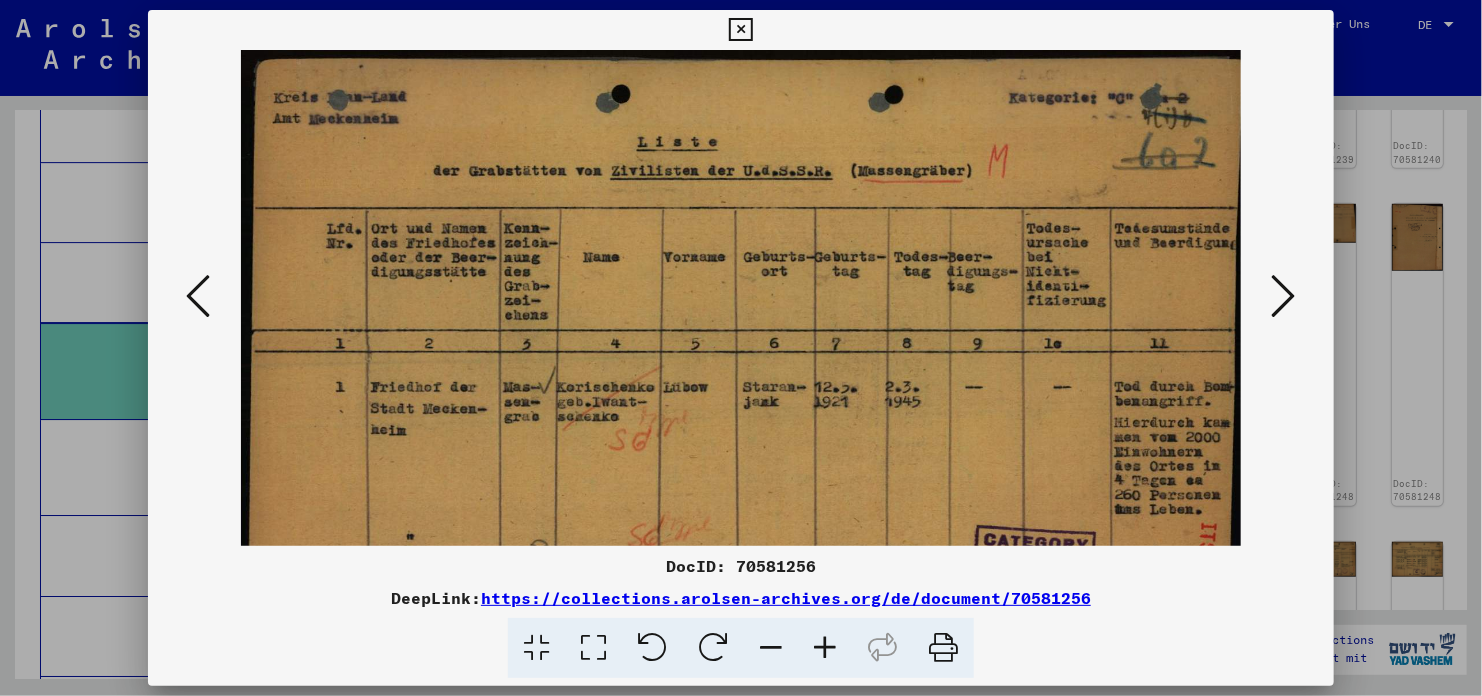click at bounding box center (825, 648) 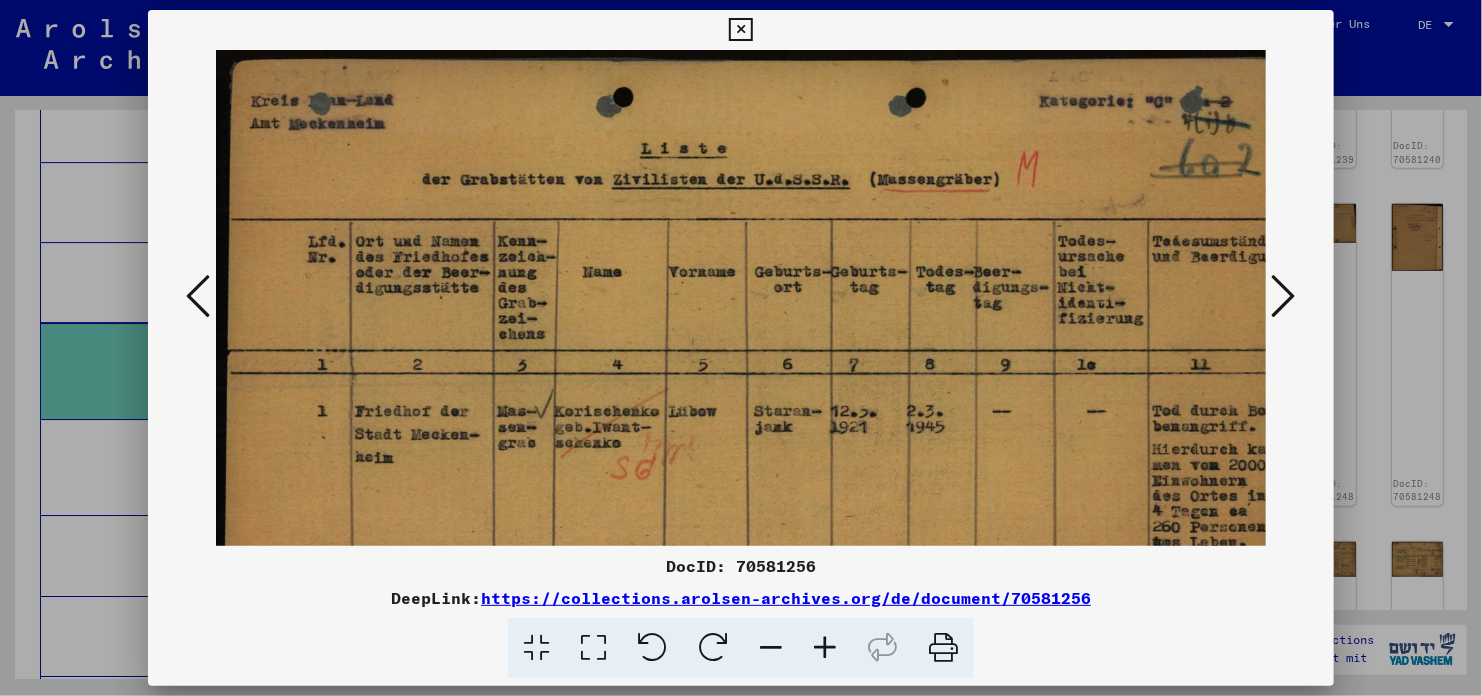 click at bounding box center (825, 648) 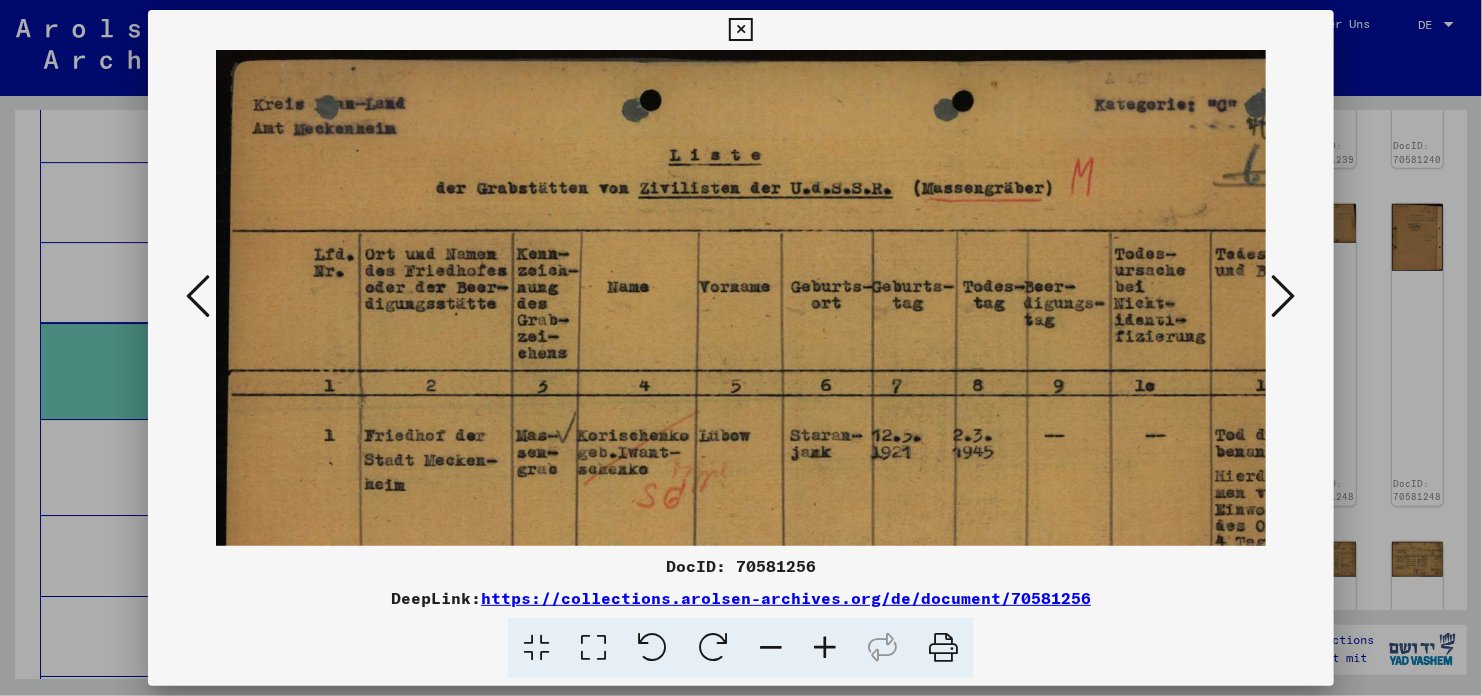 click at bounding box center [825, 648] 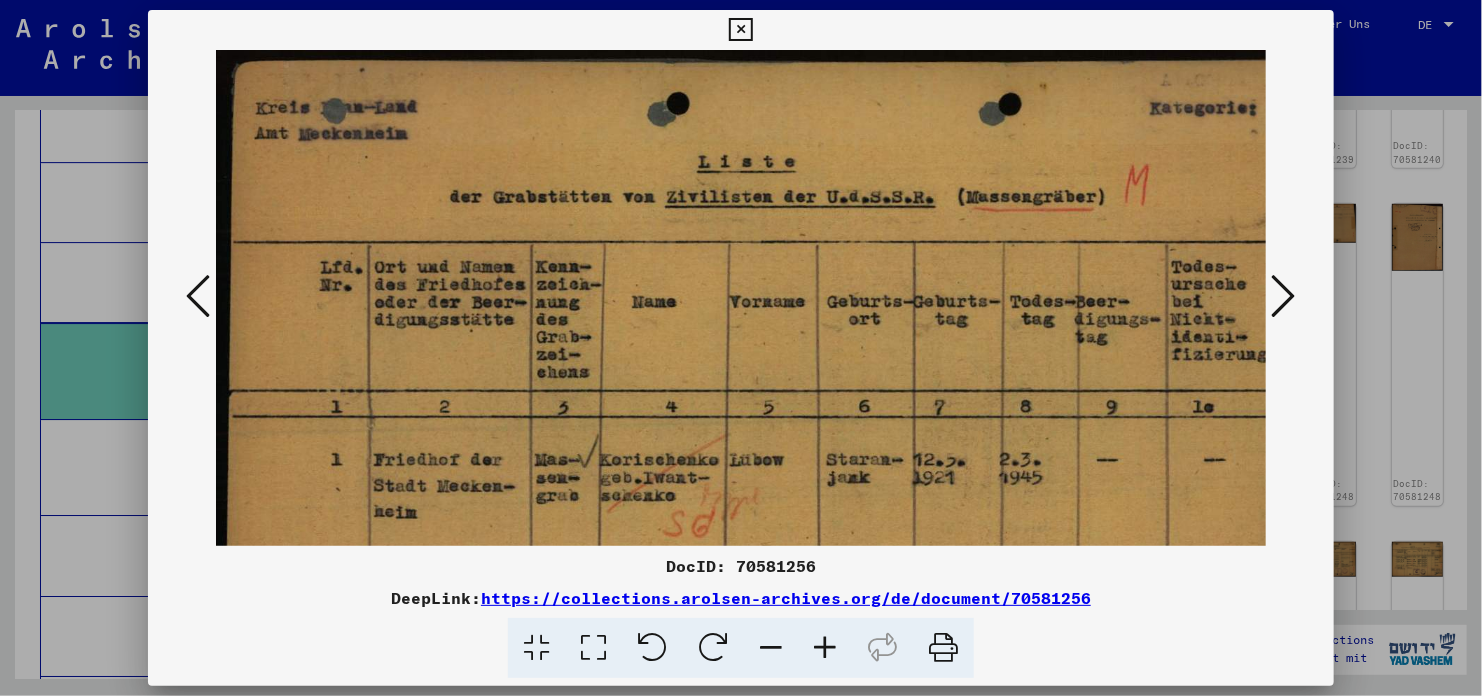 click at bounding box center (825, 648) 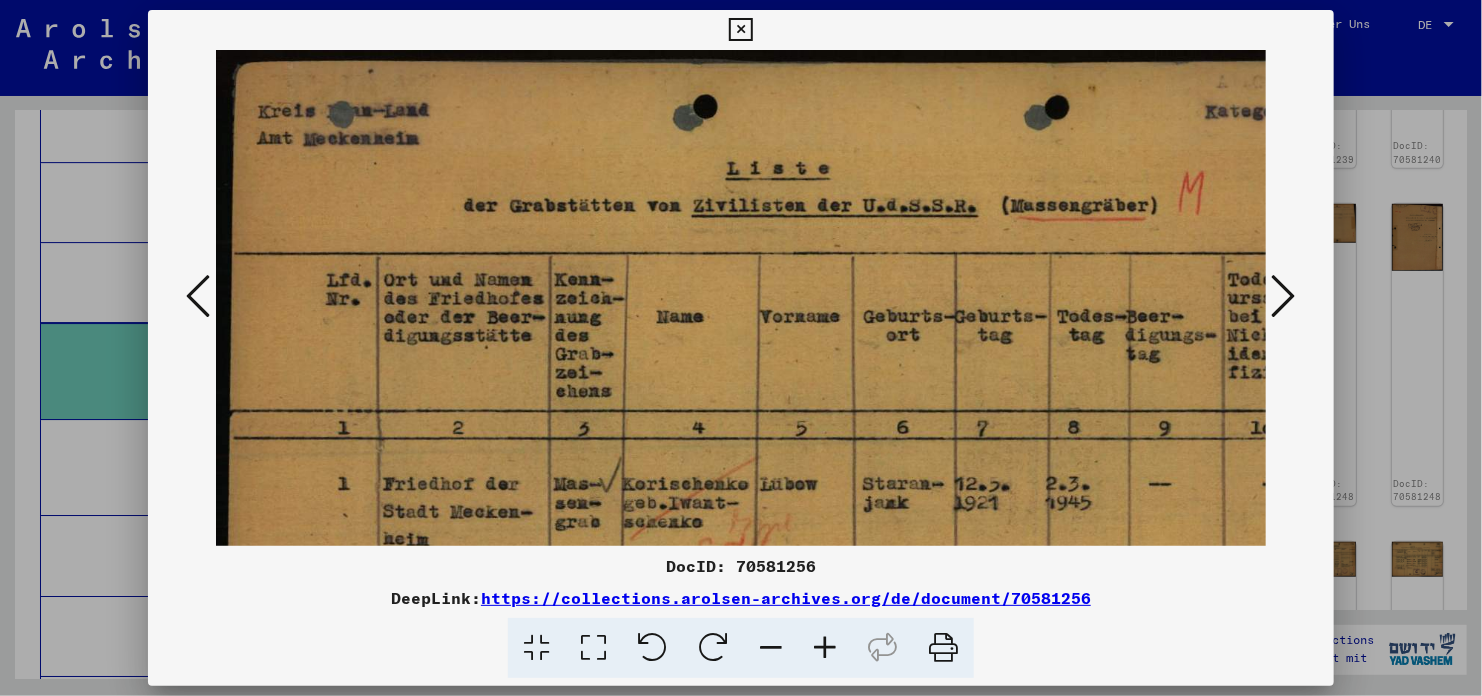 click at bounding box center (198, 296) 